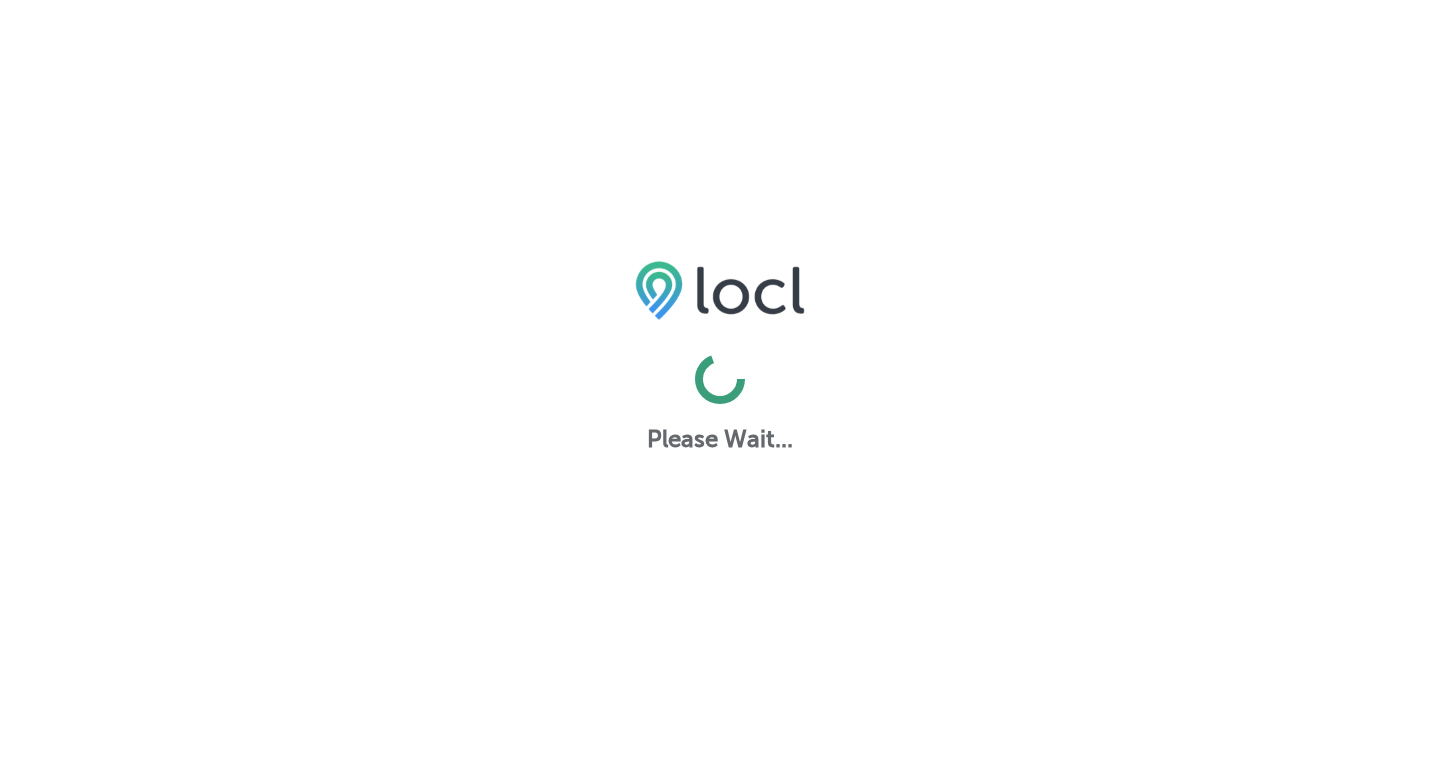 scroll, scrollTop: 0, scrollLeft: 0, axis: both 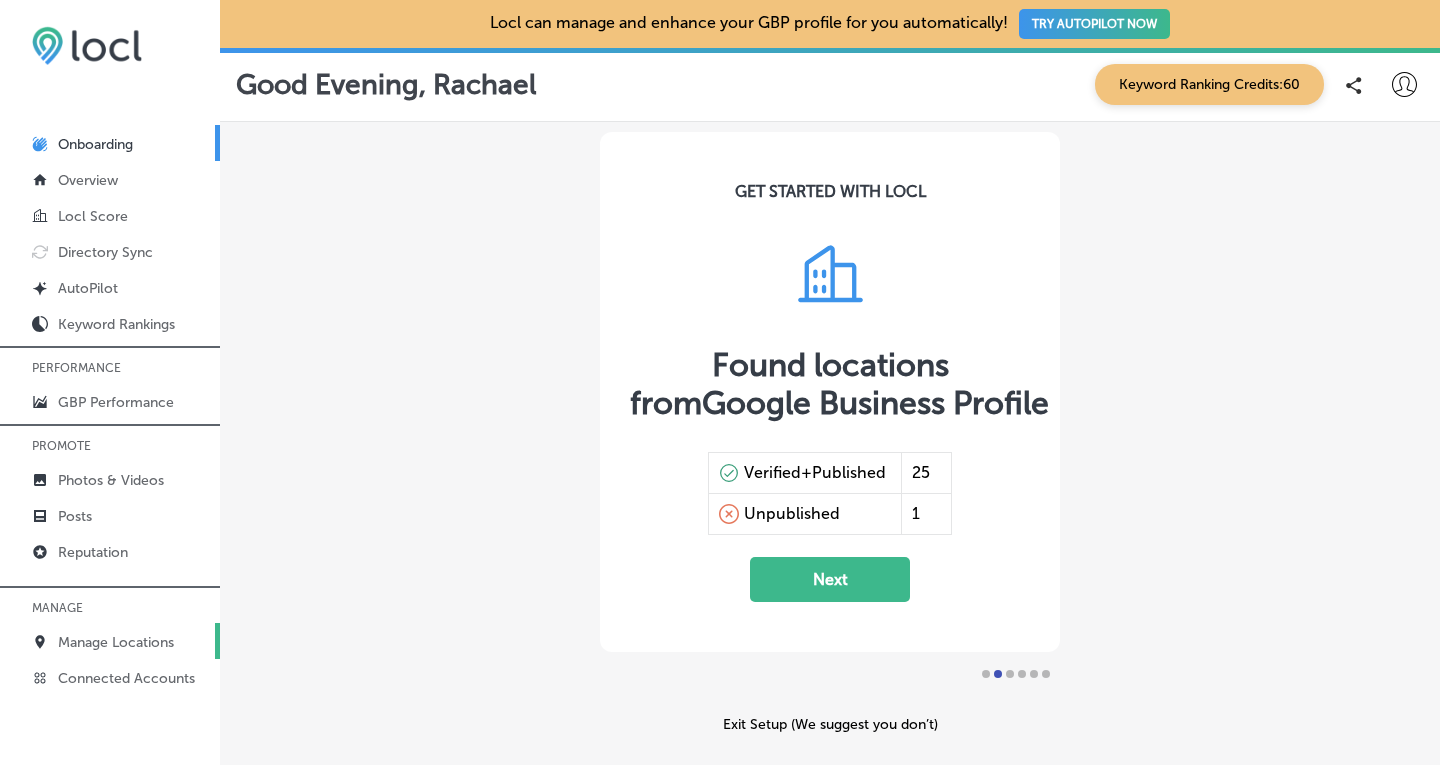click on "Manage Locations" at bounding box center (116, 642) 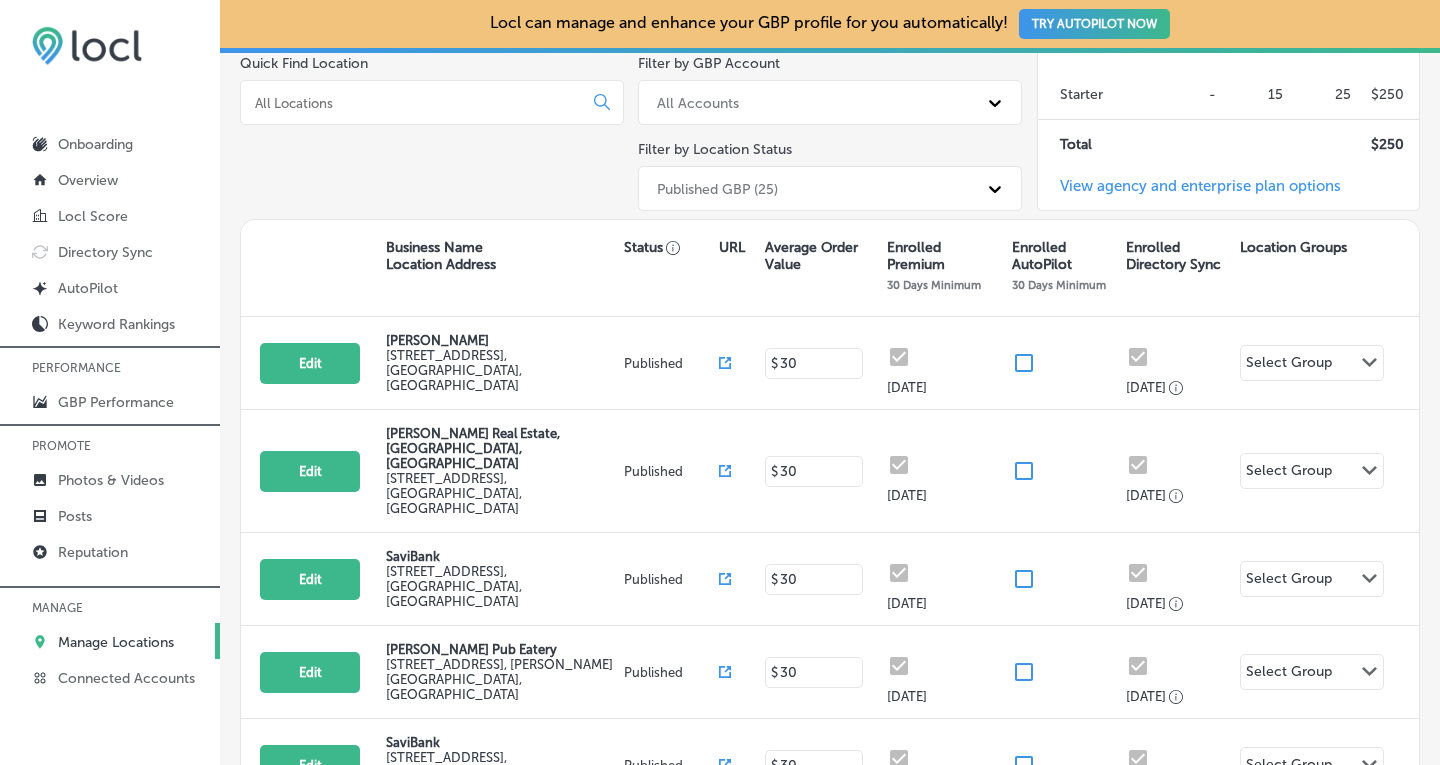 scroll, scrollTop: 231, scrollLeft: 0, axis: vertical 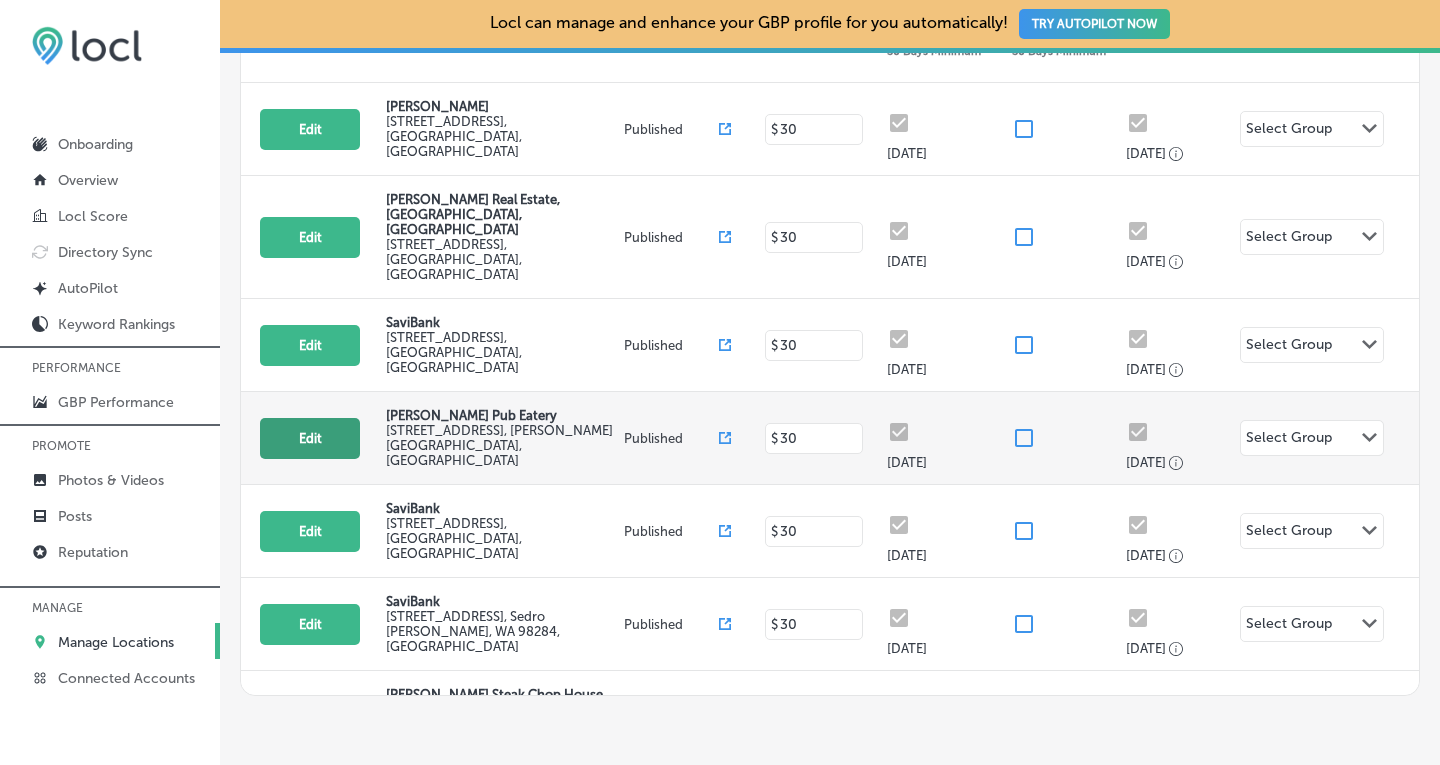 click on "Edit" at bounding box center [310, 438] 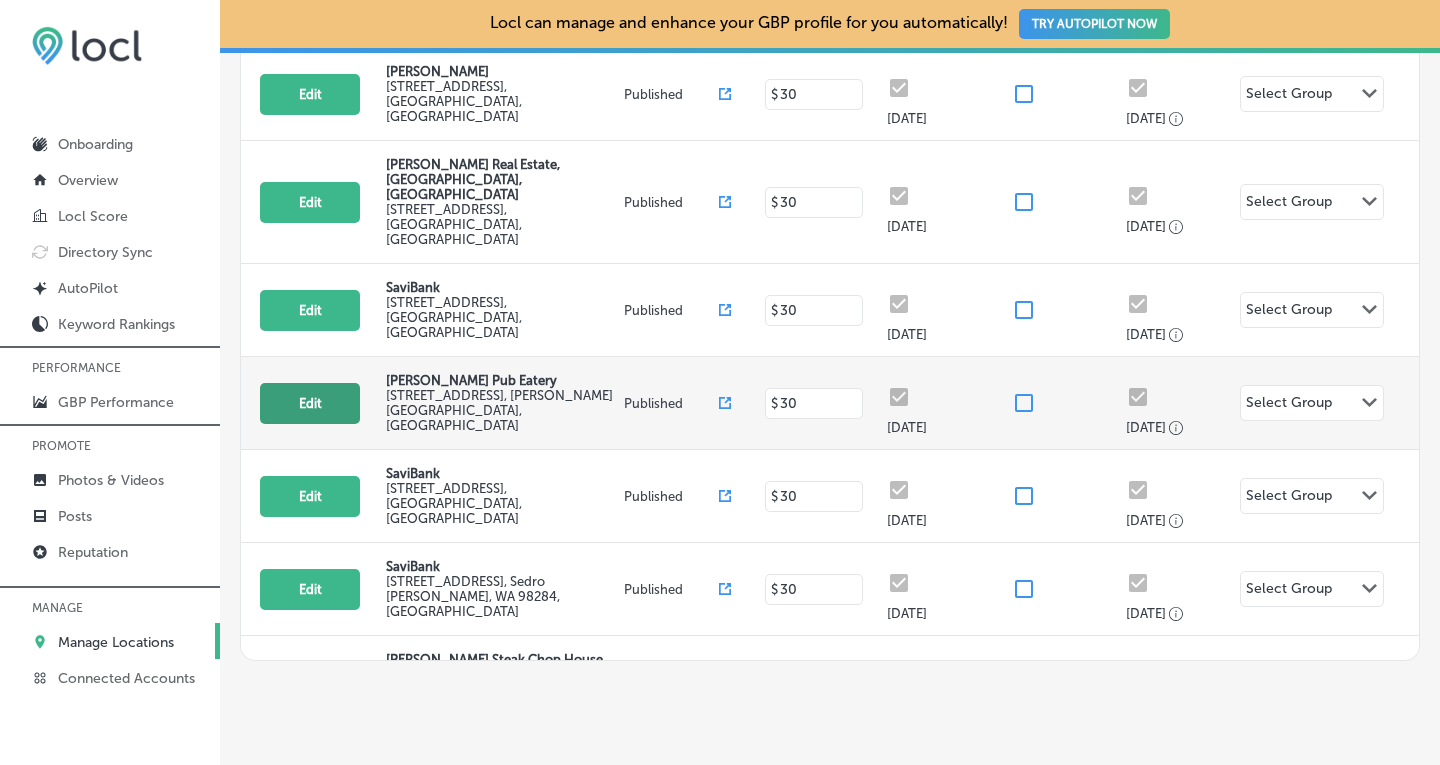 select on "US" 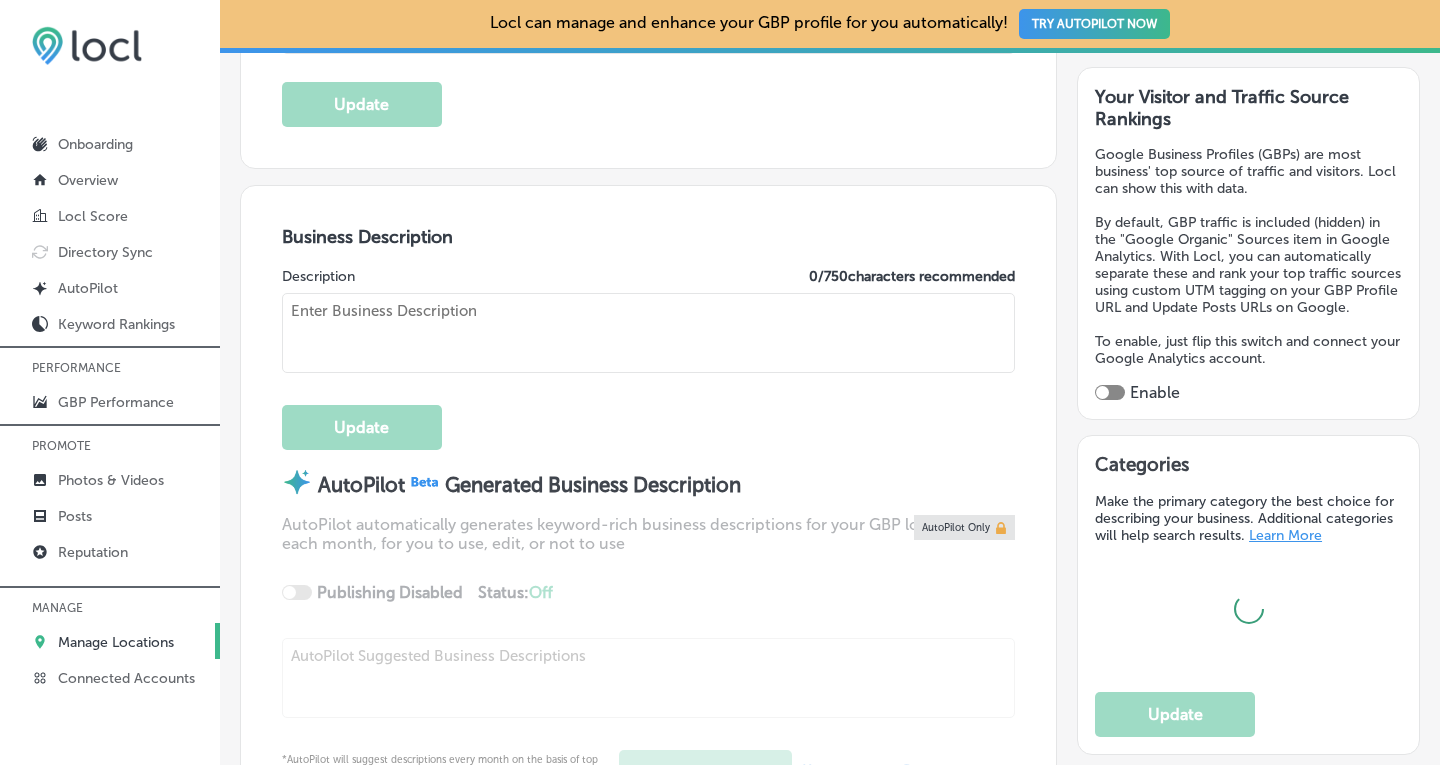 type on "[PERSON_NAME] Pub Eatery" 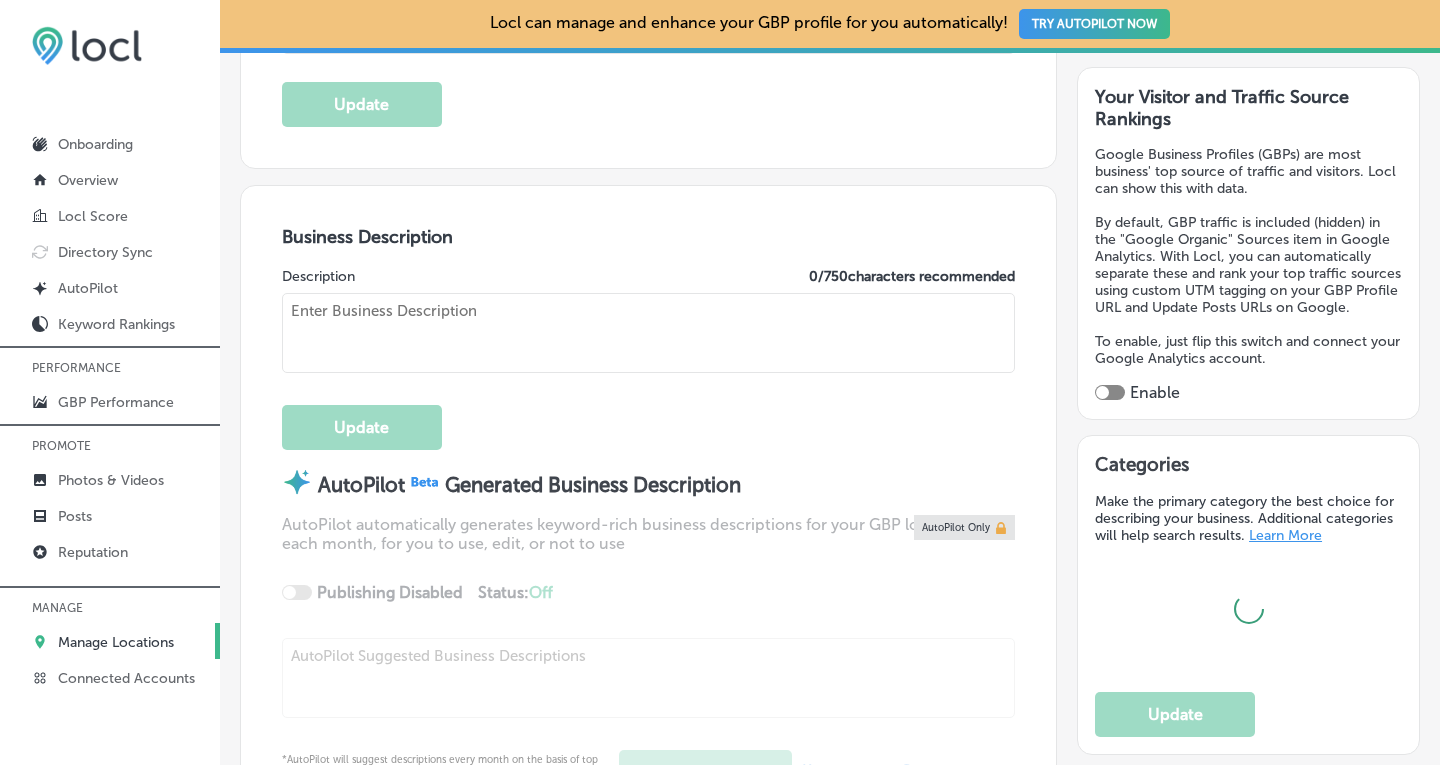 type on "[STREET_ADDRESS]" 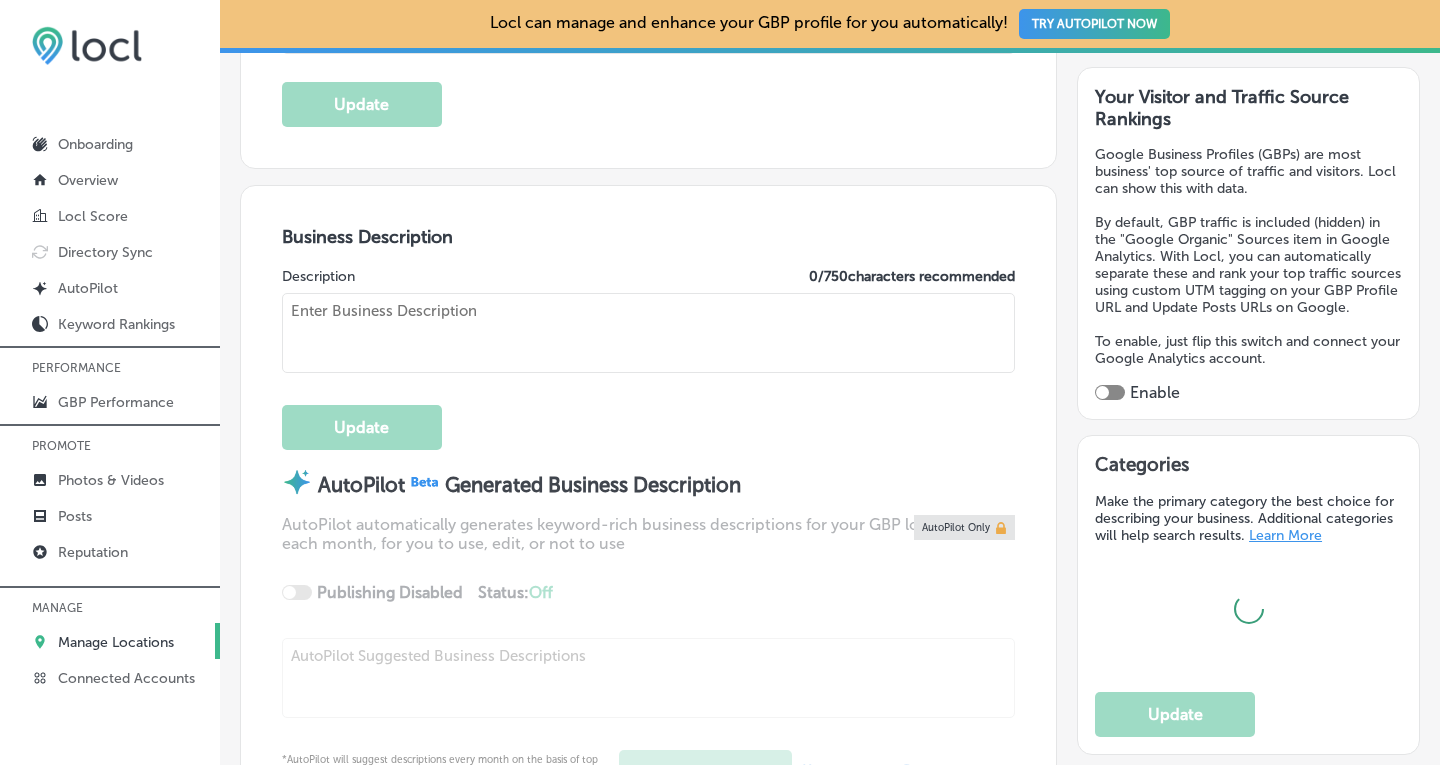 type on "[PERSON_NAME]" 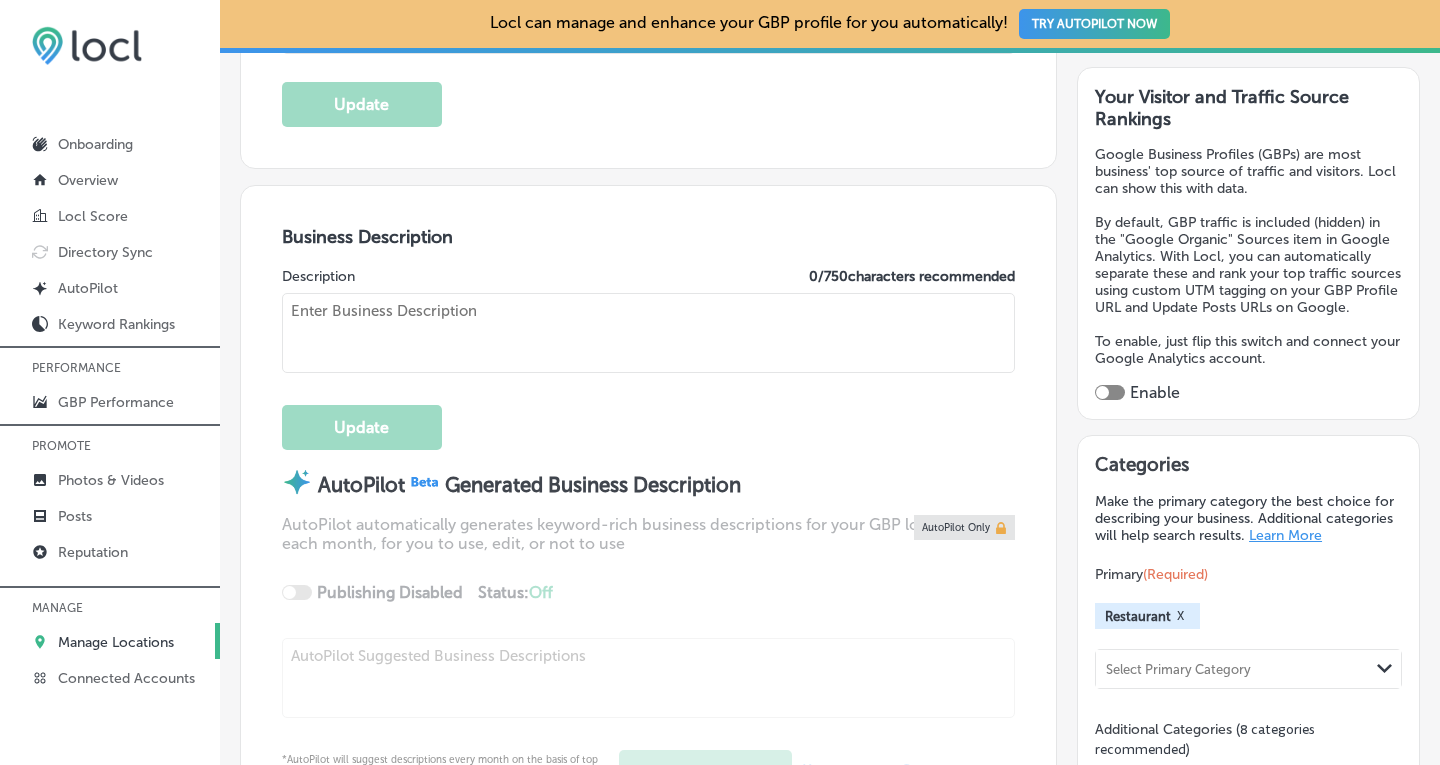 type on "[PERSON_NAME] Pub & Eatery is your local bar and family-friendly restaurant in [GEOGRAPHIC_DATA], [GEOGRAPHIC_DATA], serving [GEOGRAPHIC_DATA] and [GEOGRAPHIC_DATA]. We specialize in fresh oysters, seafood baskets, sizzling steaks, and classic bar food like hot wings, fried pickles, and cheese curds - all served alongside a full bar with craft beer, cocktails, and whiskey selections. Enjoy live music, DJ nights, and a laid-back, local watering hole atmosphere. Whether you're craving comfort food, a cold drink, or a fun night out, we've got you covered. Stop by [DATE] or check out our events and specials! 🍻 #ConwayPub" 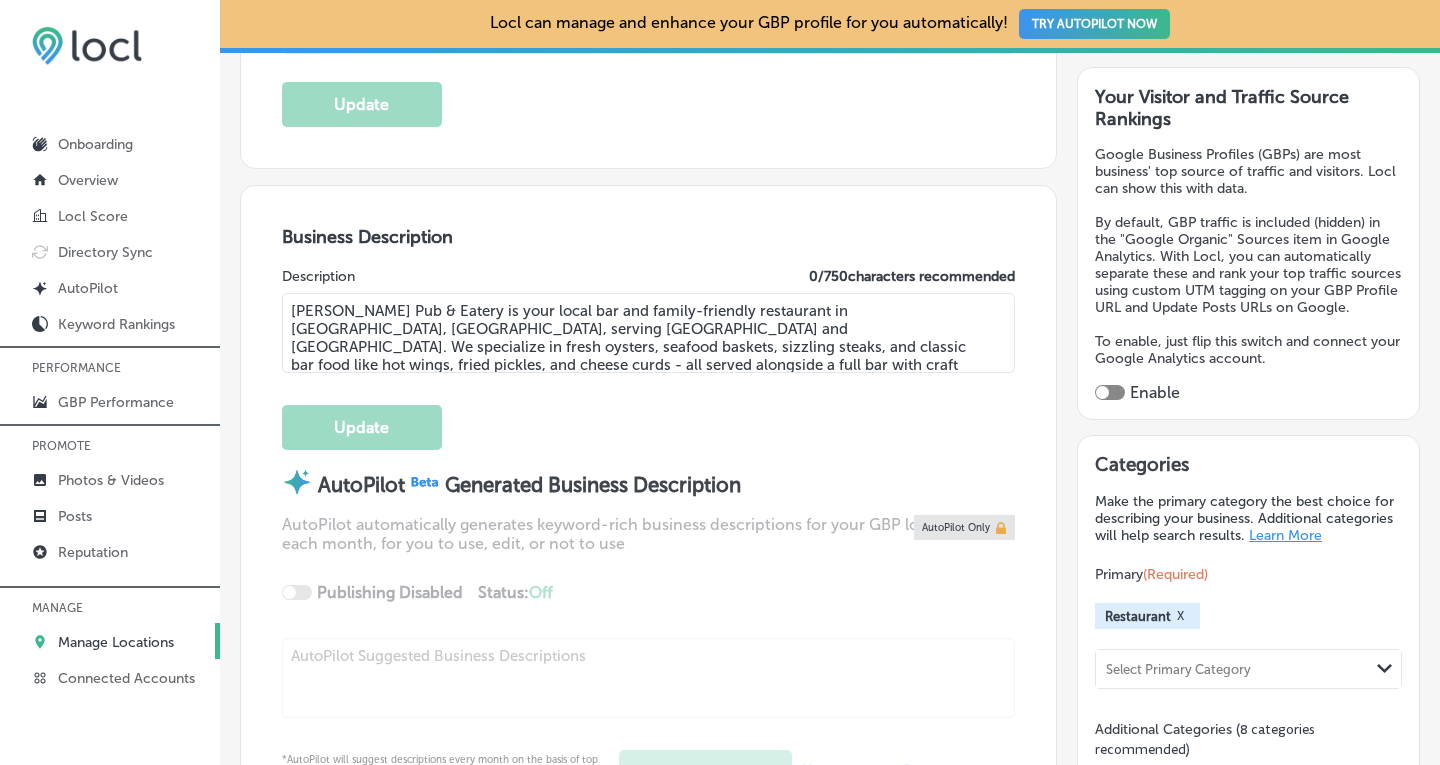 type on "[PHONE_NUMBER]" 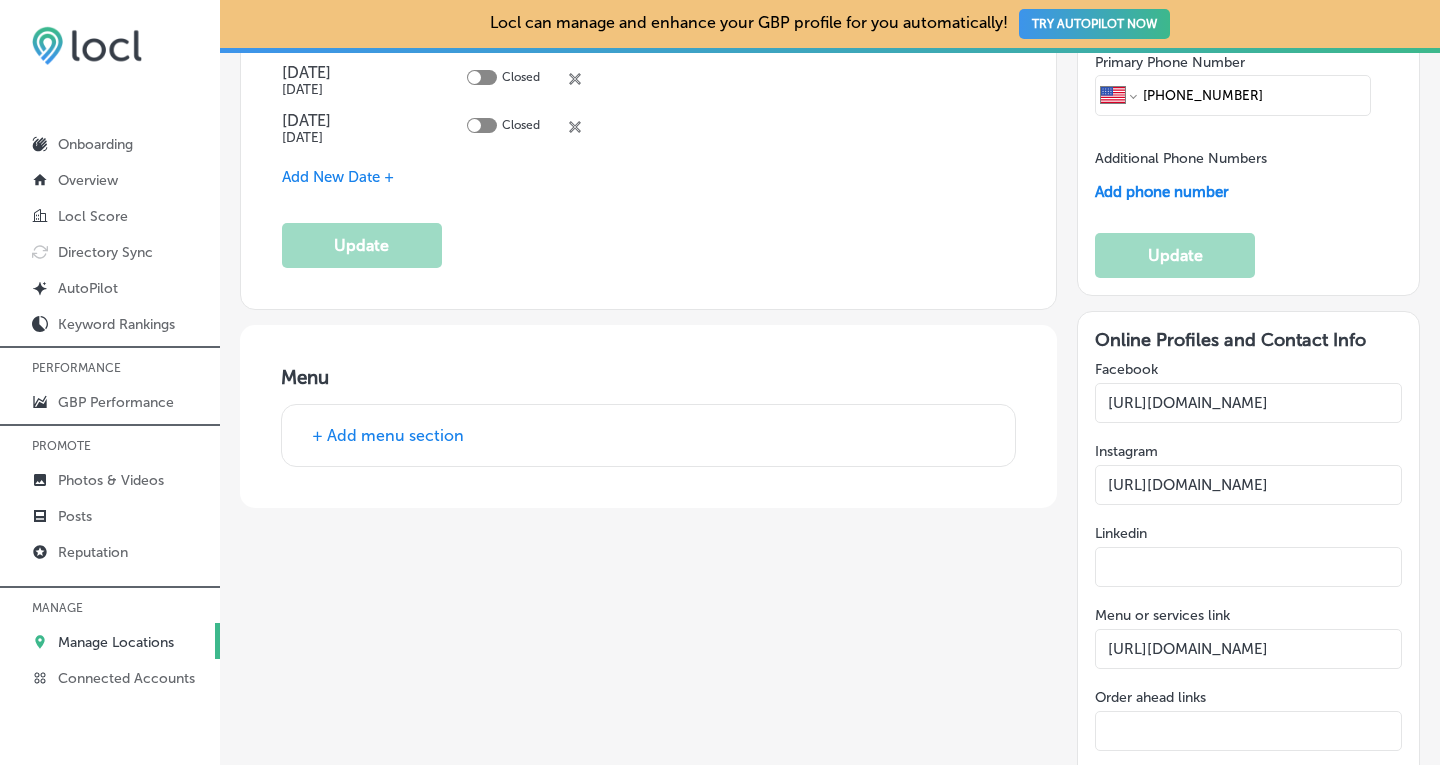 scroll, scrollTop: 2632, scrollLeft: 0, axis: vertical 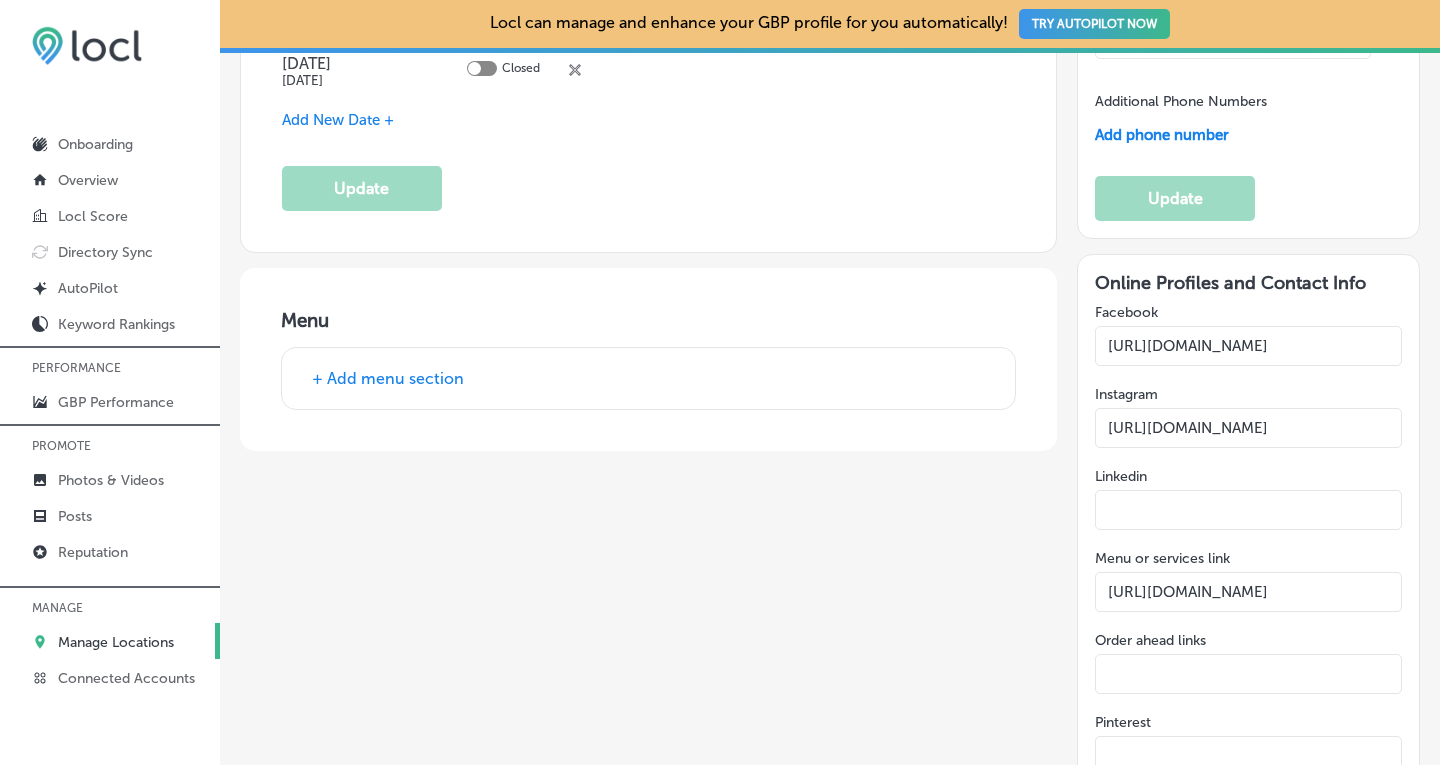 click on "+ Add menu section" at bounding box center [388, 378] 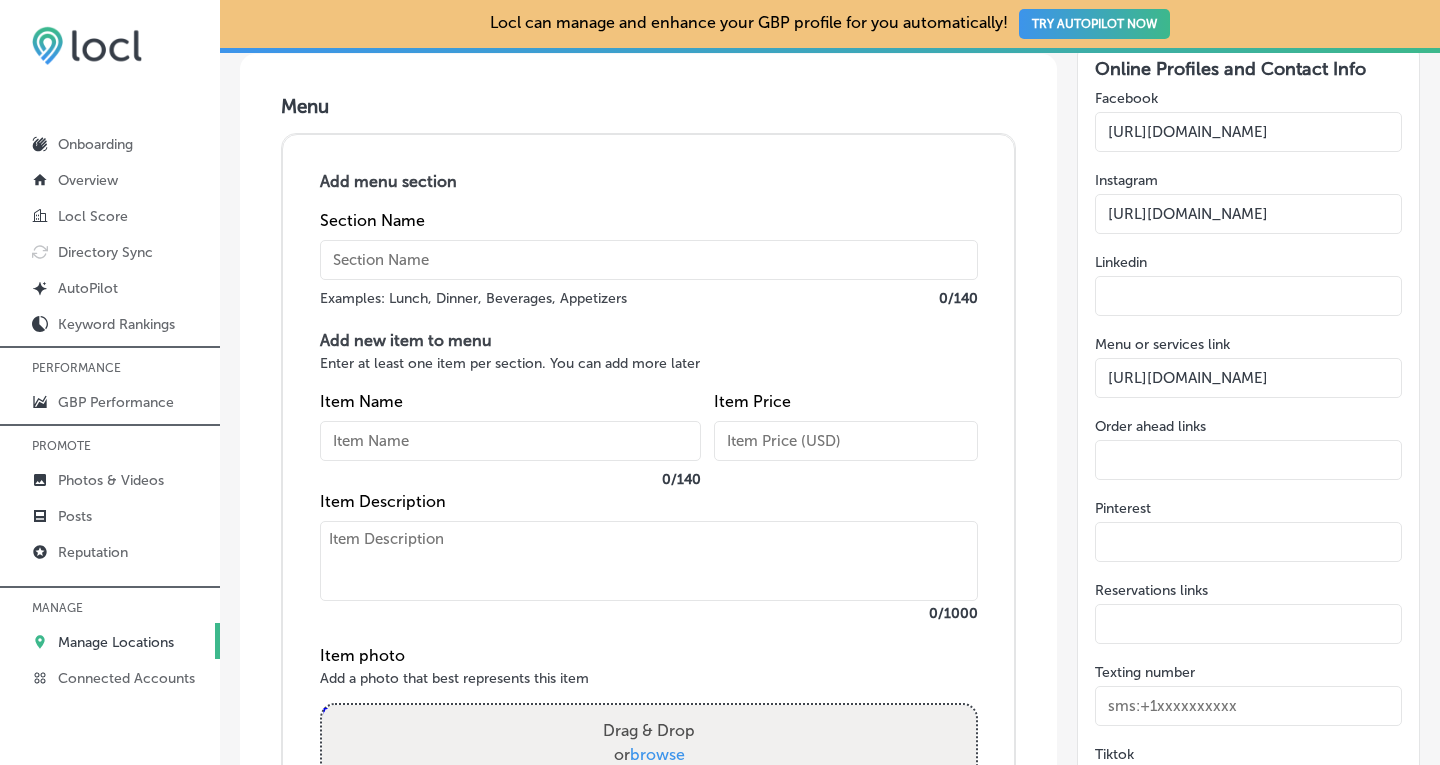 scroll, scrollTop: 2906, scrollLeft: 0, axis: vertical 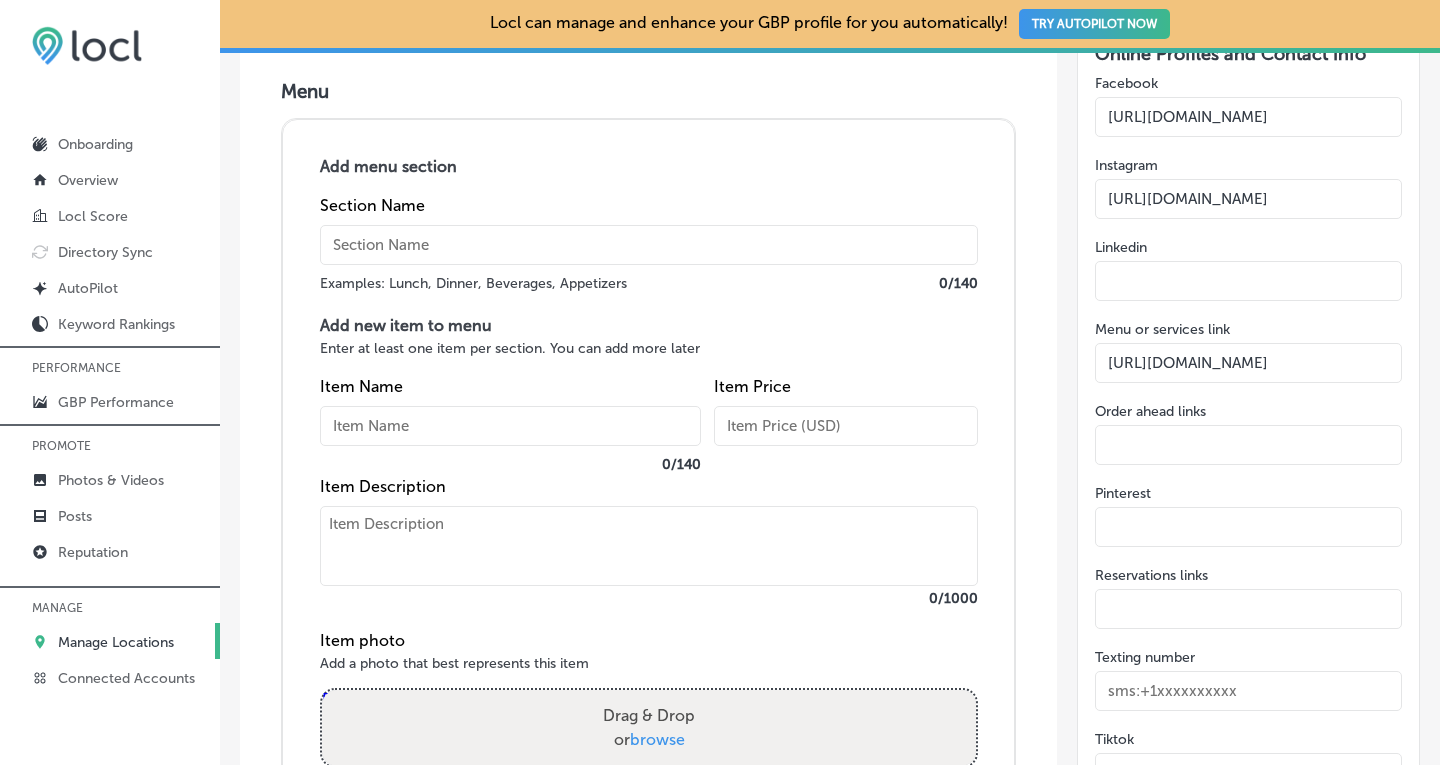 click at bounding box center [649, 245] 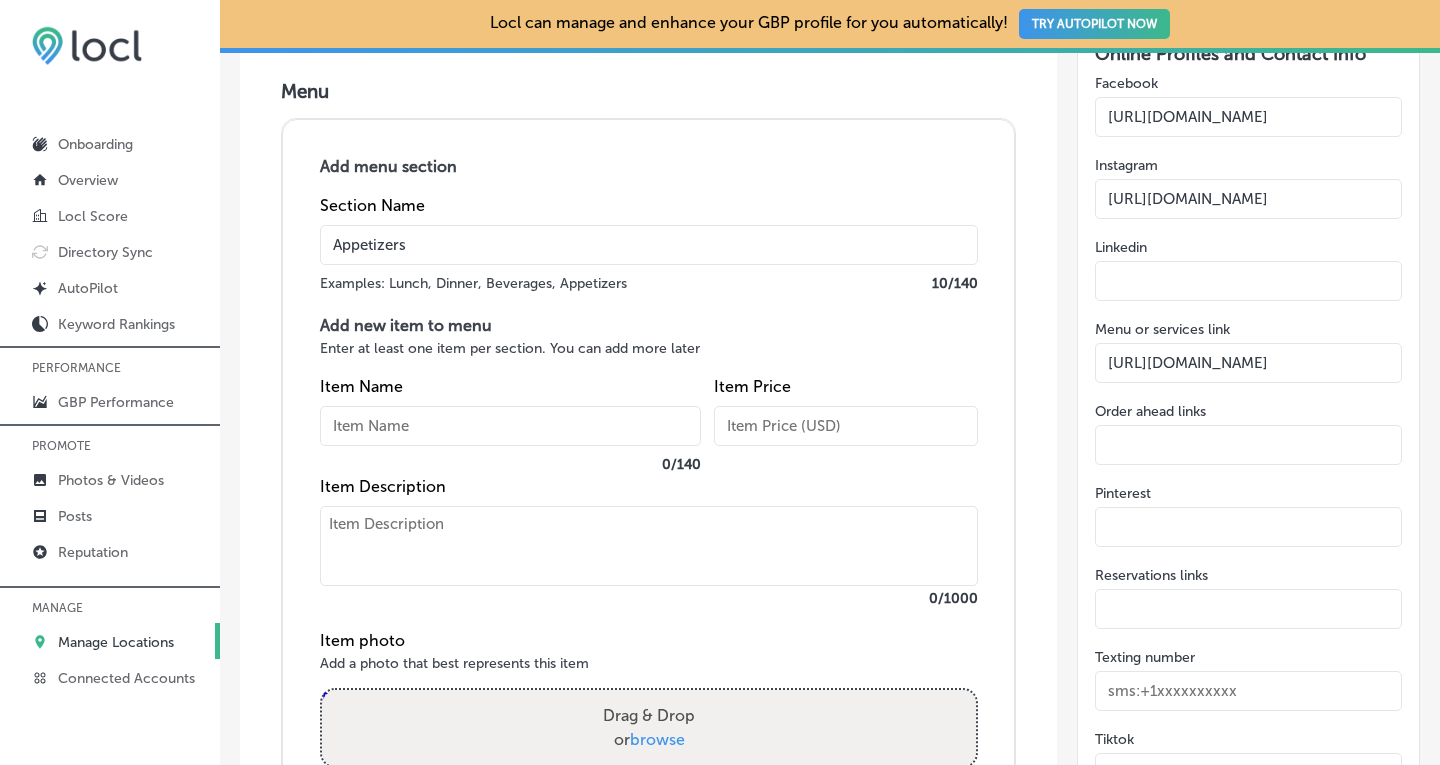 click at bounding box center [511, 426] 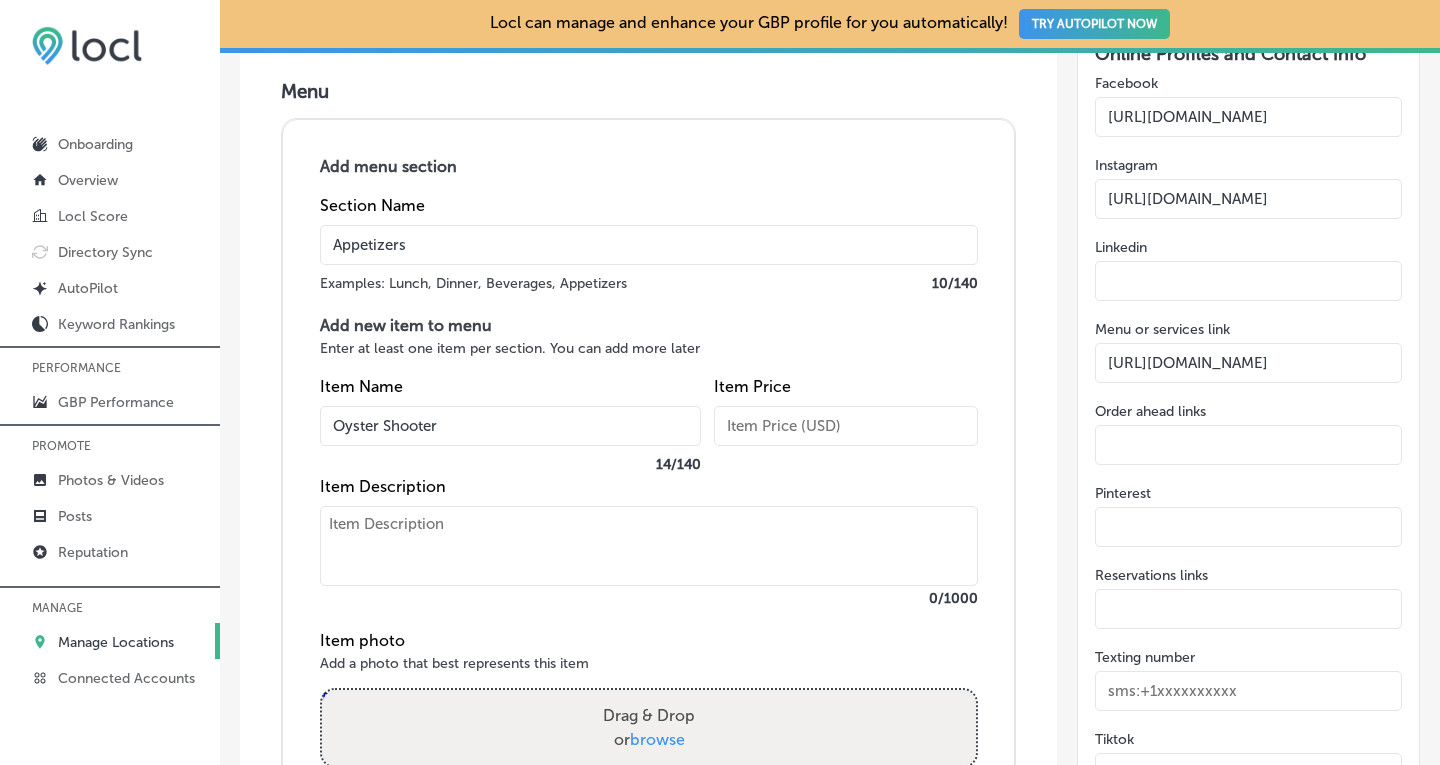 type on "Oyster Shooter" 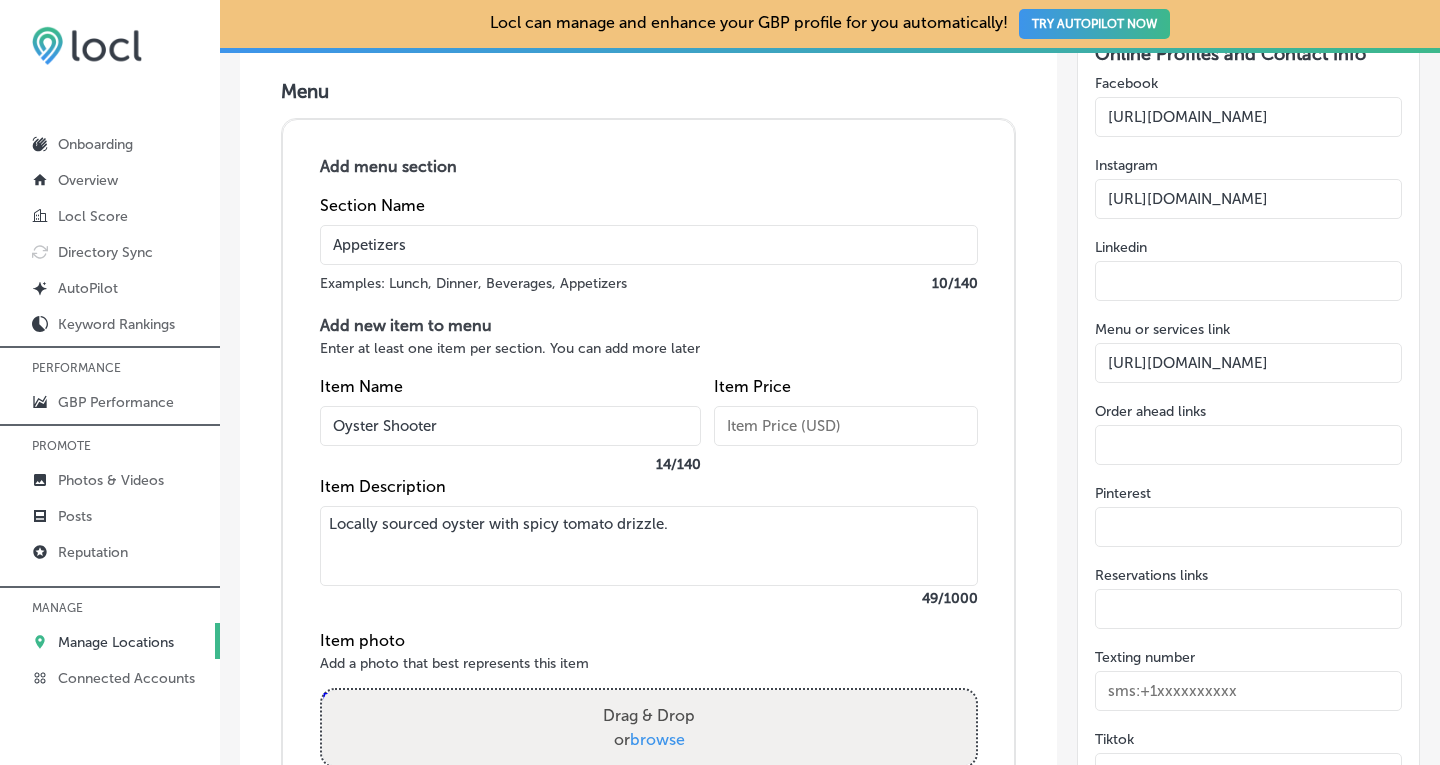type on "Locally sourced oyster with spicy tomato drizzle." 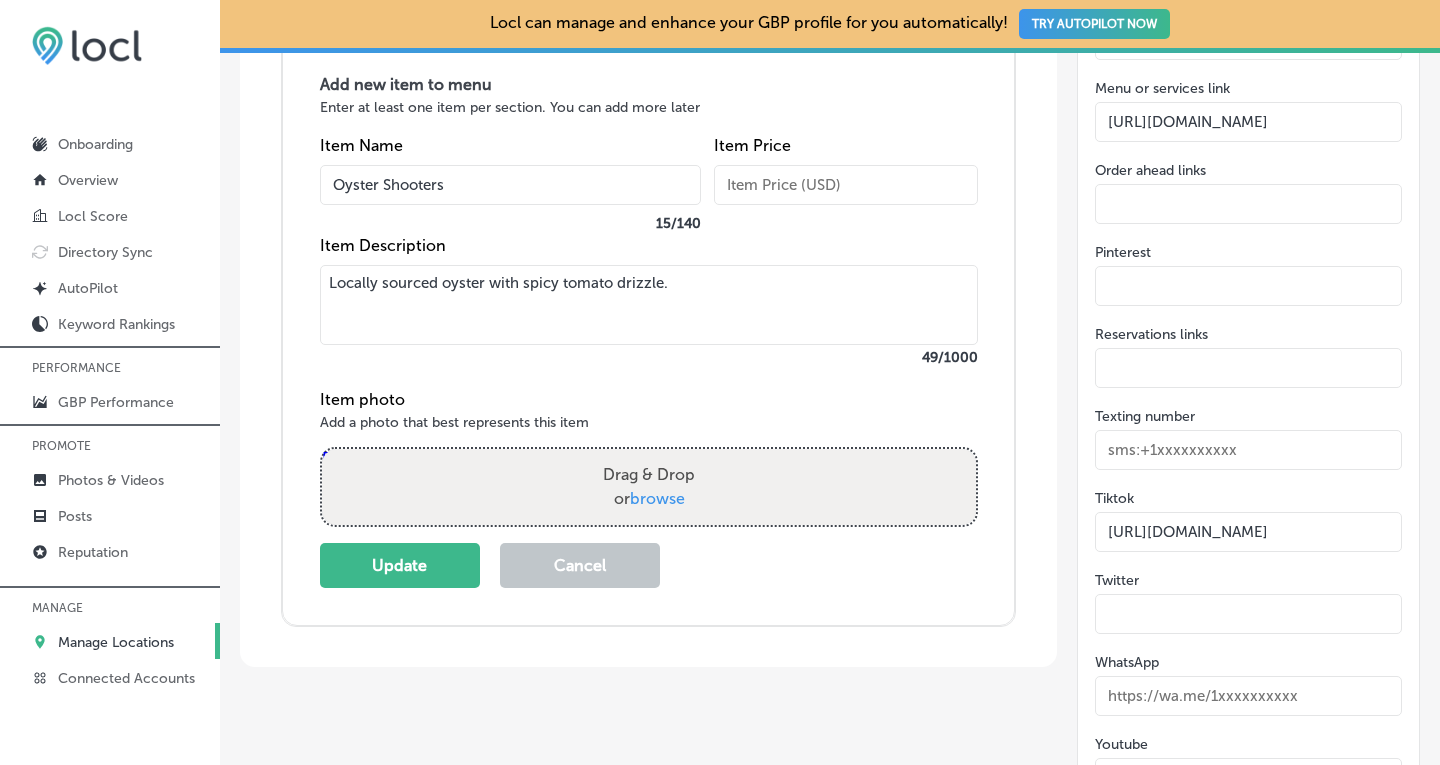 scroll, scrollTop: 3135, scrollLeft: 0, axis: vertical 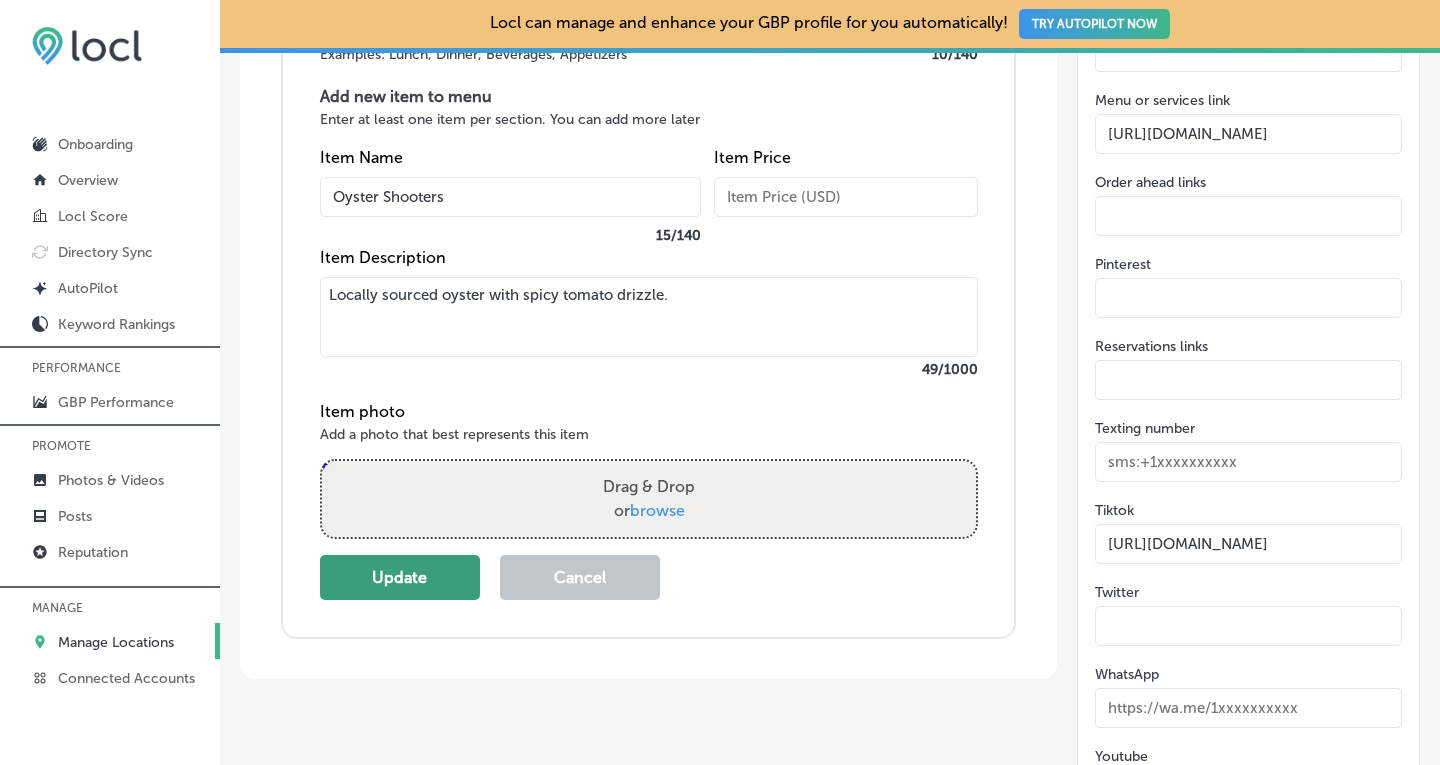 type on "Oyster Shooters" 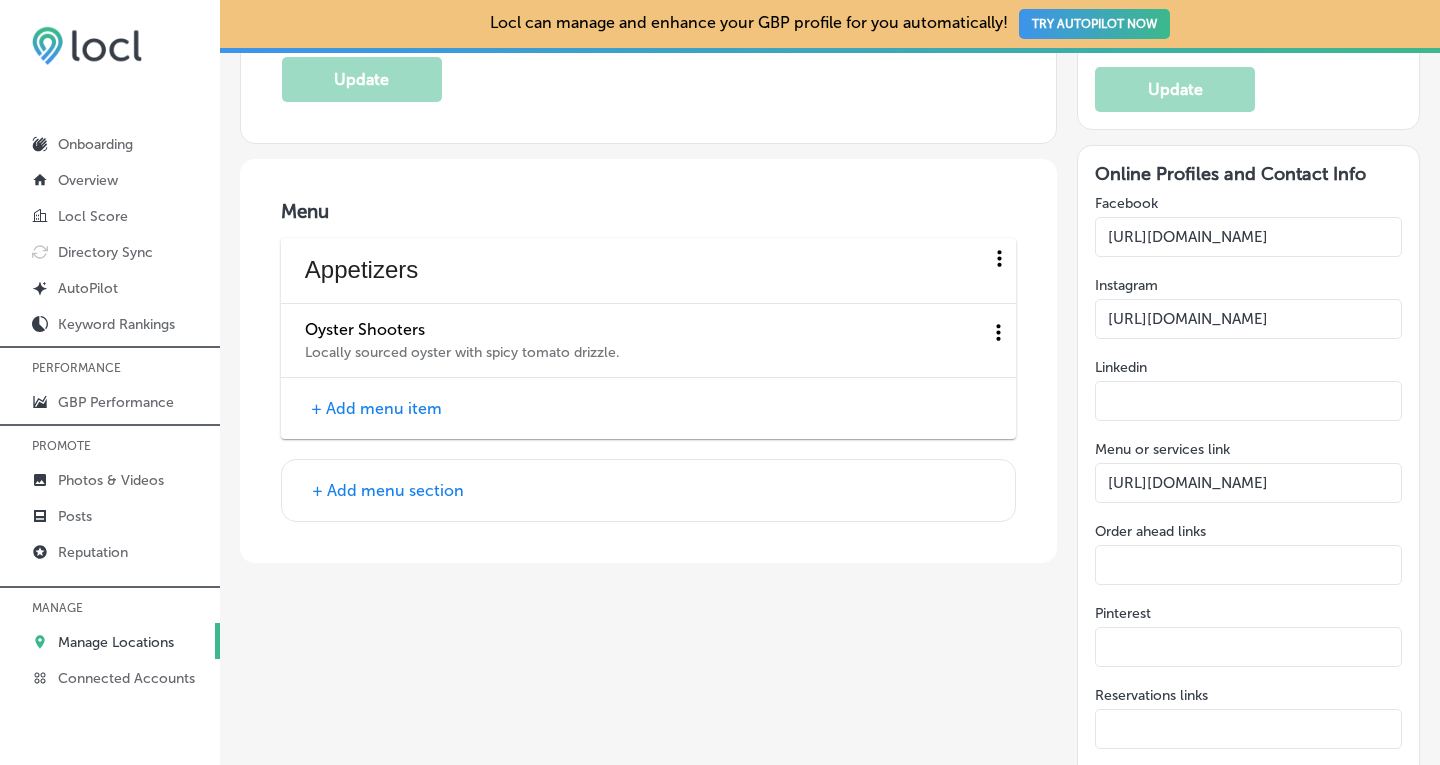 scroll, scrollTop: 2792, scrollLeft: 0, axis: vertical 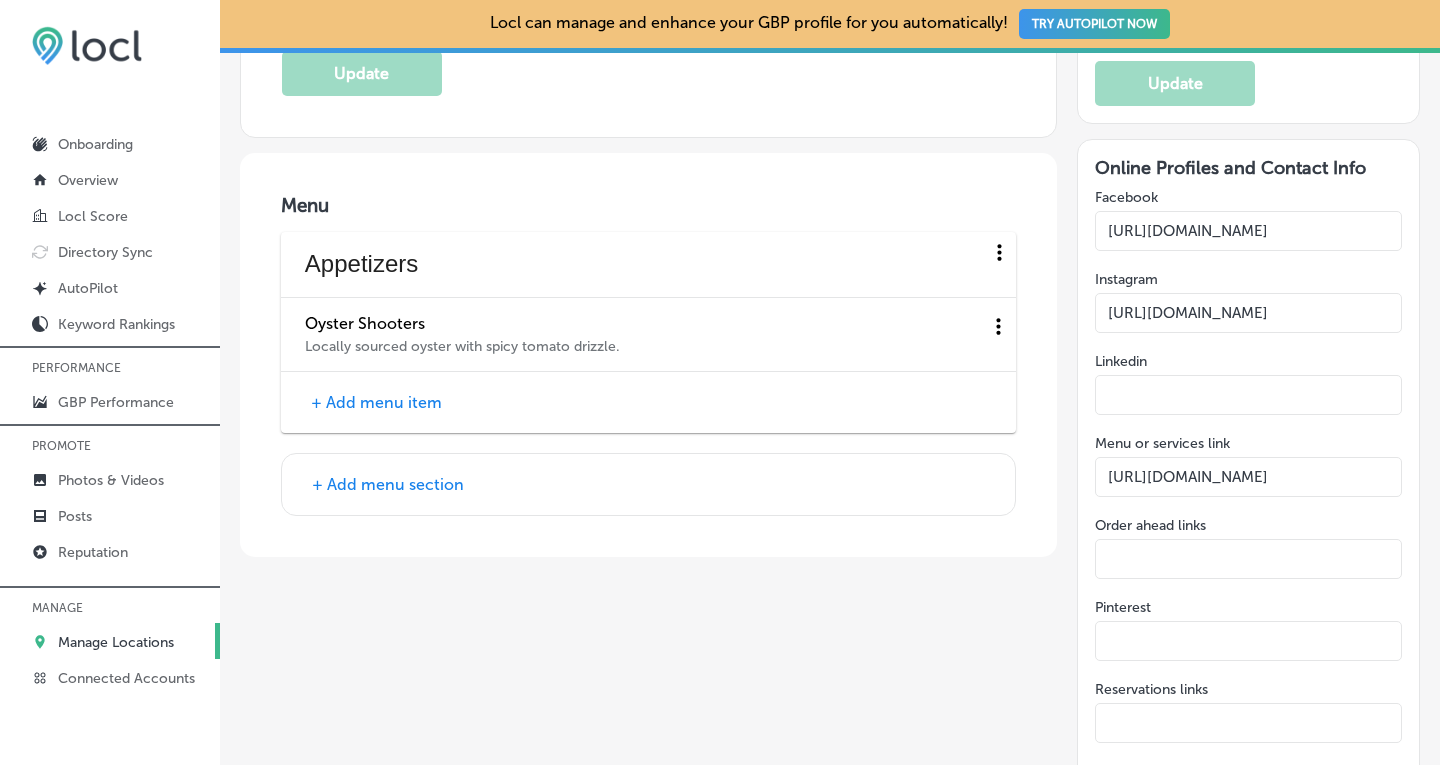 click on "+ Add menu item" at bounding box center [376, 402] 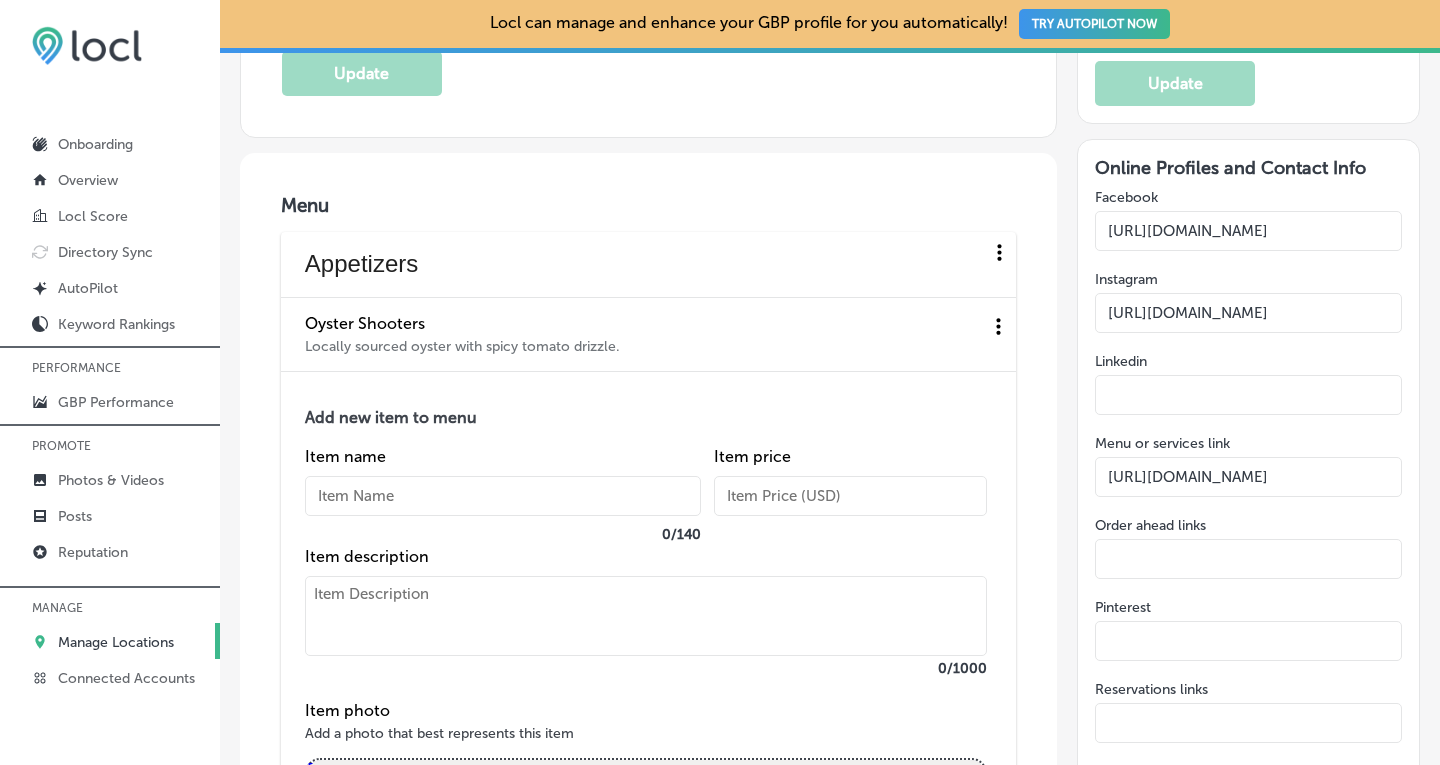 click at bounding box center (503, 496) 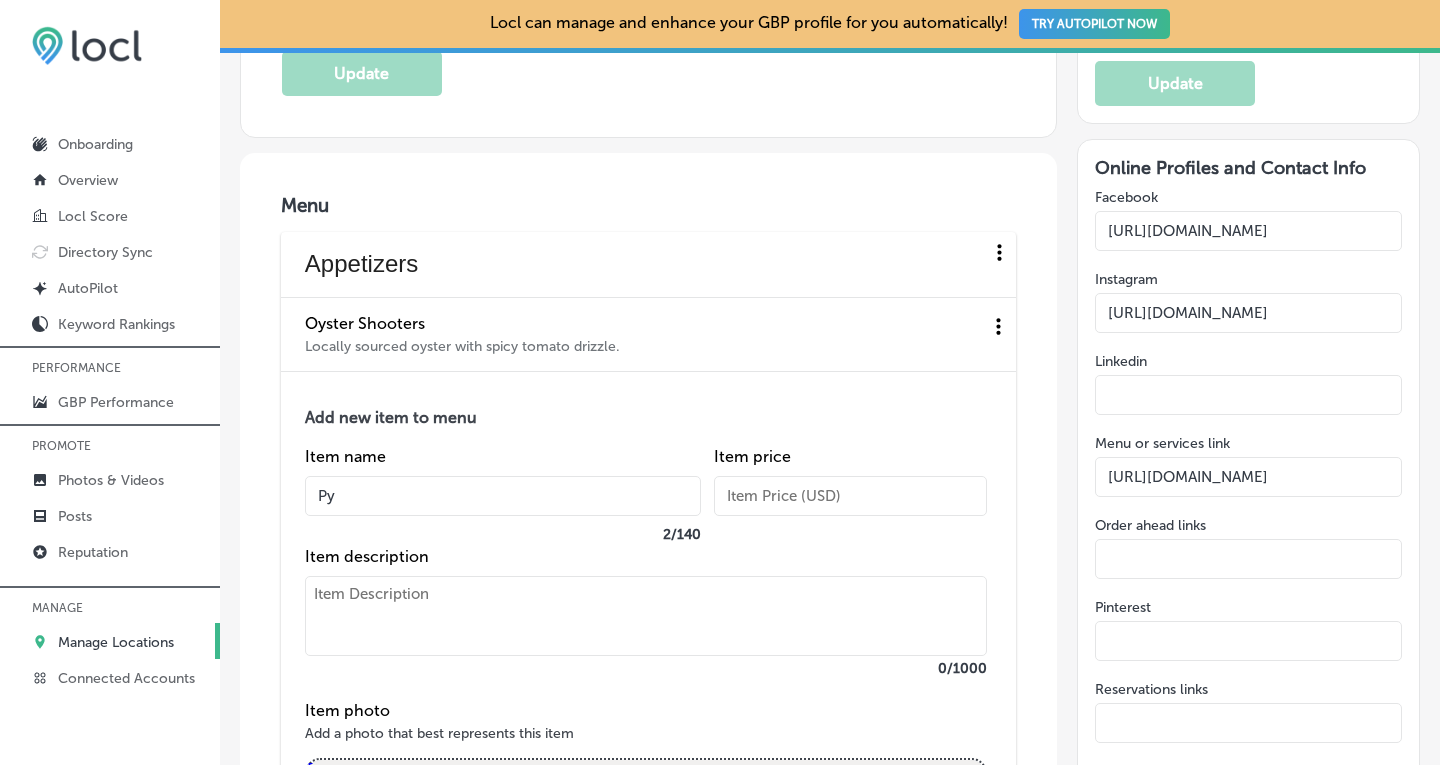 type on "P" 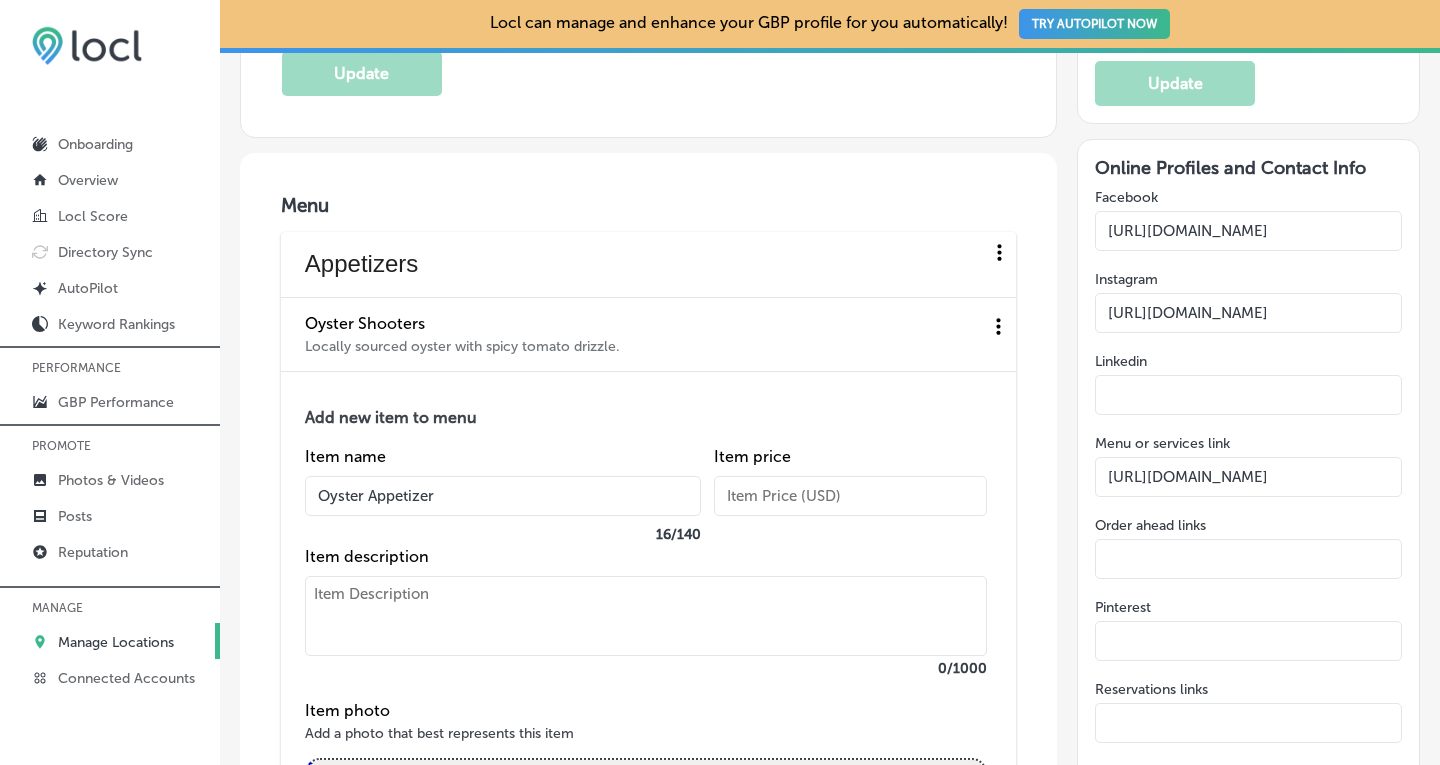 type on "Oyster Appetizer" 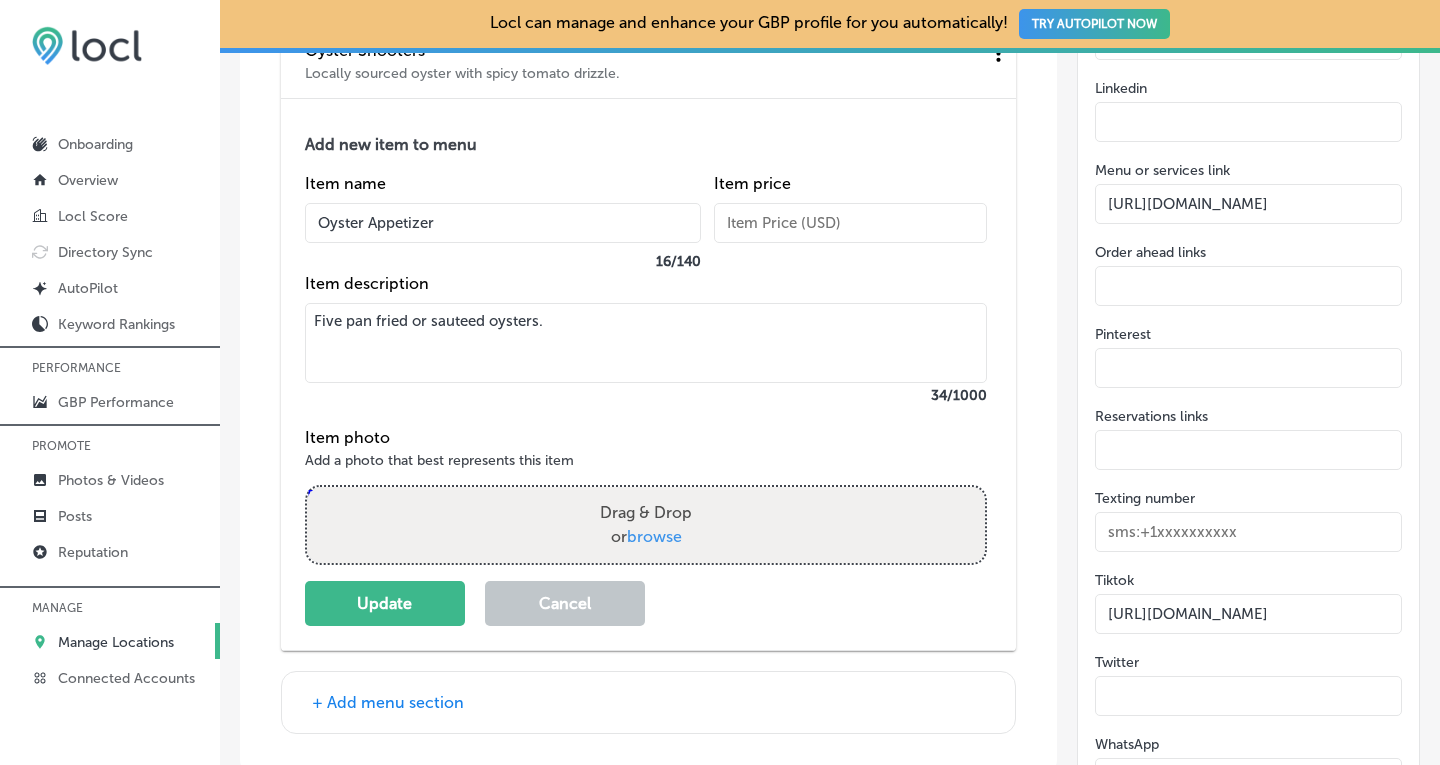 scroll, scrollTop: 3089, scrollLeft: 0, axis: vertical 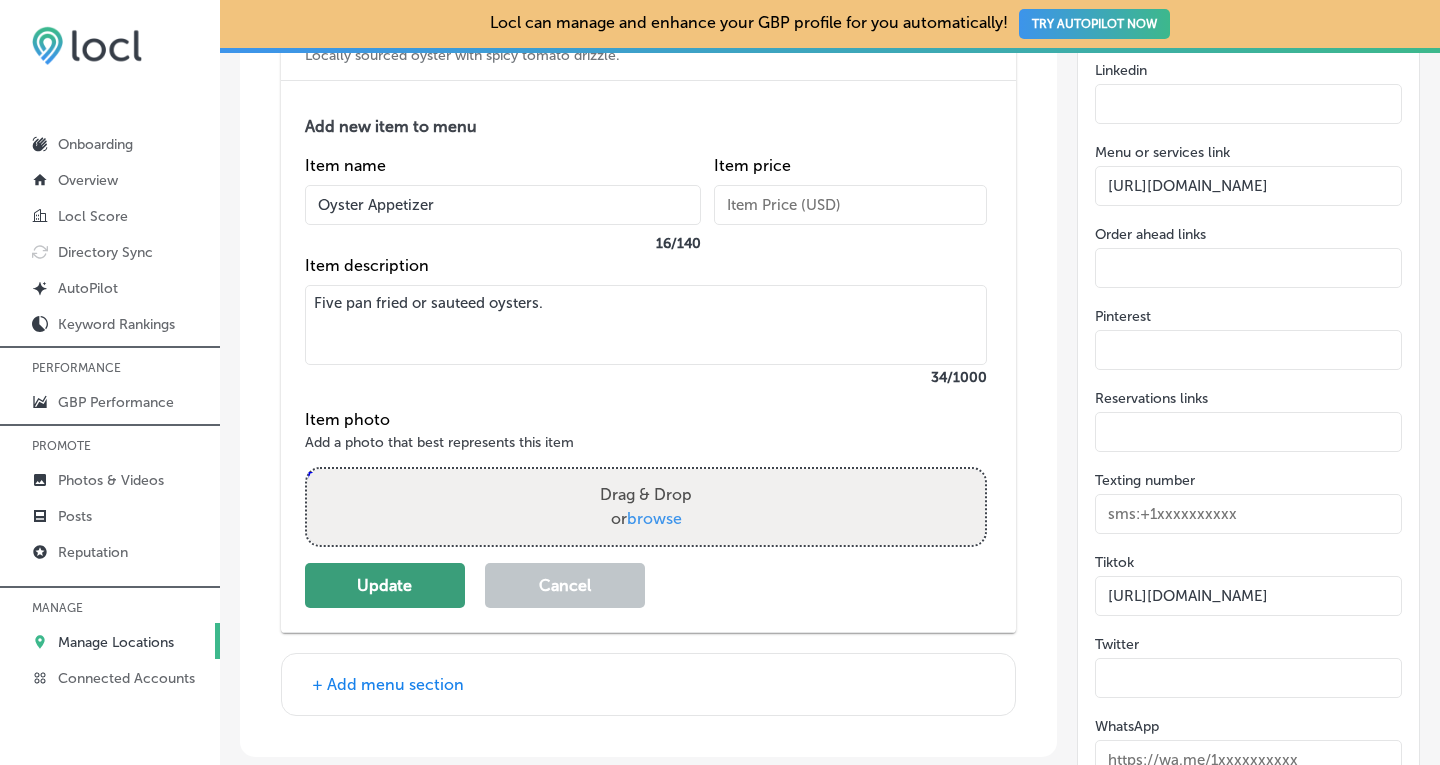 type on "Five pan fried or sauteed oysters." 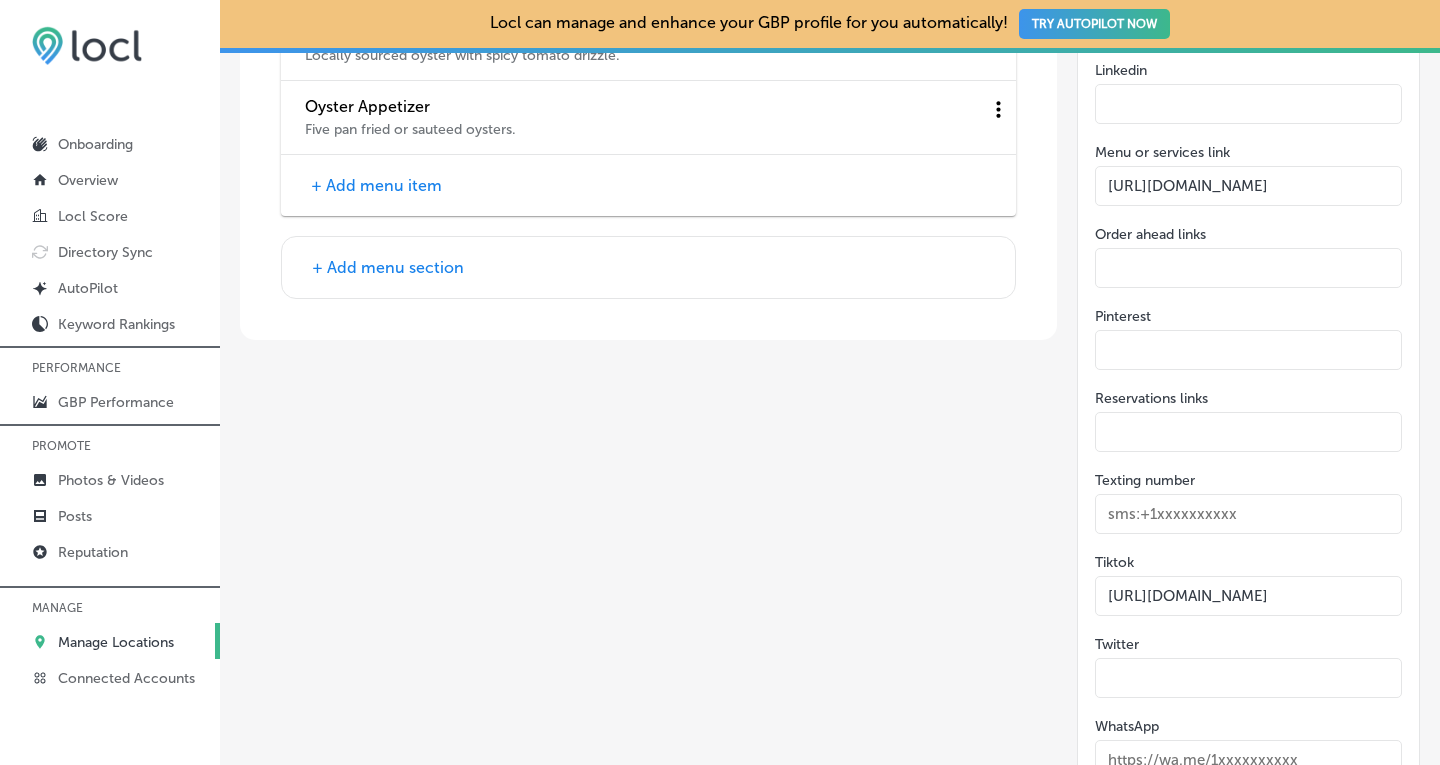click on "+ Add menu item" at bounding box center (376, 185) 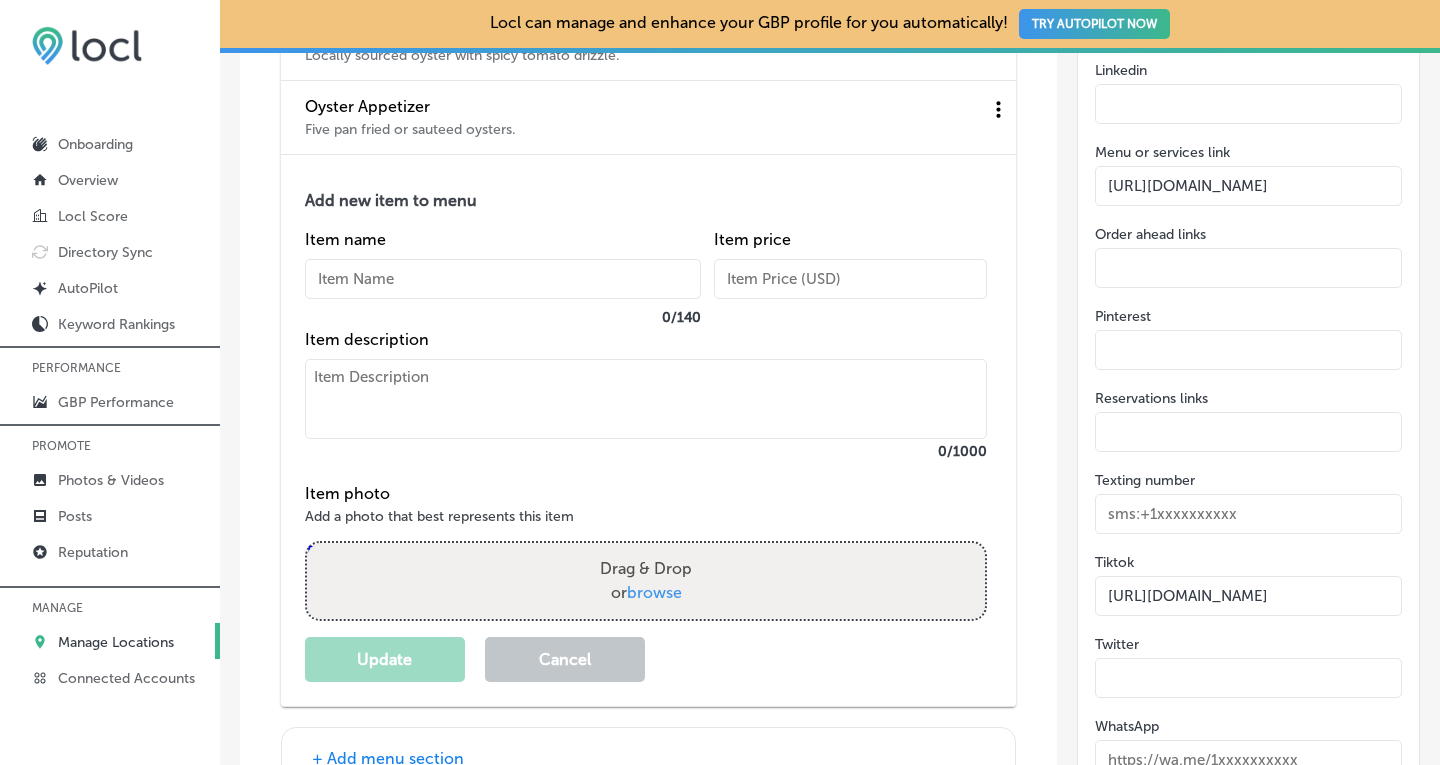 click at bounding box center (503, 279) 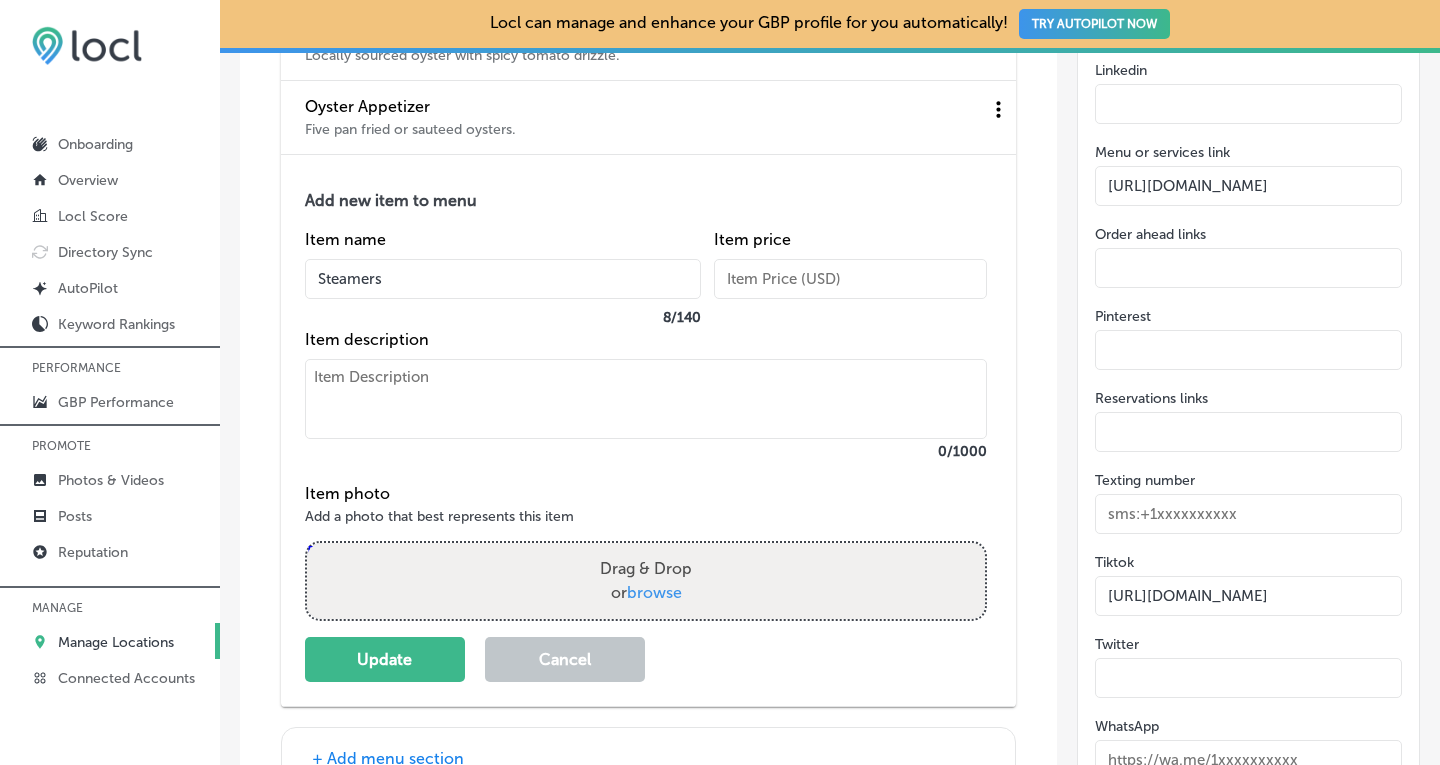 type on "Steamers" 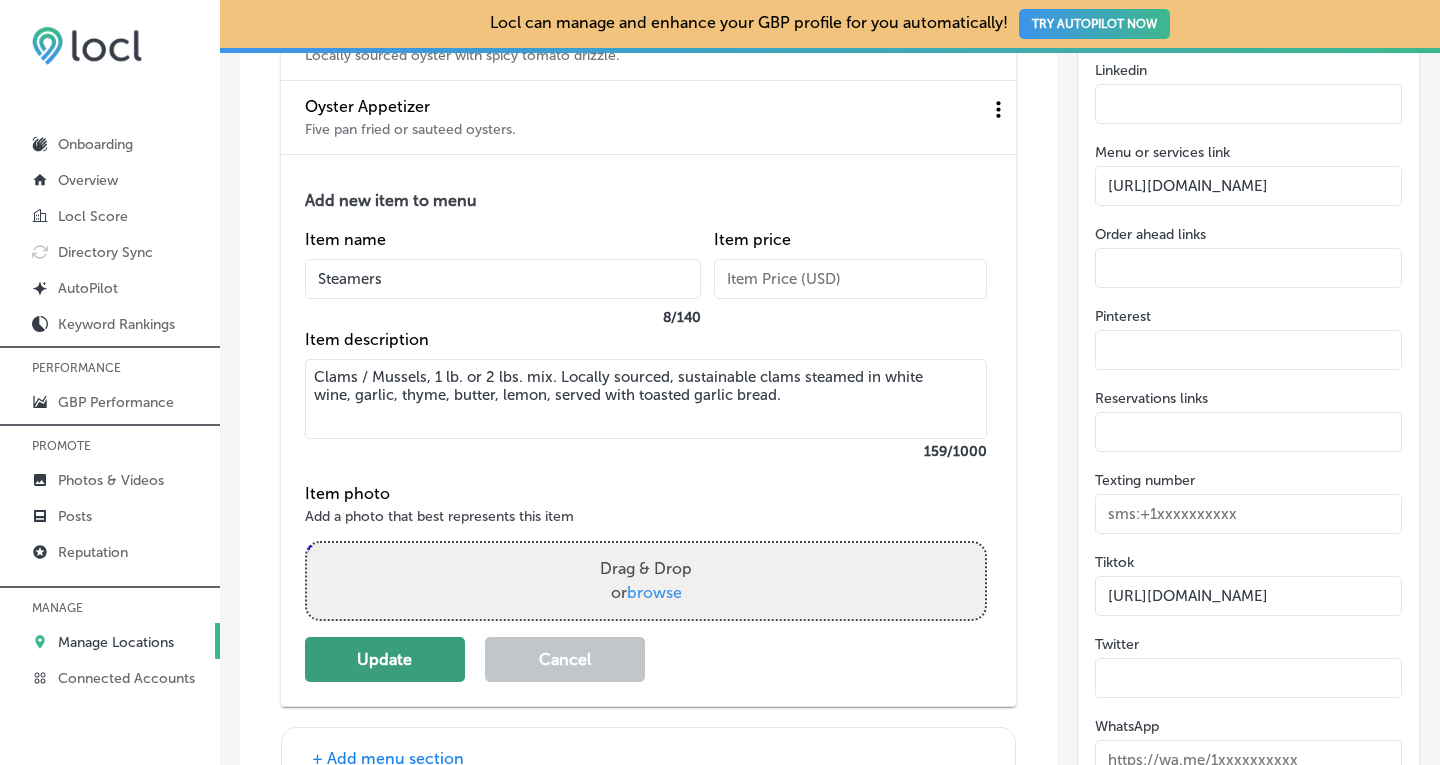 type on "Clams / Mussels, 1 lb. or 2 lbs. mix. Locally sourced, sustainable clams steamed in white wine, garlic, thyme, butter, lemon, served with toasted garlic bread." 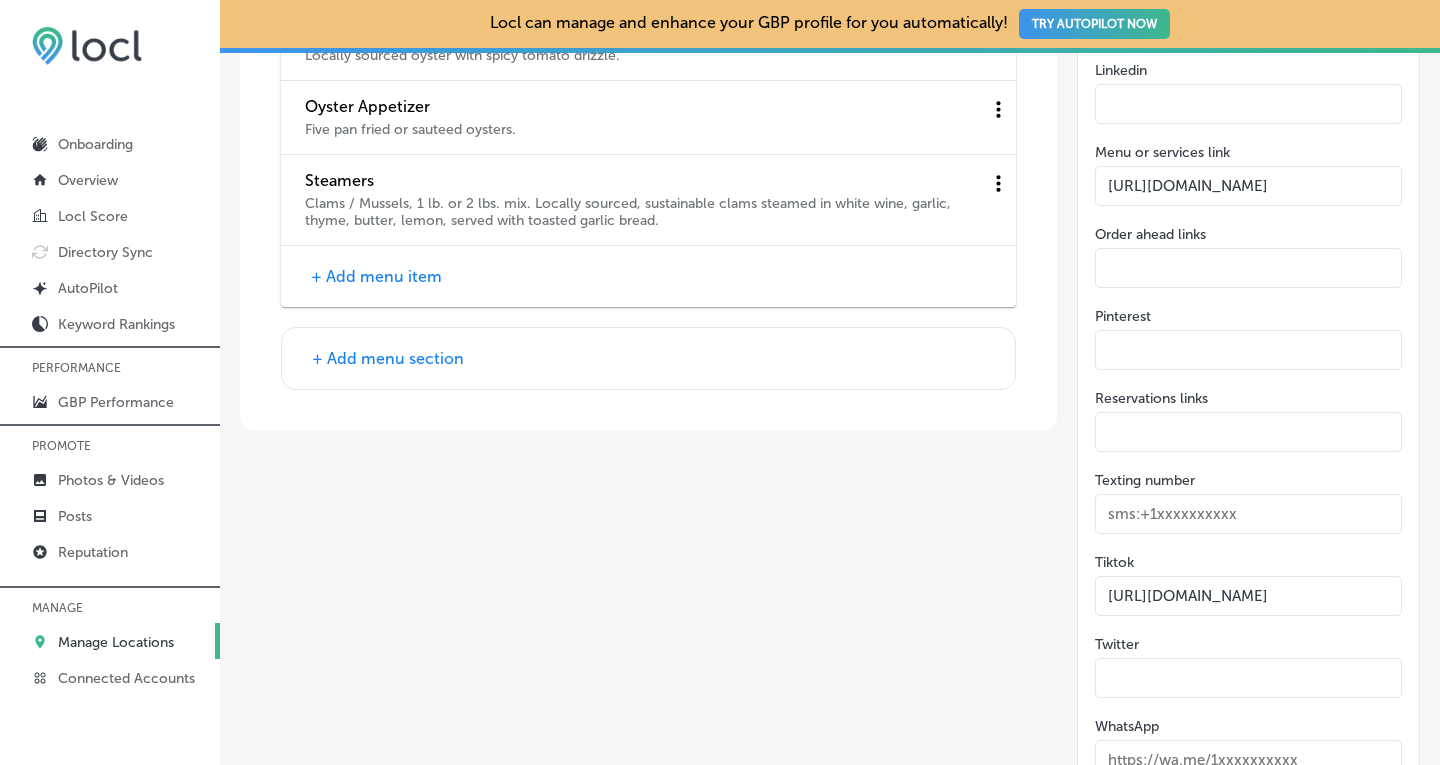 click on "+ Add menu section" at bounding box center [388, 358] 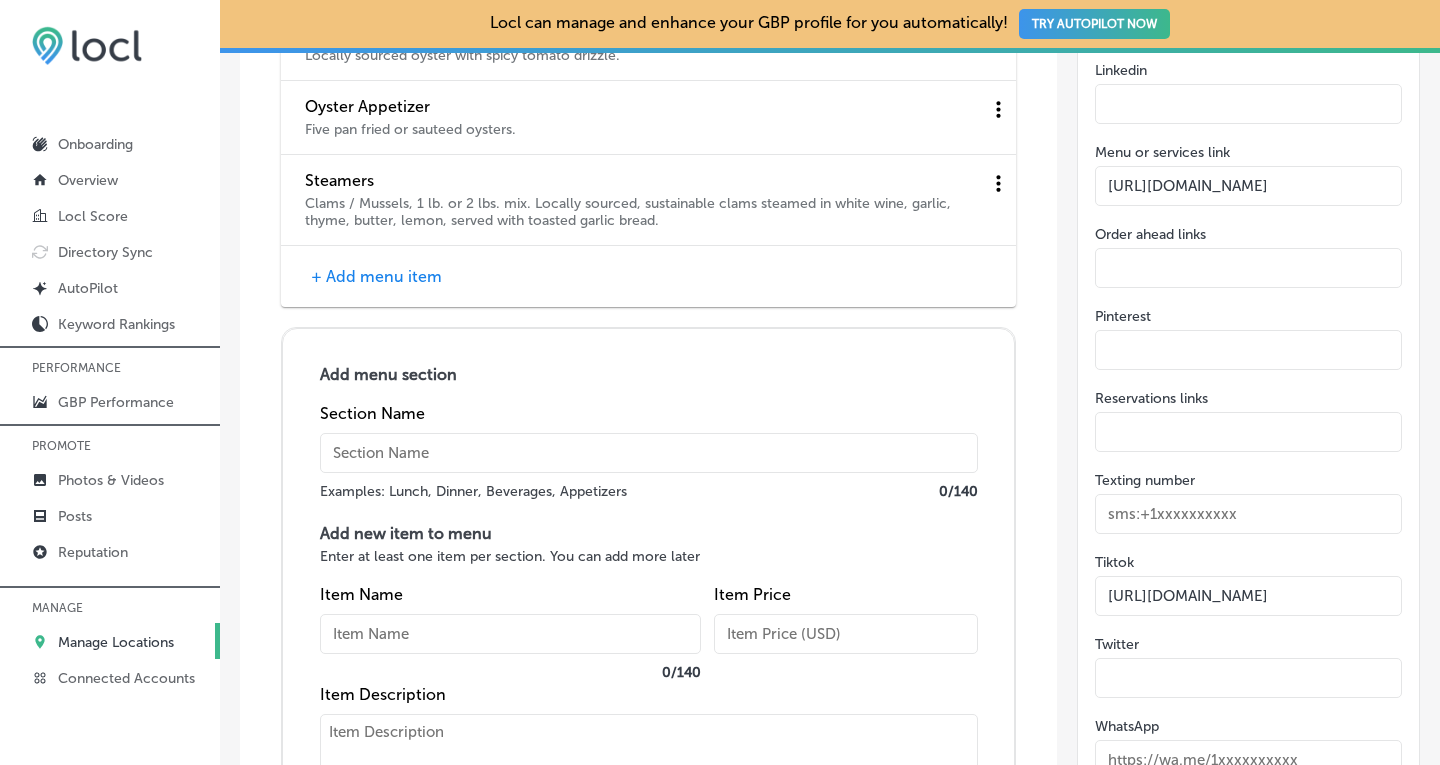 click at bounding box center (649, 453) 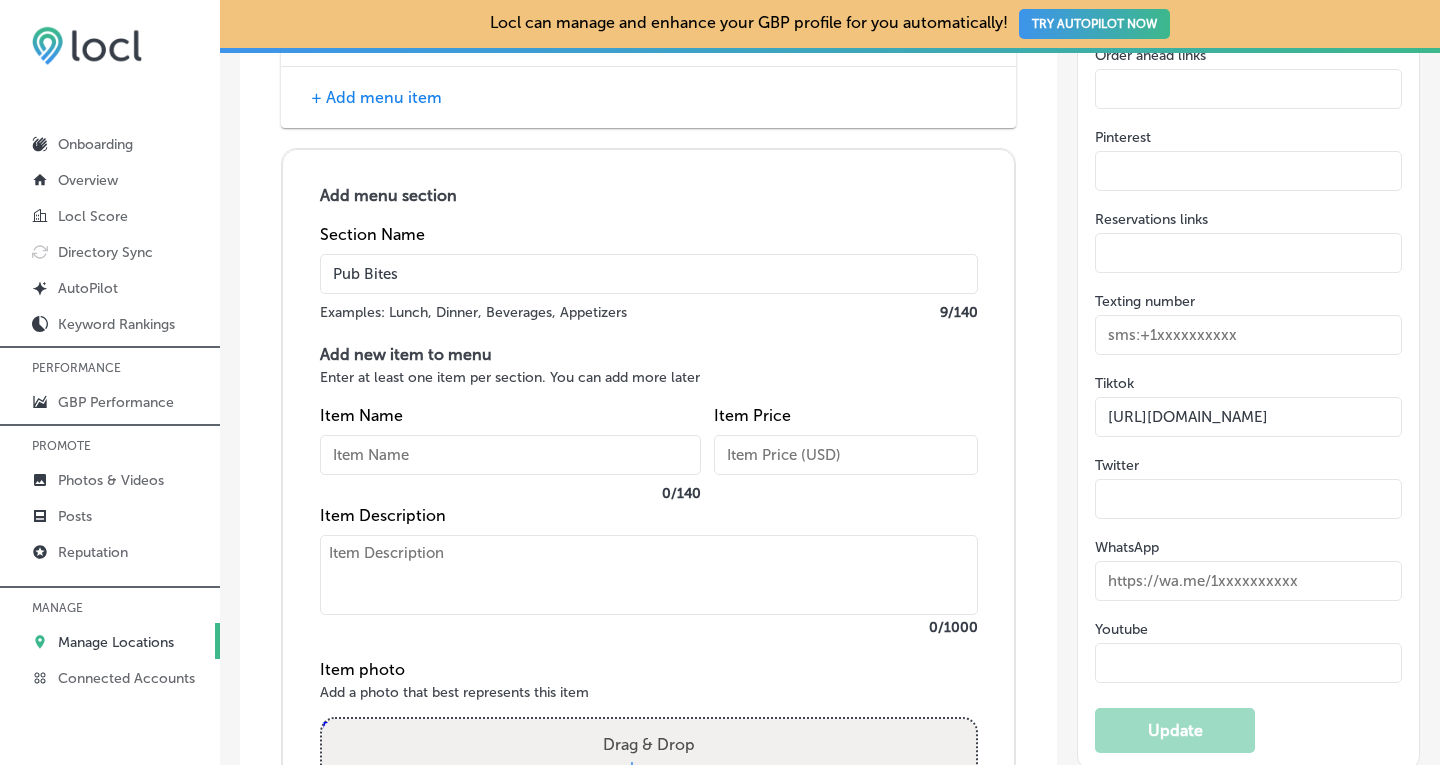 scroll, scrollTop: 3275, scrollLeft: 0, axis: vertical 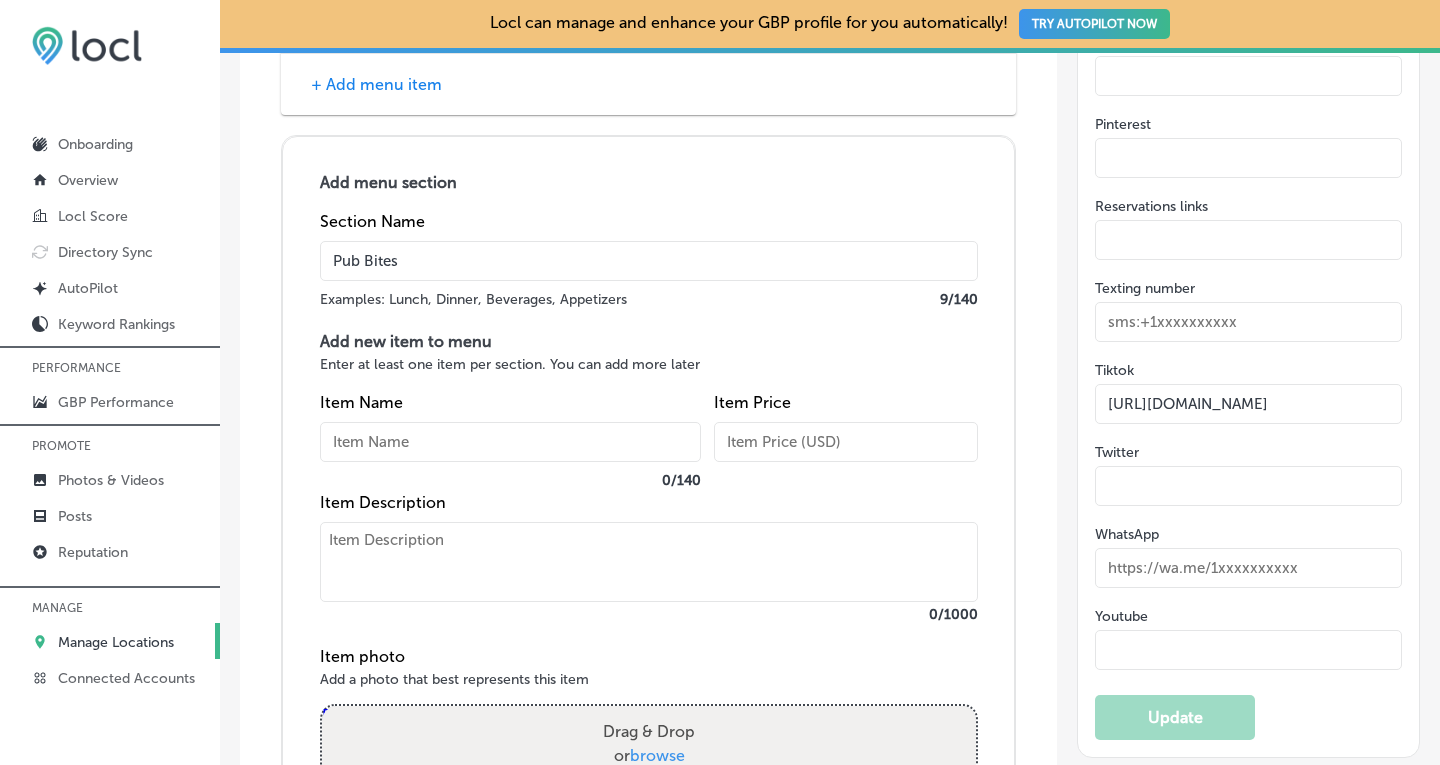 type on "Pub Bites" 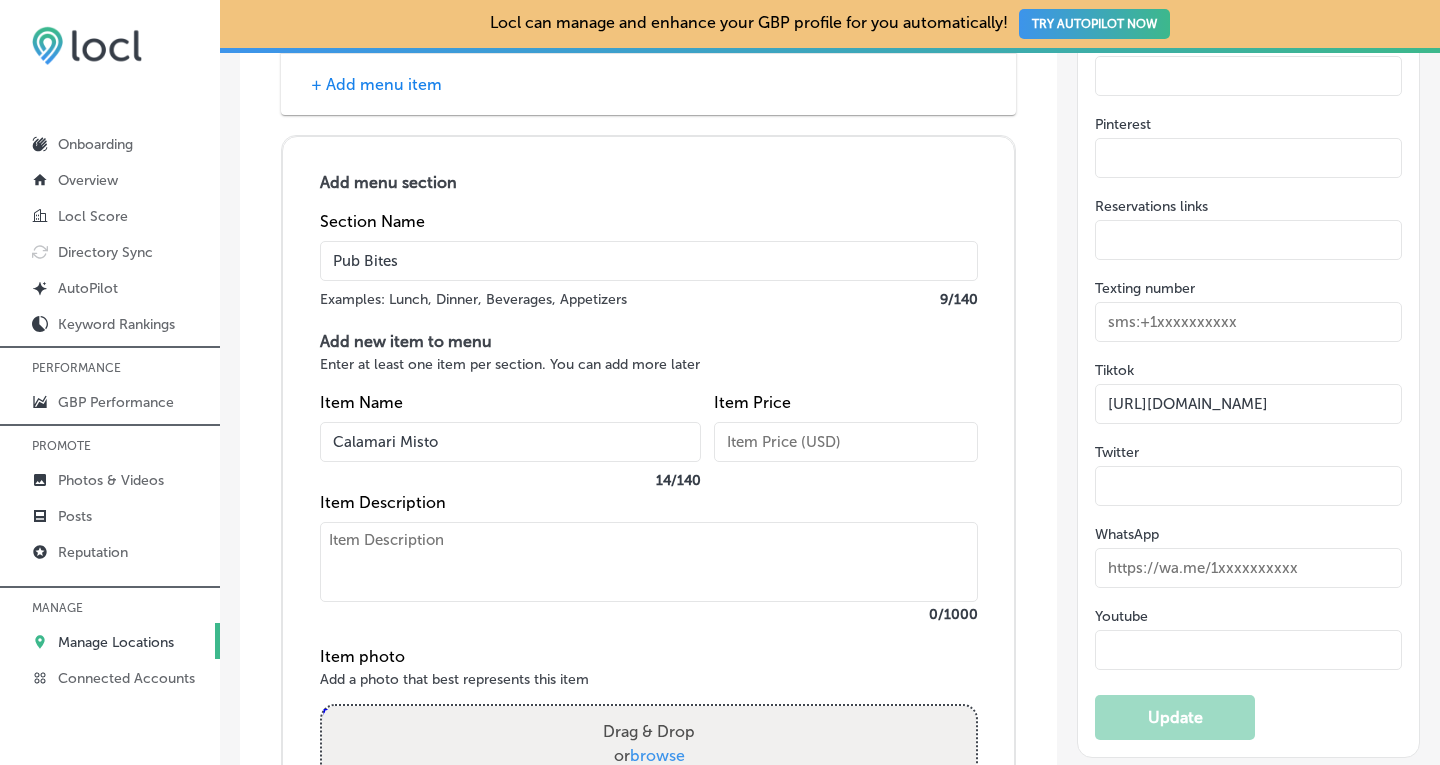 click on "Calamari Misto" at bounding box center [511, 442] 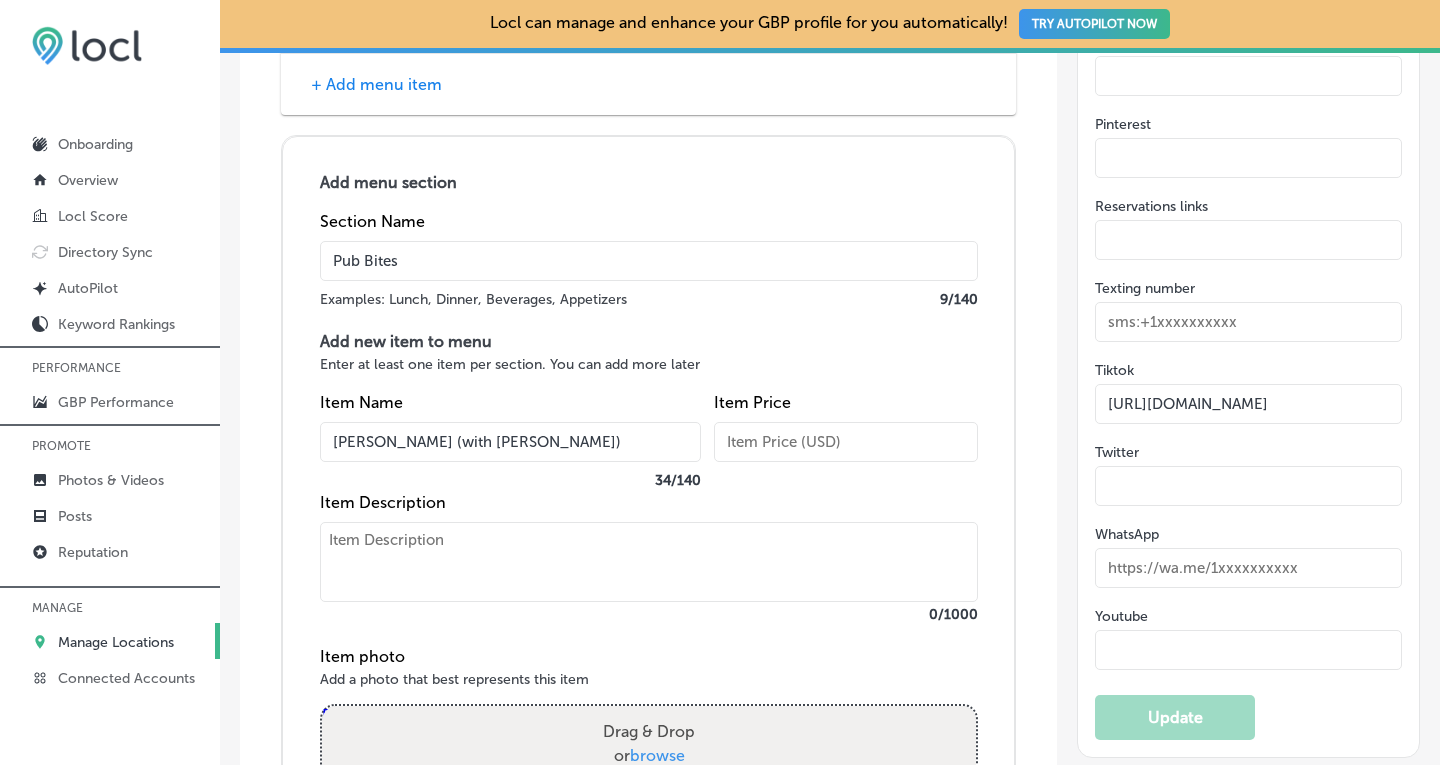 type on "[PERSON_NAME] (with [PERSON_NAME])" 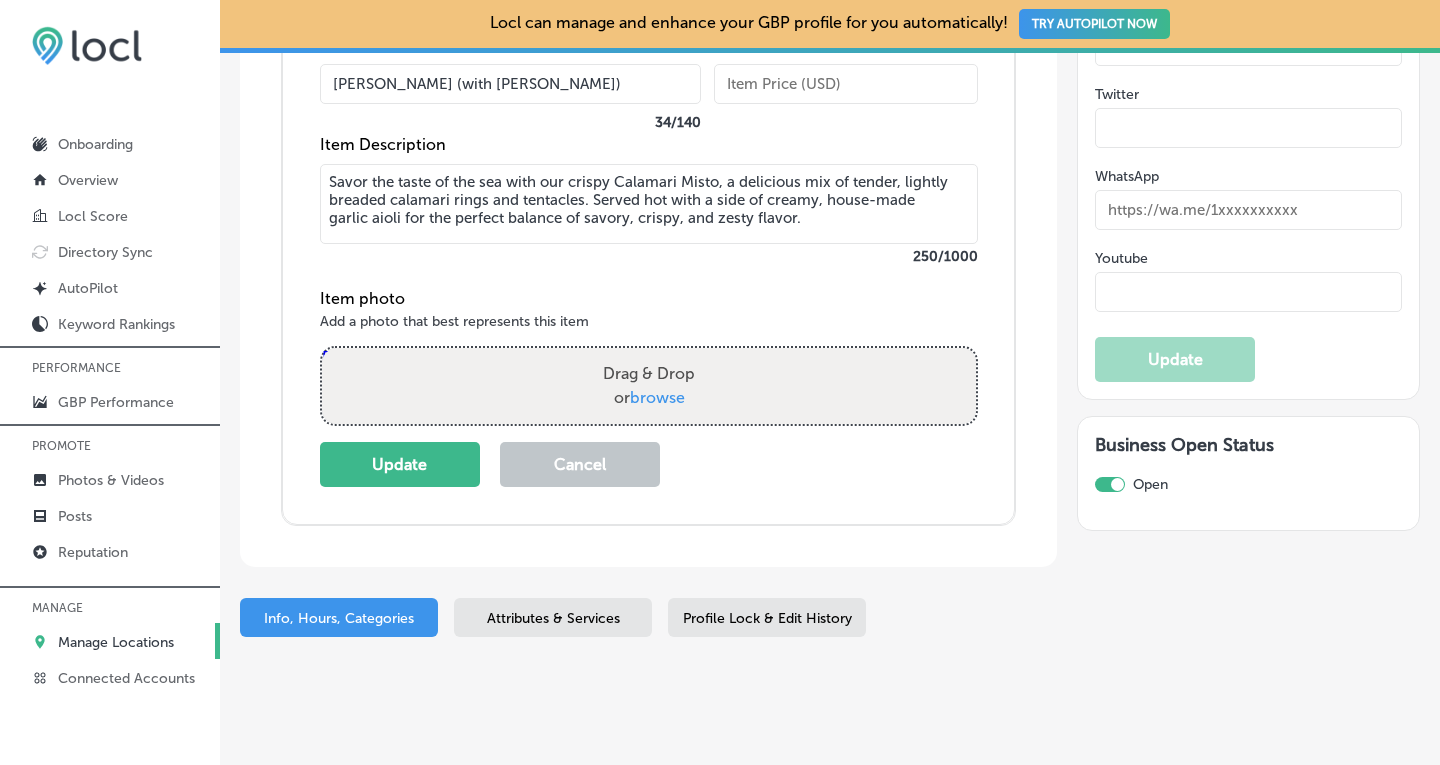 scroll, scrollTop: 3648, scrollLeft: 0, axis: vertical 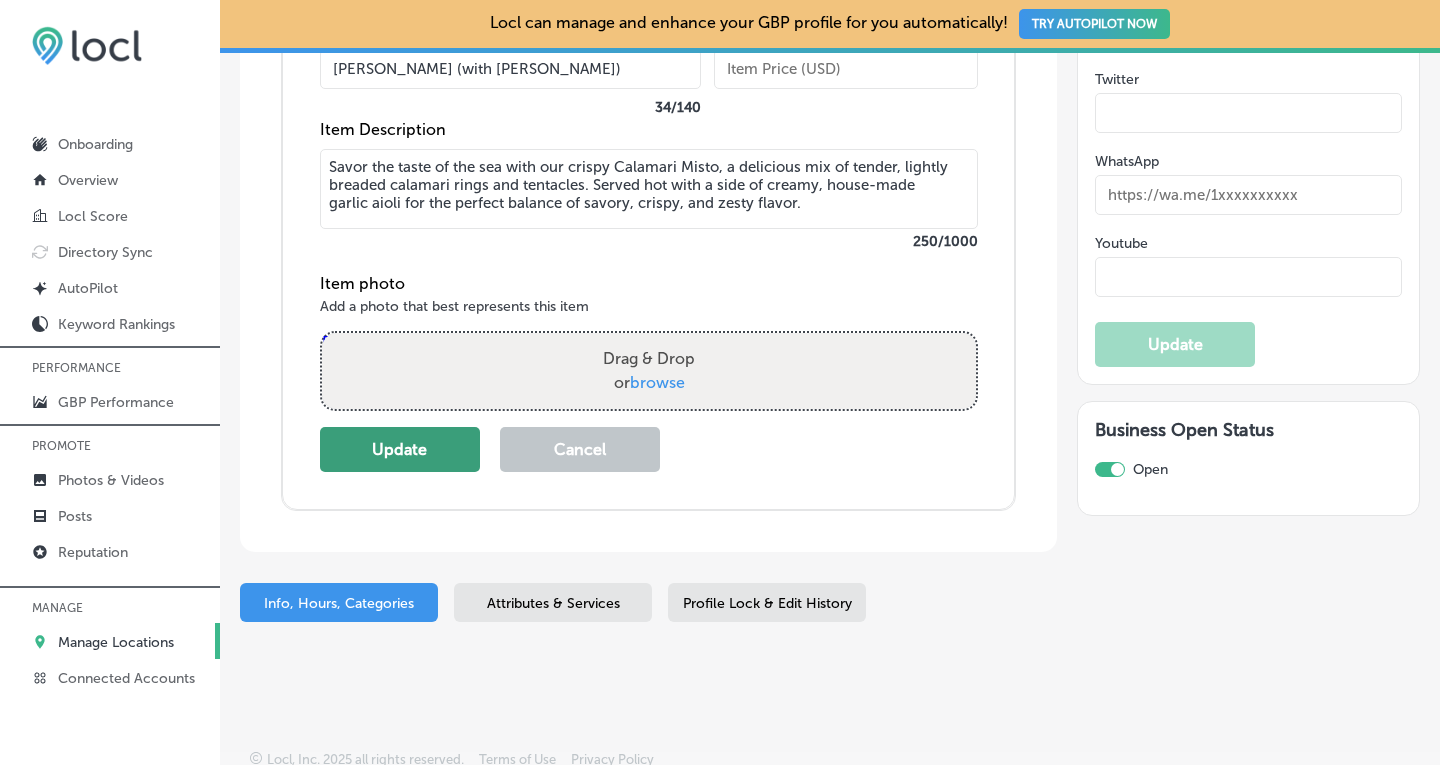 type on "Savor the taste of the sea with our crispy Calamari Misto, a delicious mix of tender, lightly breaded calamari rings and tentacles. Served hot with a side of creamy, house-made garlic aioli for the perfect balance of savory, crispy, and zesty flavor." 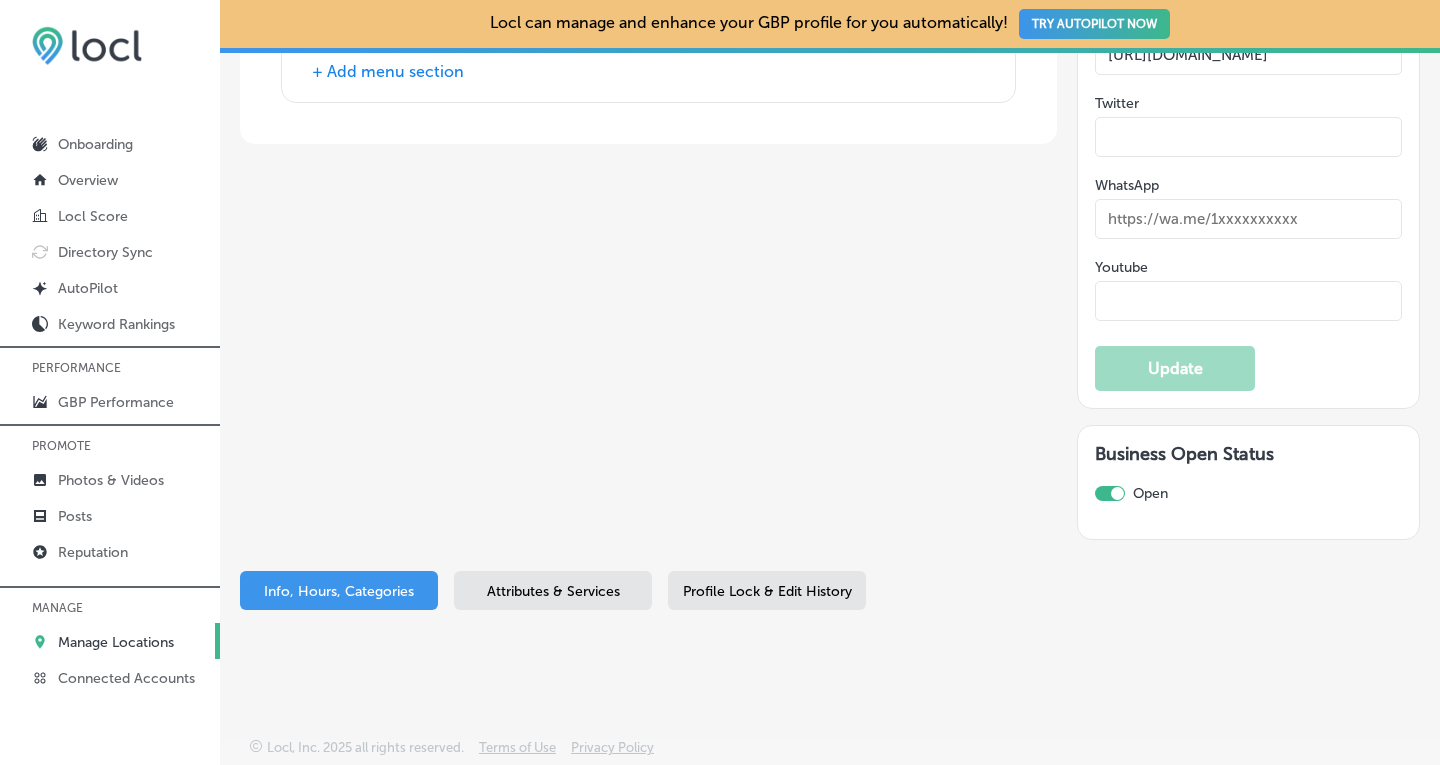 scroll, scrollTop: 3620, scrollLeft: 0, axis: vertical 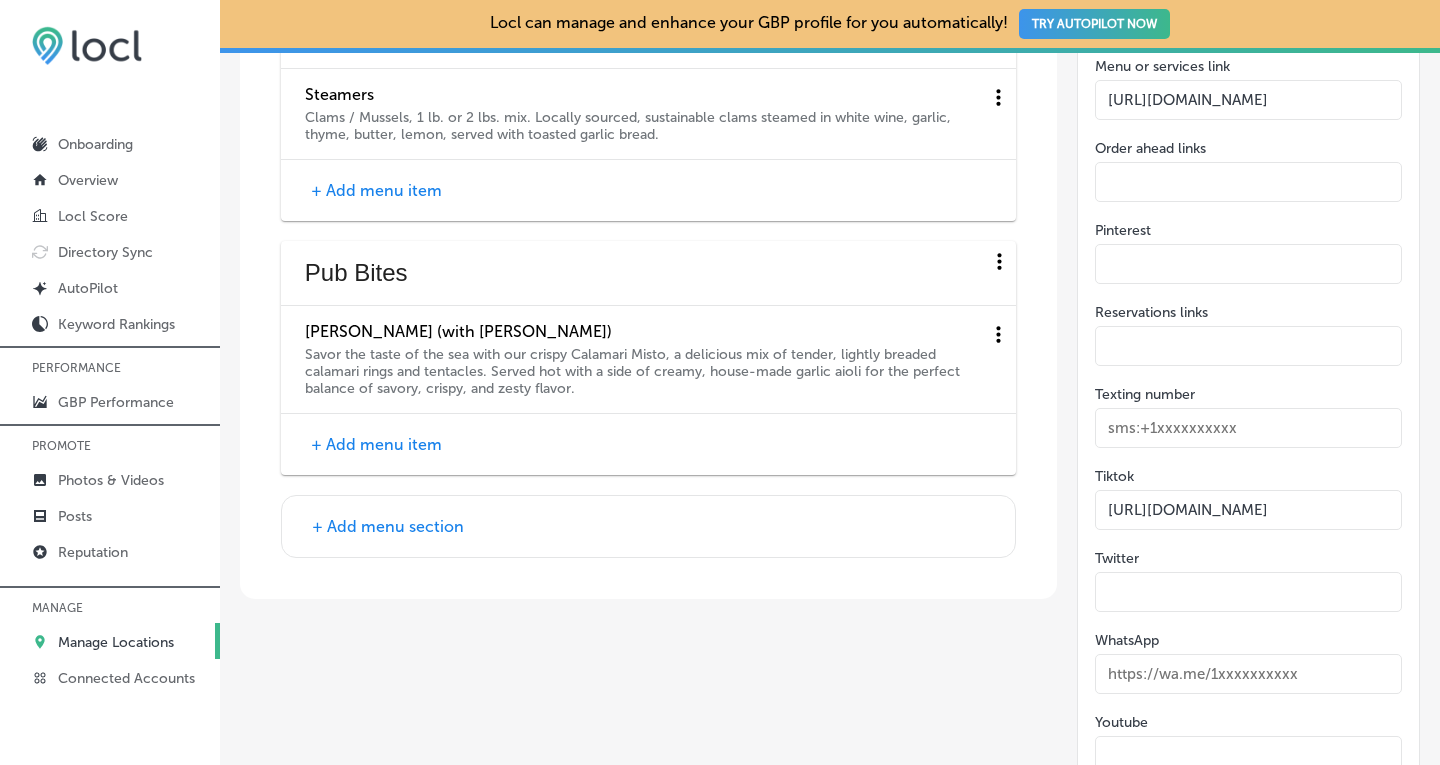 click on "+ Add menu item" at bounding box center (376, 444) 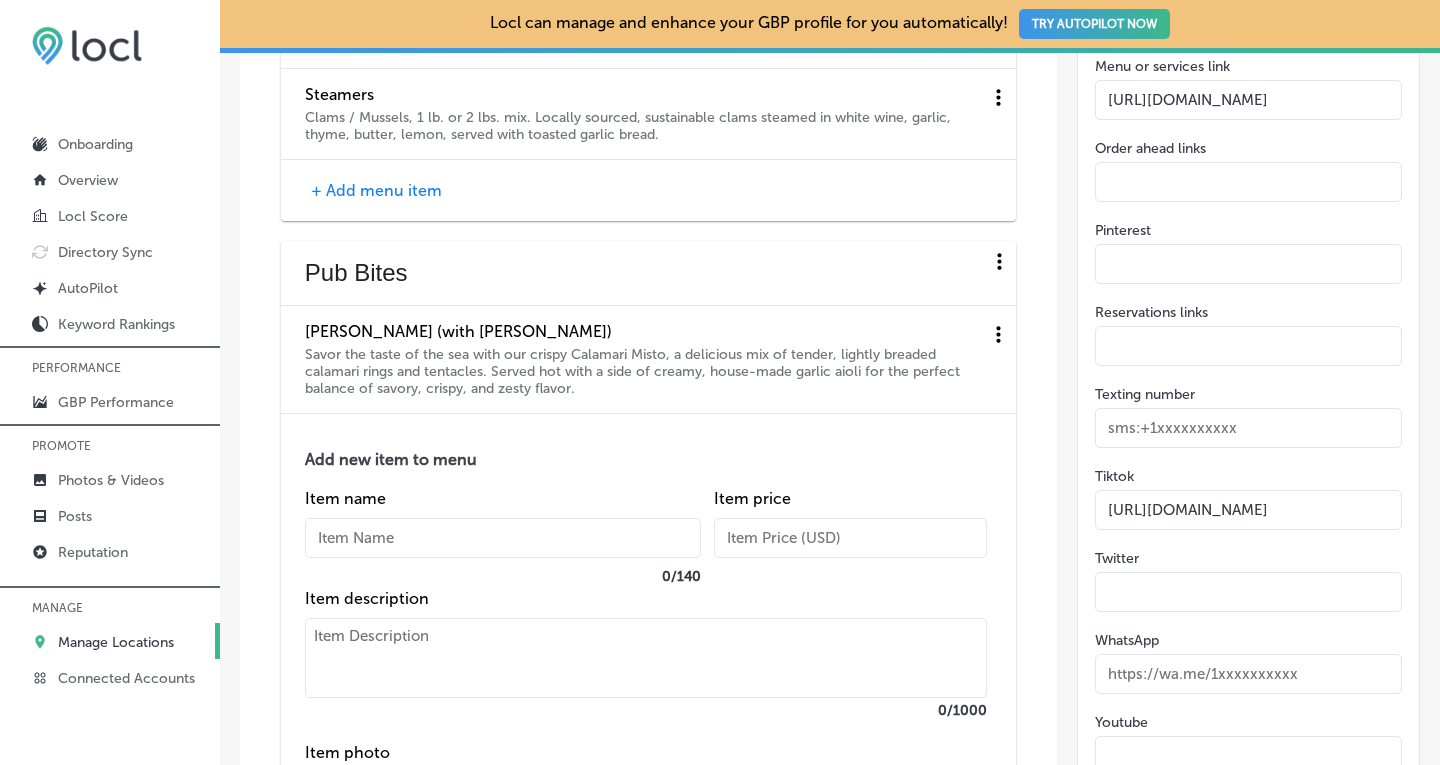 click at bounding box center (503, 538) 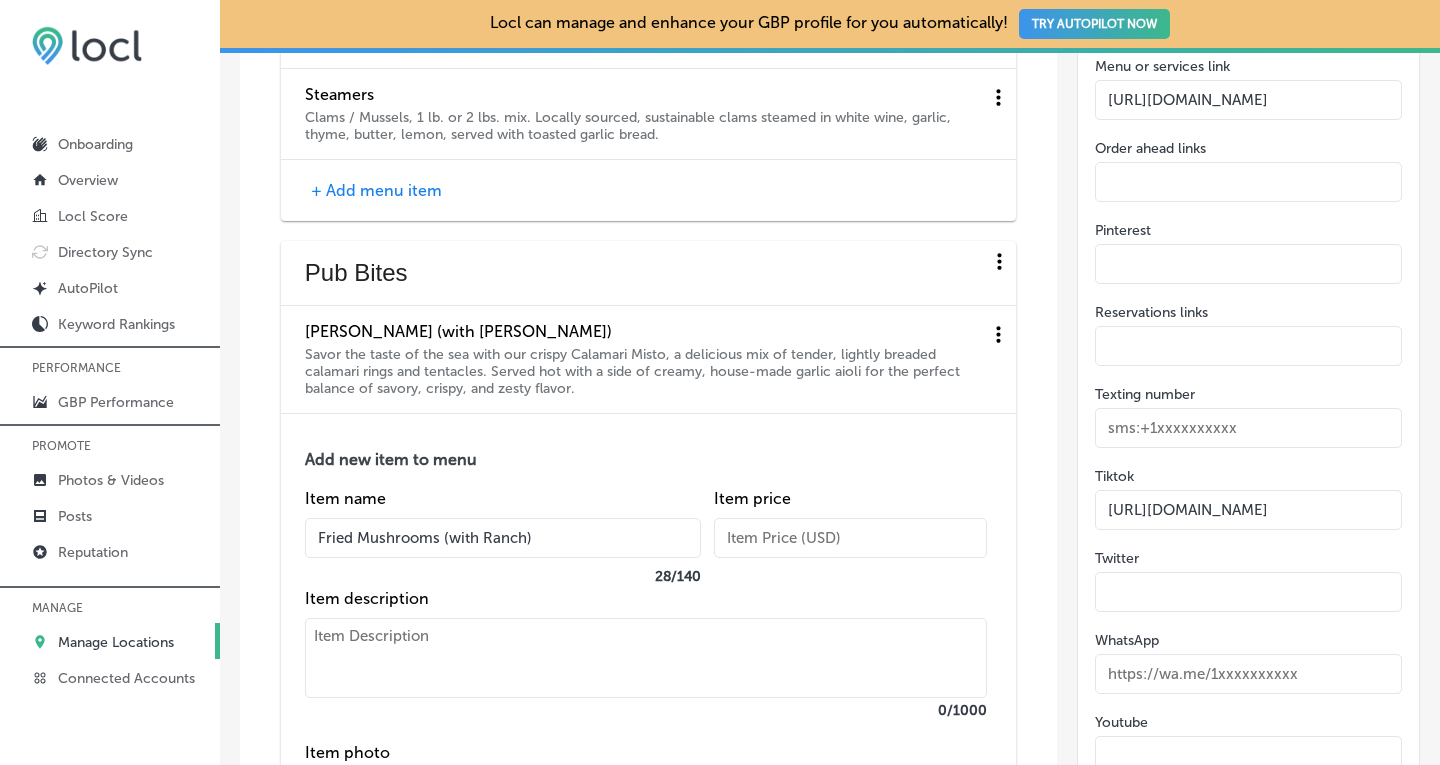 type on "Fried Mushrooms (with Ranch)" 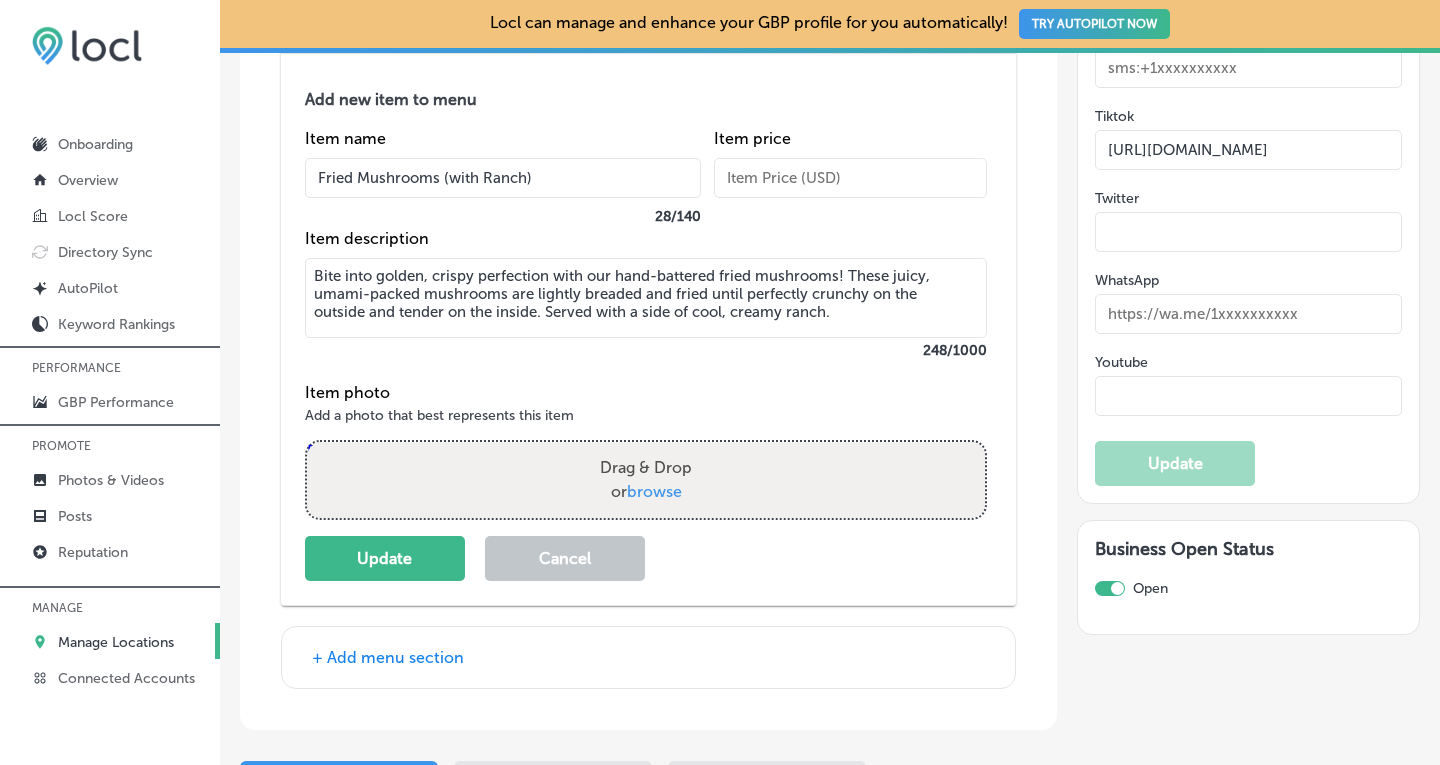 scroll, scrollTop: 3538, scrollLeft: 0, axis: vertical 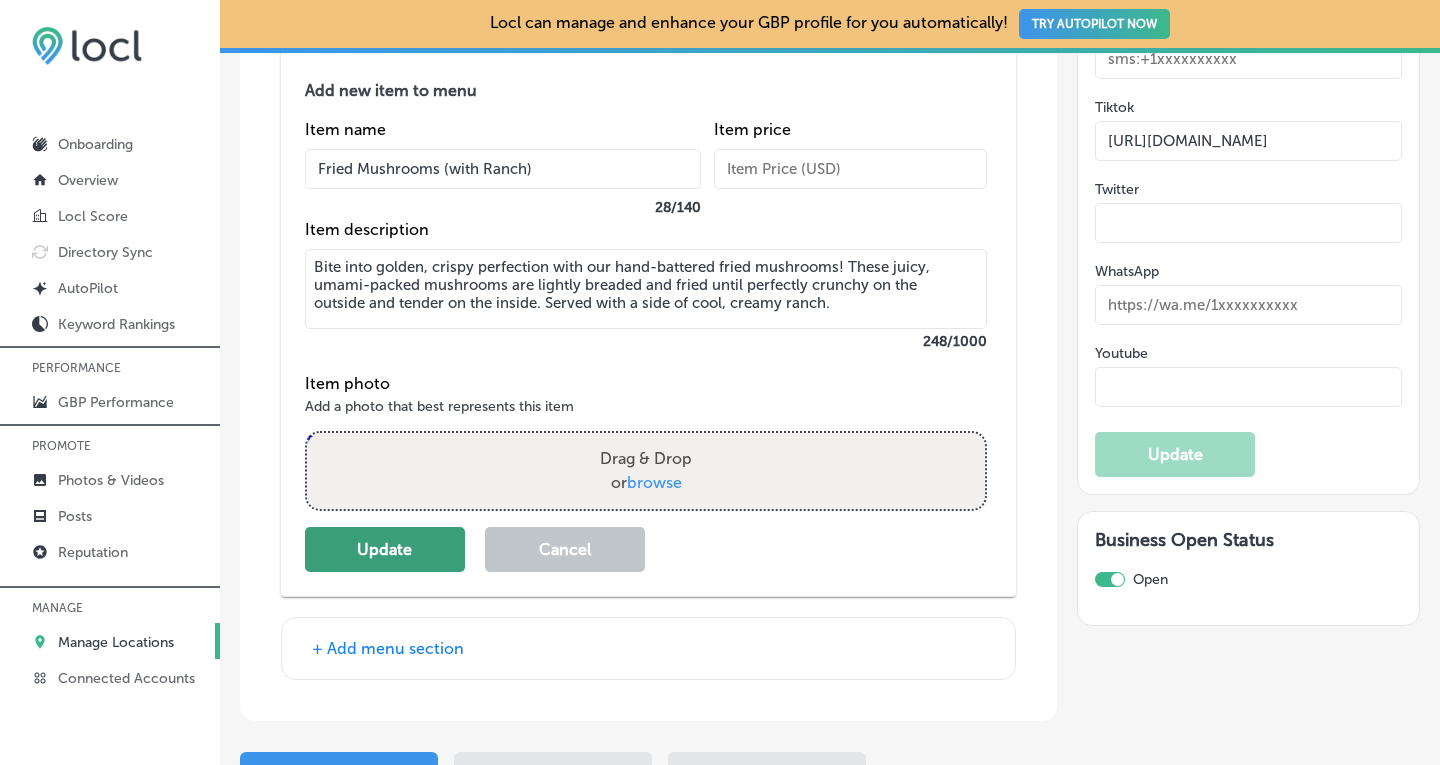 type on "Bite into golden, crispy perfection with our hand-battered fried mushrooms! These juicy, umami-packed mushrooms are lightly breaded and fried until perfectly crunchy on the outside and tender on the inside. Served with a side of cool, creamy ranch." 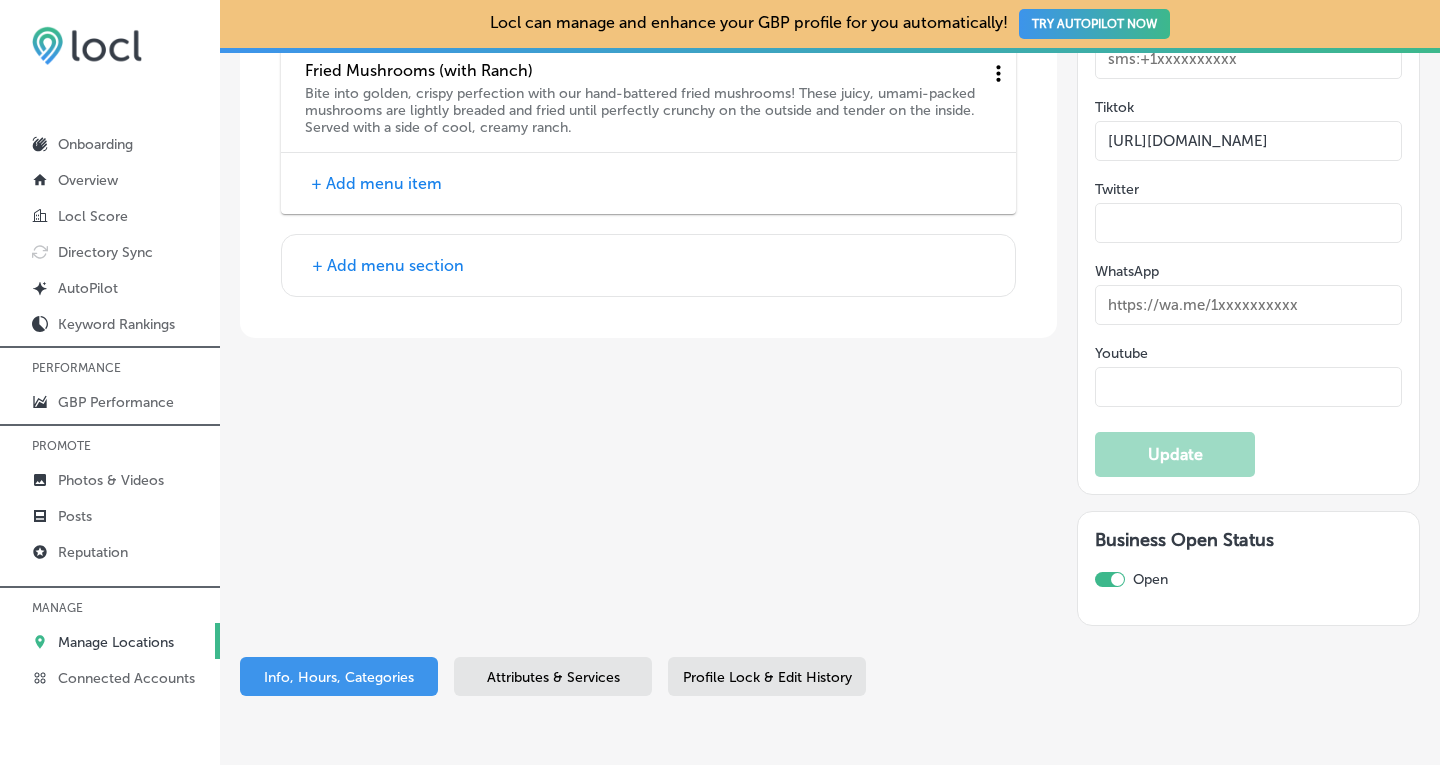 click on "+ Add menu item" at bounding box center (648, 183) 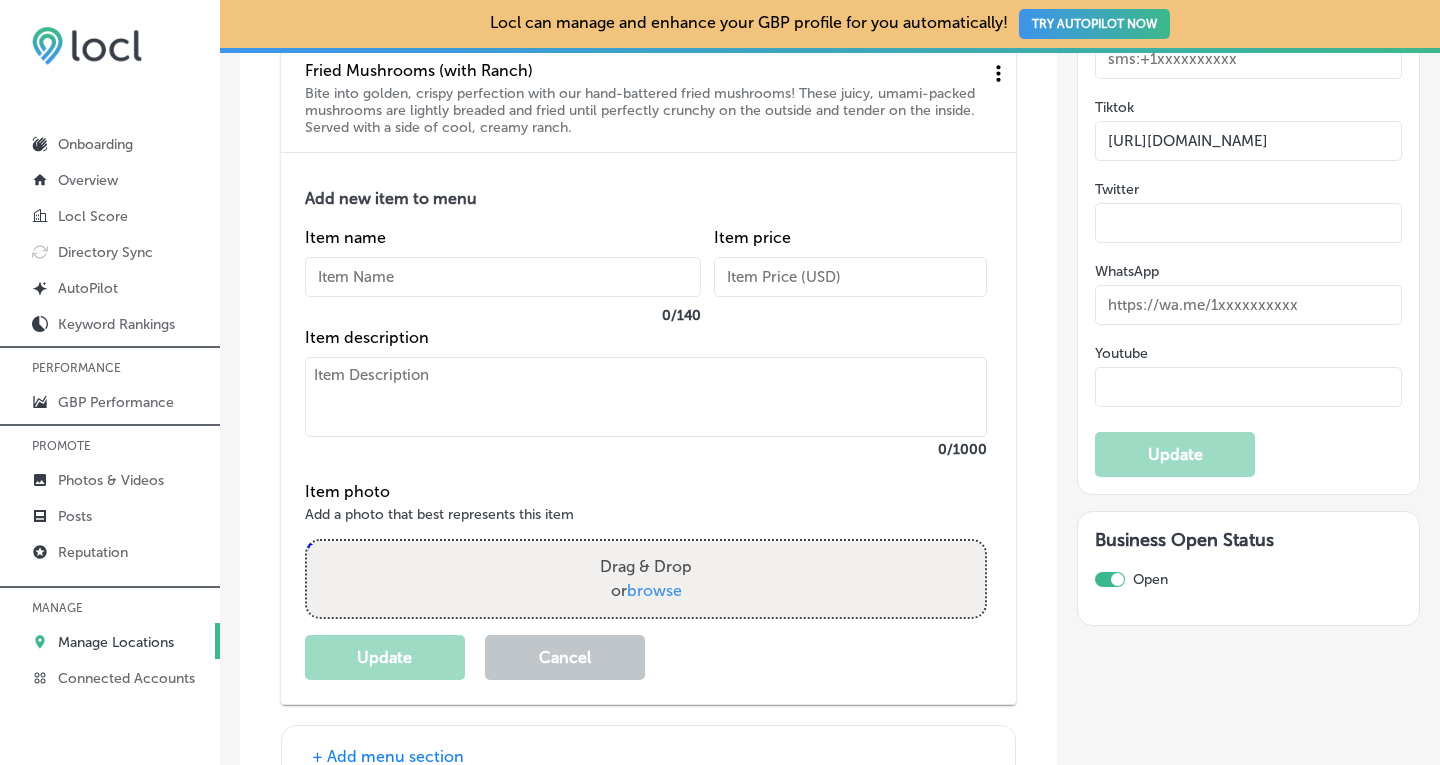 click at bounding box center [503, 277] 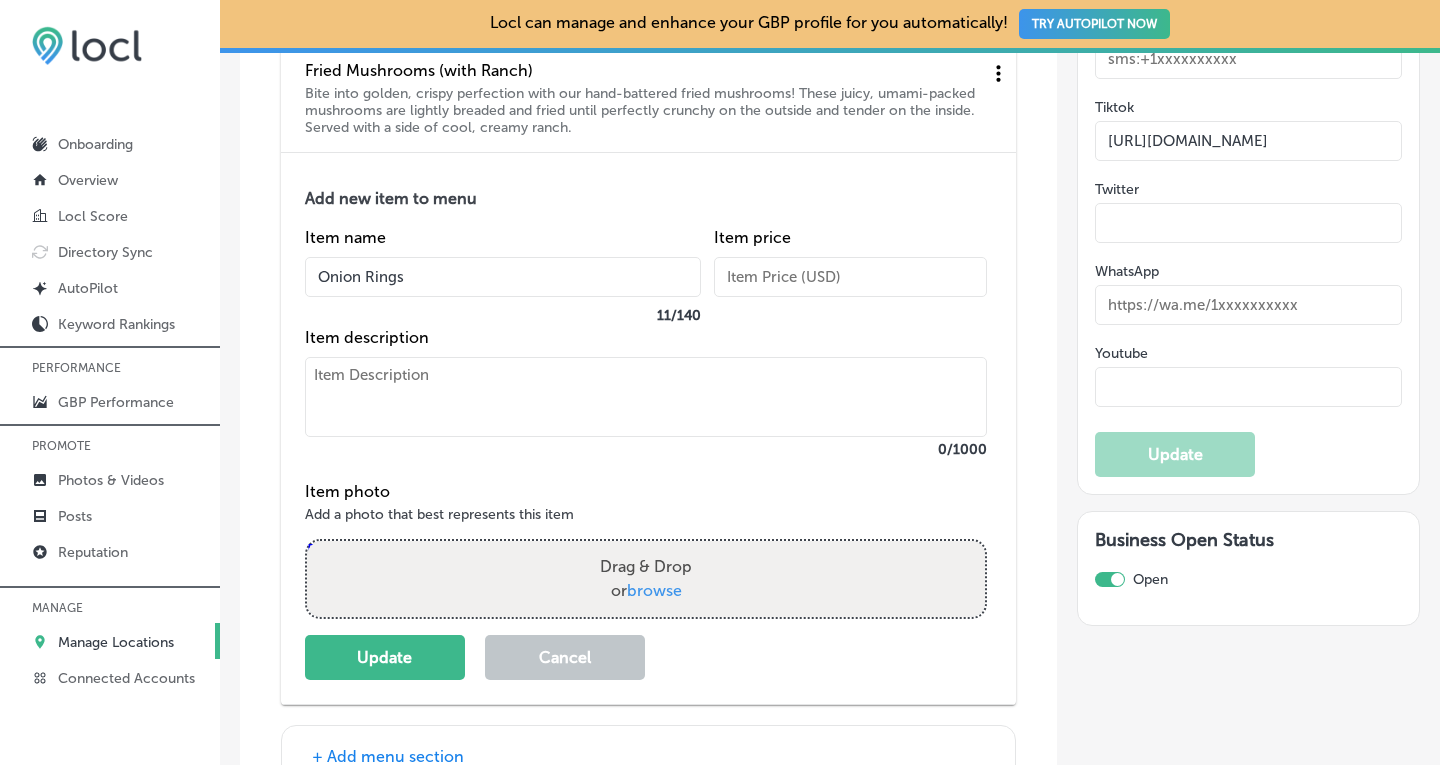 type on "Onion Rings" 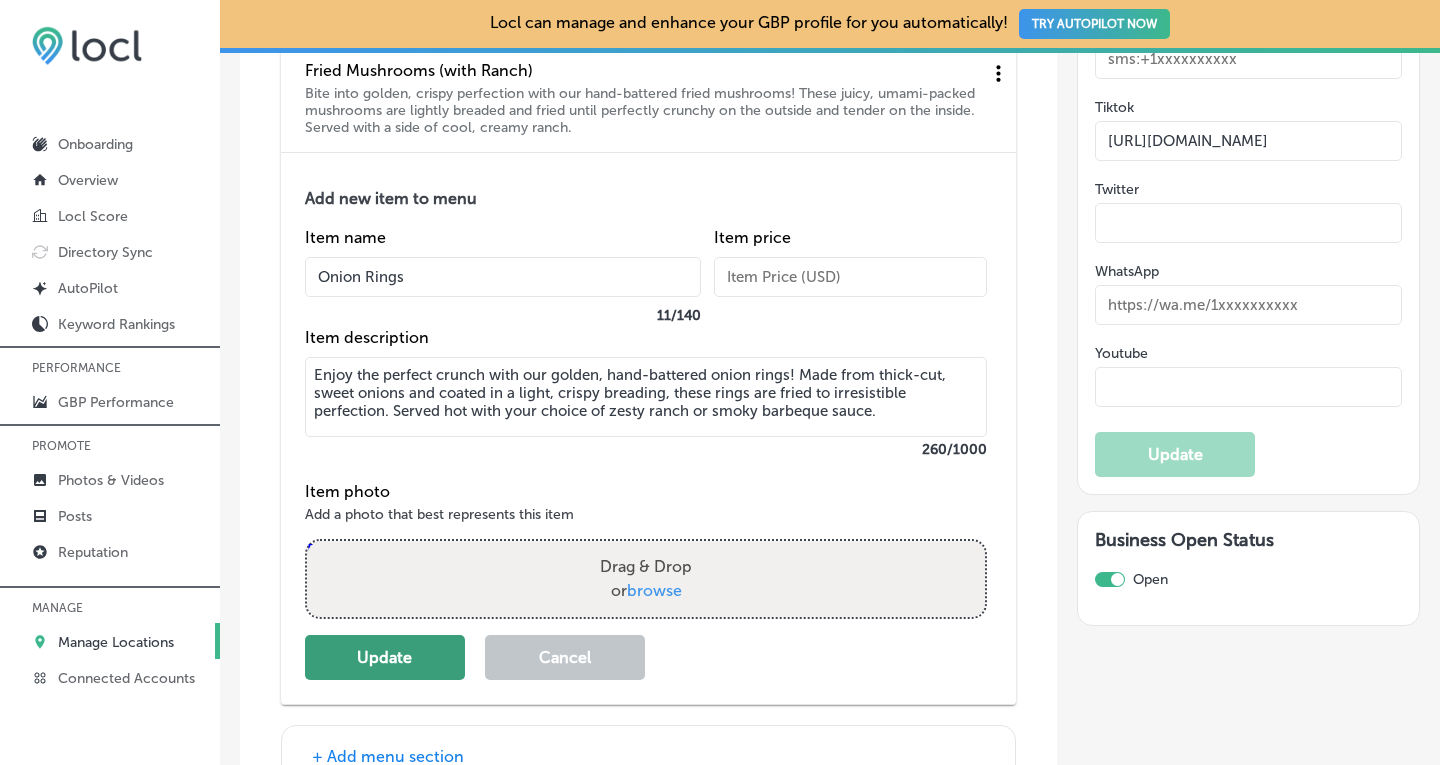 type on "Enjoy the perfect crunch with our golden, hand-battered onion rings! Made from thick-cut, sweet onions and coated in a light, crispy breading, these rings are fried to irresistible perfection. Served hot with your choice of zesty ranch or smoky barbeque sauce." 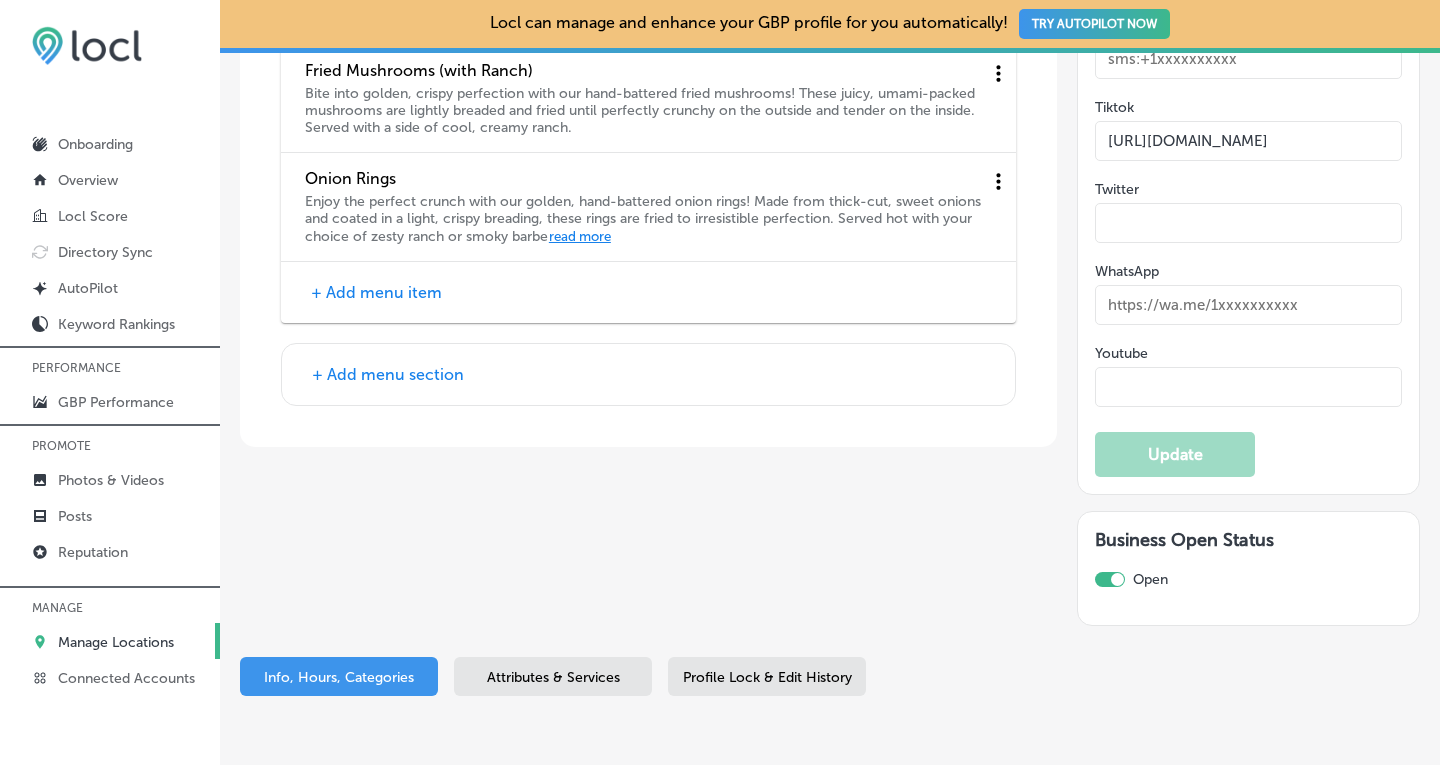 click on "+ Add menu item" at bounding box center (376, 292) 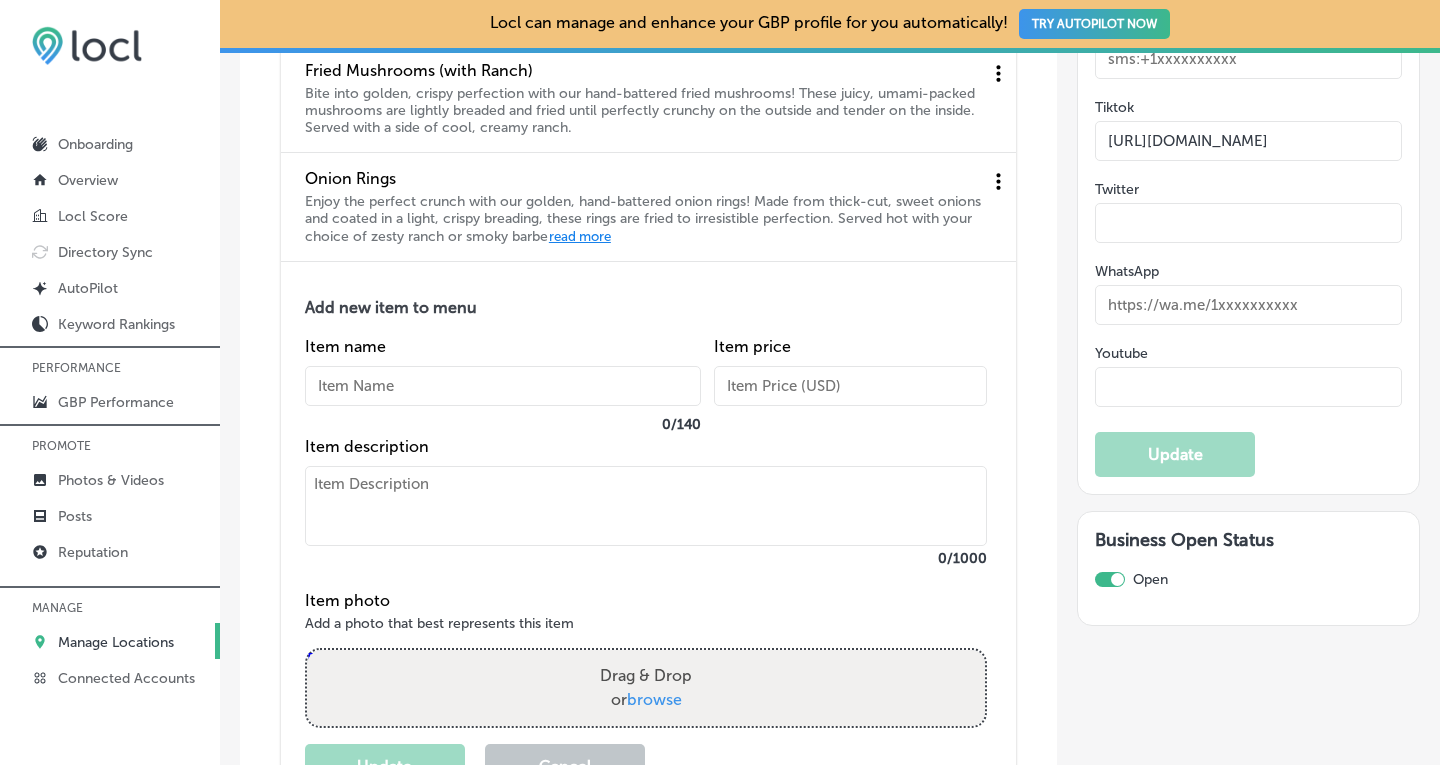 click at bounding box center (503, 386) 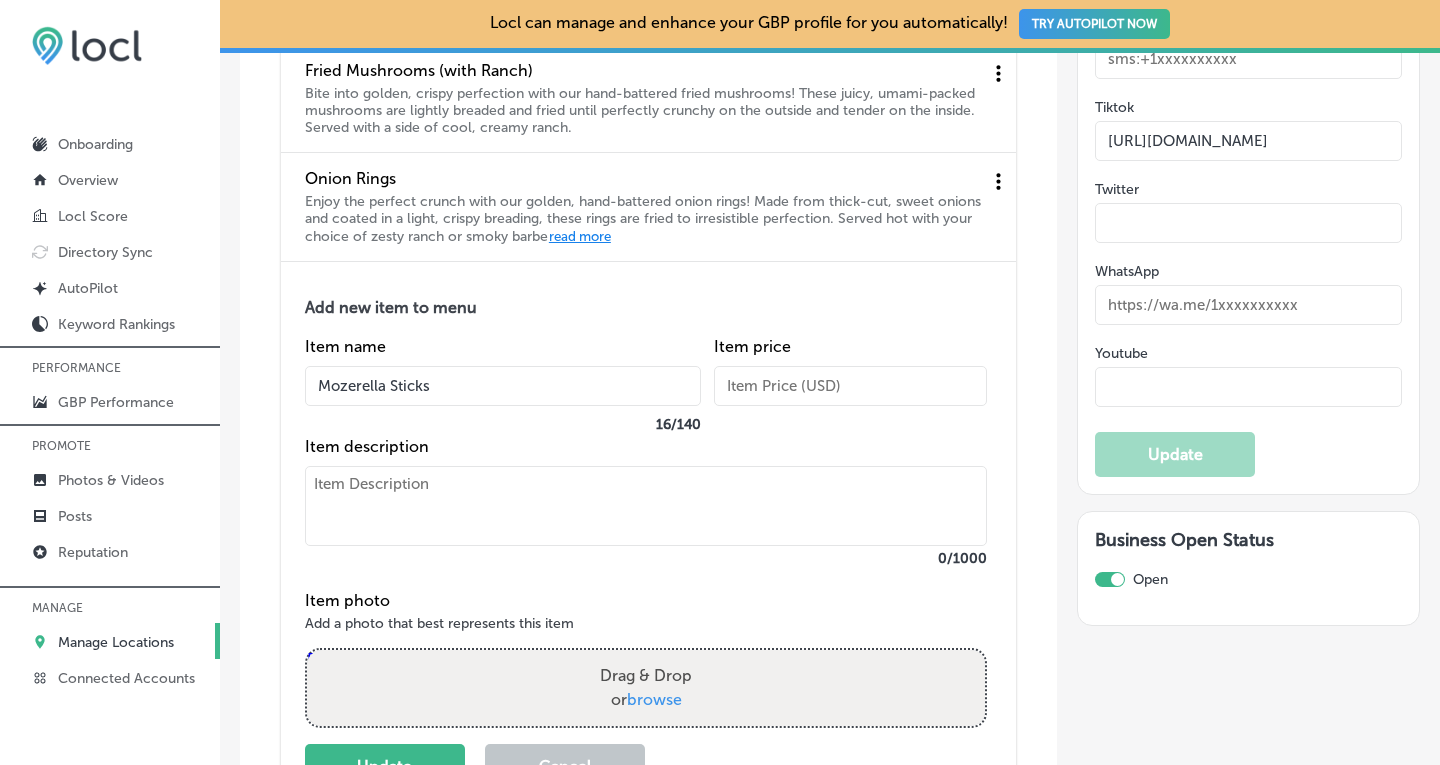 type on "Mozerella Sticks" 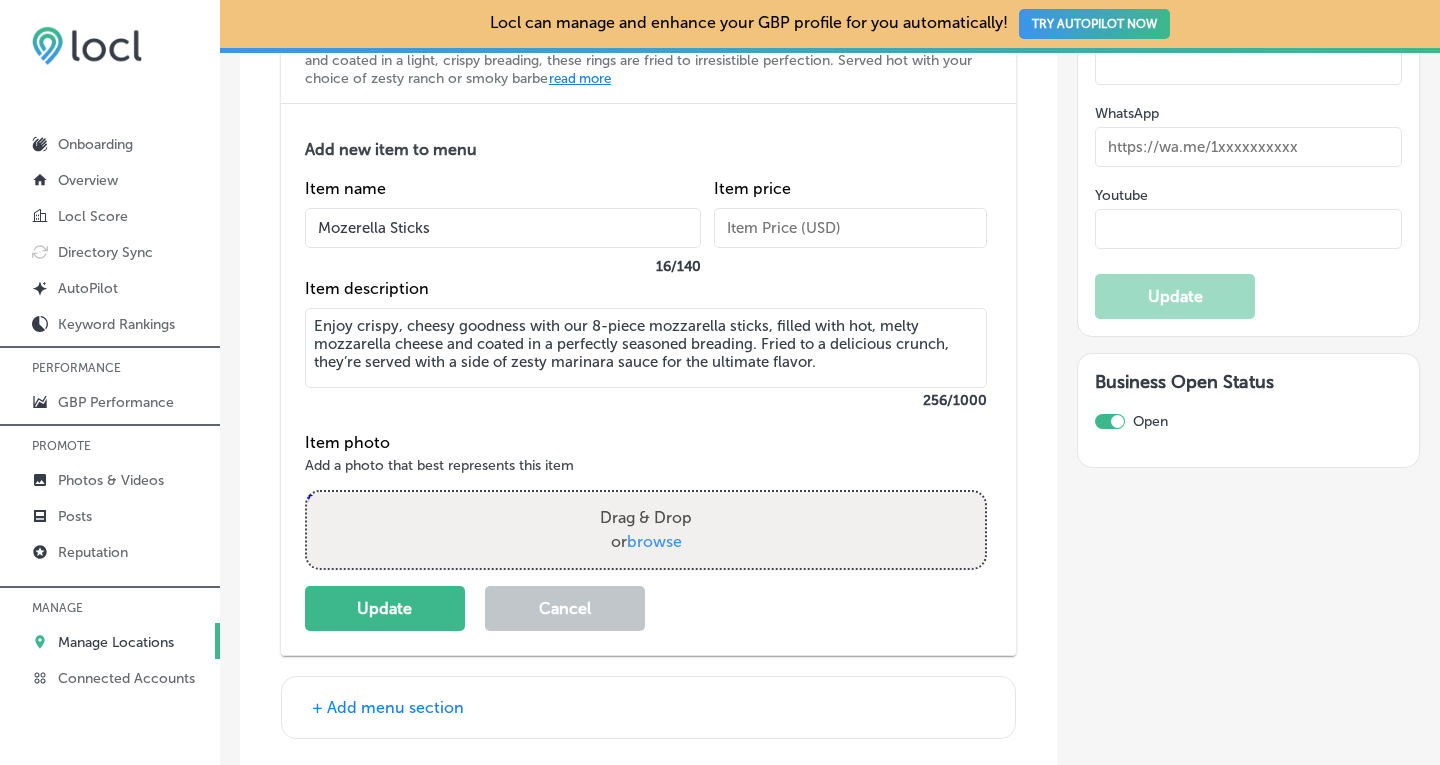 scroll, scrollTop: 3705, scrollLeft: 0, axis: vertical 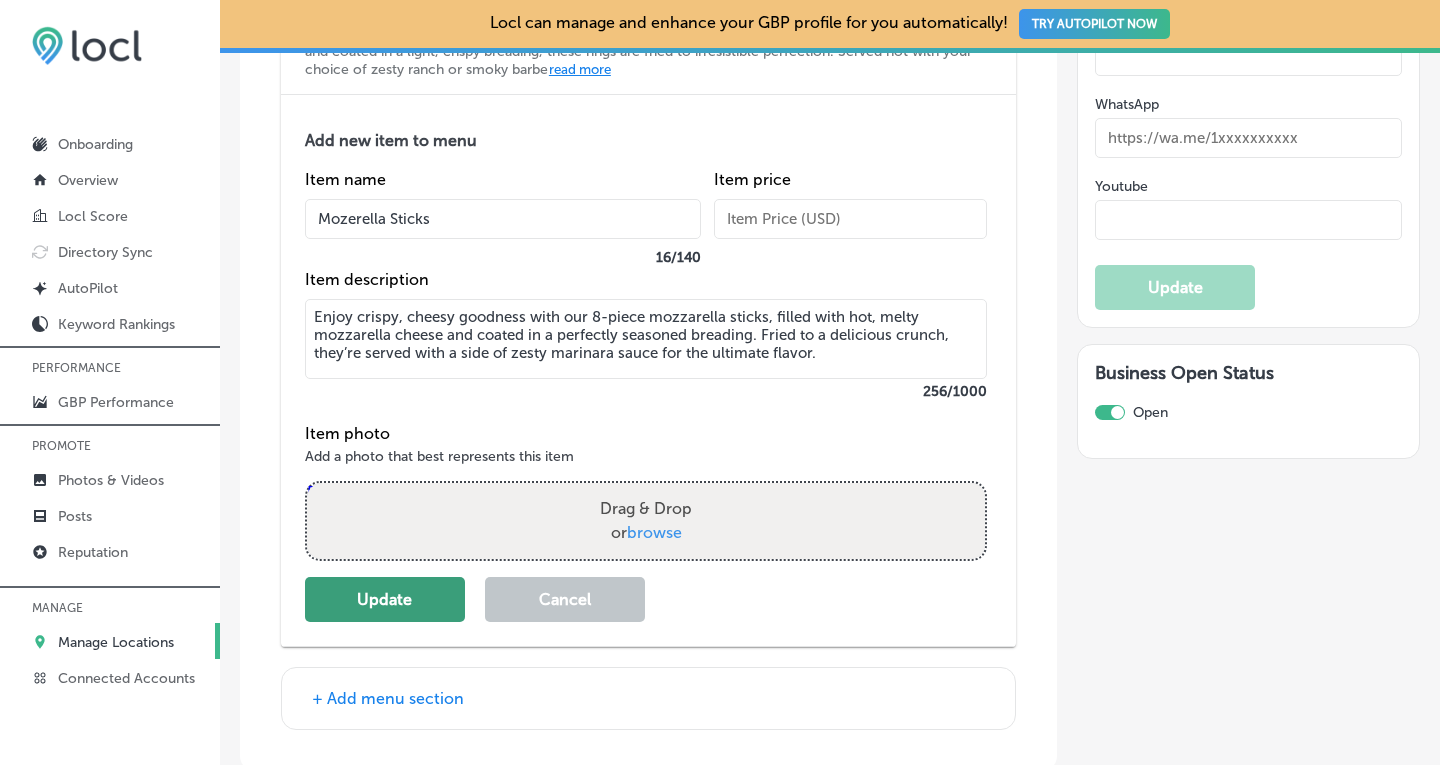 type on "Enjoy crispy, cheesy goodness with our 8-piece mozzarella sticks, filled with hot, melty mozzarella cheese and coated in a perfectly seasoned breading. Fried to a delicious crunch, they’re served with a side of zesty marinara sauce for the ultimate flavor." 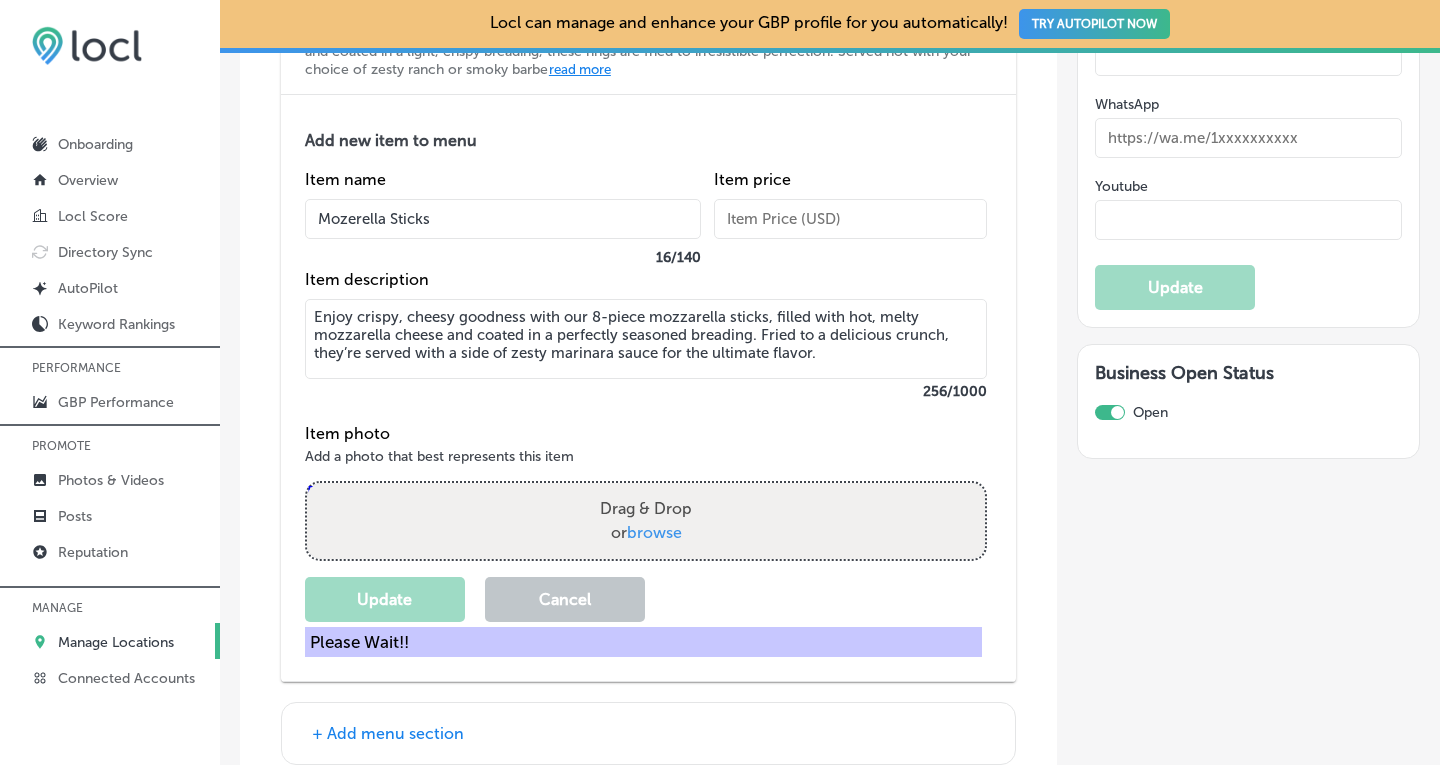 scroll, scrollTop: 3620, scrollLeft: 0, axis: vertical 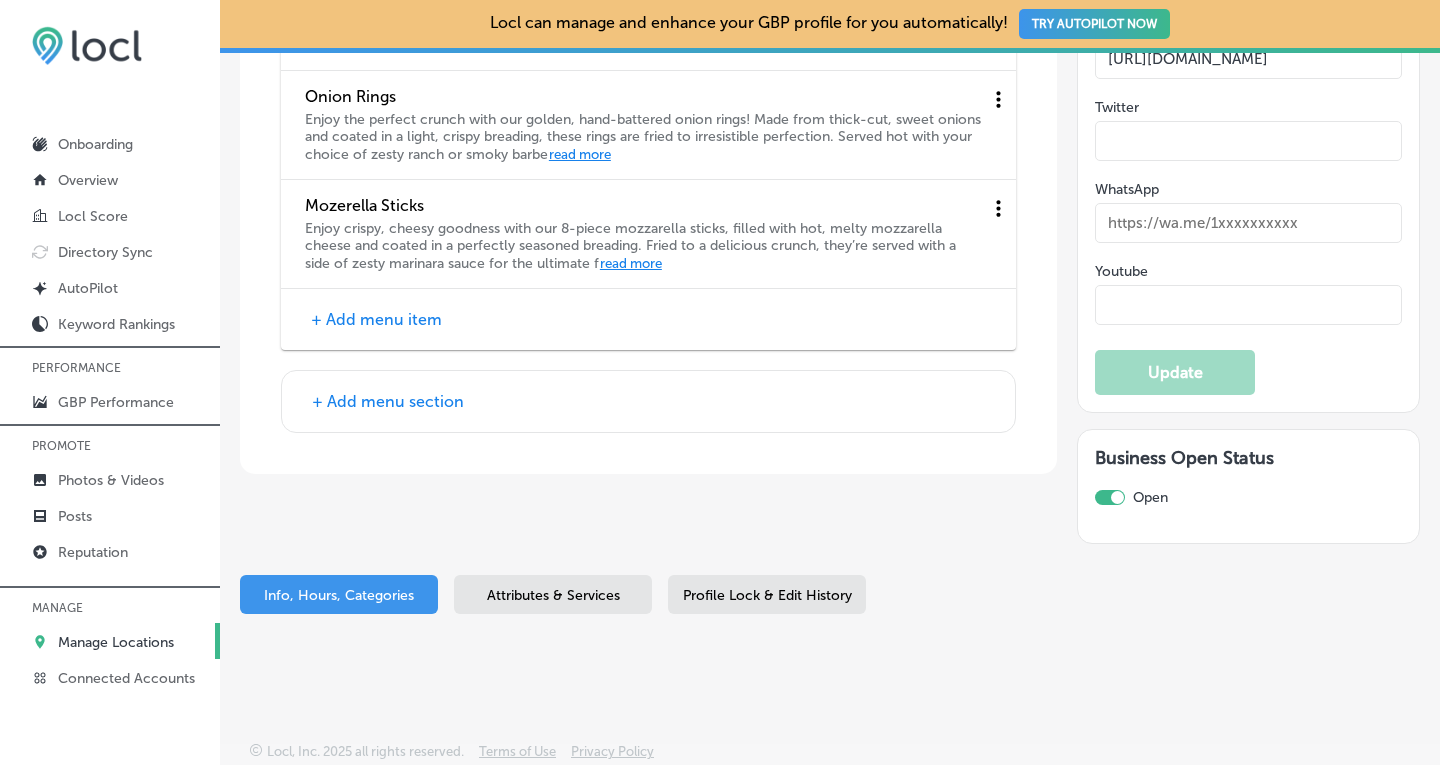 click on "+ Add menu item" at bounding box center (648, 319) 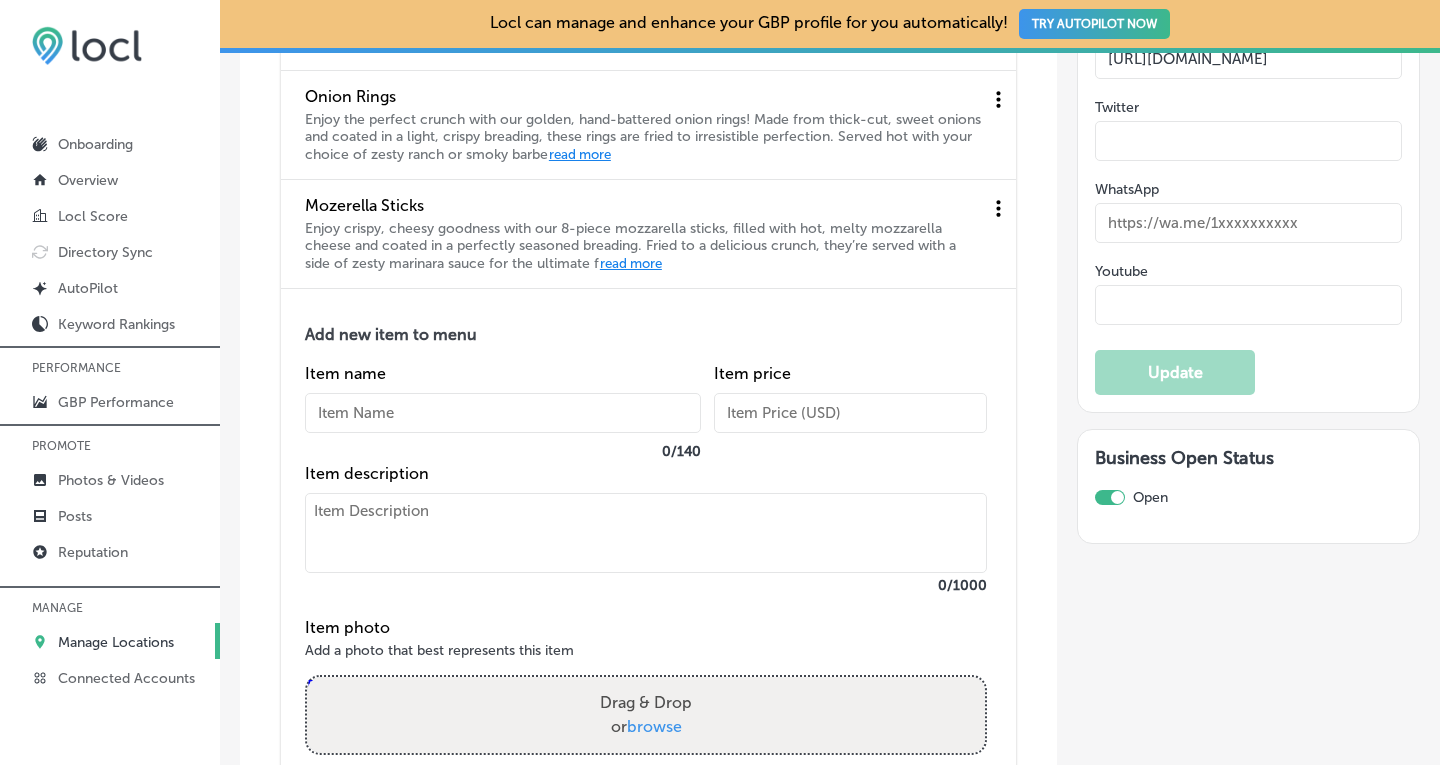 click at bounding box center [503, 413] 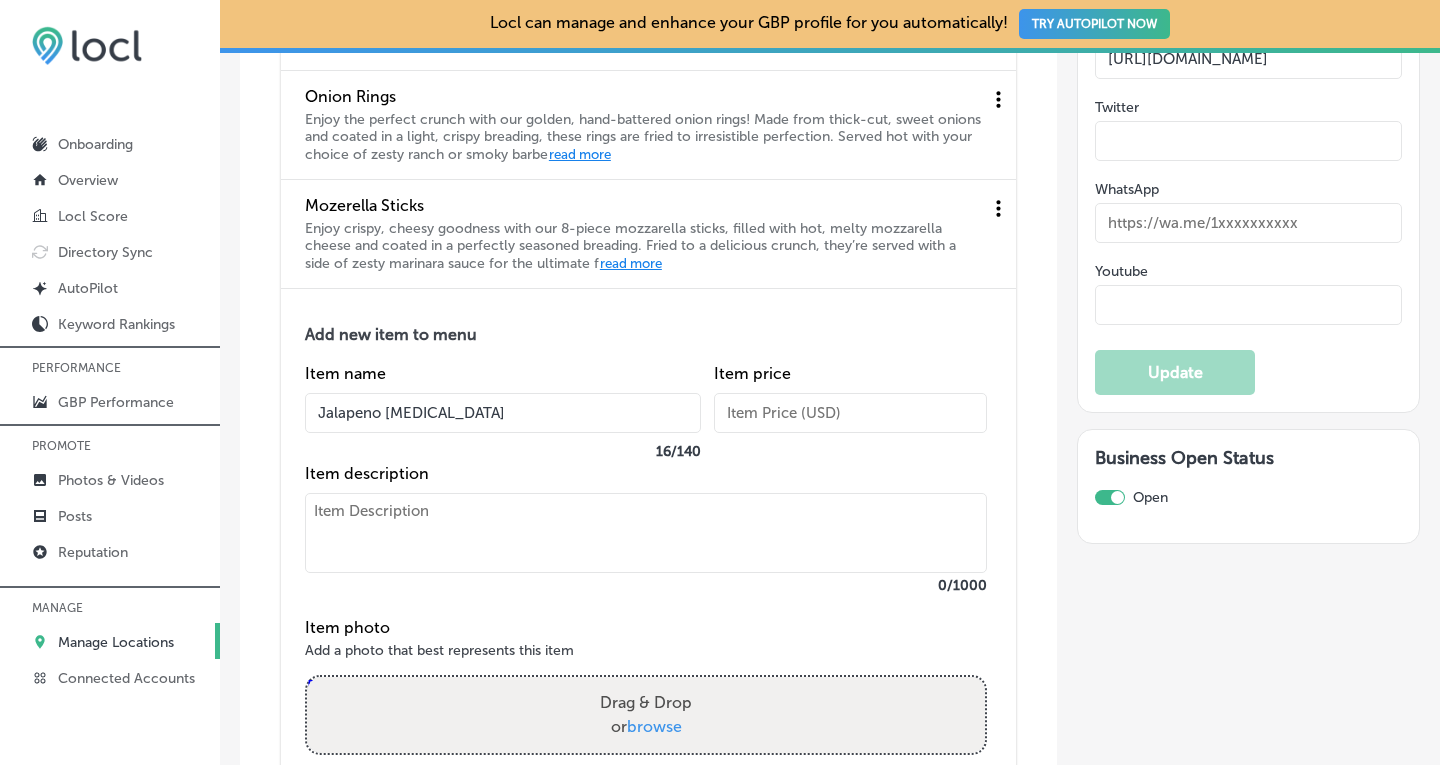 type on "Jalapeno [MEDICAL_DATA]" 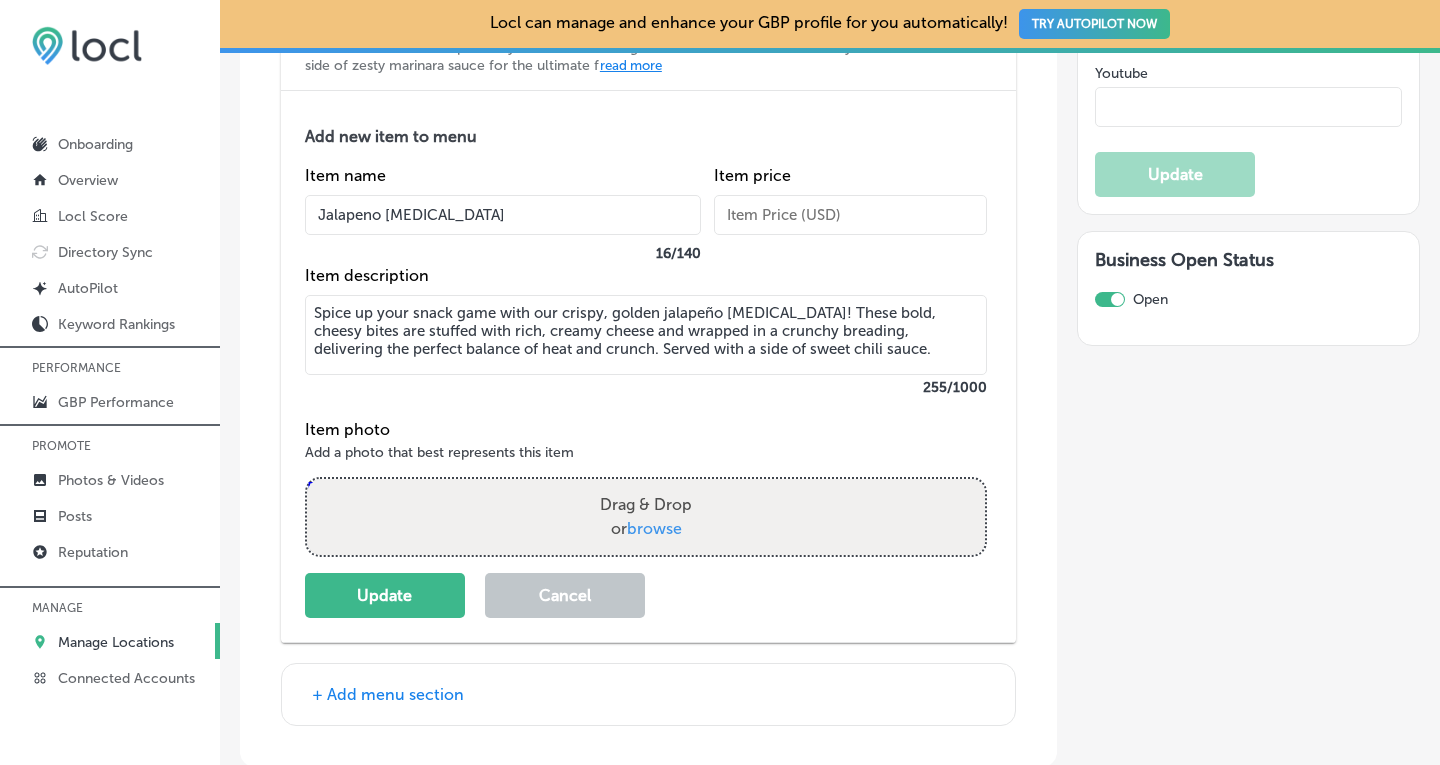 scroll, scrollTop: 3867, scrollLeft: 0, axis: vertical 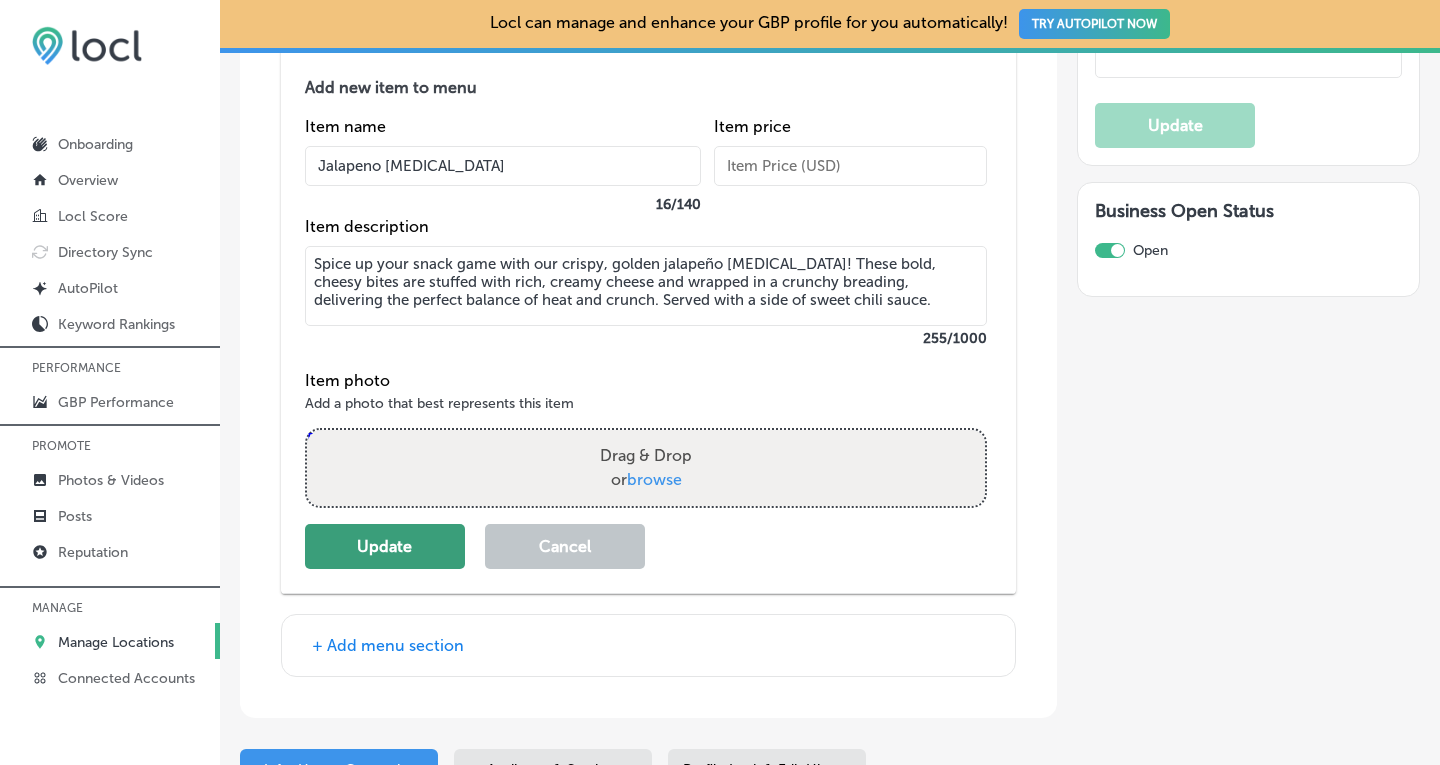 type on "Spice up your snack game with our crispy, golden jalapeño [MEDICAL_DATA]! These bold, cheesy bites are stuffed with rich, creamy cheese and wrapped in a crunchy breading, delivering the perfect balance of heat and crunch. Served with a side of sweet chili sauce." 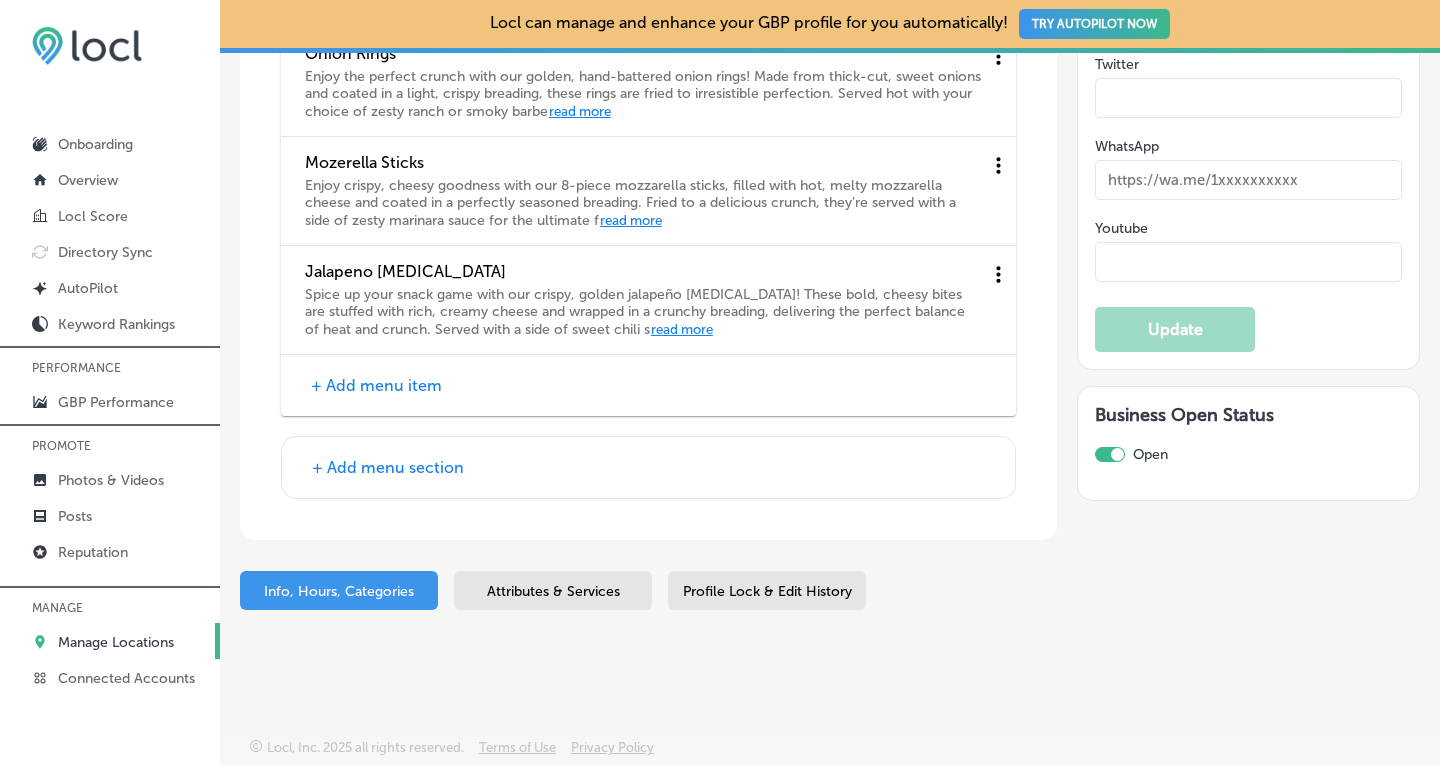 scroll, scrollTop: 3659, scrollLeft: 0, axis: vertical 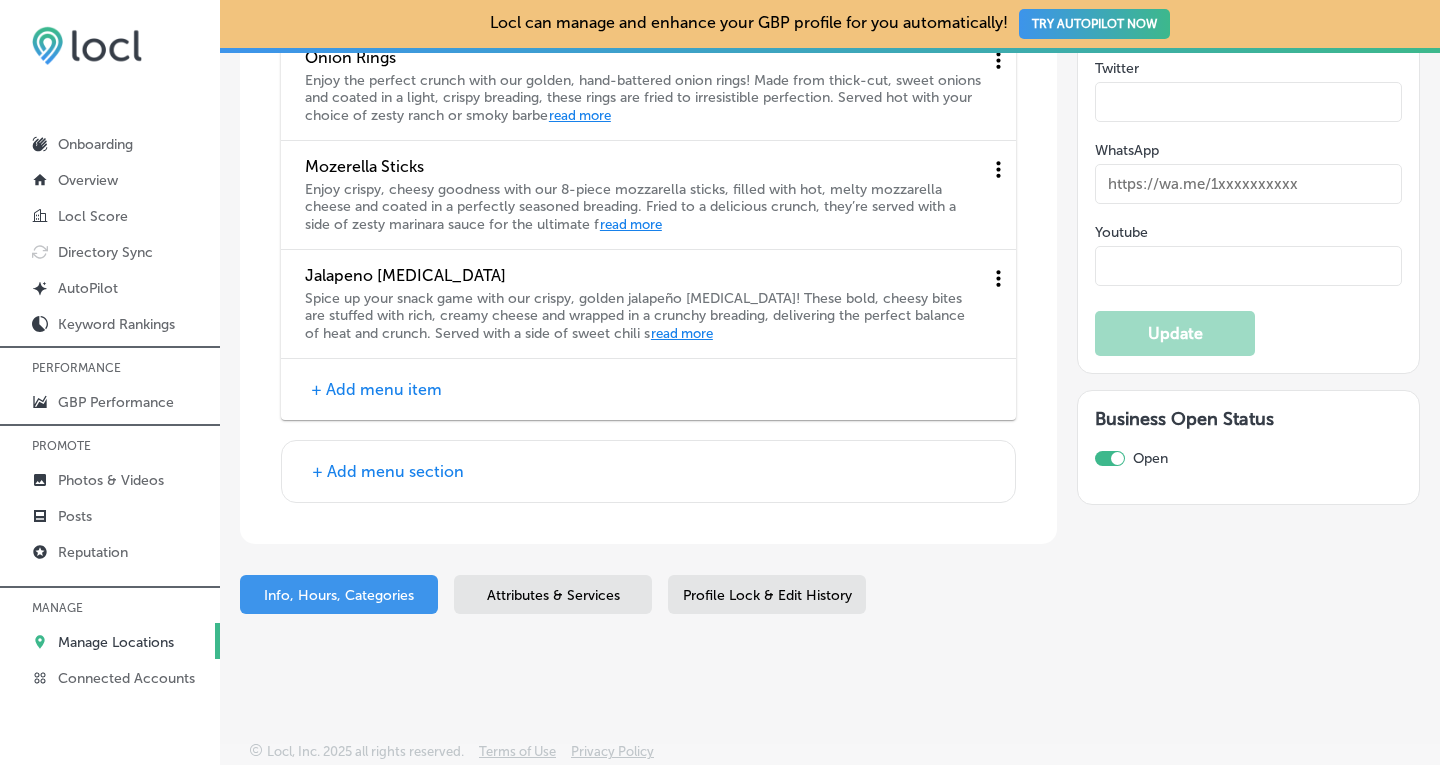 click on "+ Add menu item" at bounding box center (376, 389) 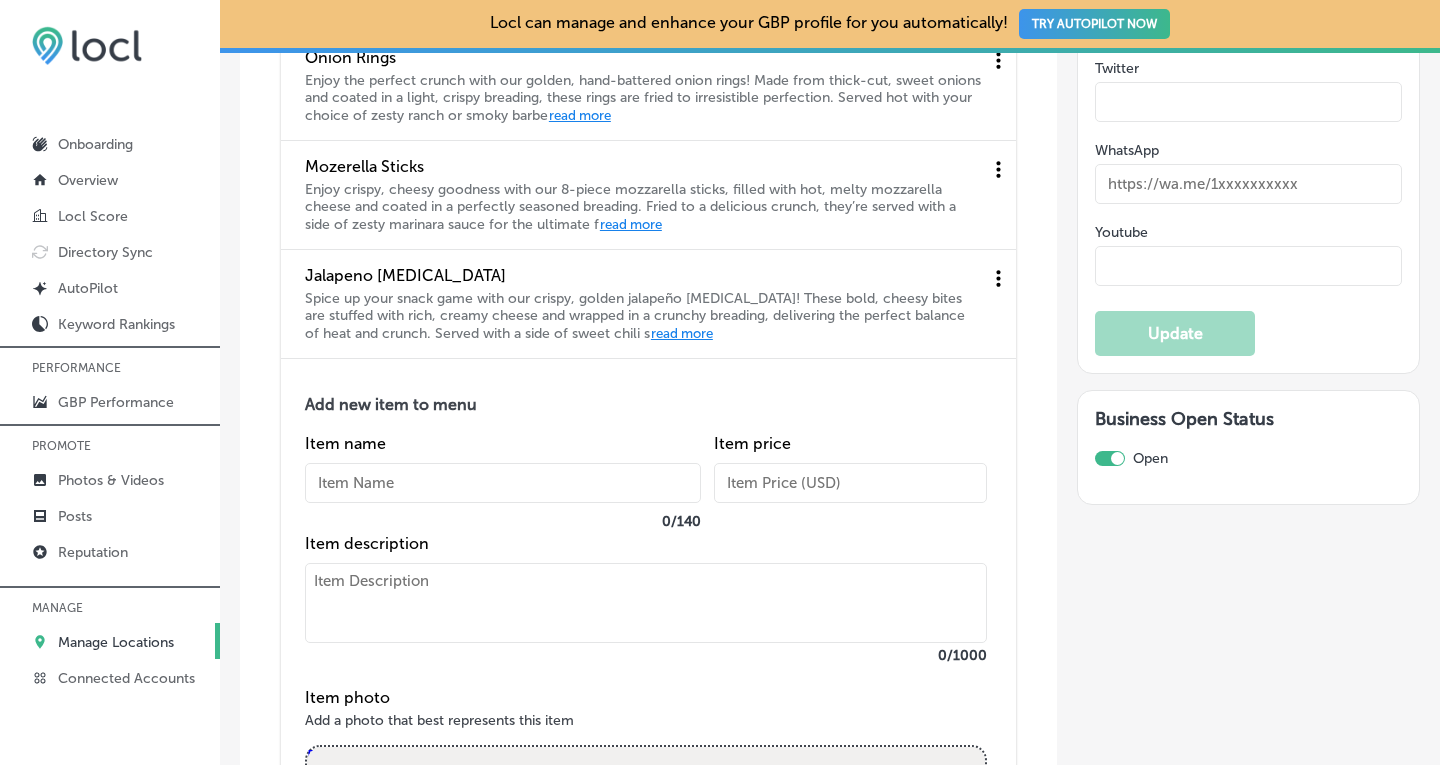 click at bounding box center (503, 483) 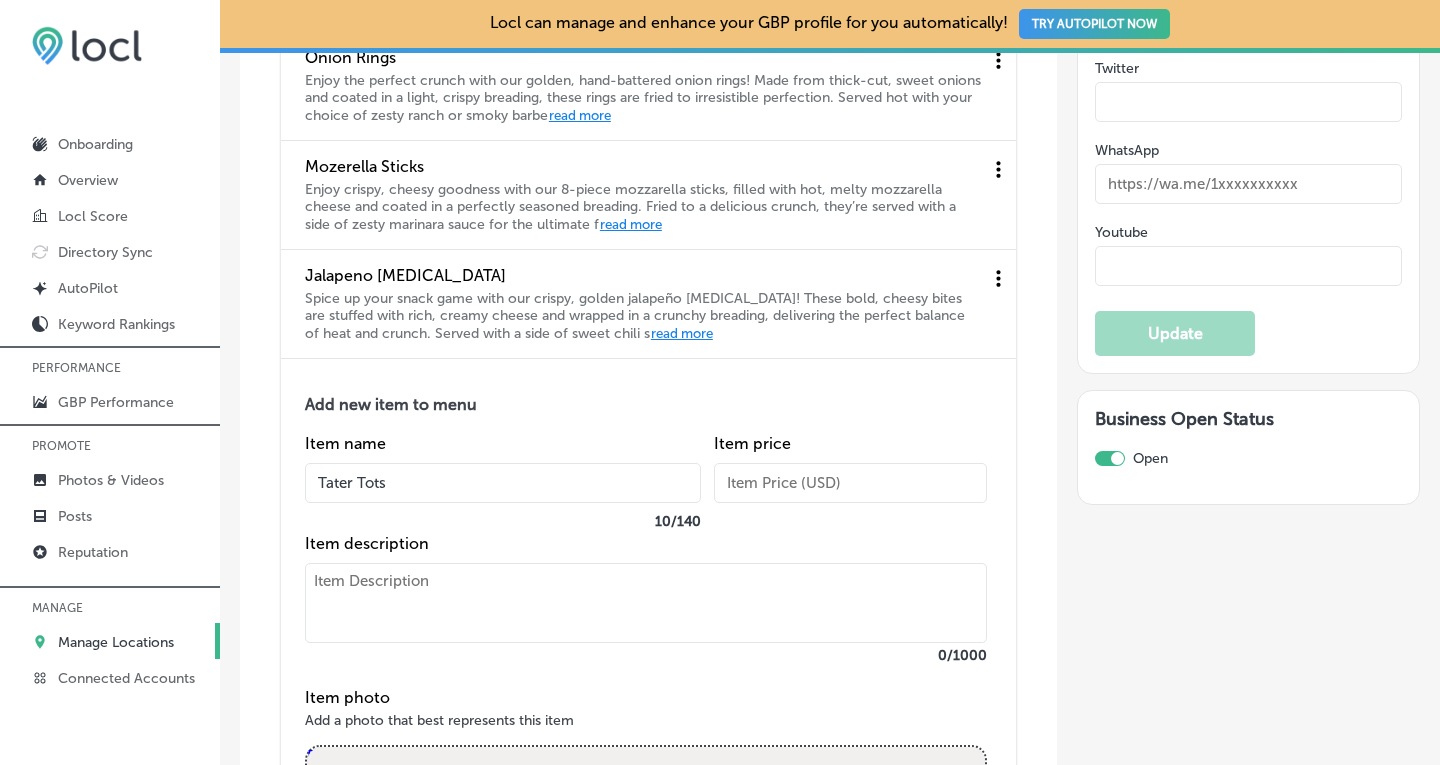 type on "Tater Tots" 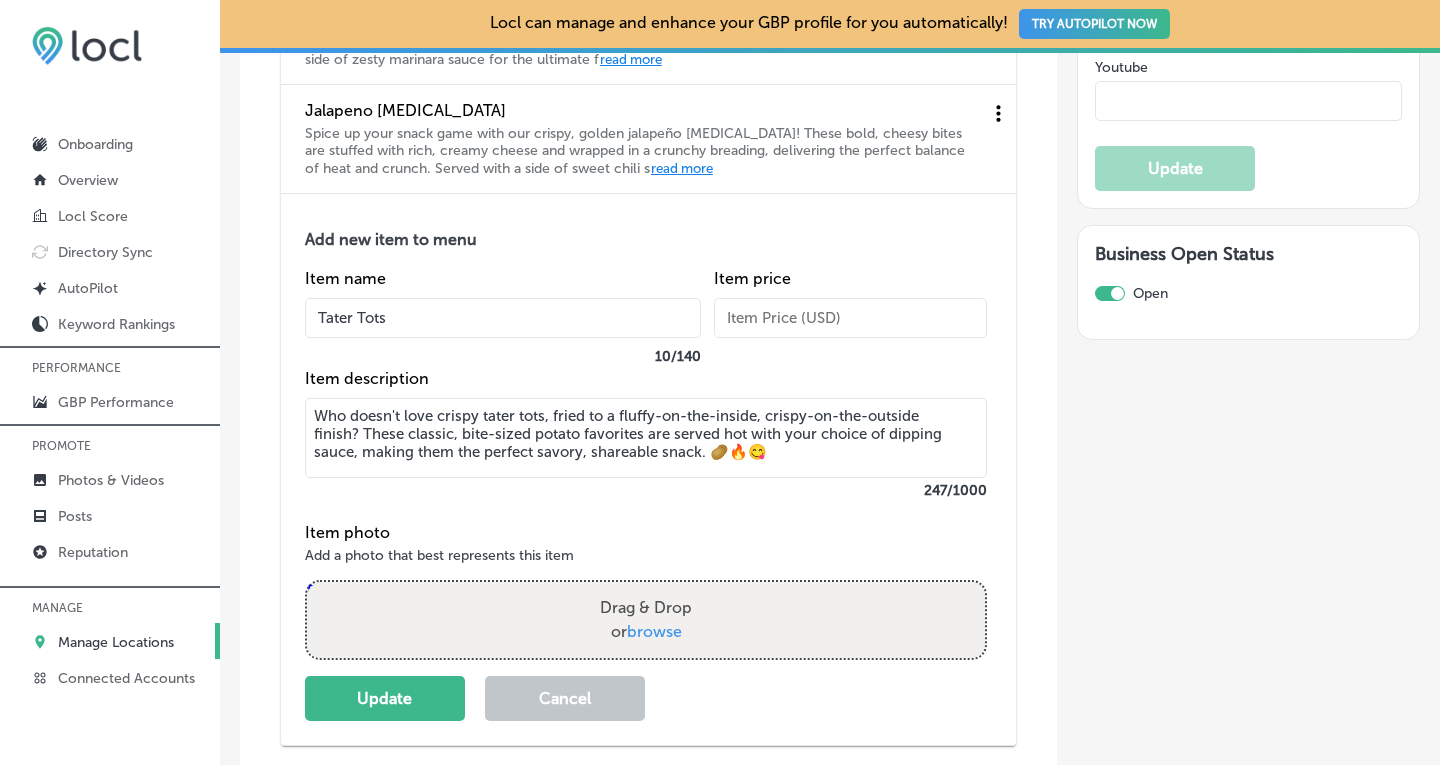 scroll, scrollTop: 3831, scrollLeft: 0, axis: vertical 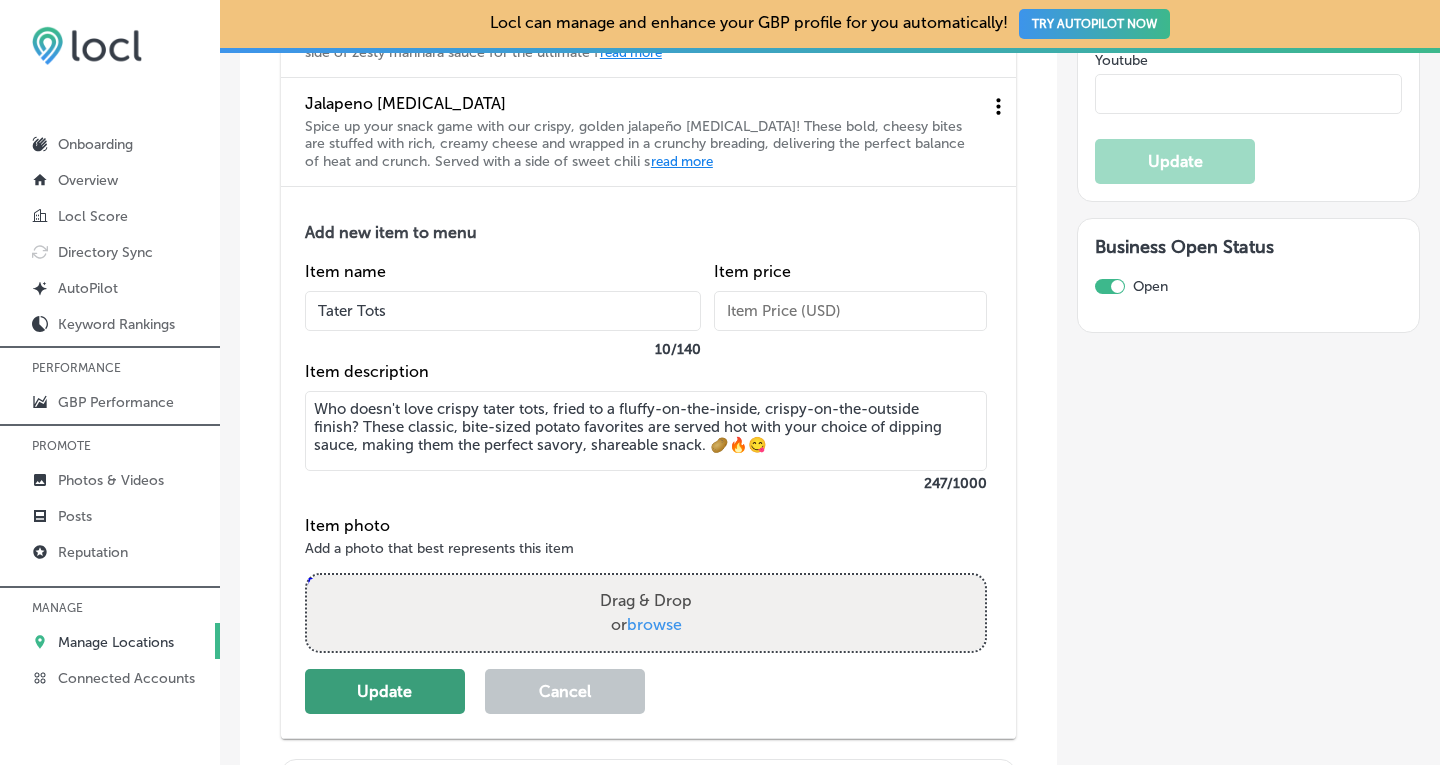 type on "Who doesn't love crispy tater tots, fried to a fluffy-on-the-inside, crispy-on-the-outside finish? These classic, bite-sized potato favorites are served hot with your choice of dipping sauce, making them the perfect savory, shareable snack. 🥔🔥😋" 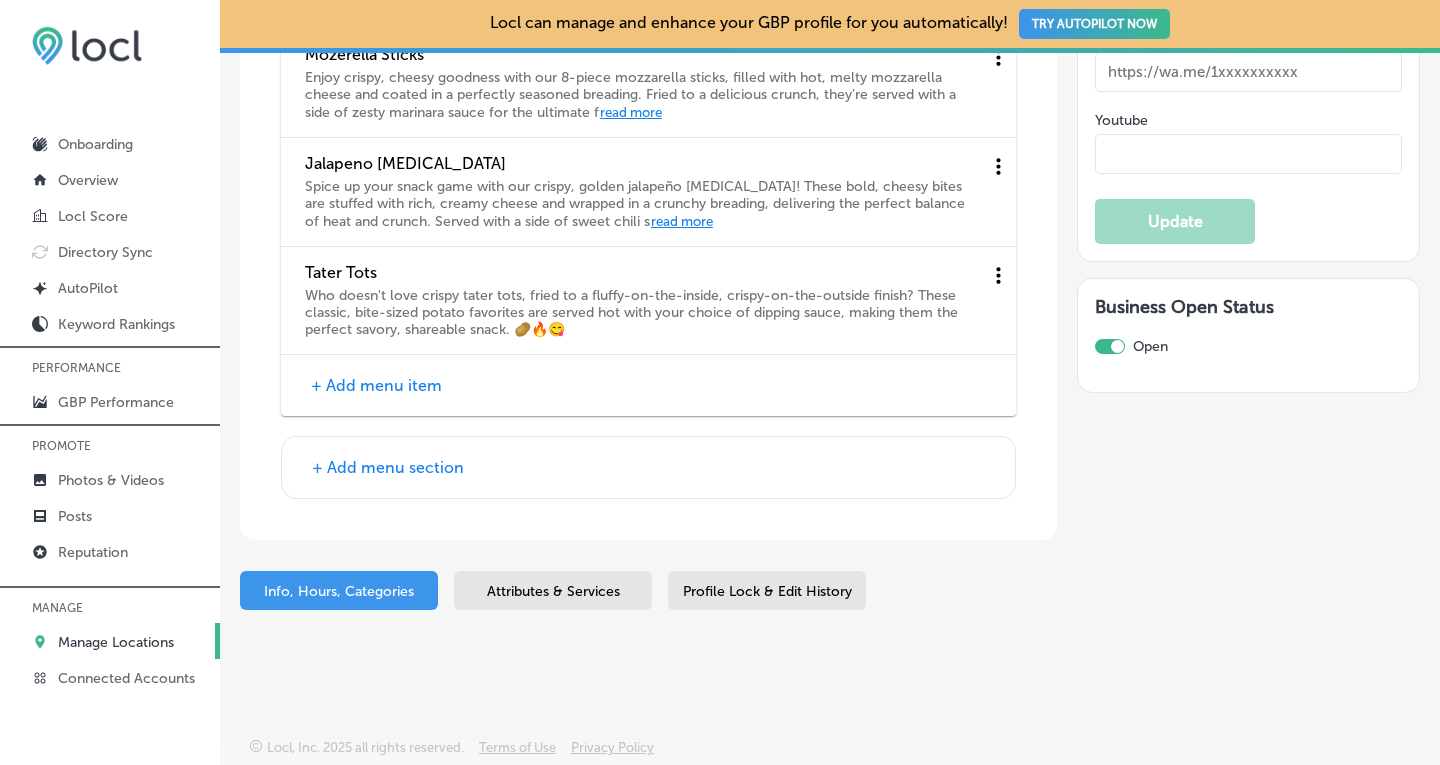 scroll, scrollTop: 3768, scrollLeft: 0, axis: vertical 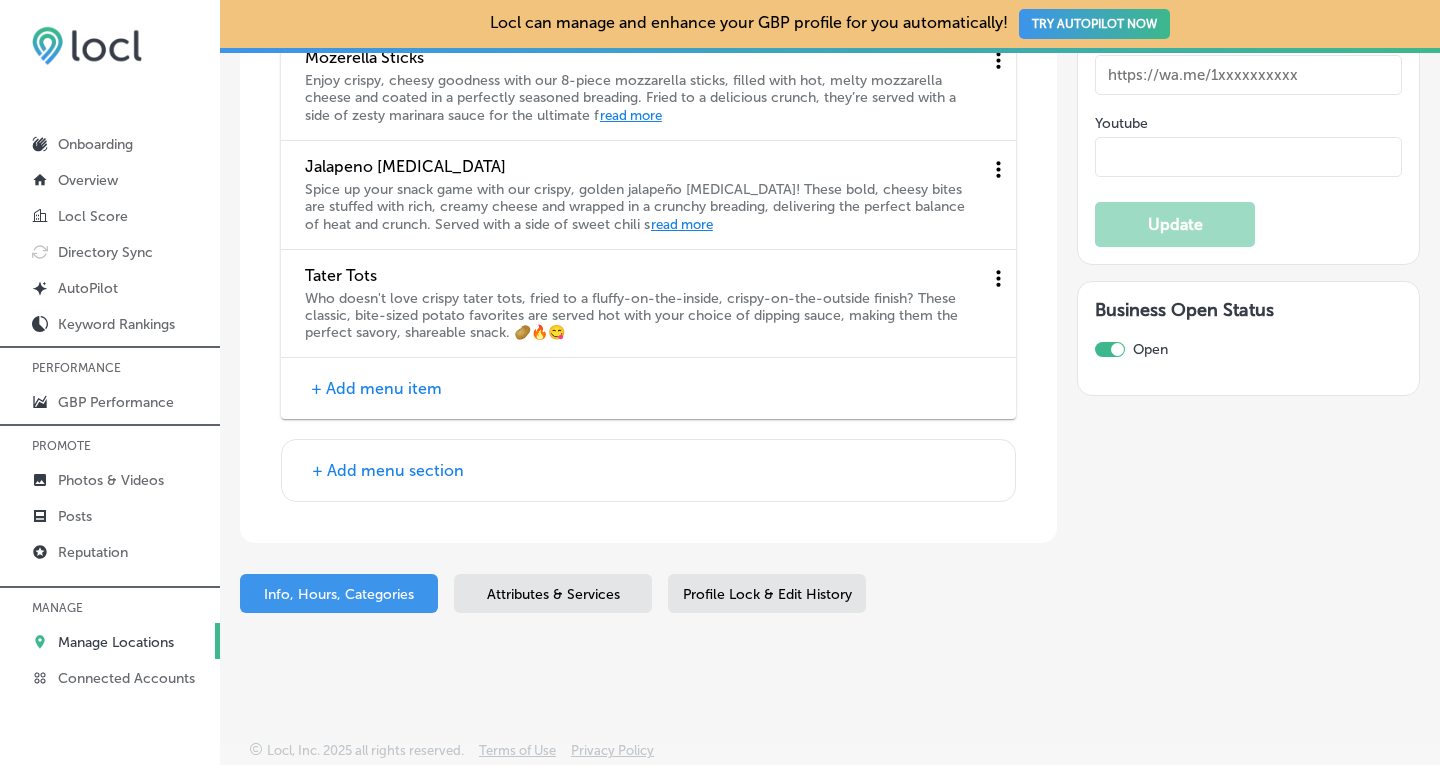 click on "+ Add menu item" at bounding box center [376, 388] 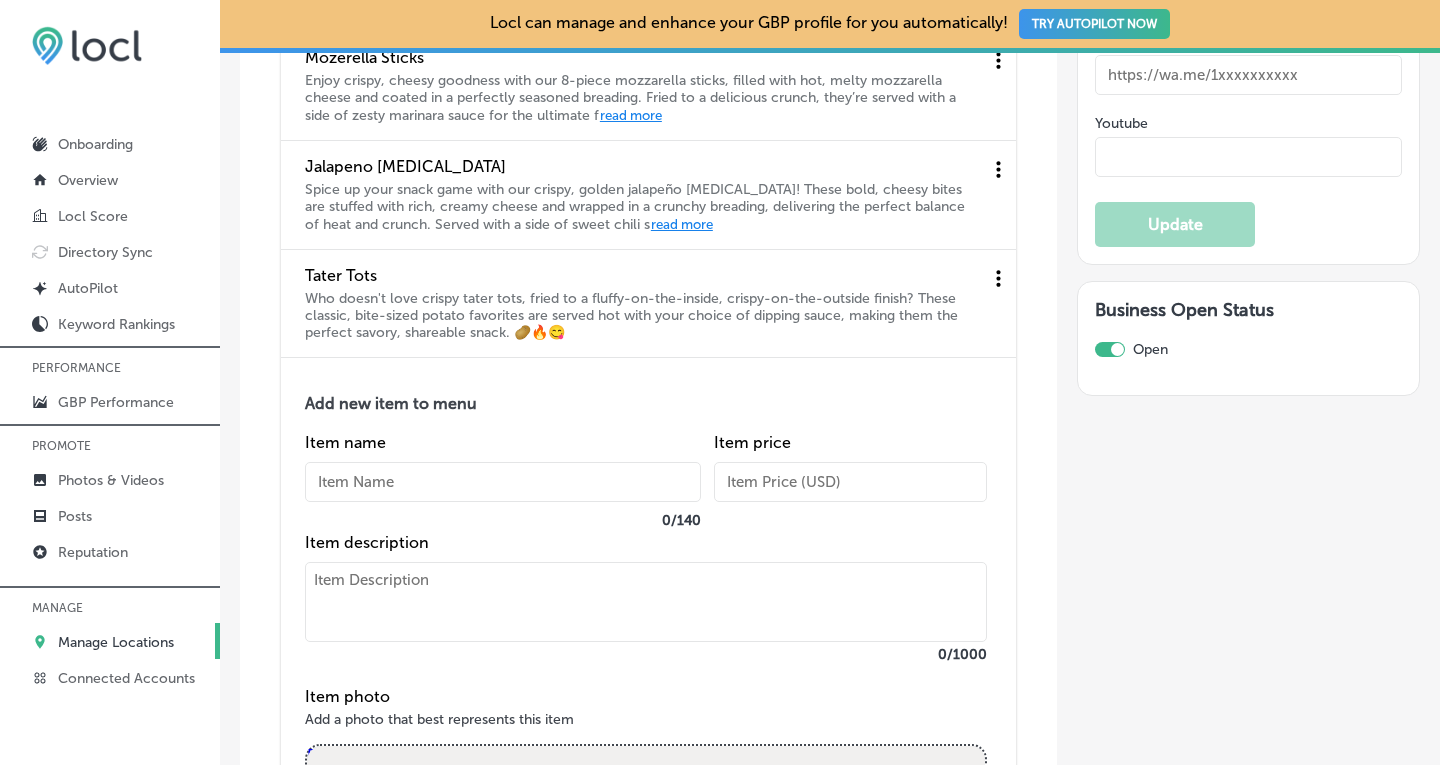 click at bounding box center [503, 482] 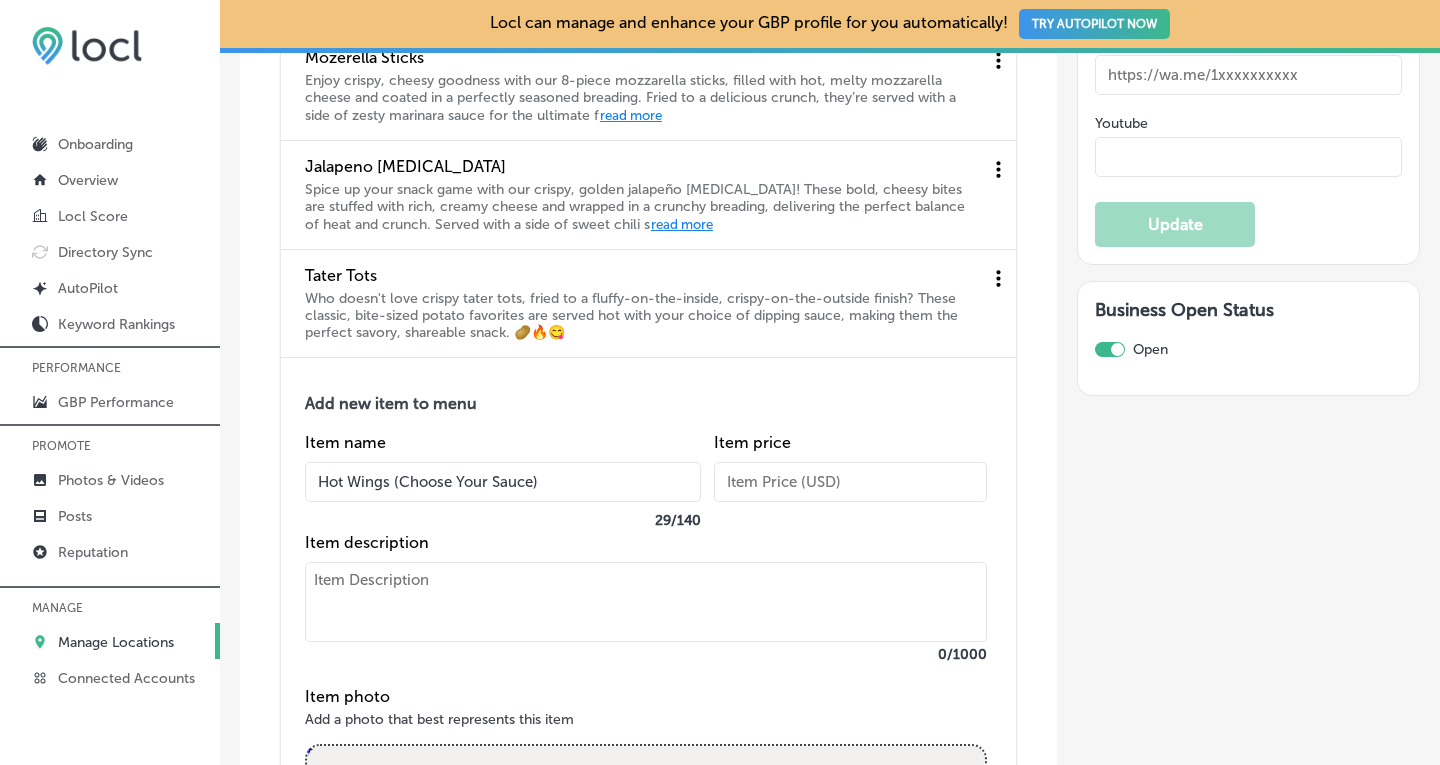 type on "Hot Wings (Choose Your Sauce)" 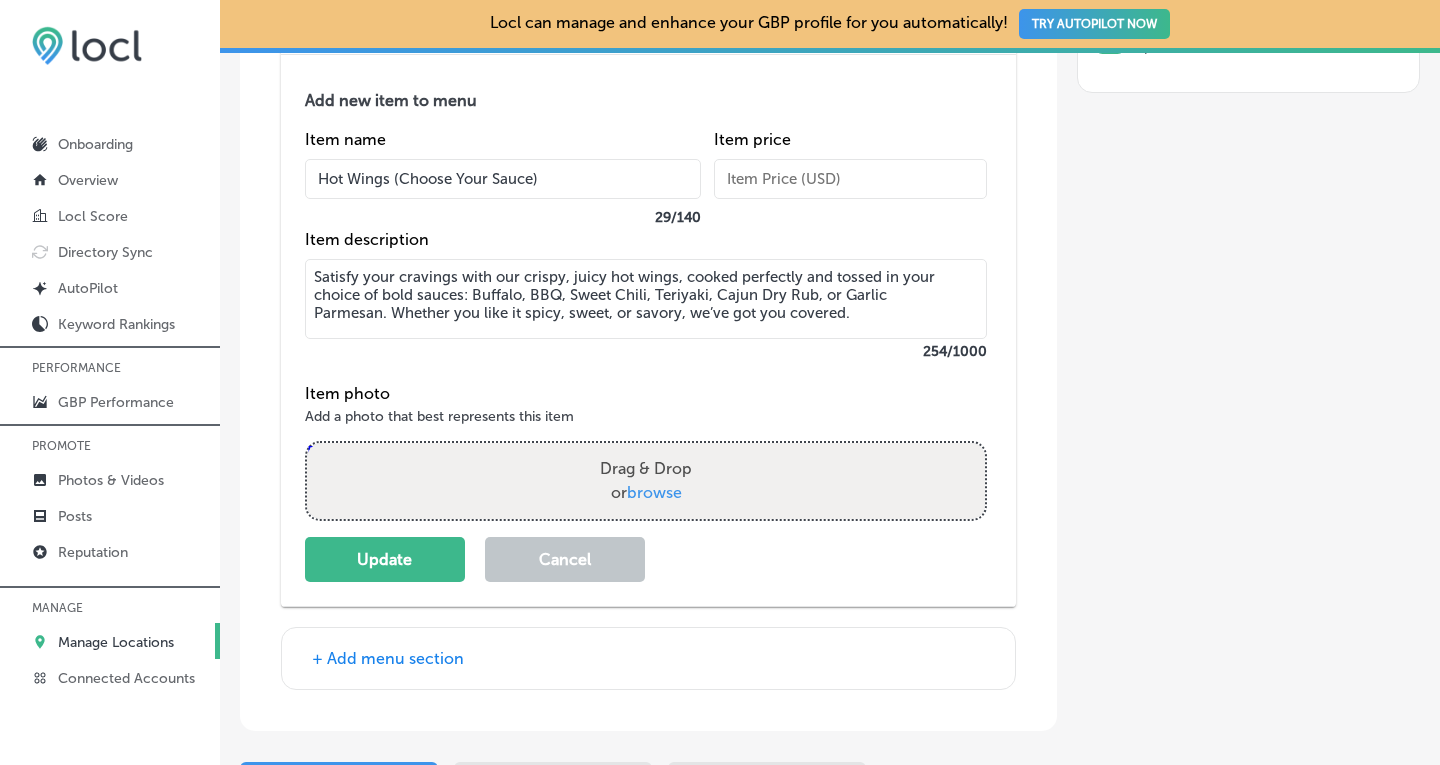 scroll, scrollTop: 4078, scrollLeft: 0, axis: vertical 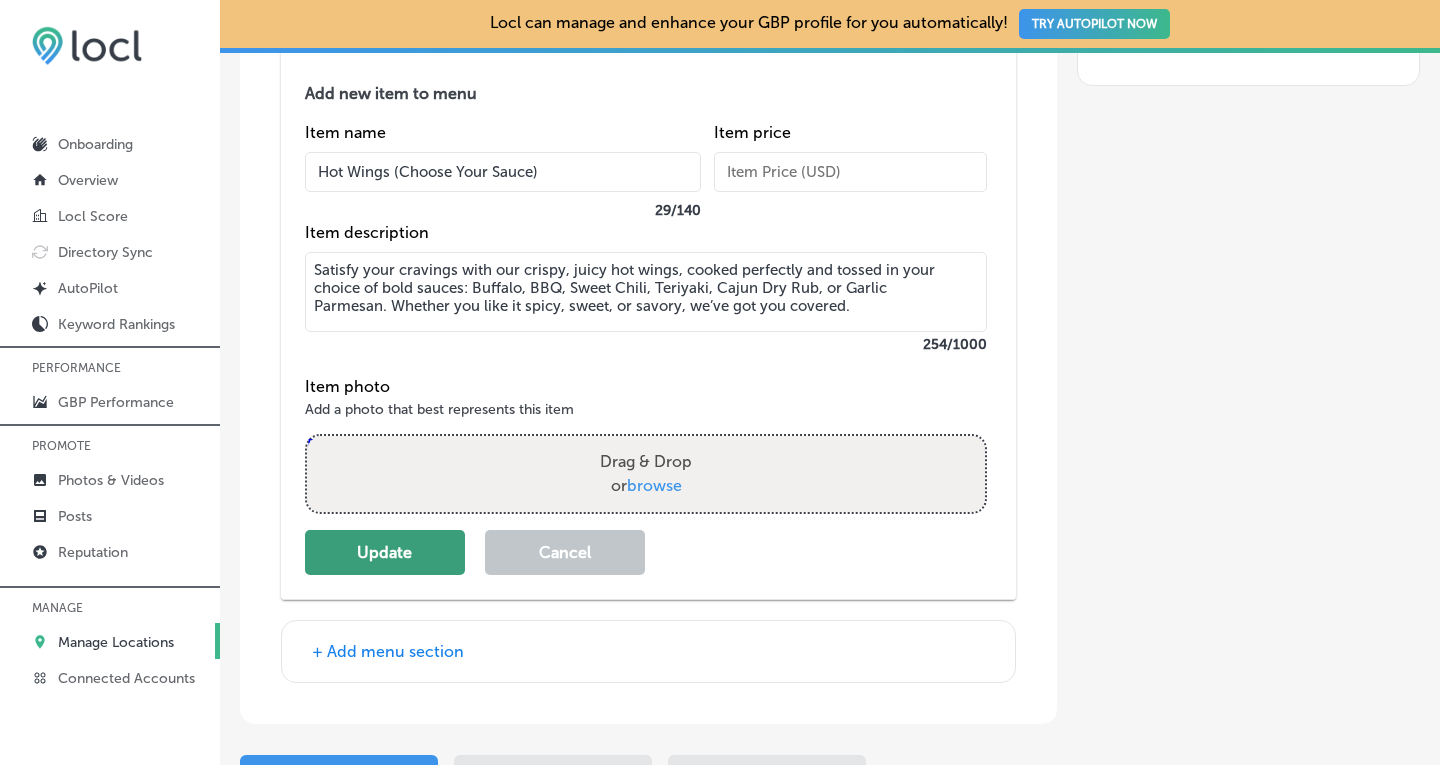type on "Satisfy your cravings with our crispy, juicy hot wings, cooked perfectly and tossed in your choice of bold sauces: Buffalo, BBQ, Sweet Chili, Teriyaki, Cajun Dry Rub, or Garlic Parmesan. Whether you like it spicy, sweet, or savory, we’ve got you covered." 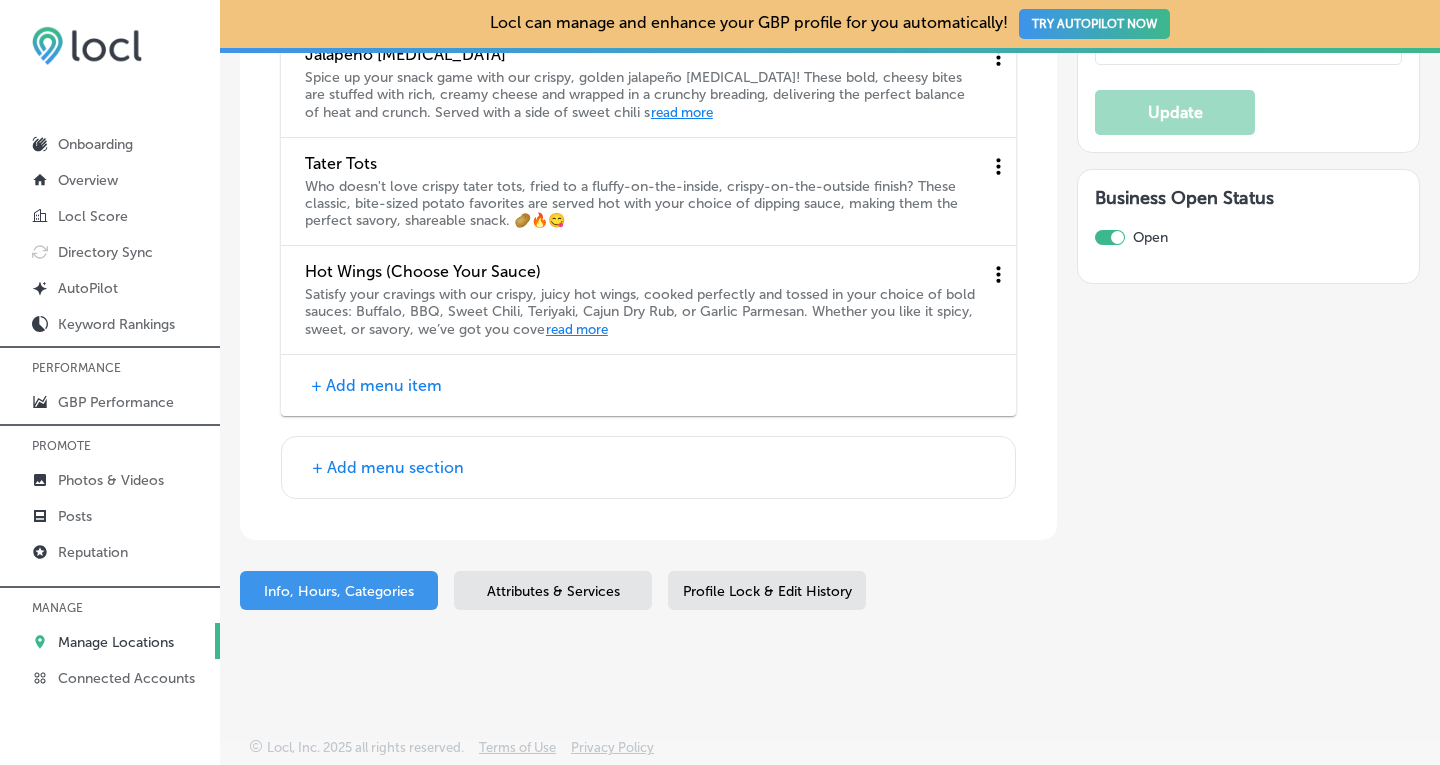 scroll, scrollTop: 3876, scrollLeft: 0, axis: vertical 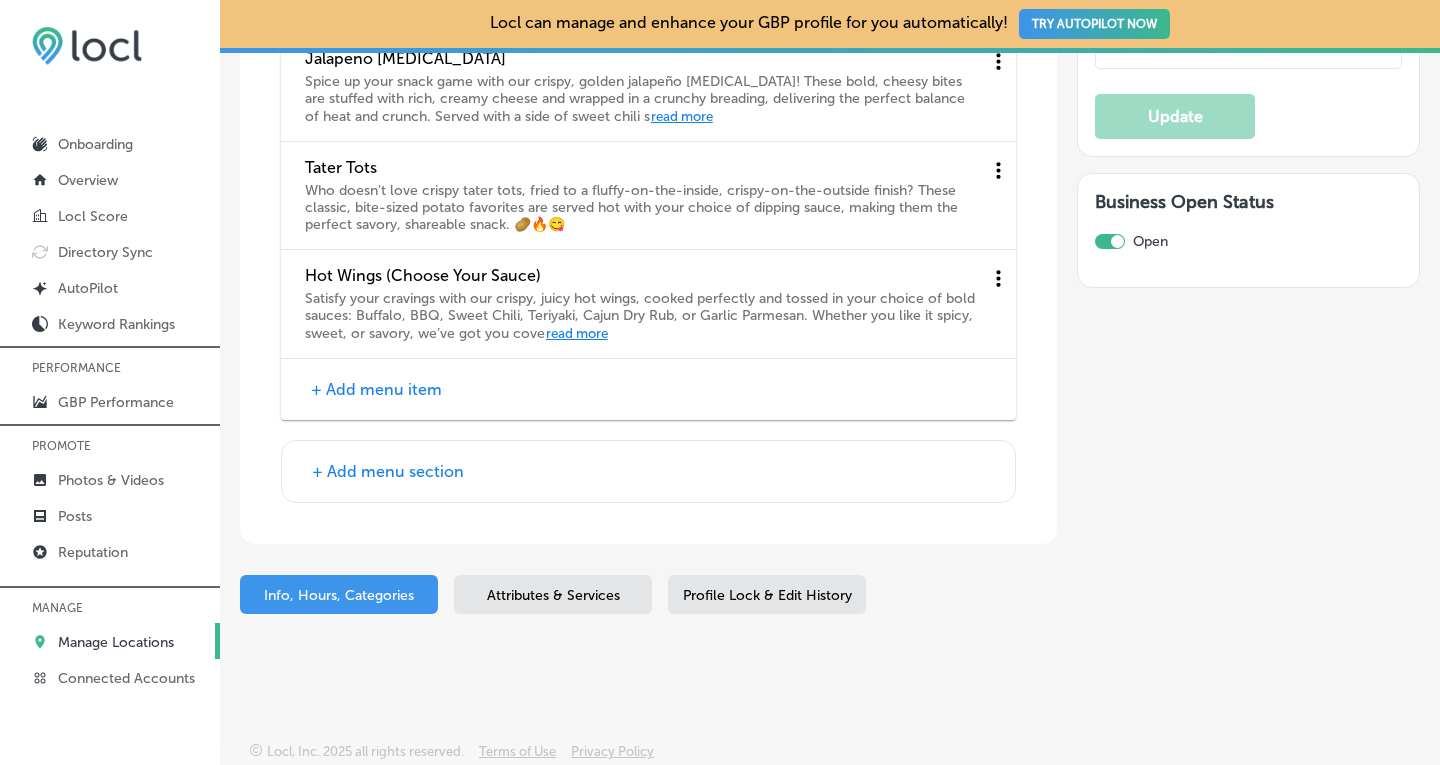 click on "+ Add menu item" at bounding box center (376, 389) 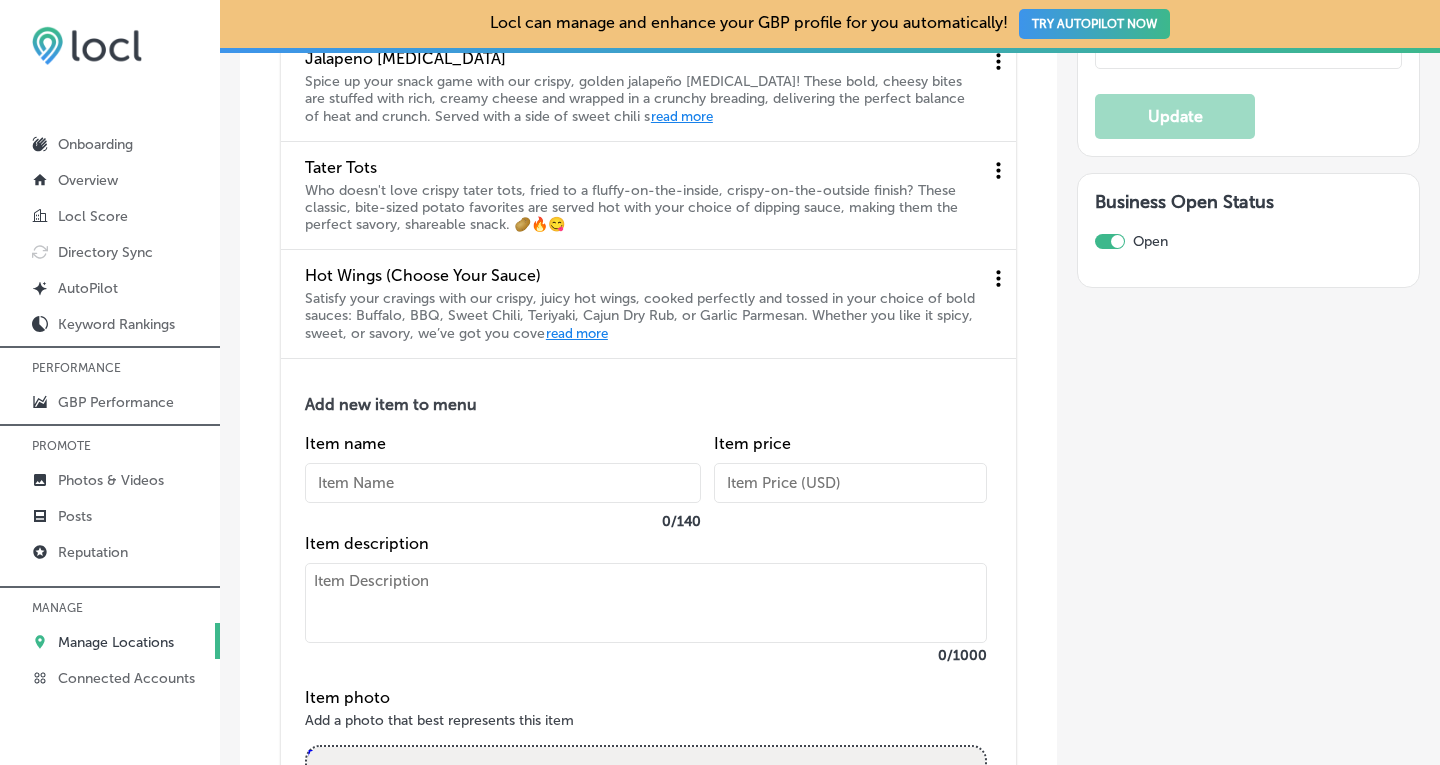 click at bounding box center (503, 483) 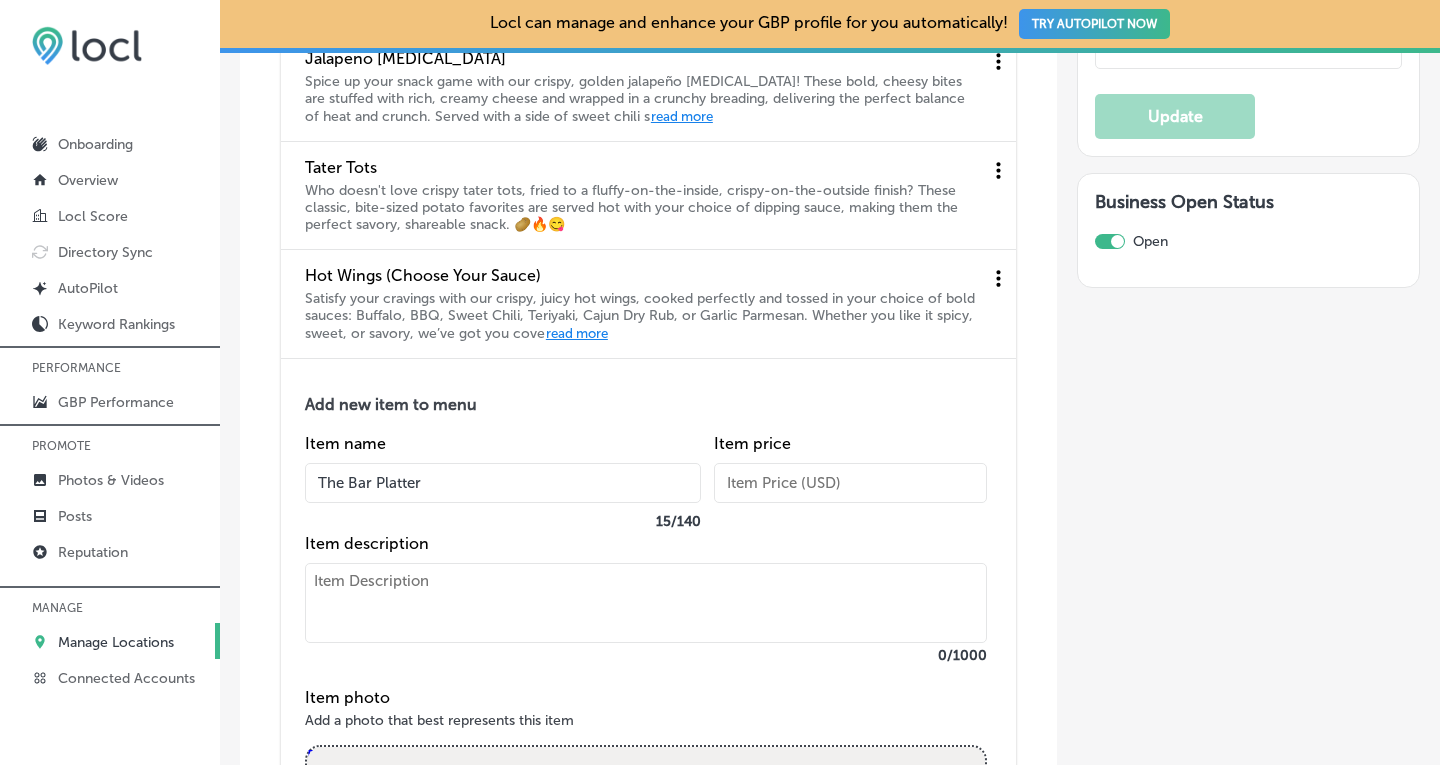 type on "The Bar Platter" 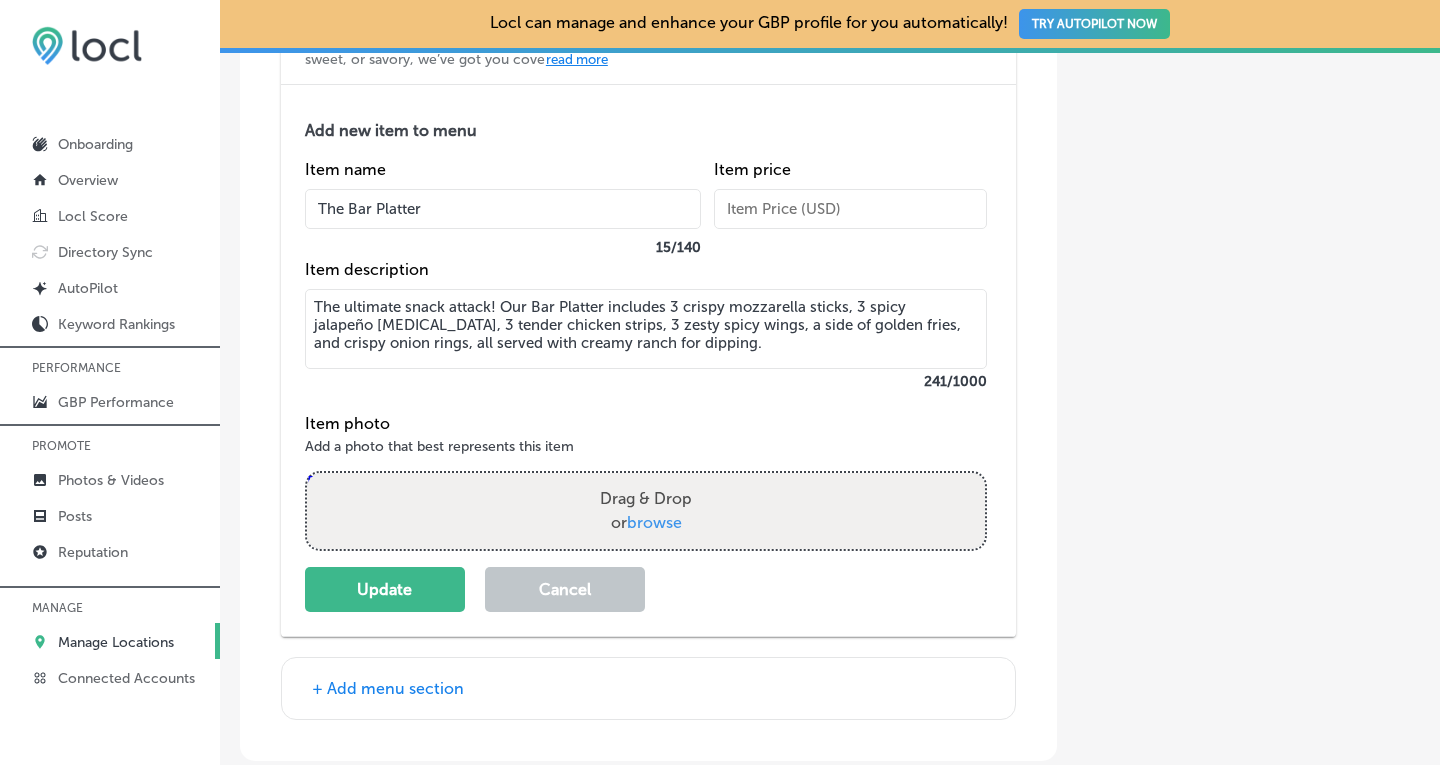 scroll, scrollTop: 4164, scrollLeft: 0, axis: vertical 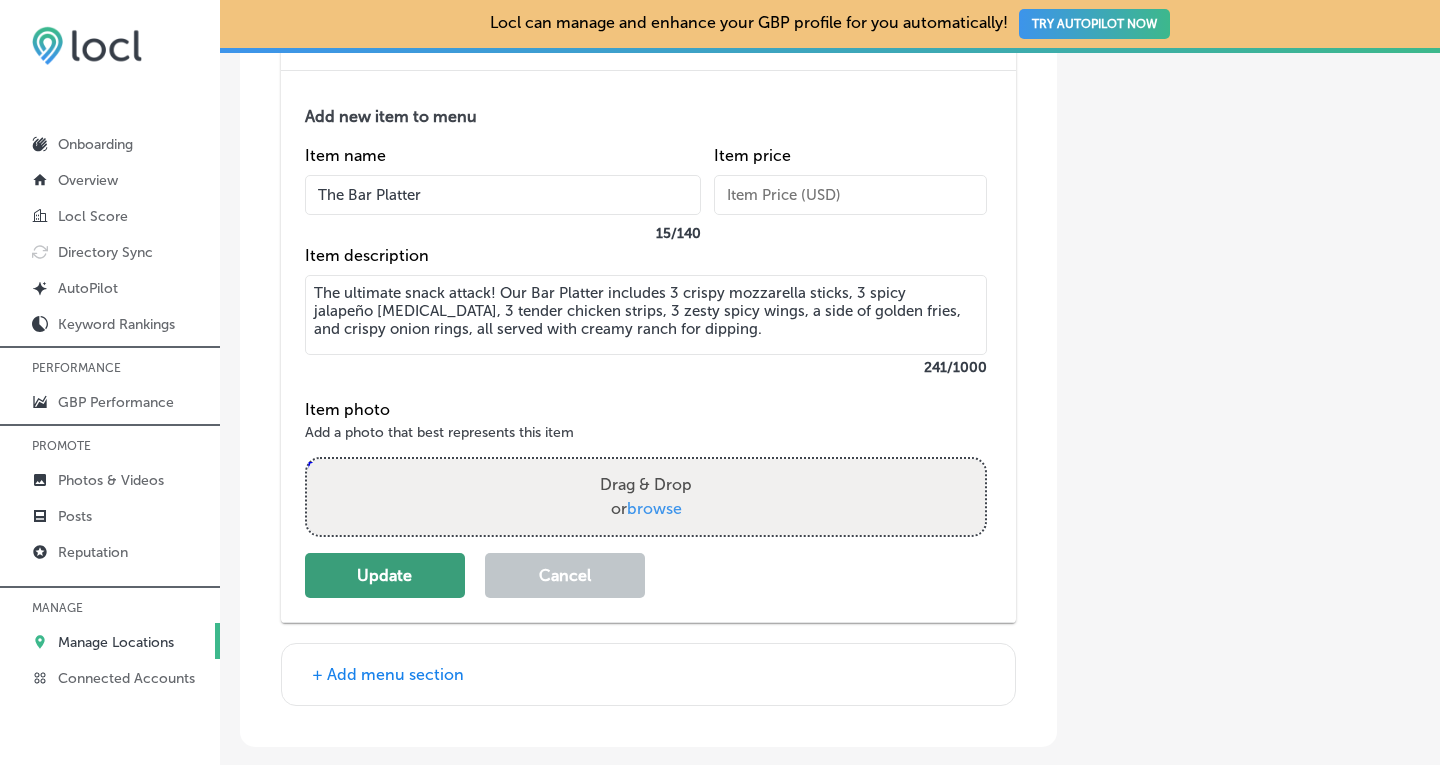 type on "The ultimate snack attack! Our Bar Platter includes 3 crispy mozzarella sticks, 3 spicy jalapeño [MEDICAL_DATA], 3 tender chicken strips, 3 zesty spicy wings, a side of golden fries, and crispy onion rings, all served with creamy ranch for dipping." 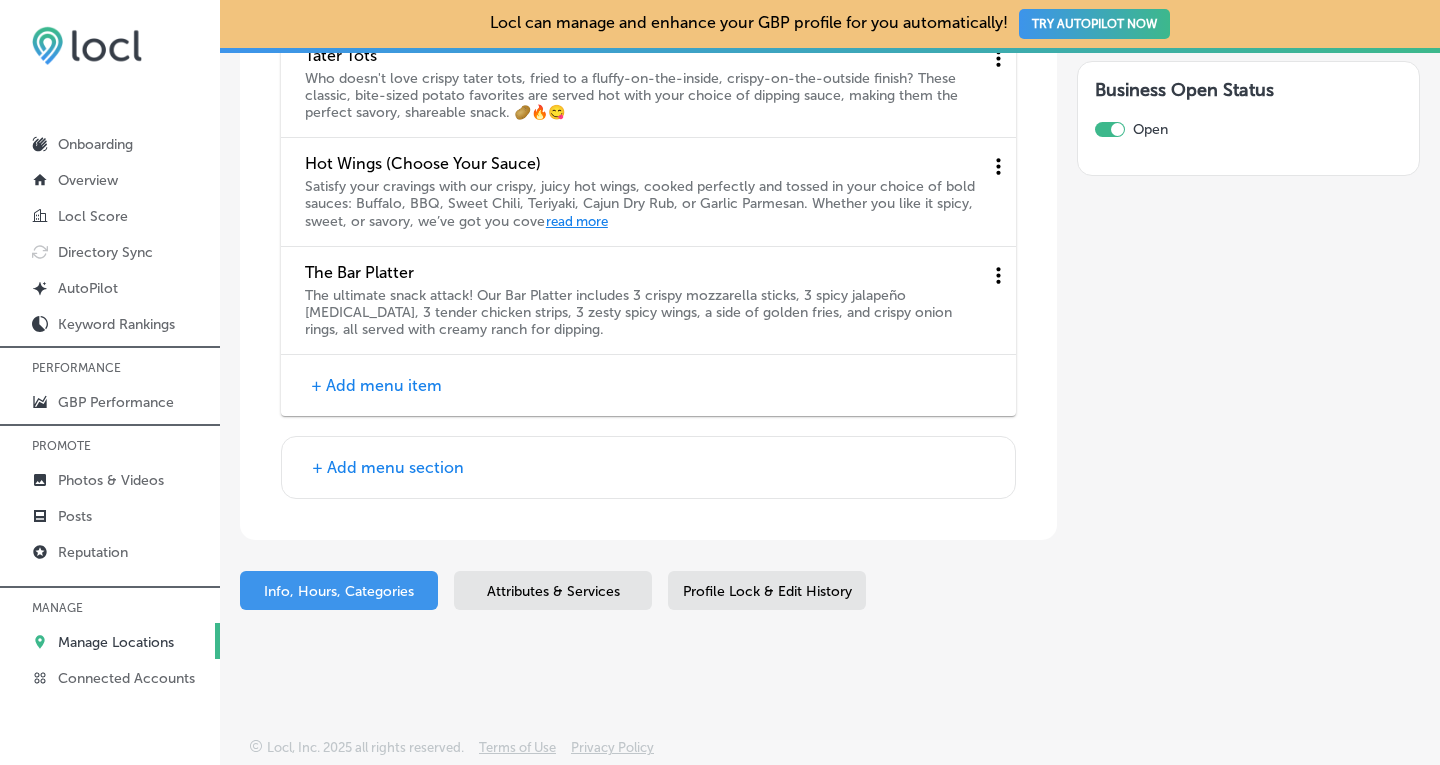 scroll, scrollTop: 3982, scrollLeft: 0, axis: vertical 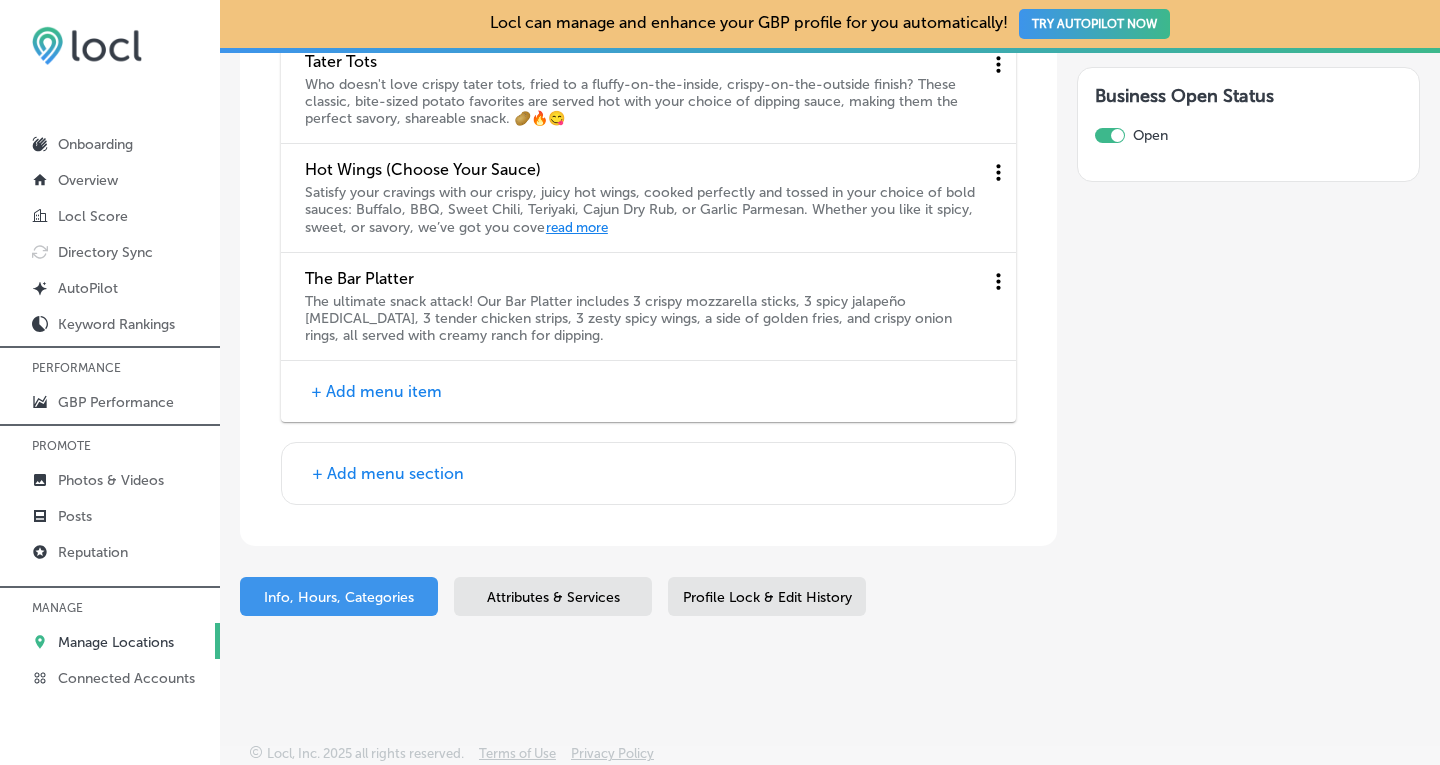 click on "+ Add menu item" at bounding box center (376, 391) 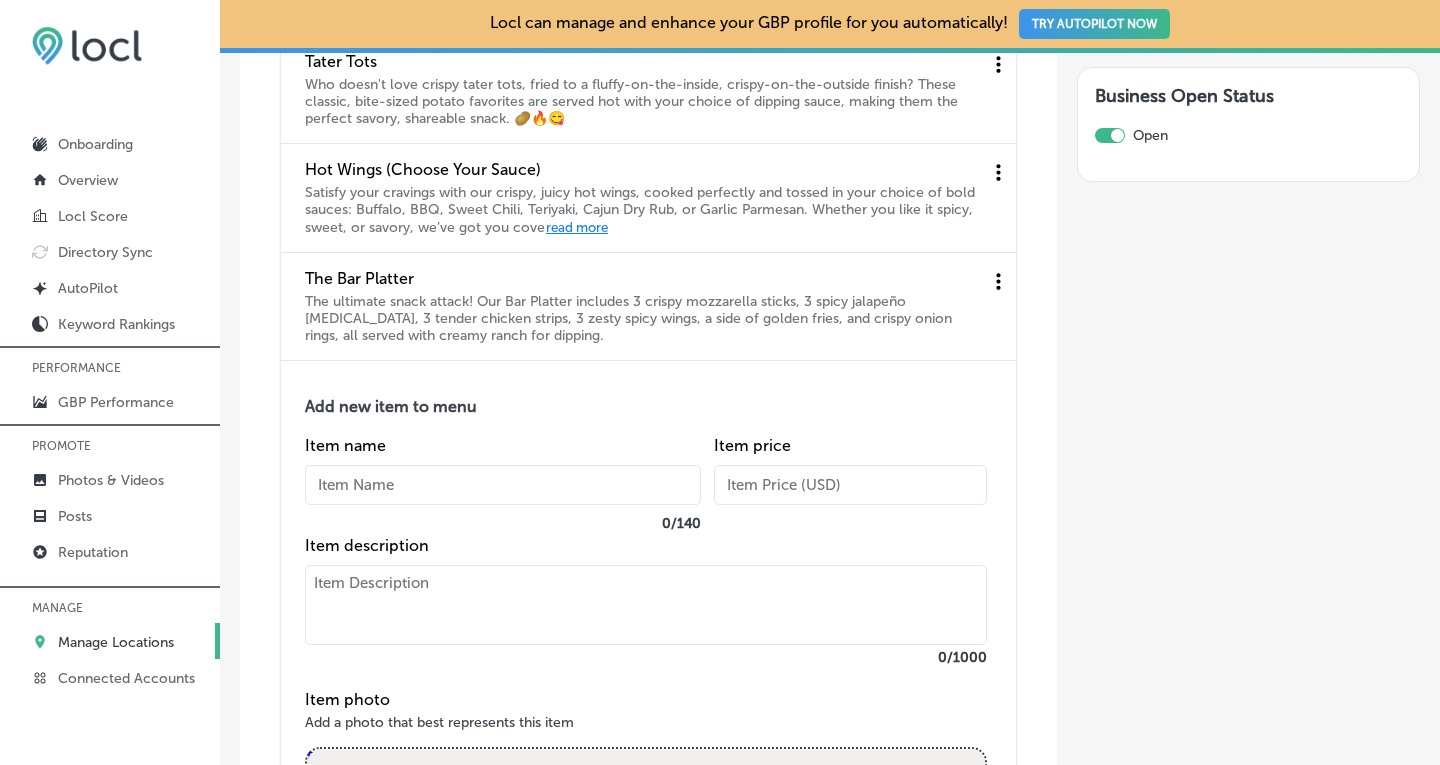 click at bounding box center (503, 485) 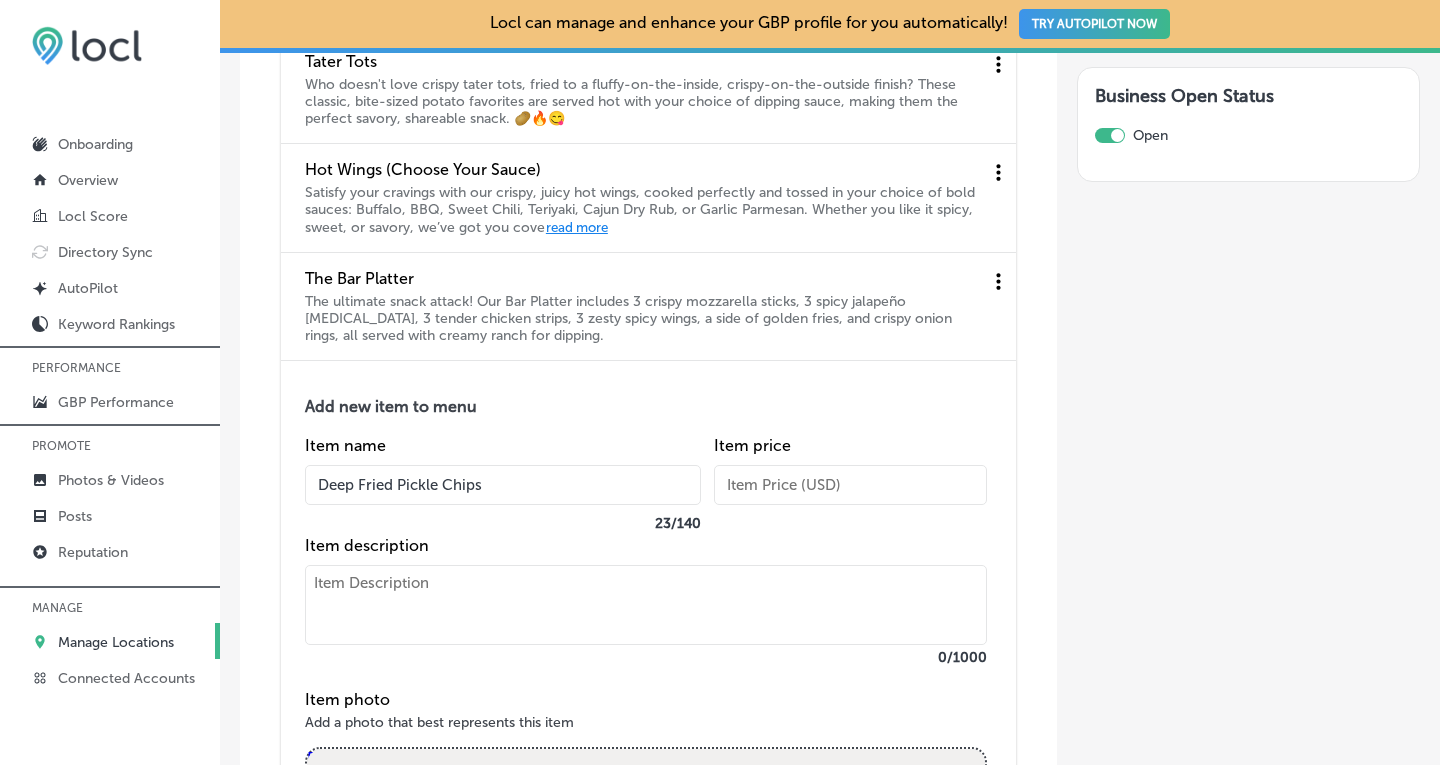 type on "Deep Fried Pickle Chips" 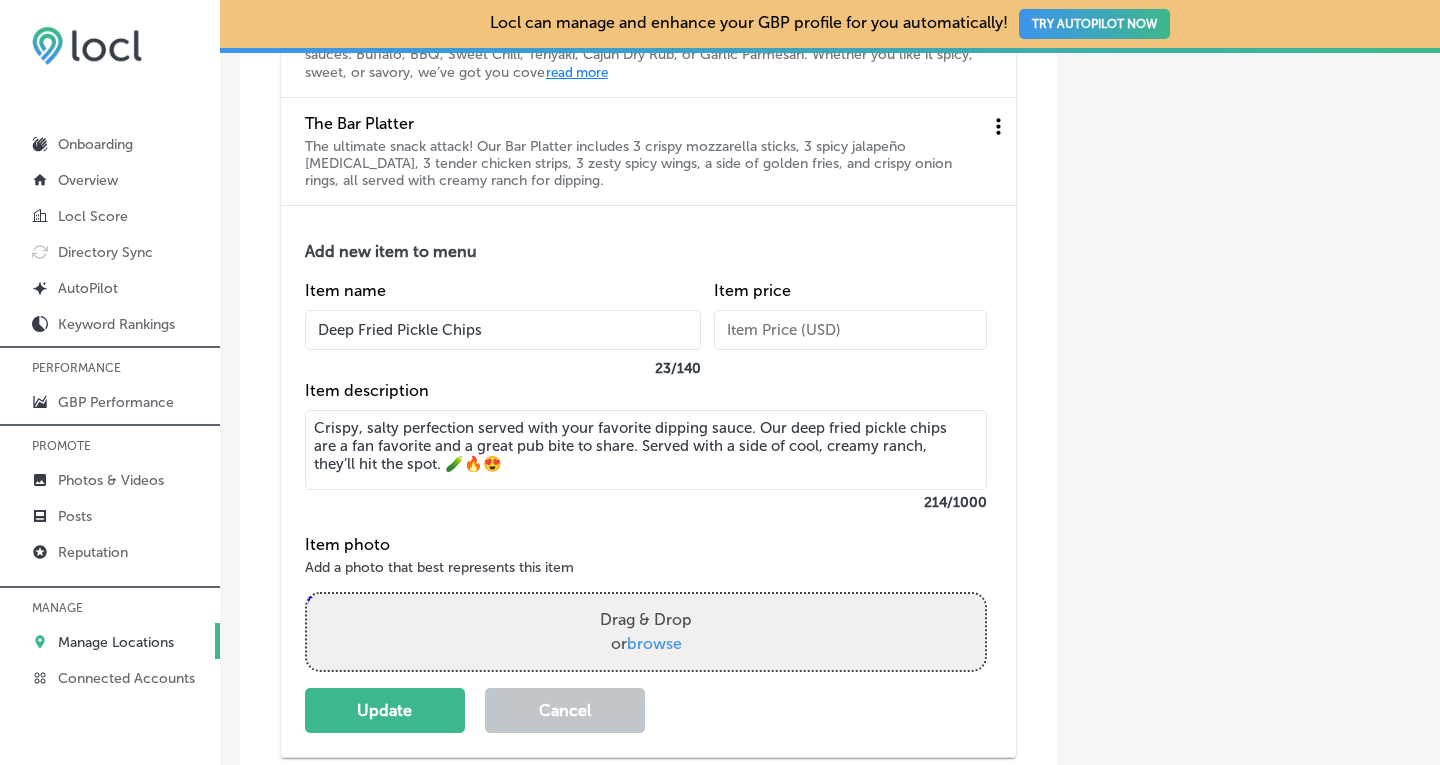scroll, scrollTop: 4144, scrollLeft: 0, axis: vertical 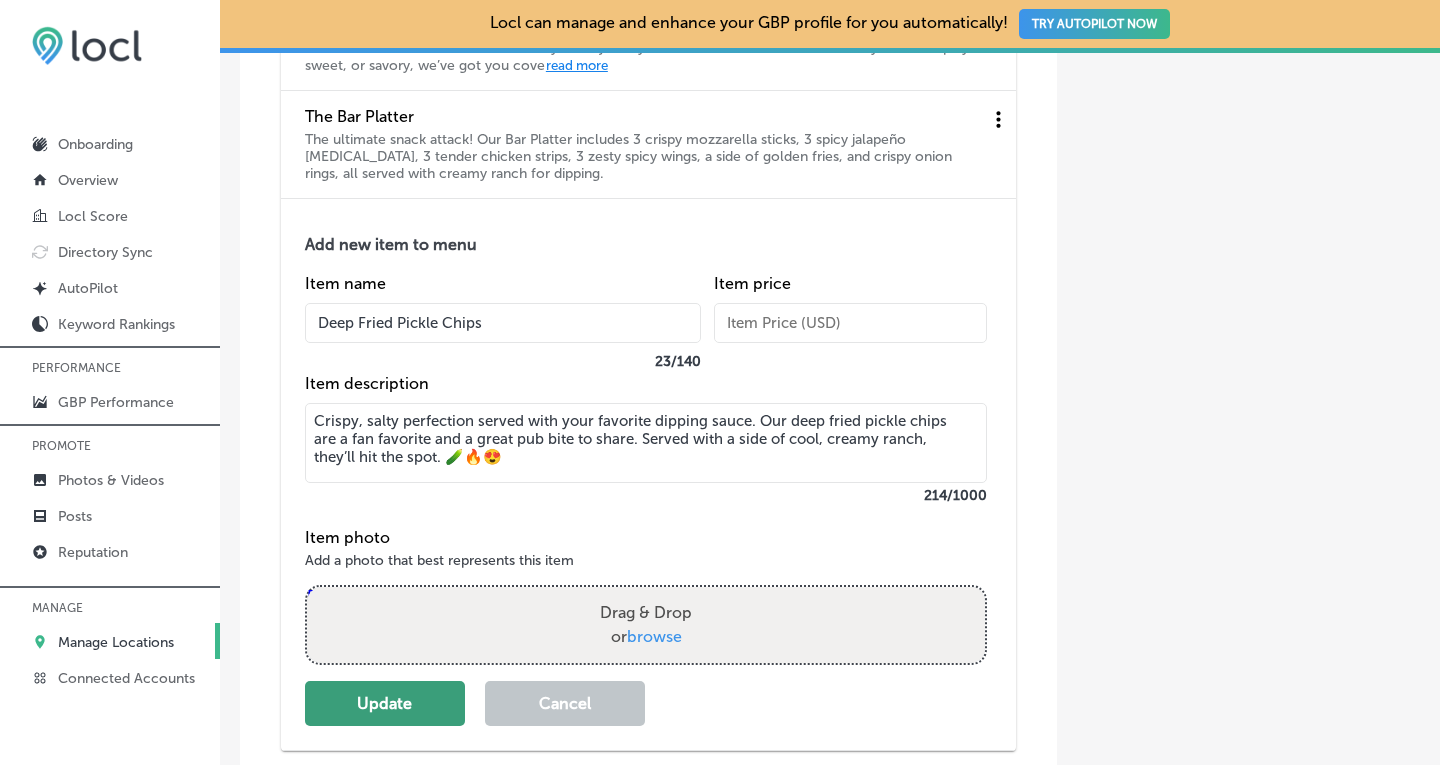 type on "Crispy, salty perfection served with your favorite dipping sauce. Our deep fried pickle chips are a fan favorite and a great pub bite to share. Served with a side of cool, creamy ranch, they’ll hit the spot. 🥒🔥😍" 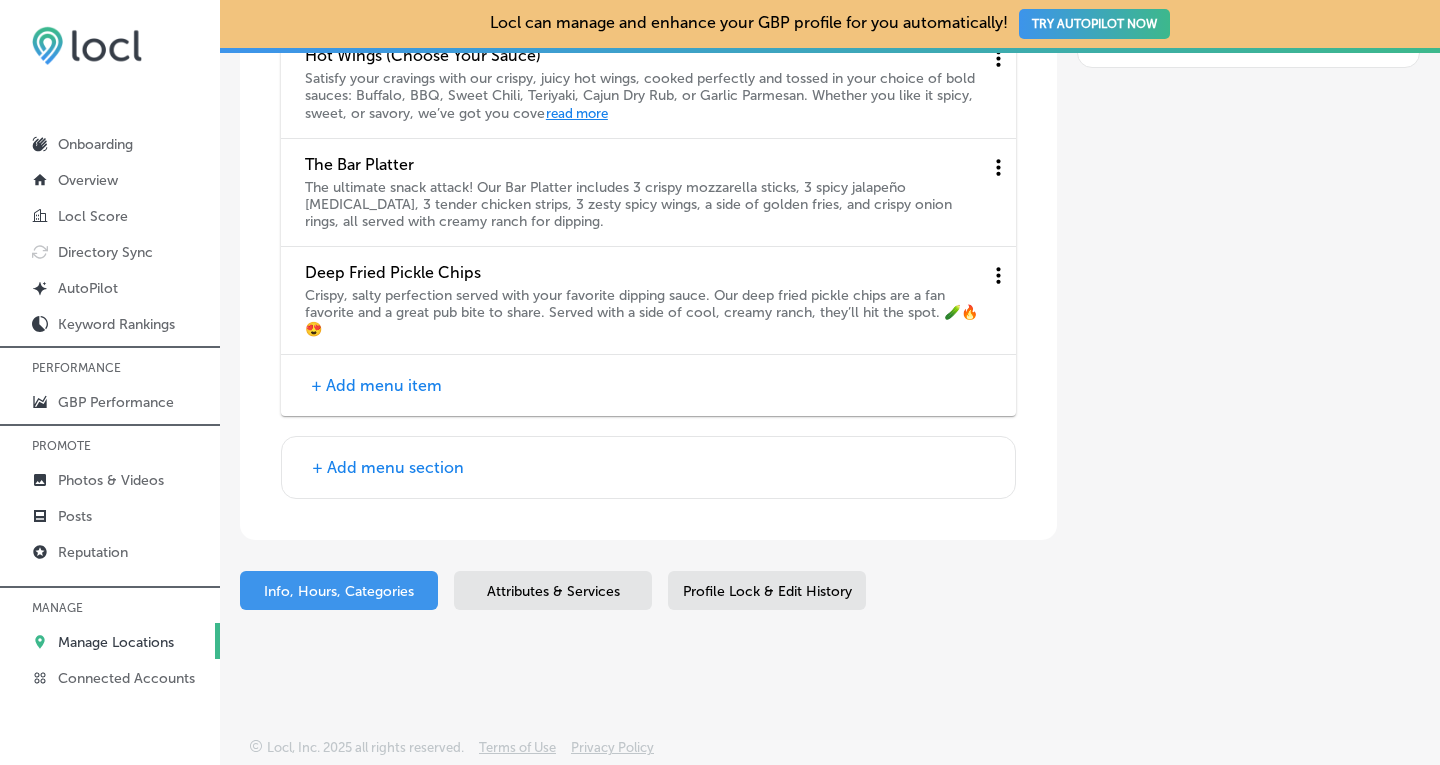 scroll, scrollTop: 4093, scrollLeft: 0, axis: vertical 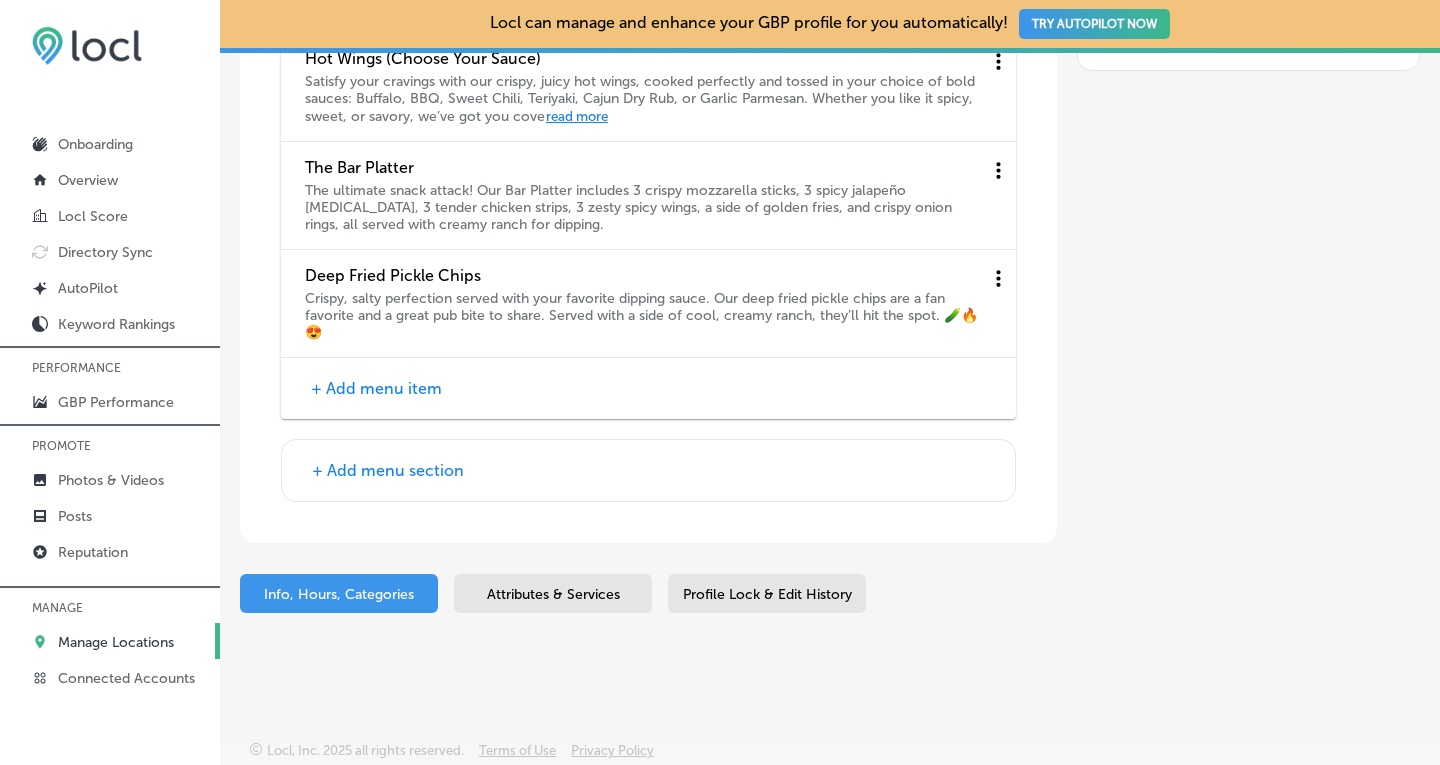 click on "+ Add menu item" at bounding box center (376, 388) 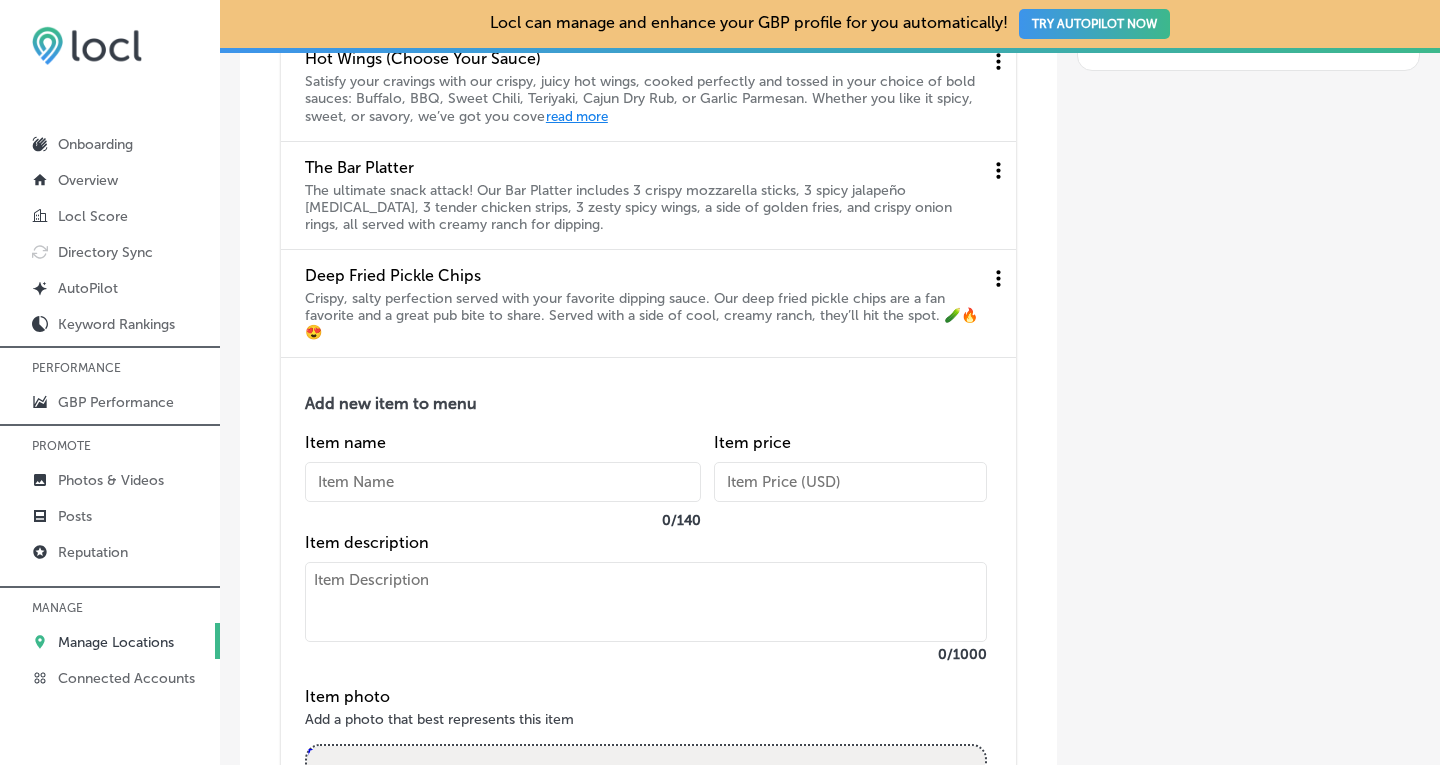 click at bounding box center [503, 482] 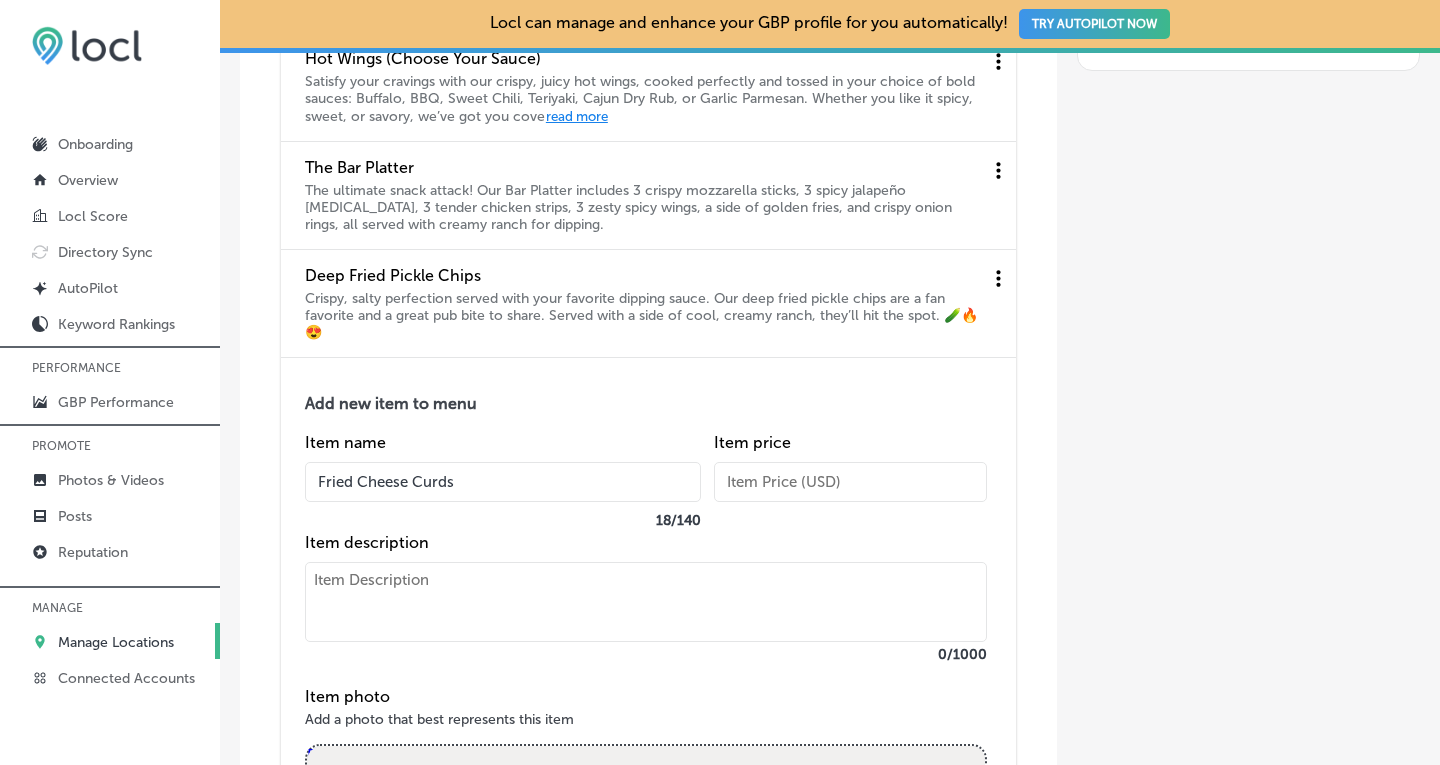 type on "Fried Cheese Curds" 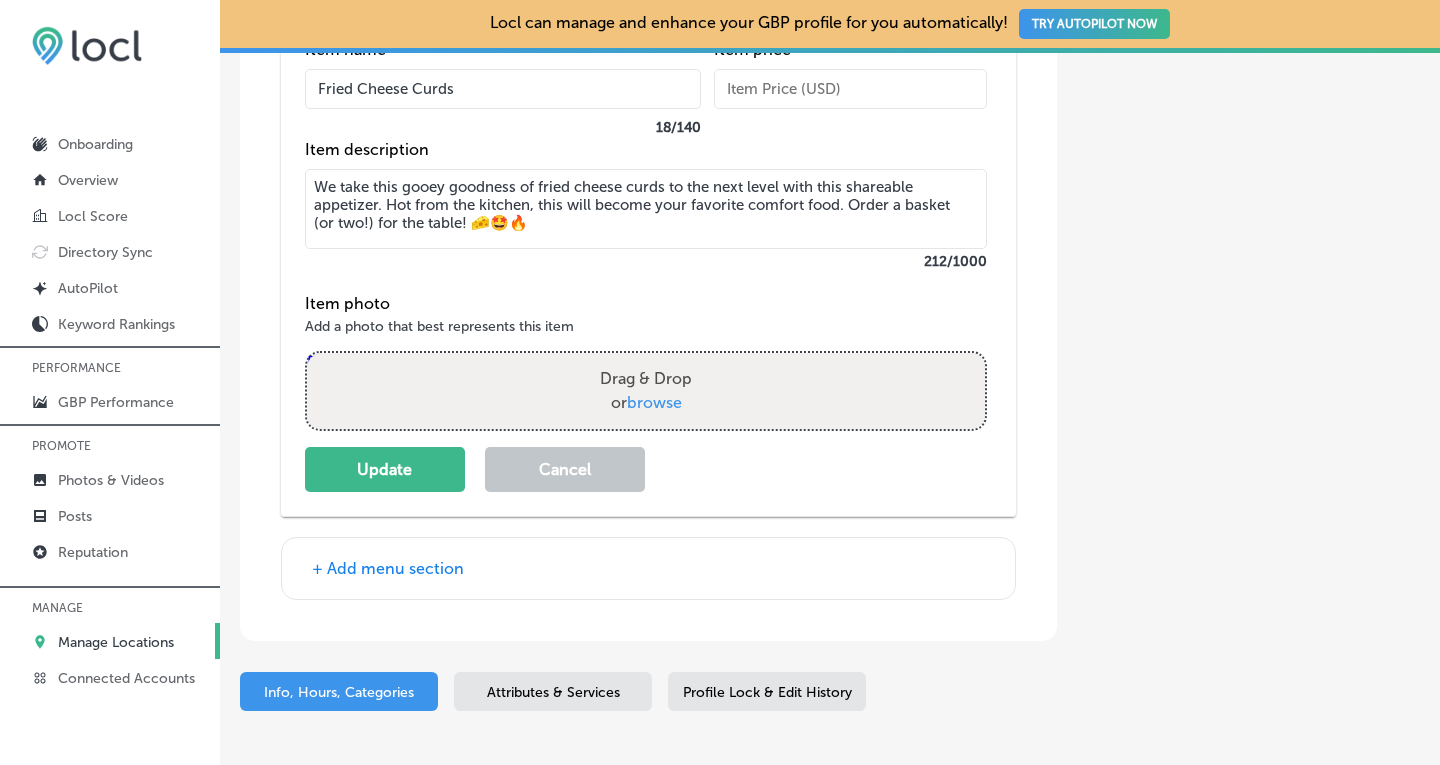 scroll, scrollTop: 4489, scrollLeft: 0, axis: vertical 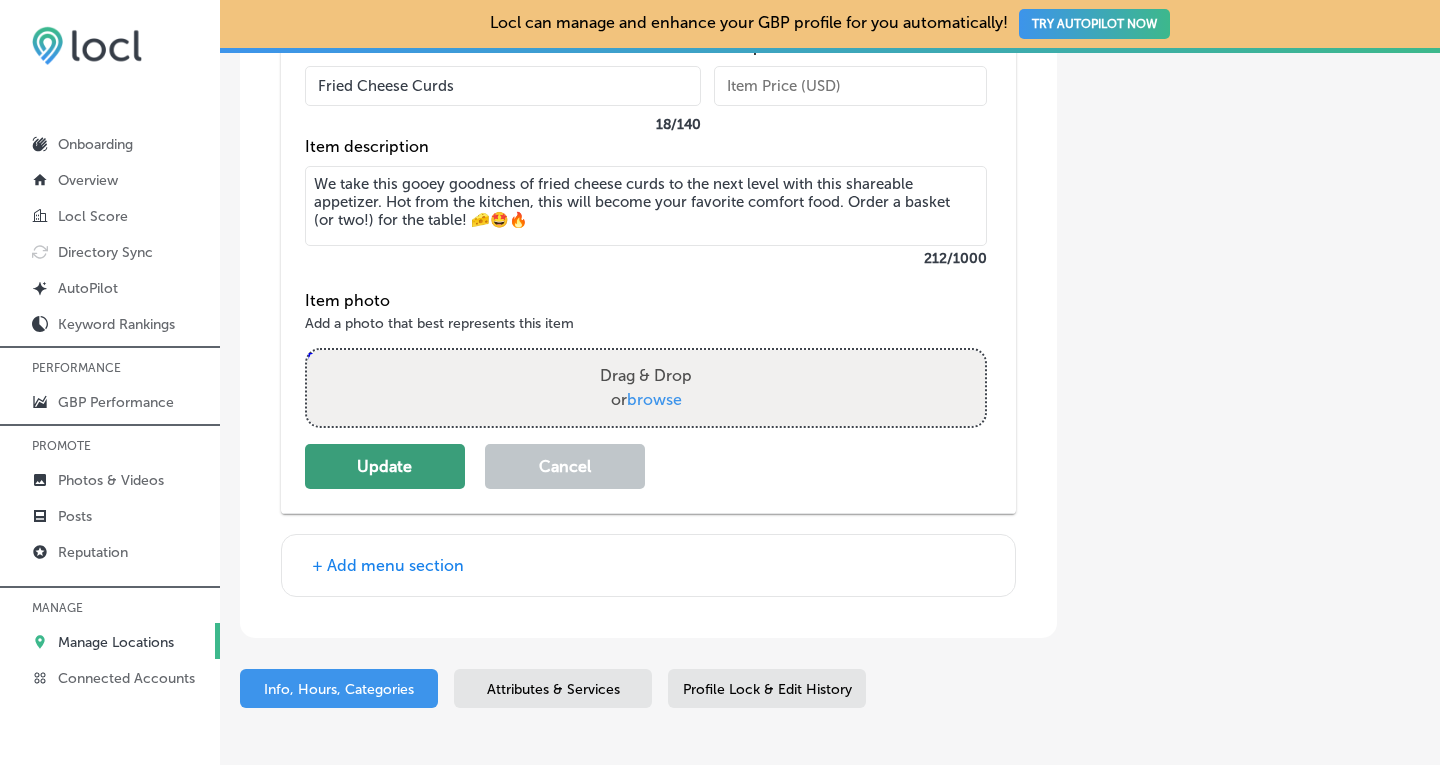 type on "We take this gooey goodness of fried cheese curds to the next level with this shareable appetizer. Hot from the kitchen, this will become your favorite comfort food. Order a basket (or two!) for the table! 🧀🤩🔥" 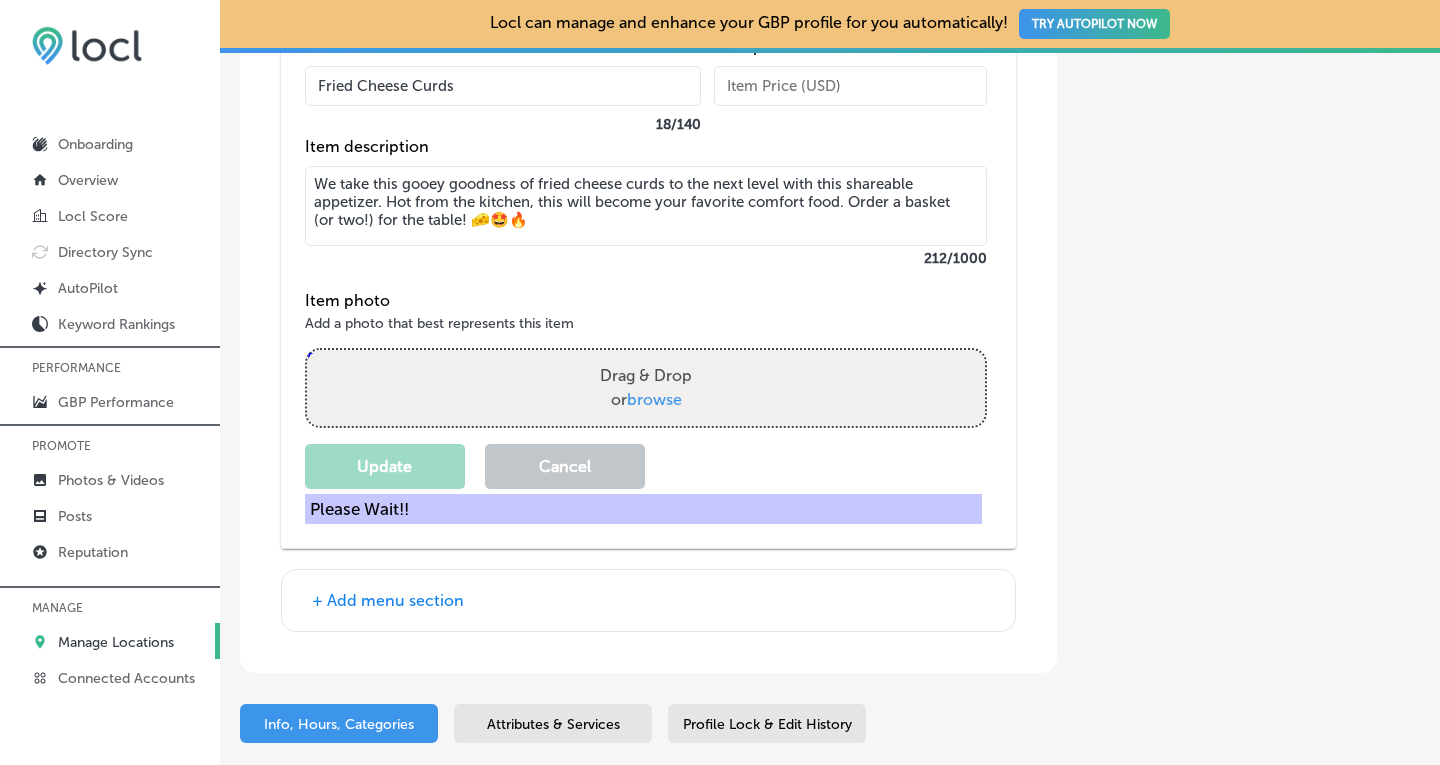 scroll, scrollTop: 4201, scrollLeft: 0, axis: vertical 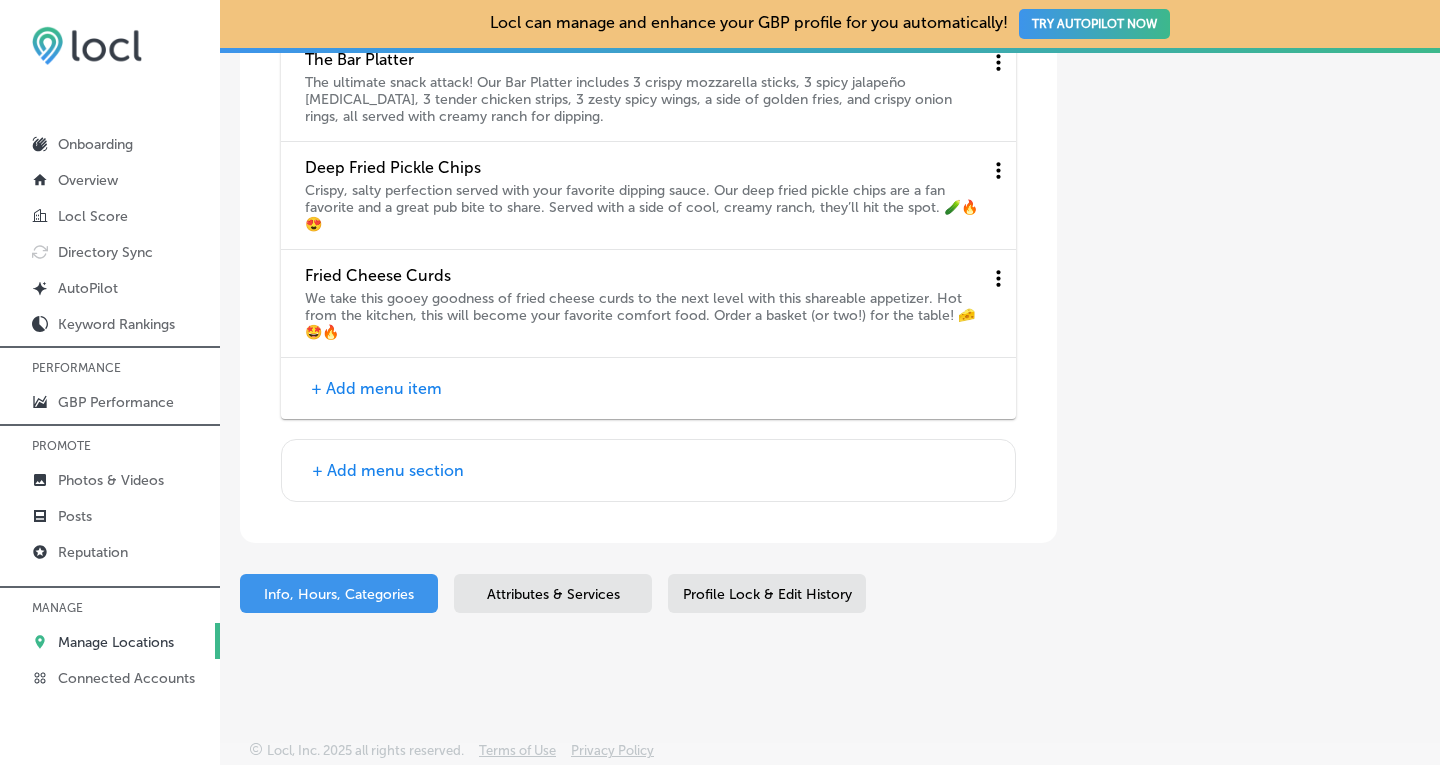 click on "+ Add menu section" at bounding box center [388, 470] 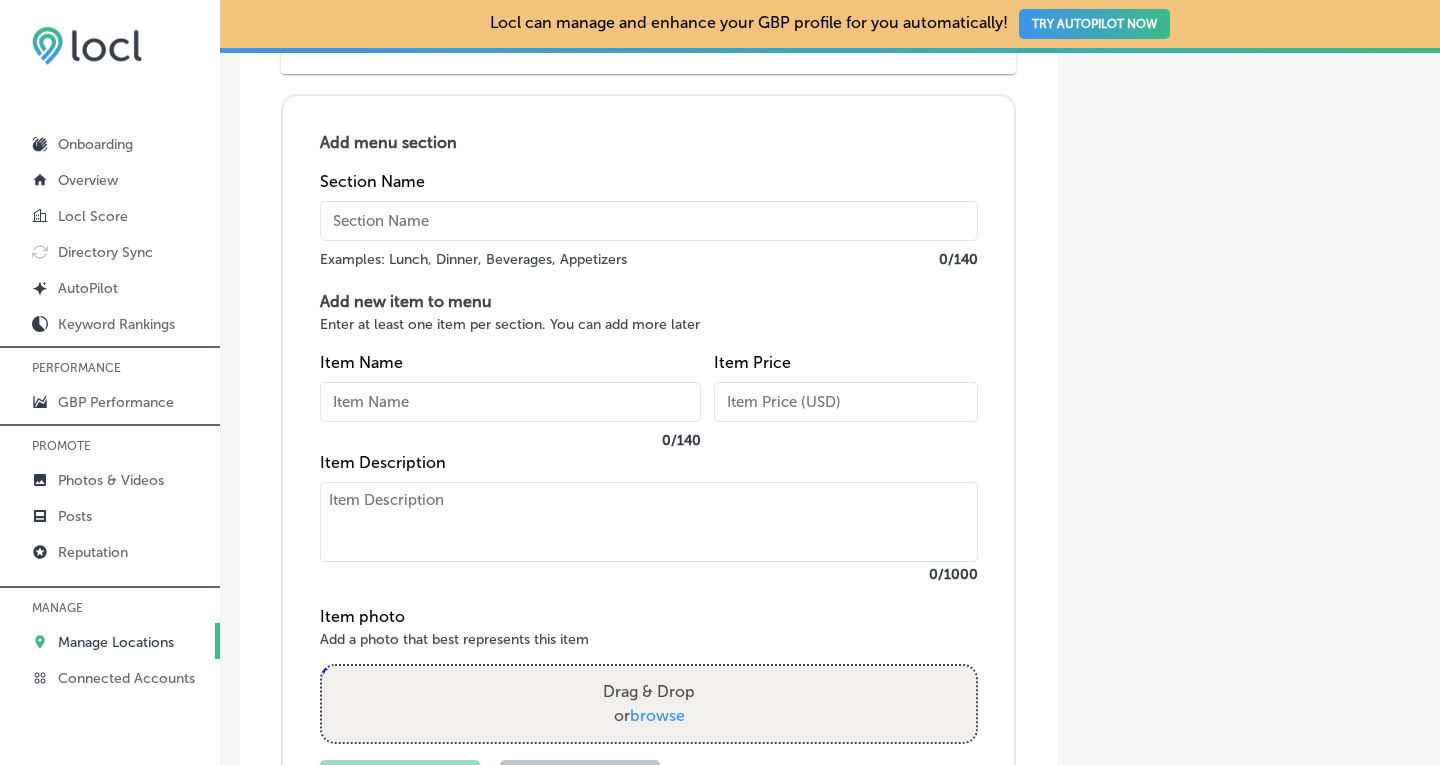 scroll, scrollTop: 4550, scrollLeft: 0, axis: vertical 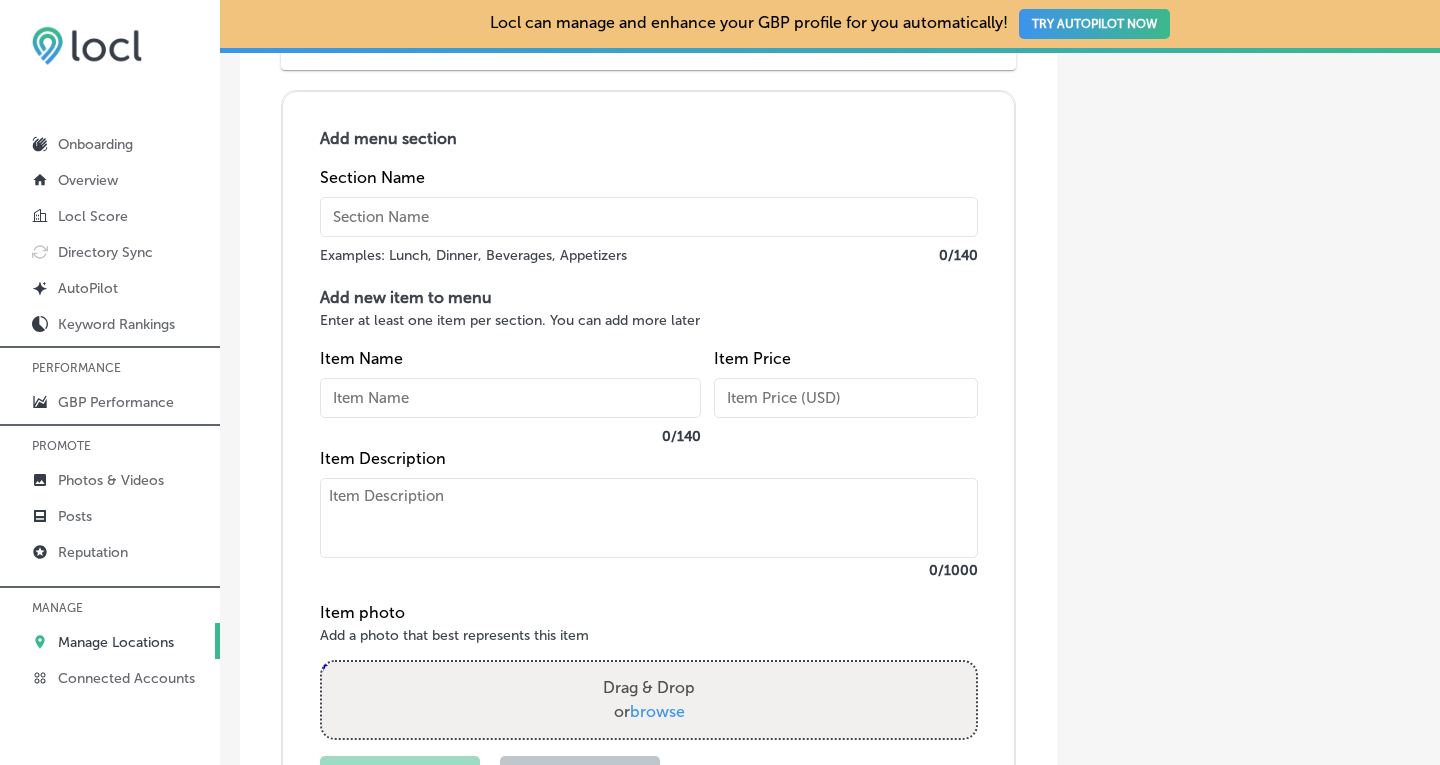 click at bounding box center [649, 217] 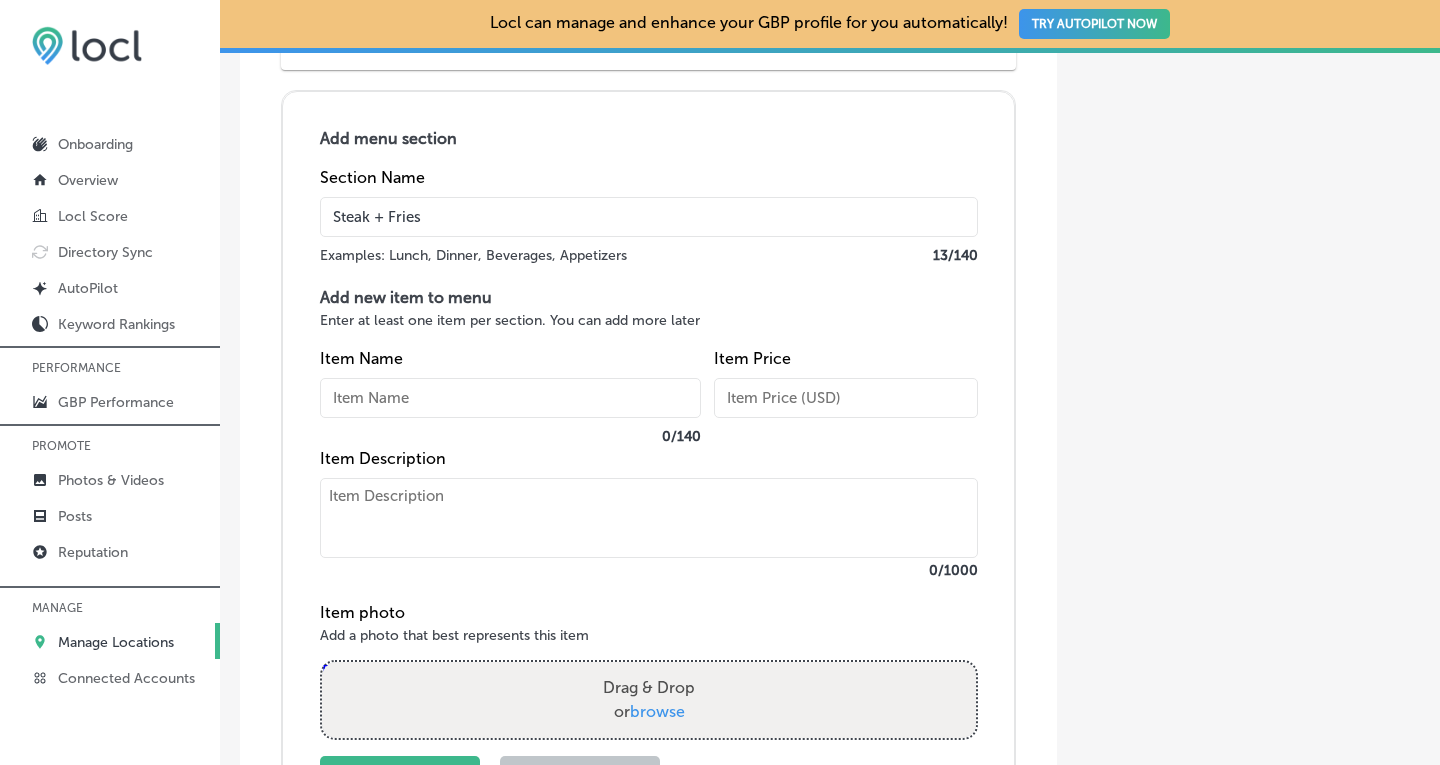 type on "Steak + Fries" 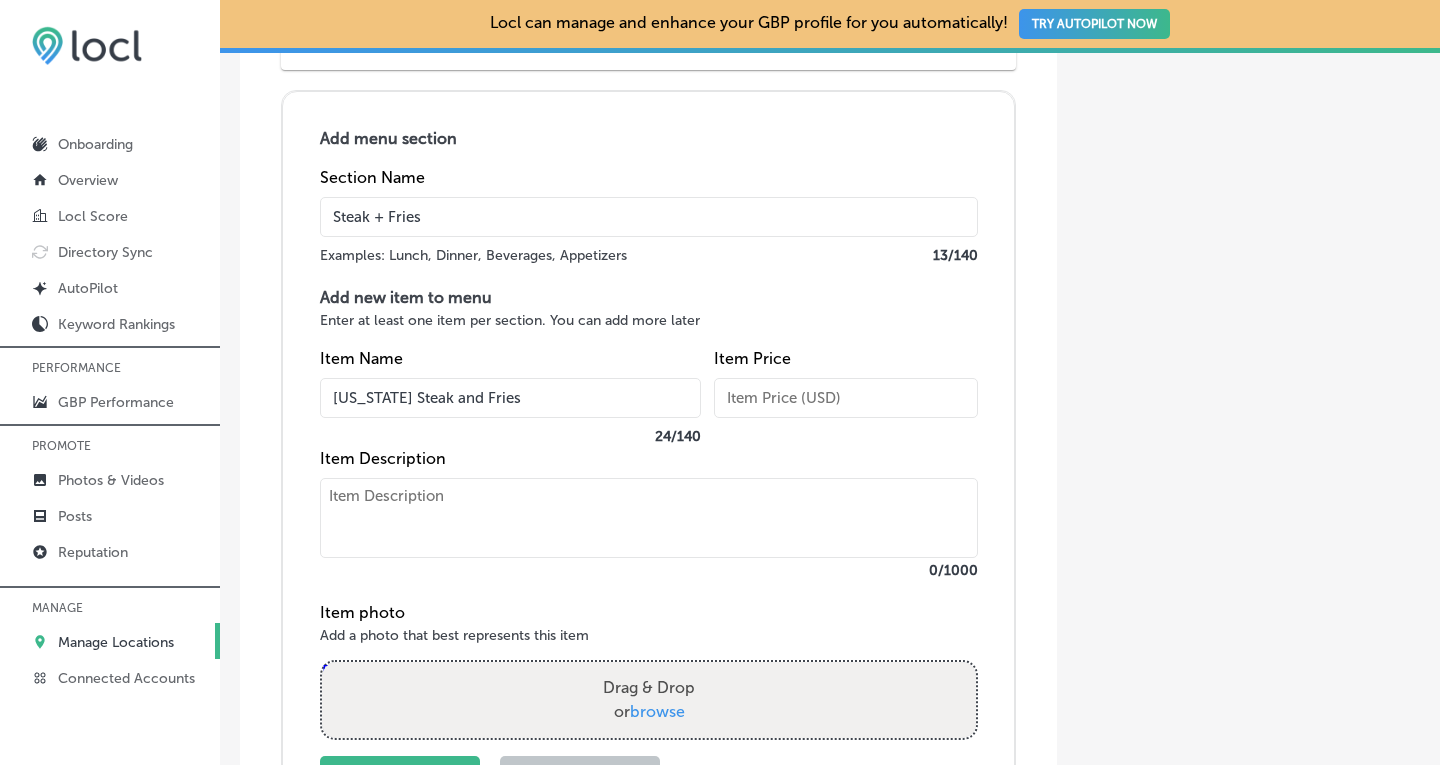 type on "[US_STATE] Steak and Fries" 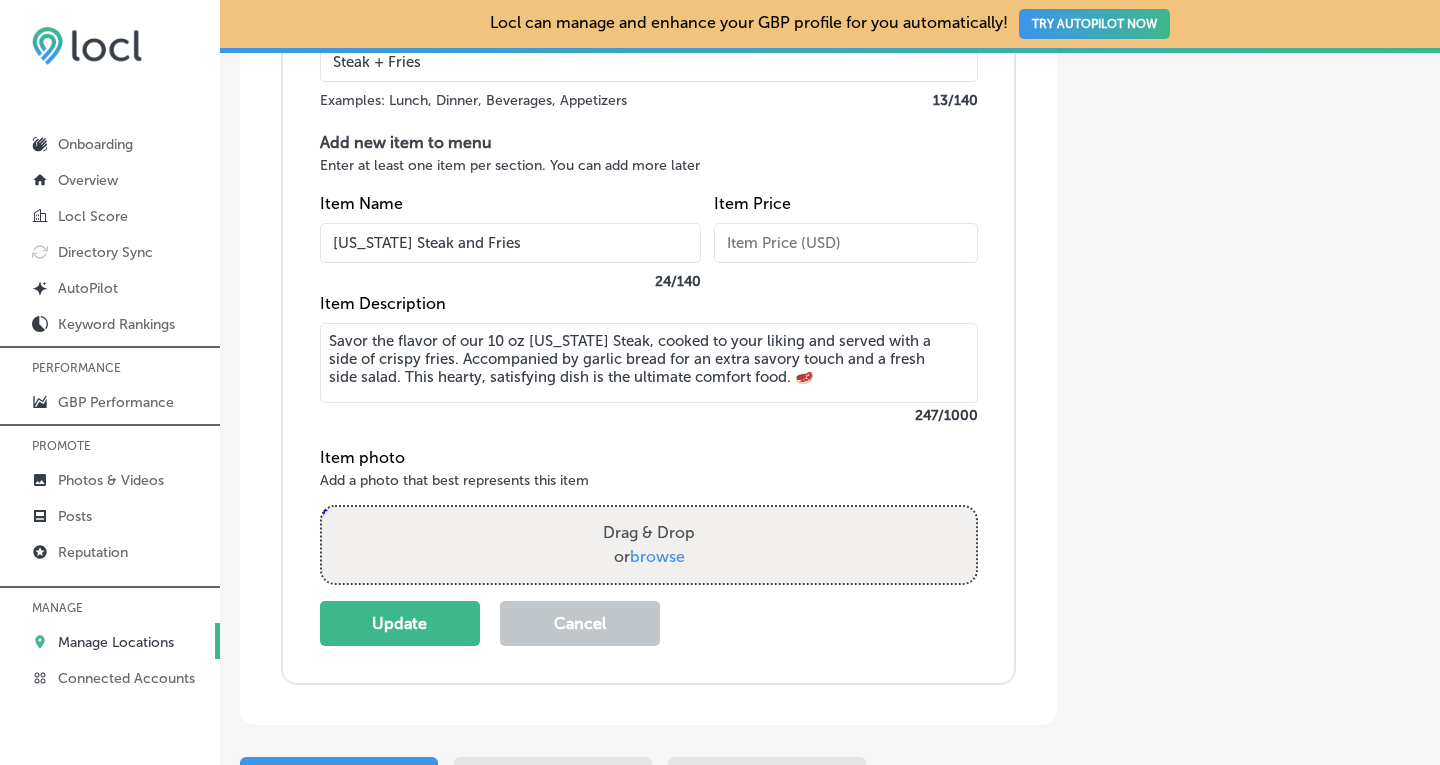 scroll, scrollTop: 4713, scrollLeft: 0, axis: vertical 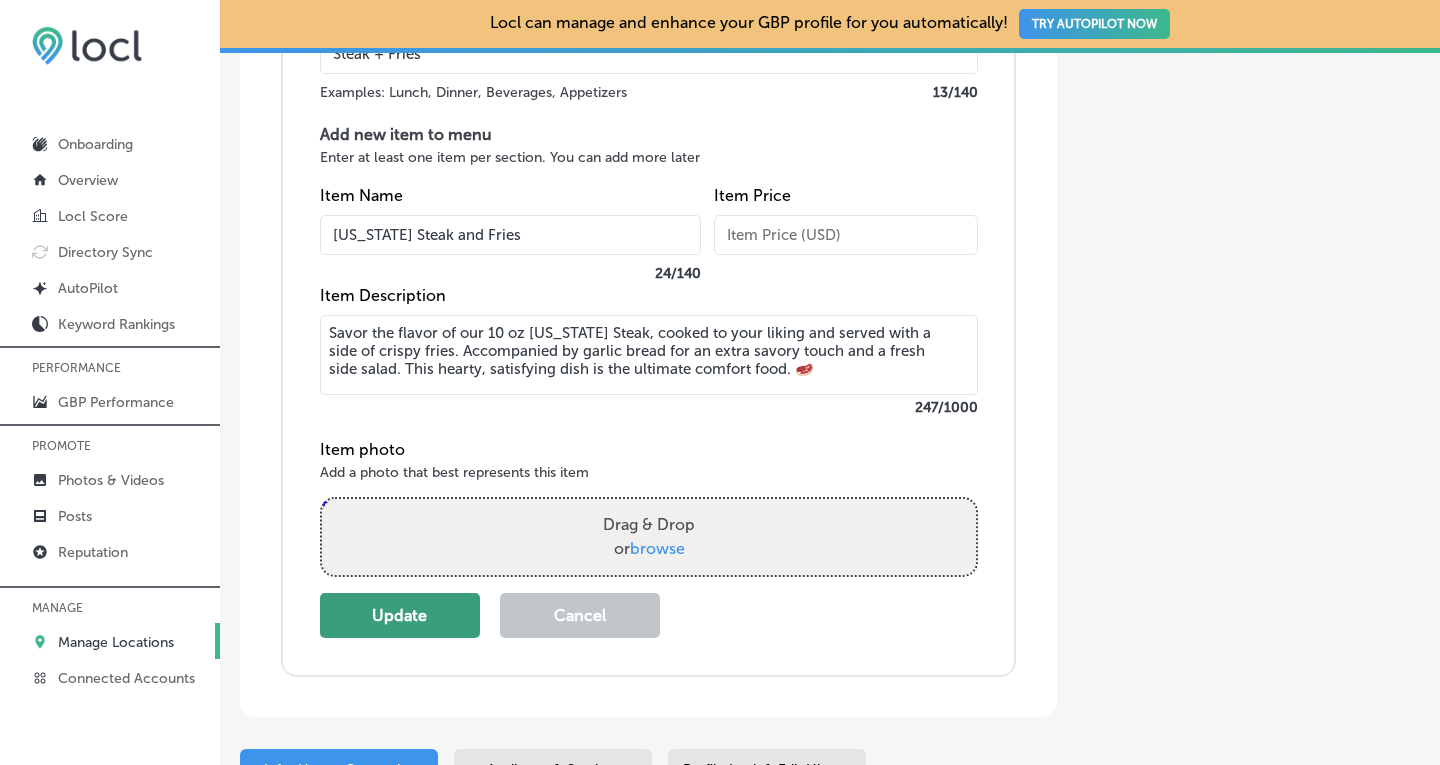 type on "Savor the flavor of our 10 oz [US_STATE] Steak, cooked to your liking and served with a side of crispy fries. Accompanied by garlic bread for an extra savory touch and a fresh side salad. This hearty, satisfying dish is the ultimate comfort food. 🥩" 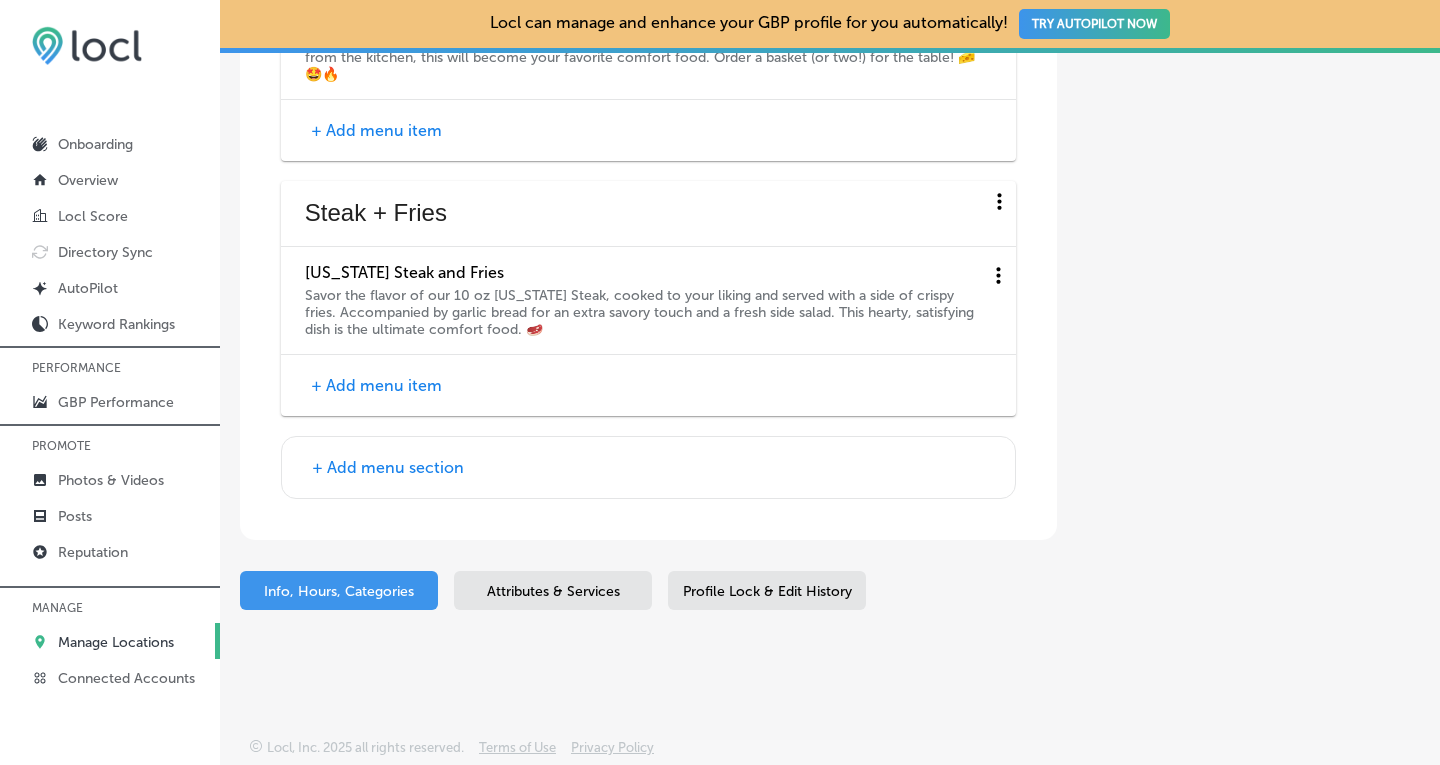 scroll, scrollTop: 4456, scrollLeft: 0, axis: vertical 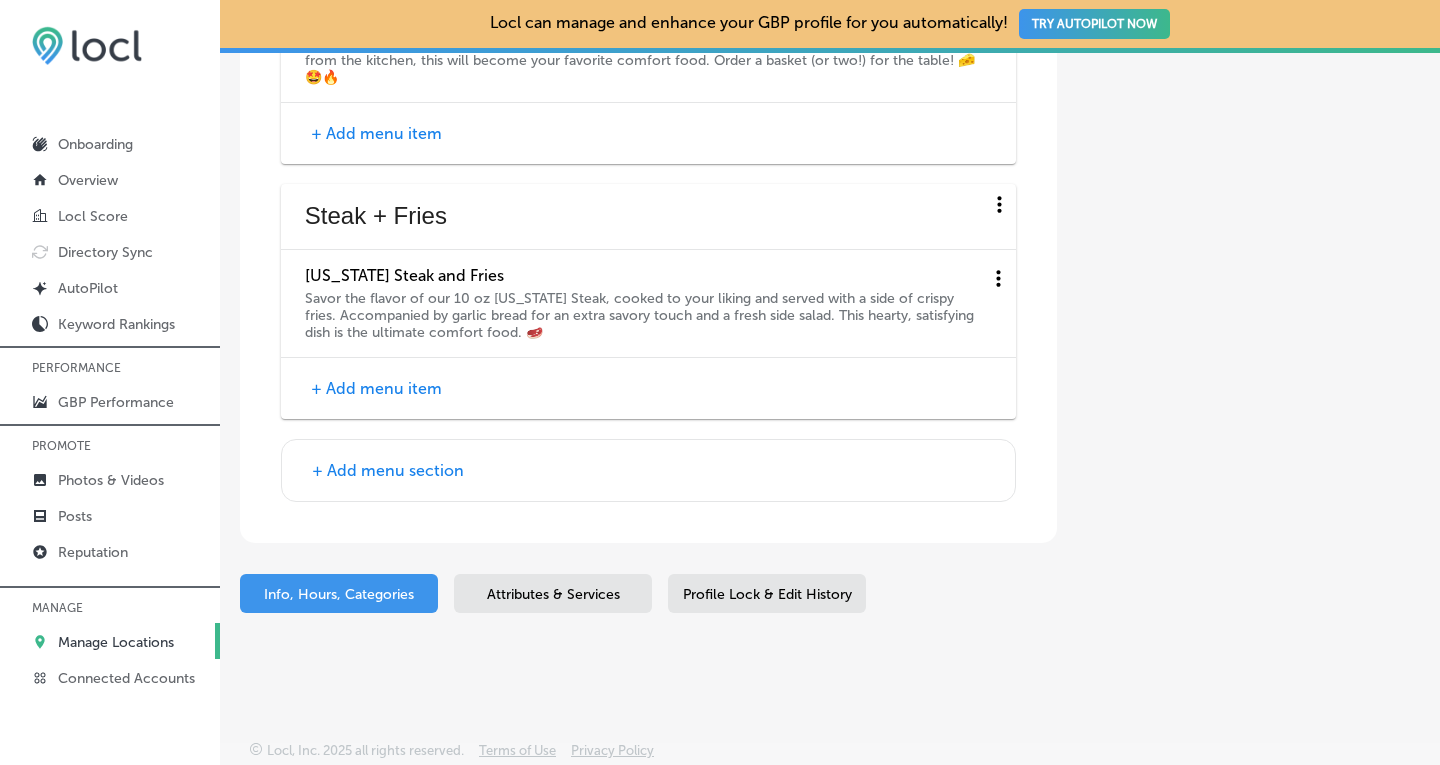 click on "+ Add menu item" at bounding box center [376, 388] 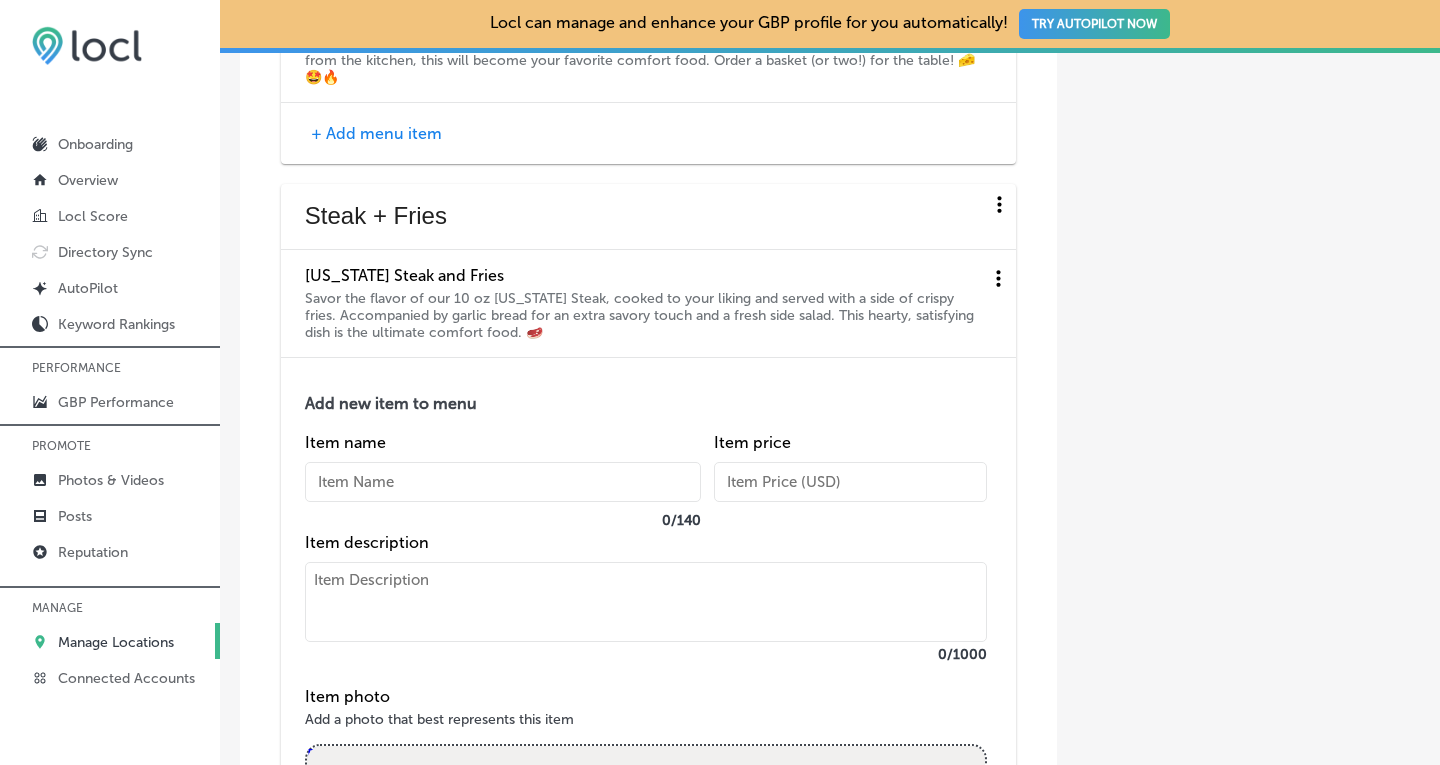 click at bounding box center [503, 482] 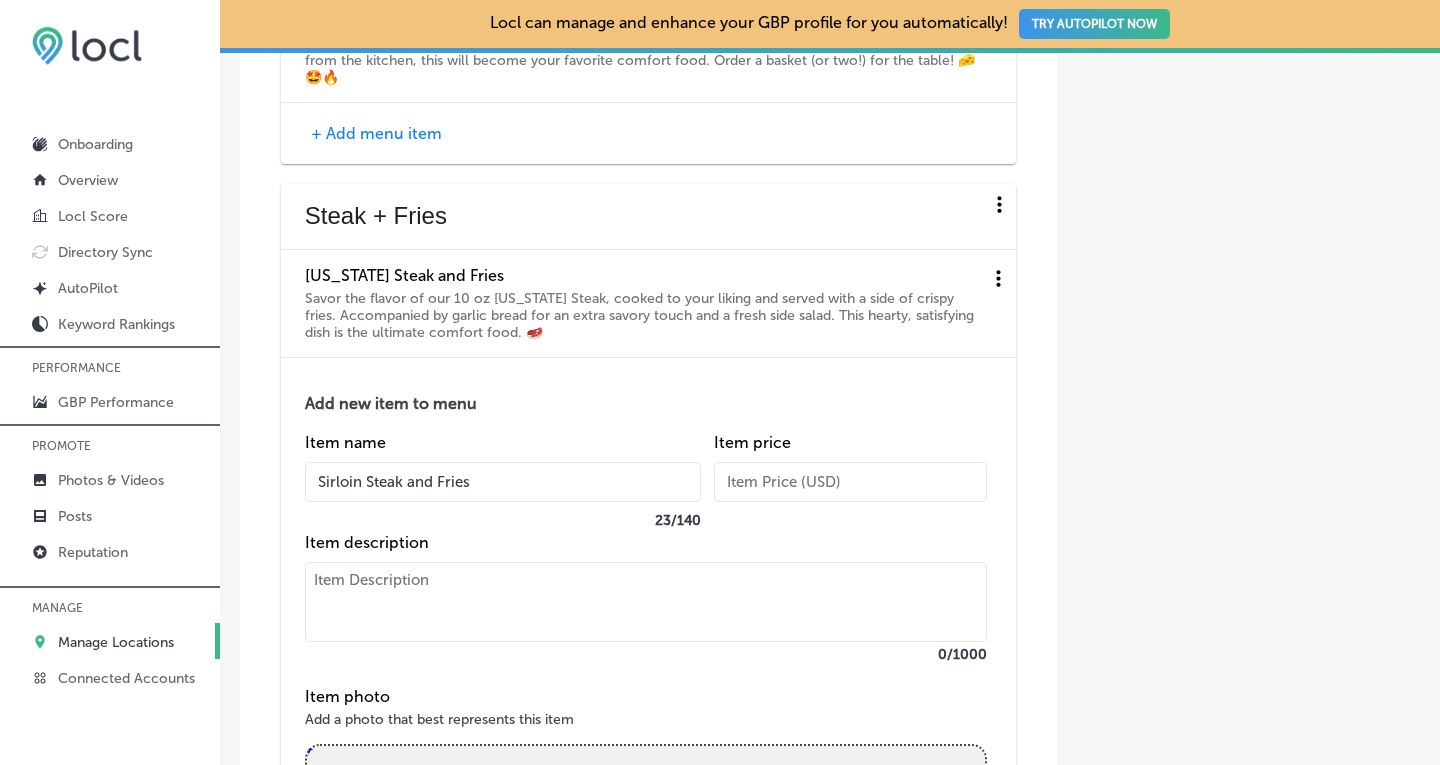 type on "Sirloin Steak and Fries" 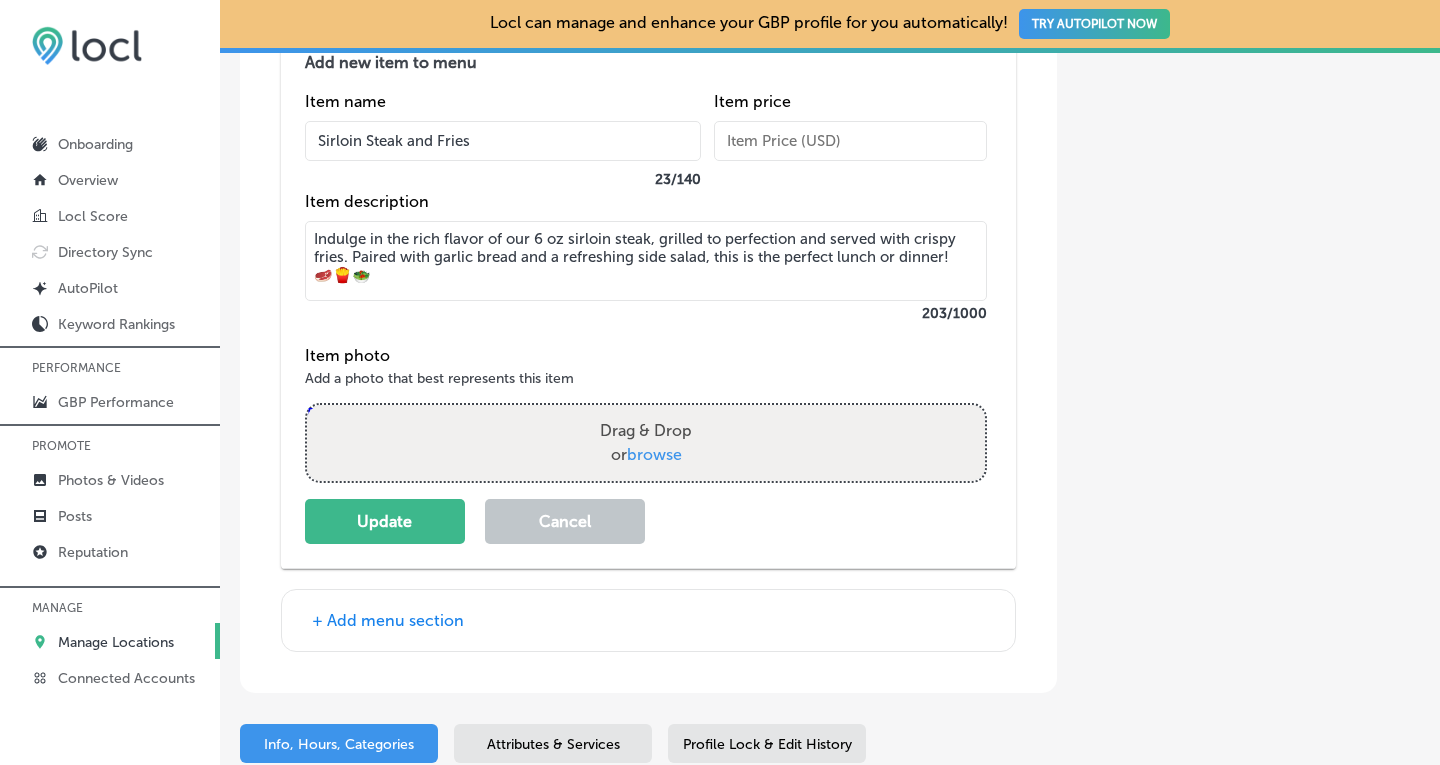 scroll, scrollTop: 4808, scrollLeft: 0, axis: vertical 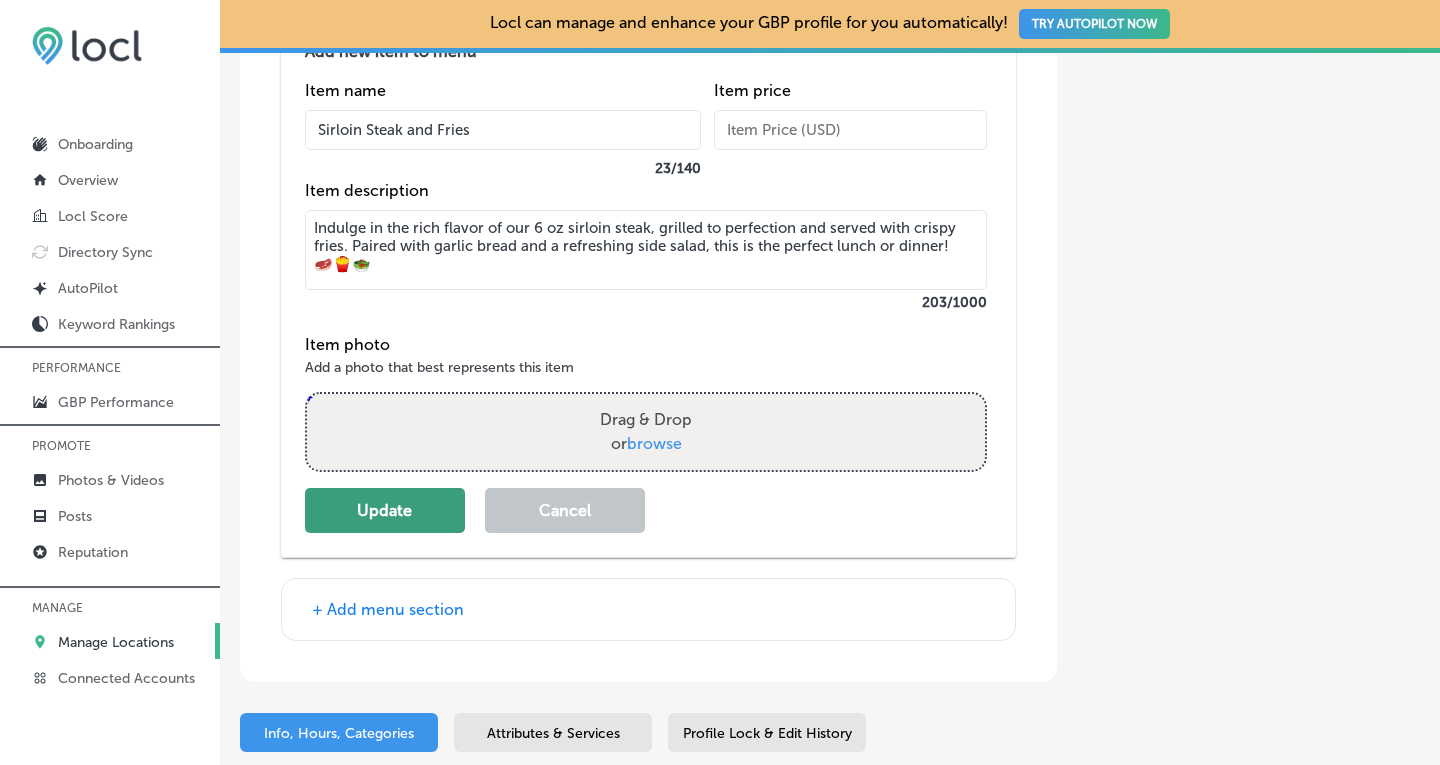 type on "Indulge in the rich flavor of our 6 oz sirloin steak, grilled to perfection and served with crispy fries. Paired with garlic bread and a refreshing side salad, this is the perfect lunch or dinner! 🥩🍟🥗" 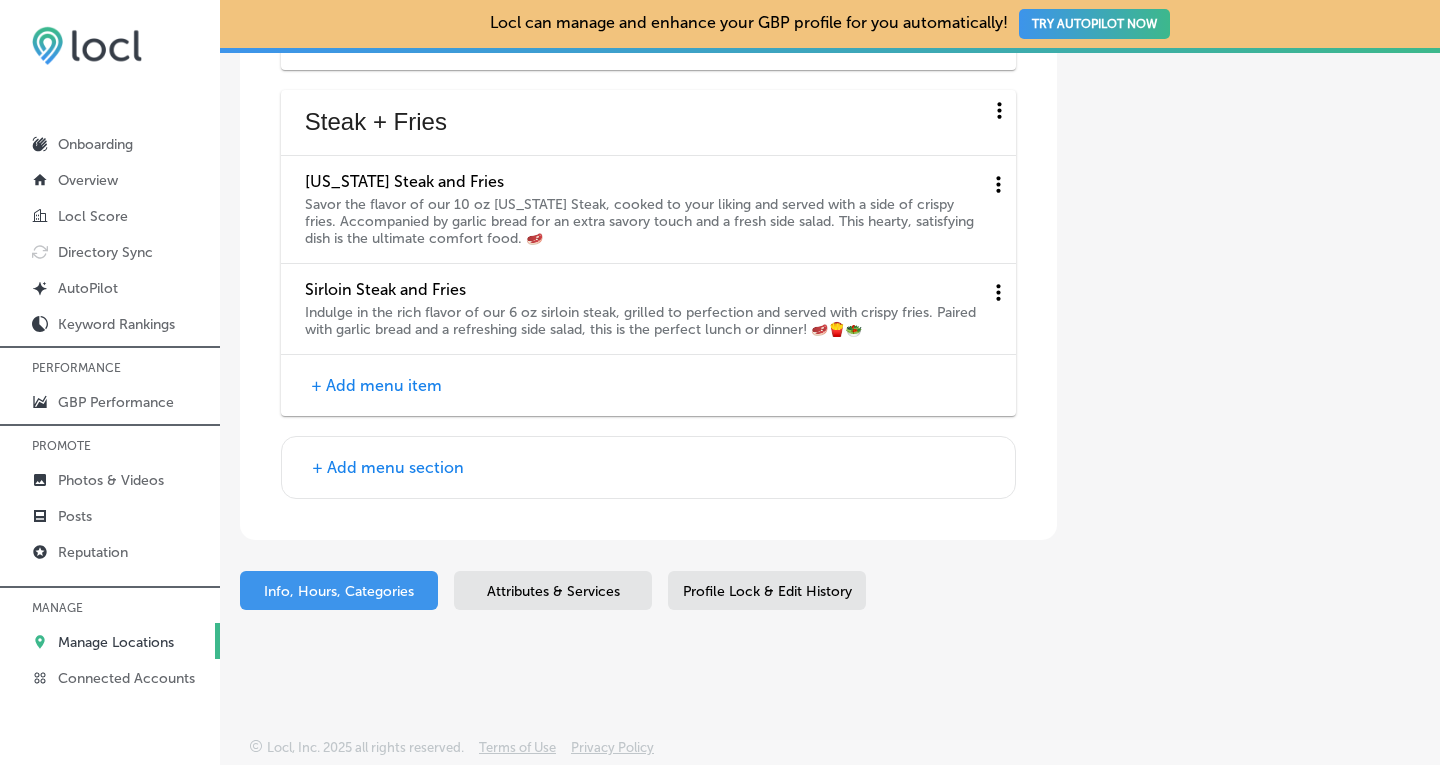 scroll, scrollTop: 4548, scrollLeft: 0, axis: vertical 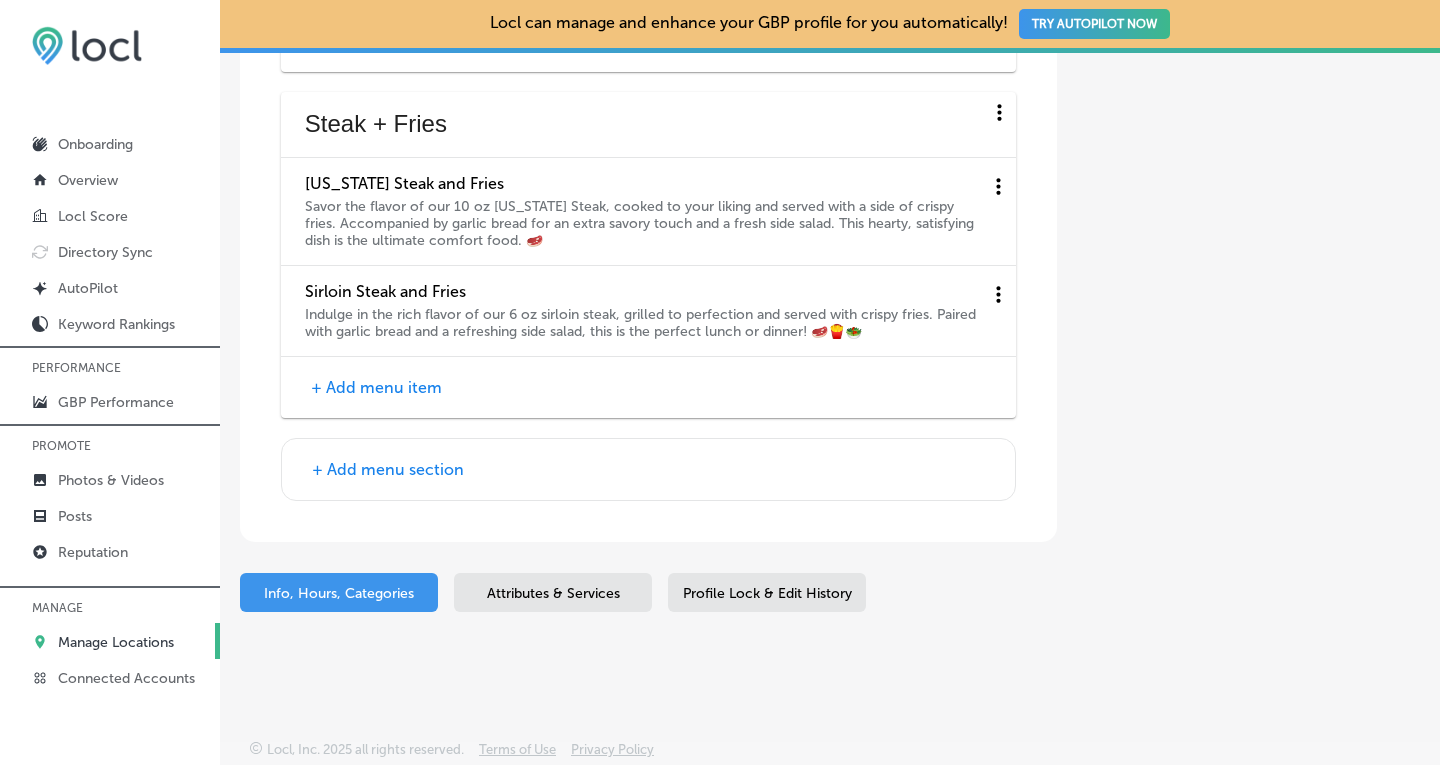 click on "+ Add menu section" at bounding box center [388, 469] 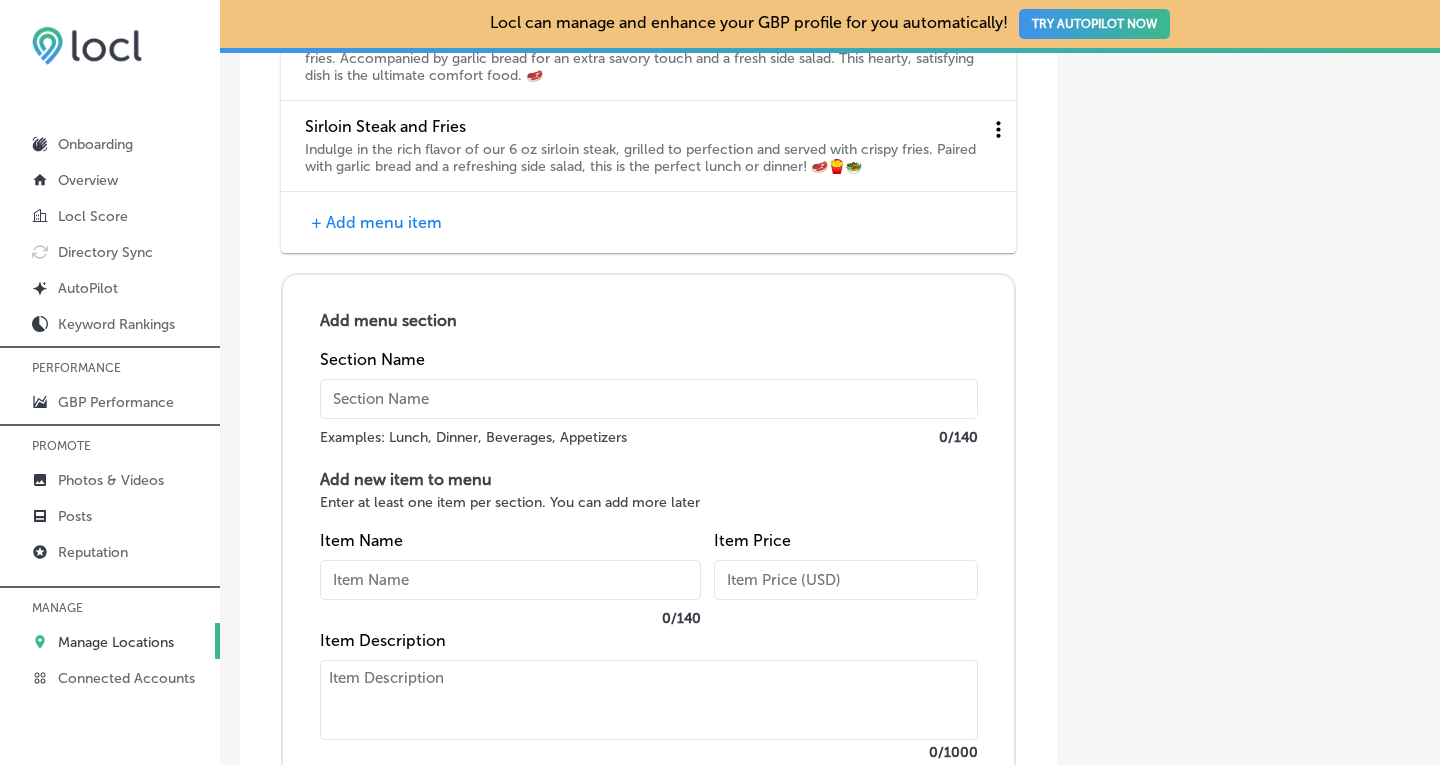 scroll, scrollTop: 4783, scrollLeft: 0, axis: vertical 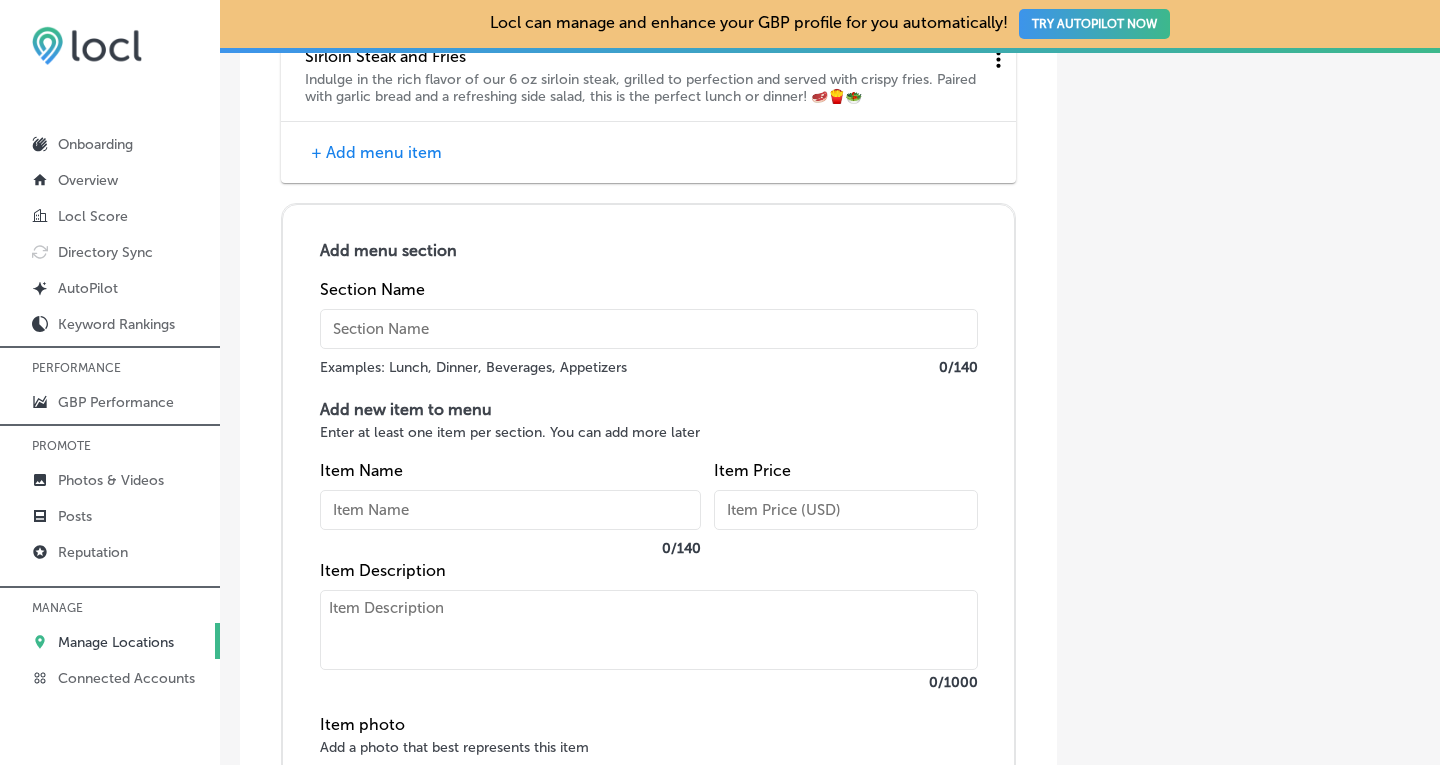 click at bounding box center (649, 329) 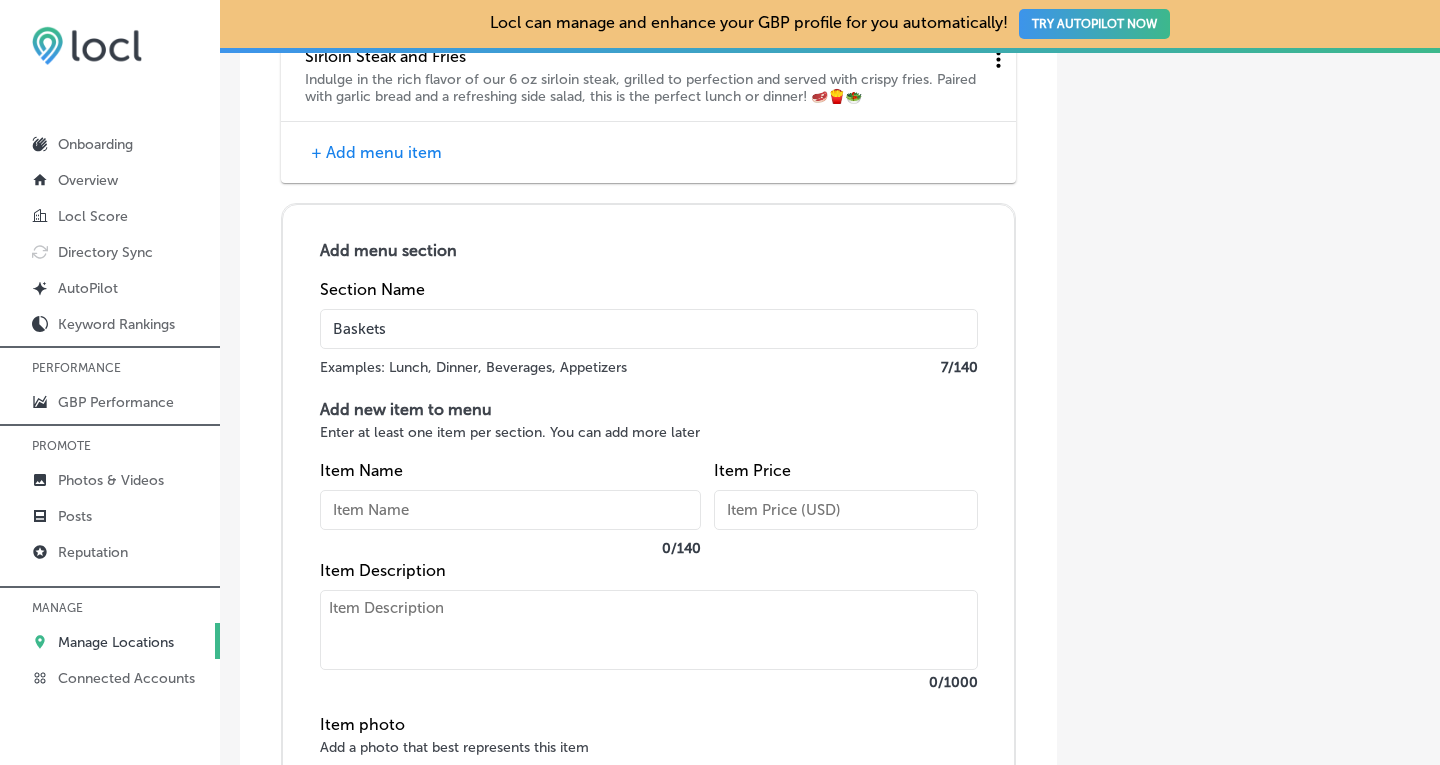 type on "Baskets" 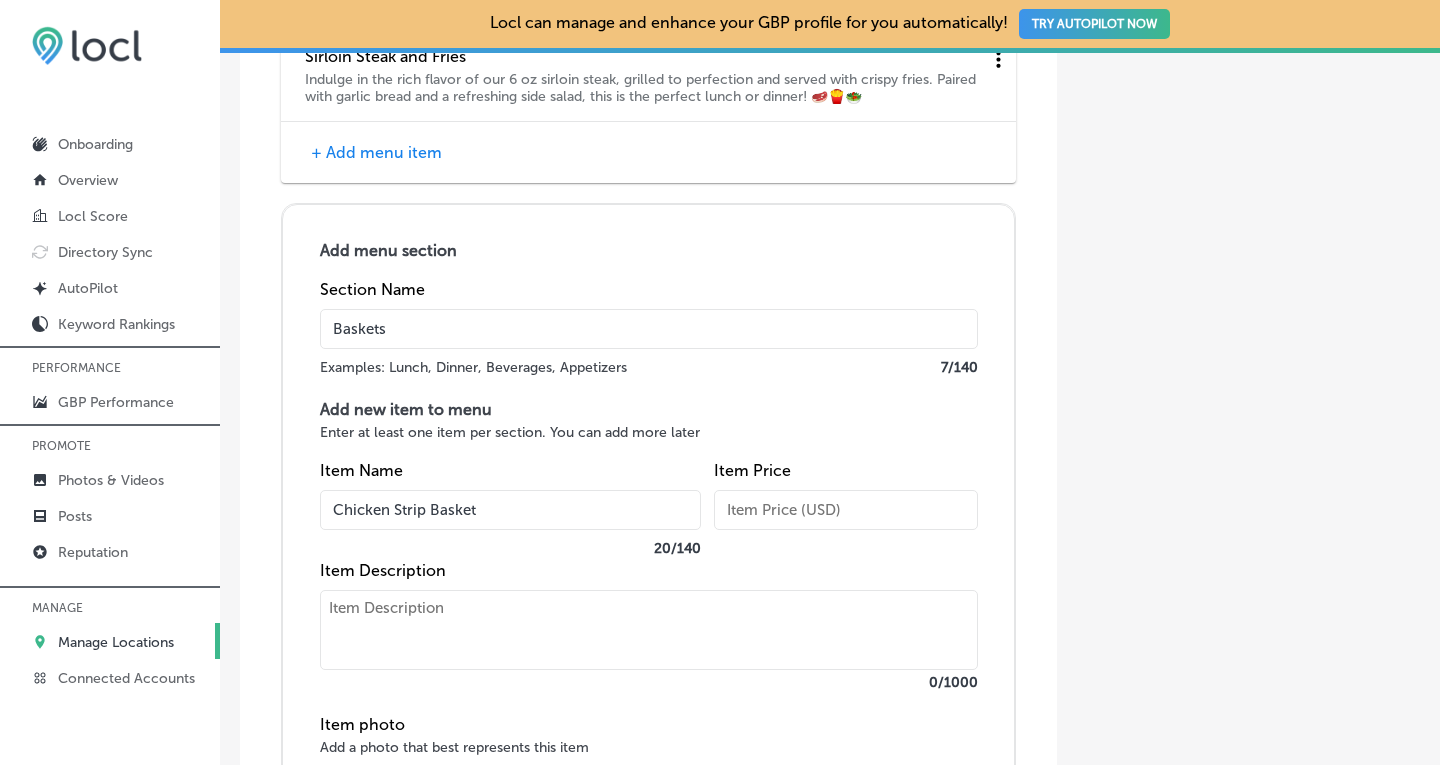 type on "Chicken Strip Basket" 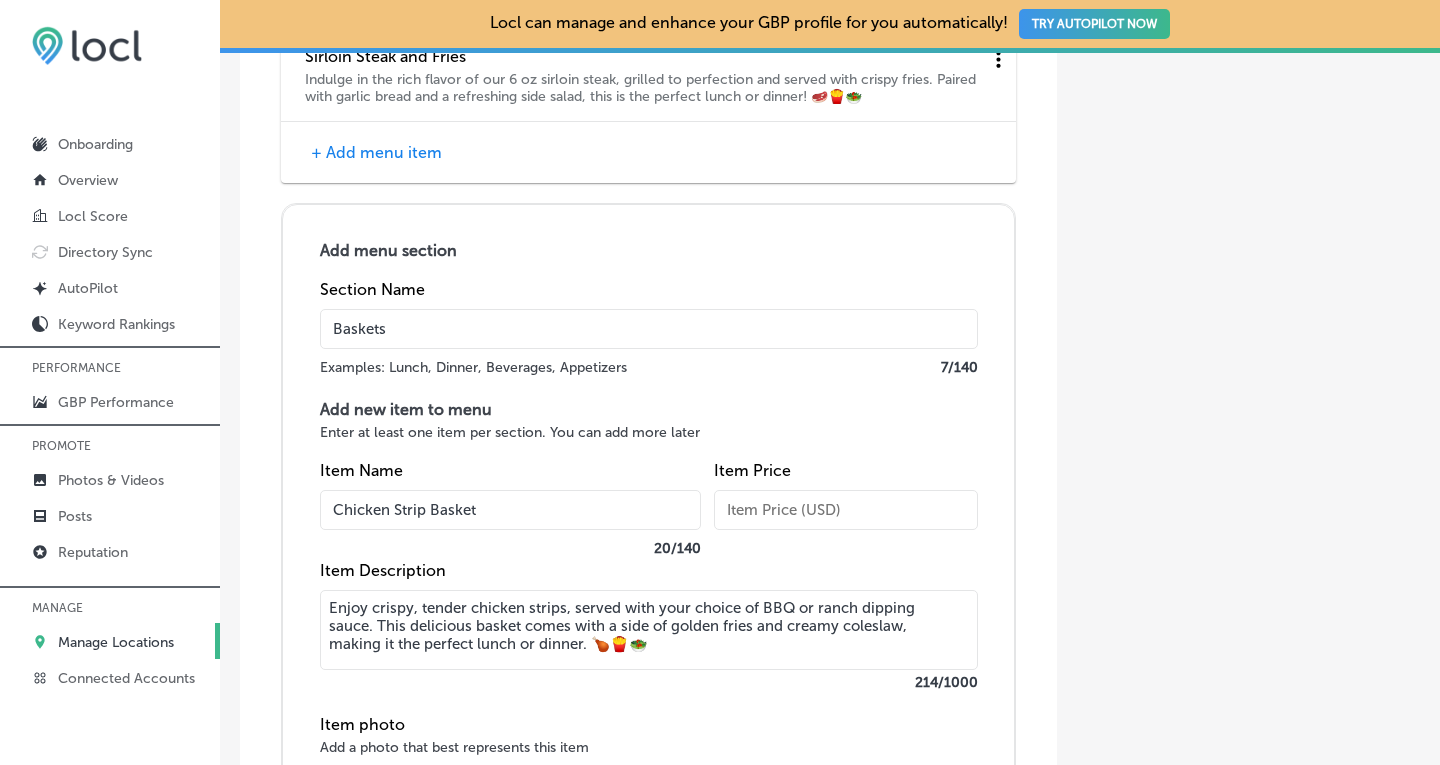 type on "Enjoy crispy, tender chicken strips, served with your choice of BBQ or ranch dipping sauce. This delicious basket comes with a side of golden fries and creamy coleslaw, making it the perfect lunch or dinner. 🍗🍟🥗" 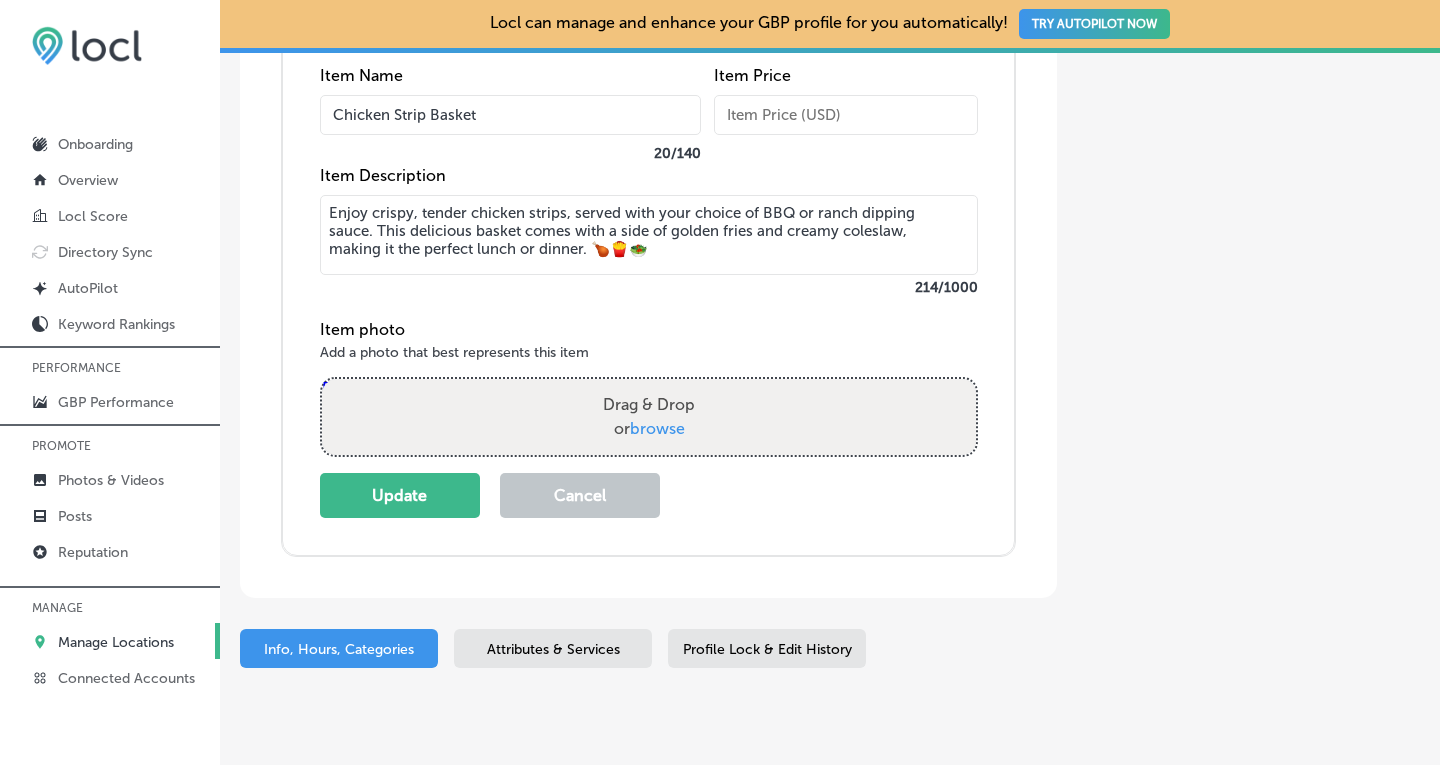 scroll, scrollTop: 5190, scrollLeft: 0, axis: vertical 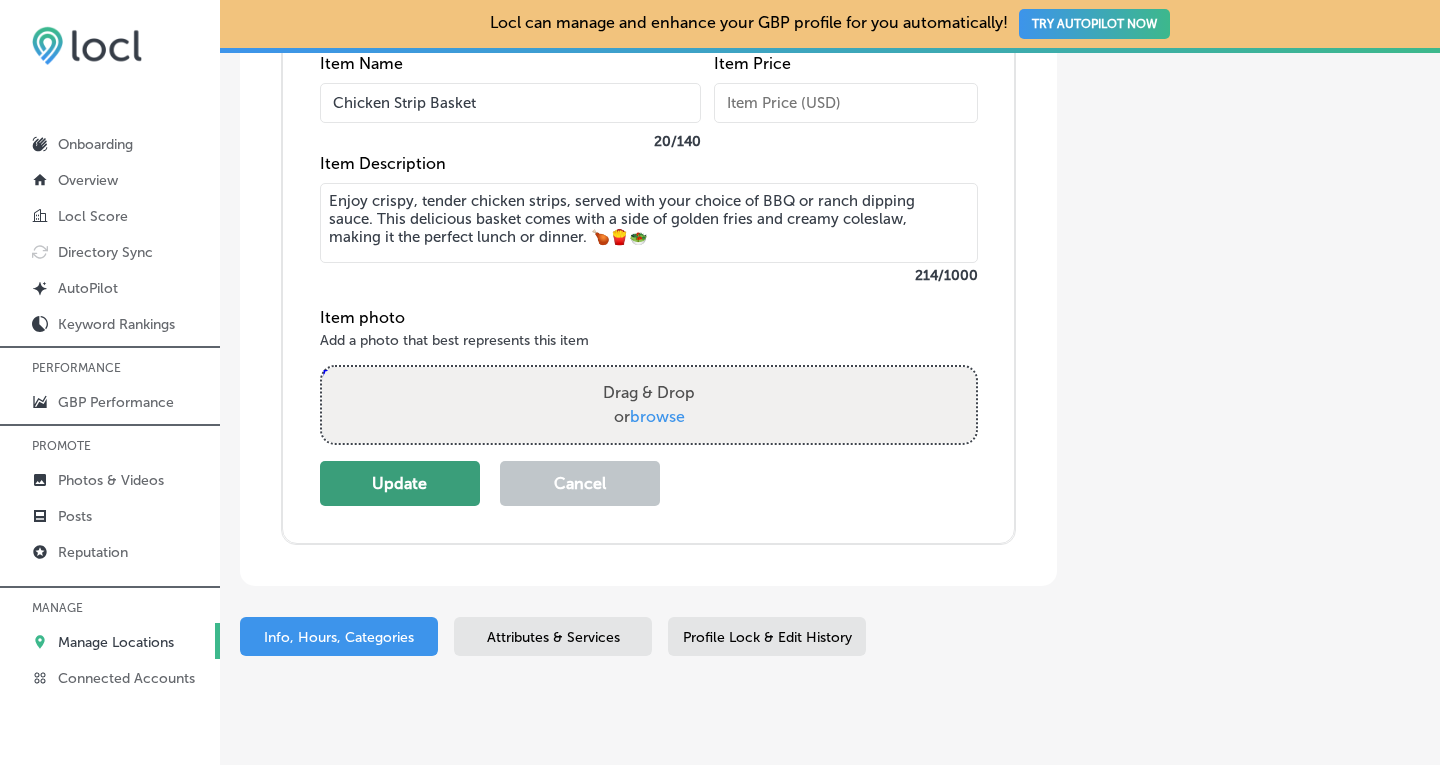 click on "Update" at bounding box center (400, 483) 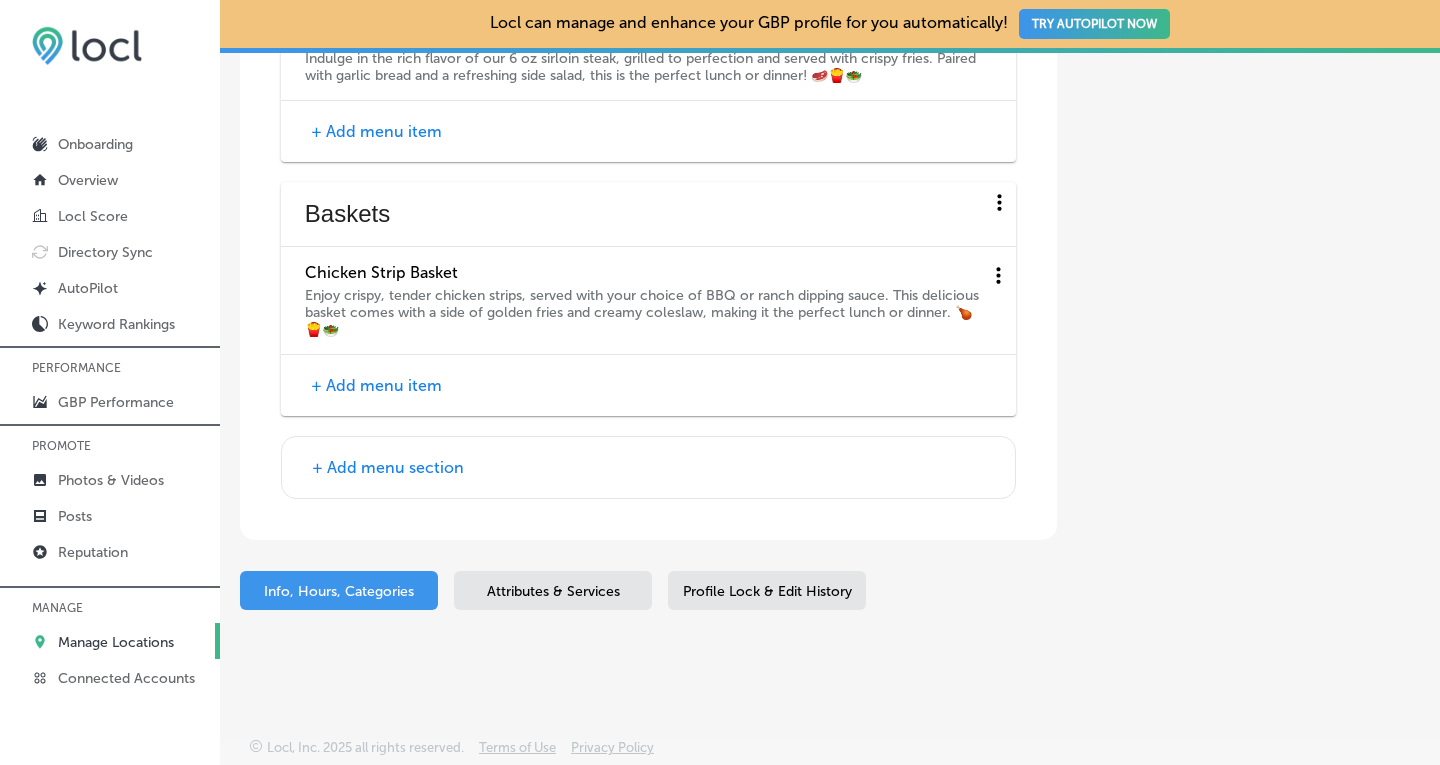 scroll, scrollTop: 4803, scrollLeft: 0, axis: vertical 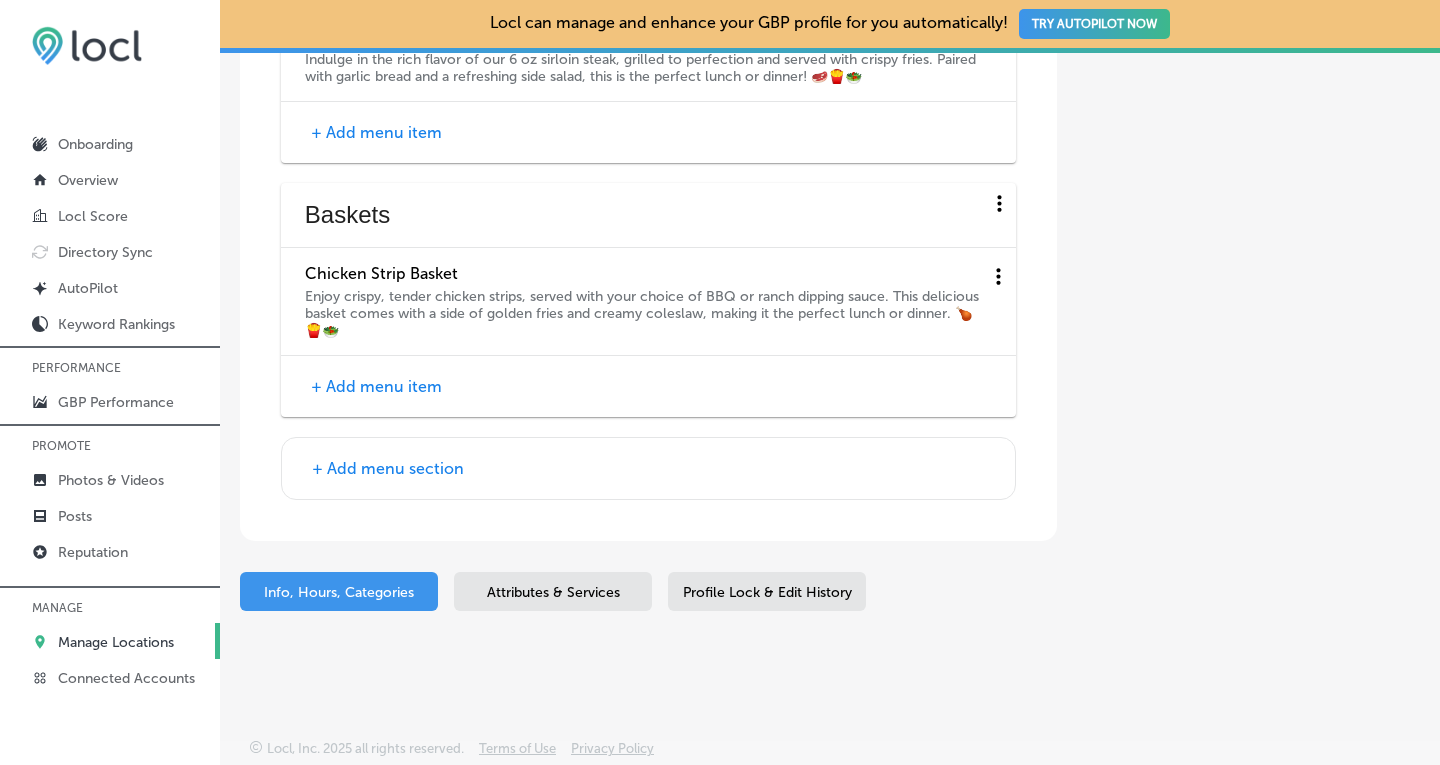 click on "+ Add menu item" at bounding box center (376, 386) 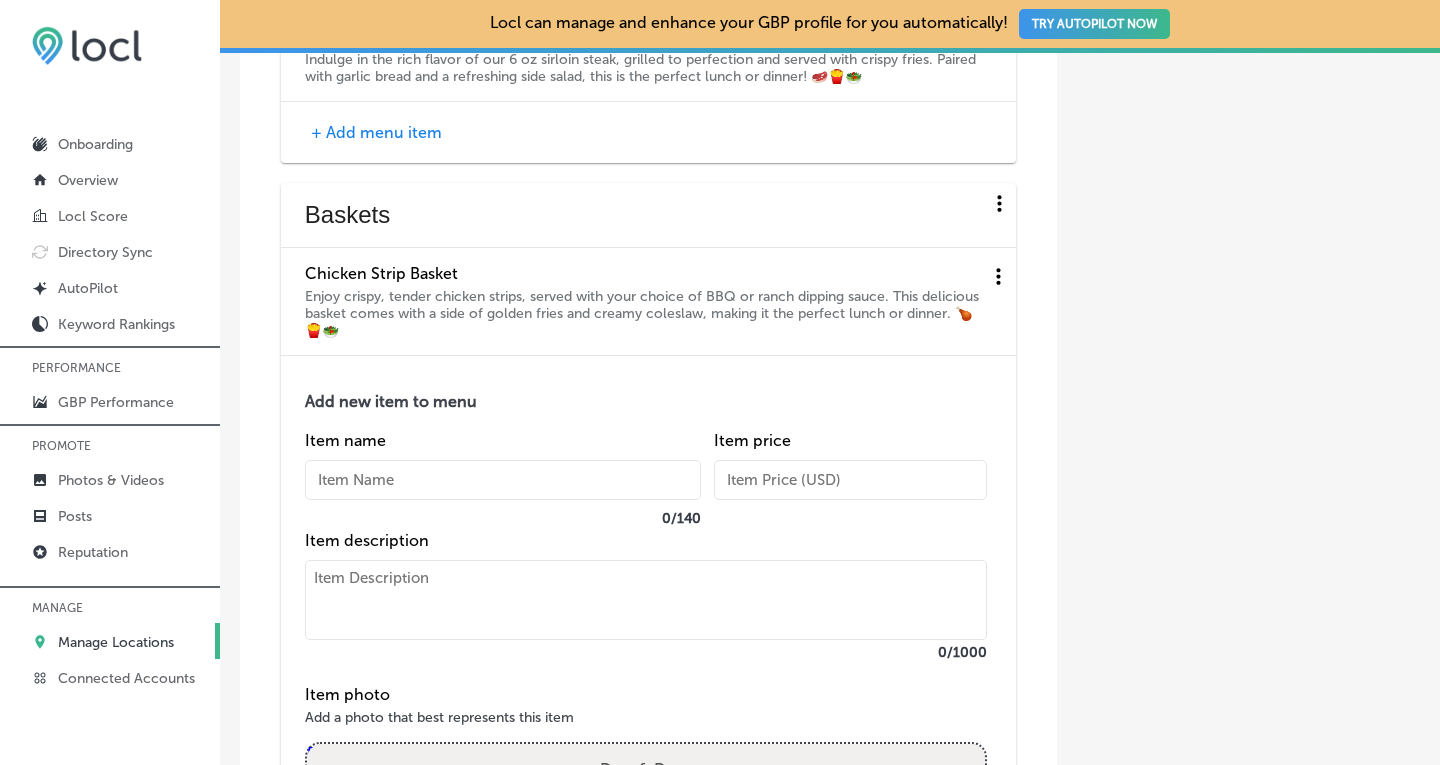 click at bounding box center (503, 480) 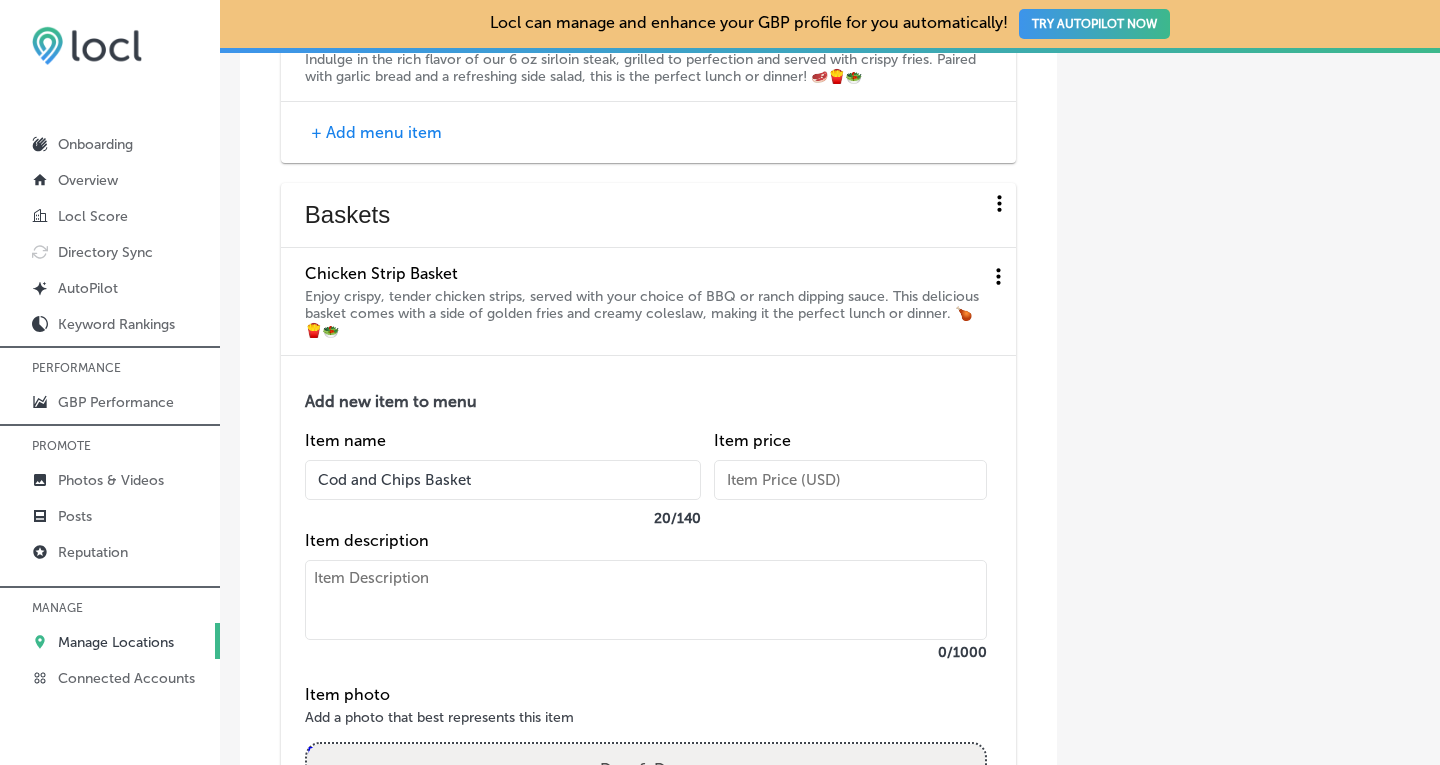 type on "Cod and Chips Basket" 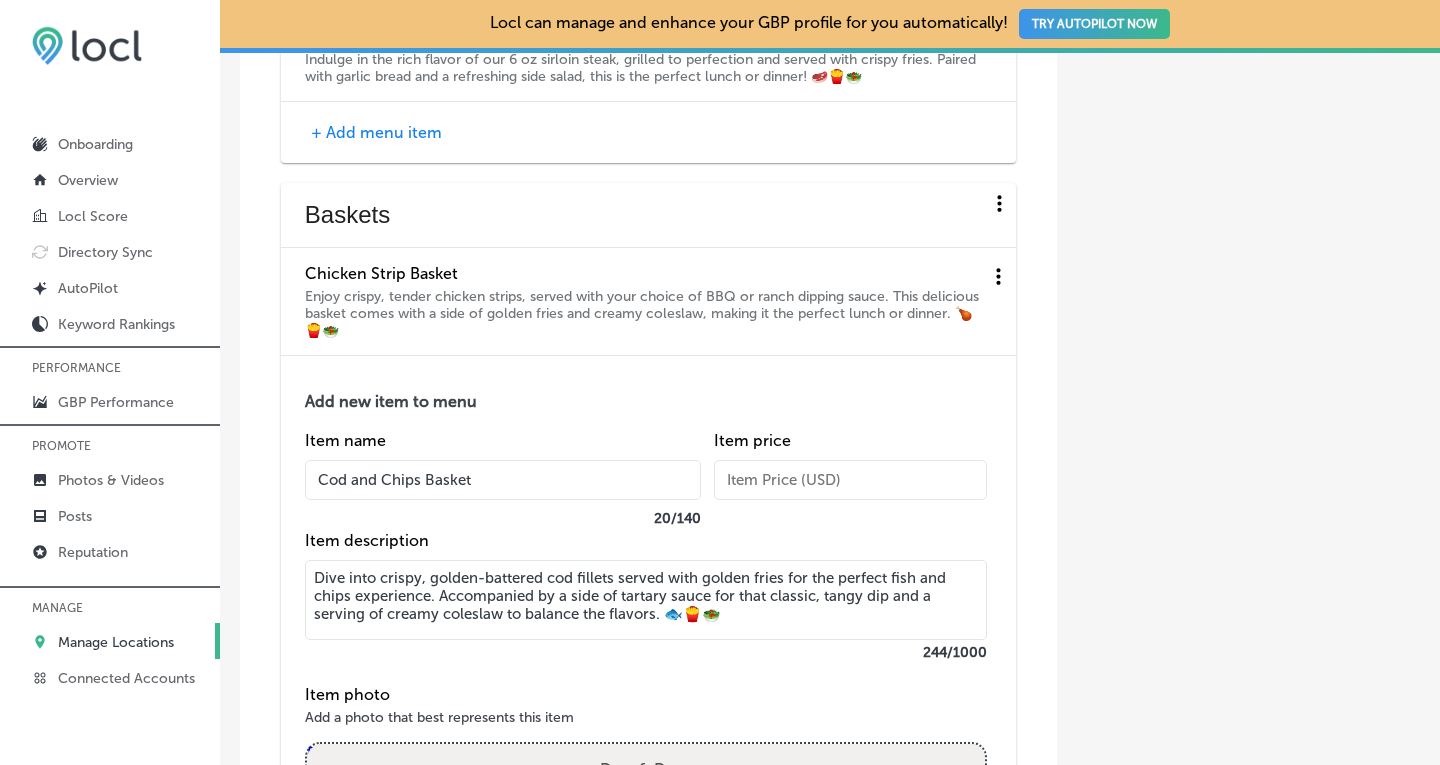 click on "Dive into crispy, golden-battered cod fillets served with golden fries for the perfect fish and chips experience. Accompanied by a side of tartary sauce for that classic, tangy dip and a serving of creamy coleslaw to balance the flavors. 🐟🍟🥗" at bounding box center (646, 600) 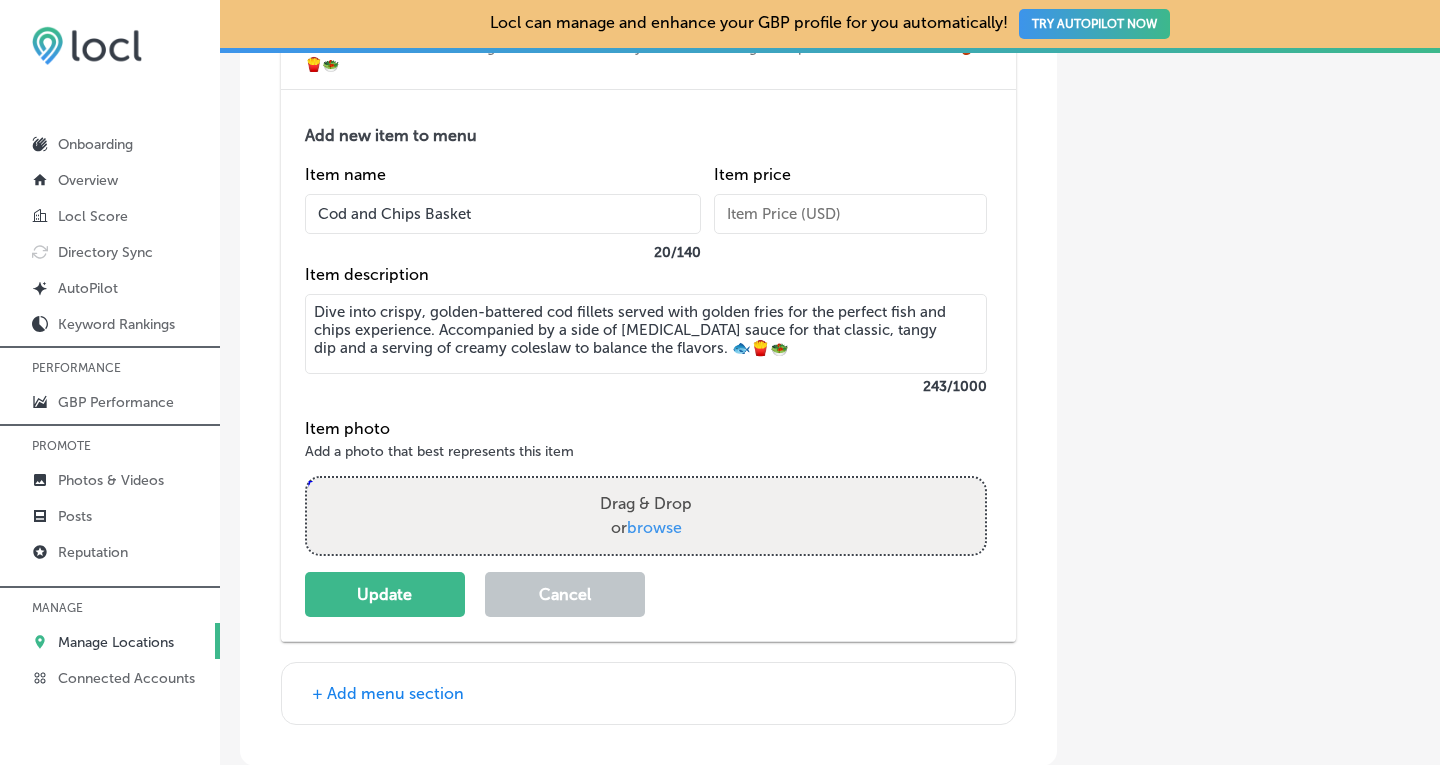 scroll, scrollTop: 5081, scrollLeft: 0, axis: vertical 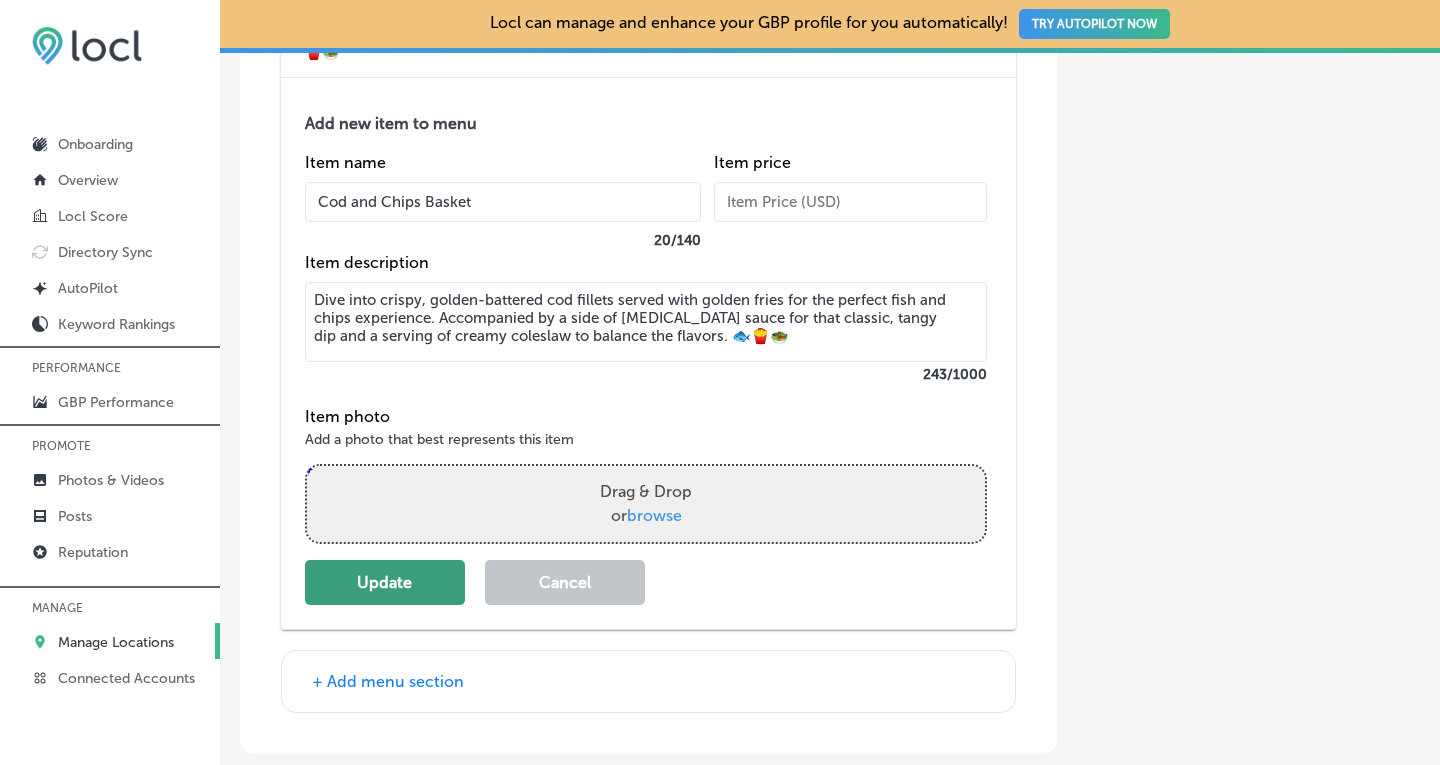 type on "Dive into crispy, golden-battered cod fillets served with golden fries for the perfect fish and chips experience. Accompanied by a side of [MEDICAL_DATA] sauce for that classic, tangy dip and a serving of creamy coleslaw to balance the flavors. 🐟🍟🥗" 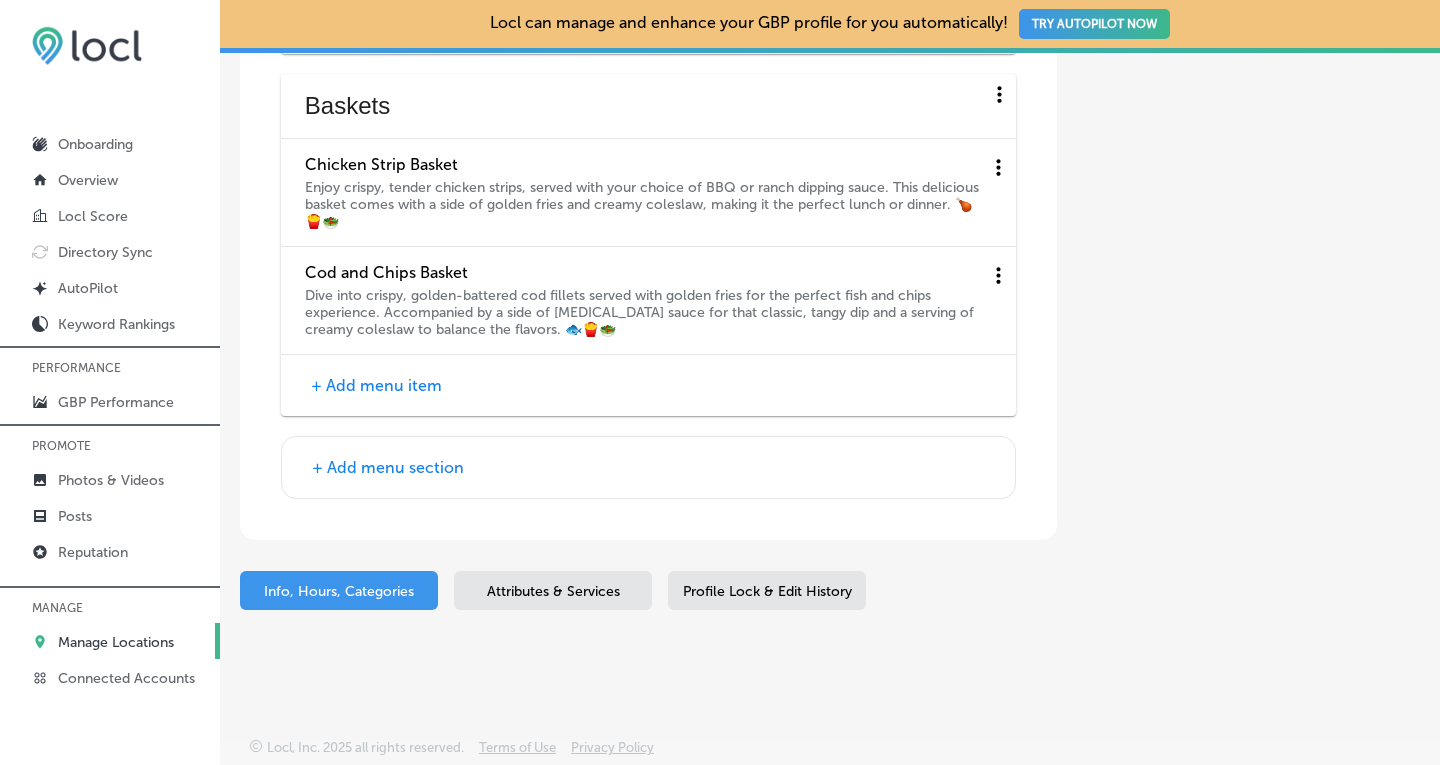 scroll, scrollTop: 4912, scrollLeft: 0, axis: vertical 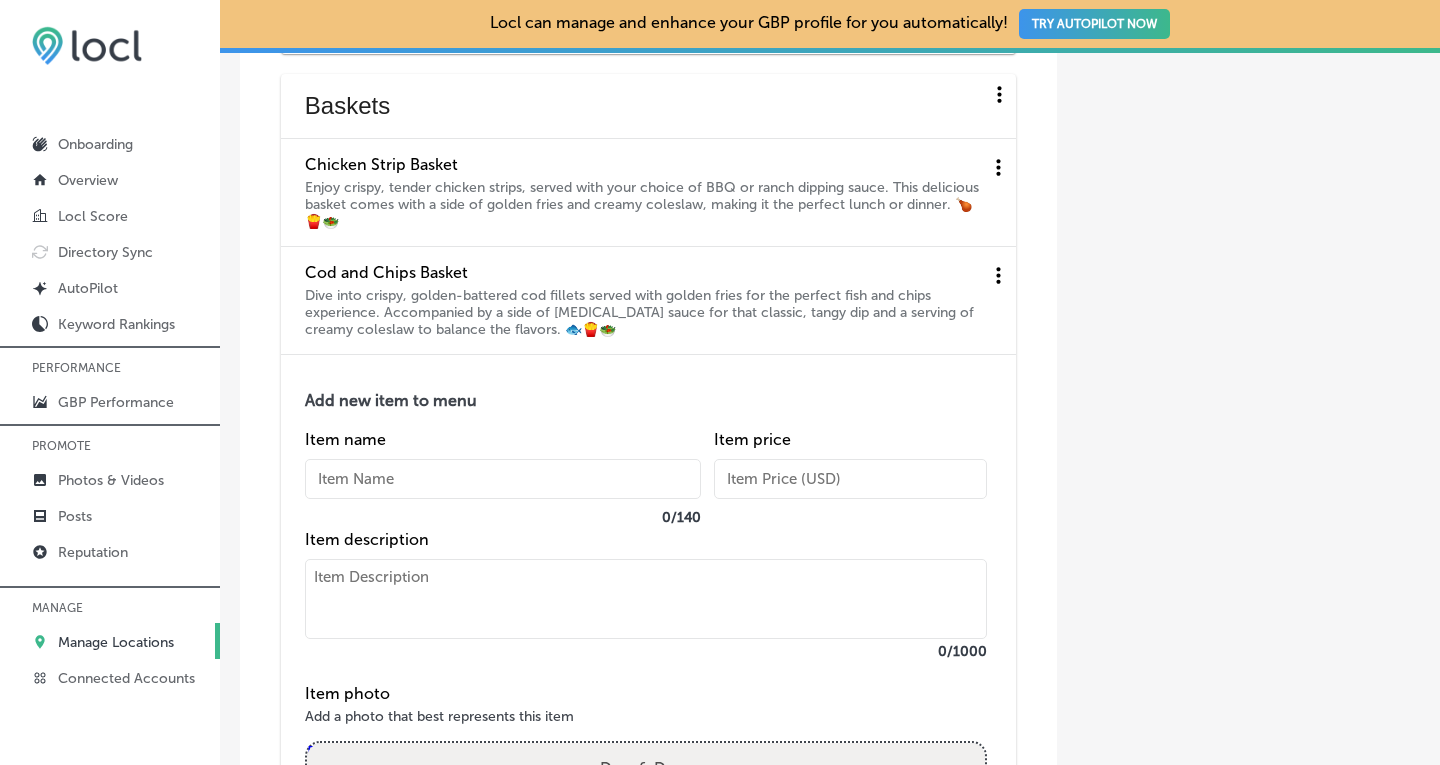 click at bounding box center [503, 479] 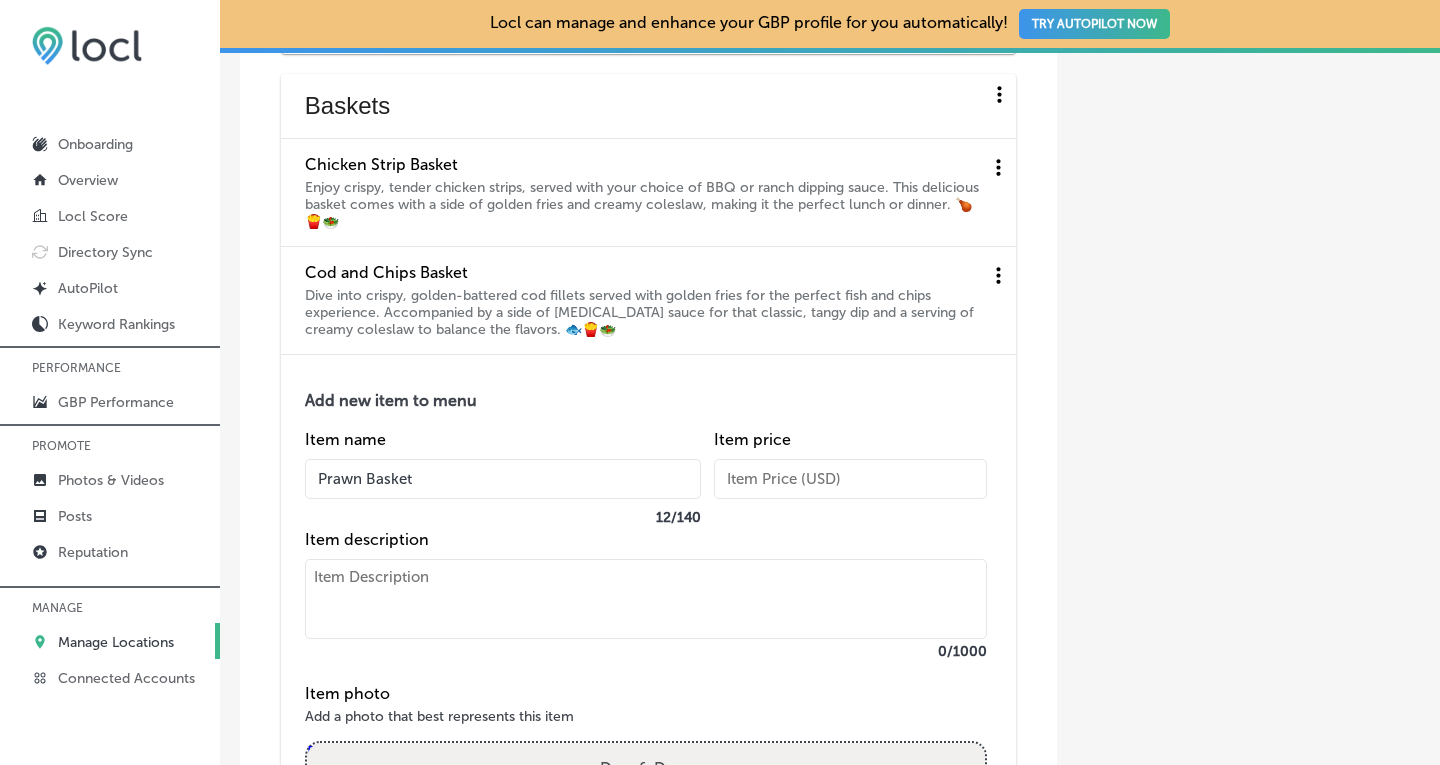 type on "Prawn Basket" 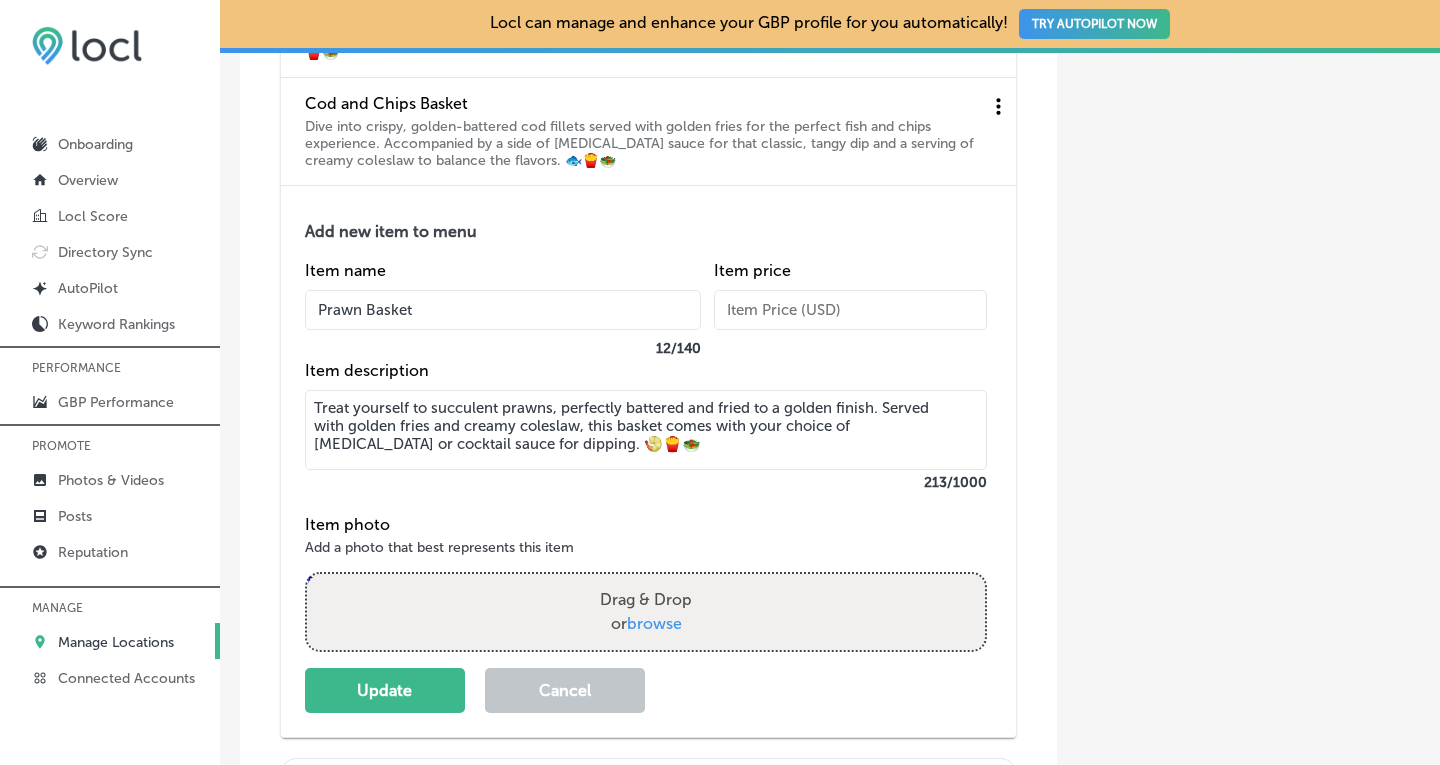 scroll, scrollTop: 5140, scrollLeft: 0, axis: vertical 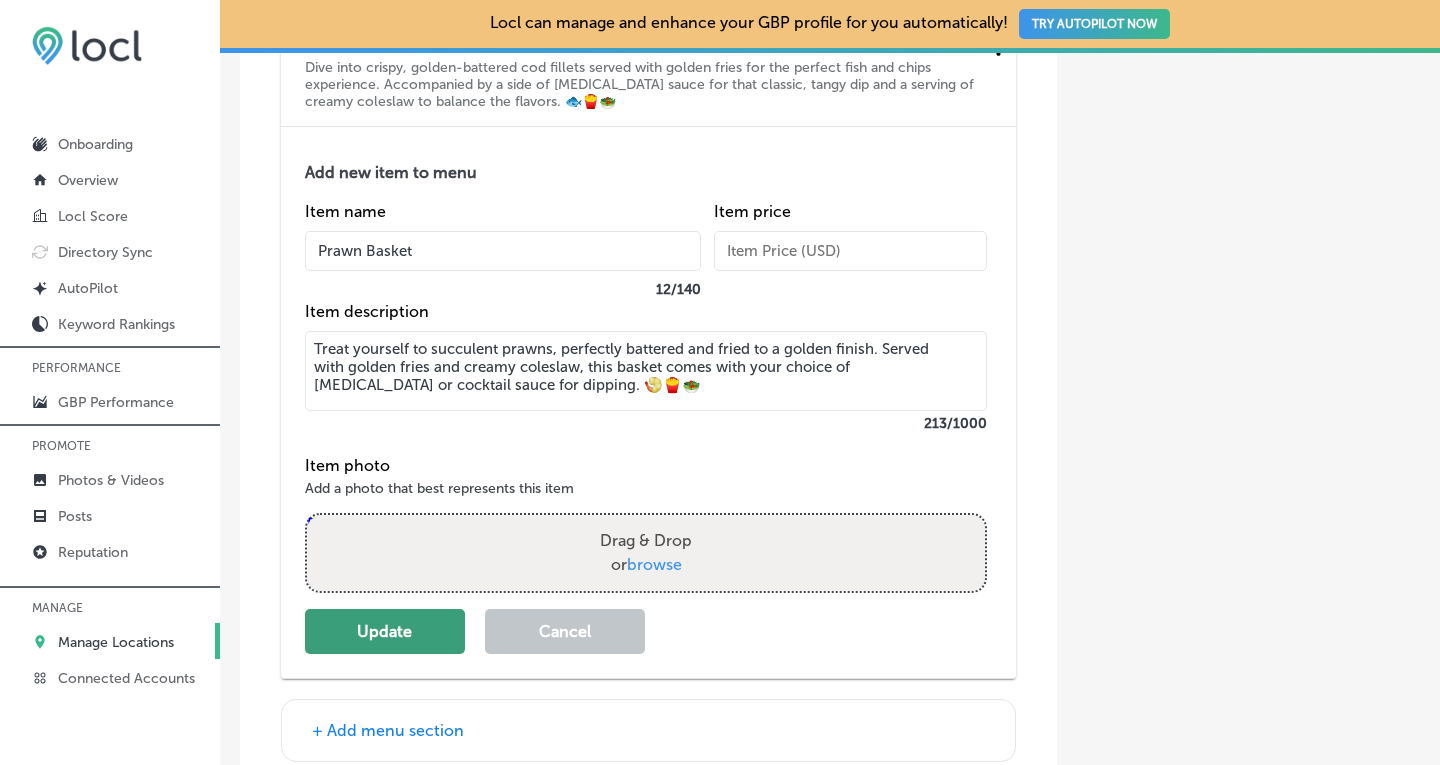 type on "Treat yourself to succulent prawns, perfectly battered and fried to a golden finish. Served with golden fries and creamy coleslaw, this basket comes with your choice of [MEDICAL_DATA] or cocktail sauce for dipping. 🍤🍟🥗" 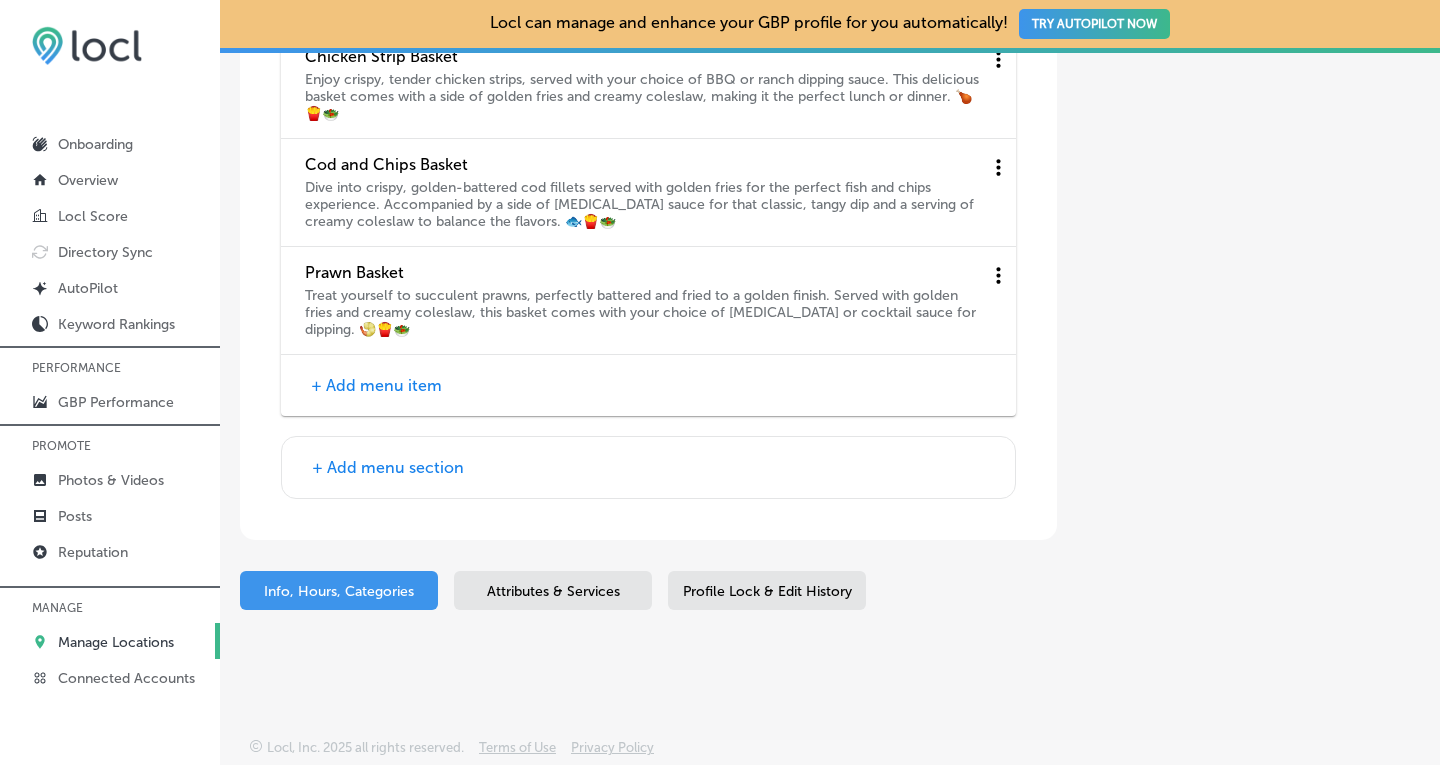 scroll, scrollTop: 5020, scrollLeft: 0, axis: vertical 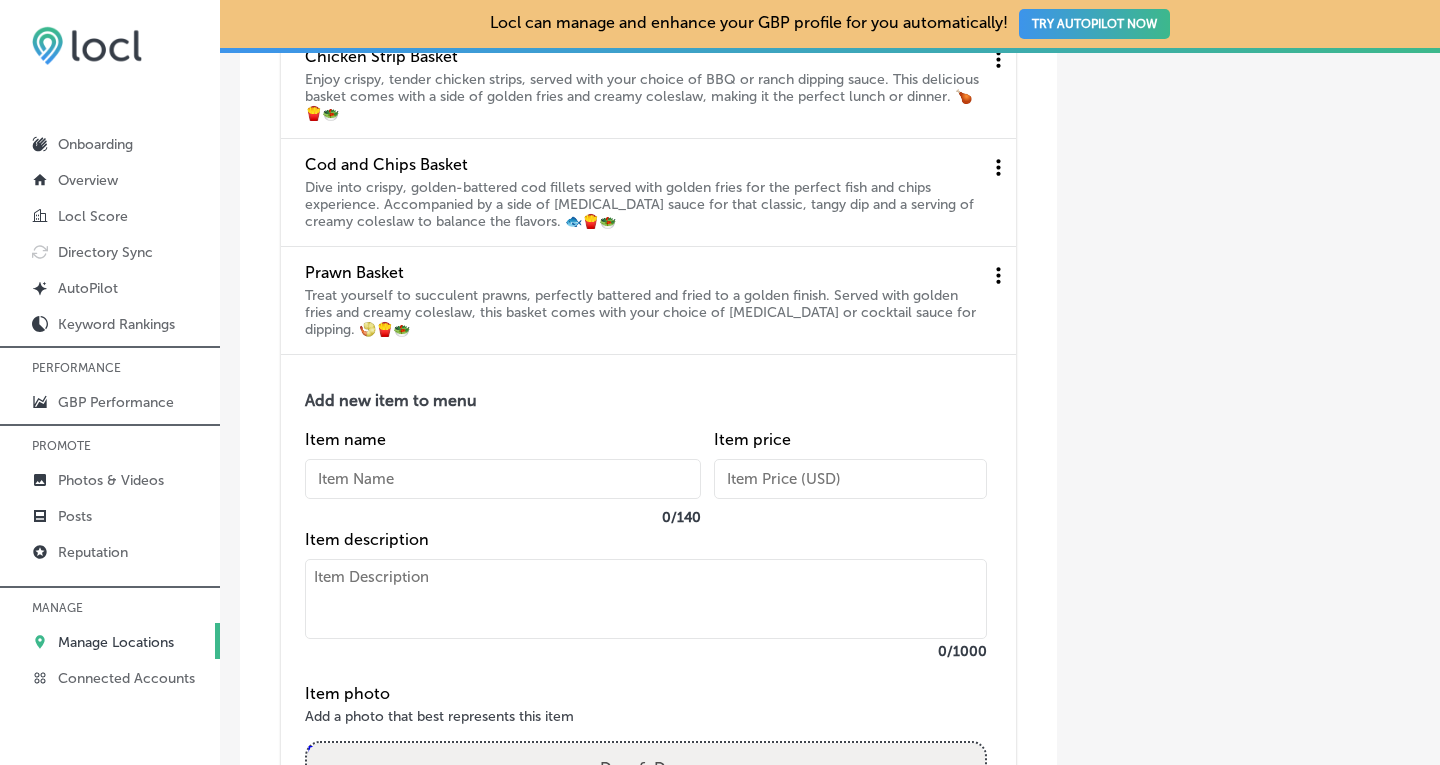 click at bounding box center [503, 479] 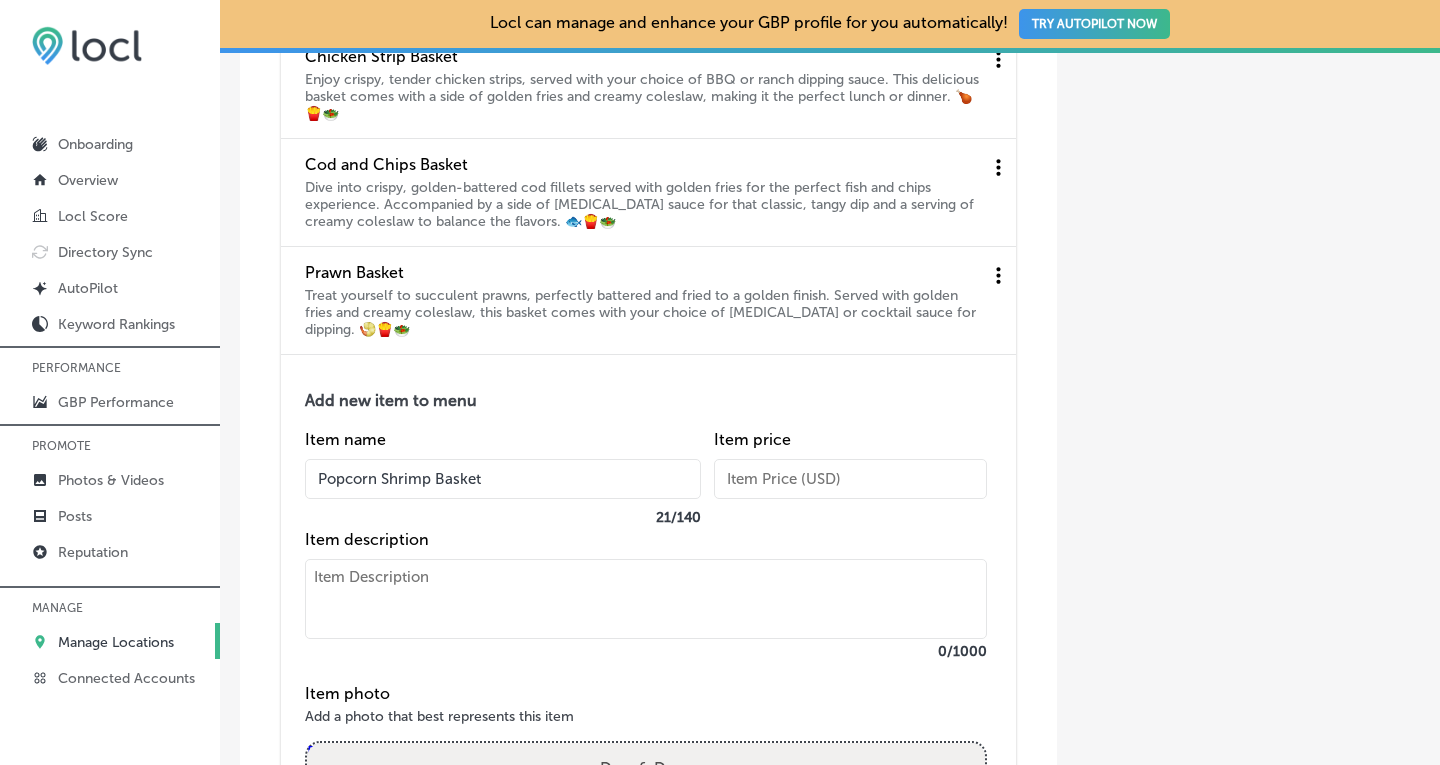 type on "Popcorn Shrimp Basket" 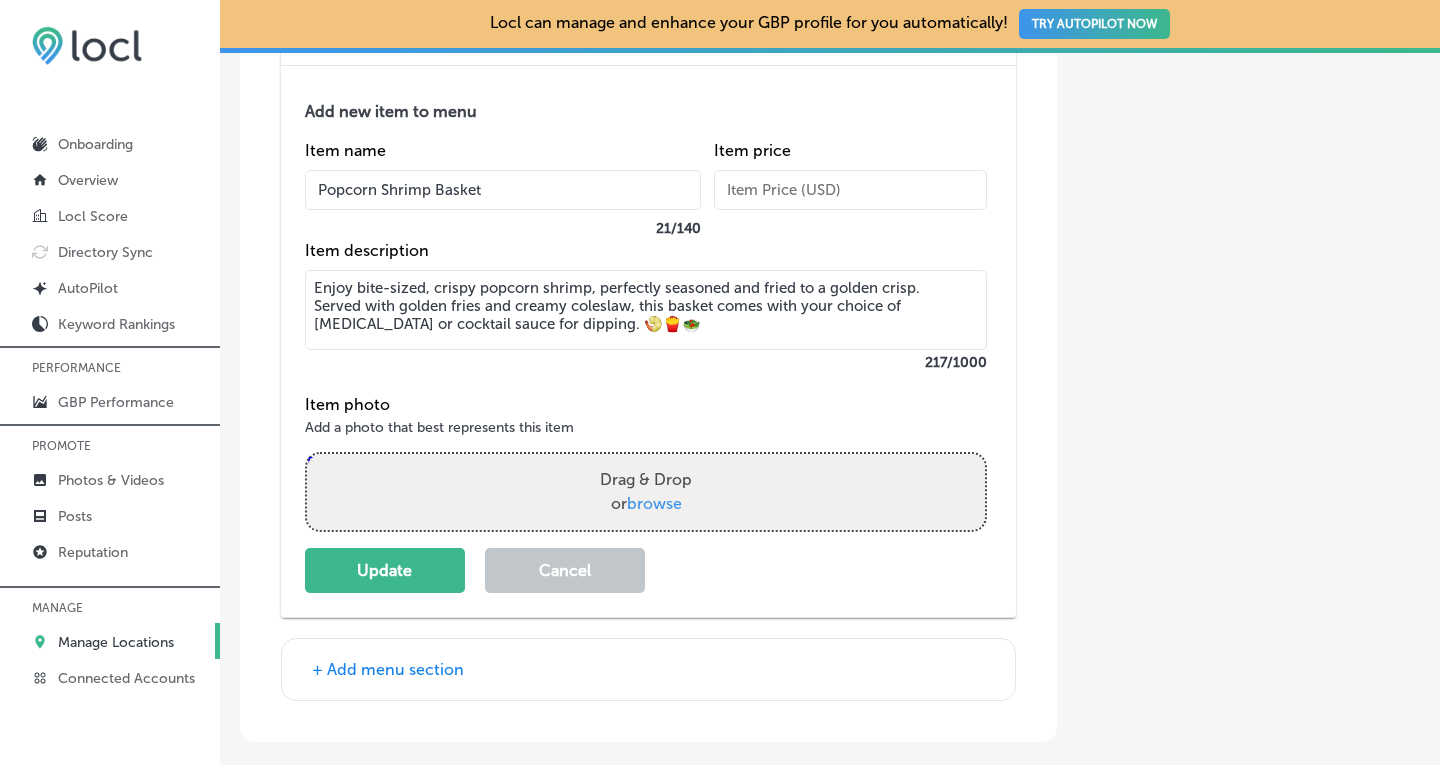 scroll, scrollTop: 5317, scrollLeft: 0, axis: vertical 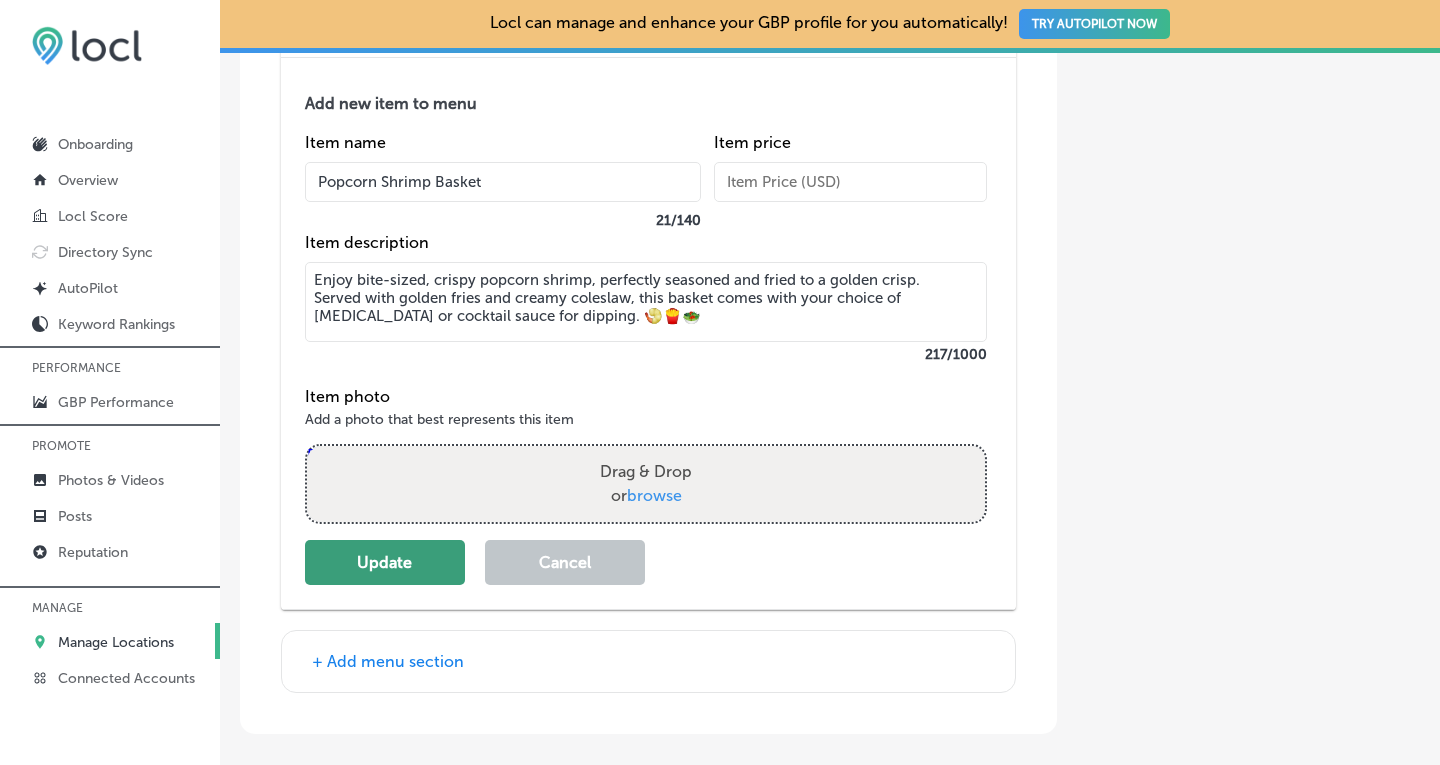 type on "Enjoy bite-sized, crispy popcorn shrimp, perfectly seasoned and fried to a golden crisp. Served with golden fries and creamy coleslaw, this basket comes with your choice of [MEDICAL_DATA] or cocktail sauce for dipping. 🍤🍟🥗" 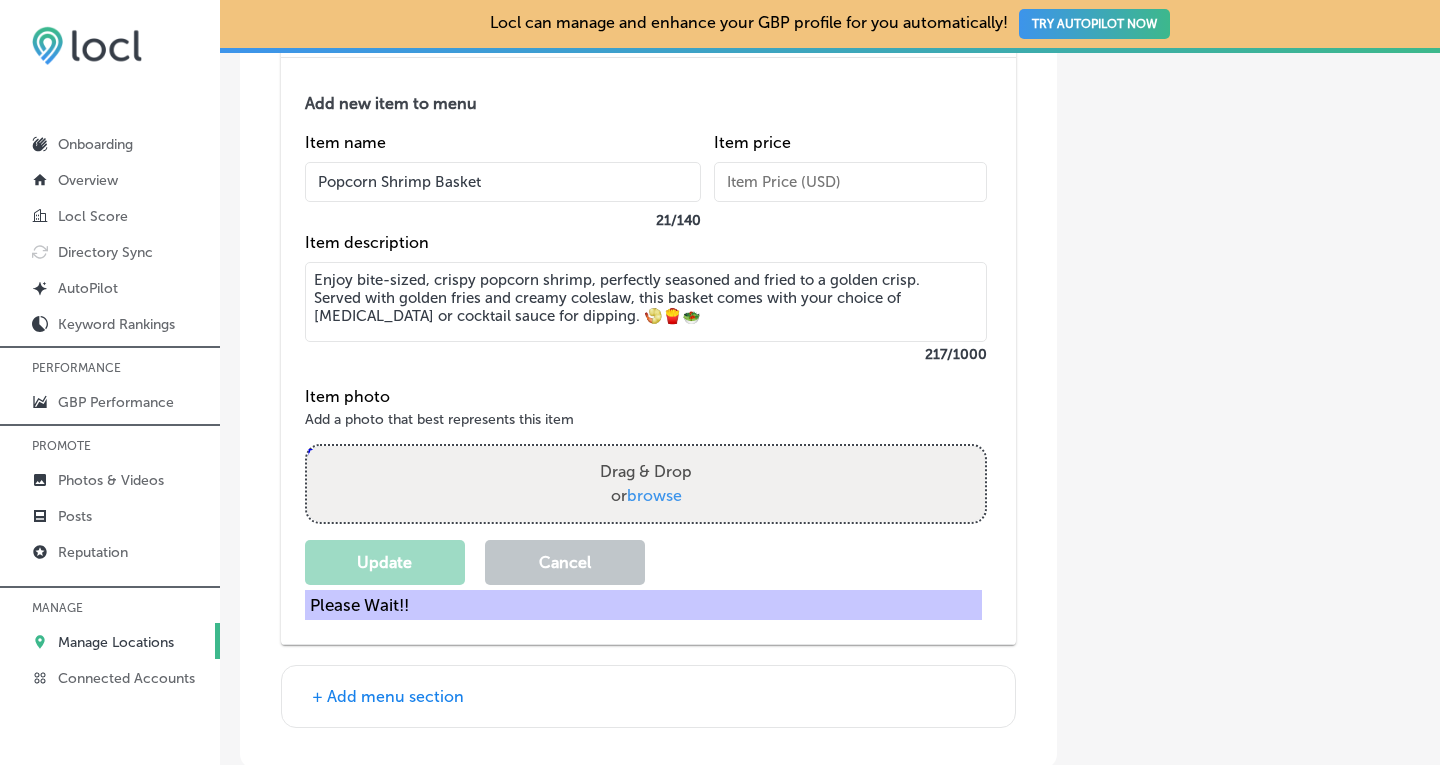 scroll, scrollTop: 5129, scrollLeft: 0, axis: vertical 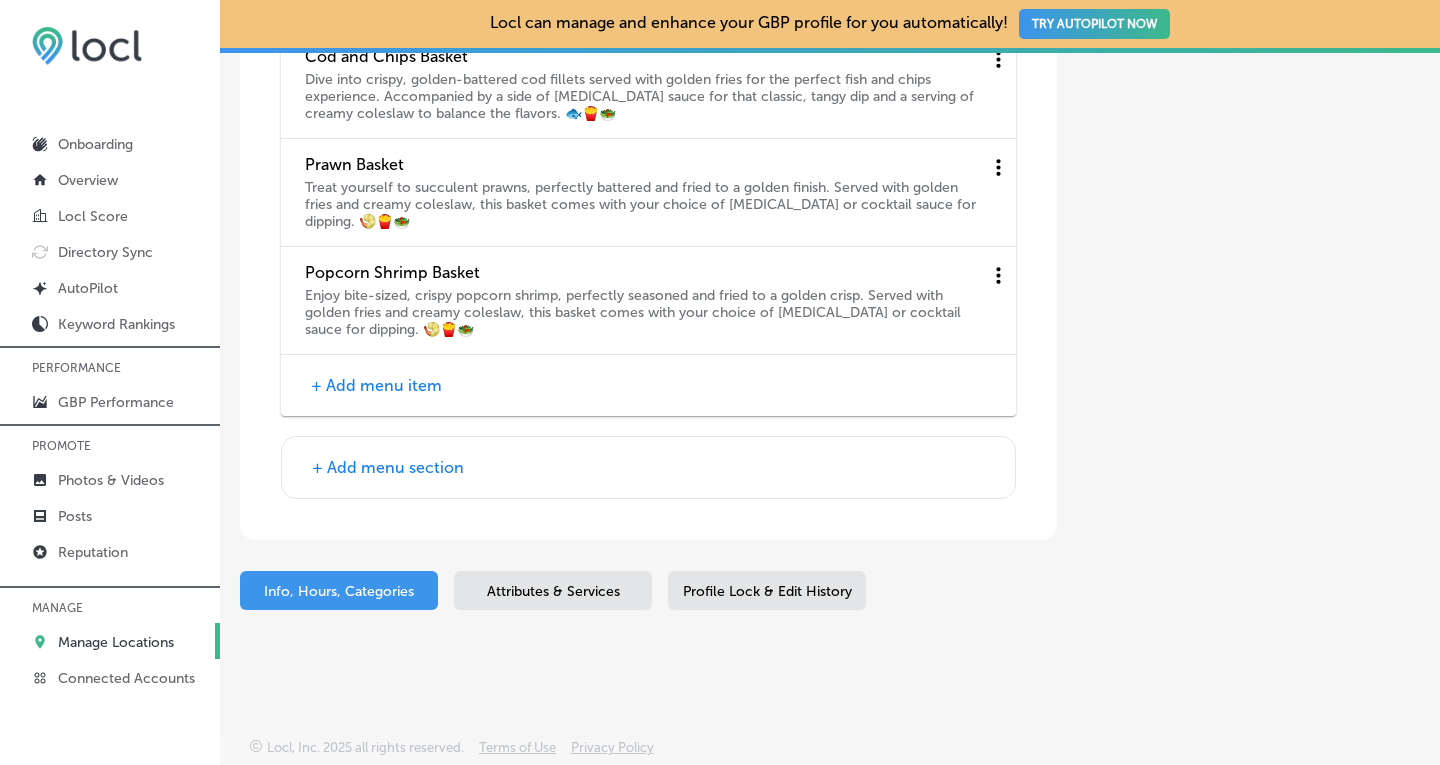 click on "+ Add menu item" at bounding box center [376, 385] 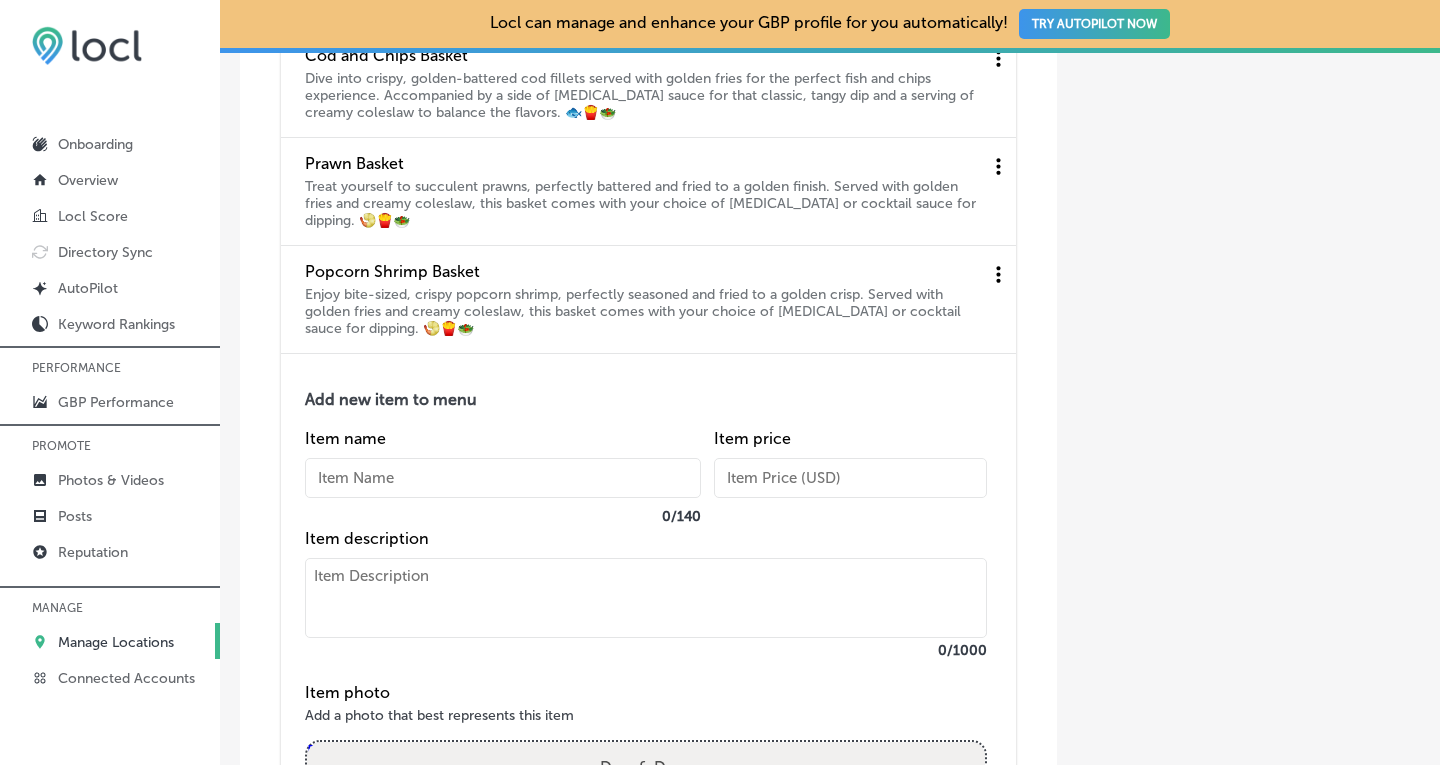 click at bounding box center (503, 478) 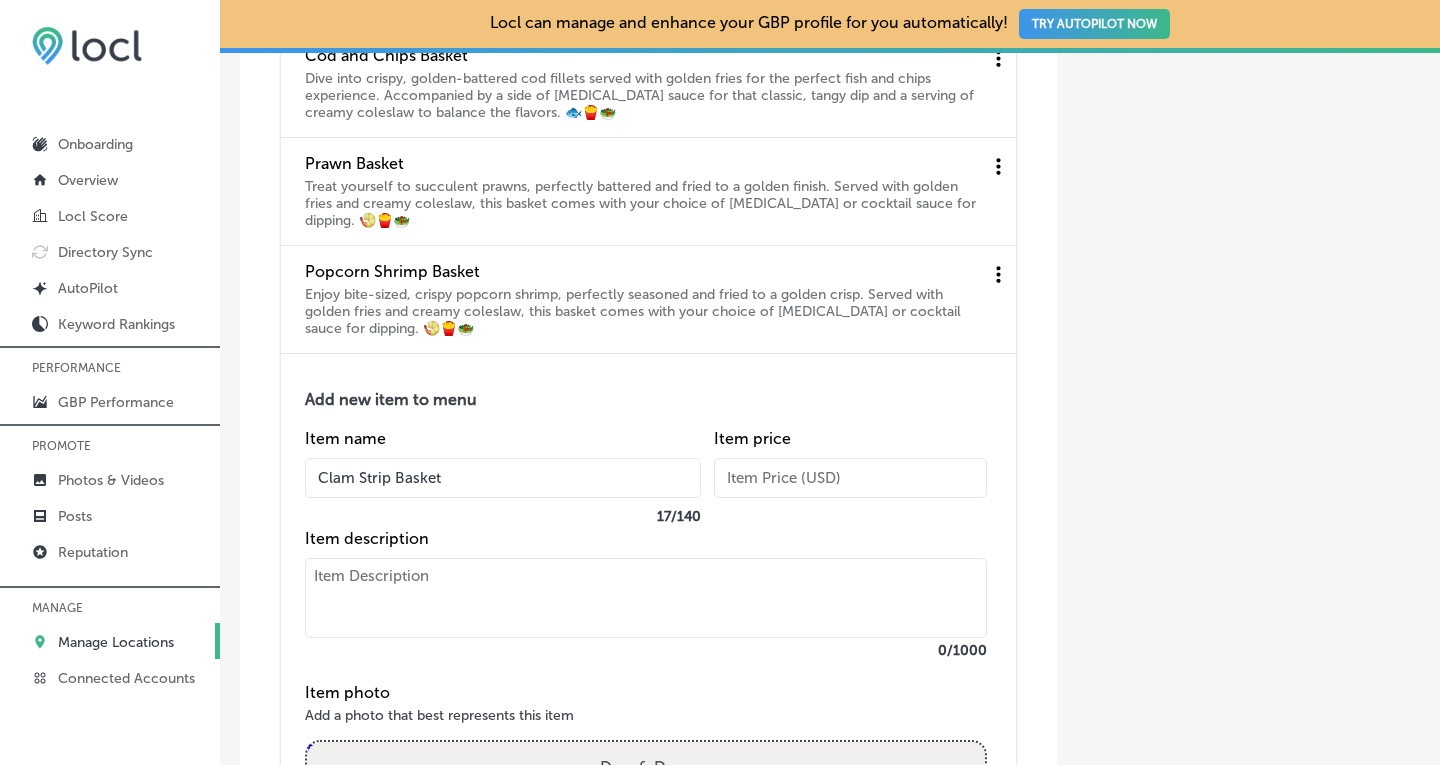 type on "Clam Strip Basket" 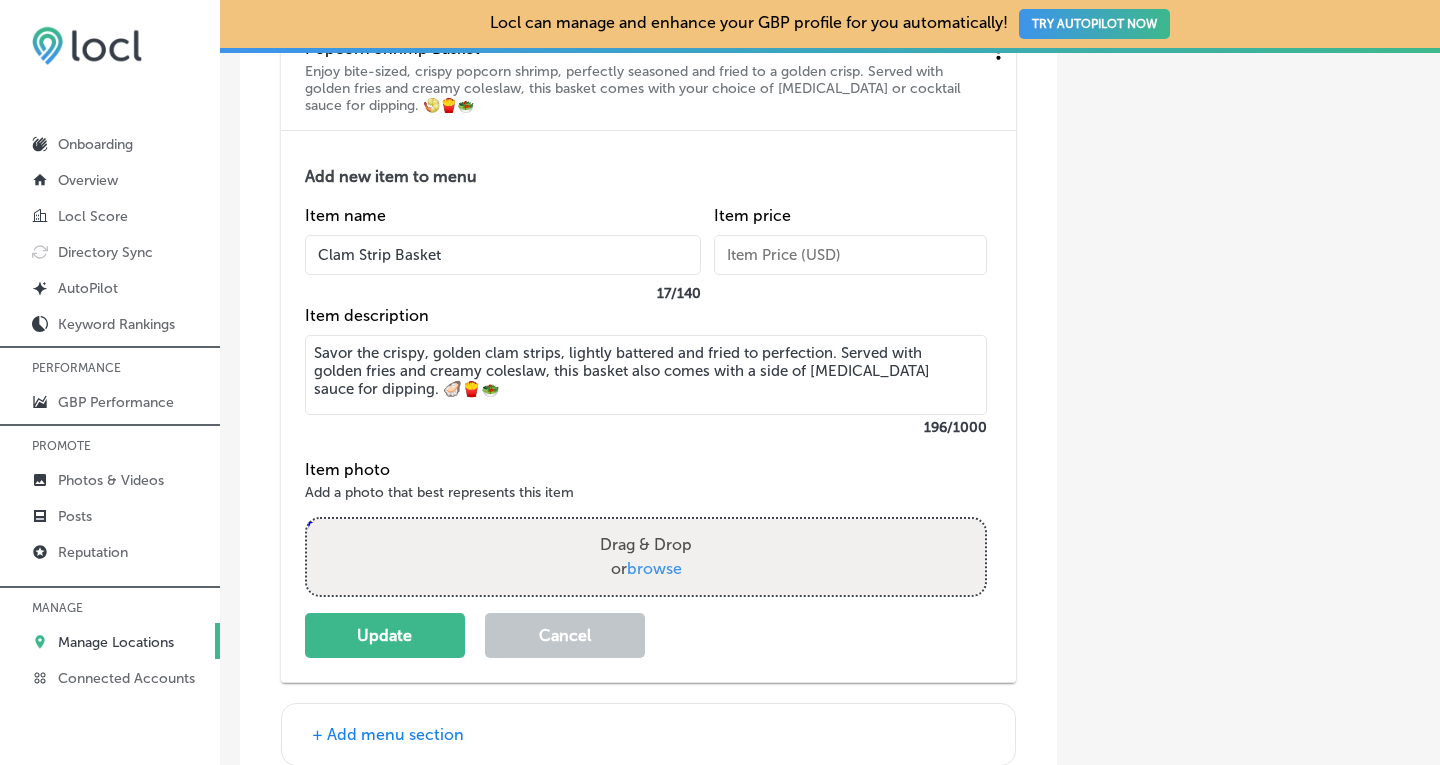 scroll, scrollTop: 5357, scrollLeft: 0, axis: vertical 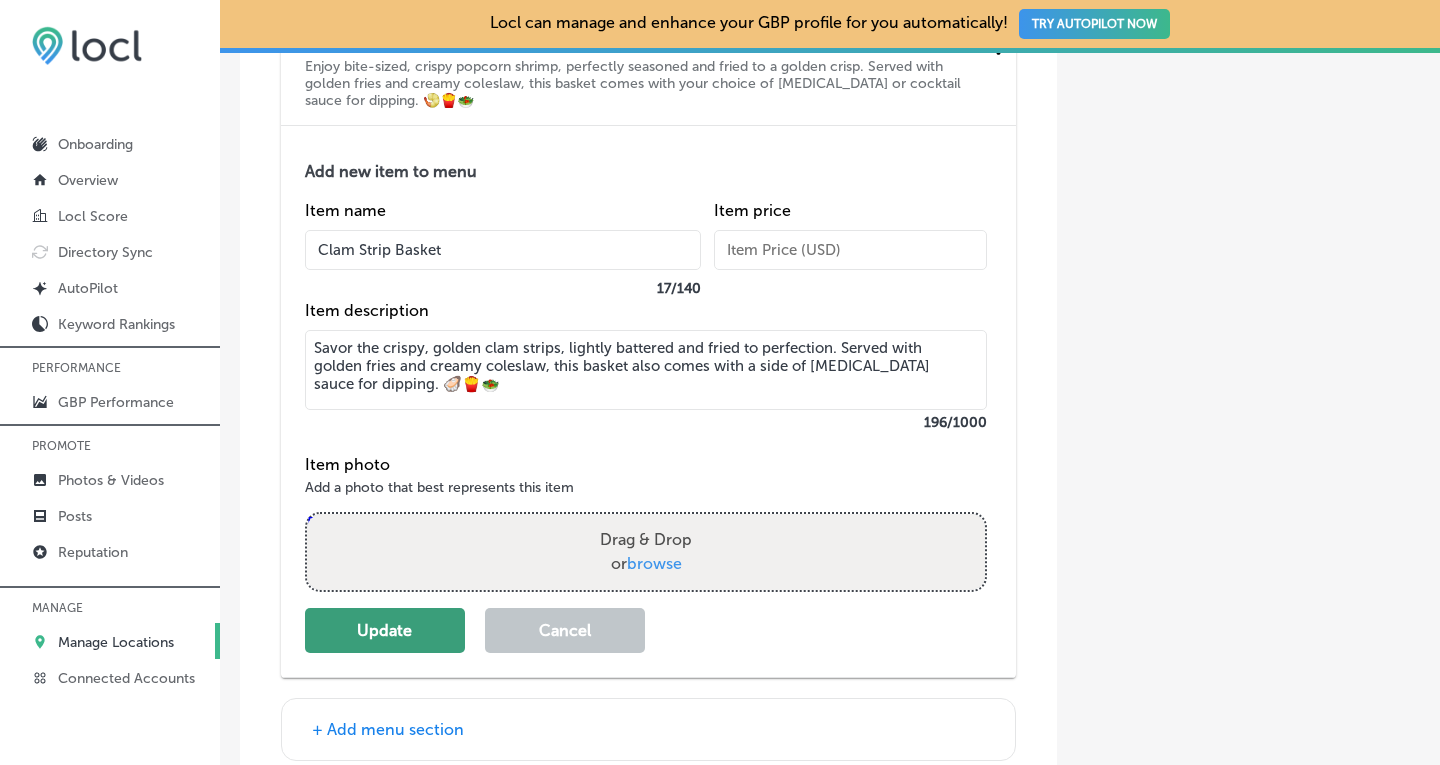 type on "Savor the crispy, golden clam strips, lightly battered and fried to perfection. Served with golden fries and creamy coleslaw, this basket also comes with a side of [MEDICAL_DATA] sauce for dipping. 🦪🍟🥗" 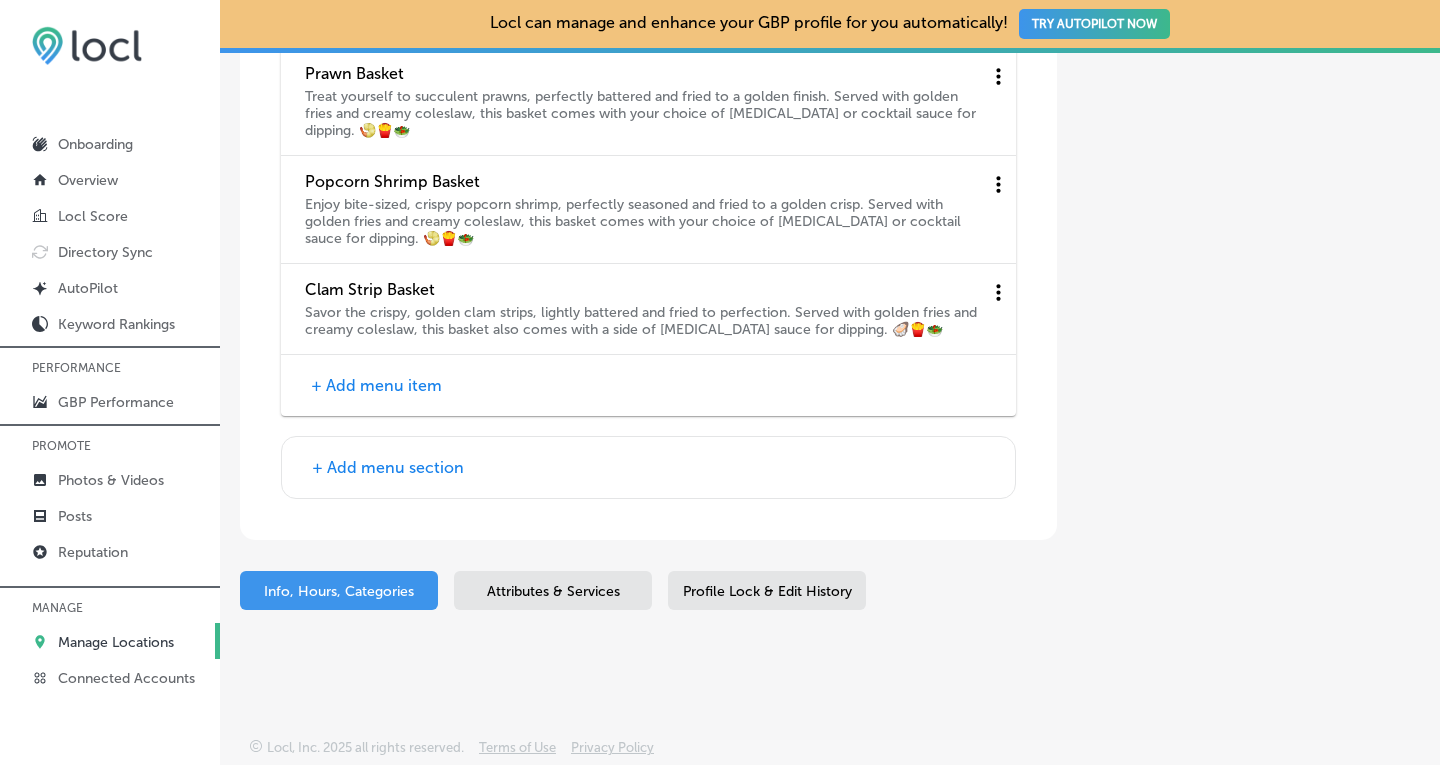 scroll, scrollTop: 5221, scrollLeft: 0, axis: vertical 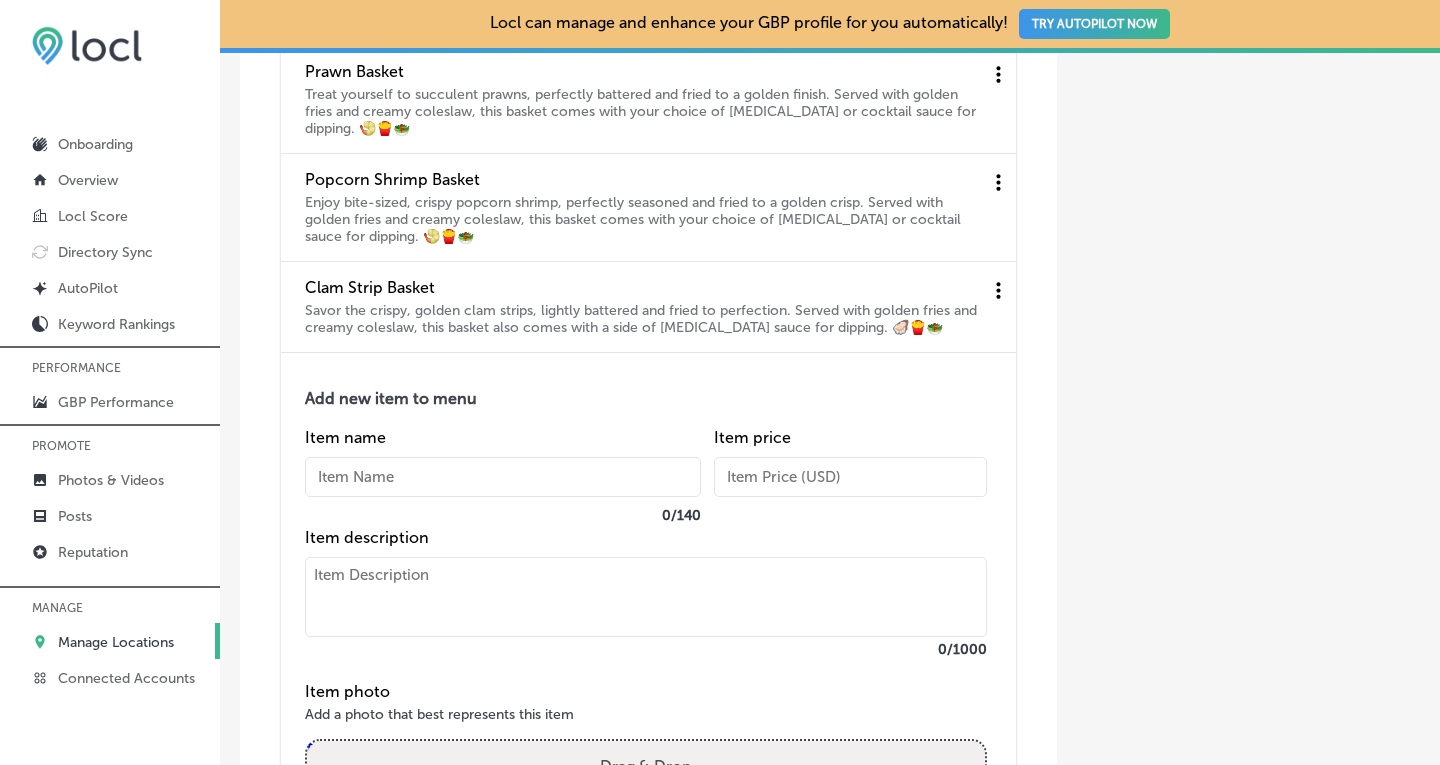 click at bounding box center (503, 477) 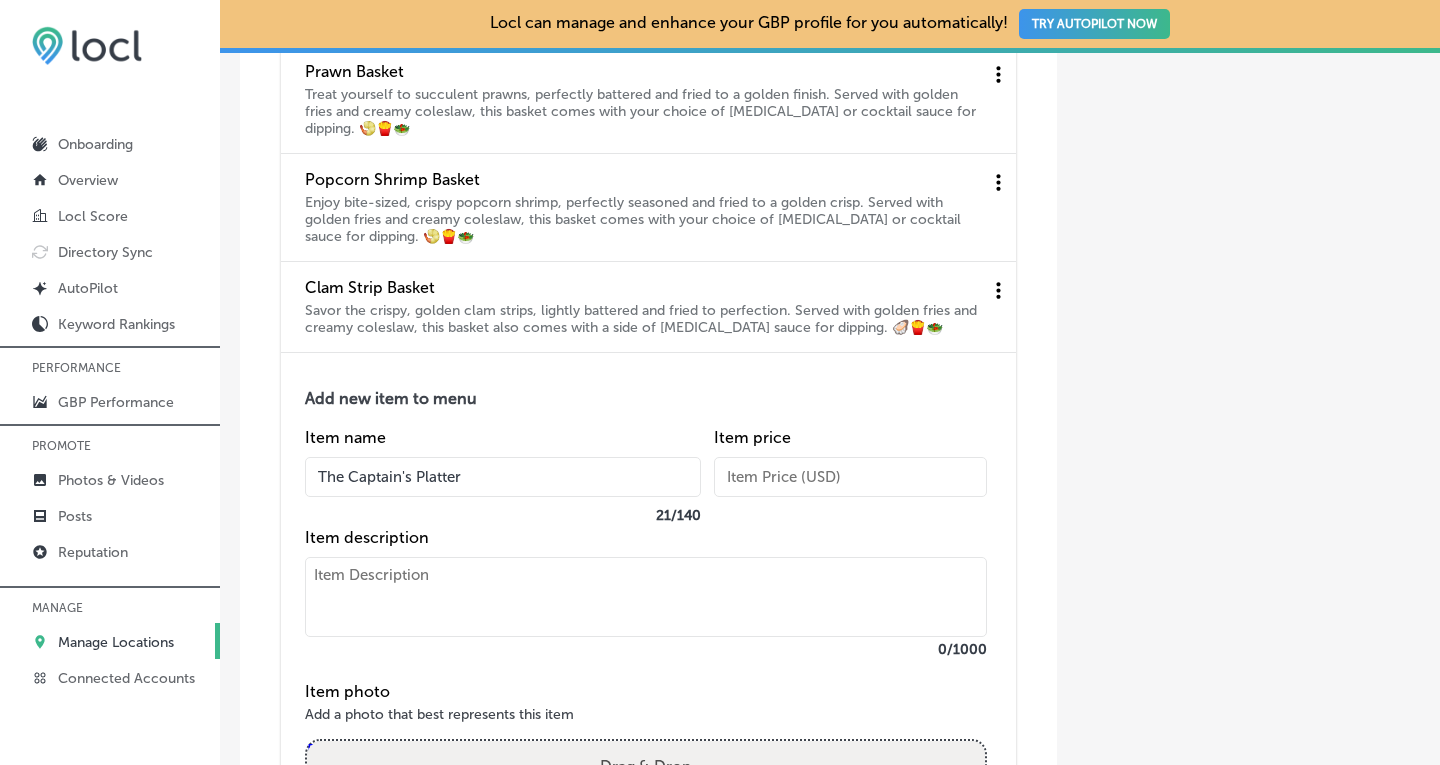 type on "The Captain's Platter" 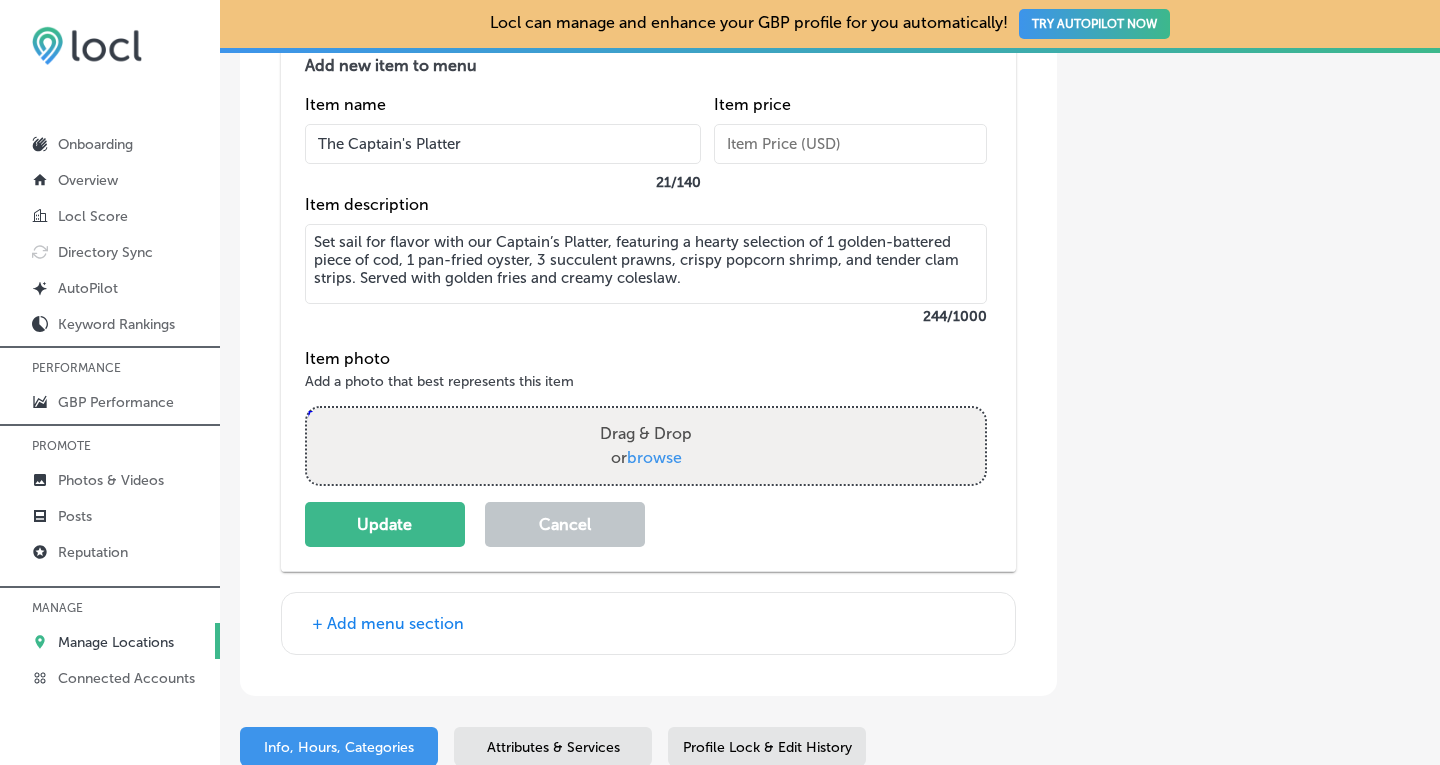 scroll, scrollTop: 5558, scrollLeft: 0, axis: vertical 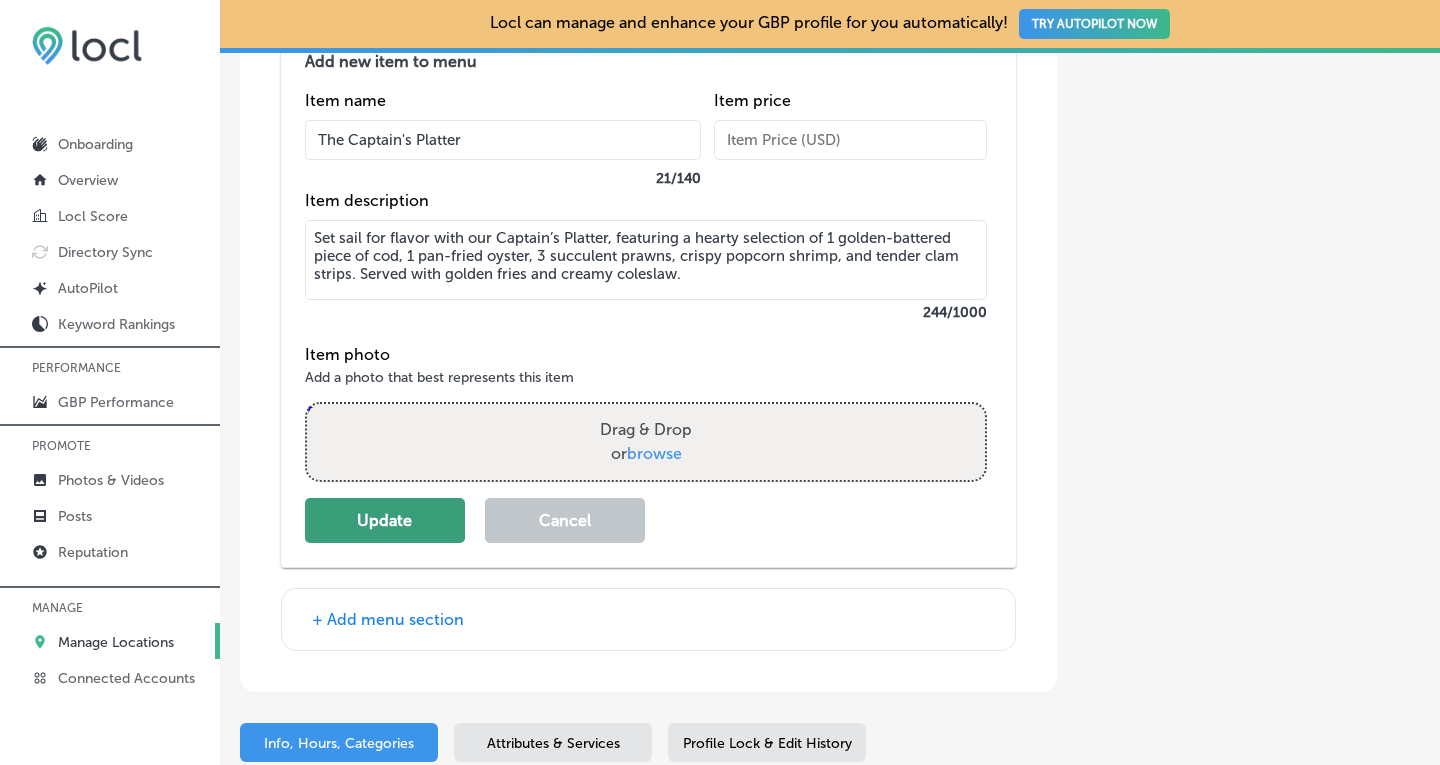 type on "Set sail for flavor with our Captain’s Platter, featuring a hearty selection of 1 golden-battered piece of cod, 1 pan-fried oyster, 3 succulent prawns, crispy popcorn shrimp, and tender clam strips. Served with golden fries and creamy coleslaw." 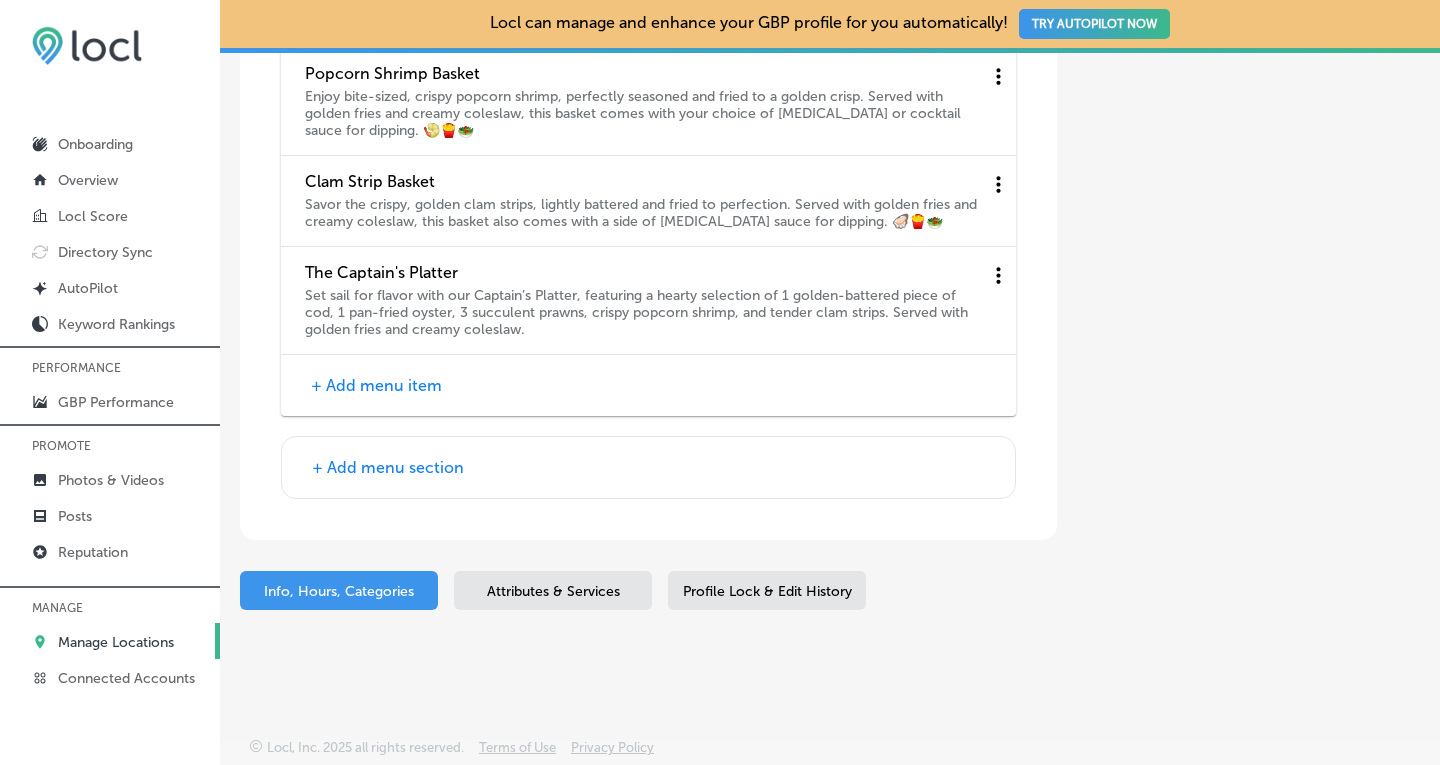 scroll, scrollTop: 5327, scrollLeft: 0, axis: vertical 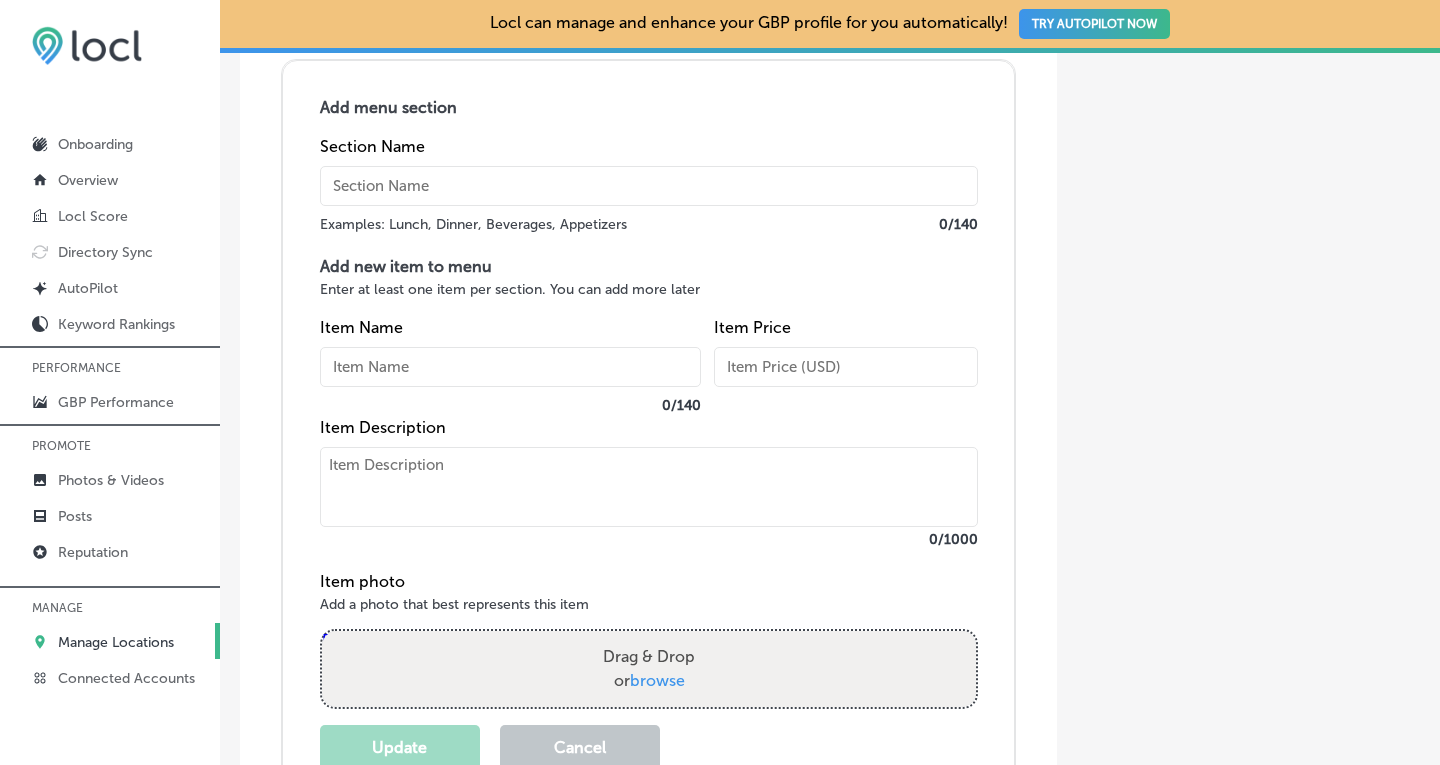click at bounding box center (649, 186) 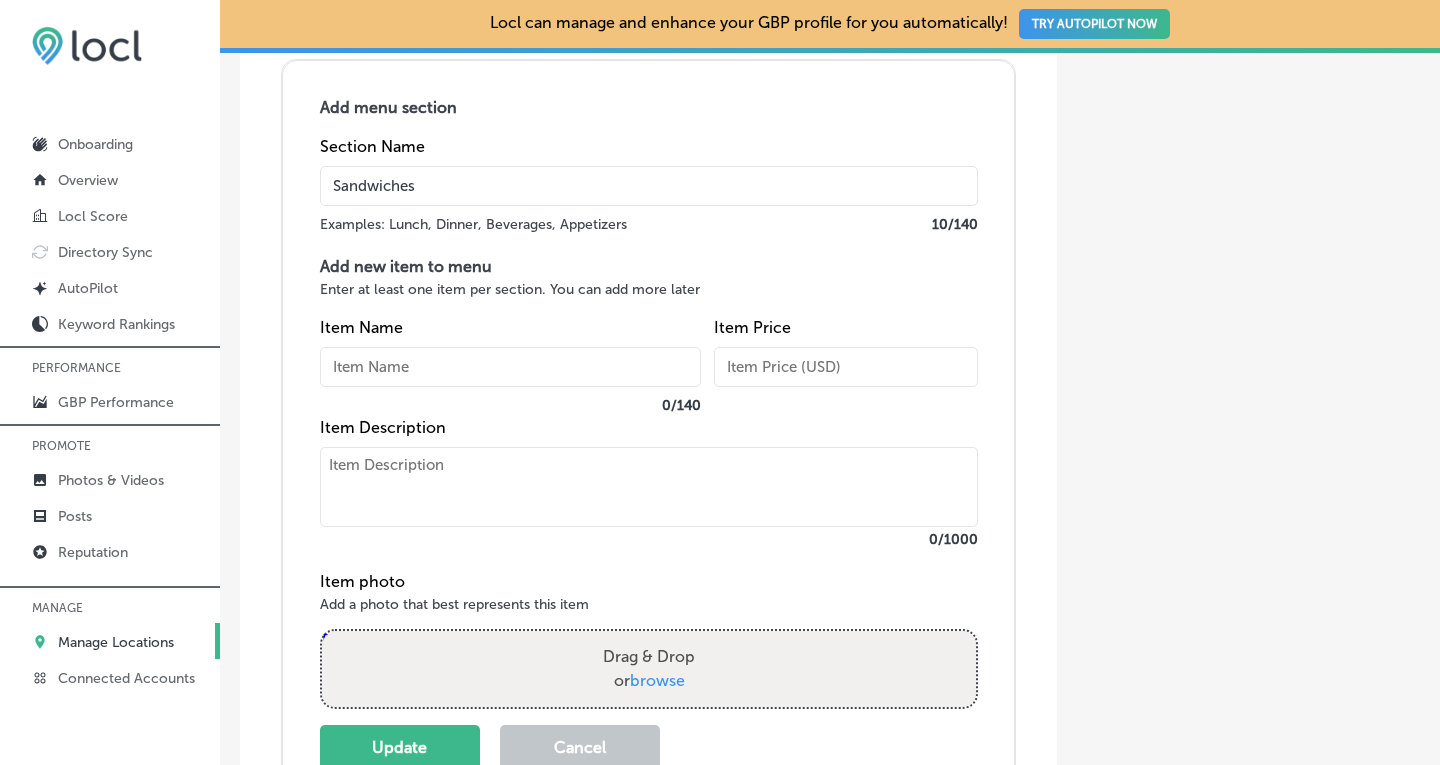 type on "Sandwiches" 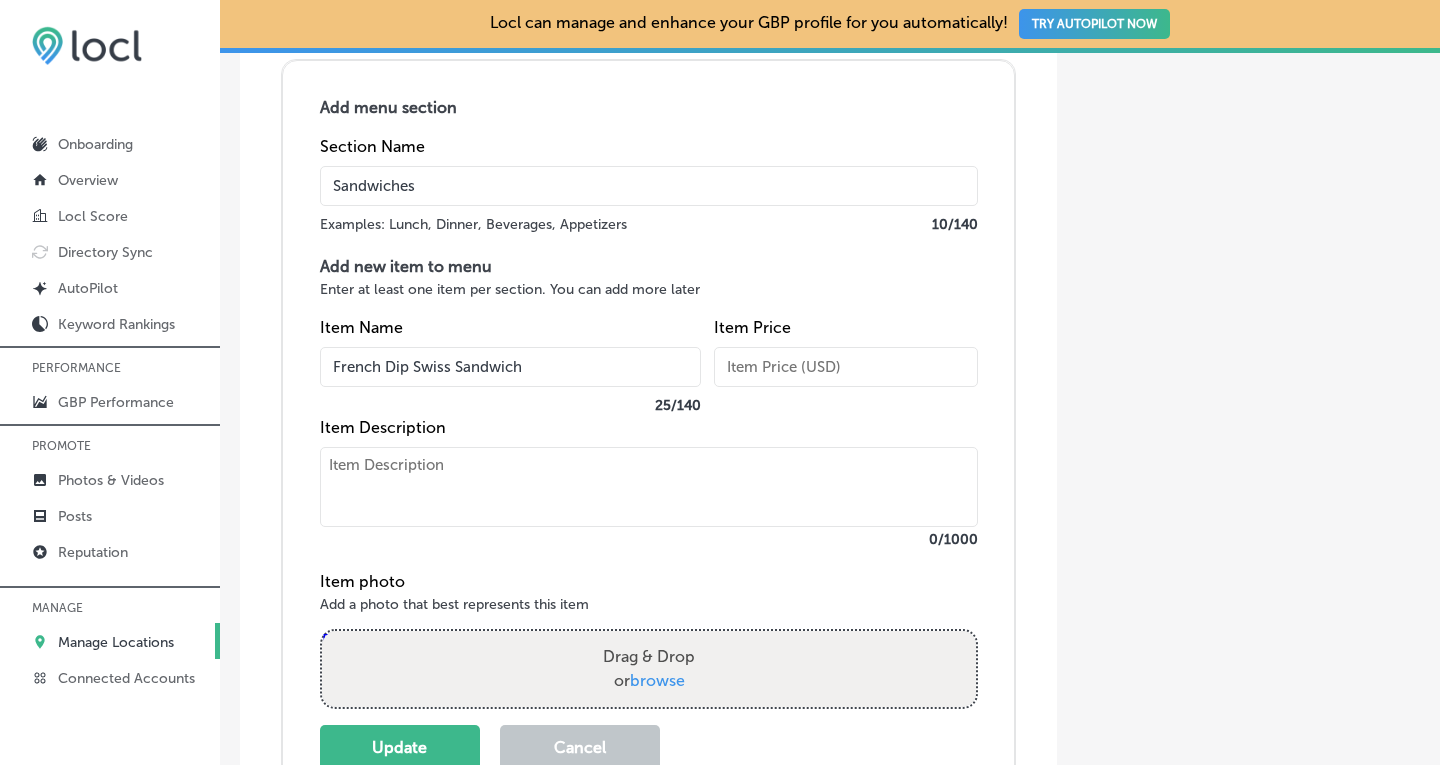 type on "French Dip Swiss Sandwich" 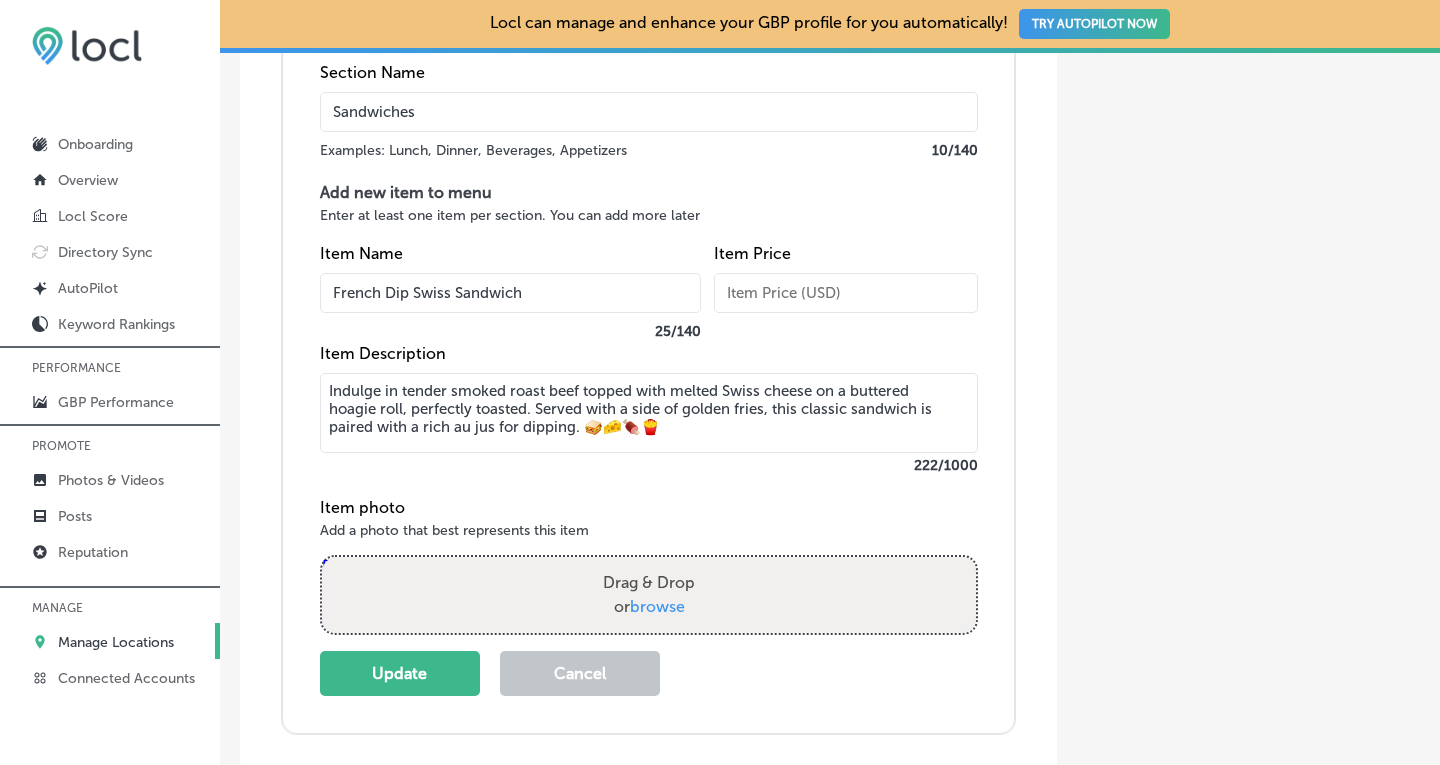 scroll, scrollTop: 5783, scrollLeft: 0, axis: vertical 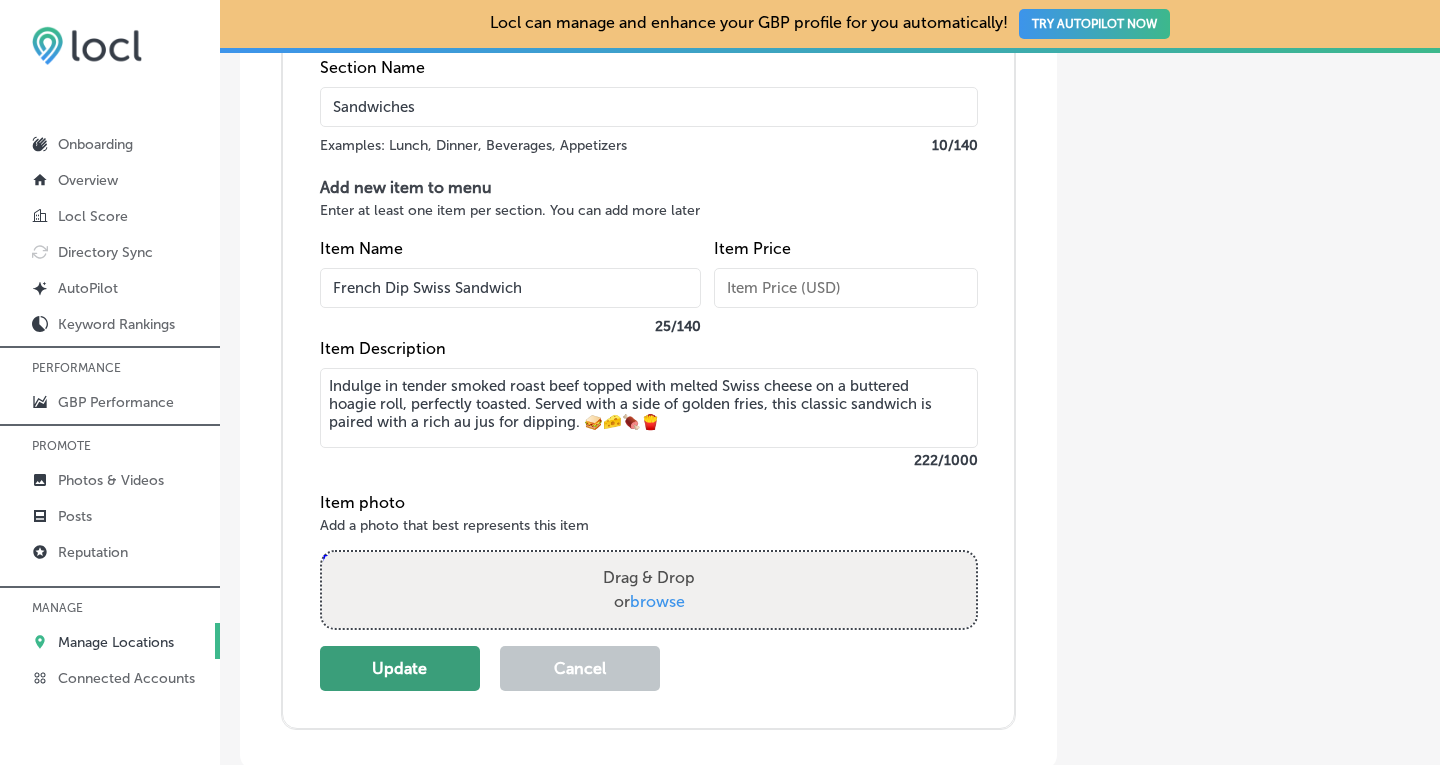 type on "Indulge in tender smoked roast beef topped with melted Swiss cheese on a buttered hoagie roll, perfectly toasted. Served with a side of golden fries, this classic sandwich is paired with a rich au jus for dipping. 🥪🧀🍖🍟" 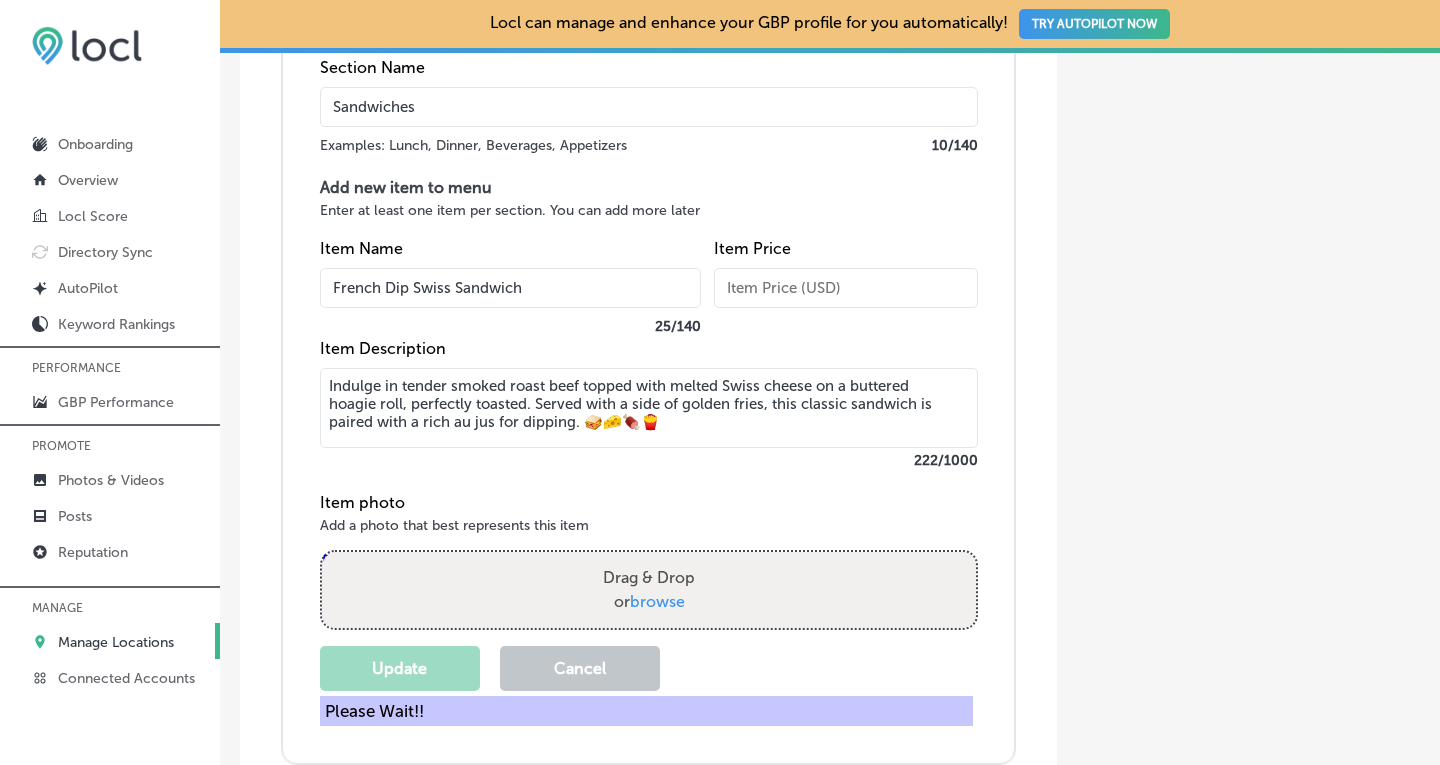 scroll, scrollTop: 5582, scrollLeft: 0, axis: vertical 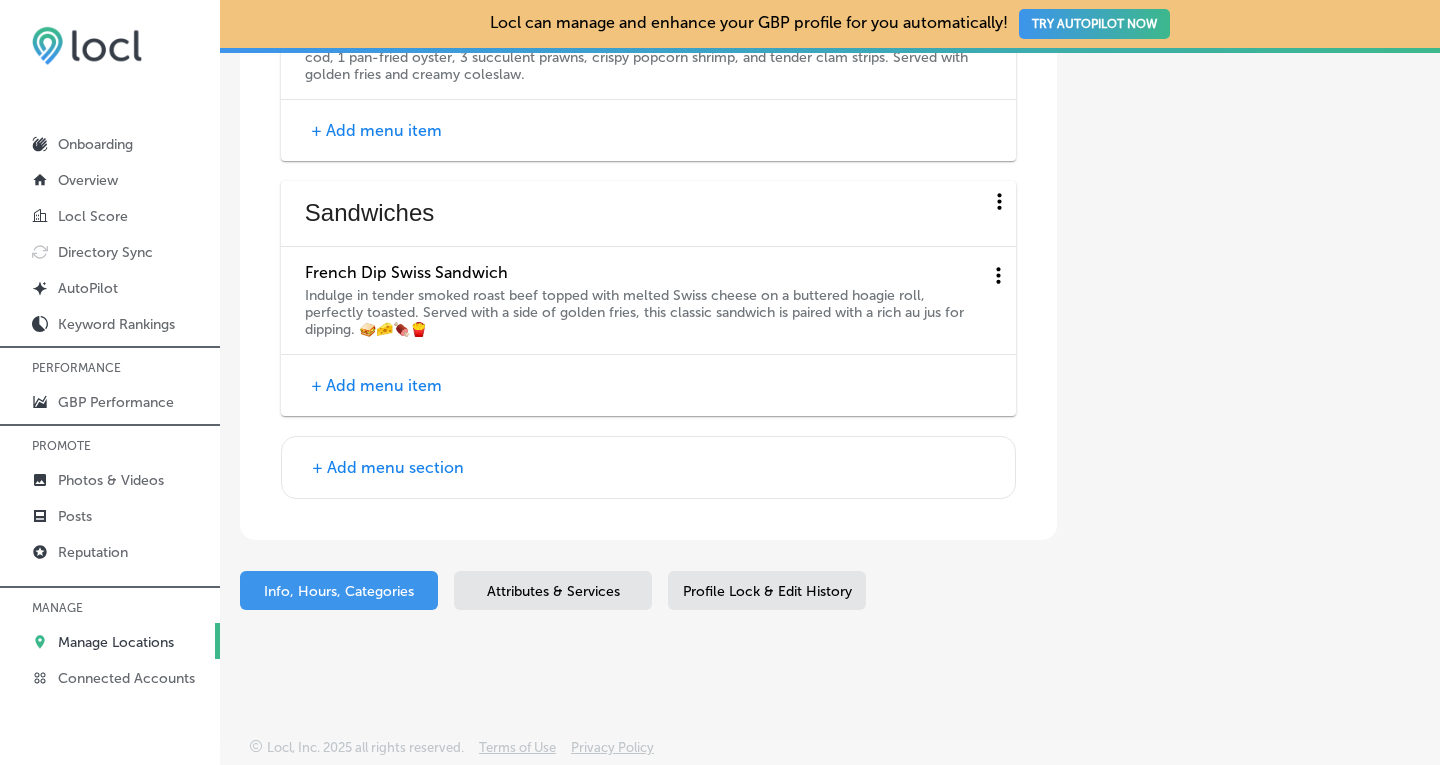 click on "+ Add menu item" at bounding box center [376, 385] 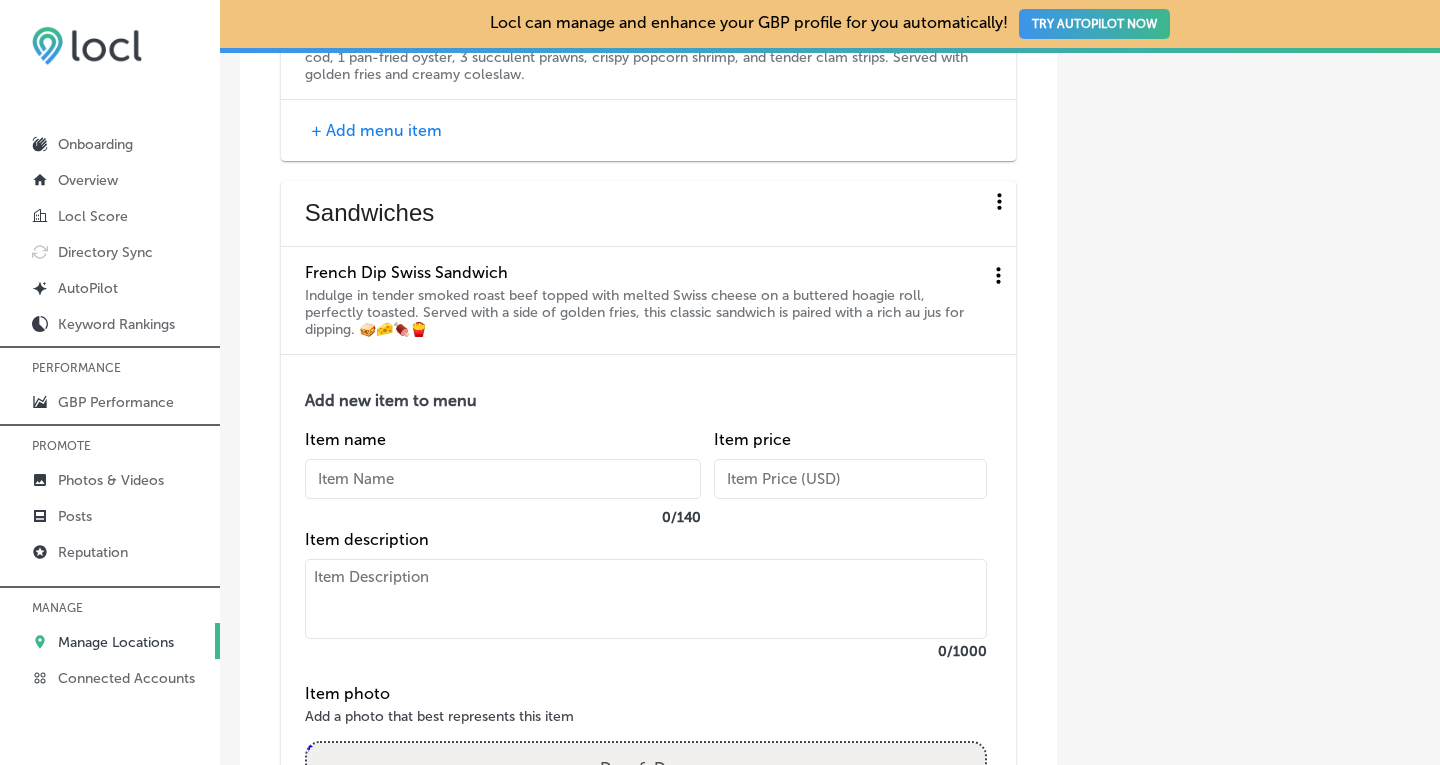 click at bounding box center (503, 479) 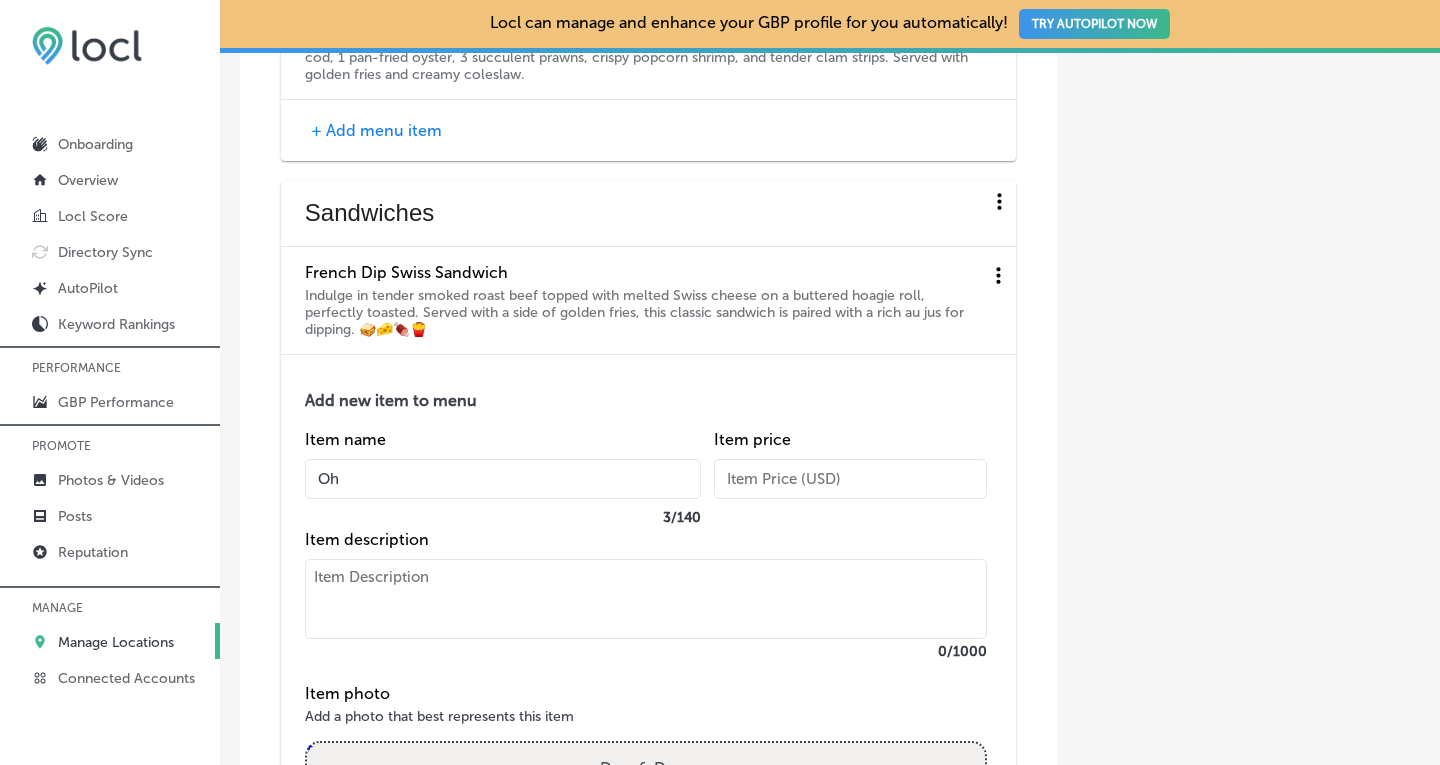 type on "O" 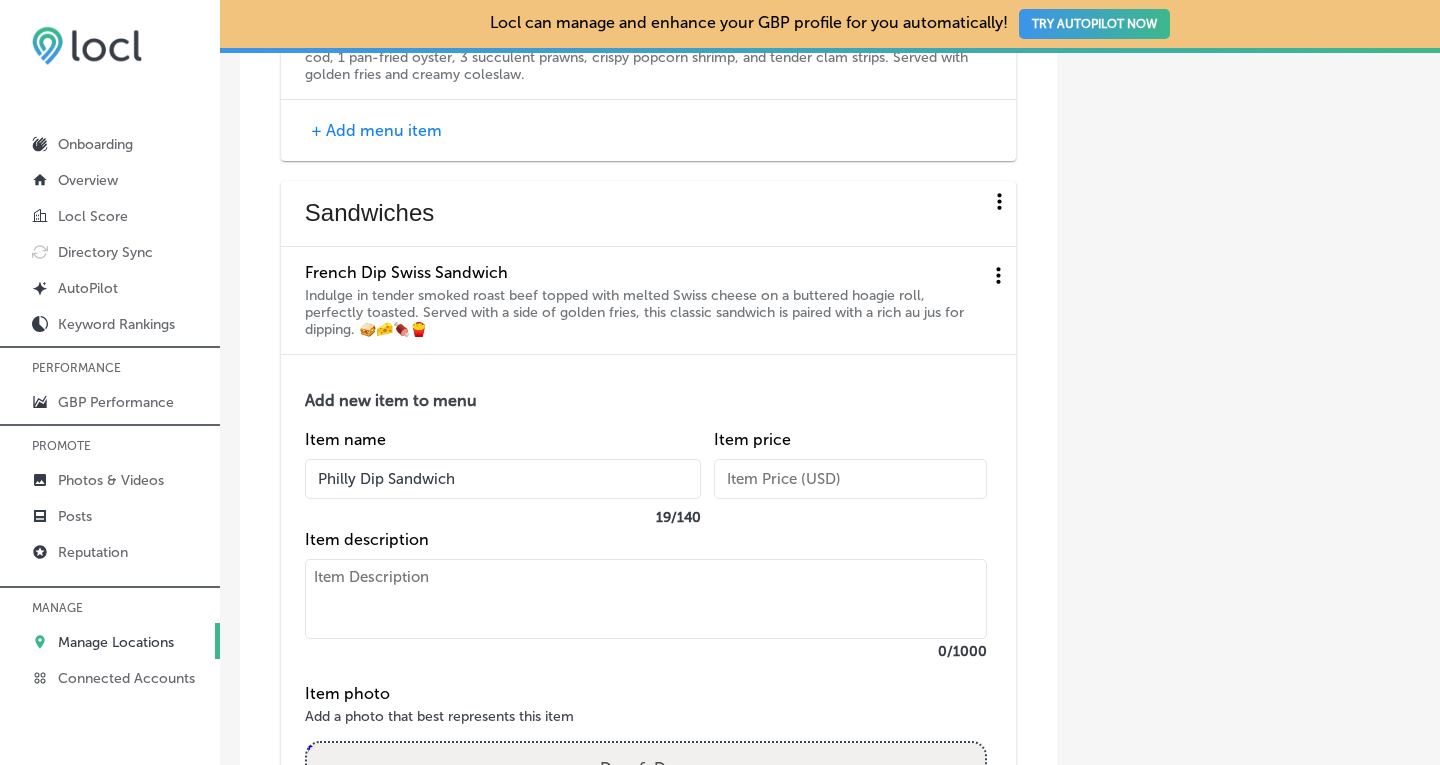type on "Philly Dip Sandwich" 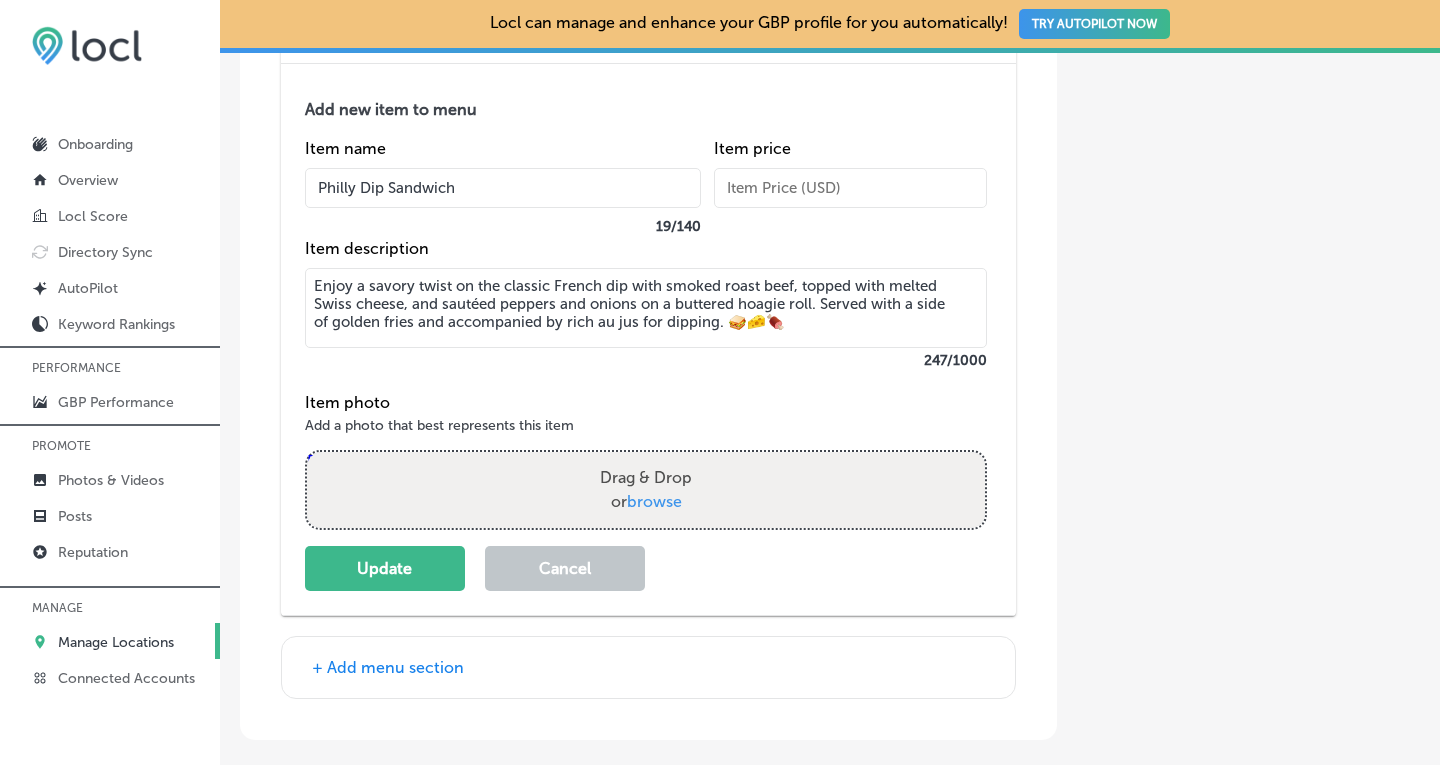 scroll, scrollTop: 5953, scrollLeft: 0, axis: vertical 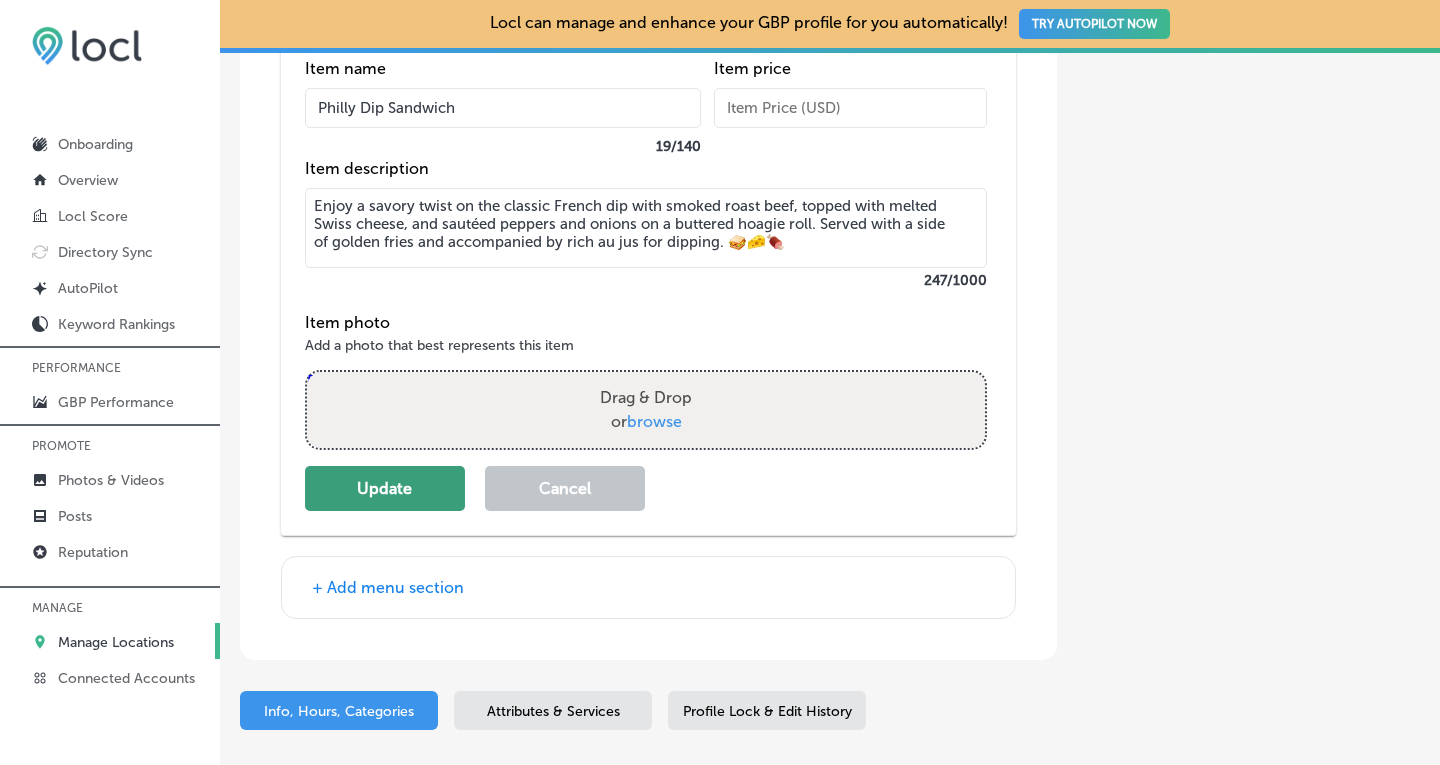 type on "Enjoy a savory twist on the classic French dip with smoked roast beef, topped with melted Swiss cheese, and sautéed peppers and onions on a buttered hoagie roll. Served with a side of golden fries and accompanied by rich au jus for dipping. 🥪🧀🍖" 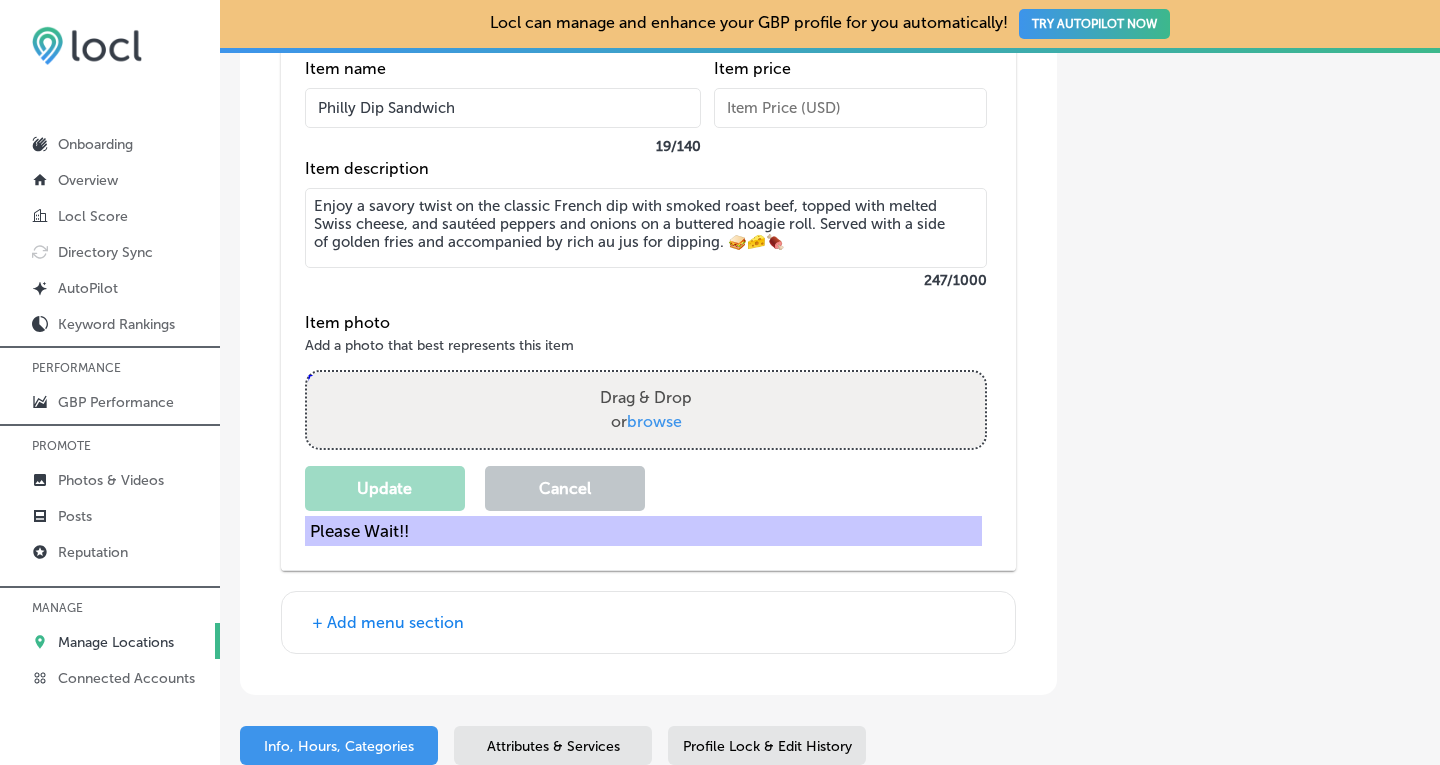 scroll, scrollTop: 5691, scrollLeft: 0, axis: vertical 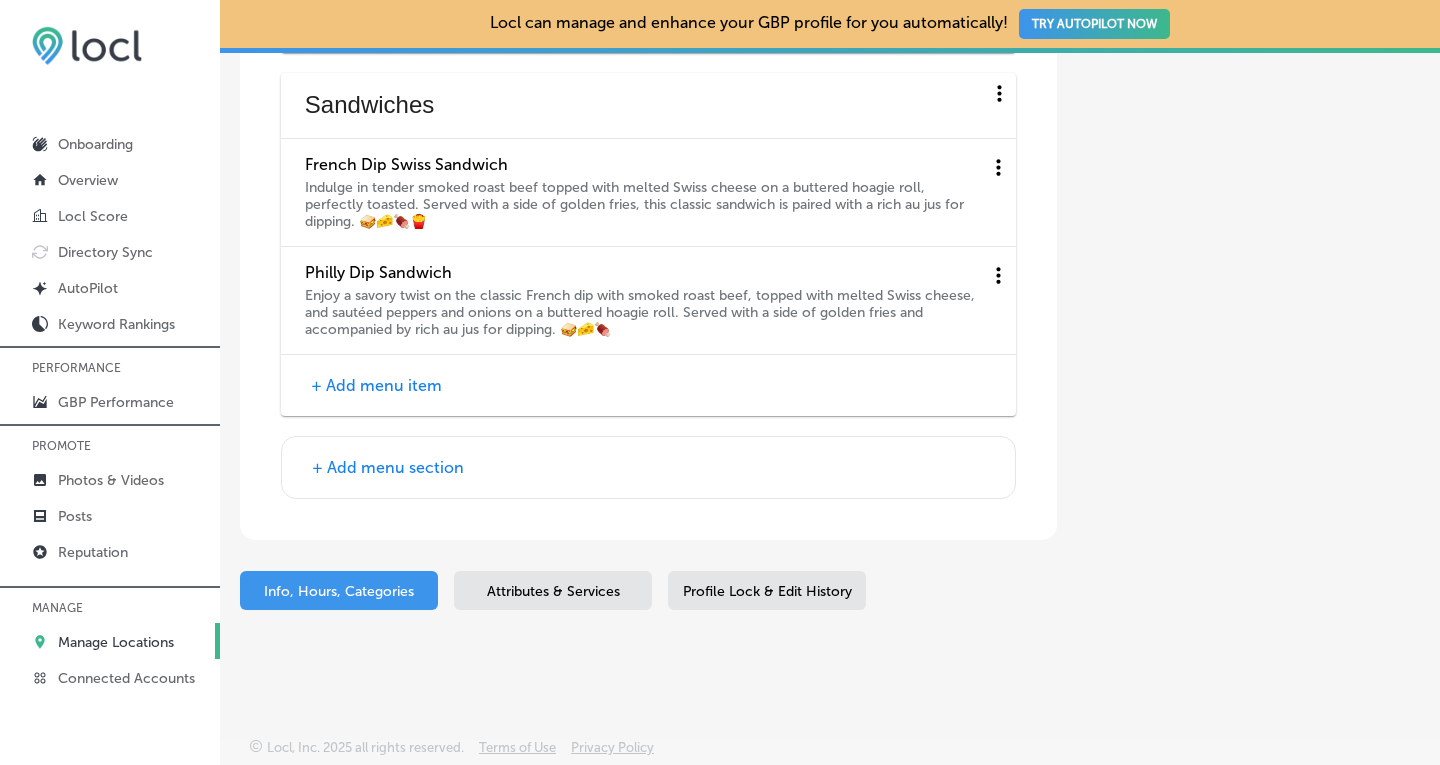 click on "+ Add menu item" at bounding box center [376, 385] 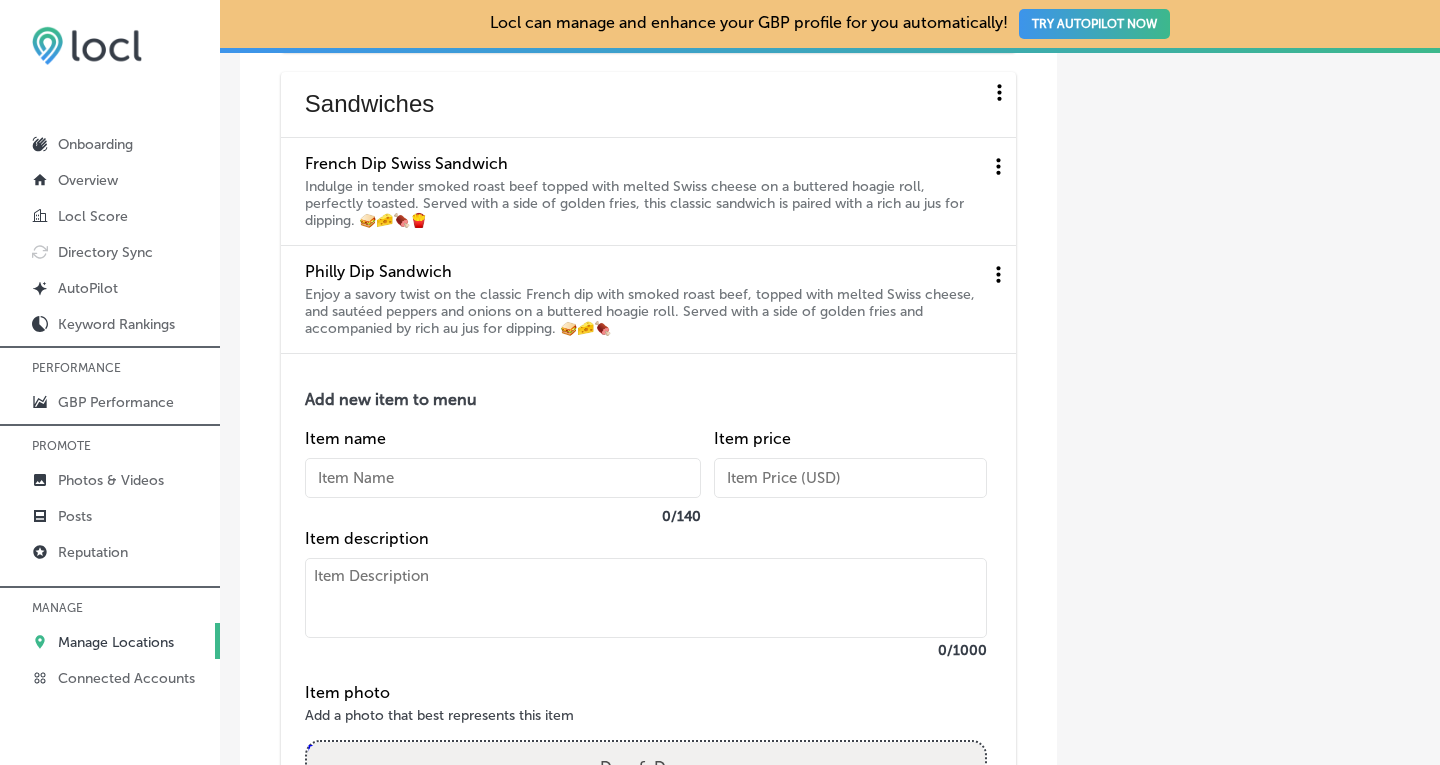 click at bounding box center [503, 478] 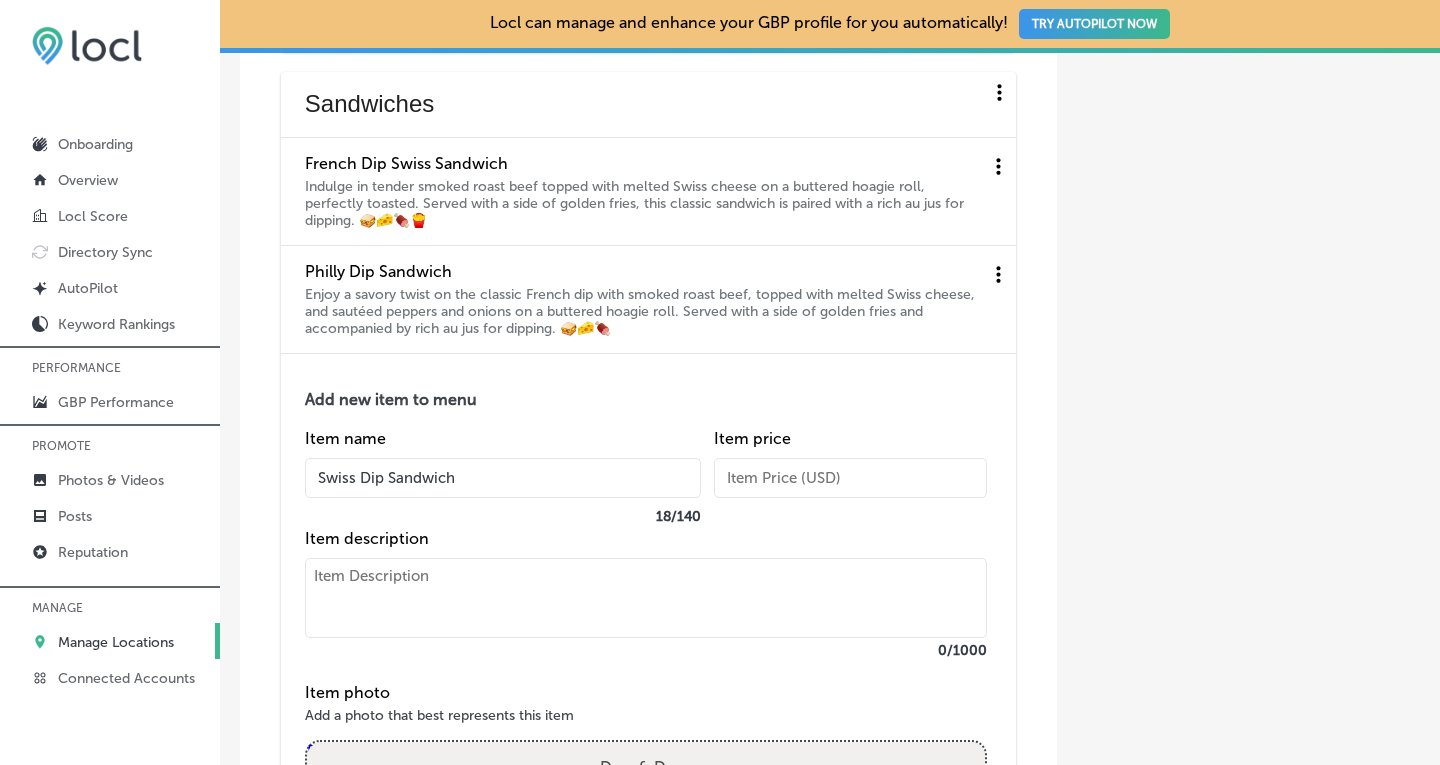 type on "Swiss Dip Sandwich" 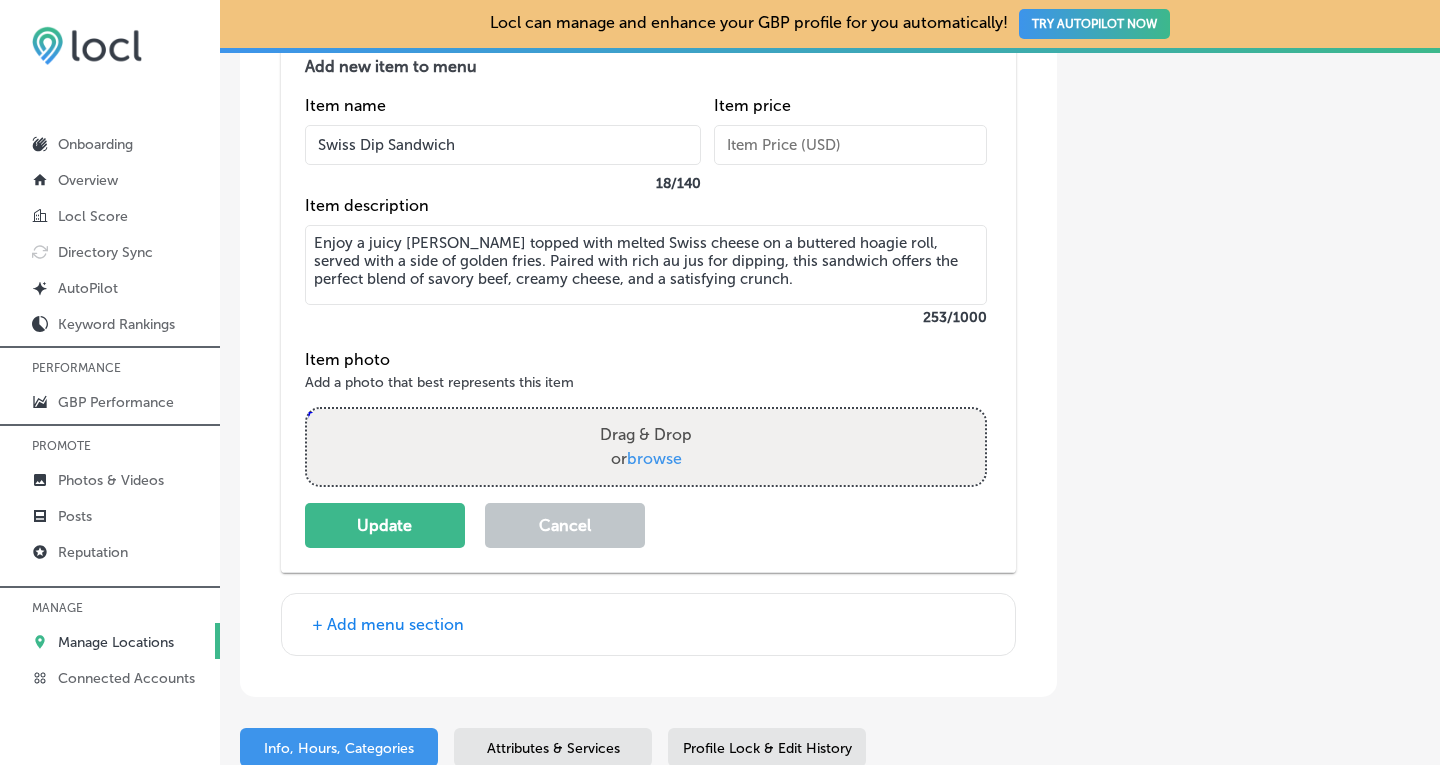 scroll, scrollTop: 6048, scrollLeft: 0, axis: vertical 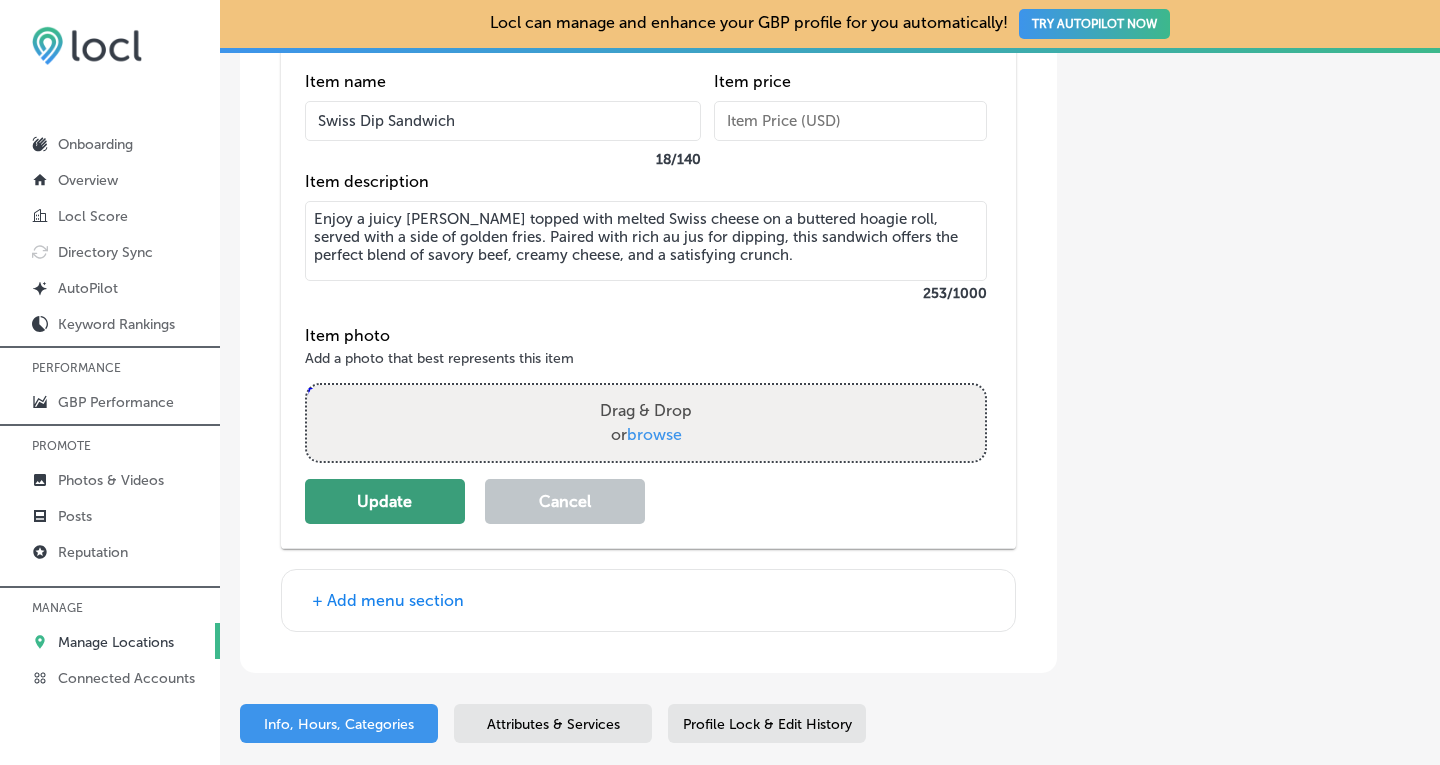 type on "Enjoy a juicy [PERSON_NAME] topped with melted Swiss cheese on a buttered hoagie roll, served with a side of golden fries. Paired with rich au jus for dipping, this sandwich offers the perfect blend of savory beef, creamy cheese, and a satisfying crunch." 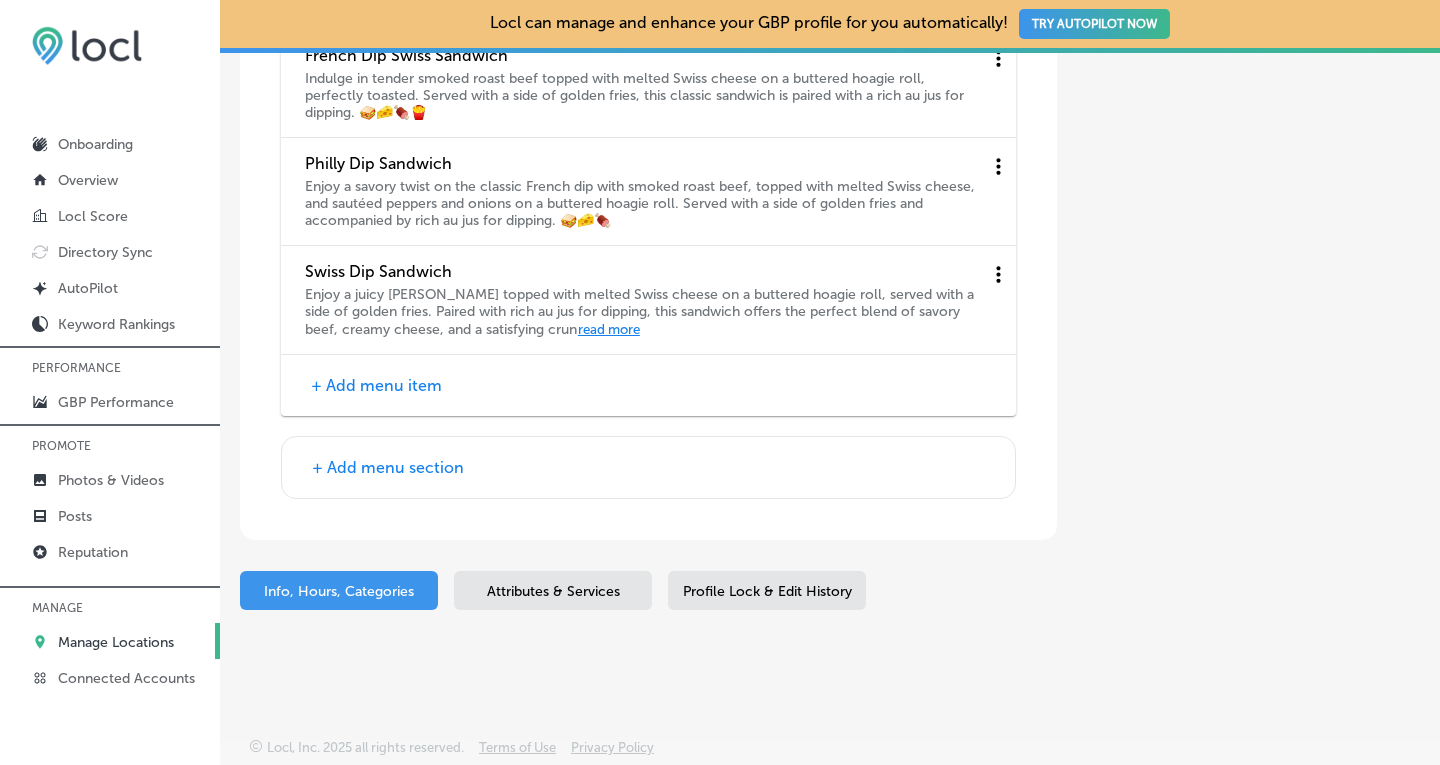 scroll, scrollTop: 5799, scrollLeft: 0, axis: vertical 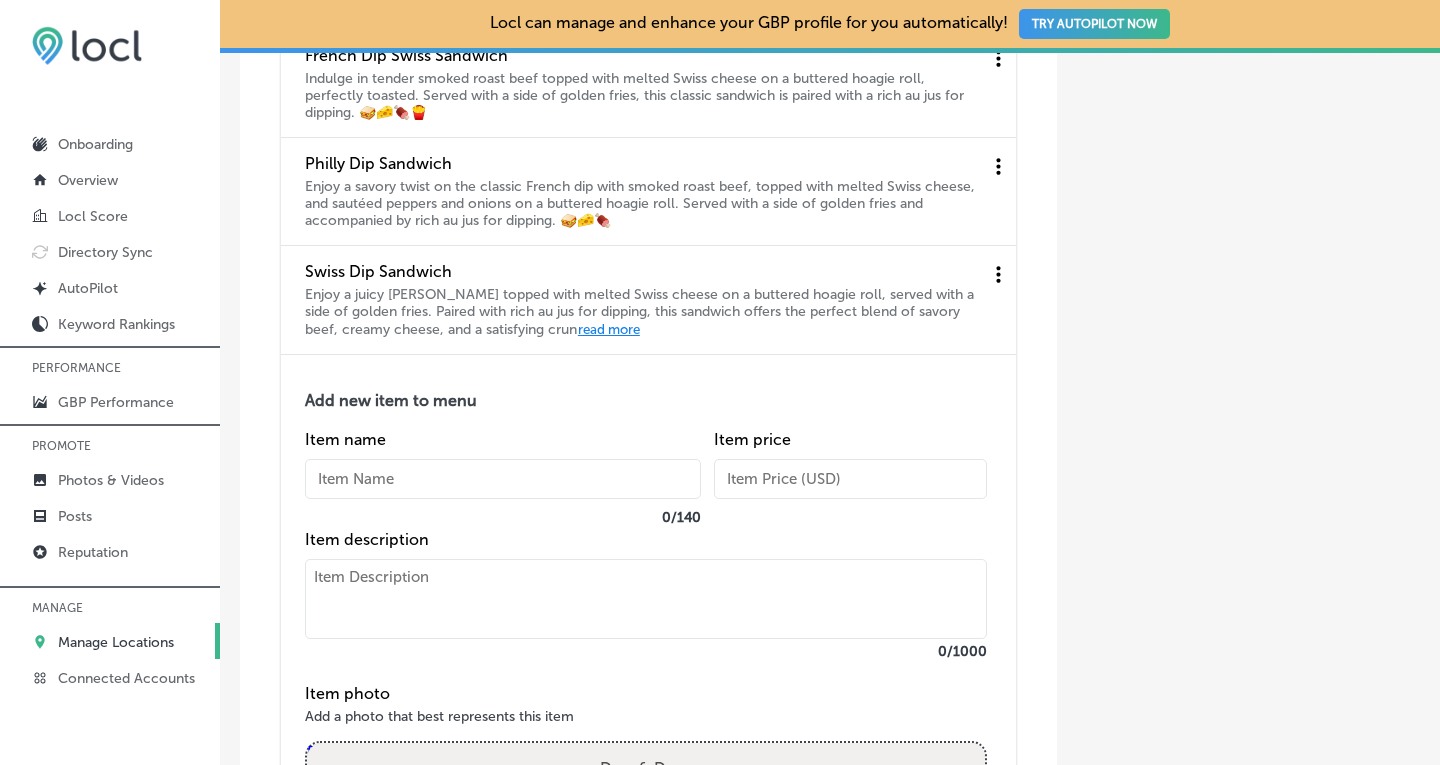 click at bounding box center [503, 479] 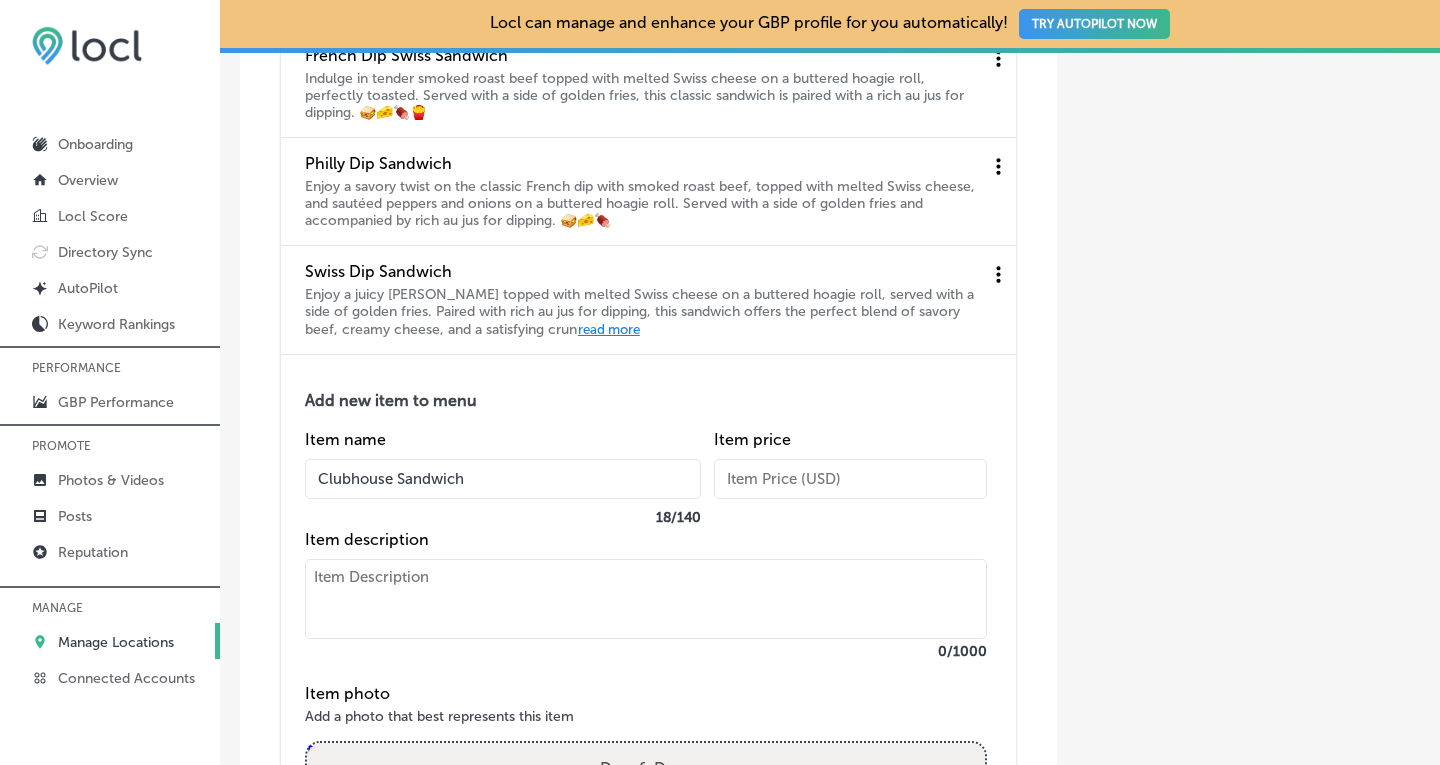 type on "Clubhouse Sandwich" 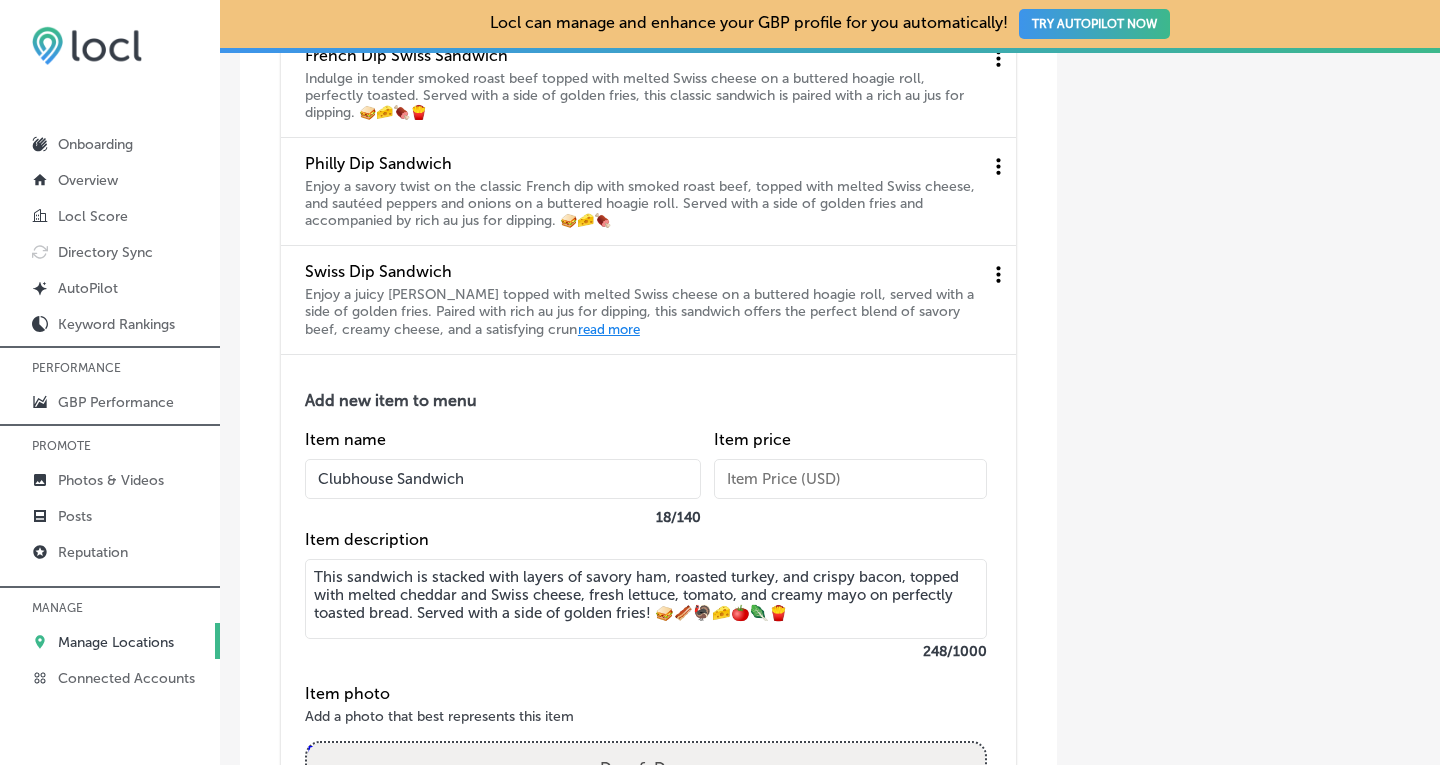 type on "This sandwich is stacked with layers of savory ham, roasted turkey, and crispy bacon, topped with melted cheddar and Swiss cheese, fresh lettuce, tomato, and creamy mayo on perfectly toasted bread. Served with a side of golden fries! 🥪🥓🦃🧀🍅🥬🍟" 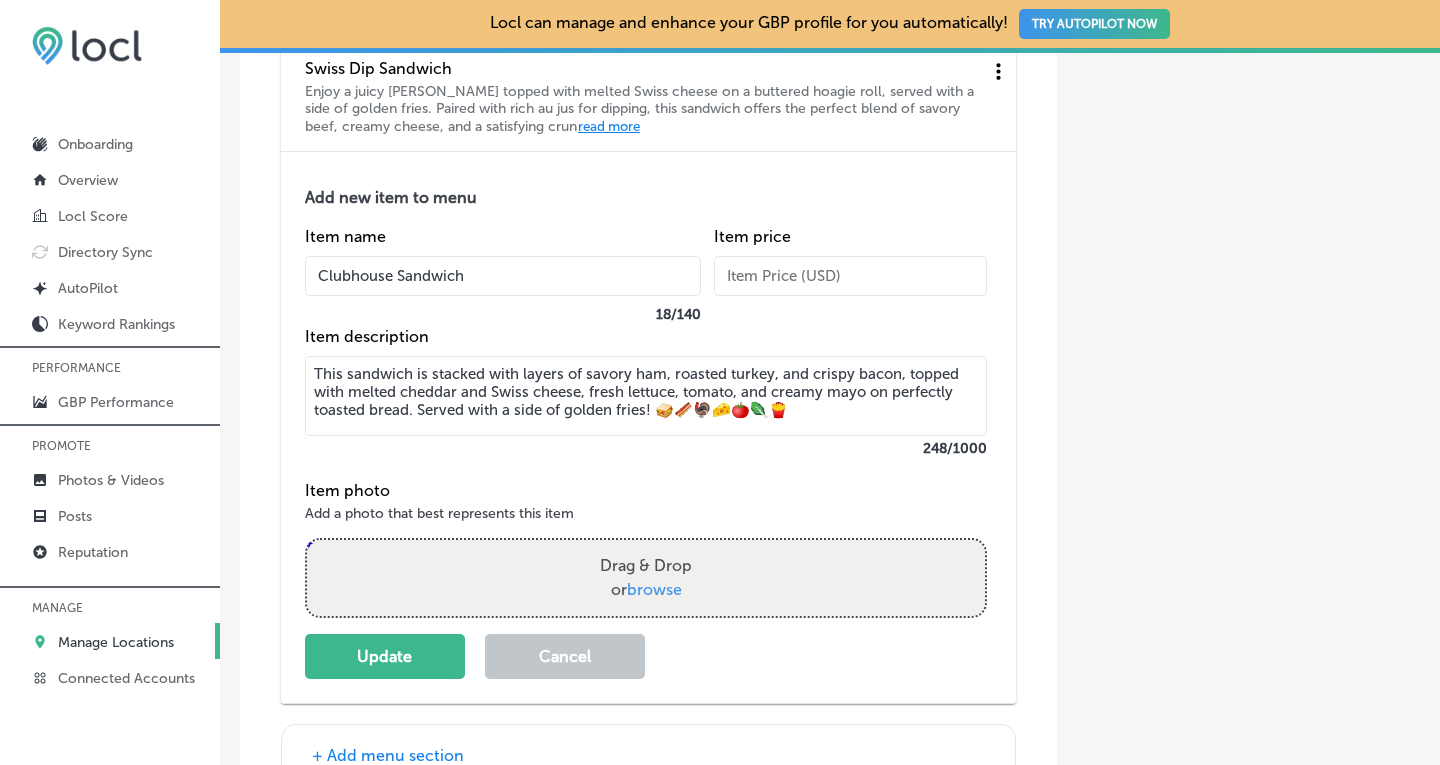 scroll, scrollTop: 6007, scrollLeft: 0, axis: vertical 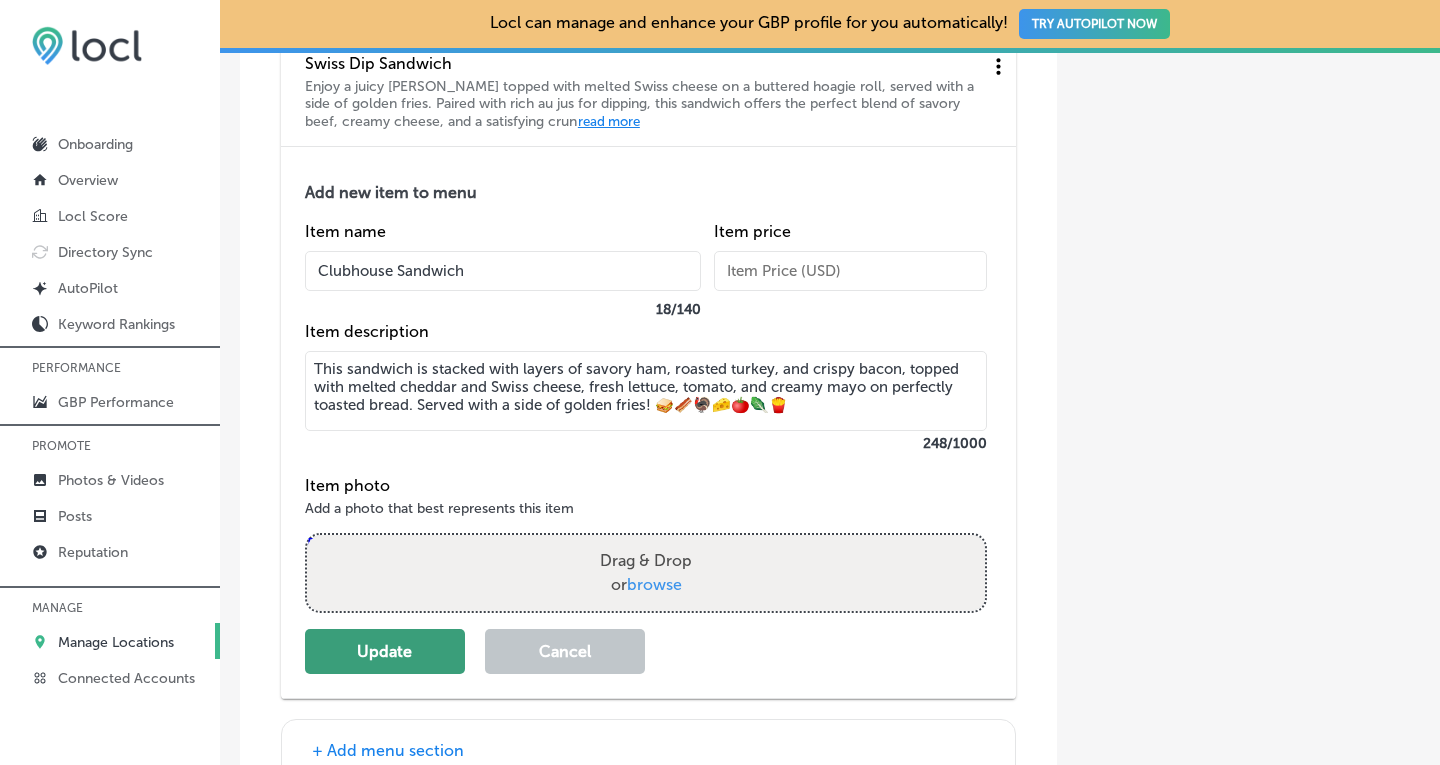 click on "Update" at bounding box center (385, 651) 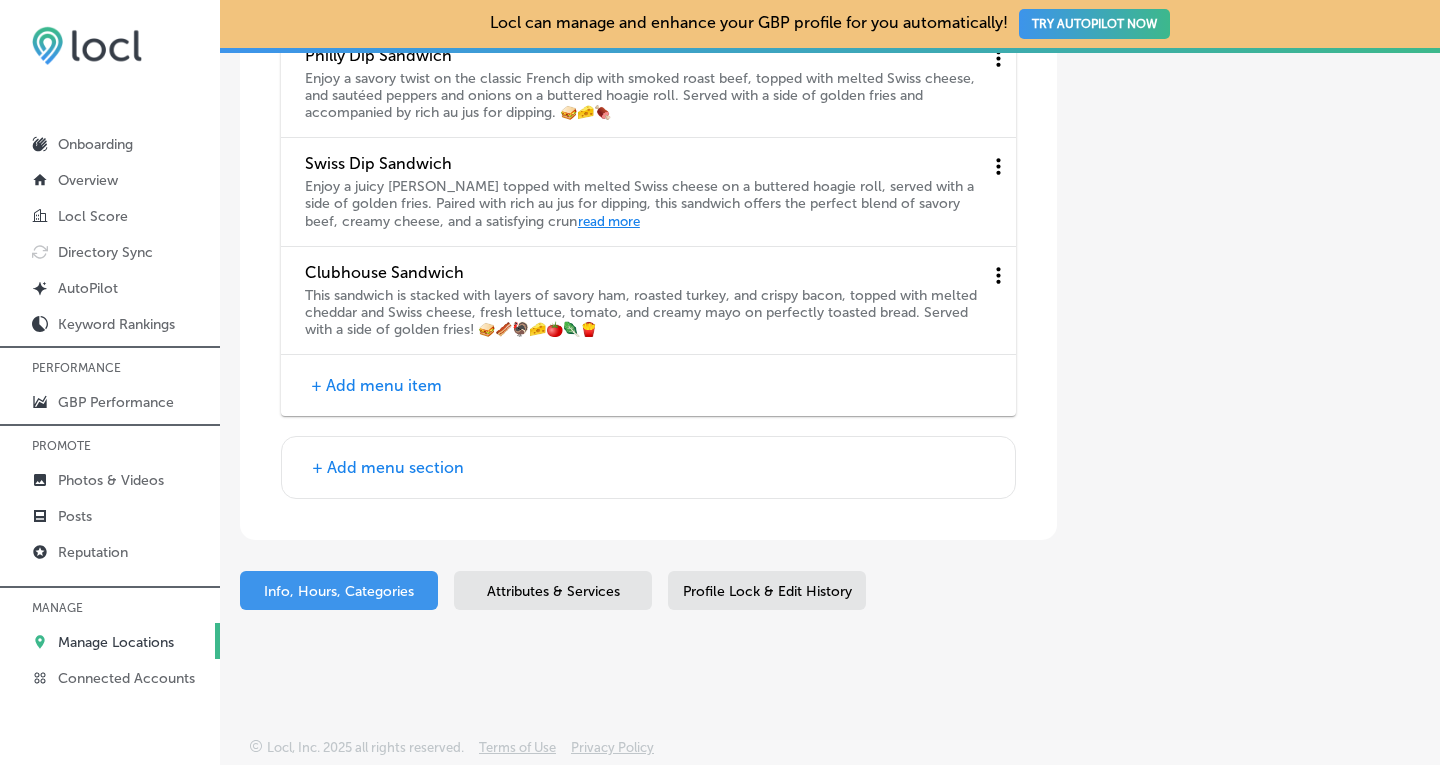scroll, scrollTop: 5907, scrollLeft: 0, axis: vertical 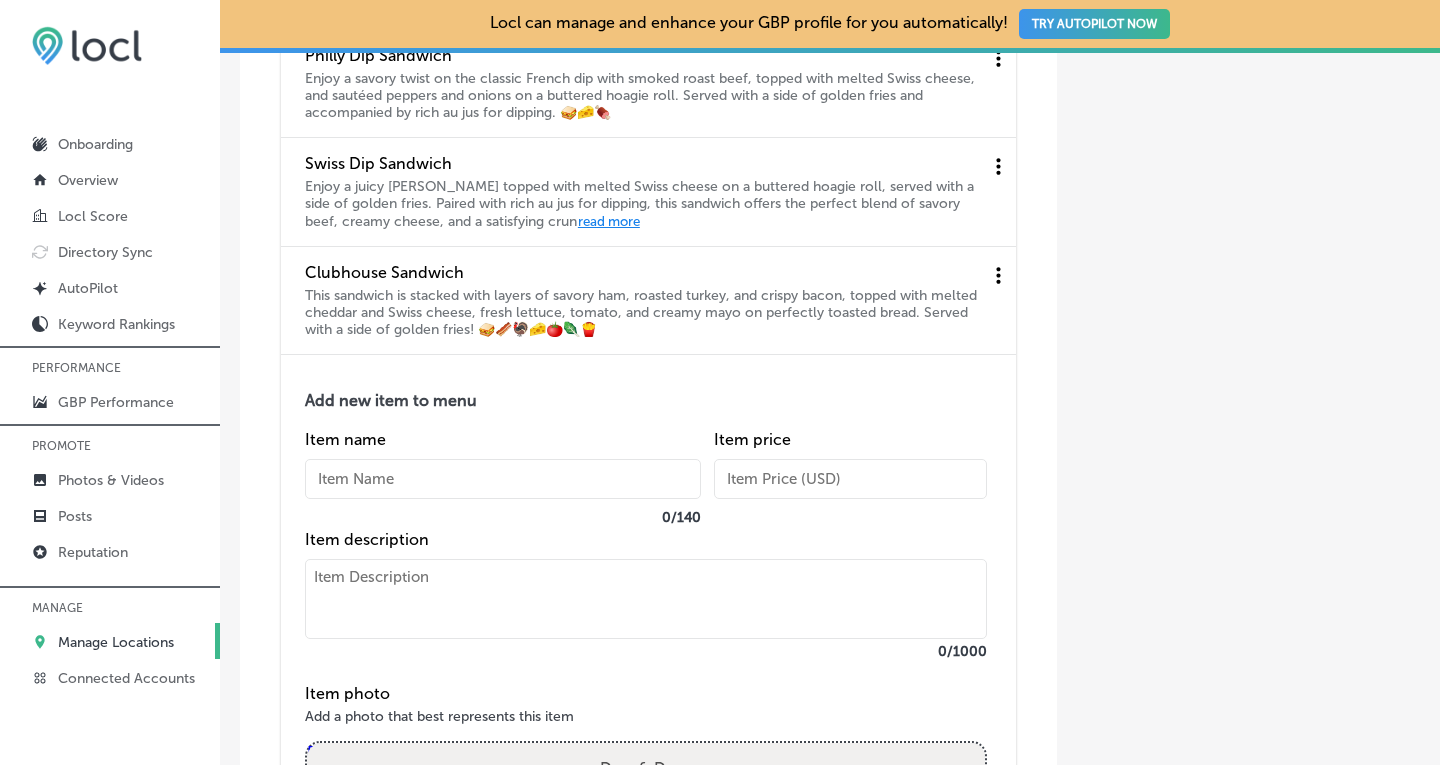 click at bounding box center (503, 479) 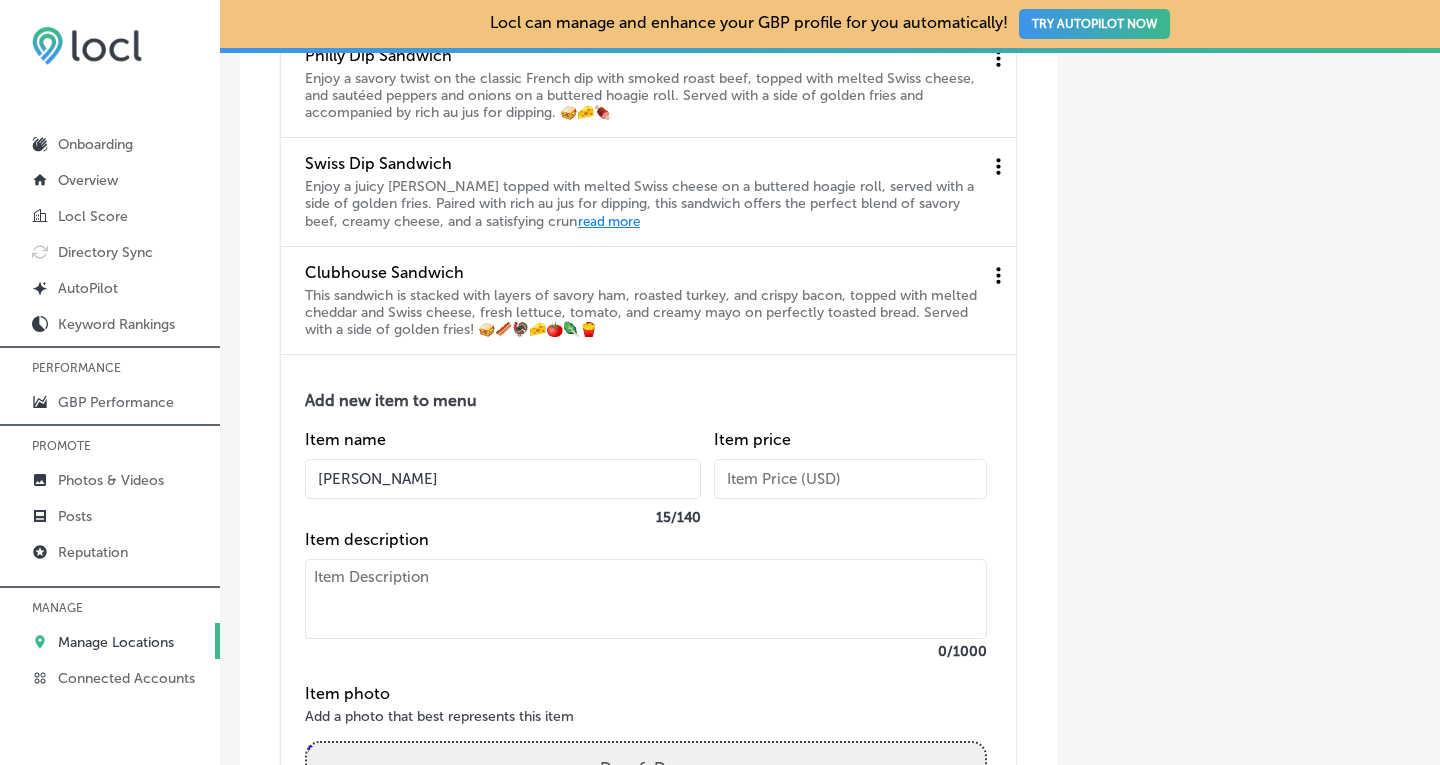 type on "[PERSON_NAME]" 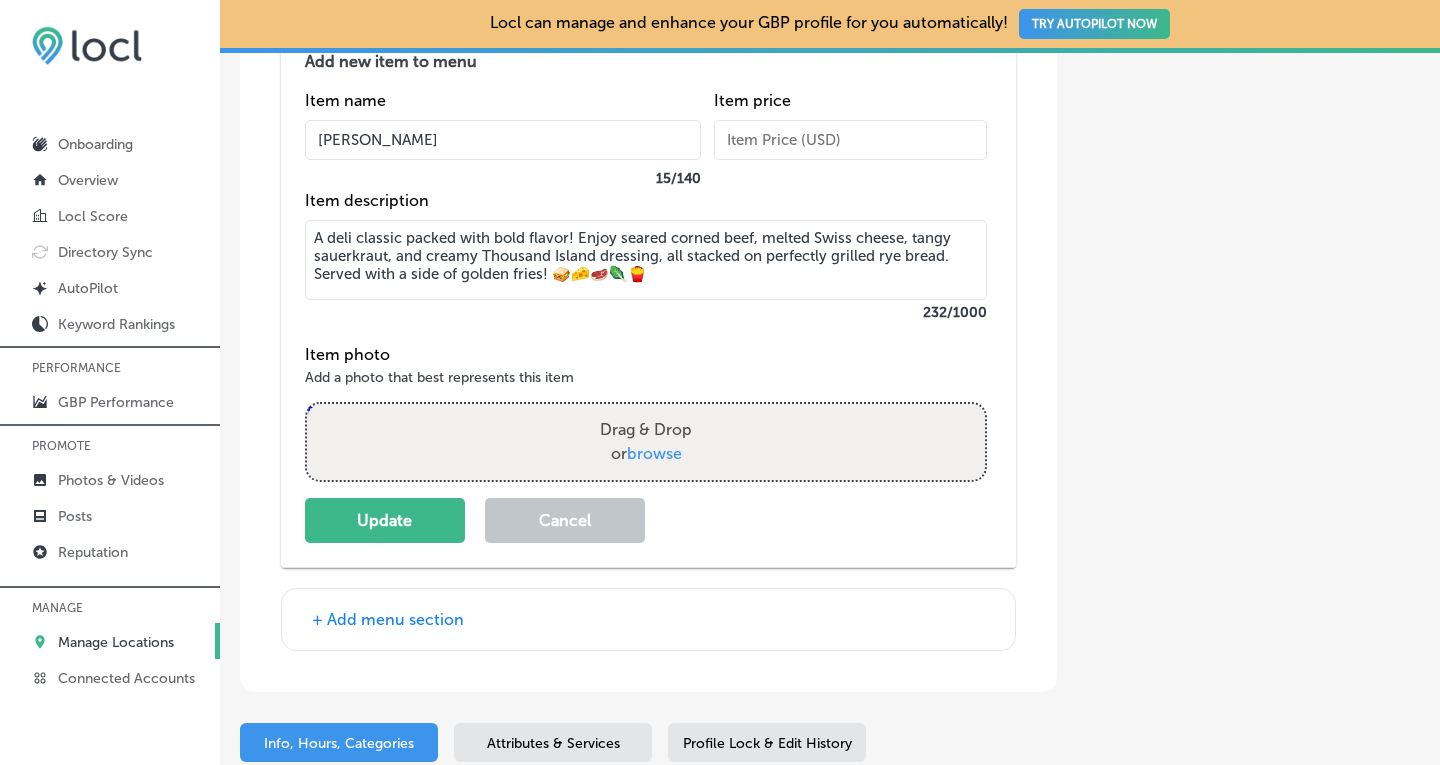 scroll, scrollTop: 6261, scrollLeft: 0, axis: vertical 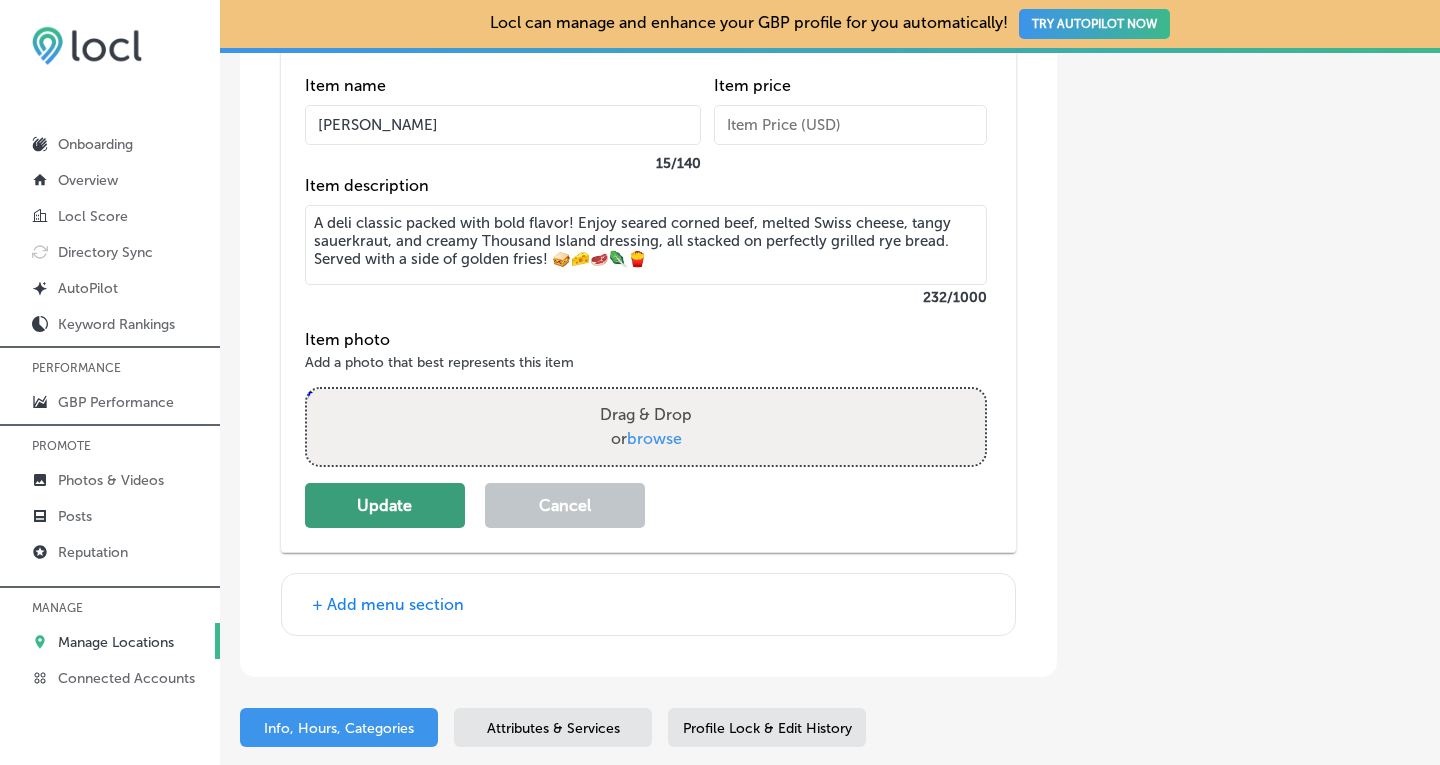 type on "A deli classic packed with bold flavor! Enjoy seared corned beef, melted Swiss cheese, tangy sauerkraut, and creamy Thousand Island dressing, all stacked on perfectly grilled rye bread. Served with a side of golden fries! 🥪🧀🥩🥬🍟" 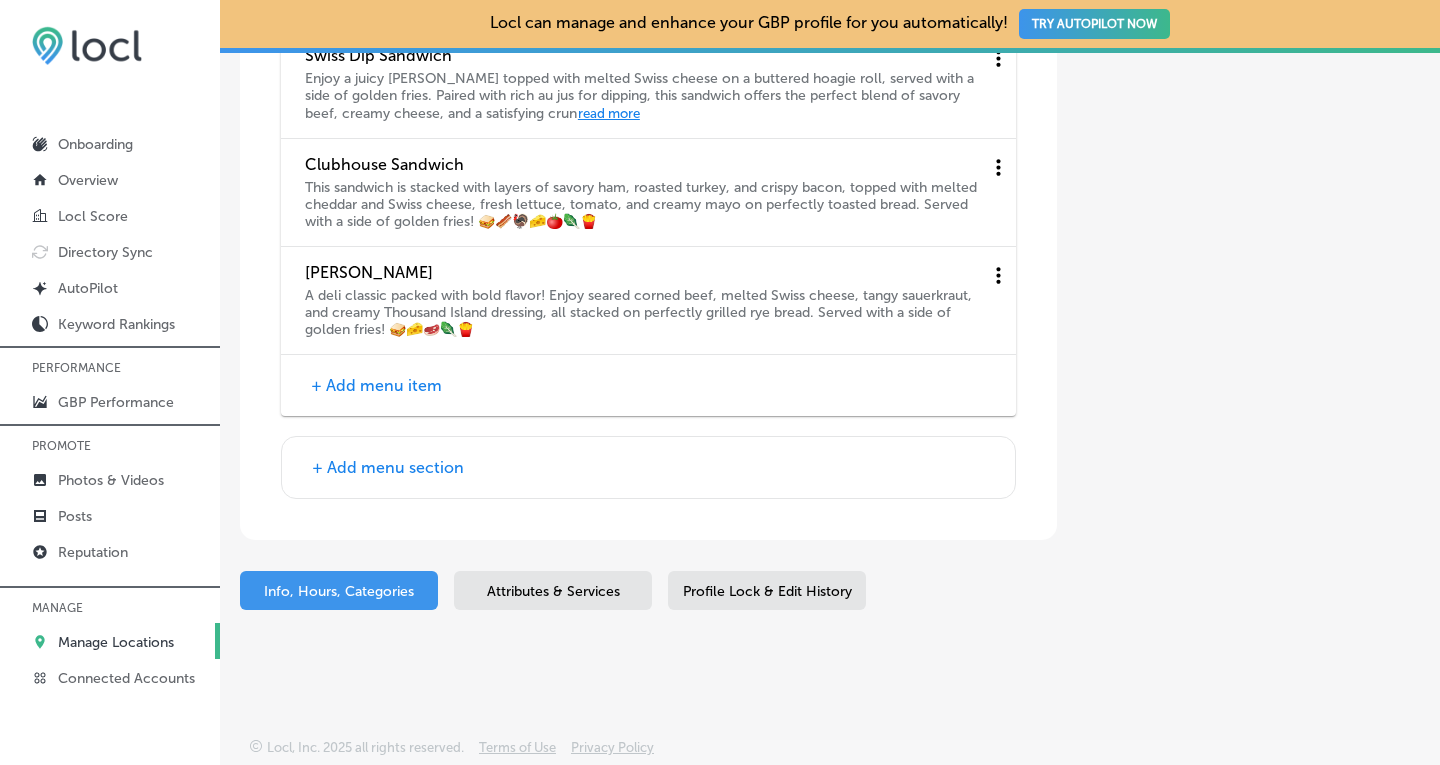 scroll, scrollTop: 6016, scrollLeft: 0, axis: vertical 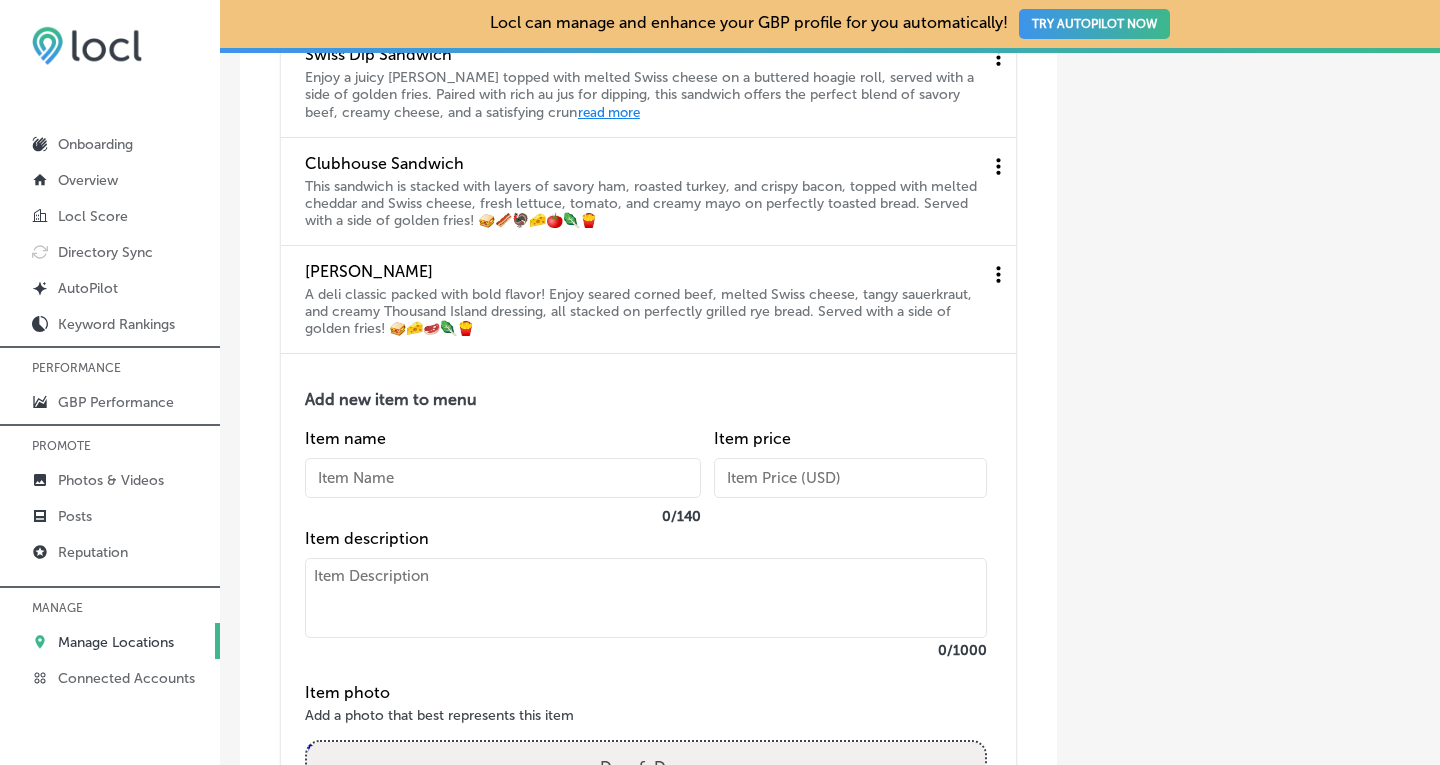 click at bounding box center (503, 478) 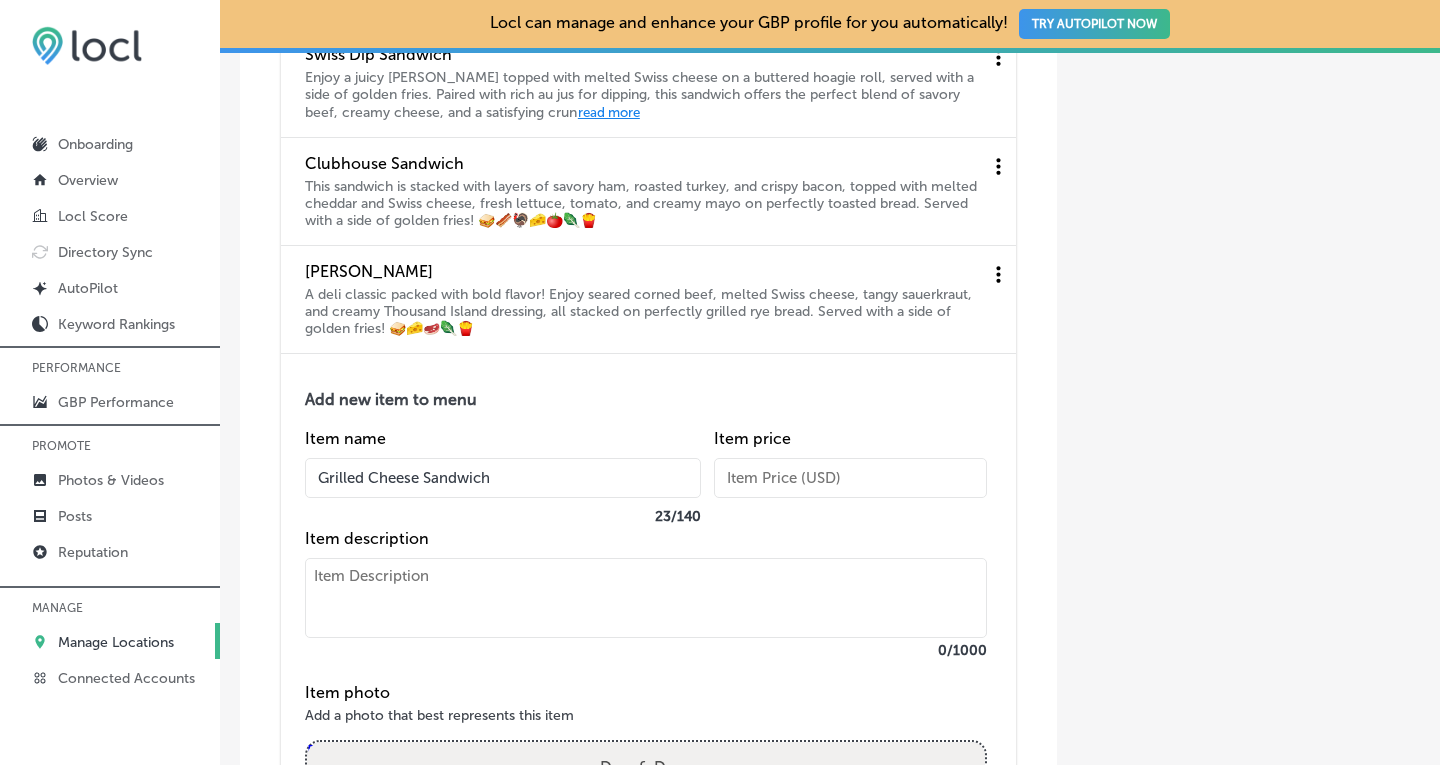 type on "Grilled Cheese Sandwich" 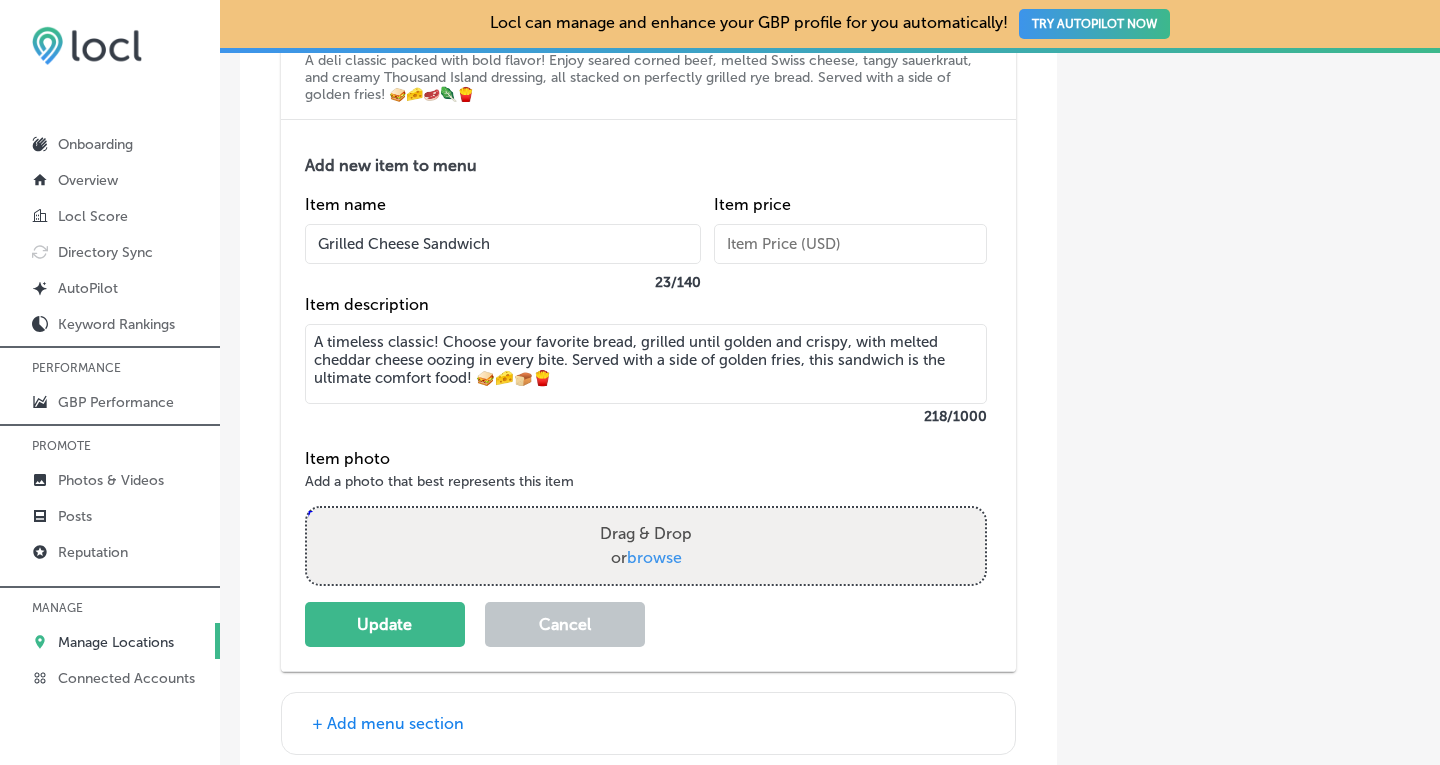 scroll, scrollTop: 6260, scrollLeft: 0, axis: vertical 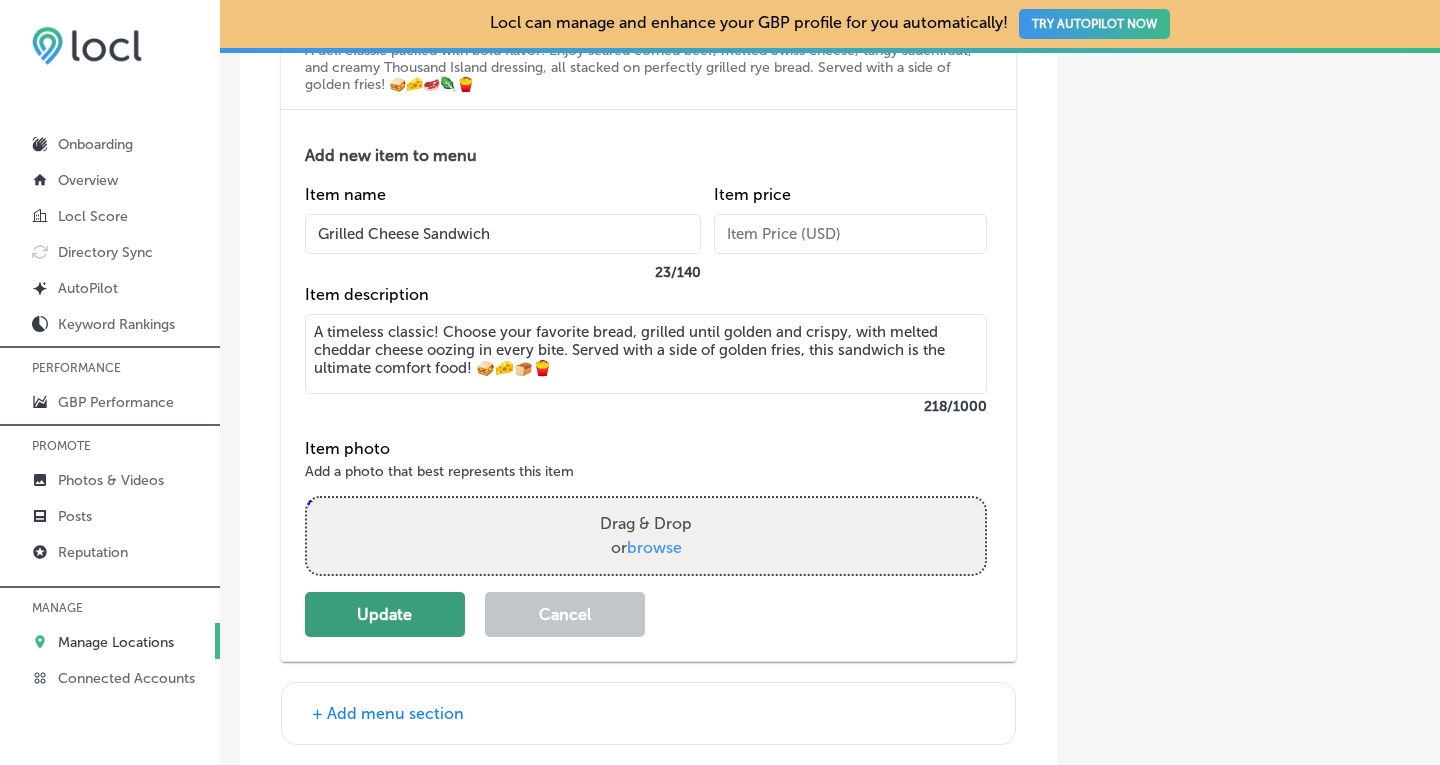 type on "A timeless classic! Choose your favorite bread, grilled until golden and crispy, with melted cheddar cheese oozing in every bite. Served with a side of golden fries, this sandwich is the ultimate comfort food! 🥪🧀🍞🍟" 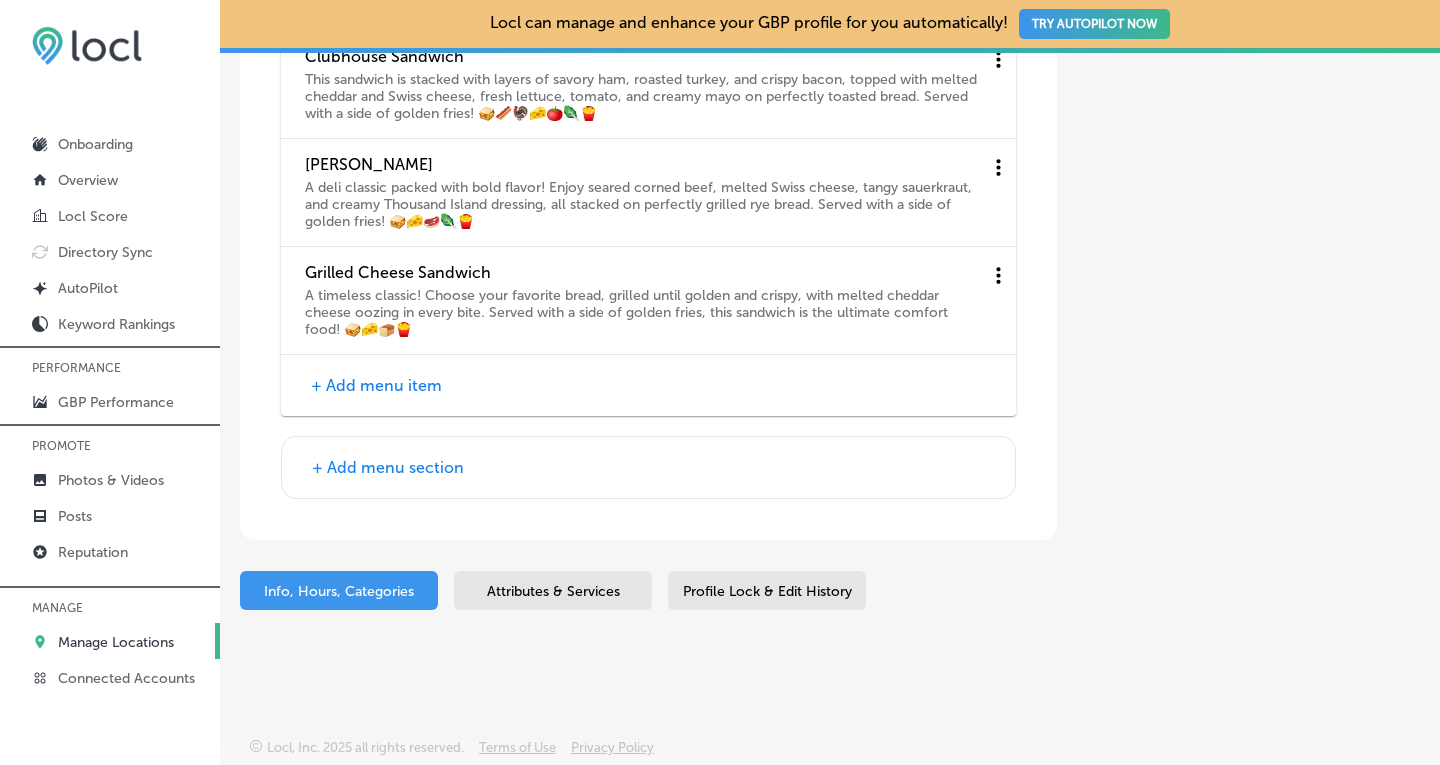 scroll, scrollTop: 6124, scrollLeft: 0, axis: vertical 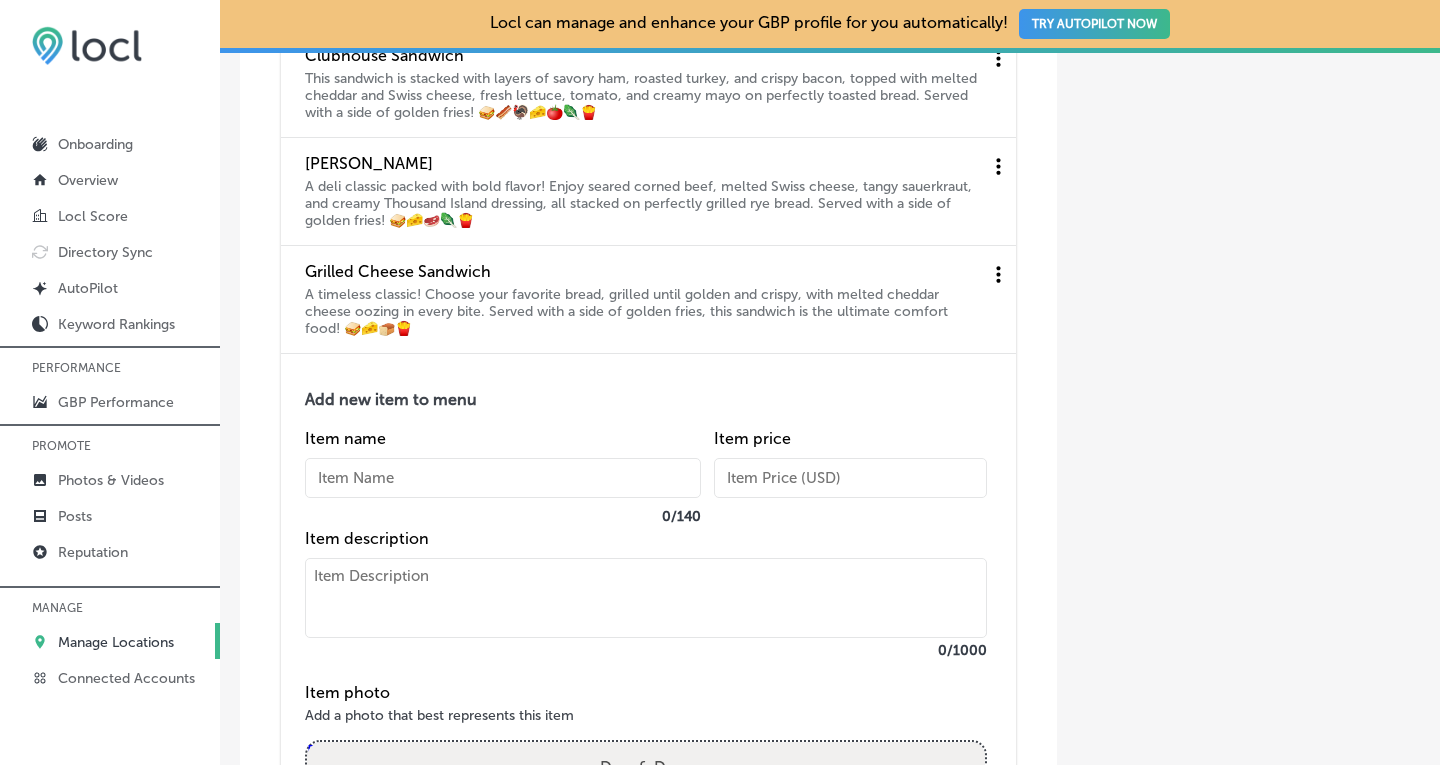 click at bounding box center [503, 478] 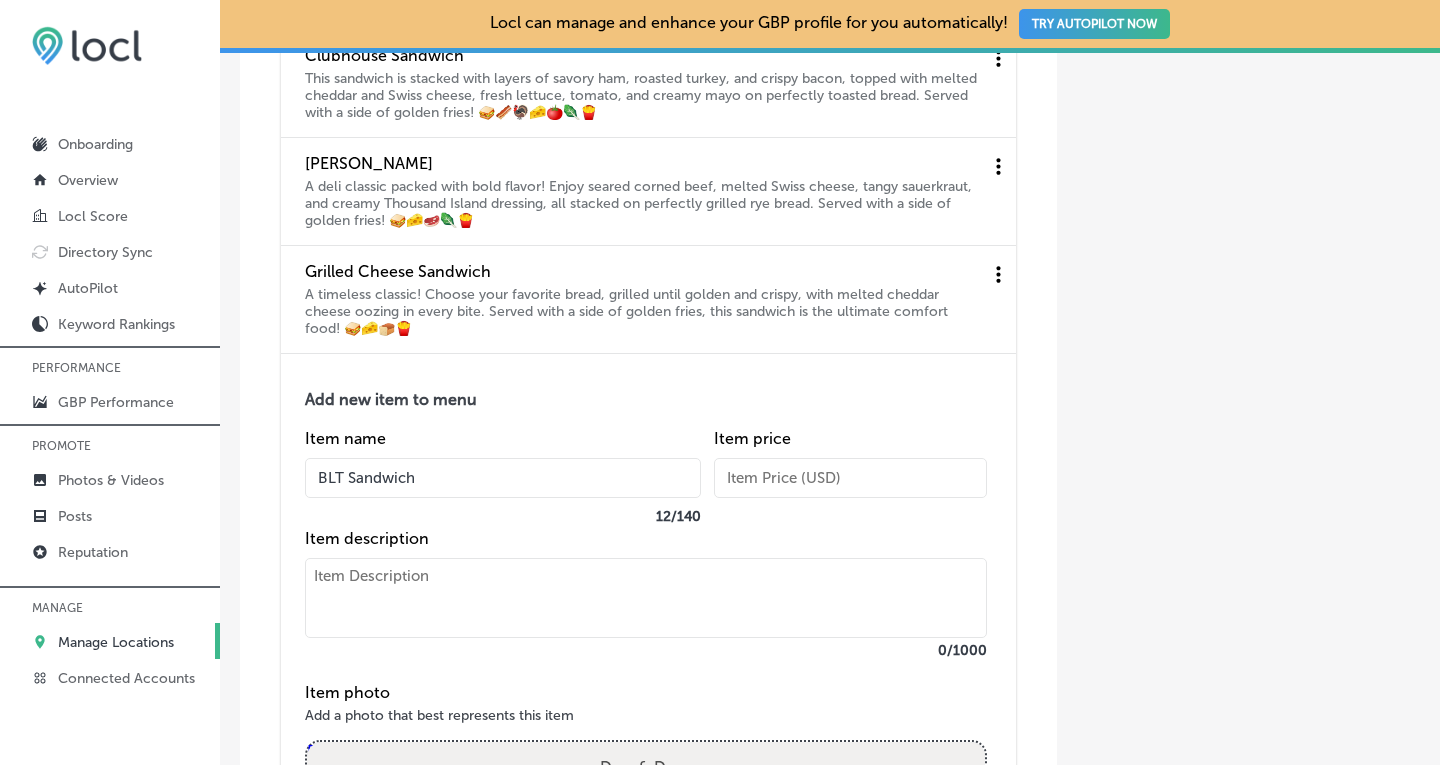type on "BLT Sandwich" 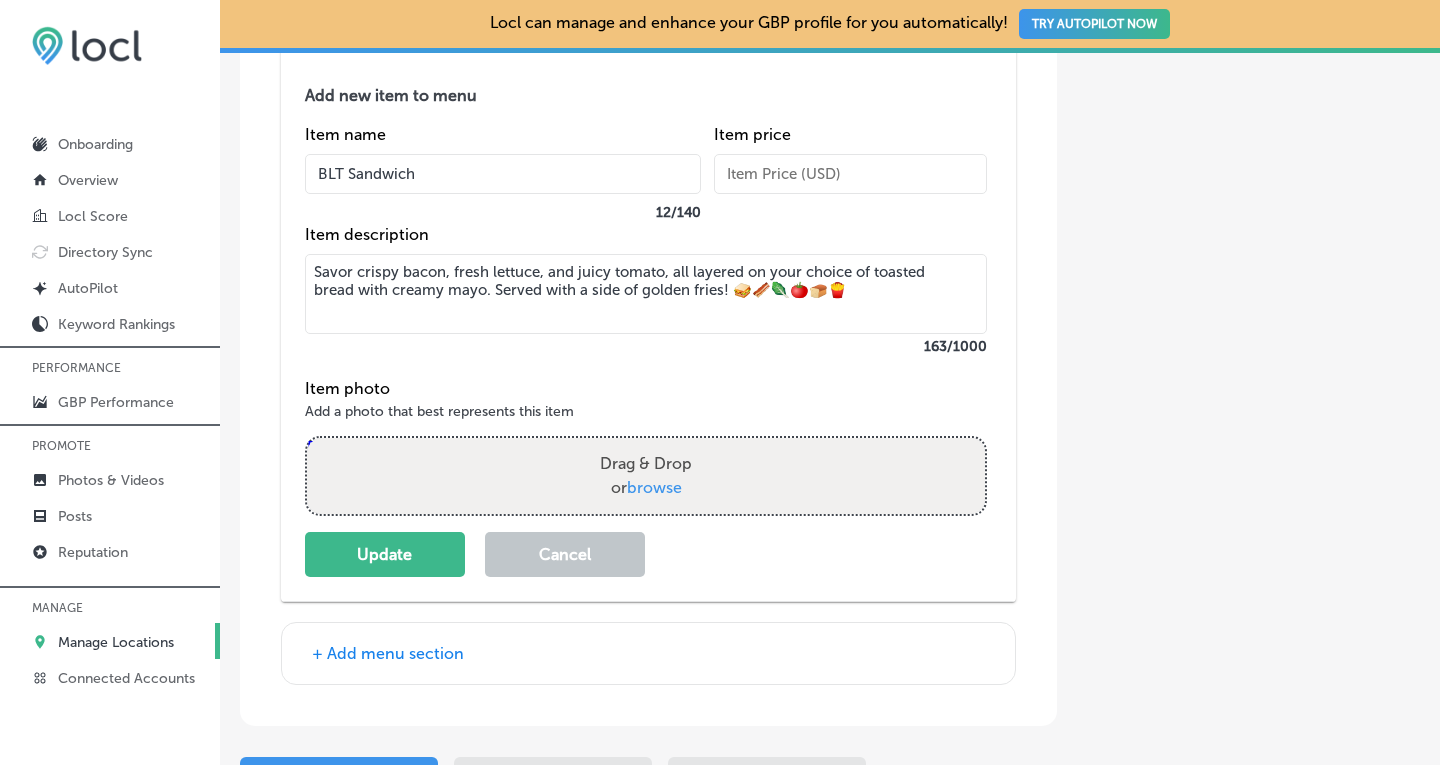 scroll, scrollTop: 6453, scrollLeft: 0, axis: vertical 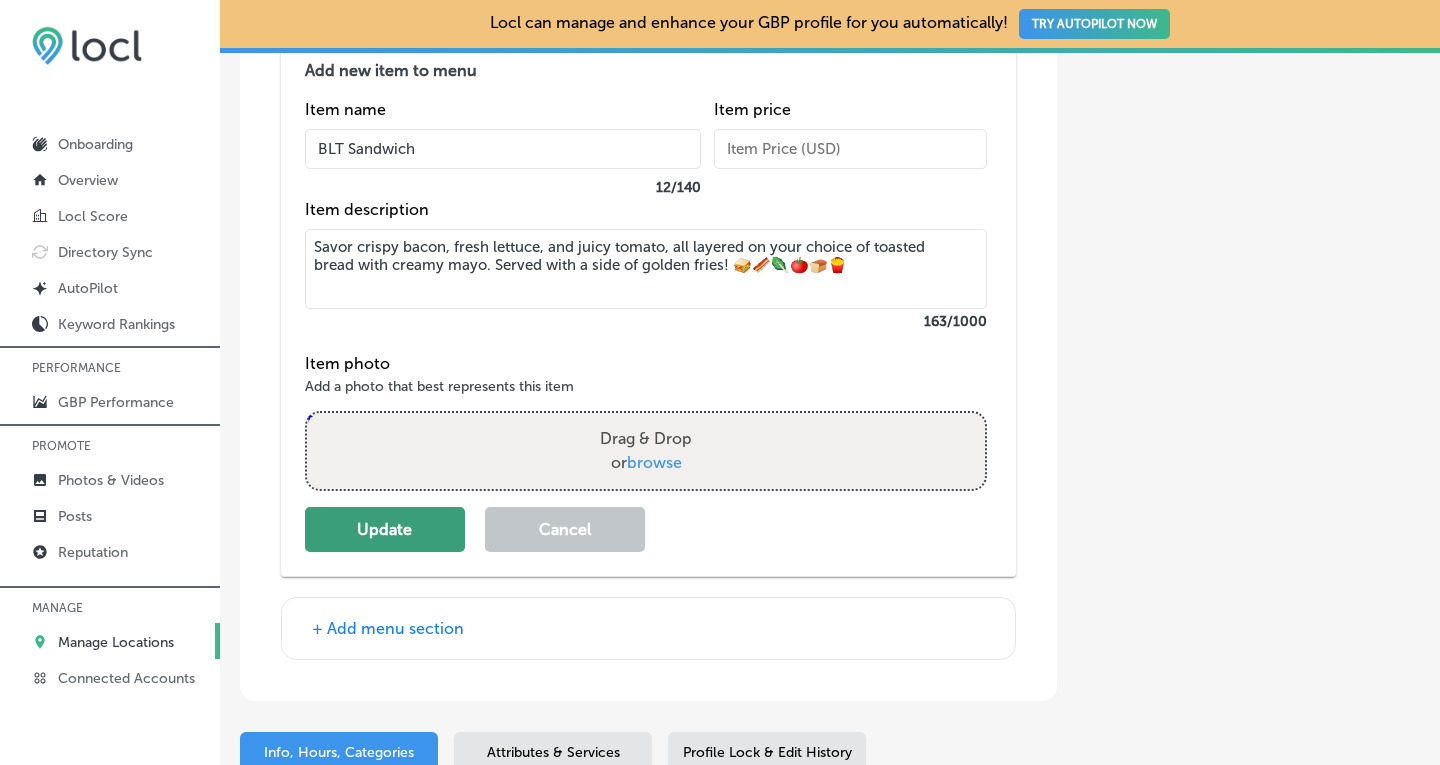 type on "Savor crispy bacon, fresh lettuce, and juicy tomato, all layered on your choice of toasted bread with creamy mayo. Served with a side of golden fries! 🥪🥓🥬🍅🍞🍟" 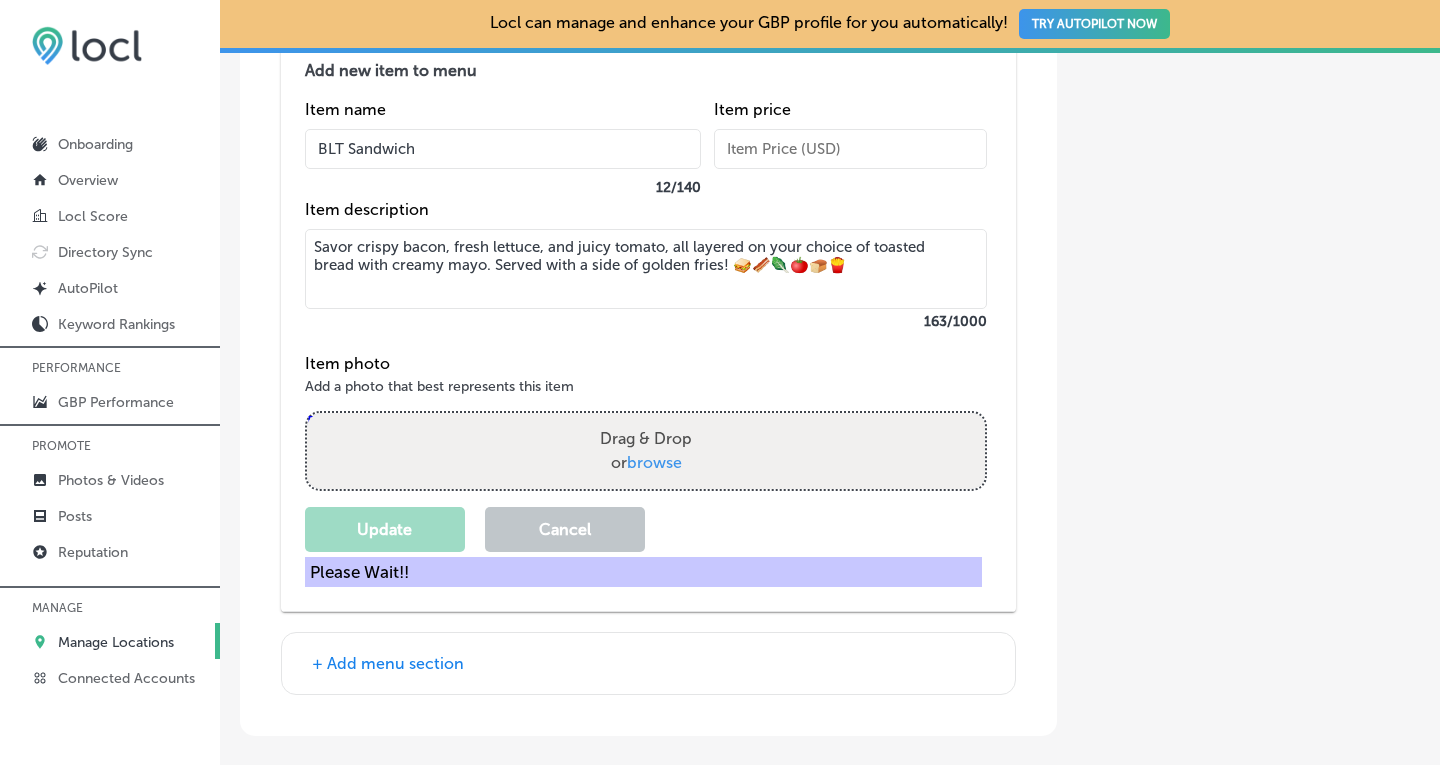 scroll, scrollTop: 6216, scrollLeft: 0, axis: vertical 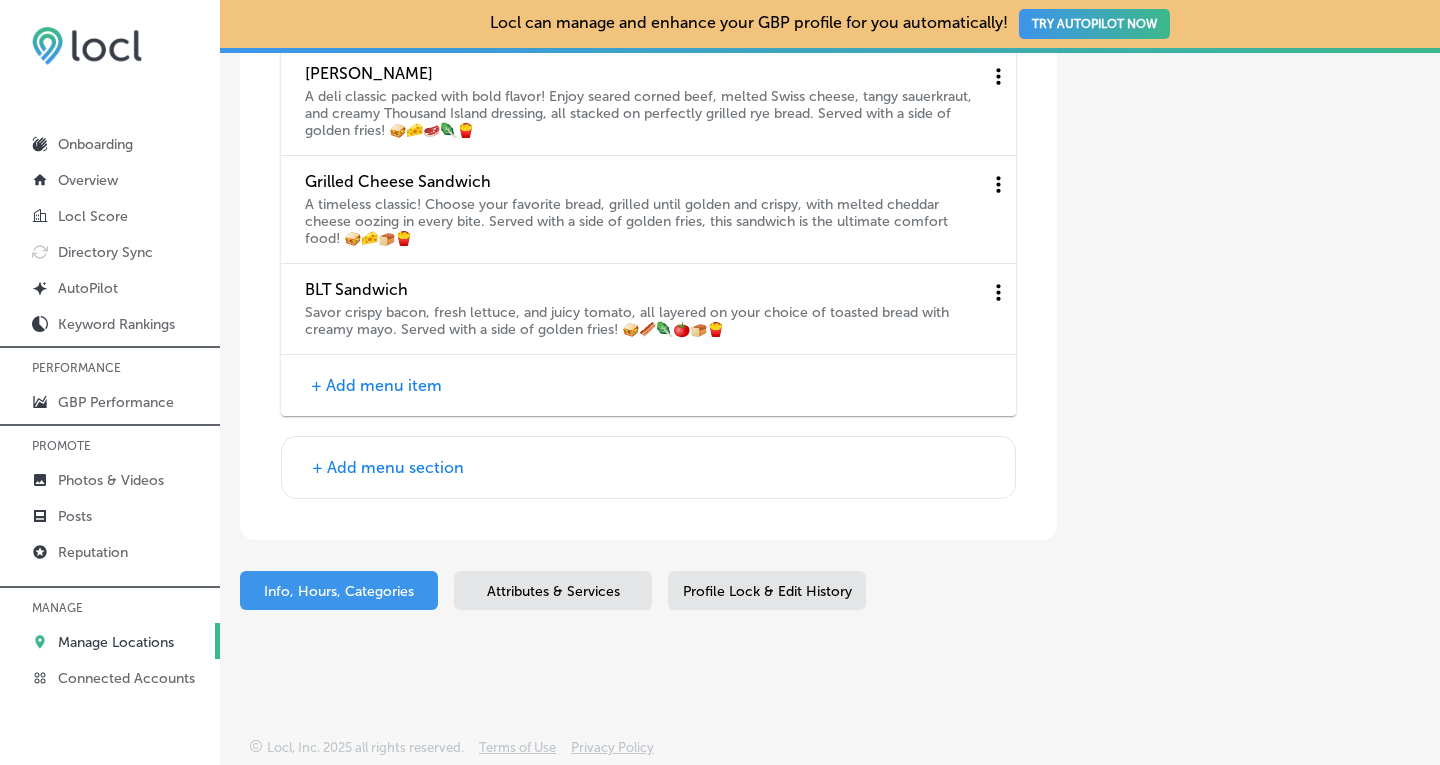 click on "+ Add menu section" at bounding box center (388, 467) 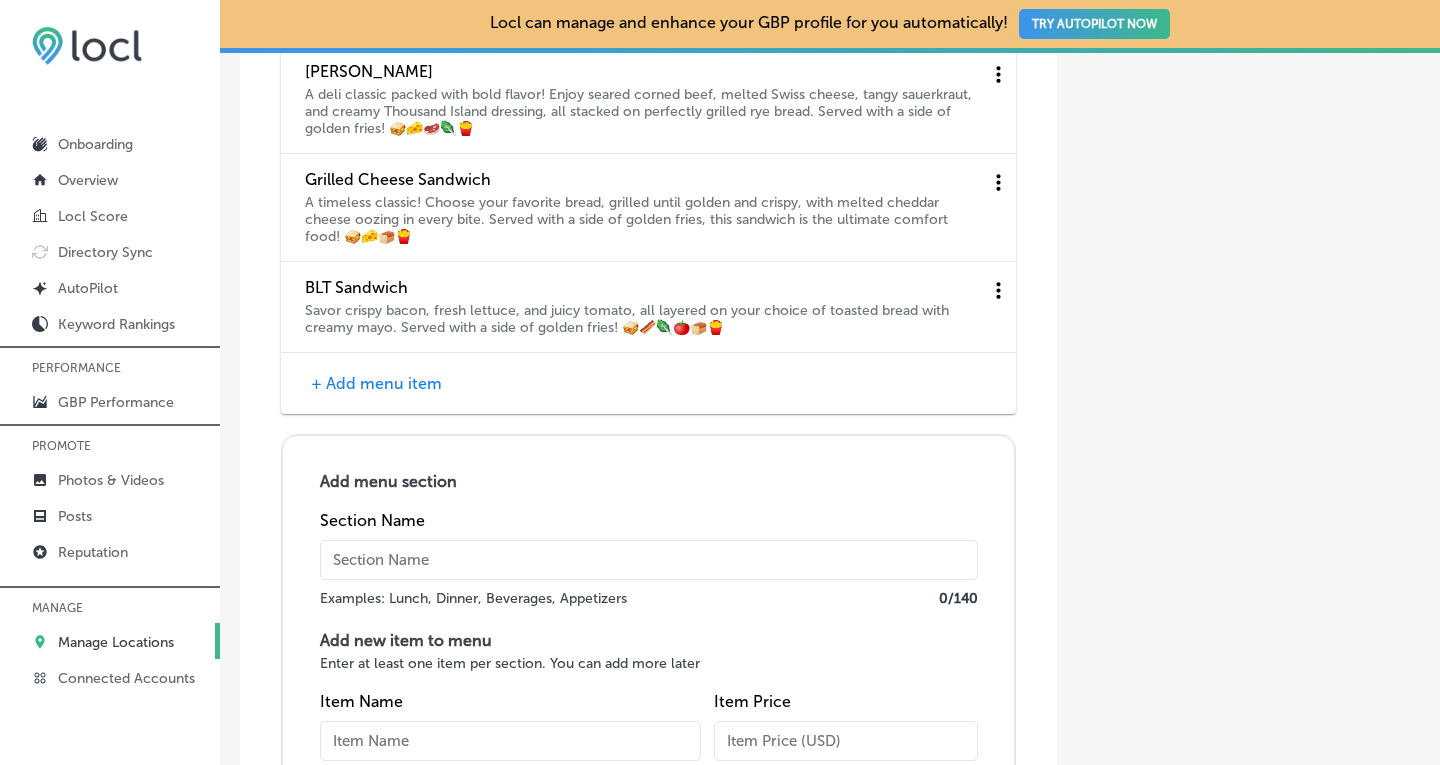 click at bounding box center (649, 560) 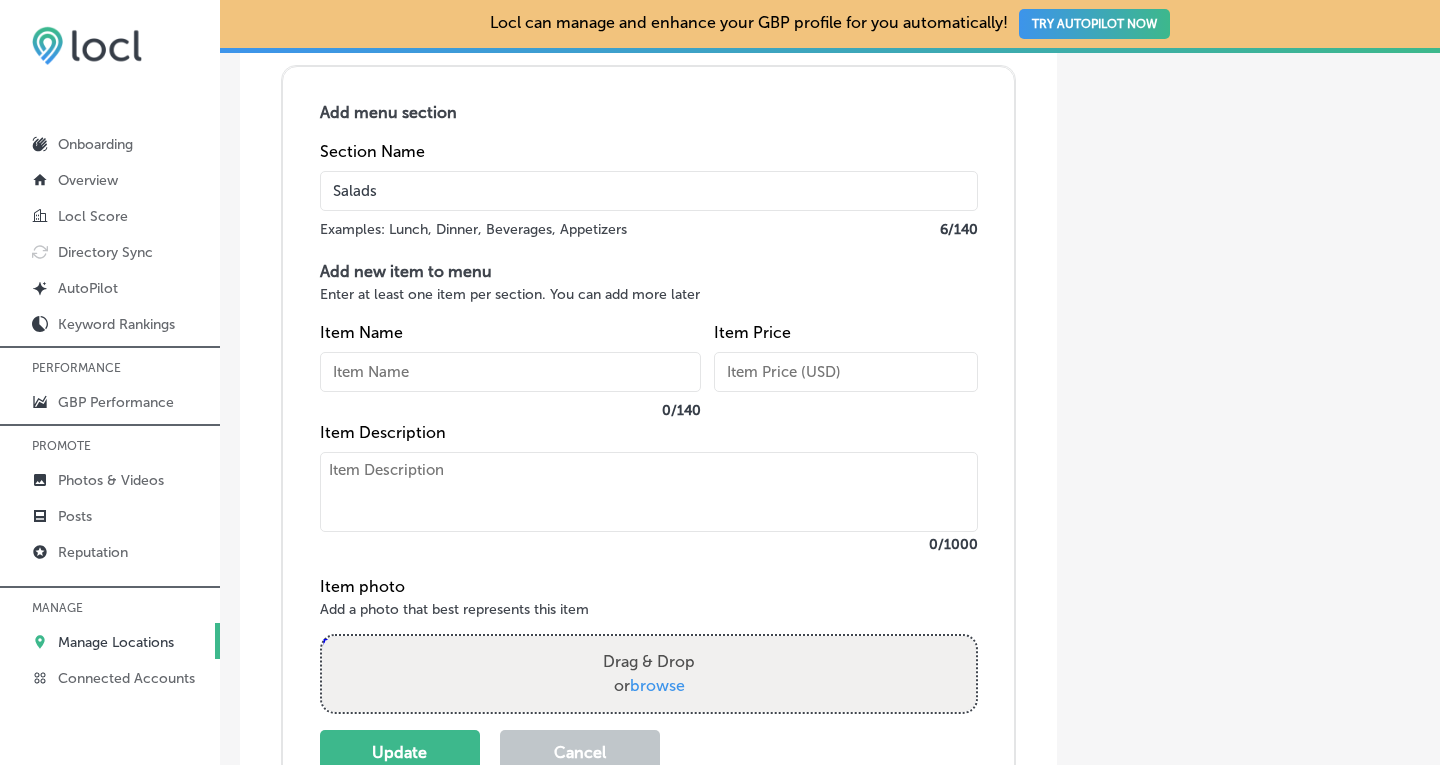 scroll, scrollTop: 6595, scrollLeft: 0, axis: vertical 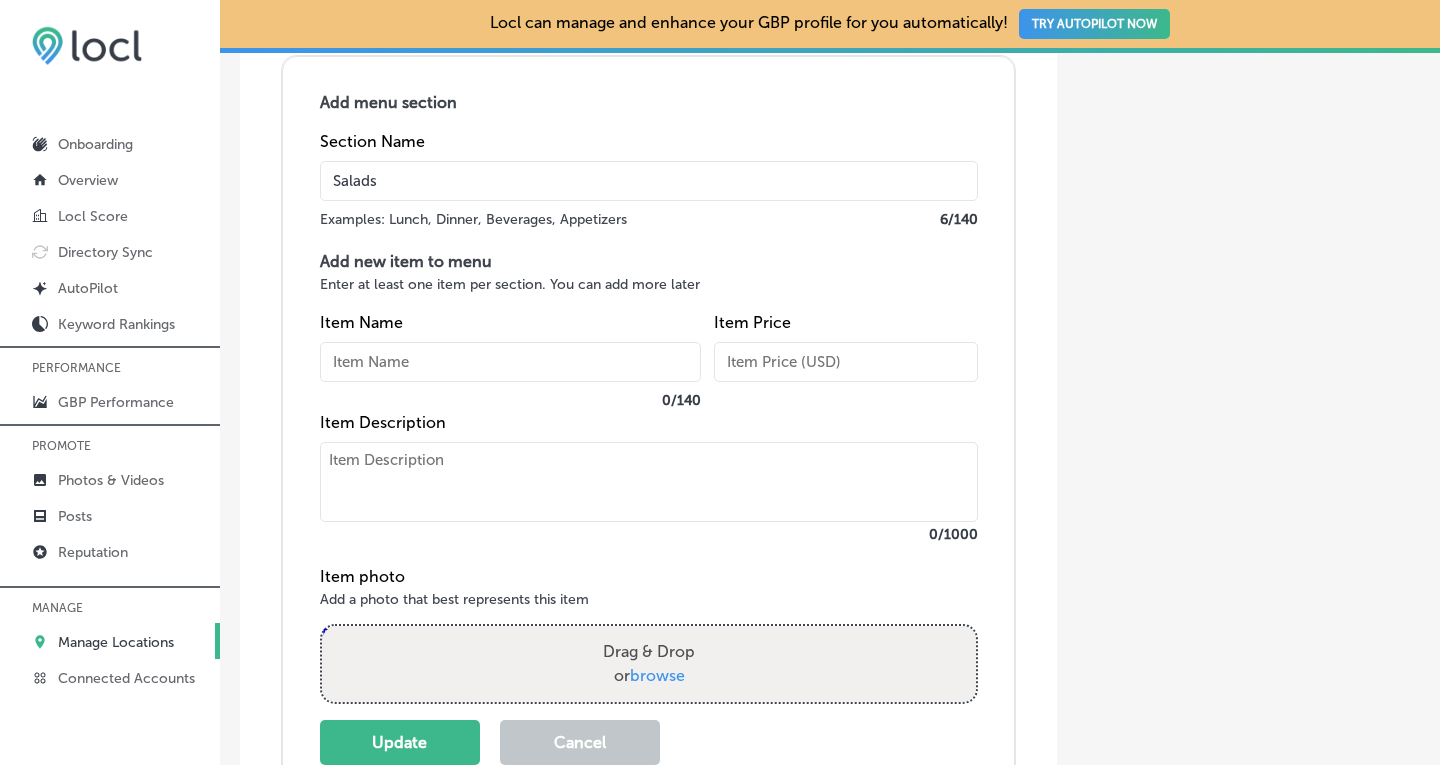 type on "Salads" 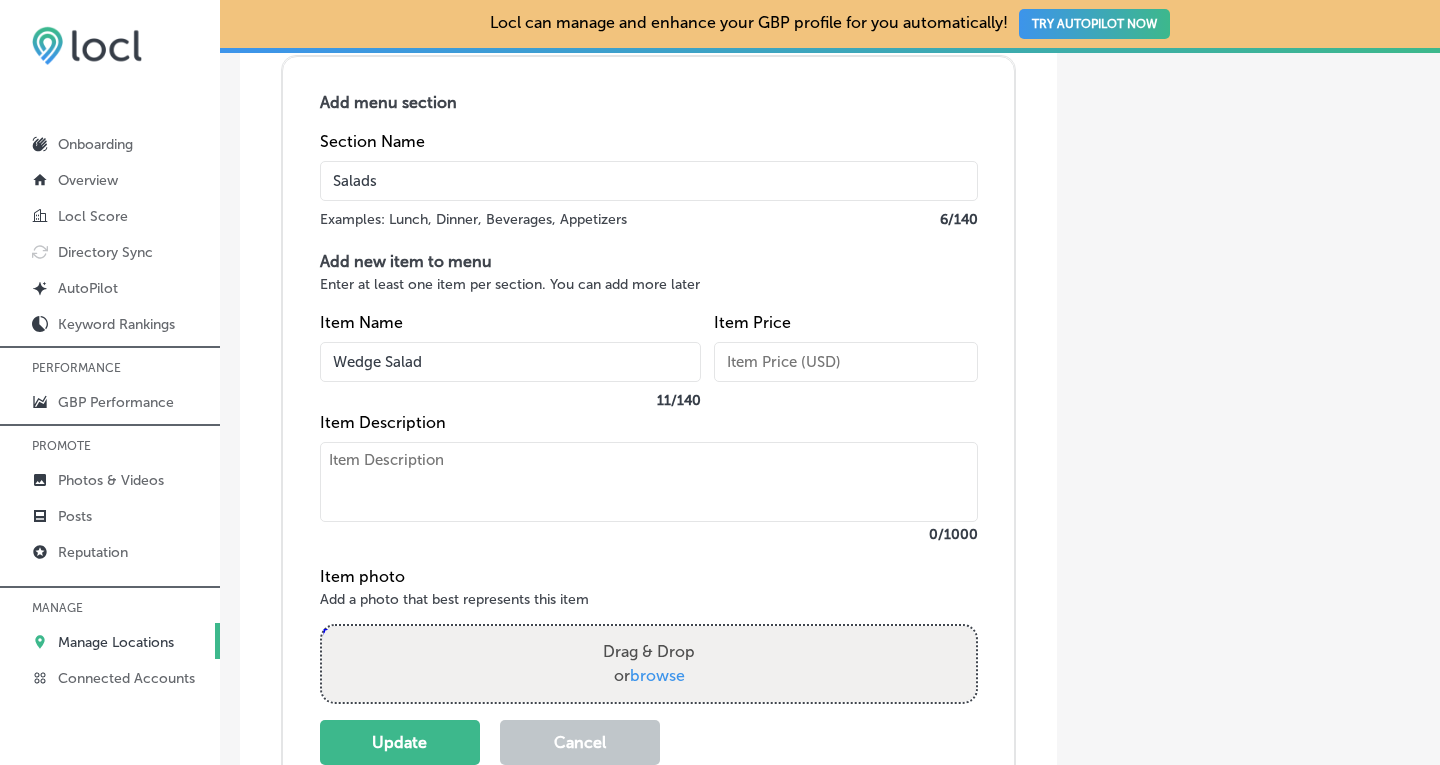 type on "Wedge Salad" 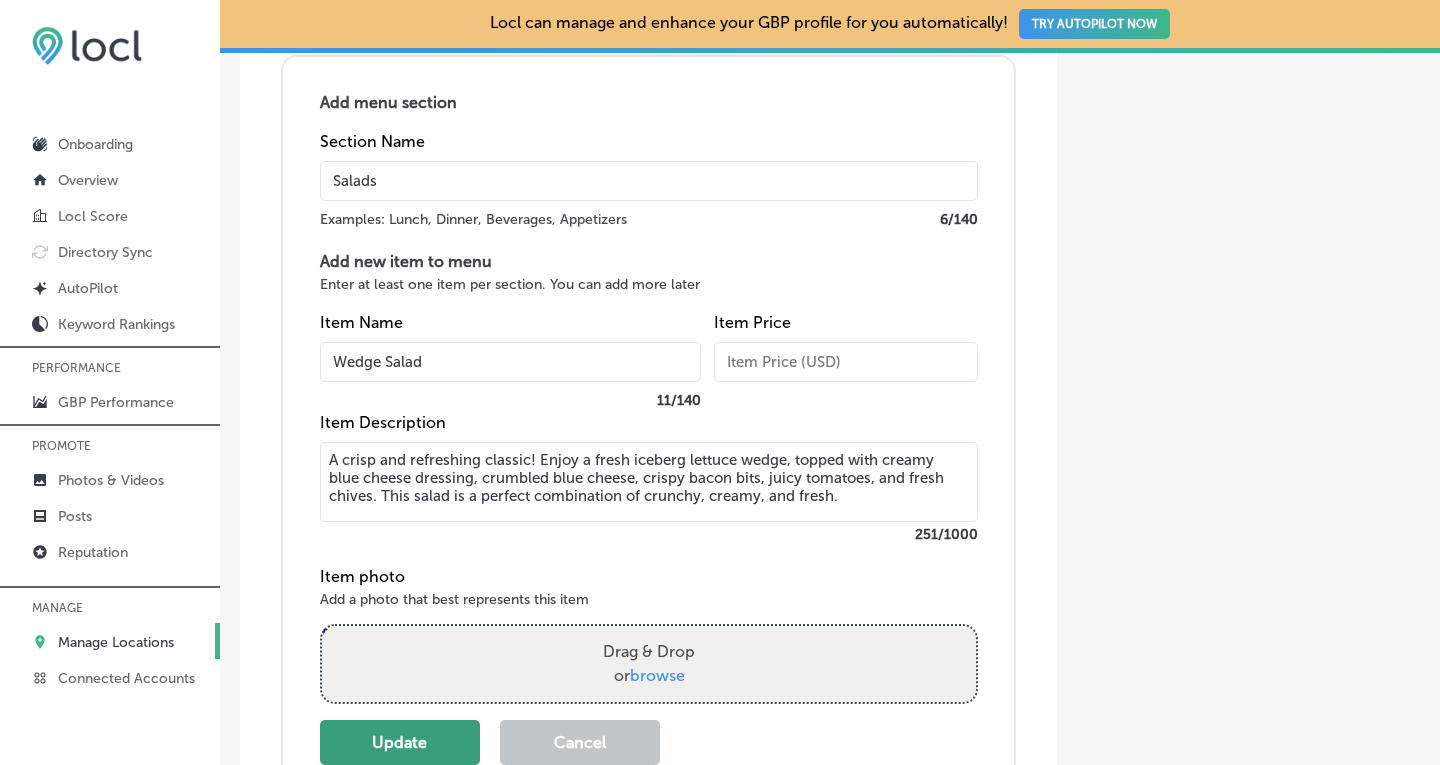 type on "A crisp and refreshing classic! Enjoy a fresh iceberg lettuce wedge, topped with creamy blue cheese dressing, crumbled blue cheese, crispy bacon bits, juicy tomatoes, and fresh chives. This salad is a perfect combination of crunchy, creamy, and fresh." 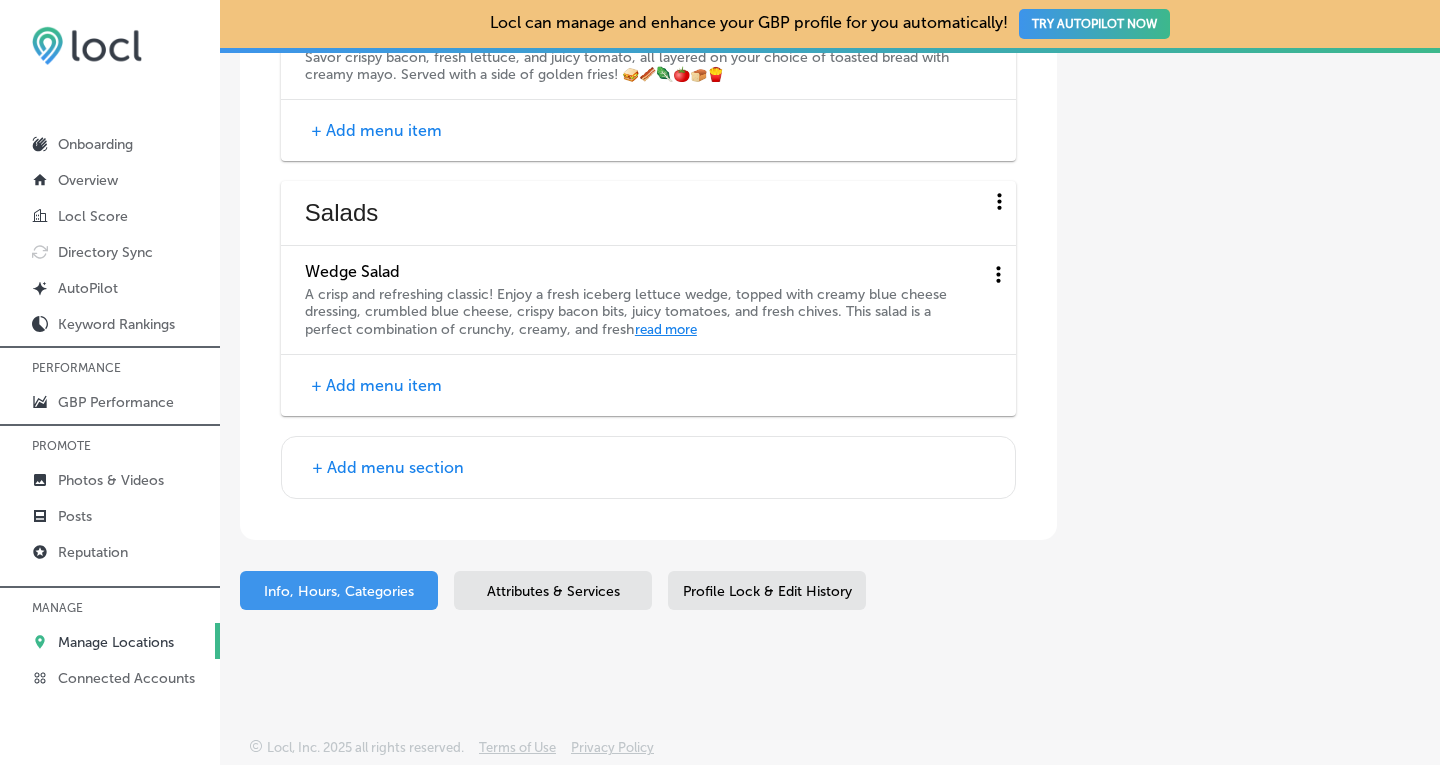 scroll, scrollTop: 6471, scrollLeft: 0, axis: vertical 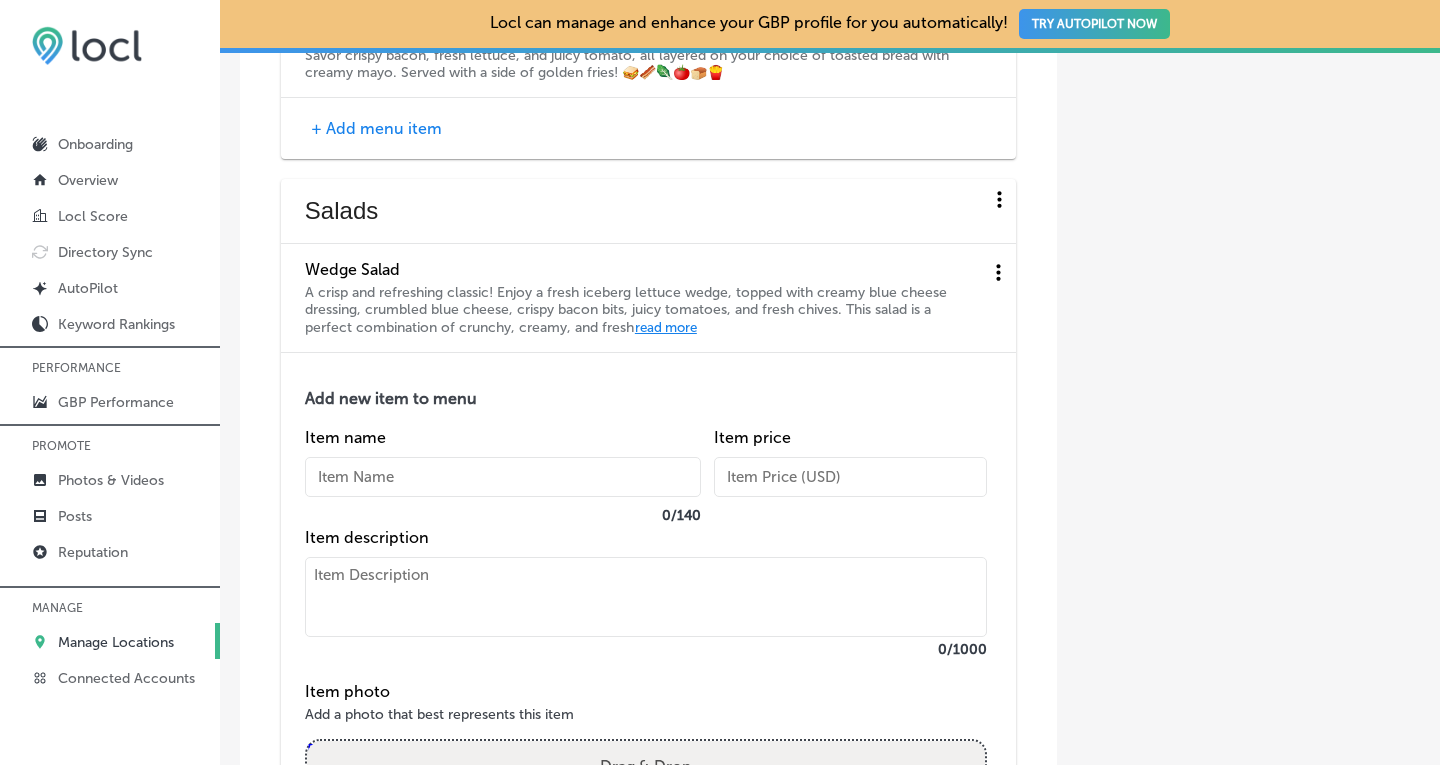 click at bounding box center [503, 477] 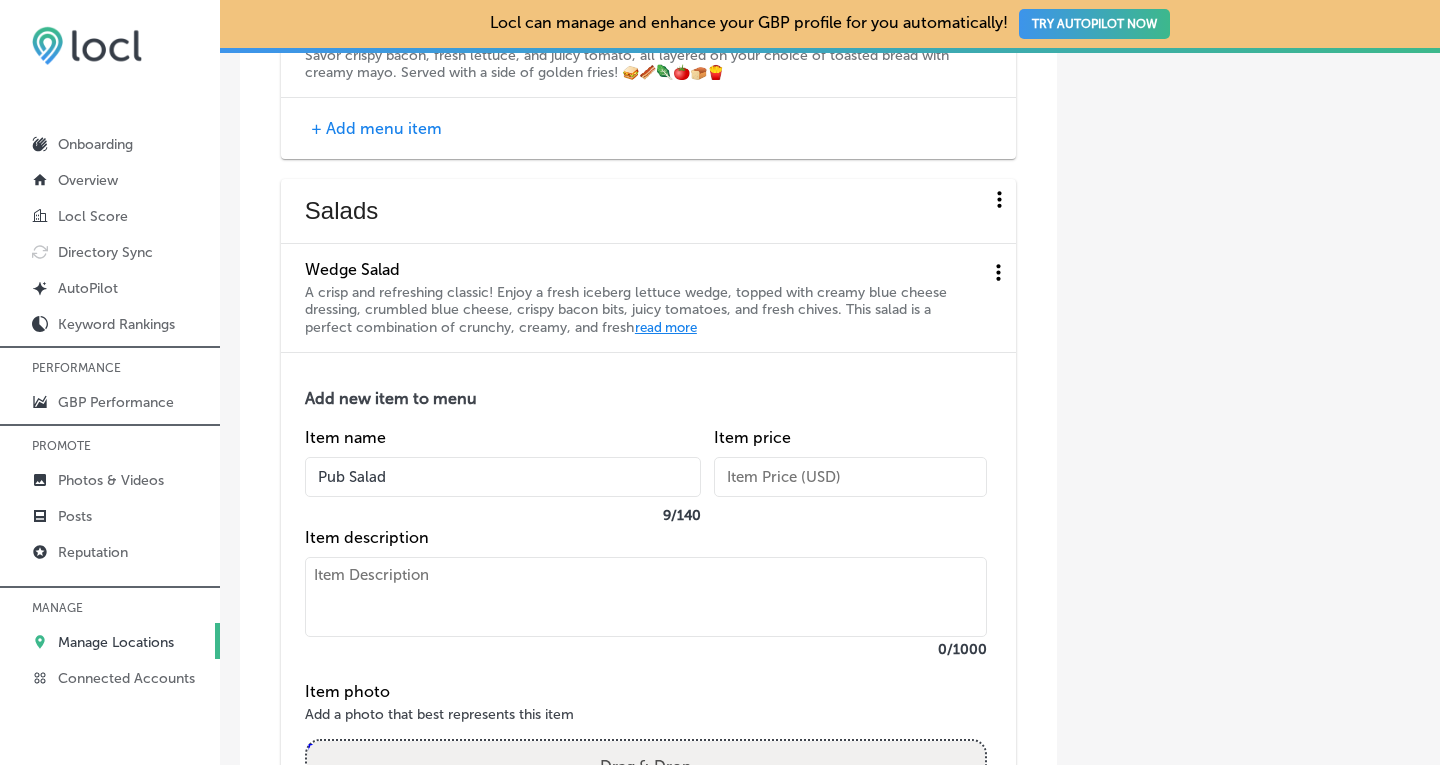 type on "Pub Salad" 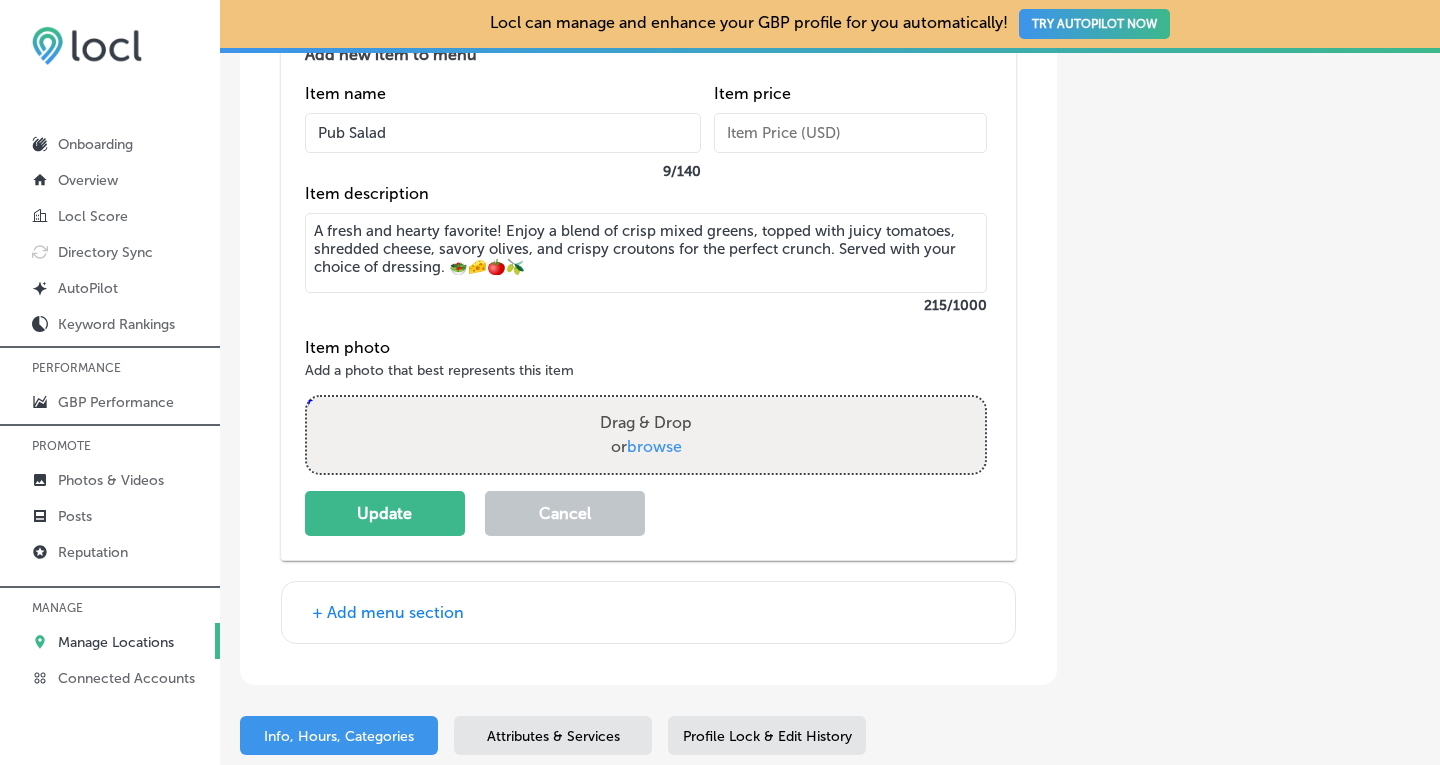 scroll, scrollTop: 6820, scrollLeft: 0, axis: vertical 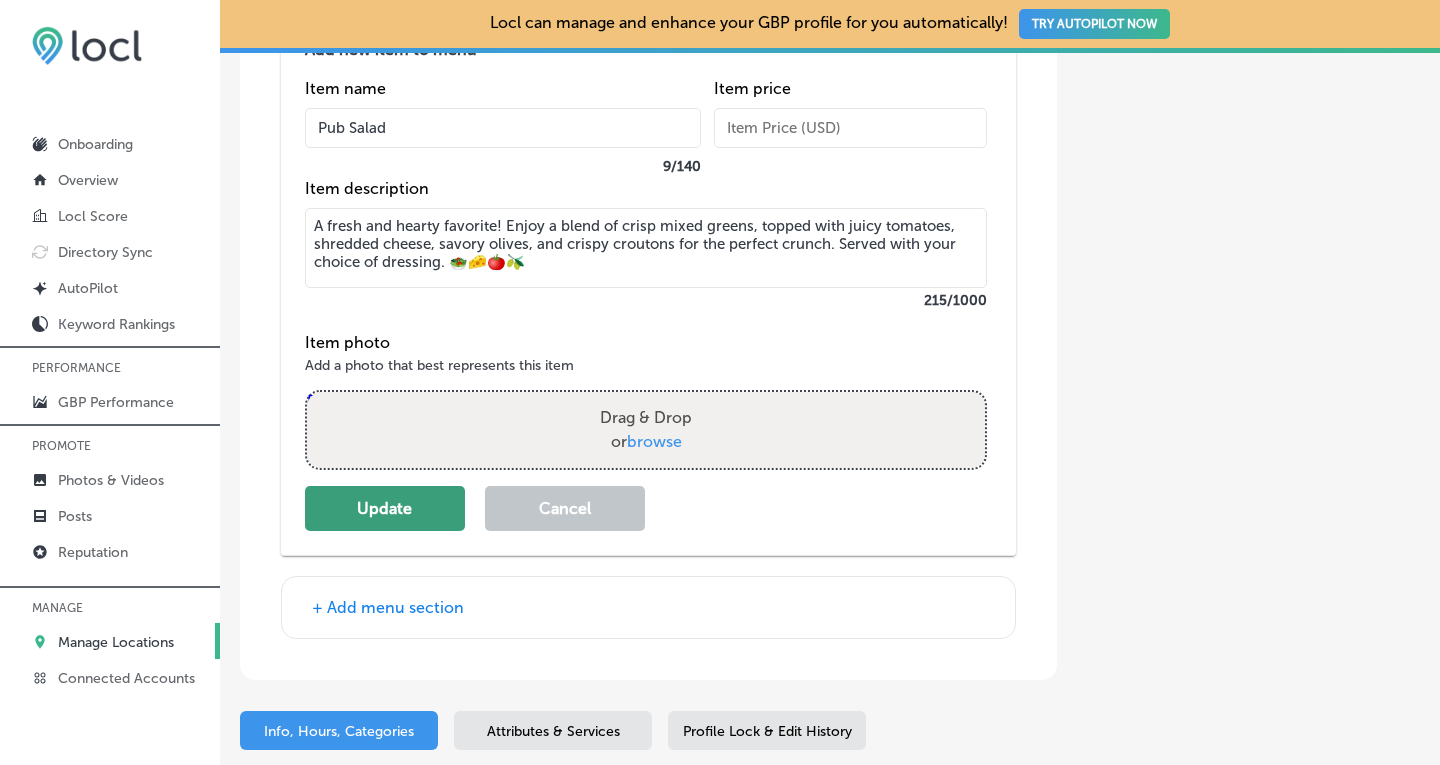 type on "A fresh and hearty favorite! Enjoy a blend of crisp mixed greens, topped with juicy tomatoes, shredded cheese, savory olives, and crispy croutons for the perfect crunch. Served with your choice of dressing. 🥗🧀🍅🫒" 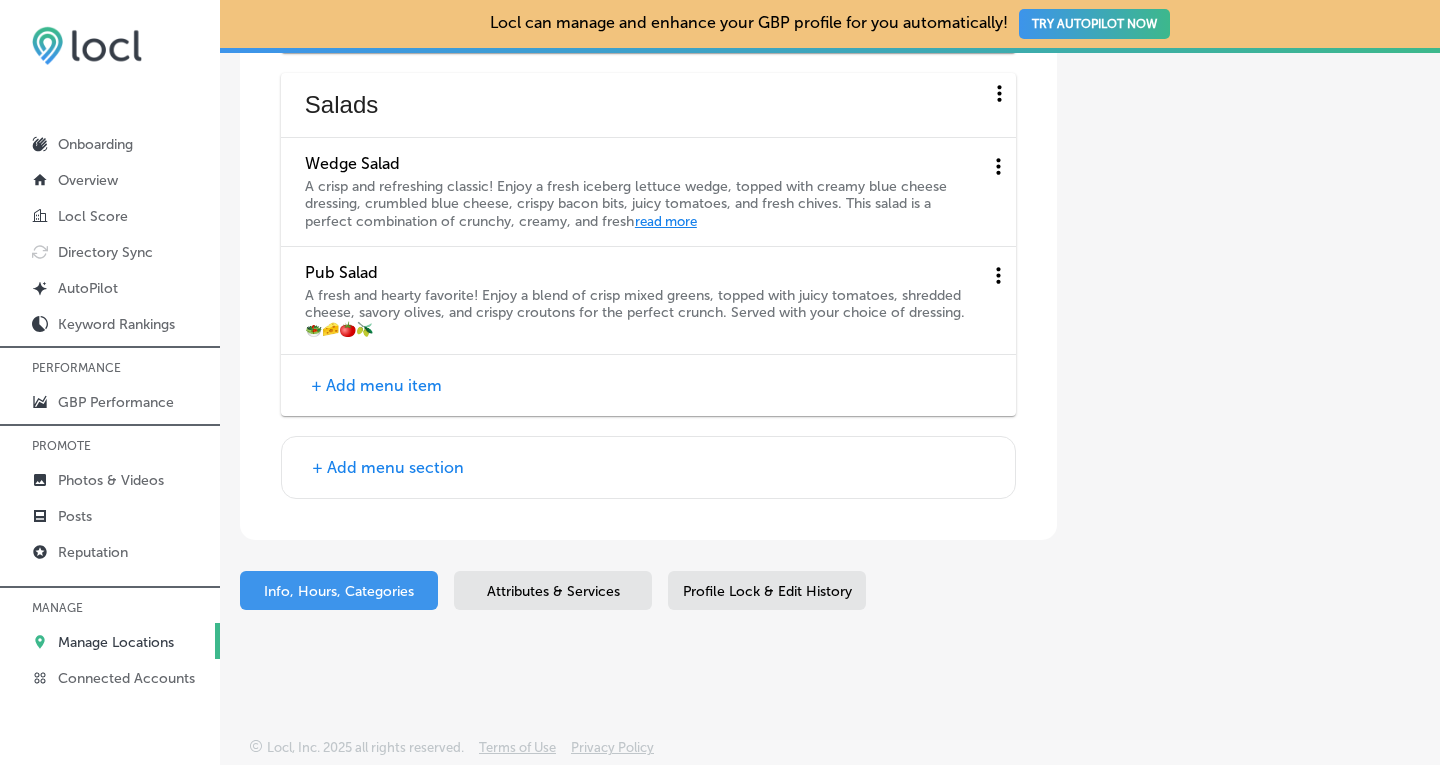 scroll, scrollTop: 6579, scrollLeft: 0, axis: vertical 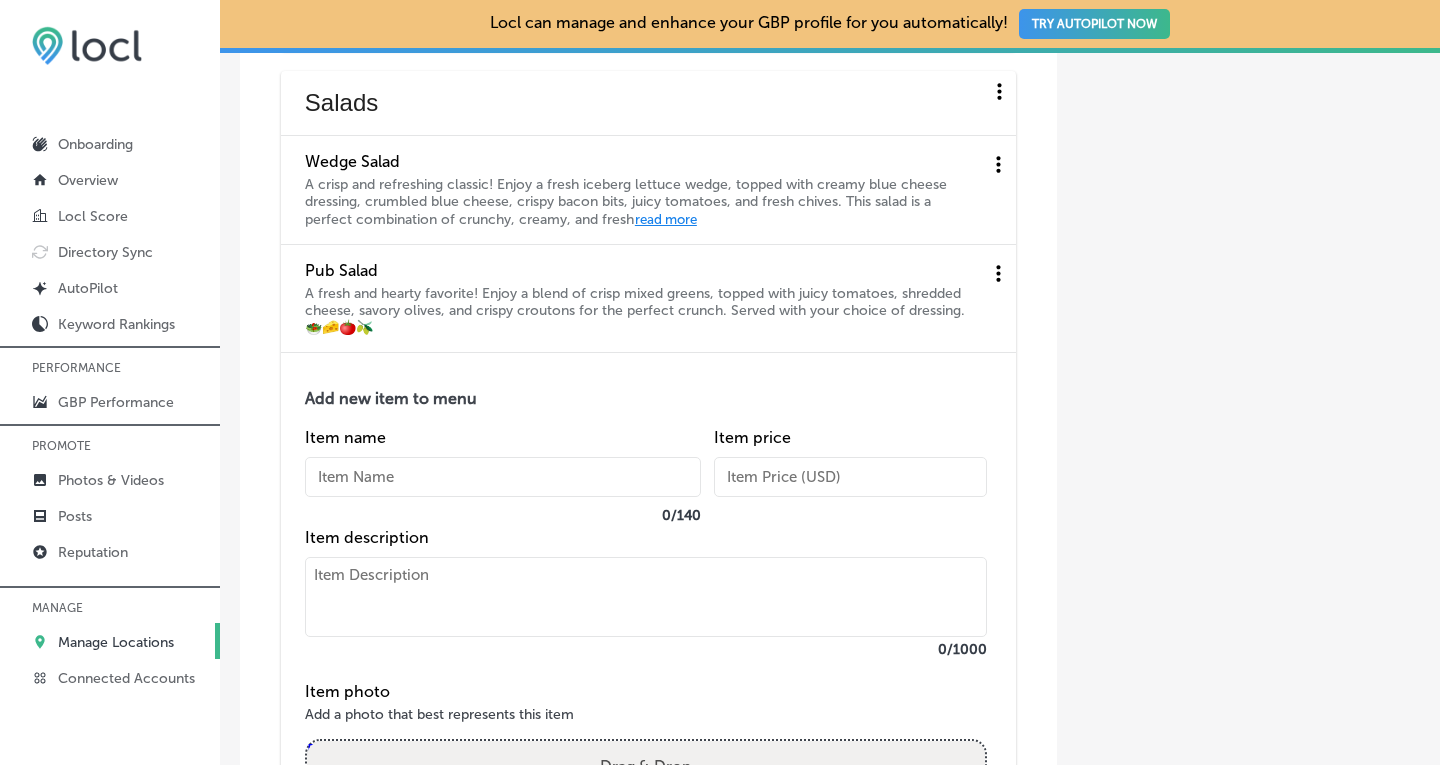 click at bounding box center [503, 477] 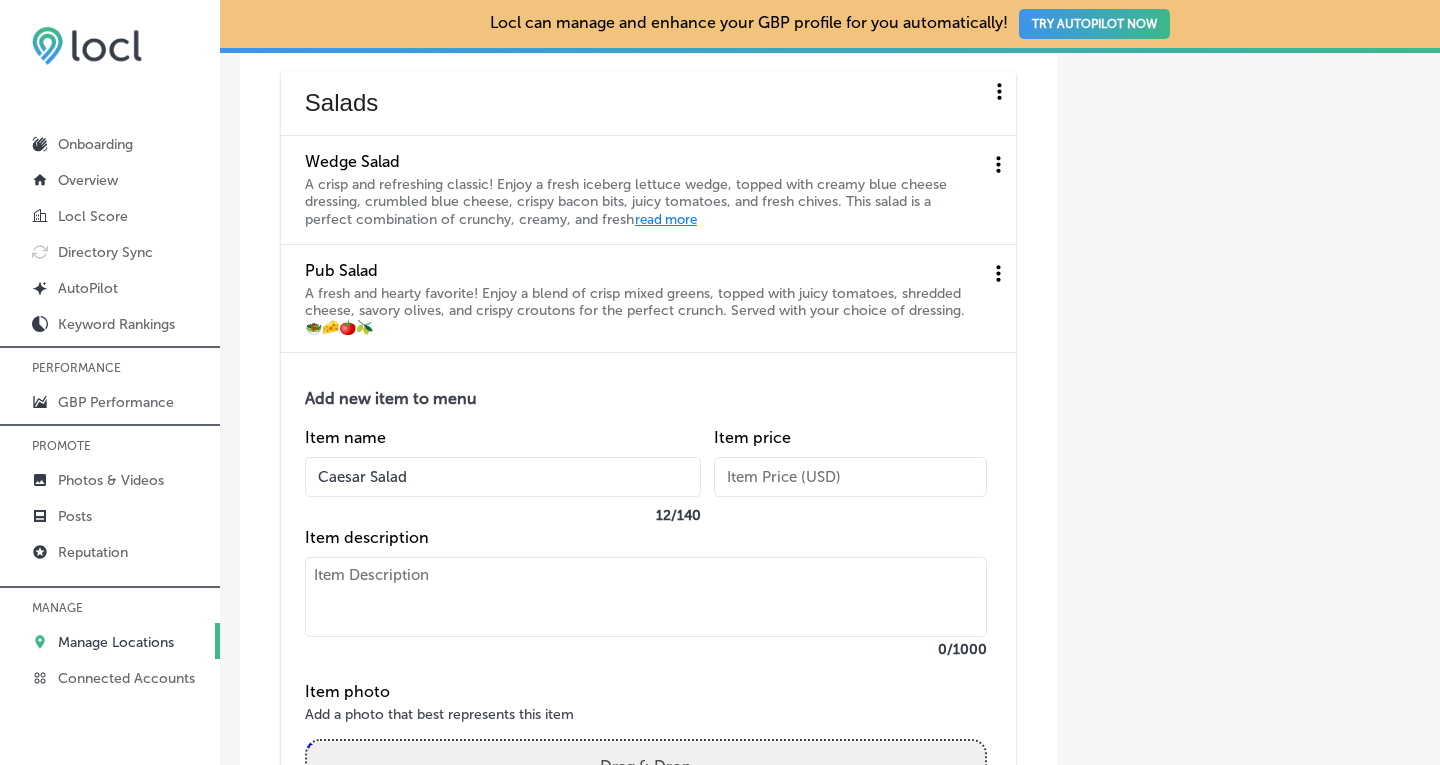 type on "Caesar Salad" 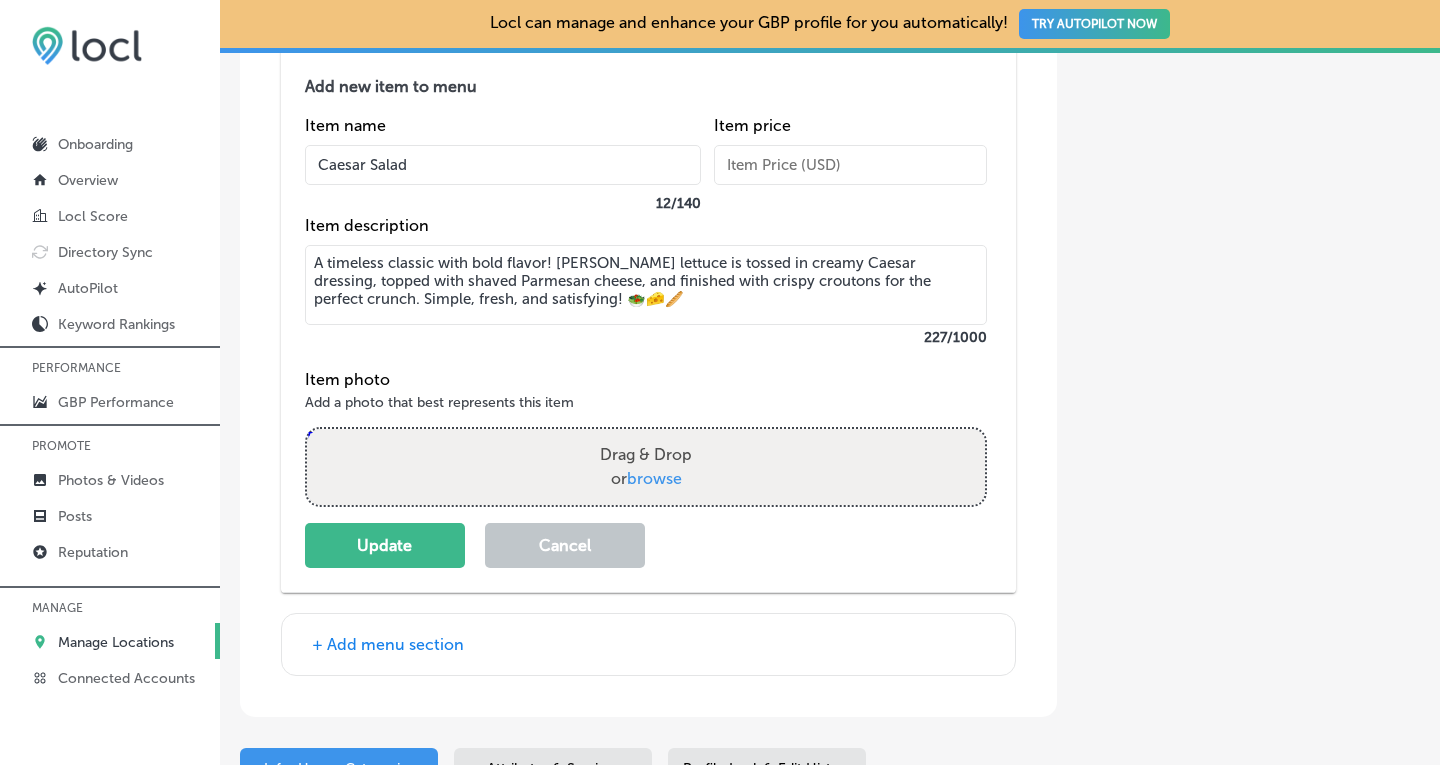 scroll, scrollTop: 6901, scrollLeft: 0, axis: vertical 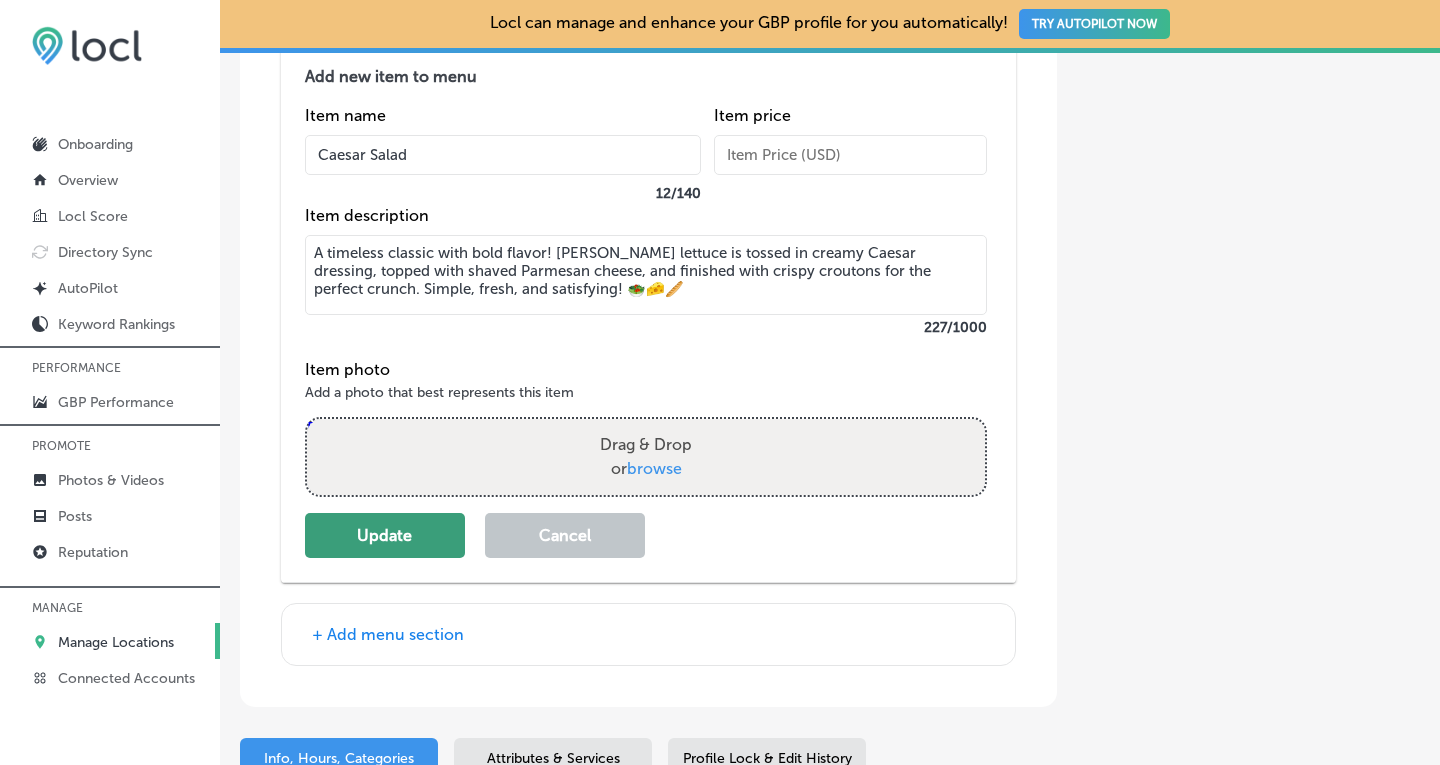 type on "A timeless classic with bold flavor! [PERSON_NAME] lettuce is tossed in creamy Caesar dressing, topped with shaved Parmesan cheese, and finished with crispy croutons for the perfect crunch. Simple, fresh, and satisfying! 🥗🧀🥖" 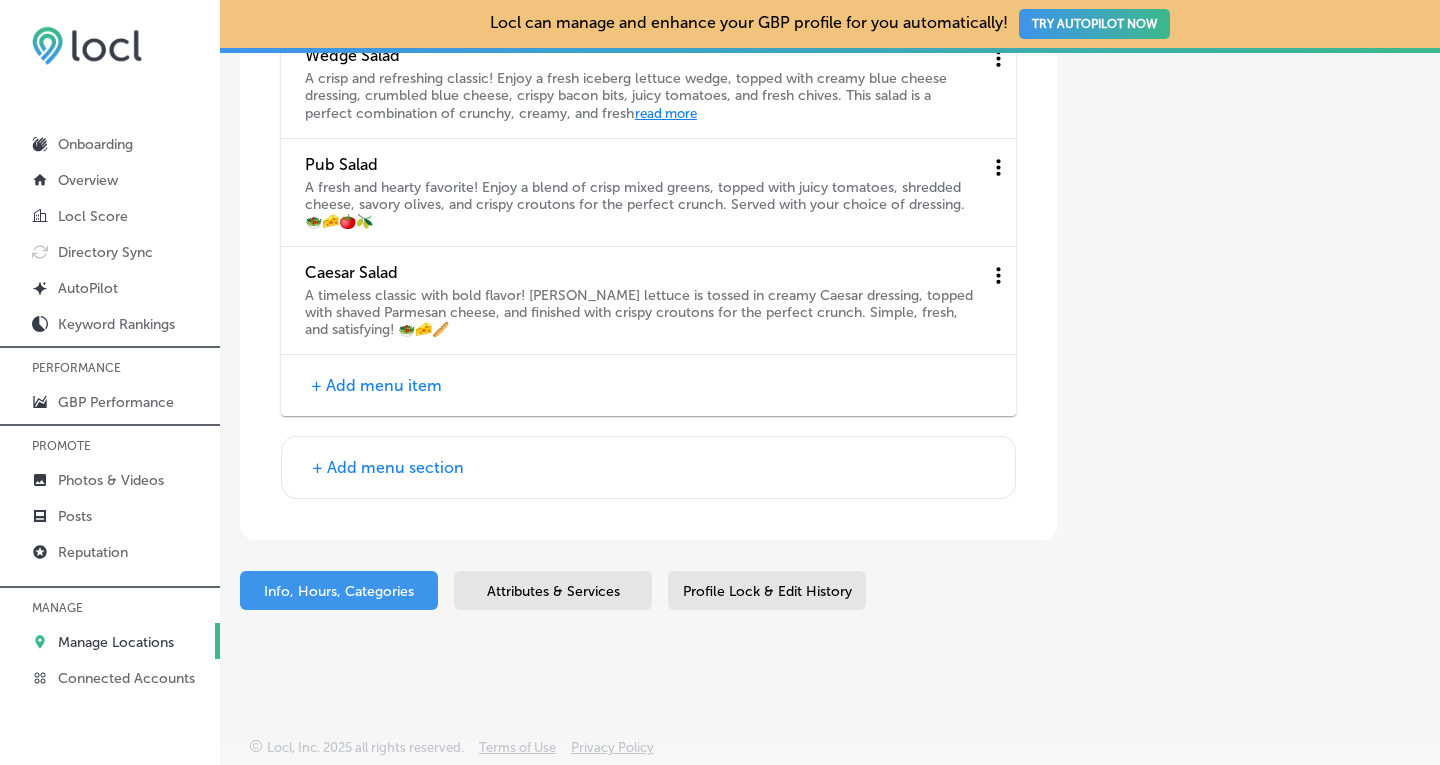 scroll, scrollTop: 6688, scrollLeft: 0, axis: vertical 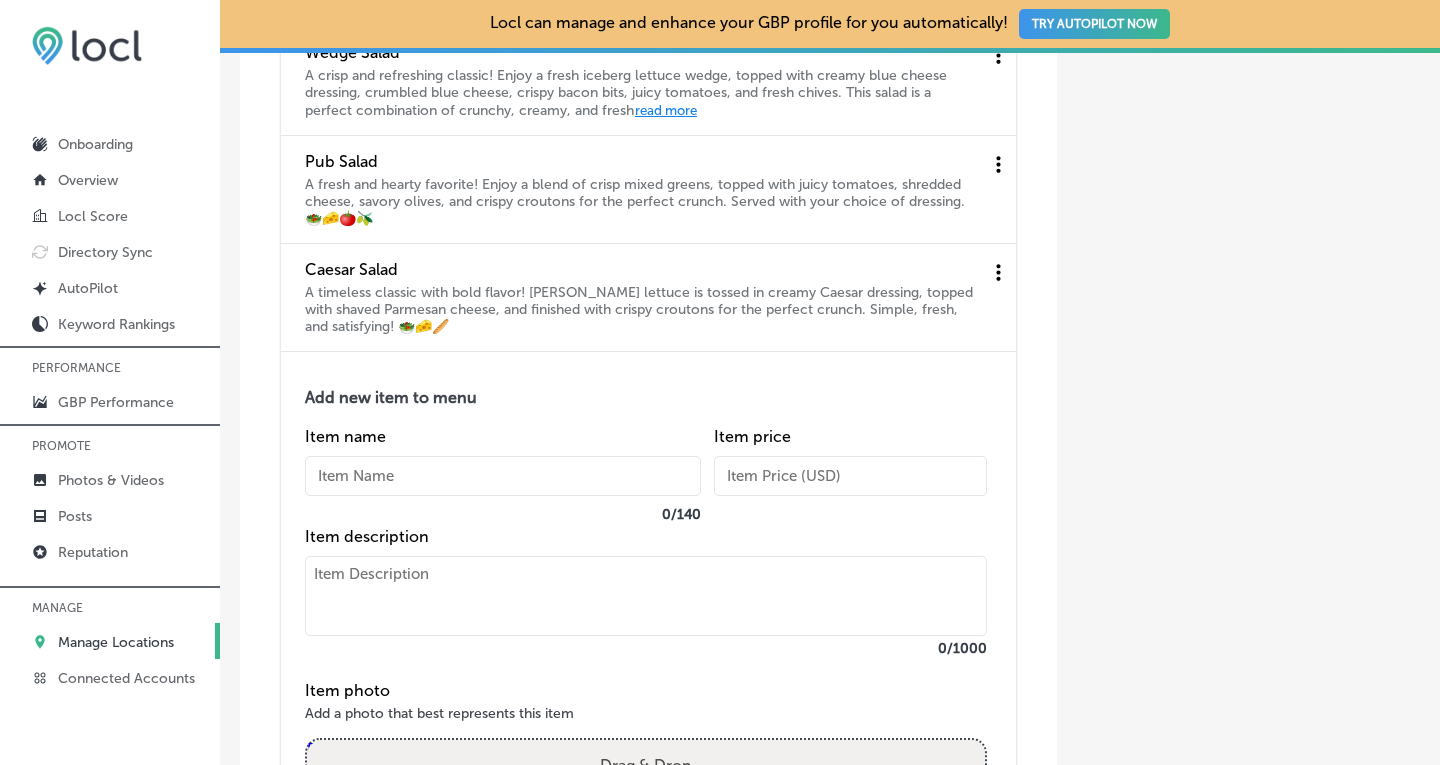 click at bounding box center (503, 476) 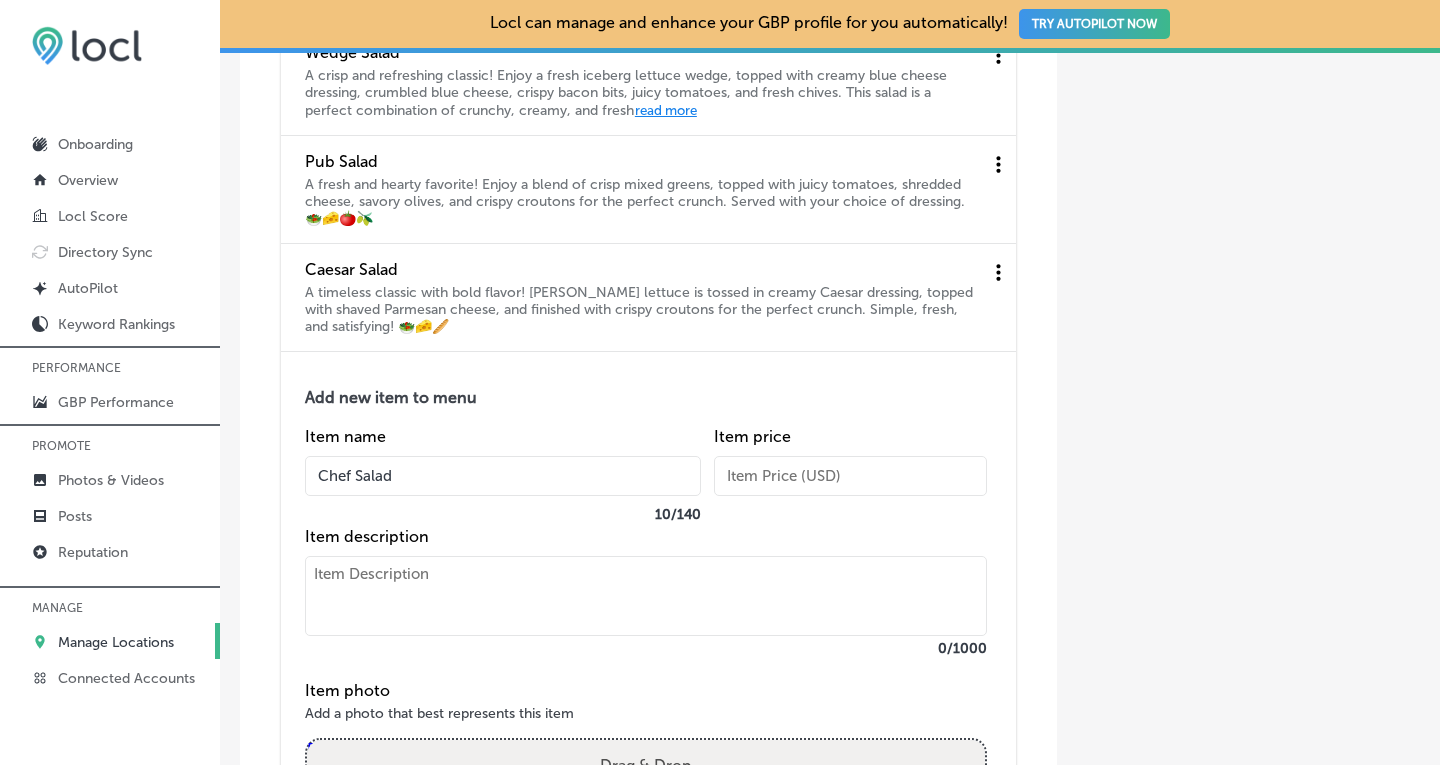 type on "Chef Salad" 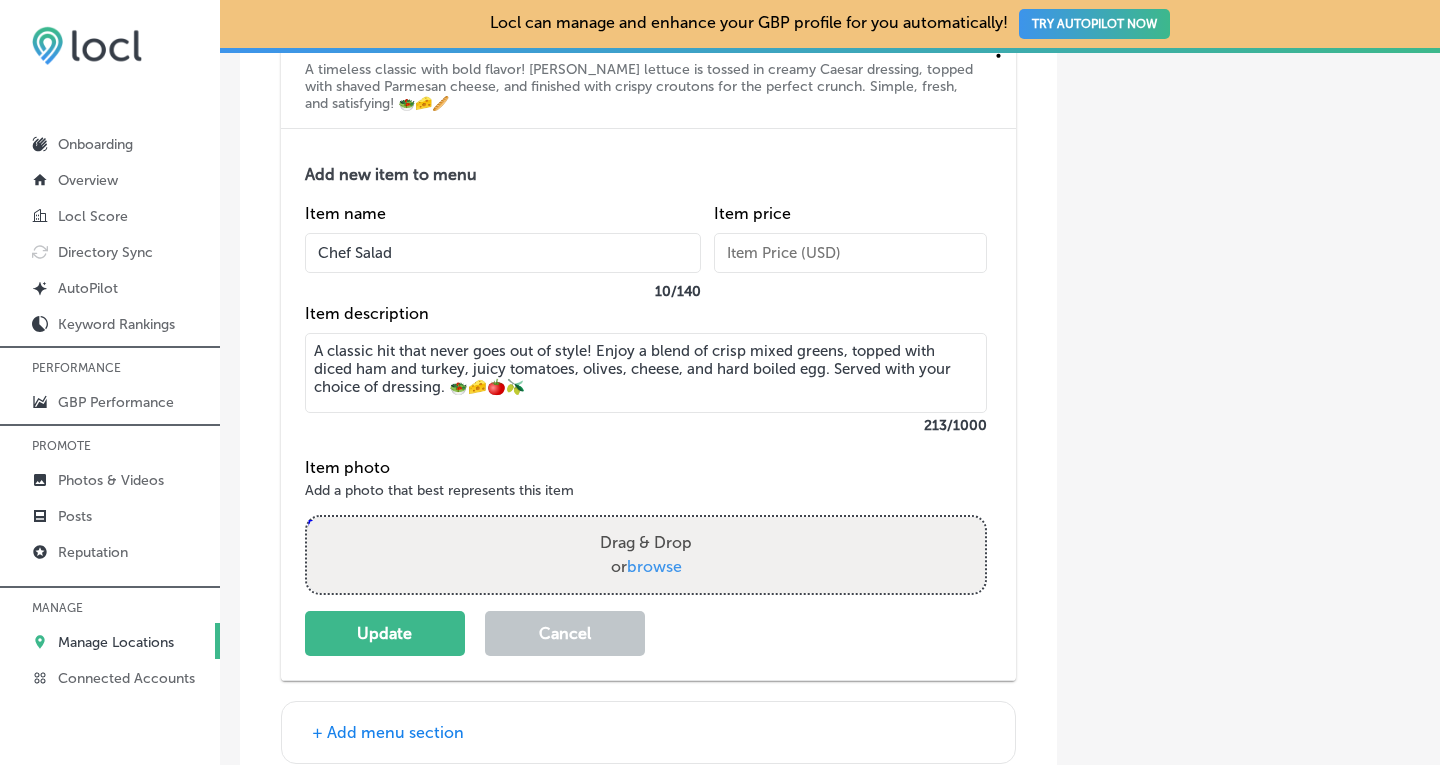scroll, scrollTop: 6917, scrollLeft: 0, axis: vertical 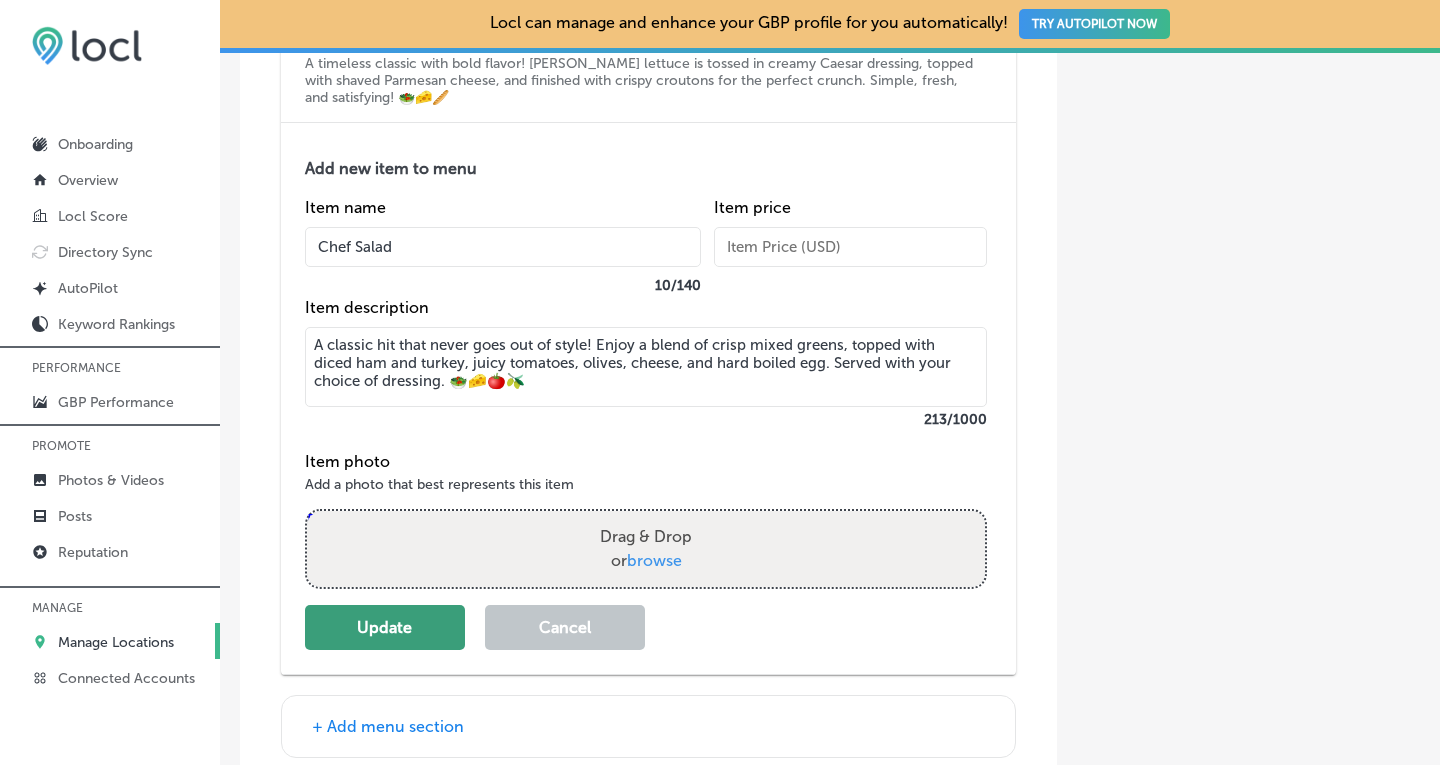 type on "A classic hit that never goes out of style! Enjoy a blend of crisp mixed greens, topped with diced ham and turkey, juicy tomatoes, olives, cheese, and hard boiled egg. Served with your choice of dressing. 🥗🧀🍅🫒" 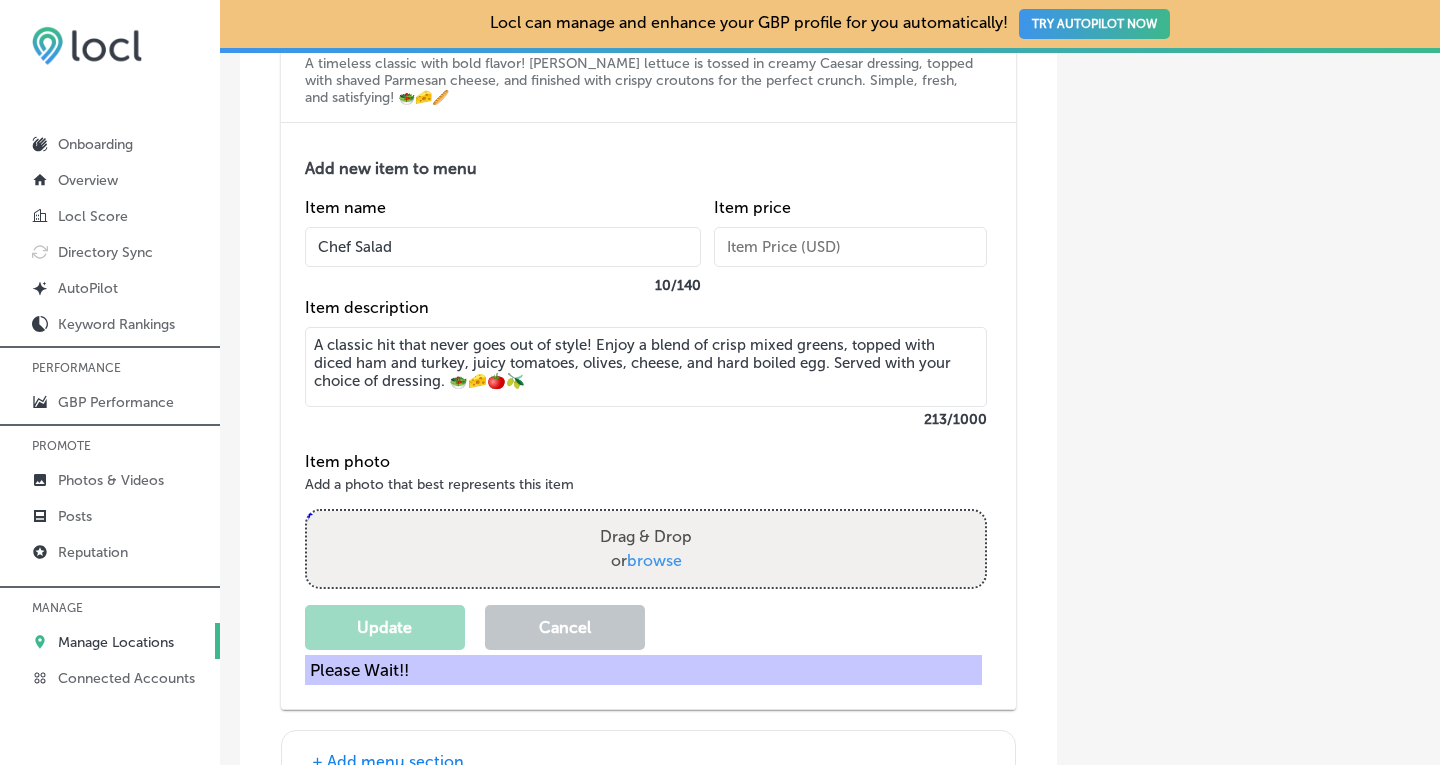 scroll, scrollTop: 6796, scrollLeft: 0, axis: vertical 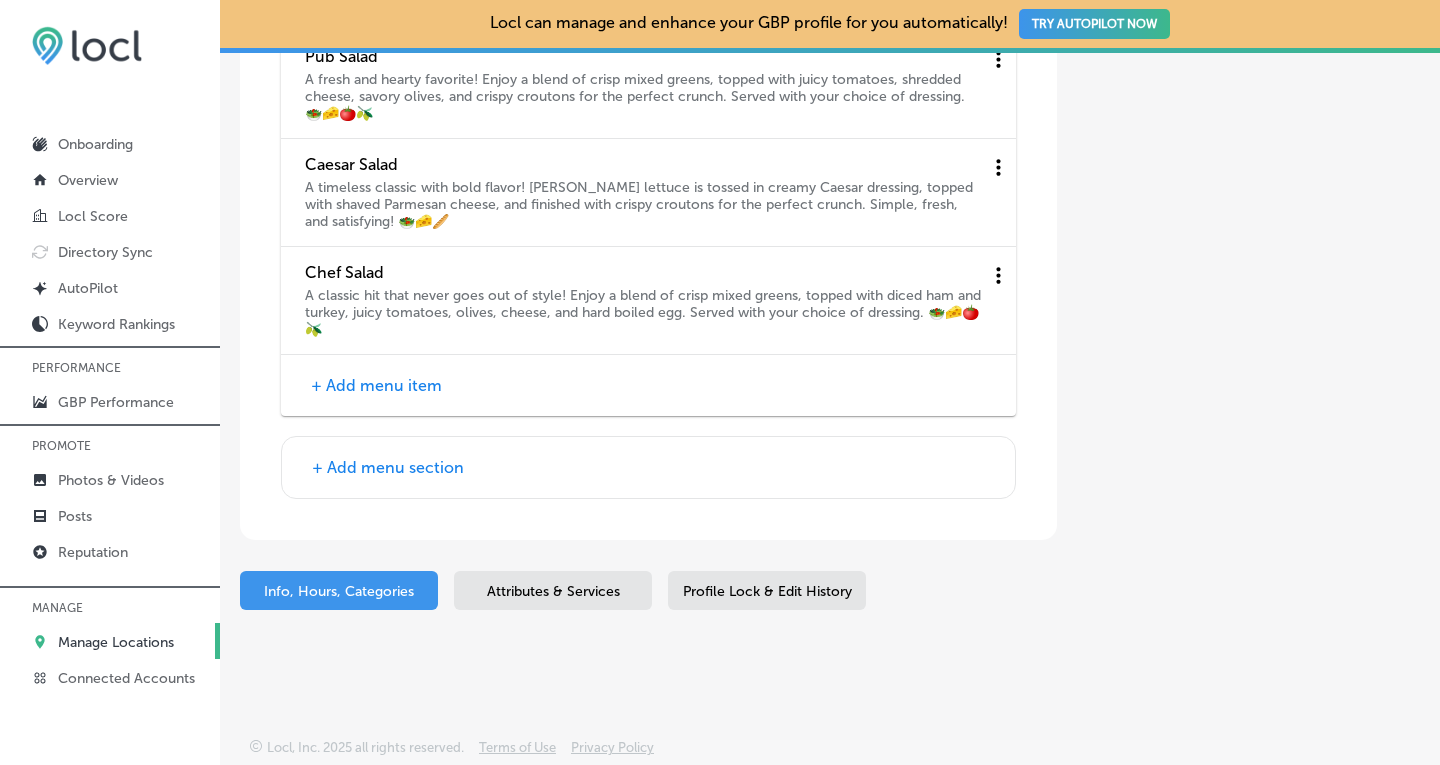 click on "+ Add menu section" at bounding box center [388, 467] 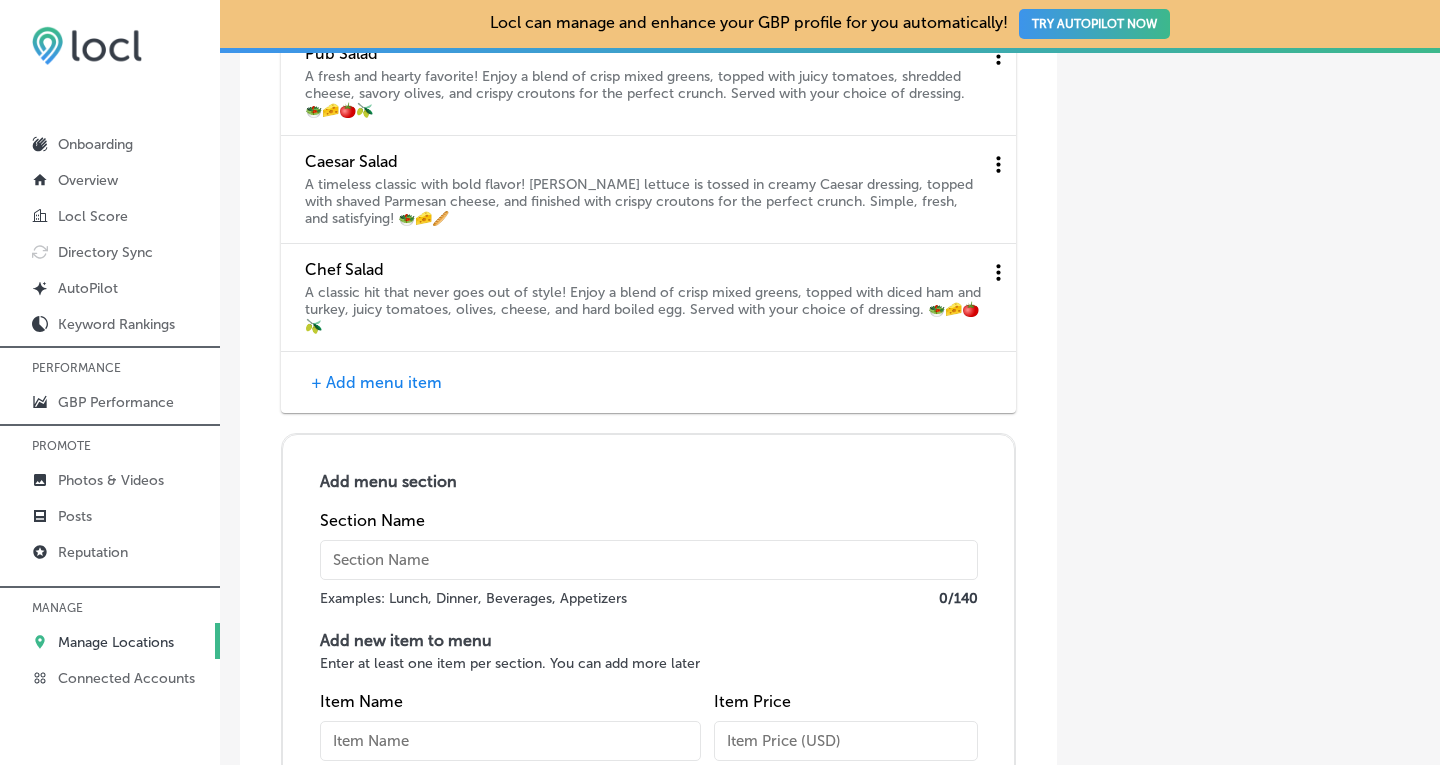 click at bounding box center (649, 560) 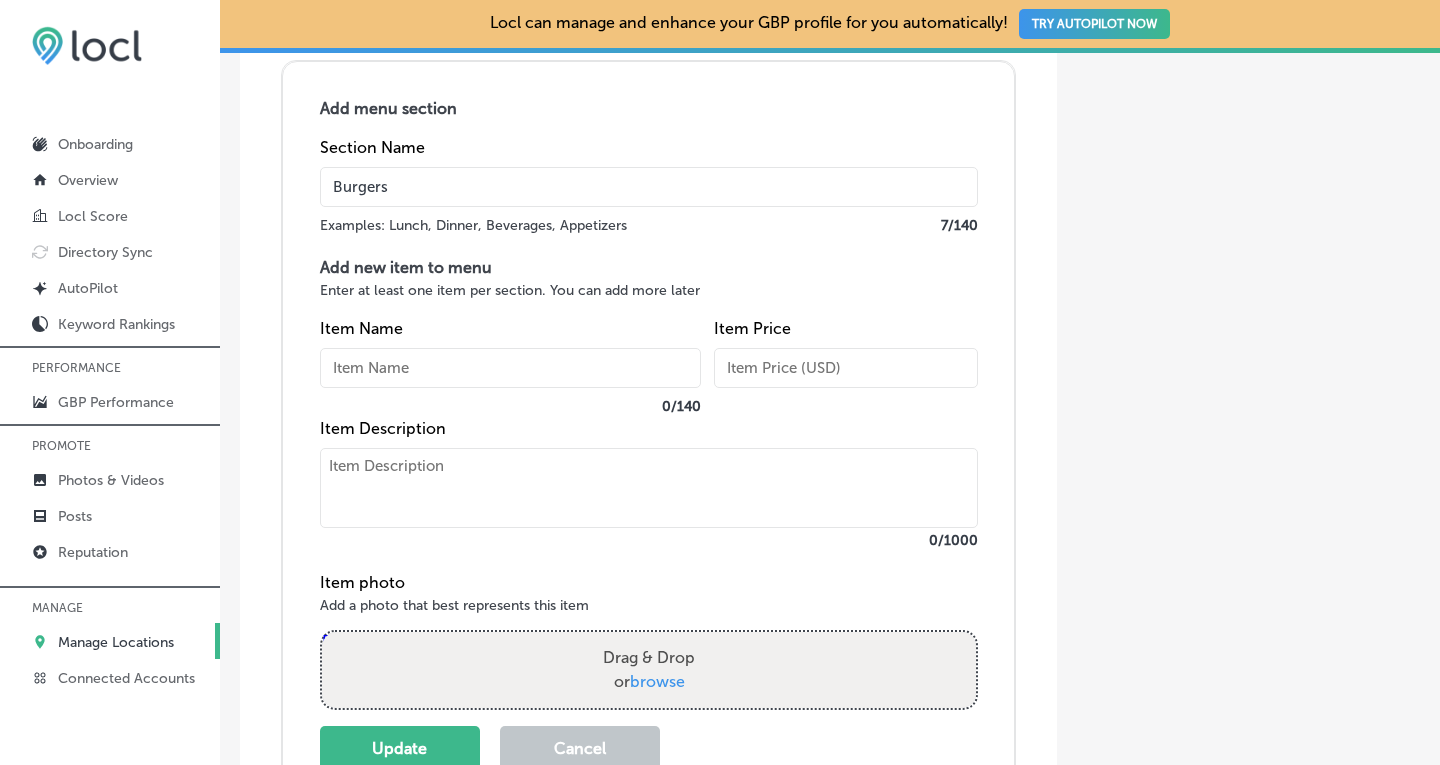 scroll, scrollTop: 7186, scrollLeft: 0, axis: vertical 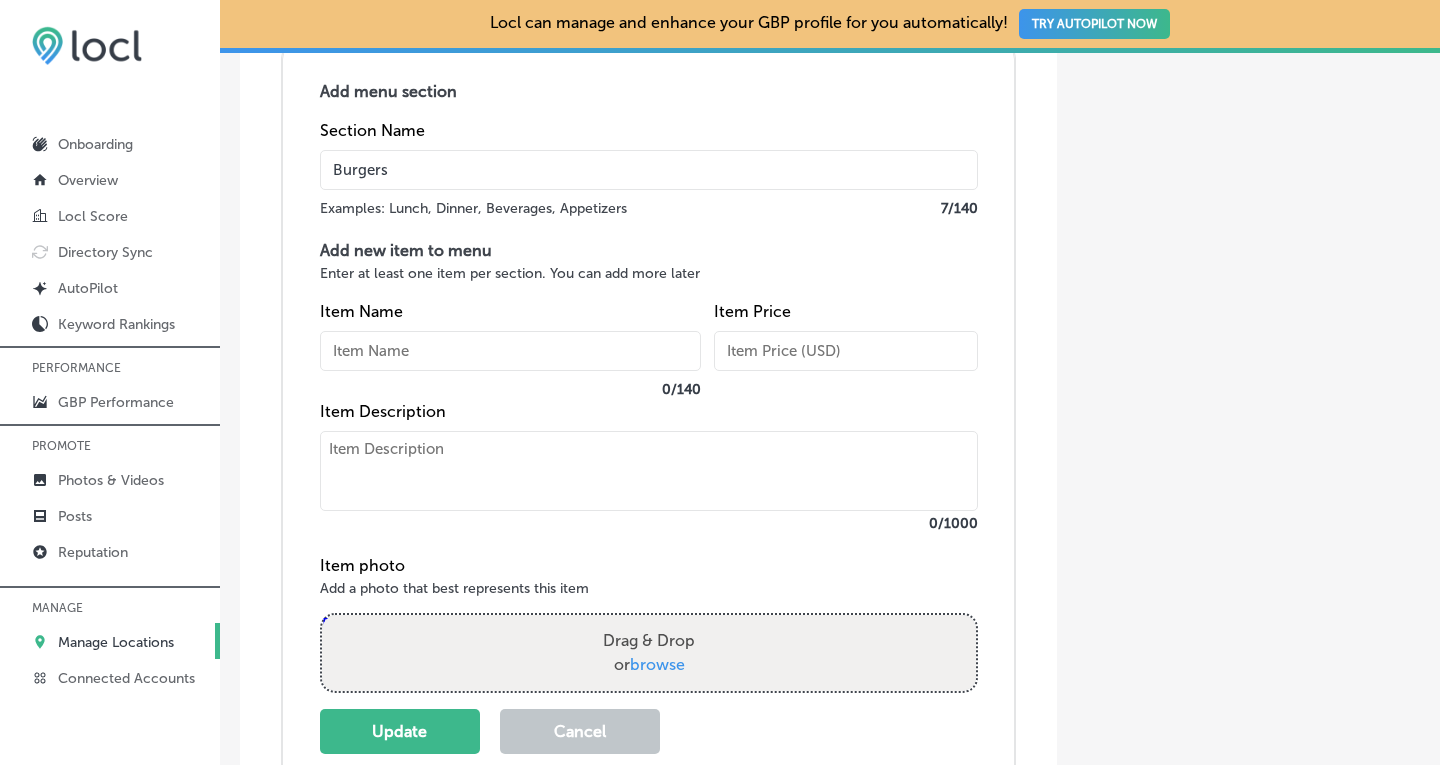 type on "Burgers" 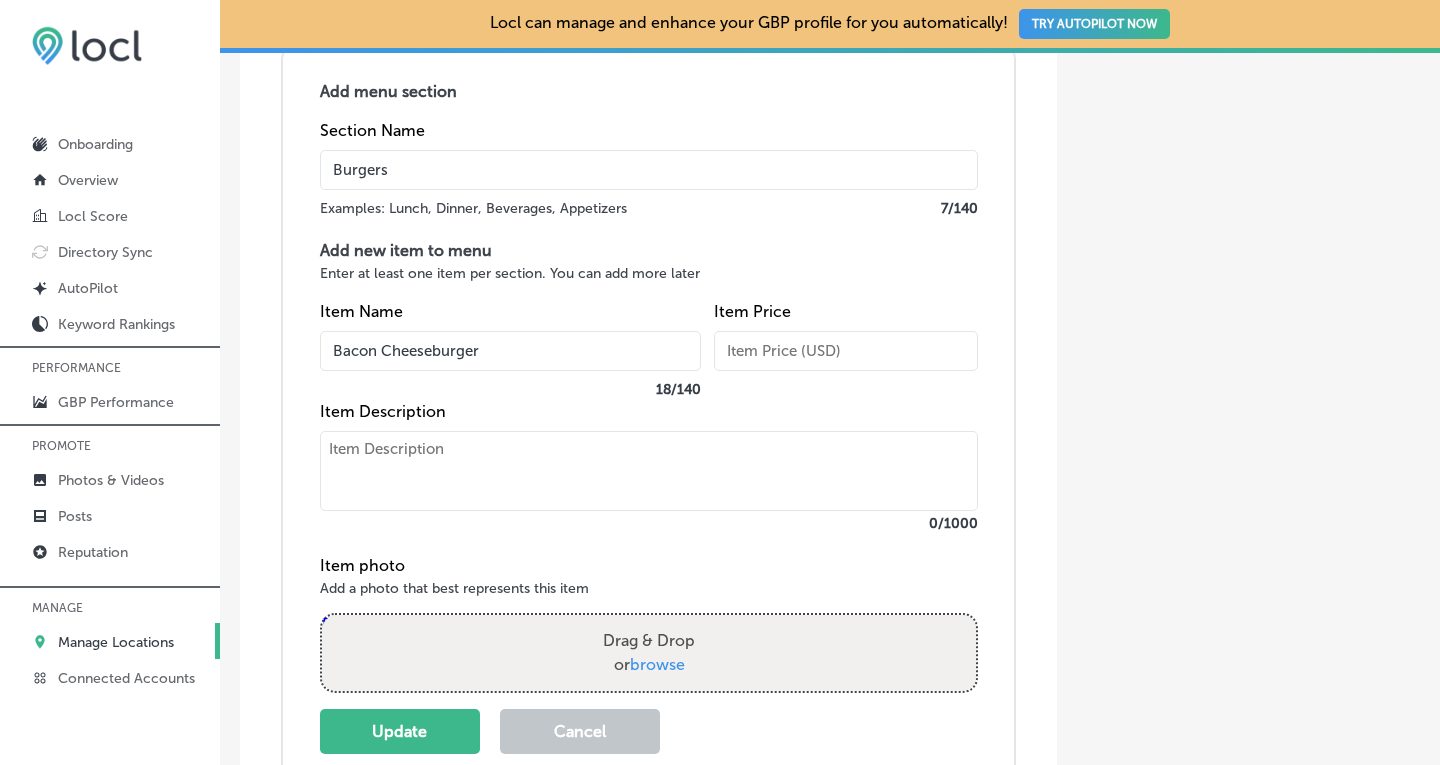 type on "Bacon Cheeseburger" 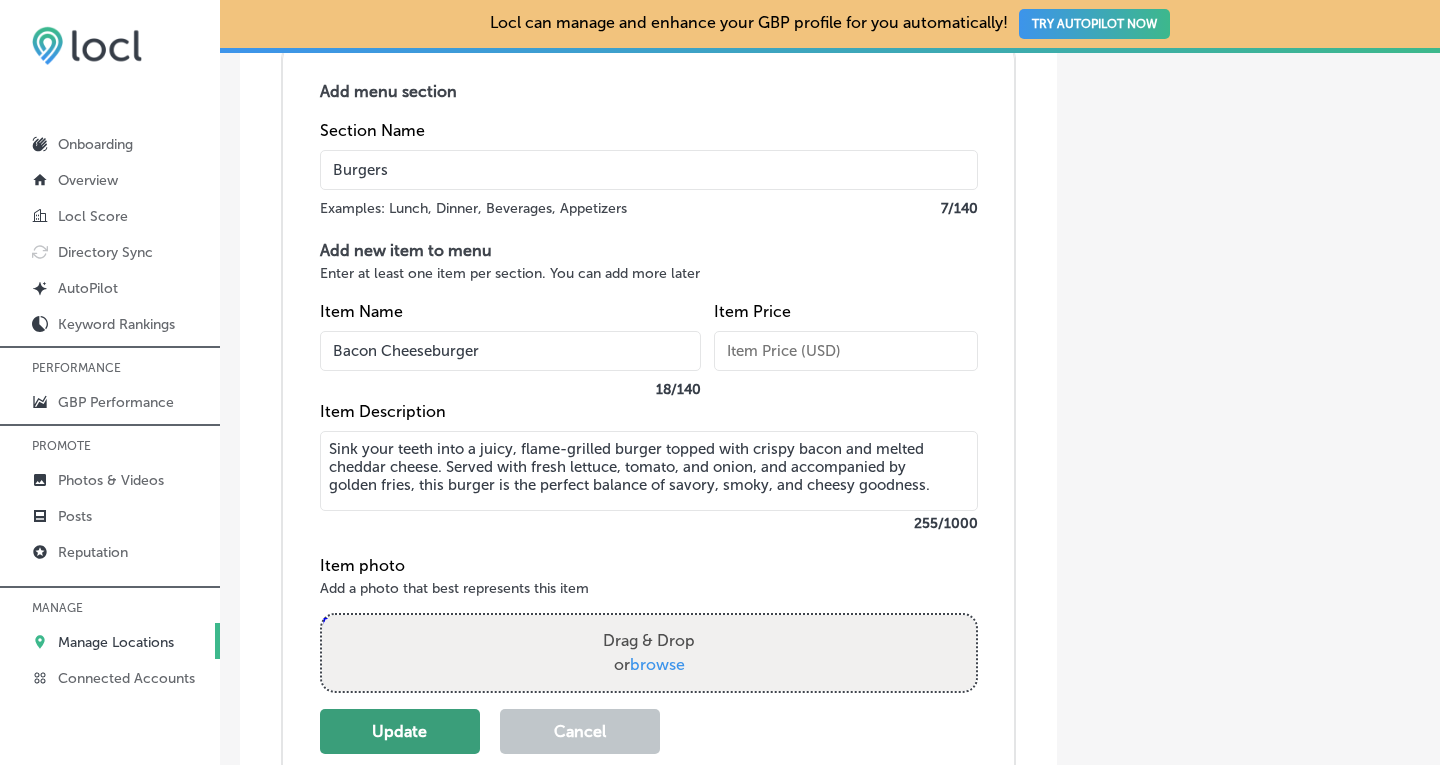 type on "Sink your teeth into a juicy, flame-grilled burger topped with crispy bacon and melted cheddar cheese. Served with fresh lettuce, tomato, and onion, and accompanied by golden fries, this burger is the perfect balance of savory, smoky, and cheesy goodness." 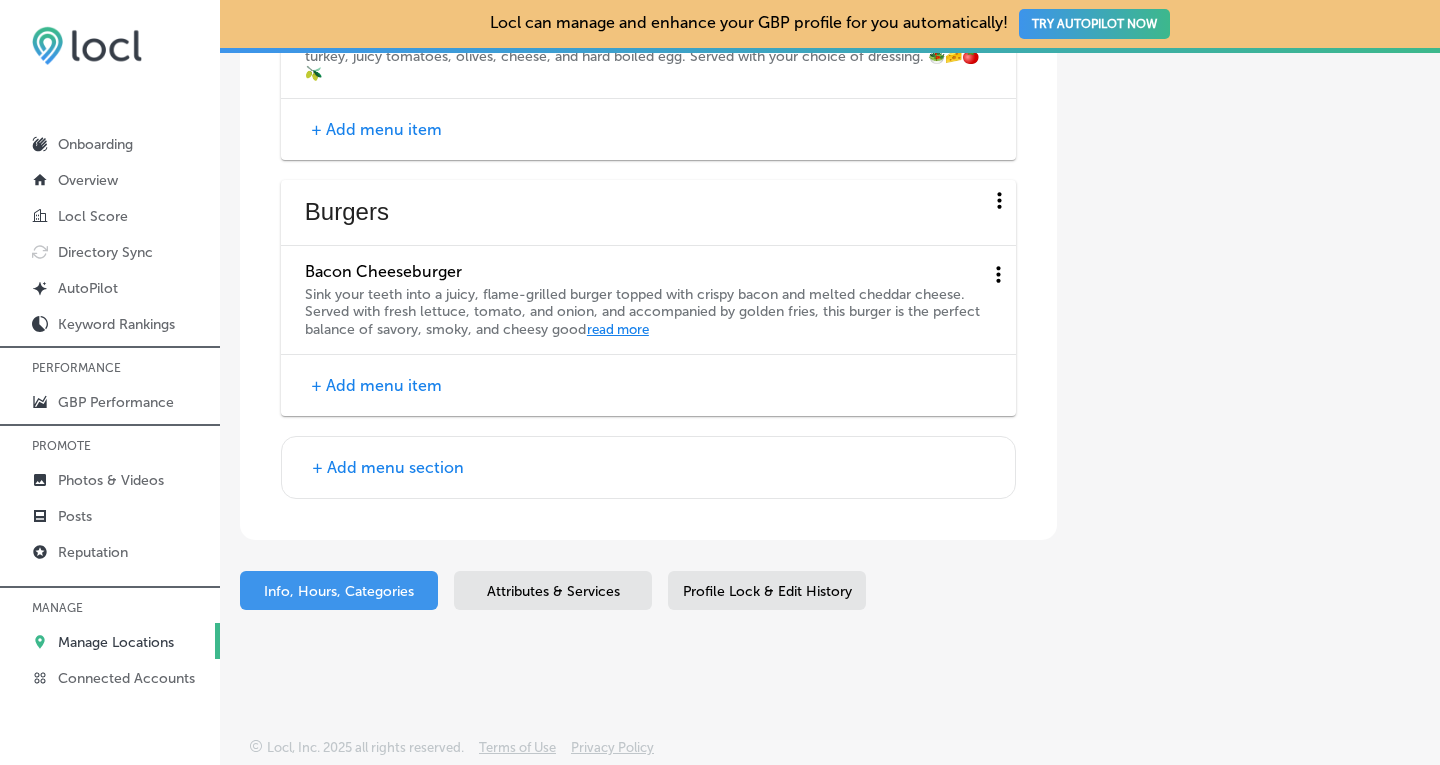 scroll, scrollTop: 7051, scrollLeft: 0, axis: vertical 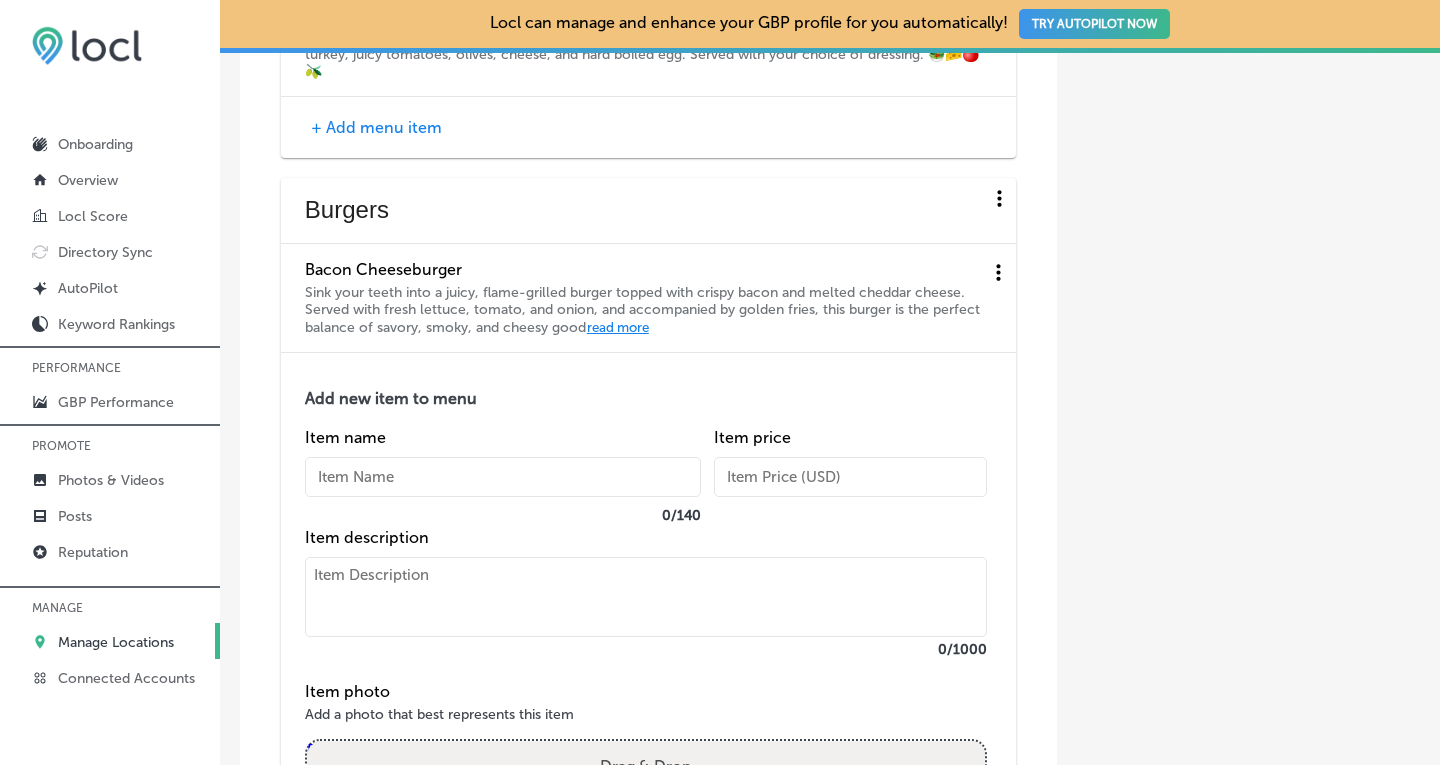 click at bounding box center [503, 477] 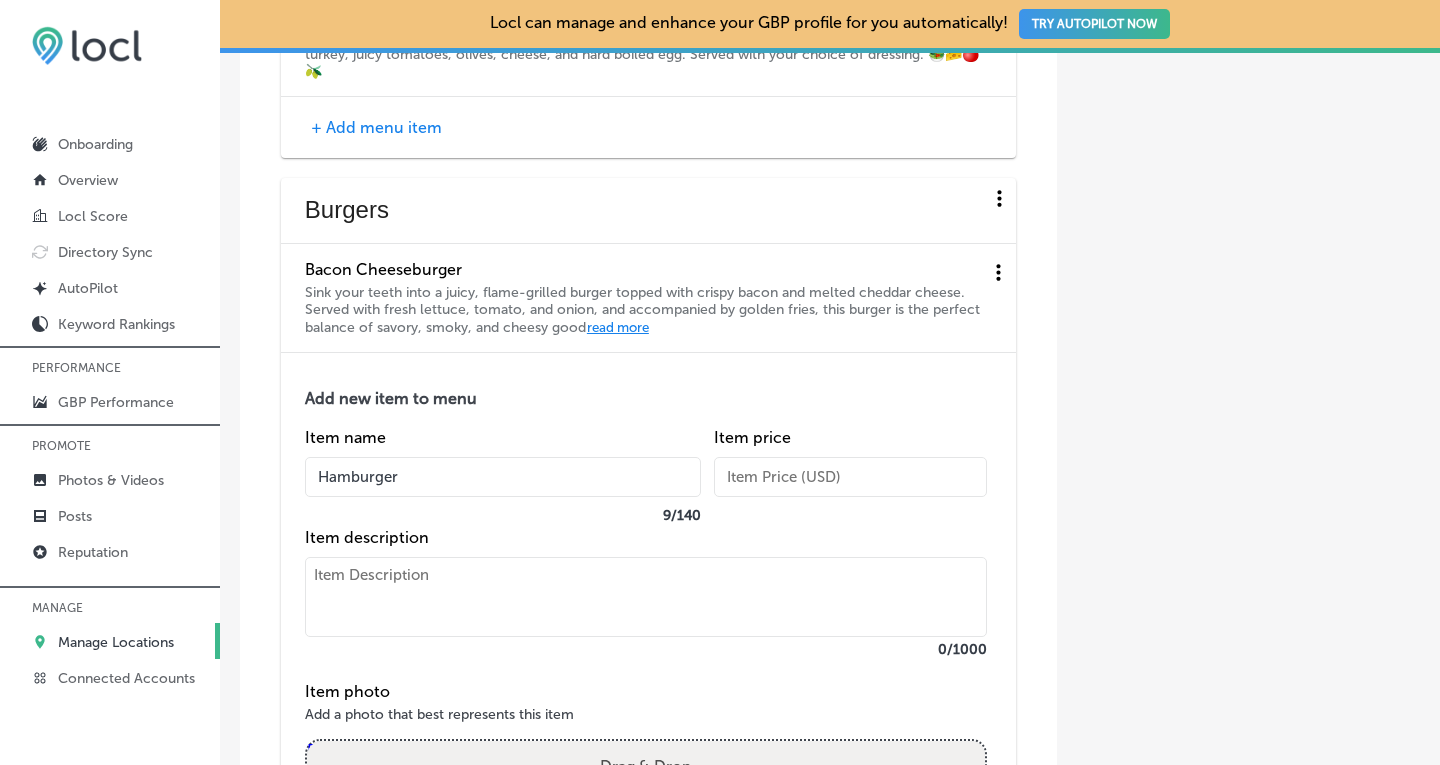 type on "Hamburger" 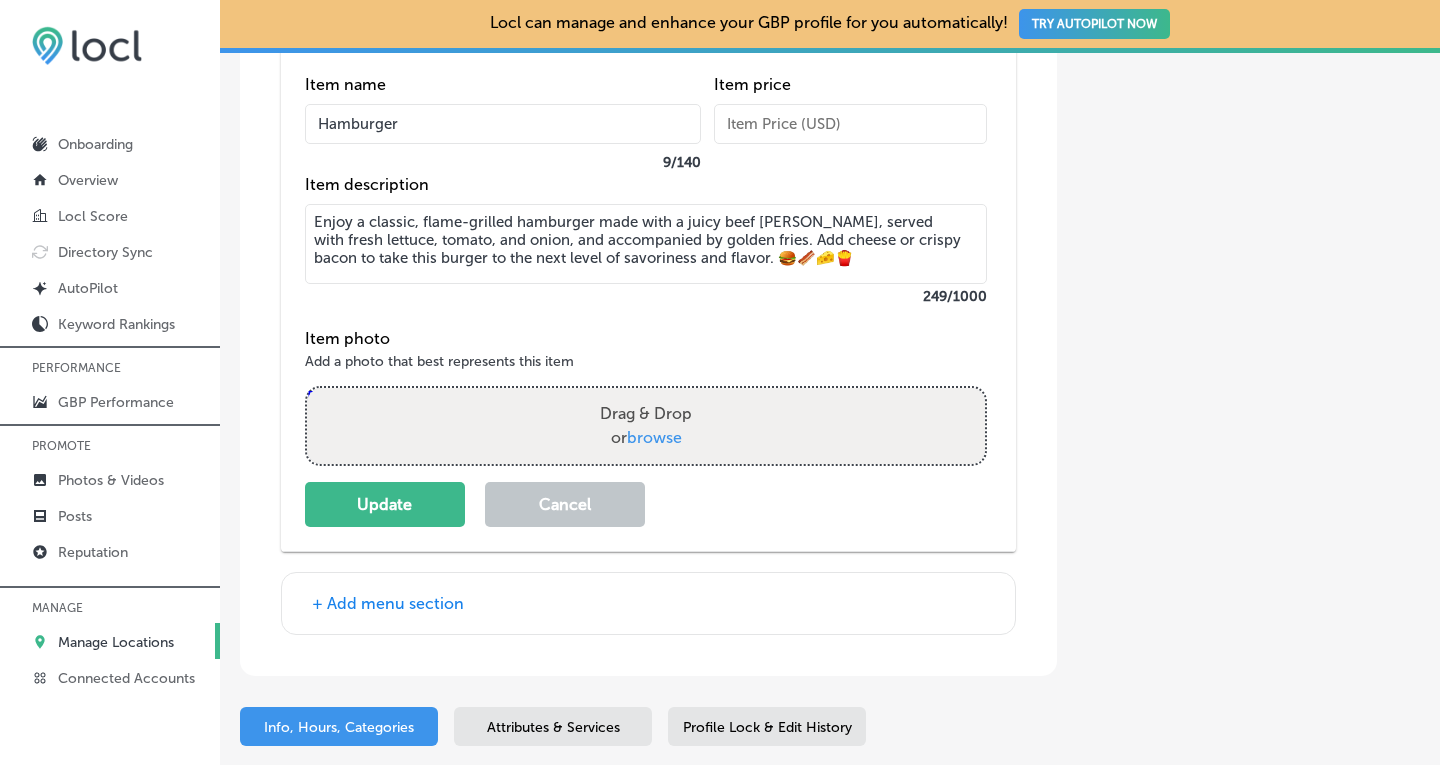 scroll, scrollTop: 7427, scrollLeft: 0, axis: vertical 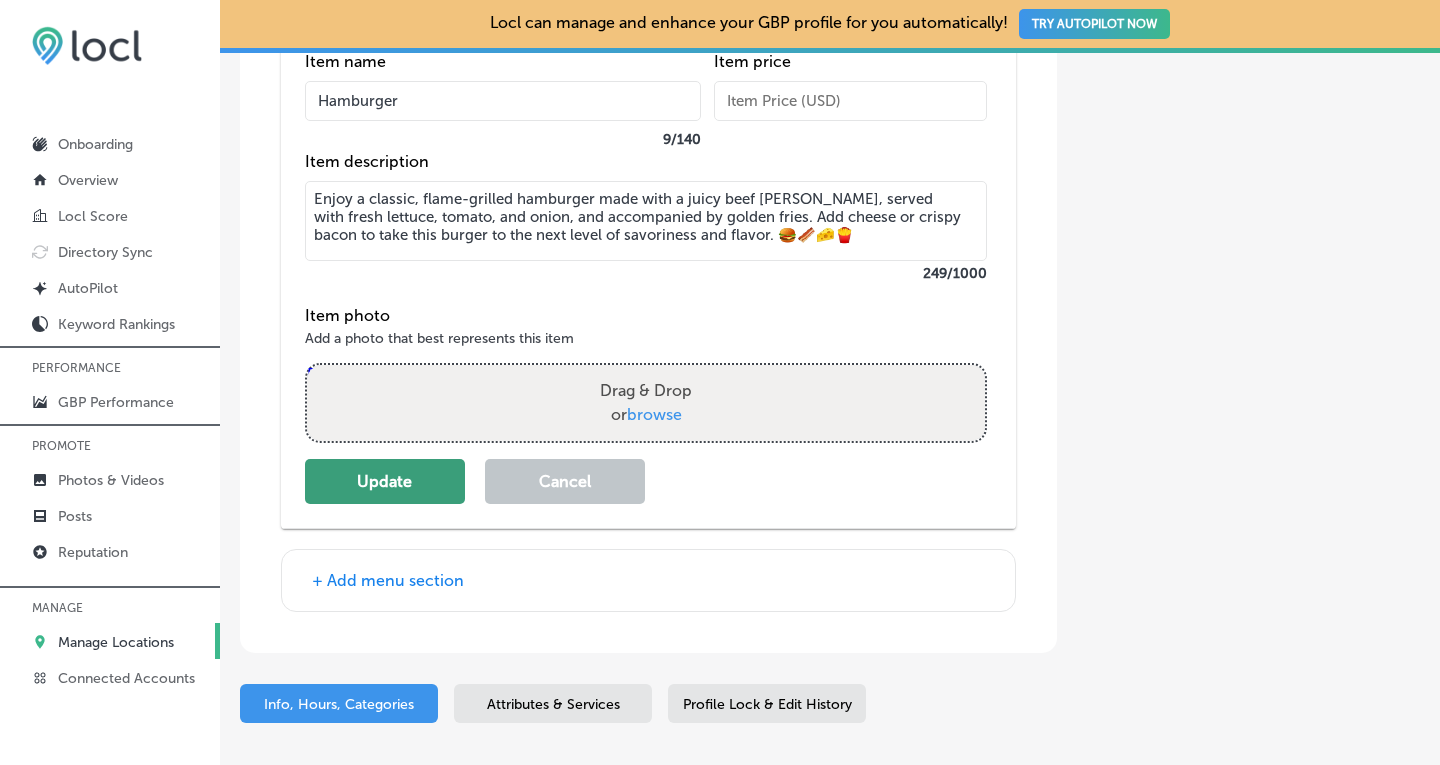 type on "Enjoy a classic, flame-grilled hamburger made with a juicy beef [PERSON_NAME], served with fresh lettuce, tomato, and onion, and accompanied by golden fries. Add cheese or crispy bacon to take this burger to the next level of savoriness and flavor. 🍔🥓🧀🍟" 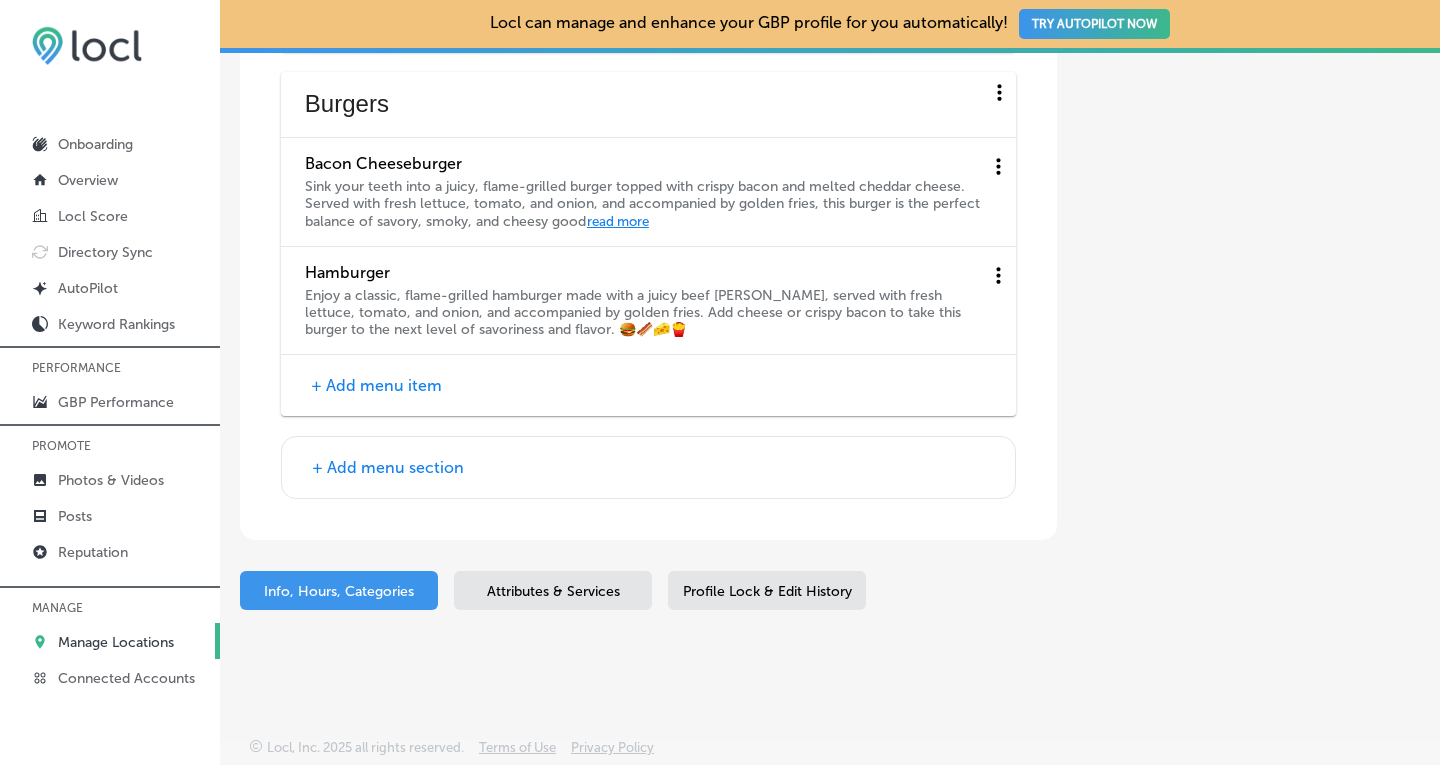 scroll, scrollTop: 7159, scrollLeft: 0, axis: vertical 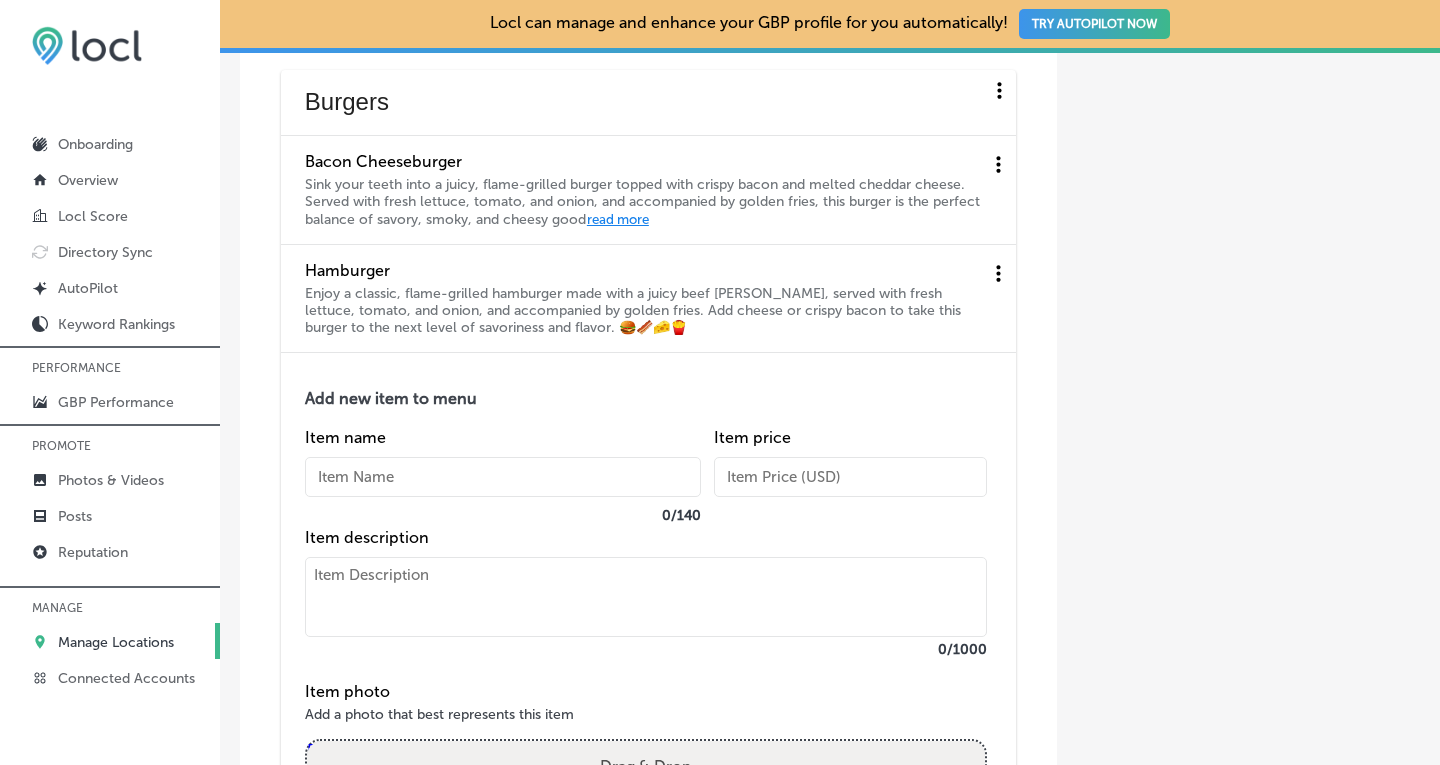 click at bounding box center [503, 477] 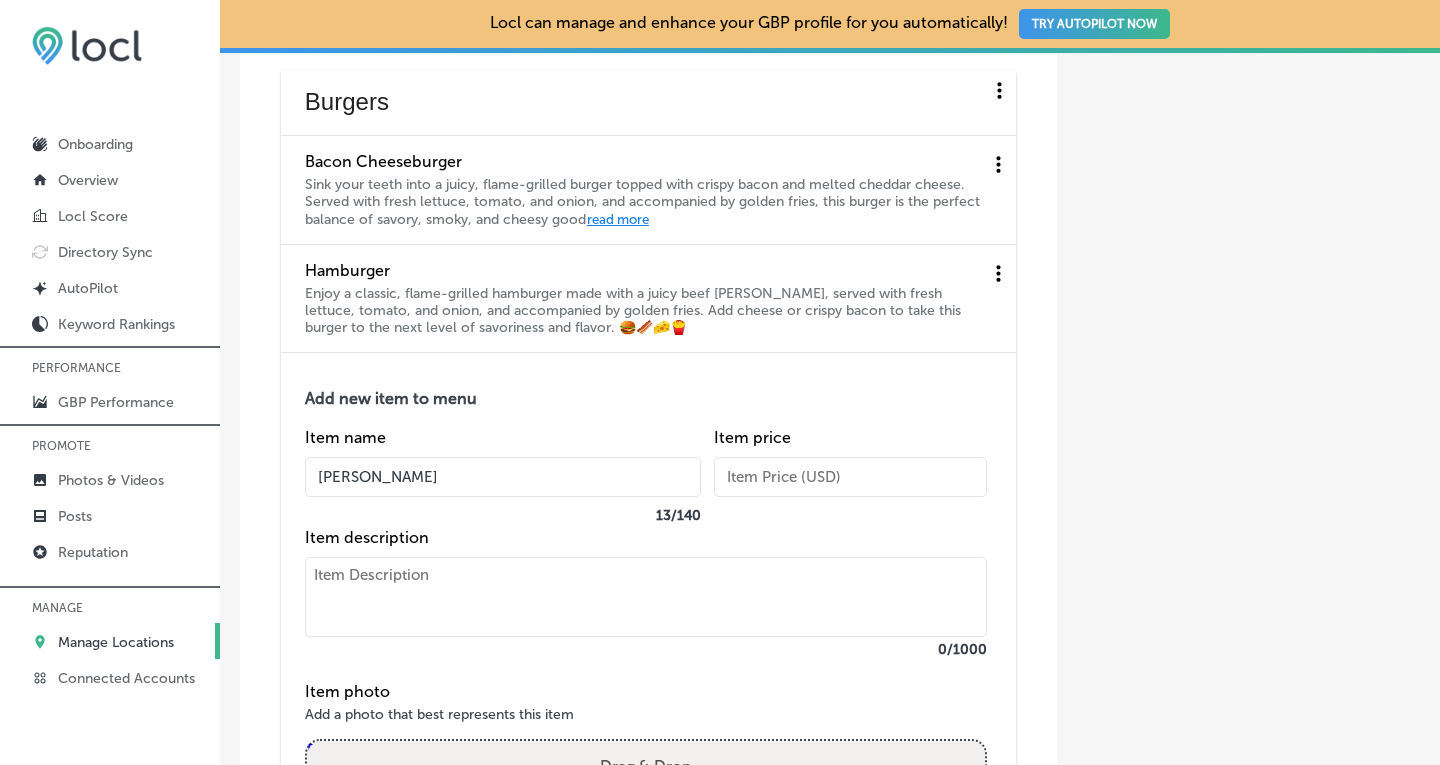 type on "[PERSON_NAME]" 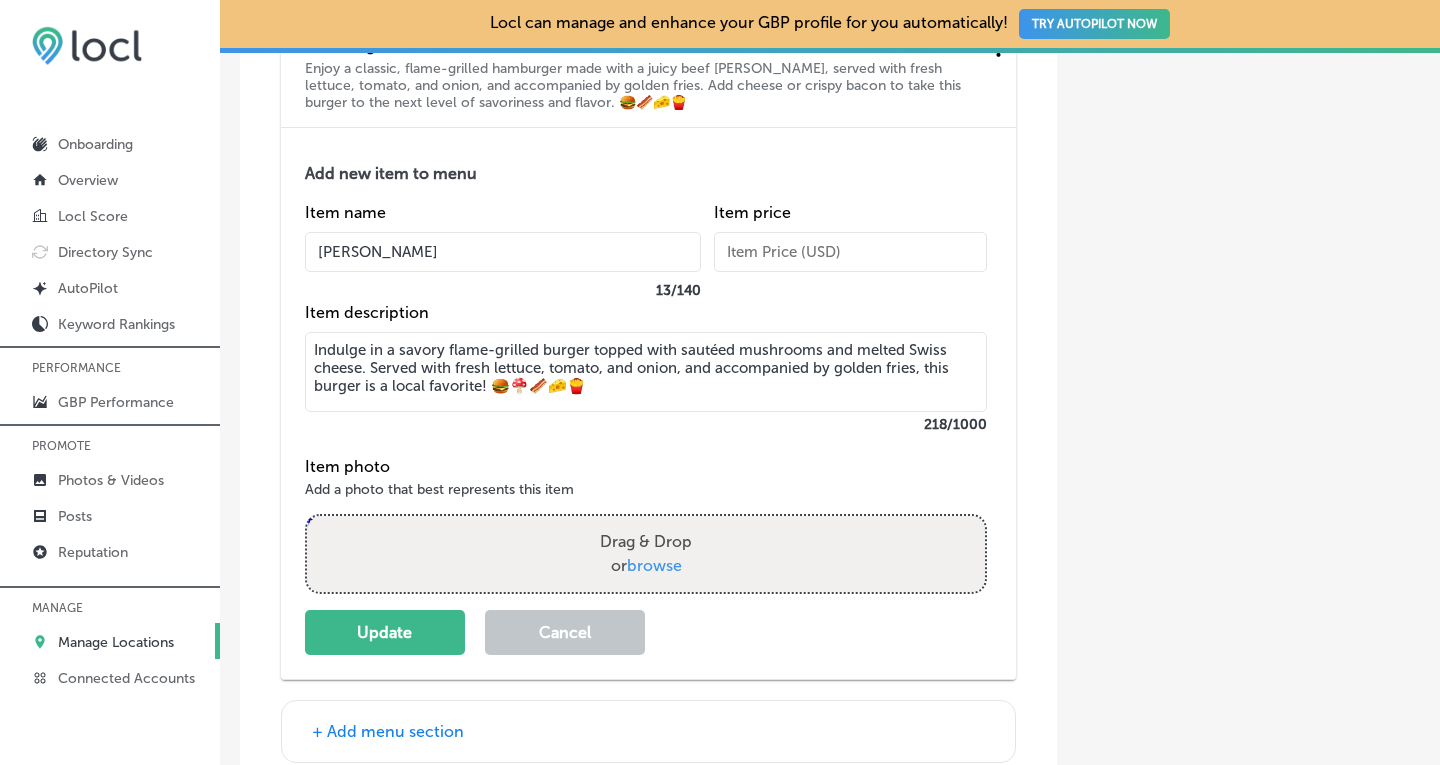 scroll, scrollTop: 7390, scrollLeft: 0, axis: vertical 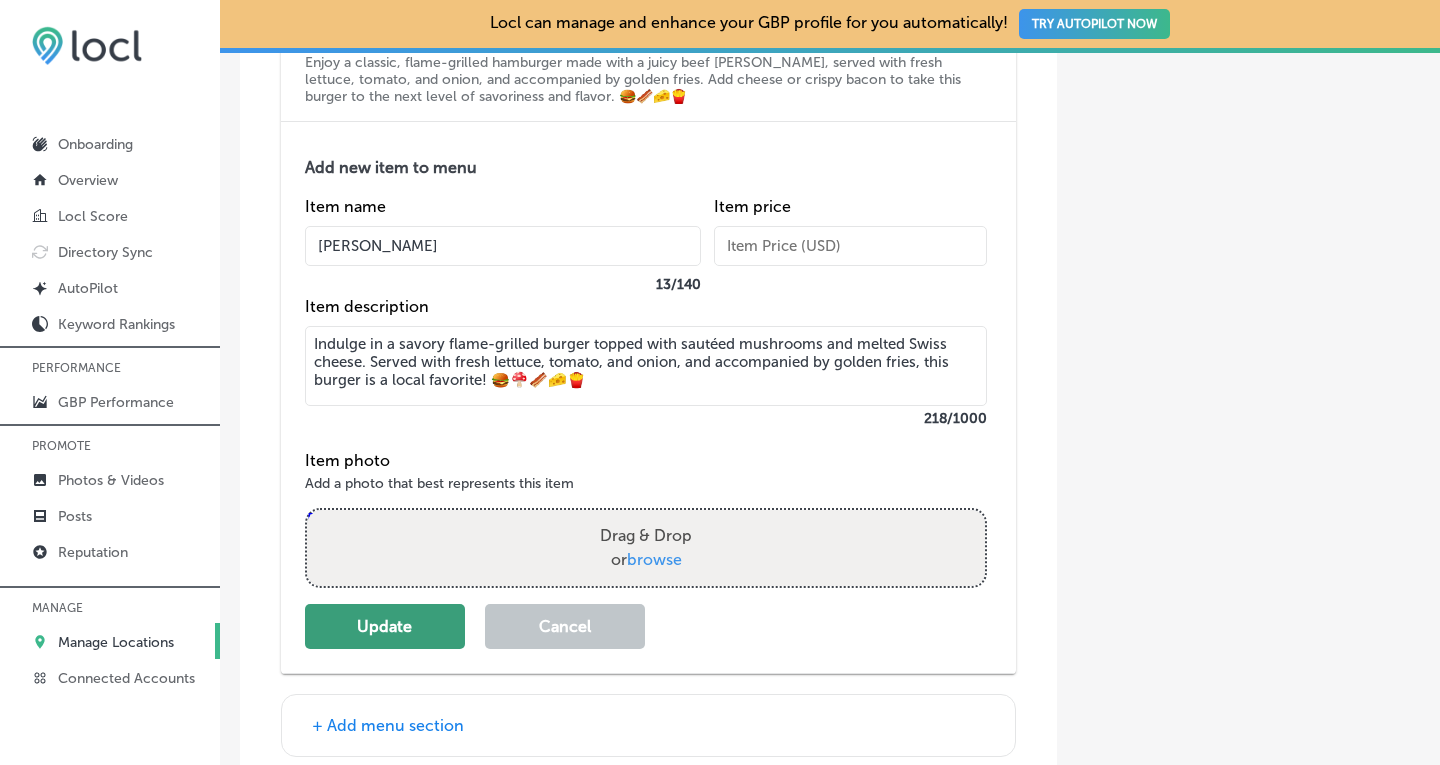 type on "Indulge in a savory flame-grilled burger topped with sautéed mushrooms and melted Swiss cheese. Served with fresh lettuce, tomato, and onion, and accompanied by golden fries, this burger is a local favorite! 🍔🍄🥓🧀🍟" 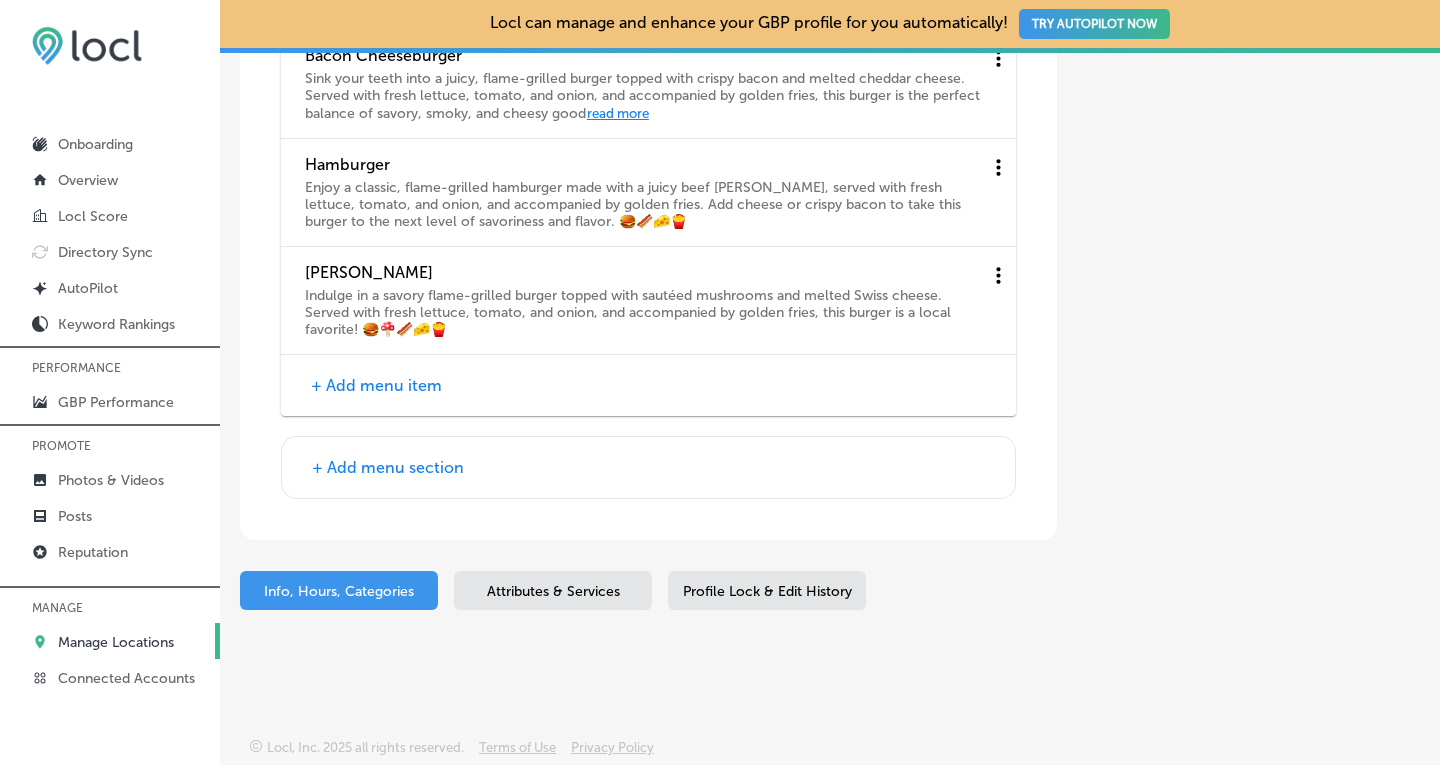 scroll, scrollTop: 7268, scrollLeft: 0, axis: vertical 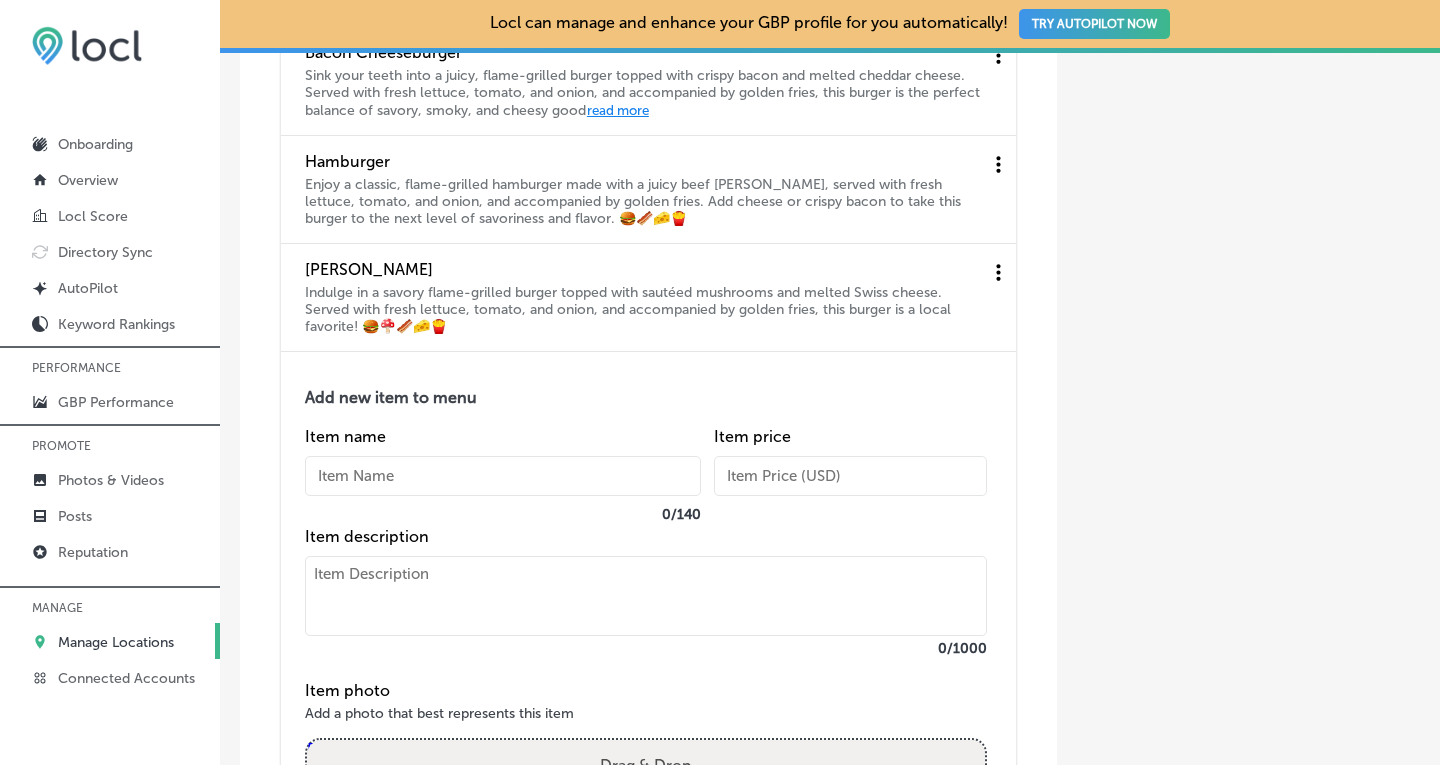 click at bounding box center [503, 476] 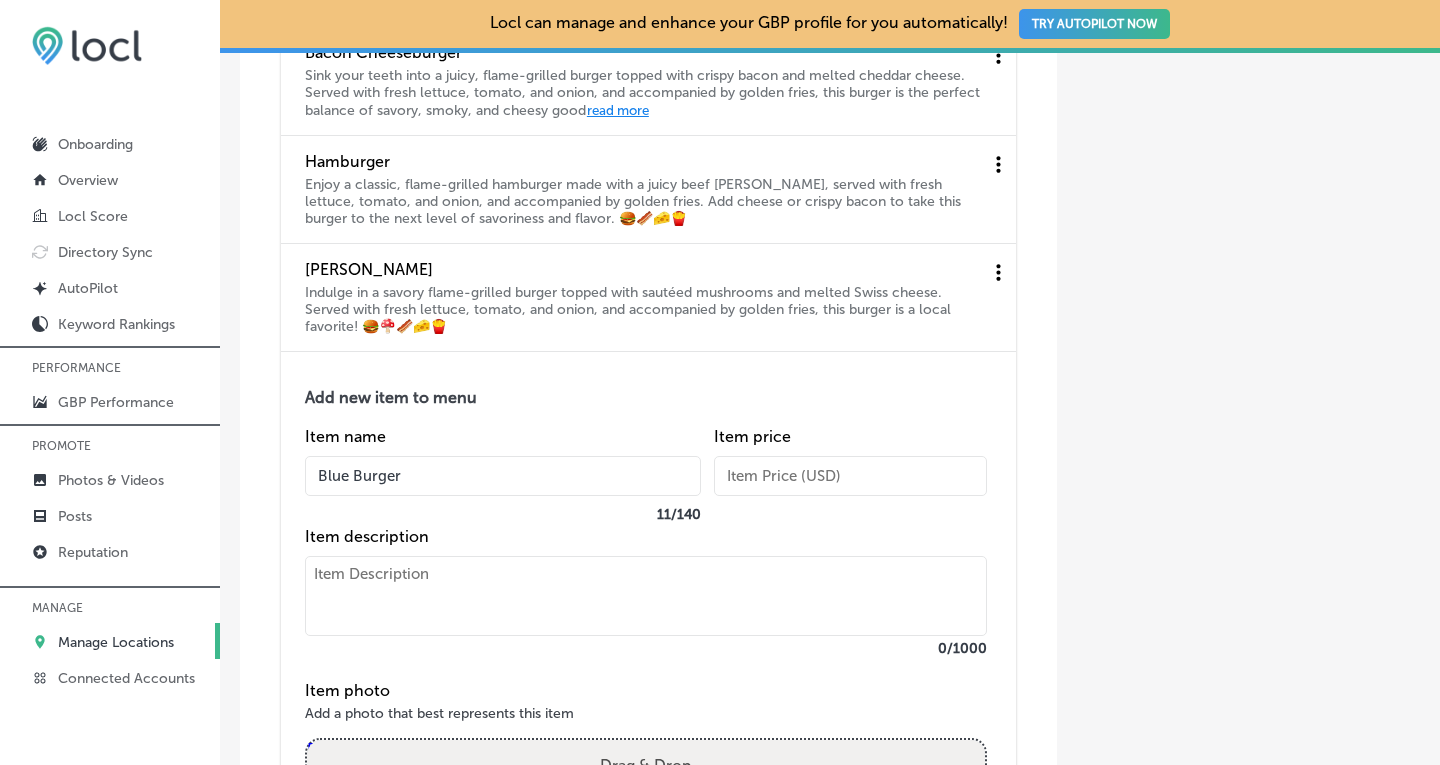 type on "Blue Burger" 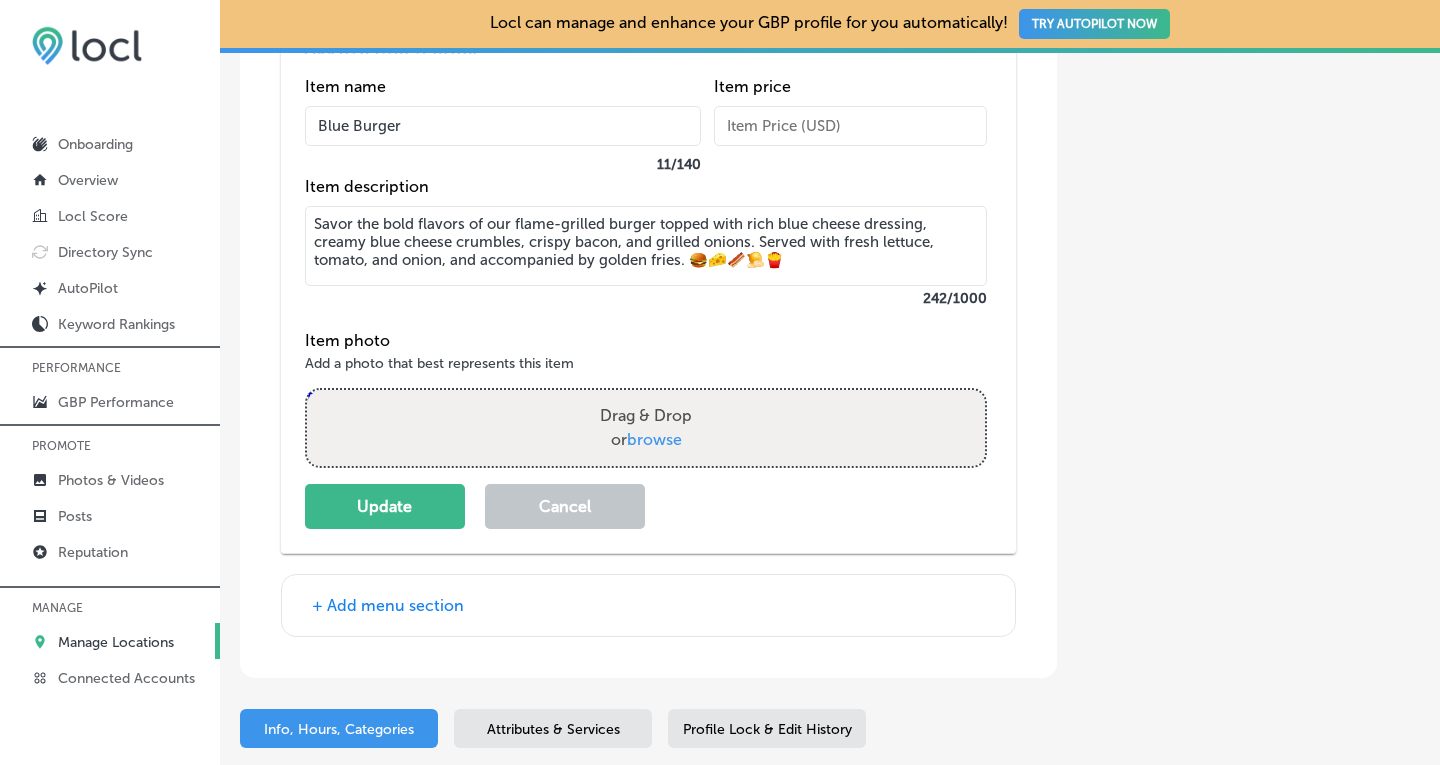 scroll, scrollTop: 7624, scrollLeft: 0, axis: vertical 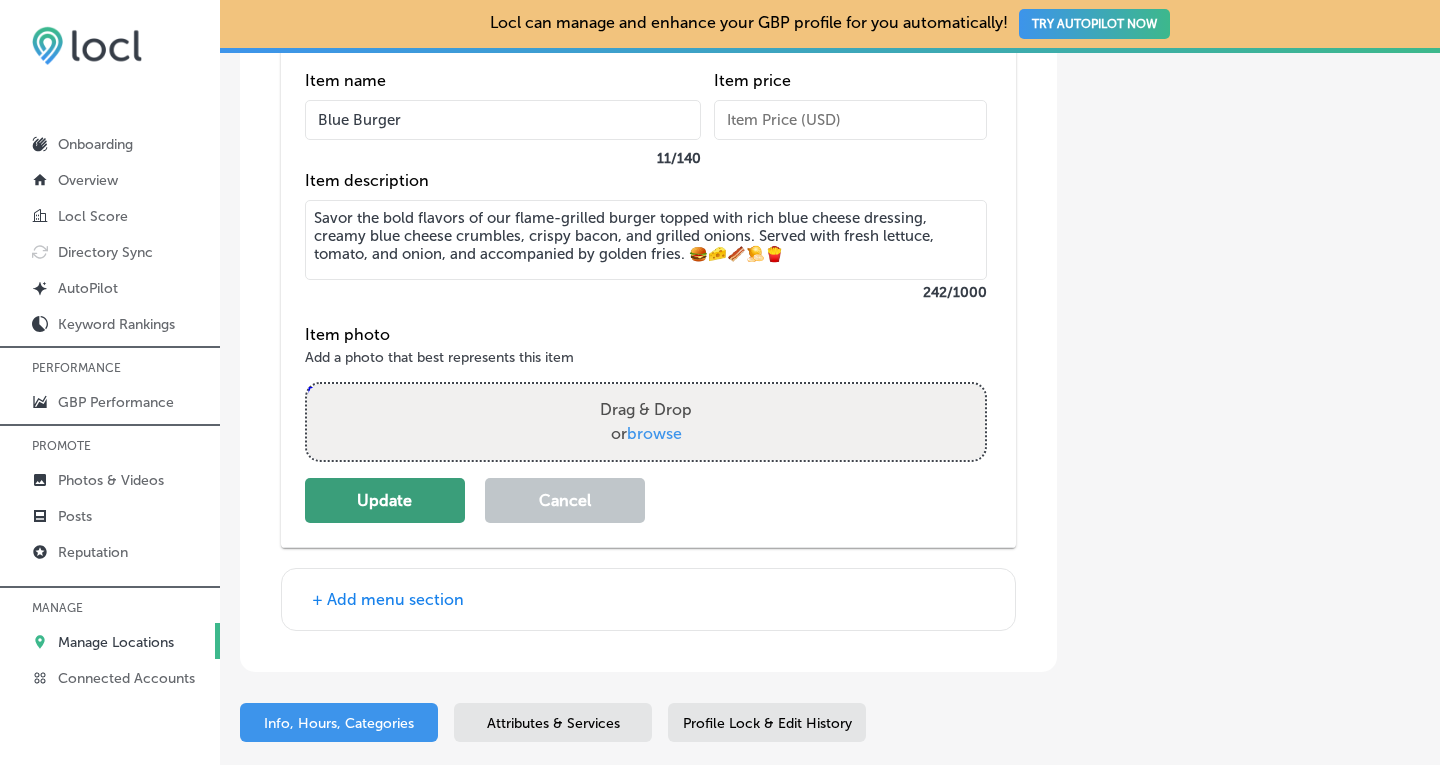 type on "Savor the bold flavors of our flame-grilled burger topped with rich blue cheese dressing, creamy blue cheese crumbles, crispy bacon, and grilled onions. Served with fresh lettuce, tomato, and onion, and accompanied by golden fries. 🍔🧀🥓🧅🍟" 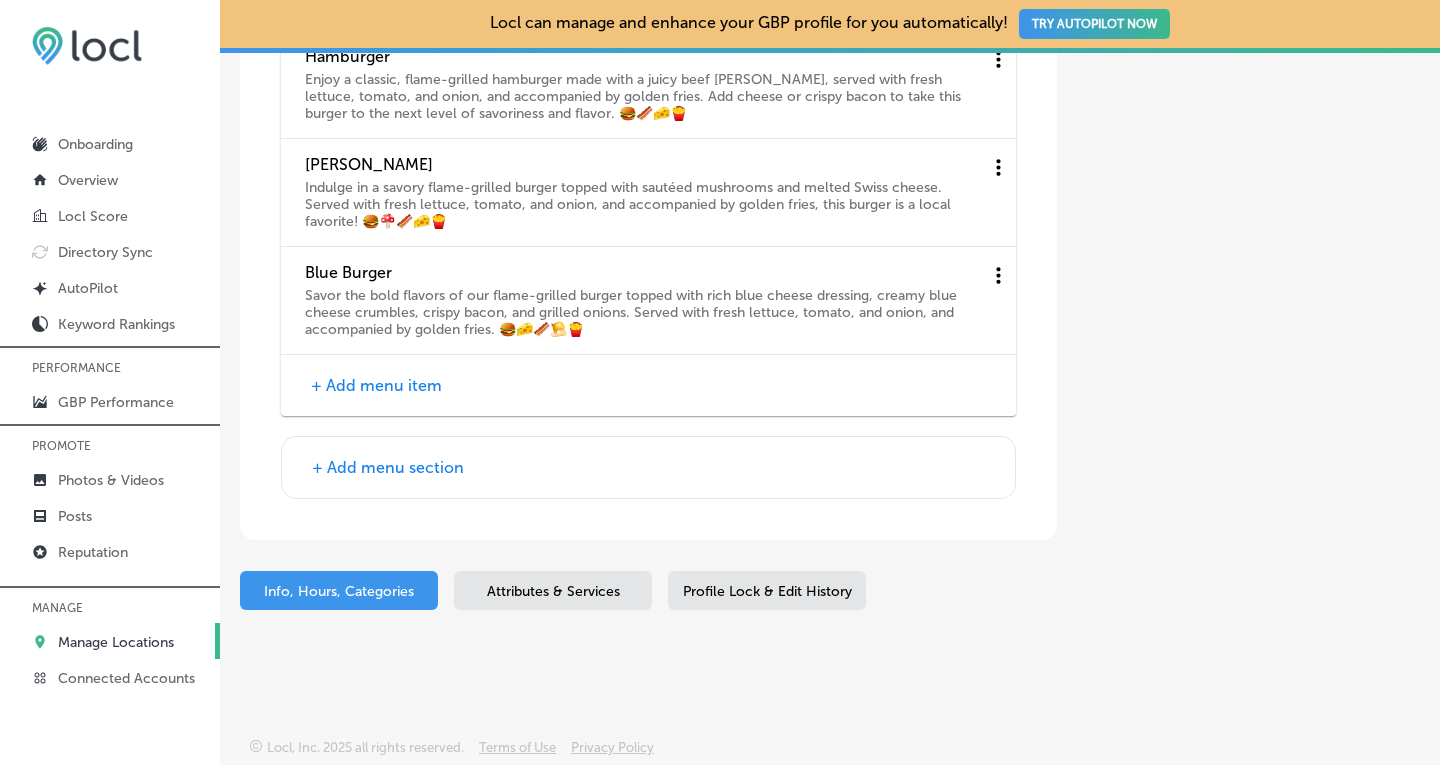 scroll, scrollTop: 7376, scrollLeft: 0, axis: vertical 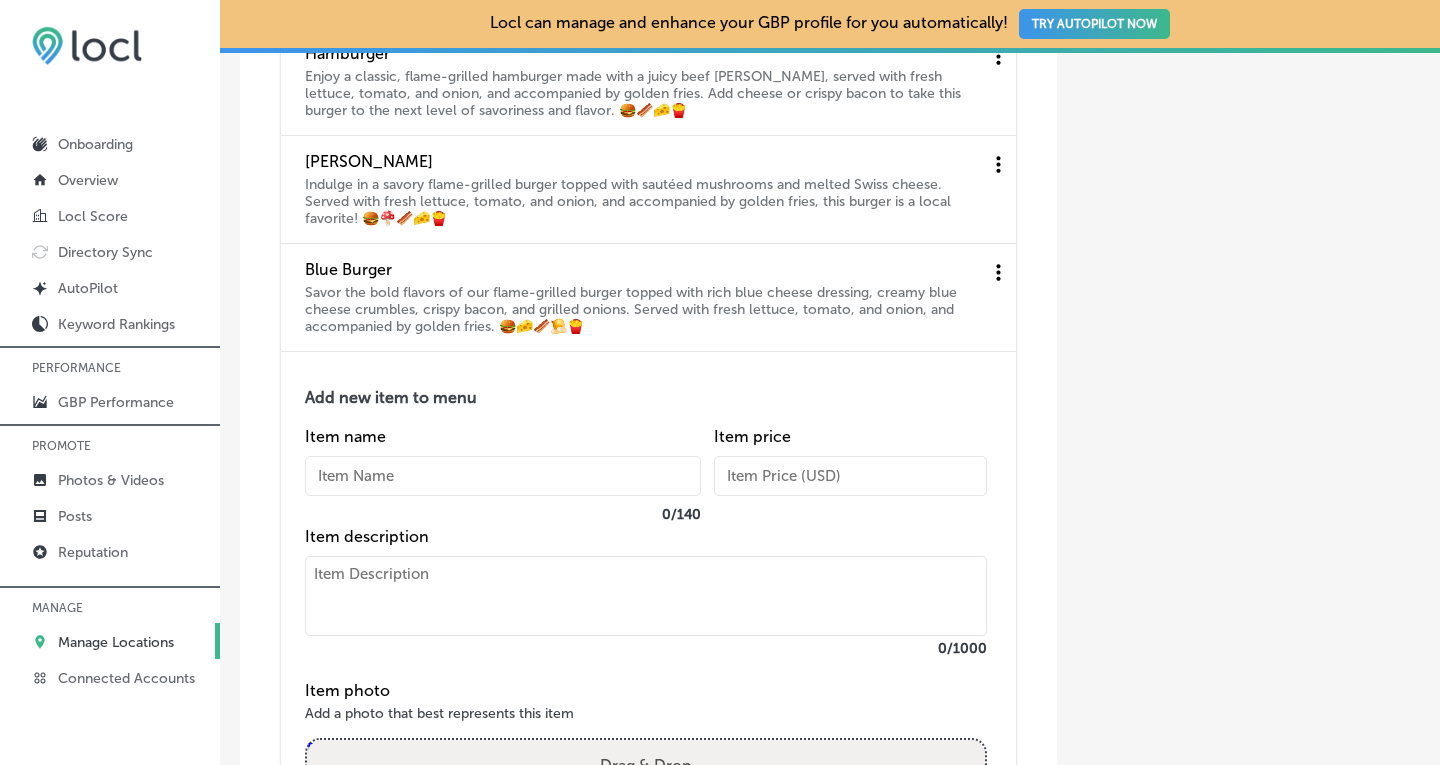 click at bounding box center (503, 476) 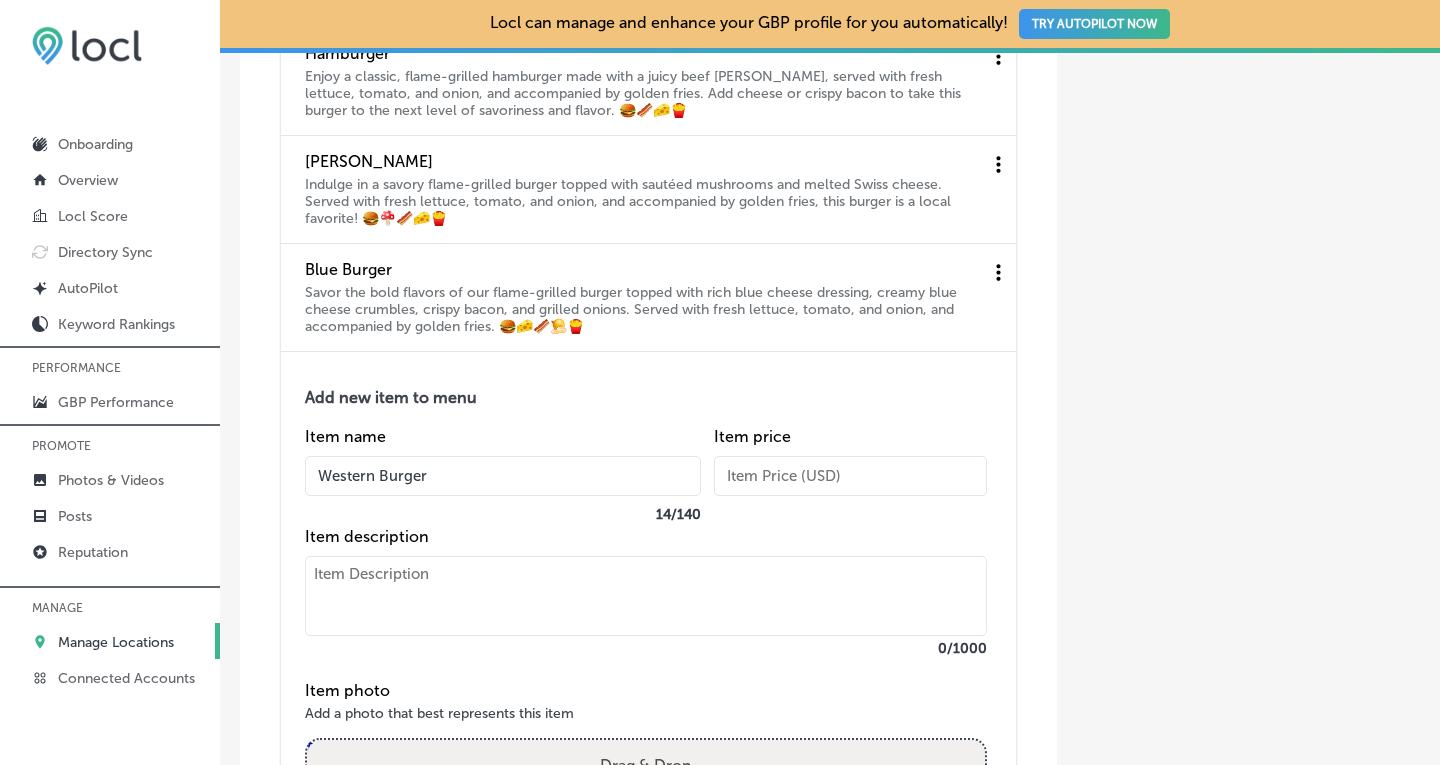 type on "Western Burger" 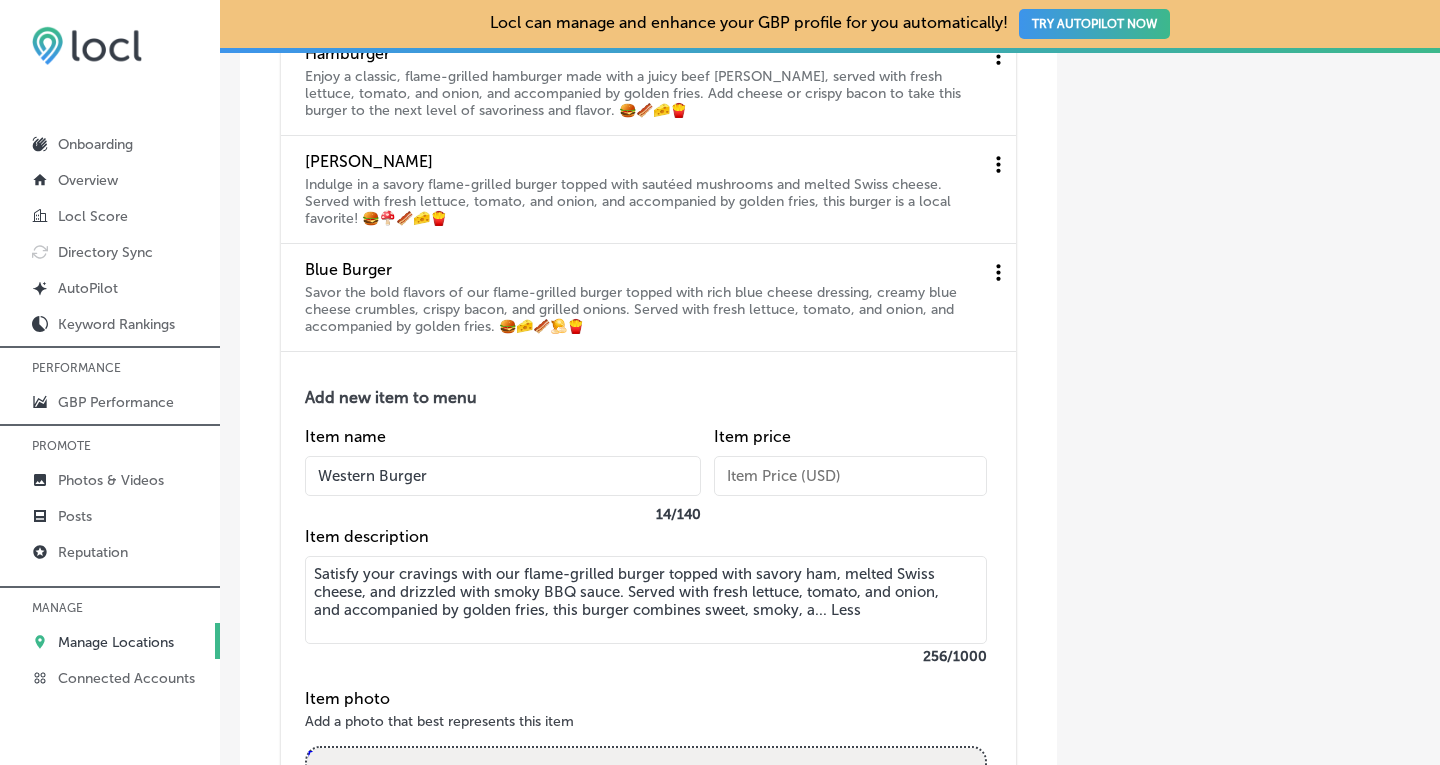 drag, startPoint x: 868, startPoint y: 609, endPoint x: 751, endPoint y: 621, distance: 117.61378 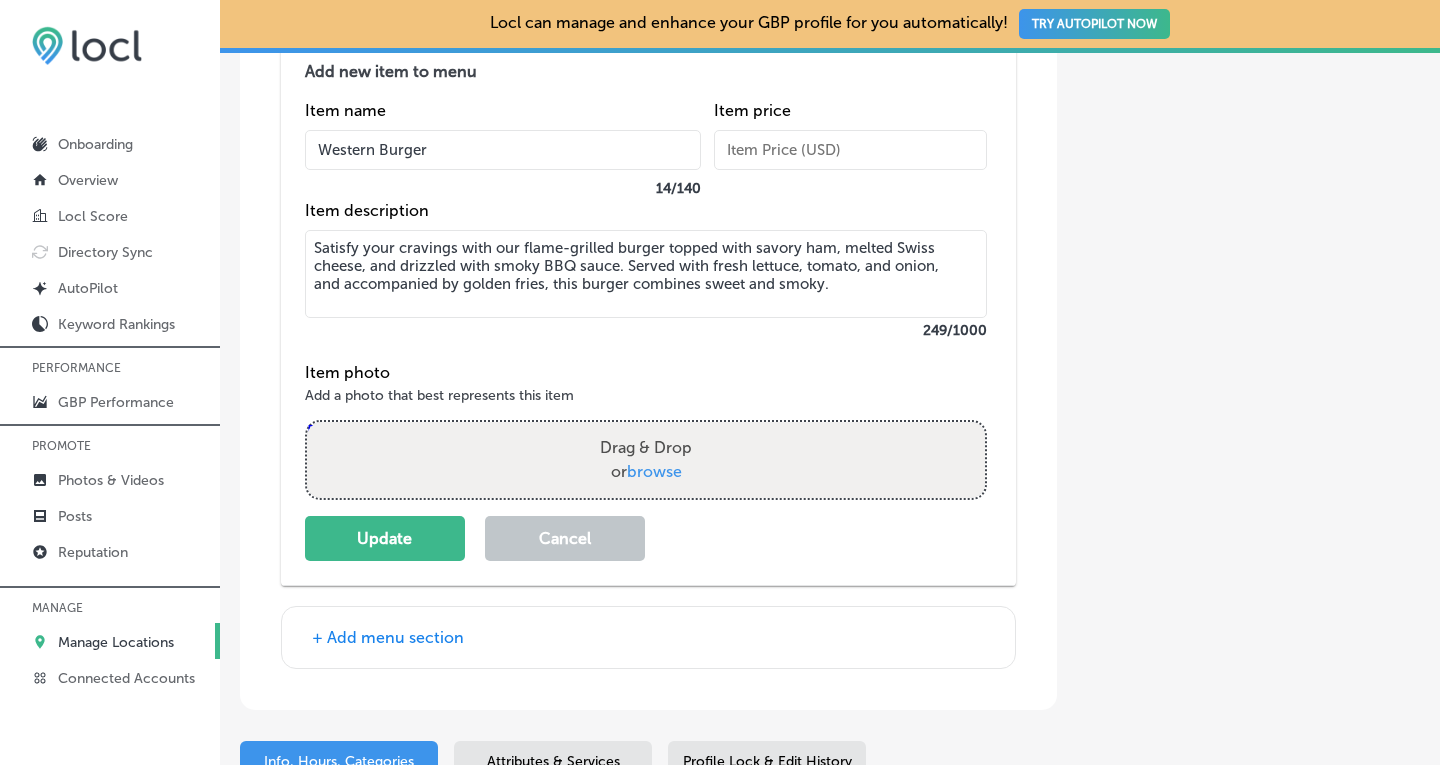 scroll, scrollTop: 7726, scrollLeft: 0, axis: vertical 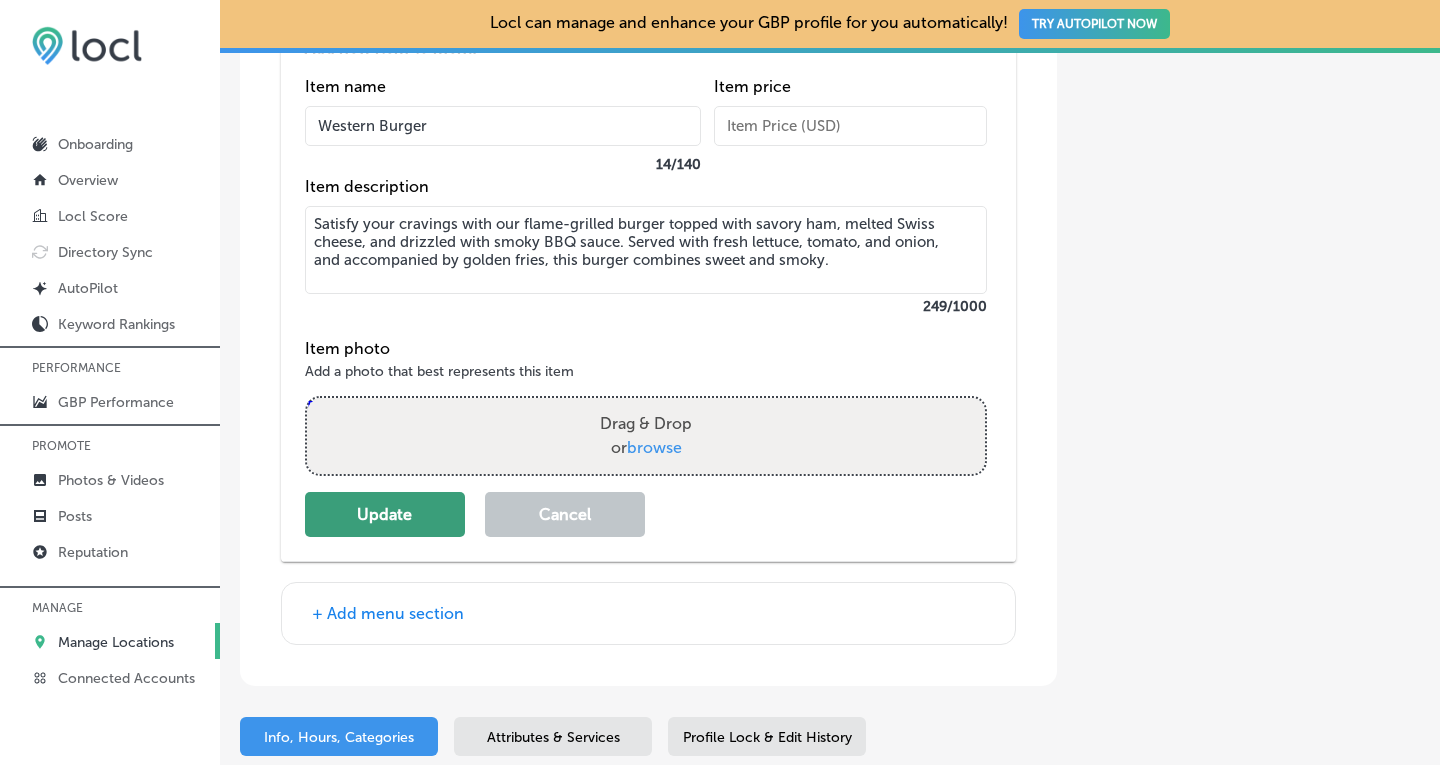 type on "Satisfy your cravings with our flame-grilled burger topped with savory ham, melted Swiss cheese, and drizzled with smoky BBQ sauce. Served with fresh lettuce, tomato, and onion, and accompanied by golden fries, this burger combines sweet and smoky." 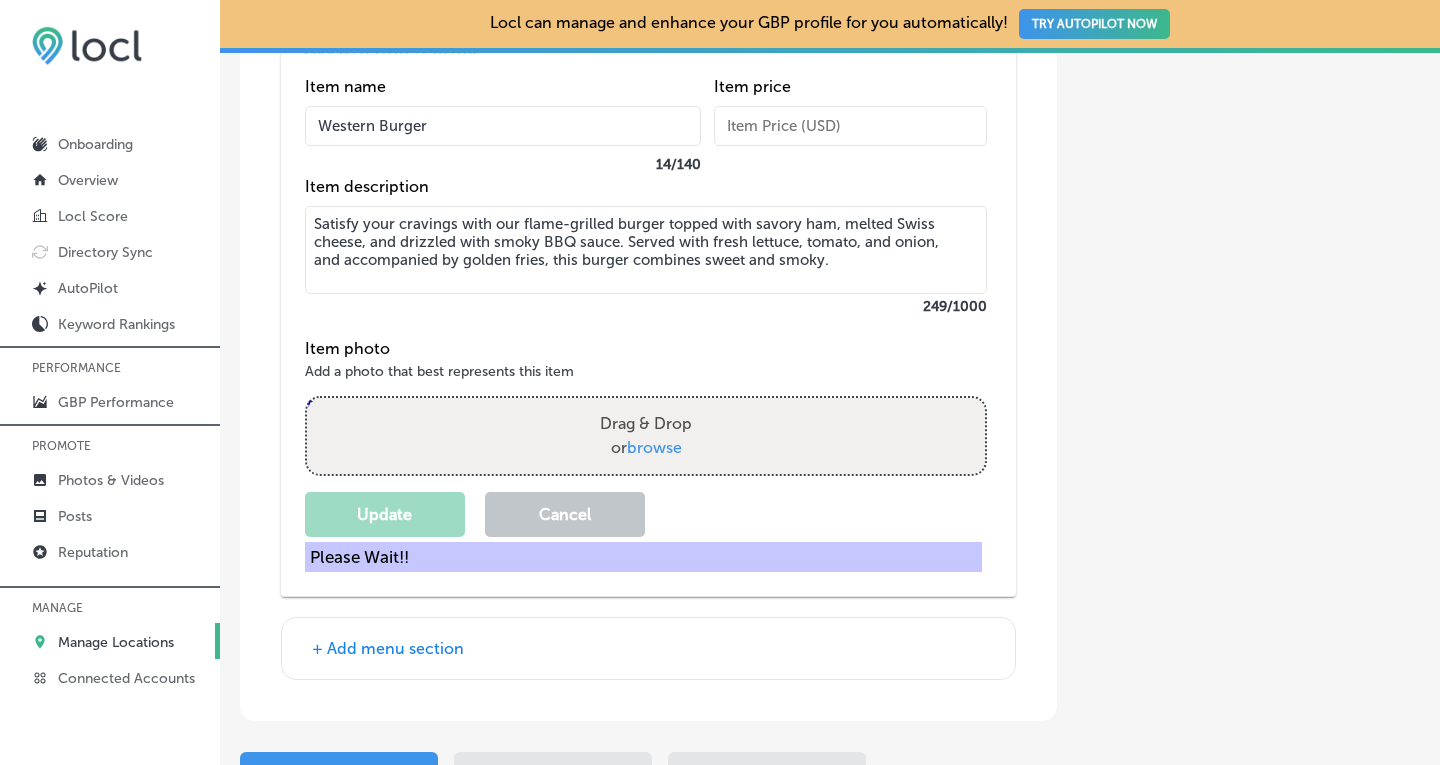 scroll, scrollTop: 7483, scrollLeft: 0, axis: vertical 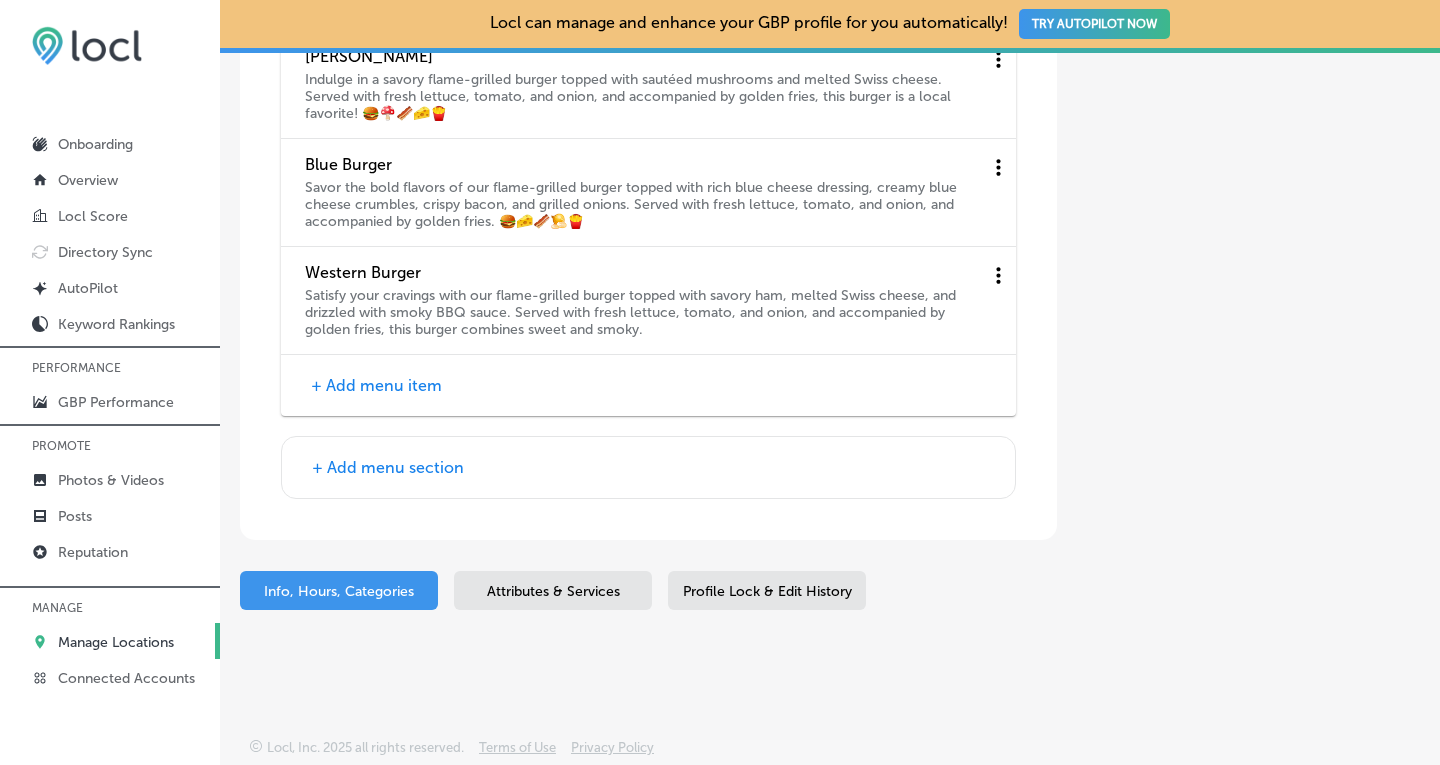 click on "+ Add menu item" at bounding box center (376, 385) 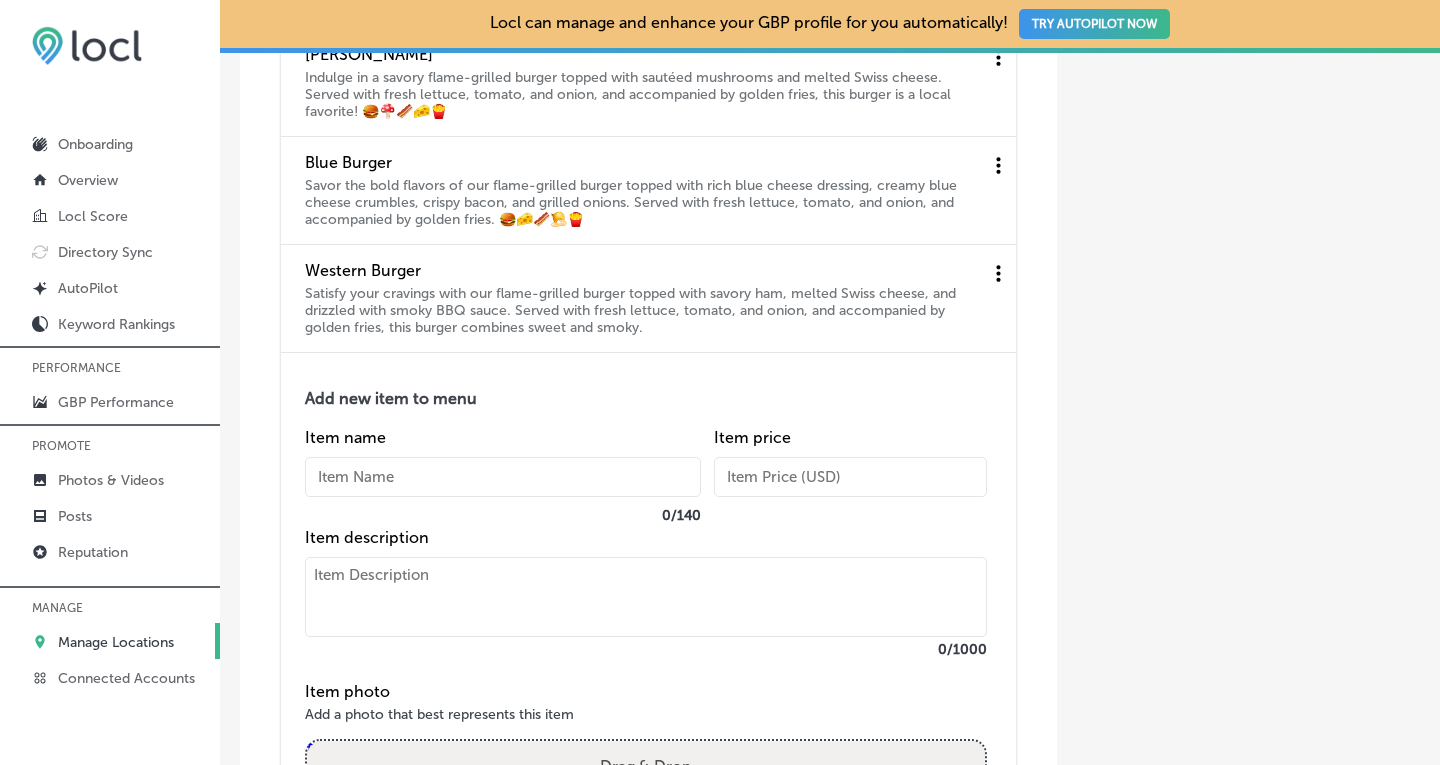 click at bounding box center [503, 477] 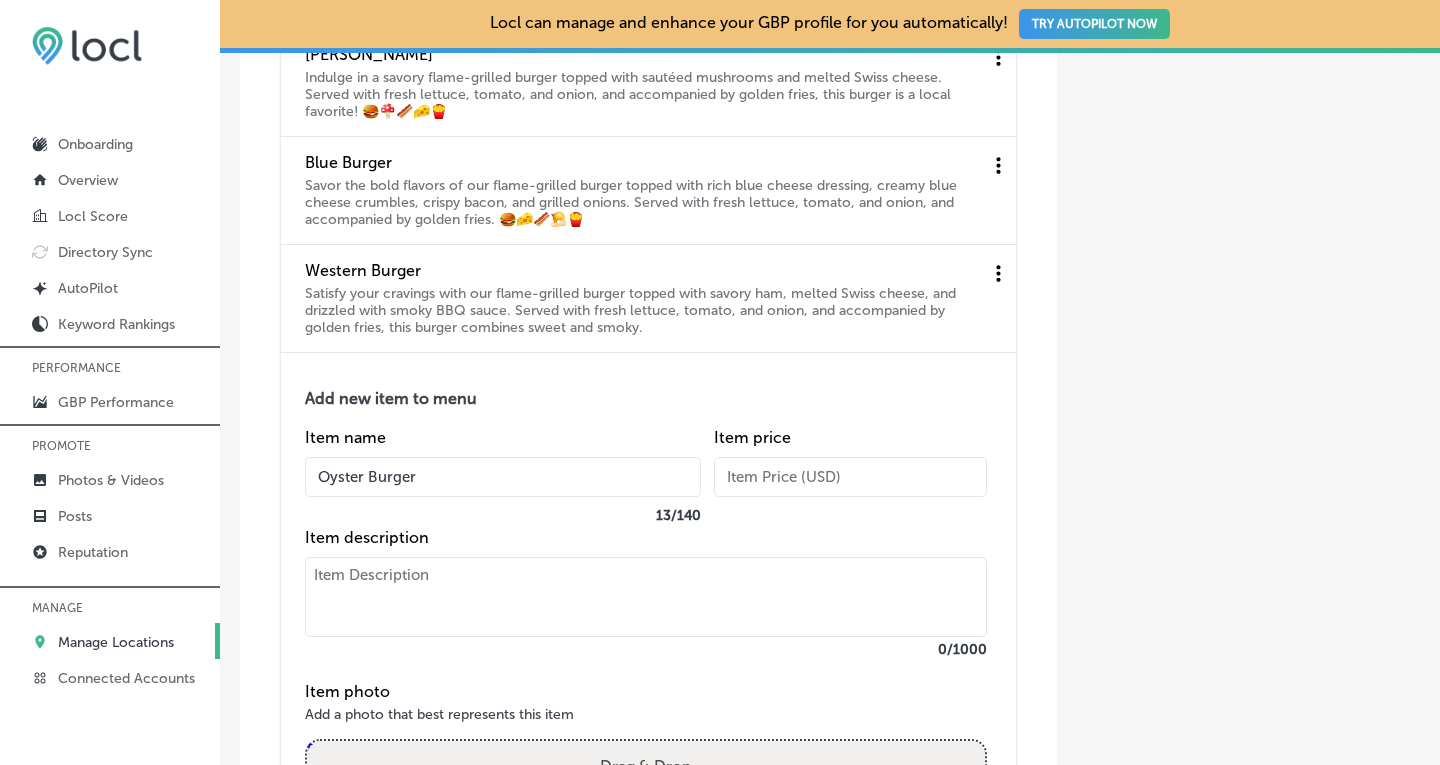 type on "Oyster Burger" 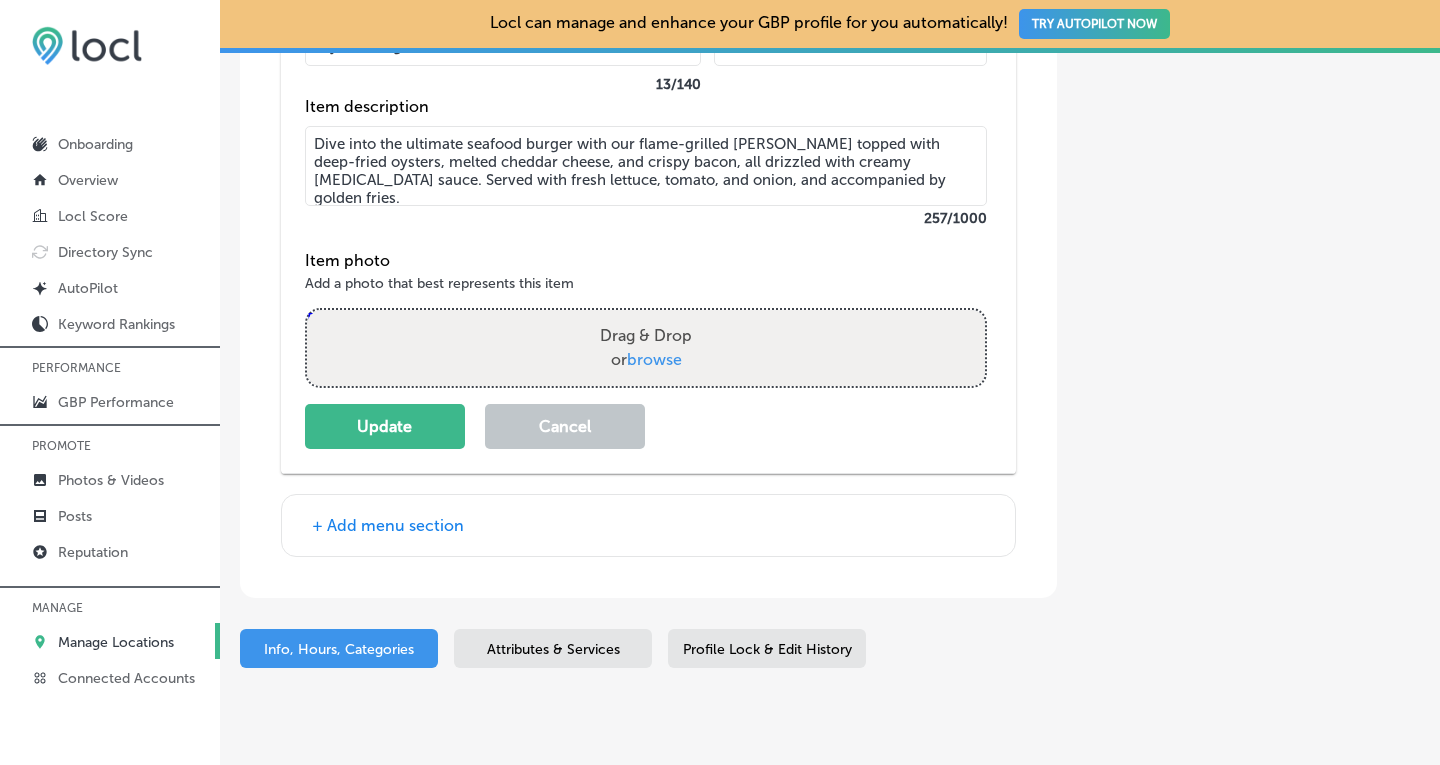scroll, scrollTop: 7926, scrollLeft: 0, axis: vertical 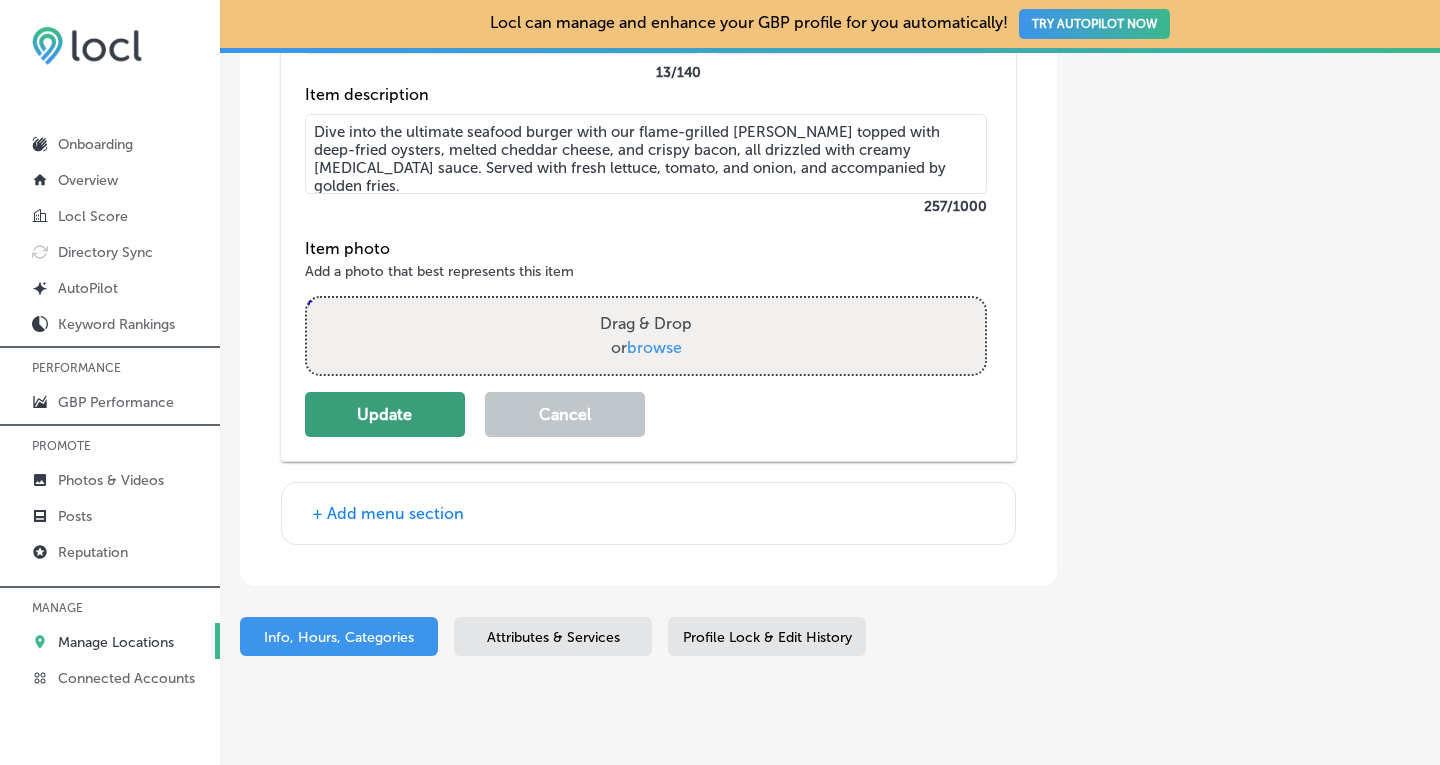 type on "Dive into the ultimate seafood burger with our flame-grilled [PERSON_NAME] topped with deep-fried oysters, melted cheddar cheese, and crispy bacon, all drizzled with creamy [MEDICAL_DATA] sauce. Served with fresh lettuce, tomato, and onion, and accompanied by golden fries." 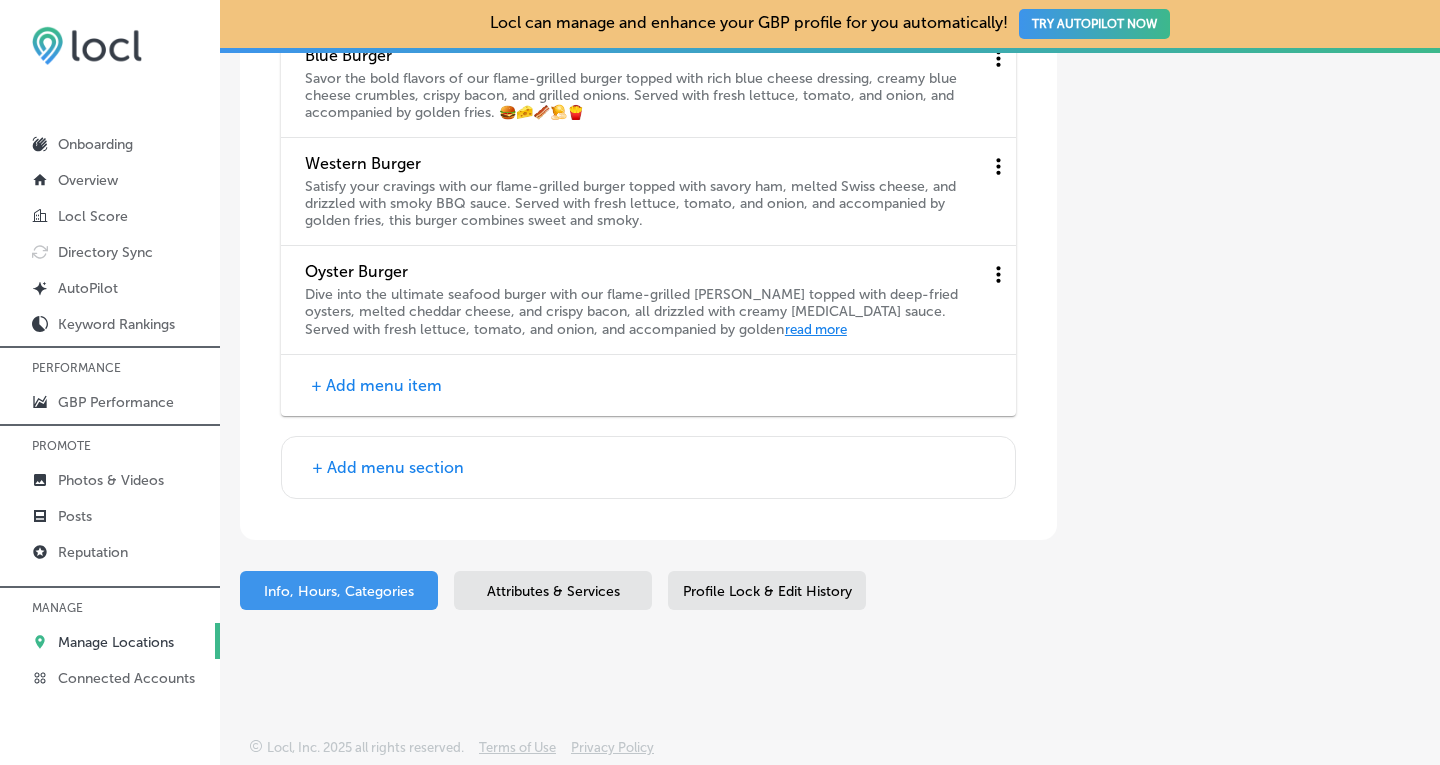 scroll, scrollTop: 7591, scrollLeft: 0, axis: vertical 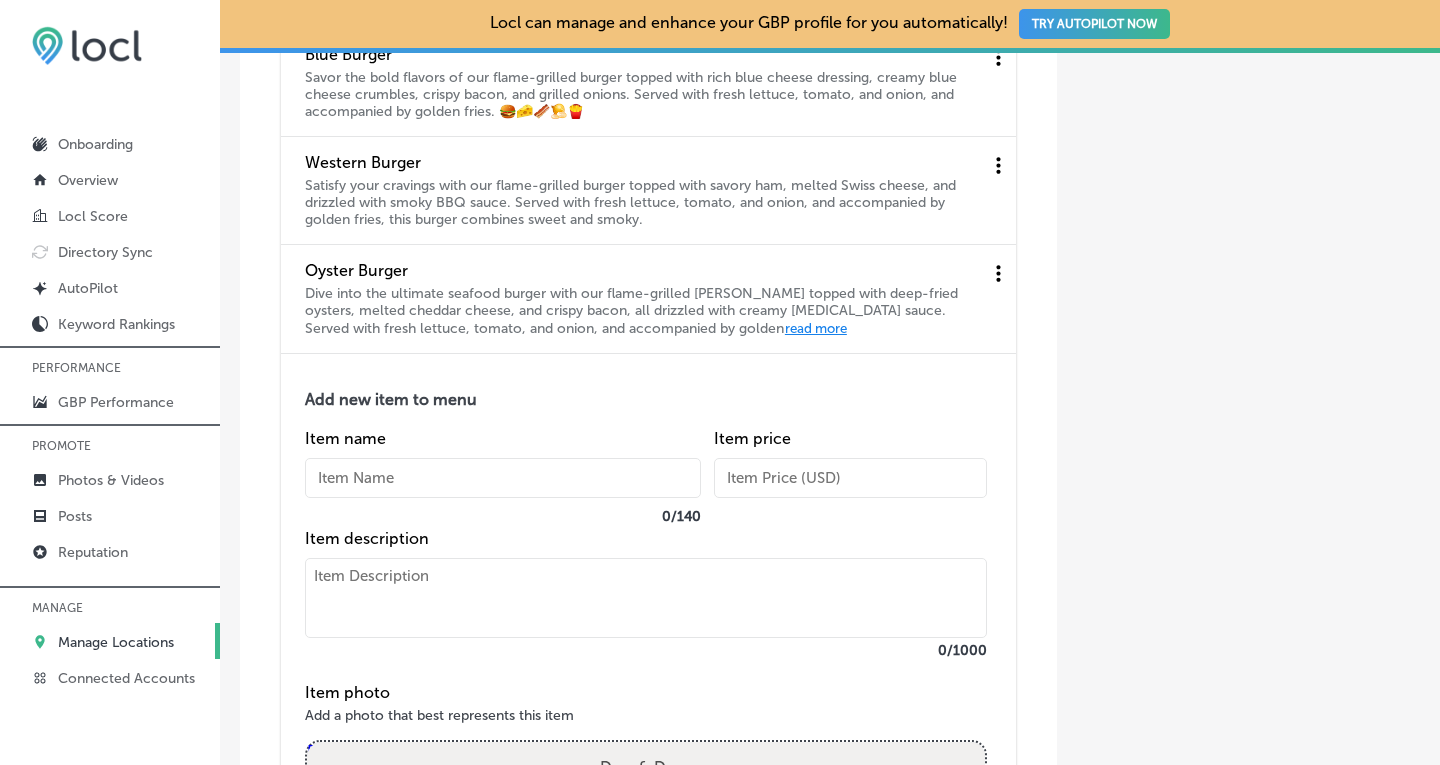 click at bounding box center [503, 478] 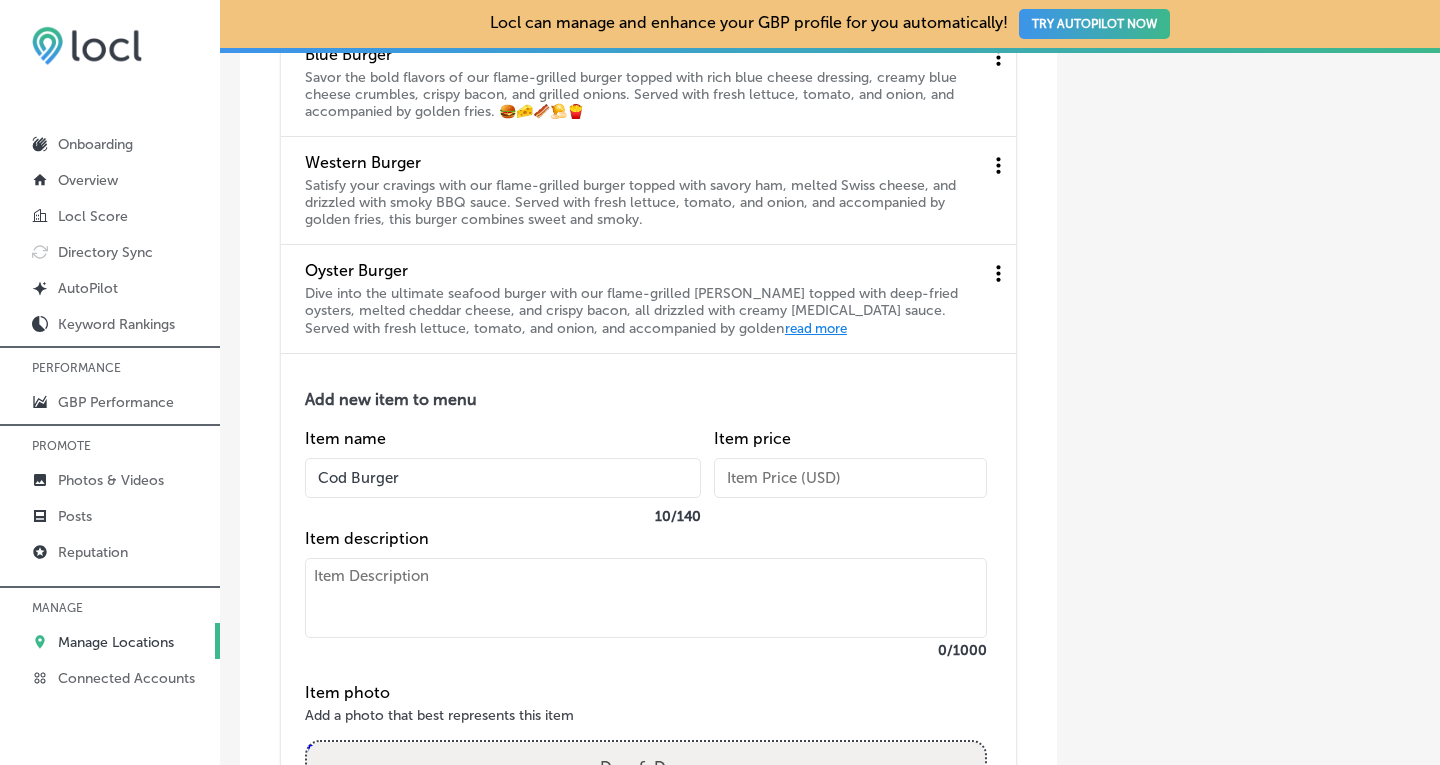 type on "Cod Burger" 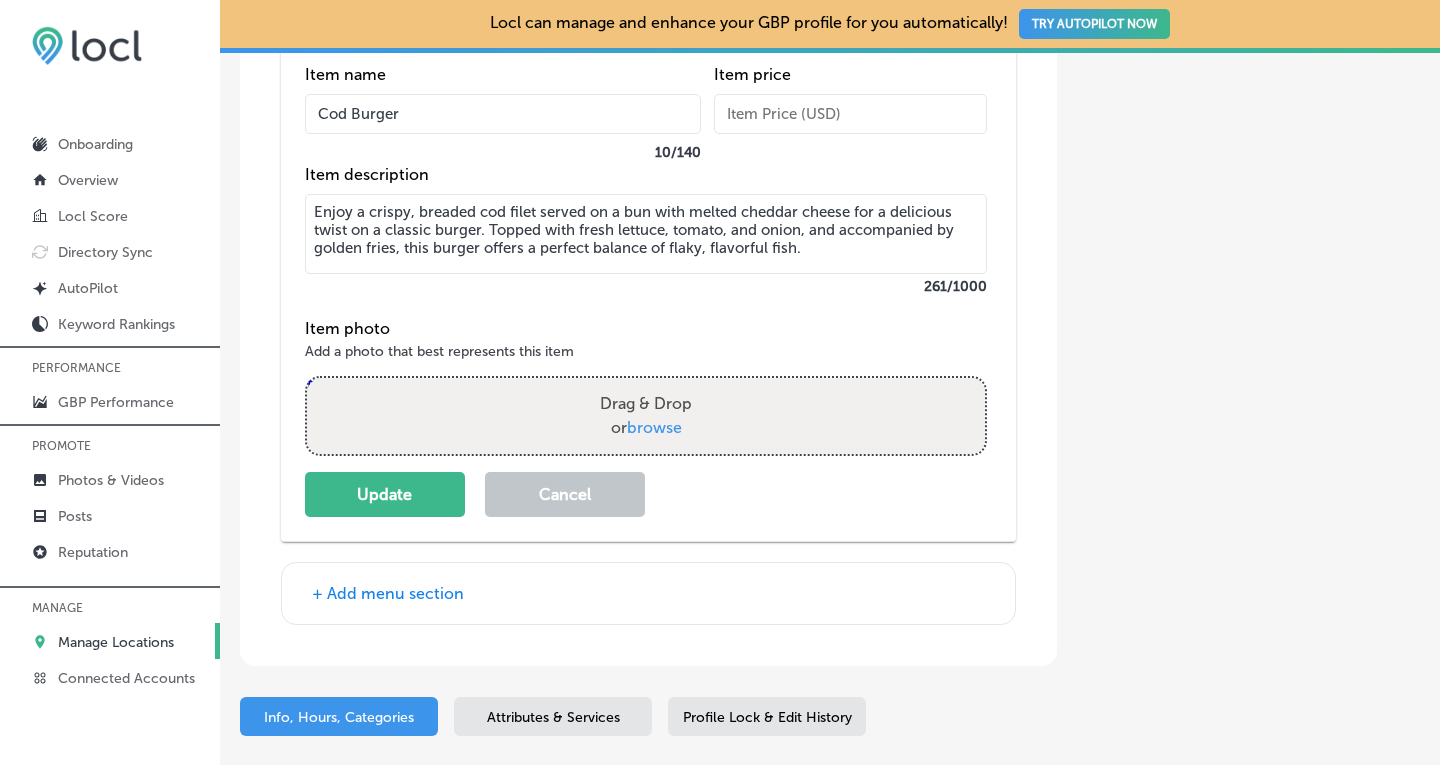 scroll, scrollTop: 7973, scrollLeft: 0, axis: vertical 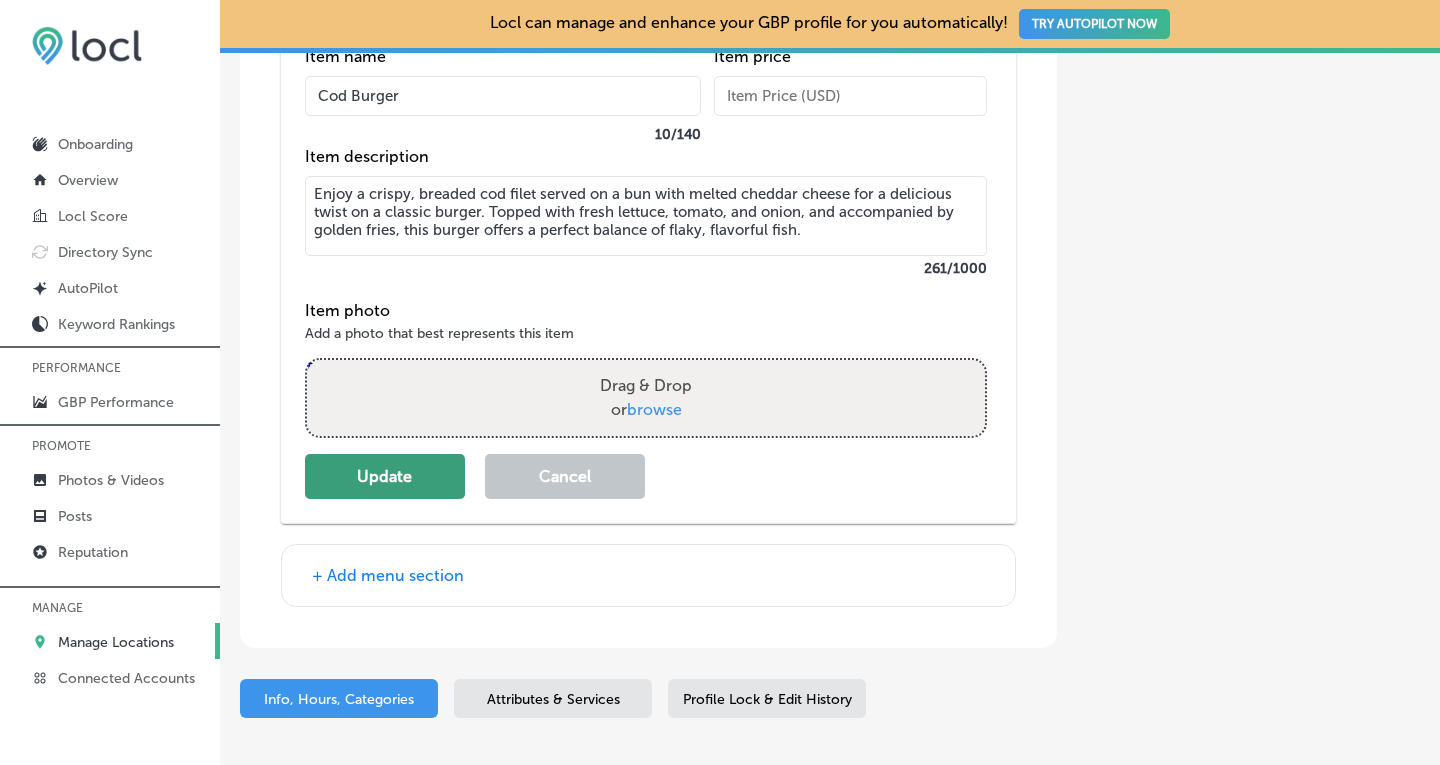 type on "Enjoy a crispy, breaded cod filet served on a bun with melted cheddar cheese for a delicious twist on a classic burger. Topped with fresh lettuce, tomato, and onion, and accompanied by golden fries, this burger offers a perfect balance of flaky, flavorful fish." 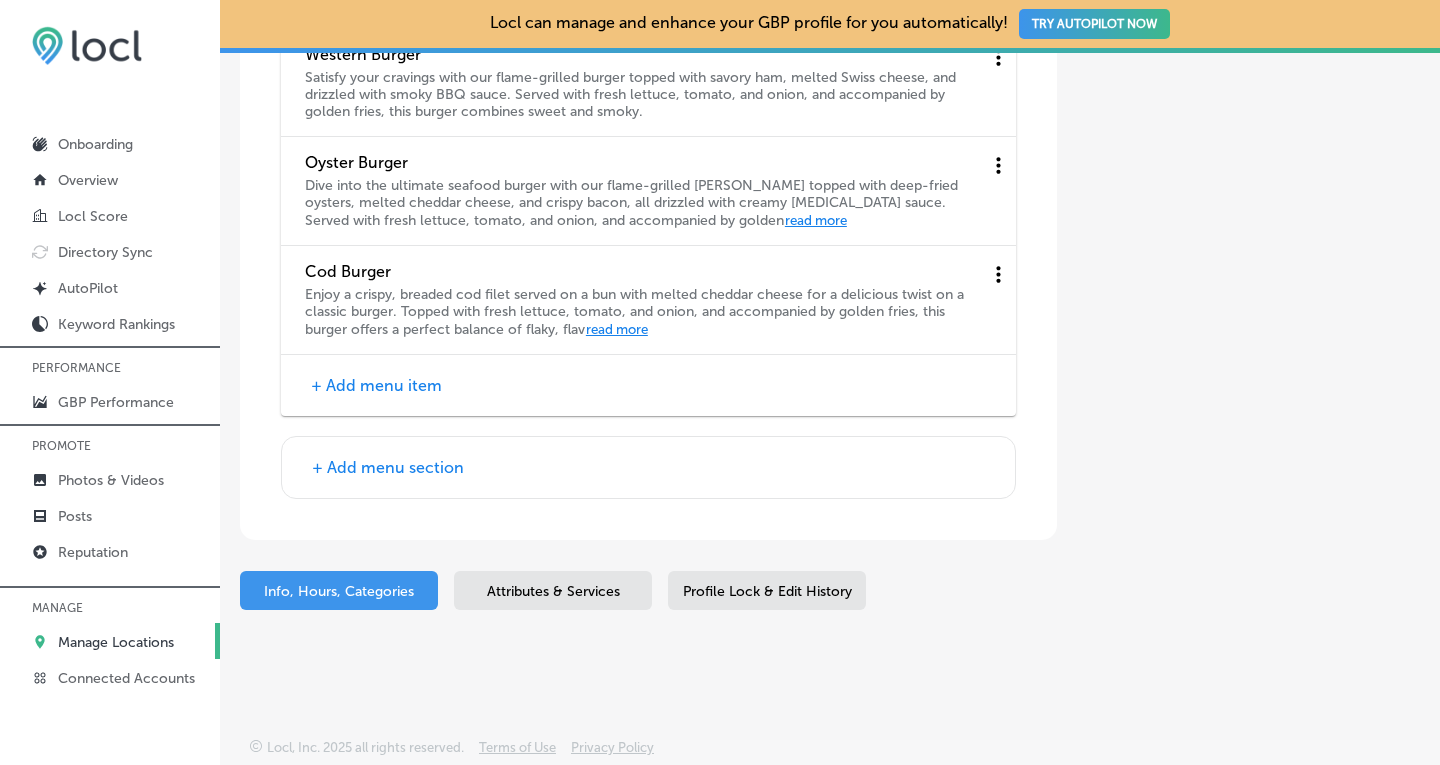 scroll, scrollTop: 7699, scrollLeft: 0, axis: vertical 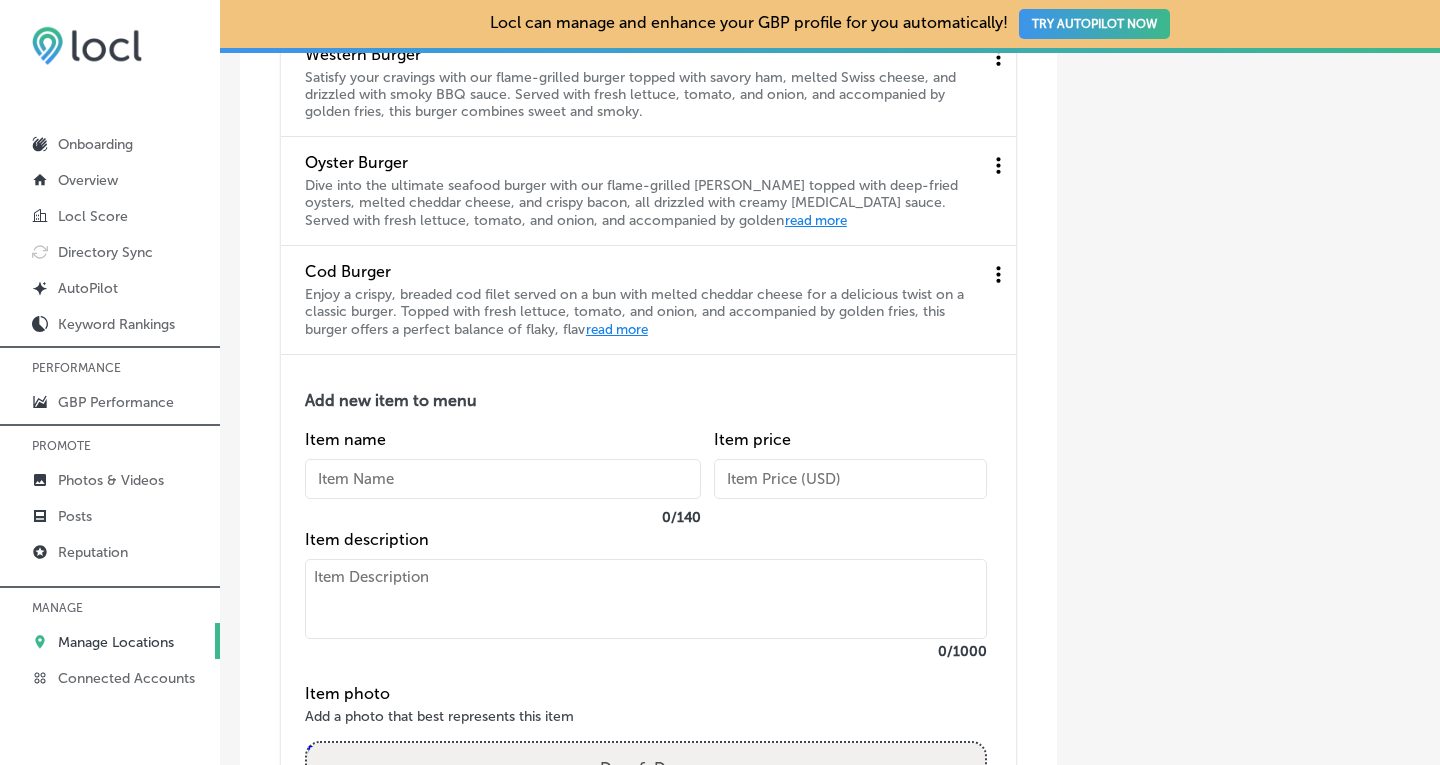 click at bounding box center [503, 479] 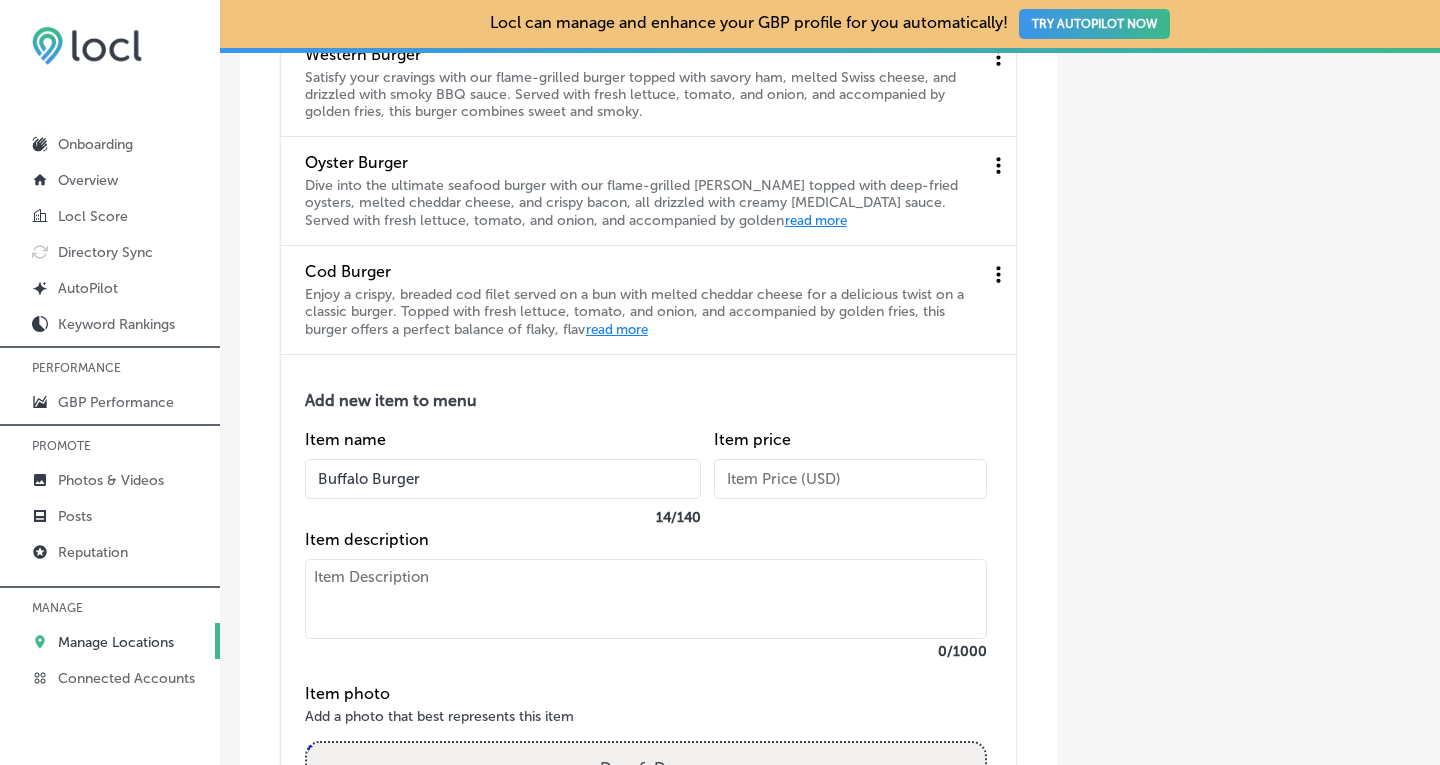 type on "Buffalo Burger" 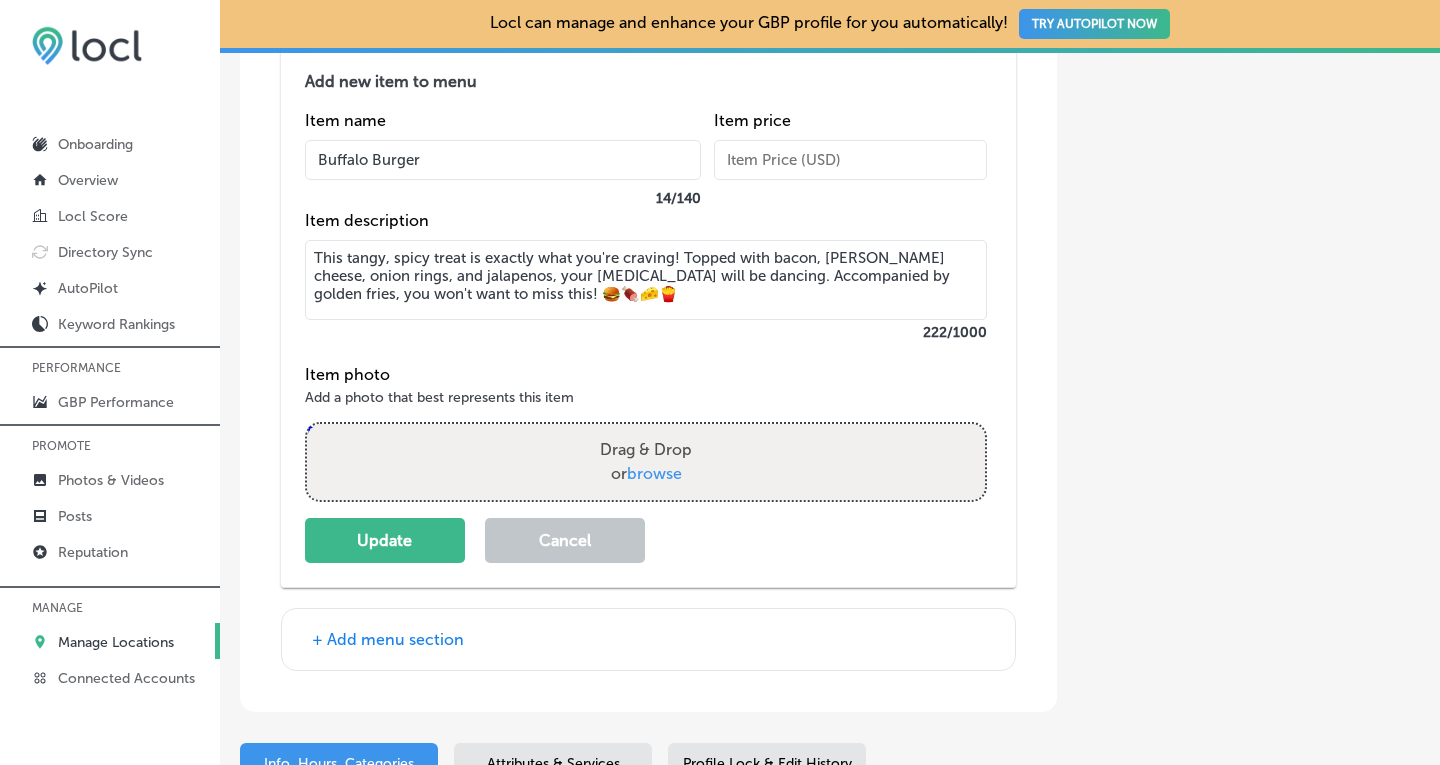scroll, scrollTop: 8025, scrollLeft: 0, axis: vertical 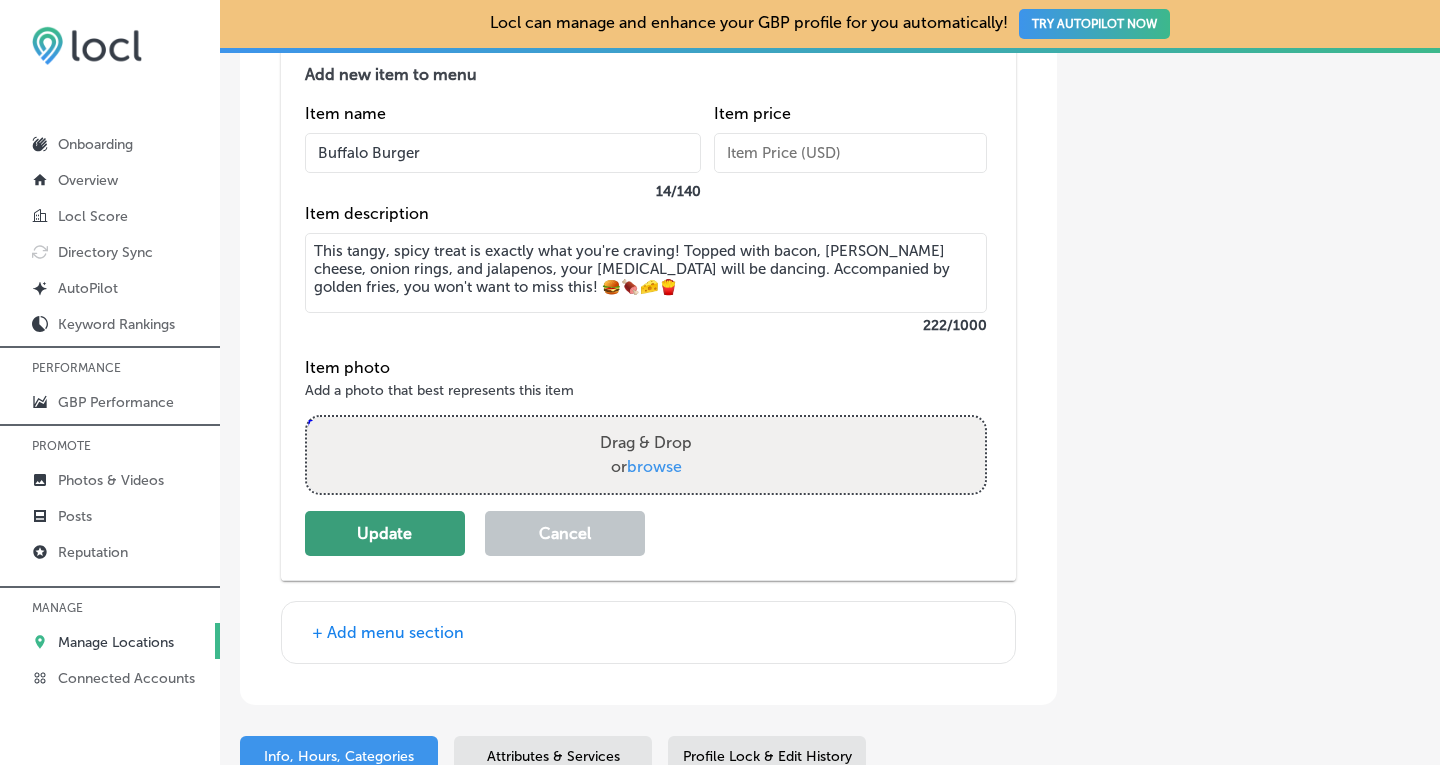 type on "This tangy, spicy treat is exactly what you're craving! Topped with bacon, [PERSON_NAME] cheese, onion rings, and jalapenos, your [MEDICAL_DATA] will be dancing. Accompanied by golden fries, you won't want to miss this! 🍔🍖🧀🍟" 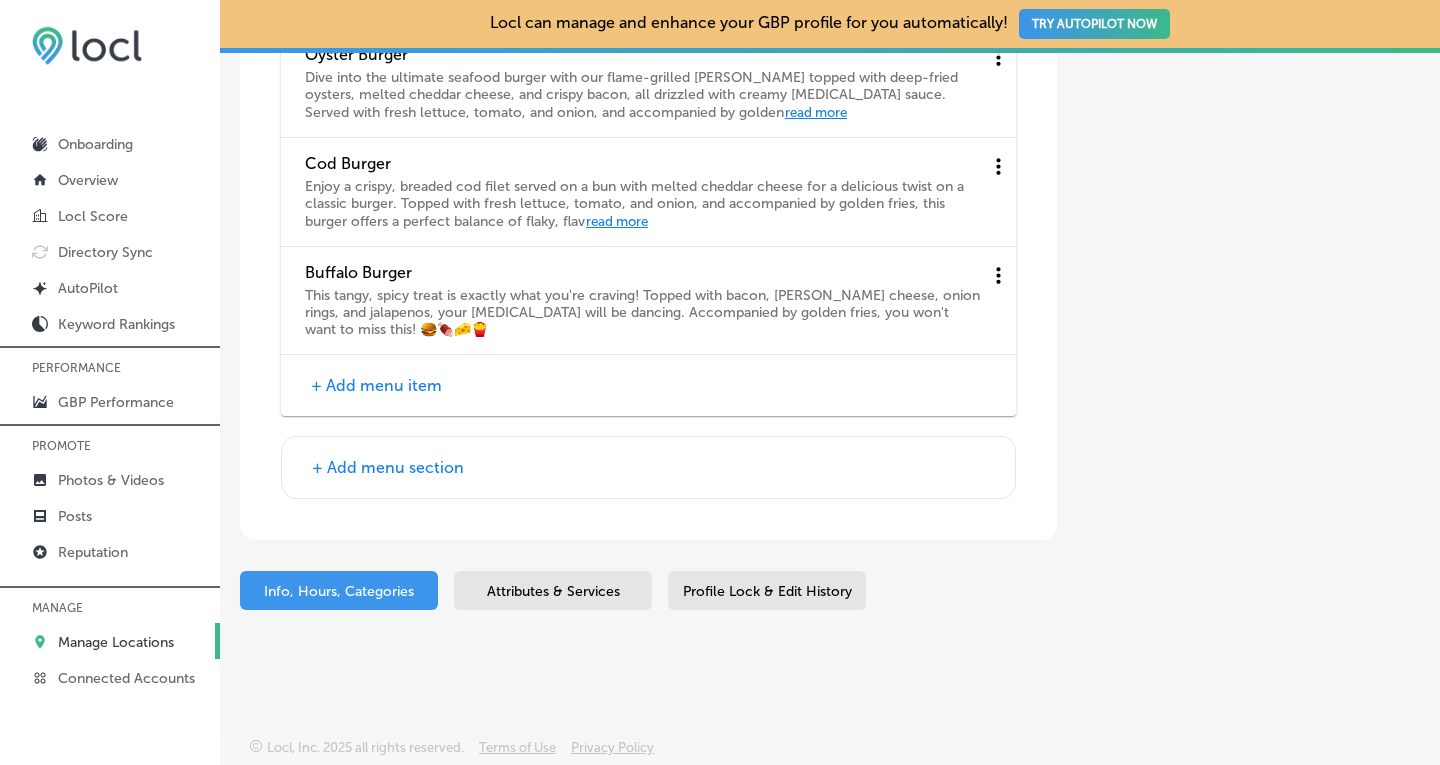 scroll, scrollTop: 7807, scrollLeft: 0, axis: vertical 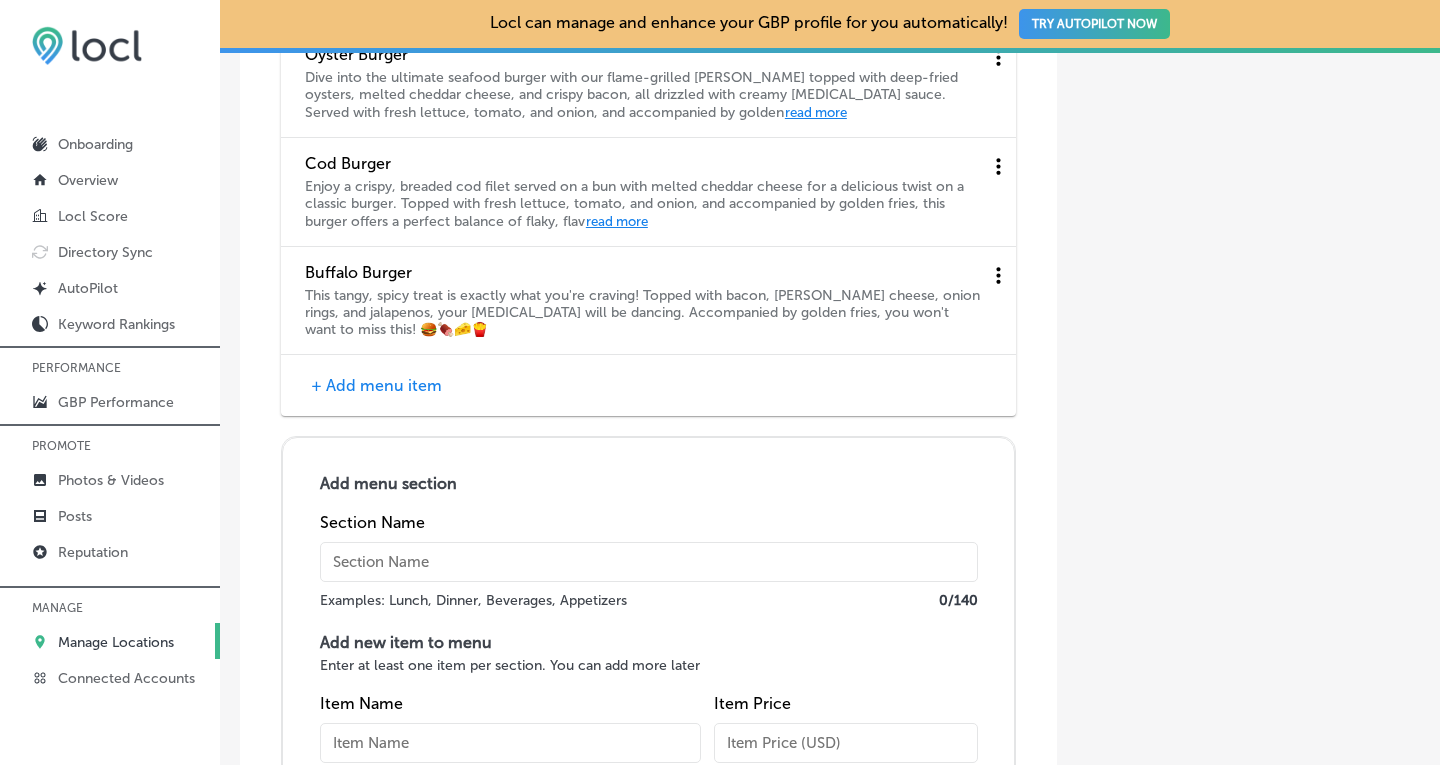 click at bounding box center (649, 562) 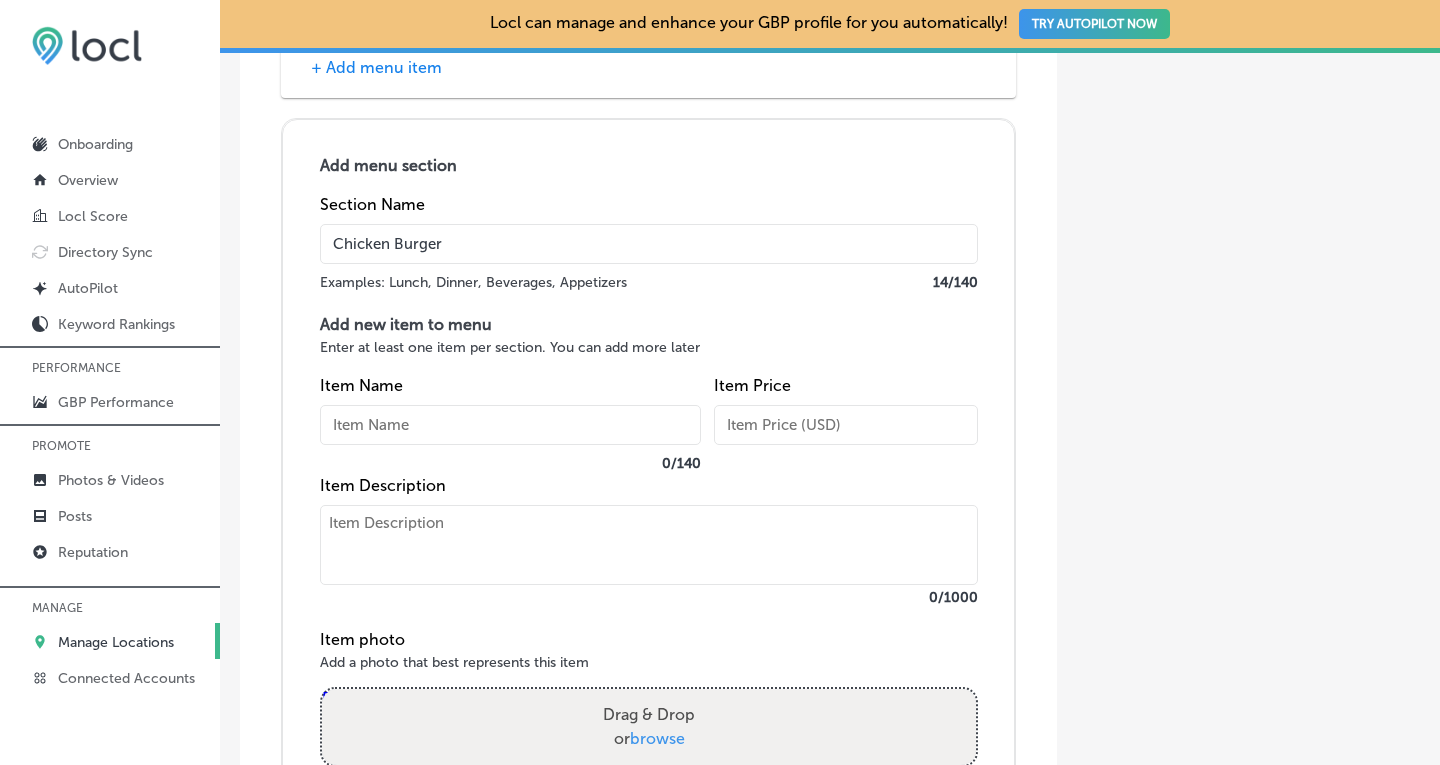 scroll, scrollTop: 8144, scrollLeft: 0, axis: vertical 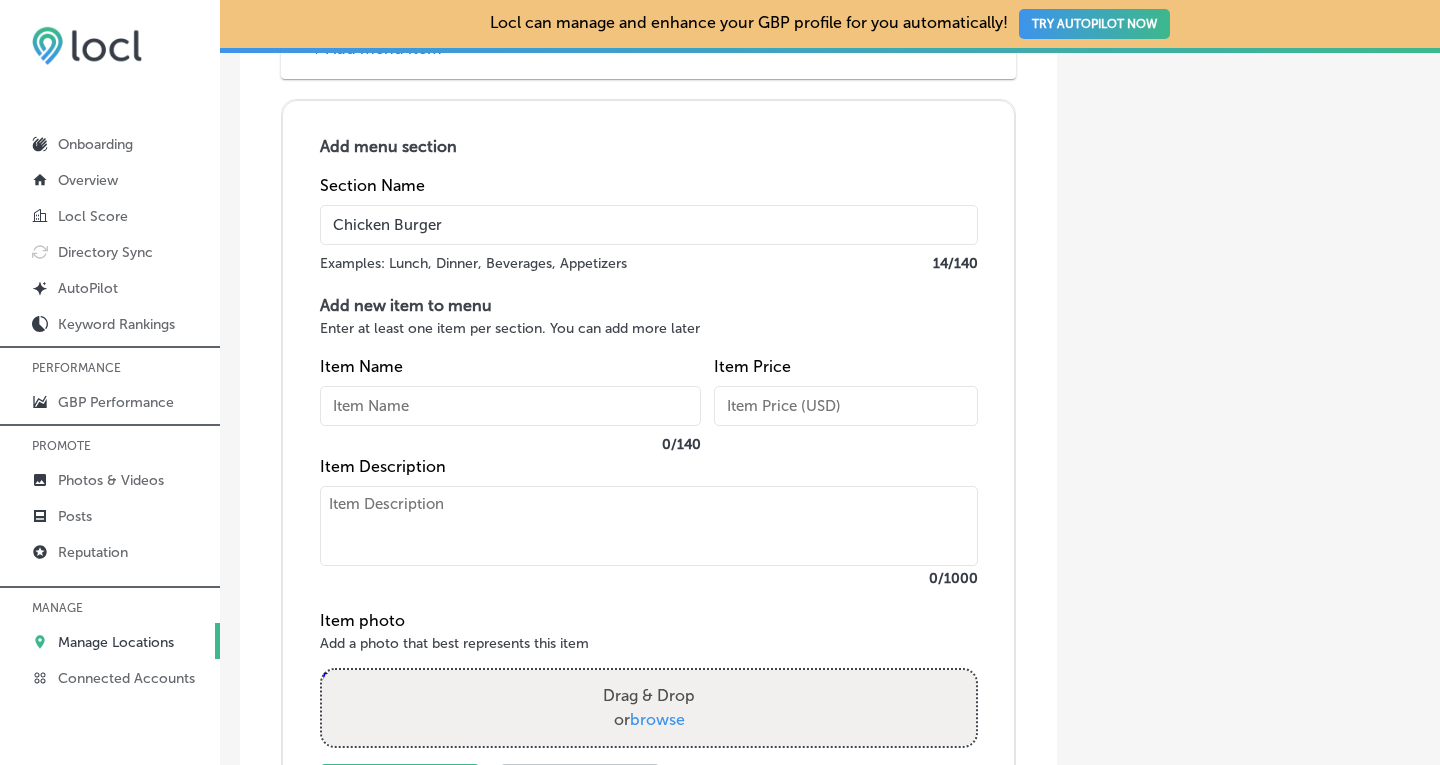 type on "Chicken Burger" 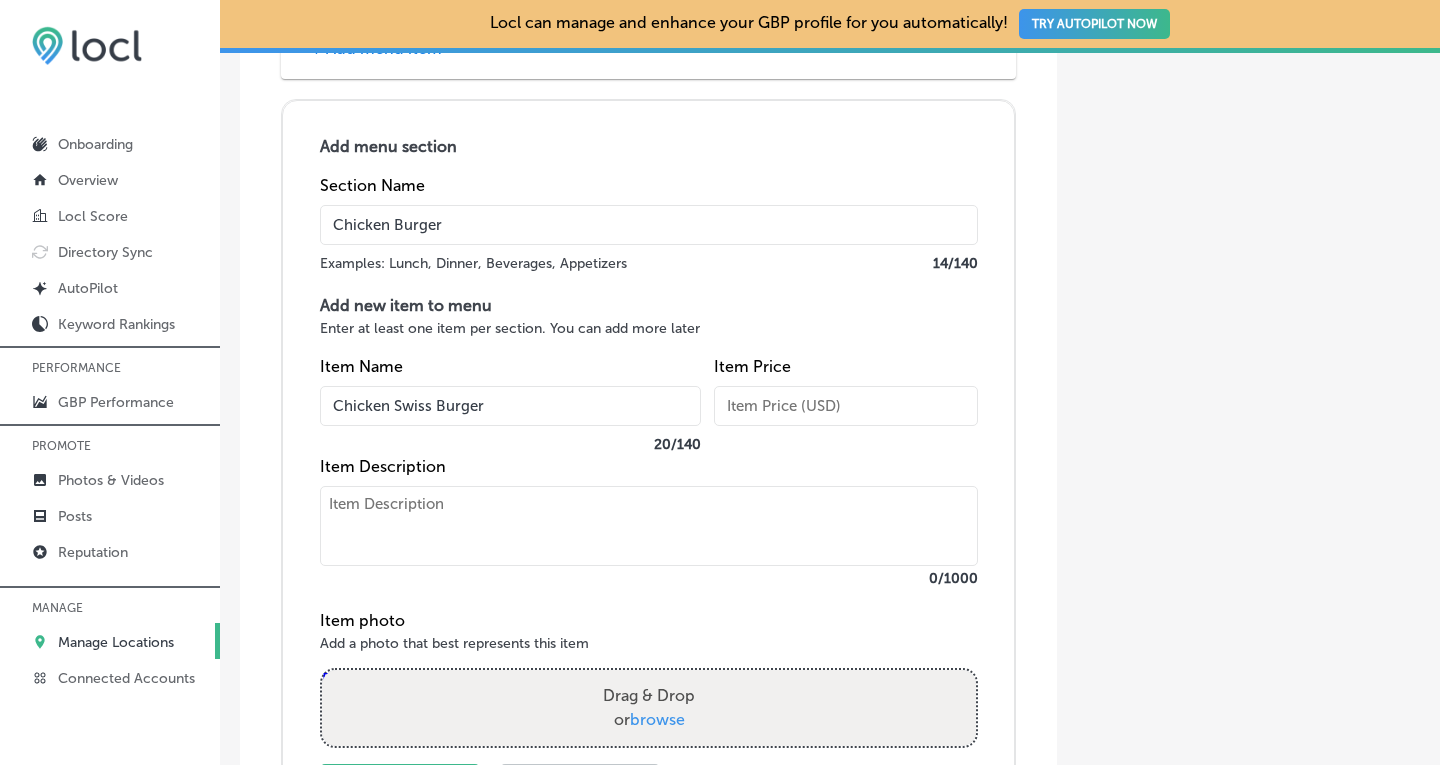 type on "Chicken Swiss Burger" 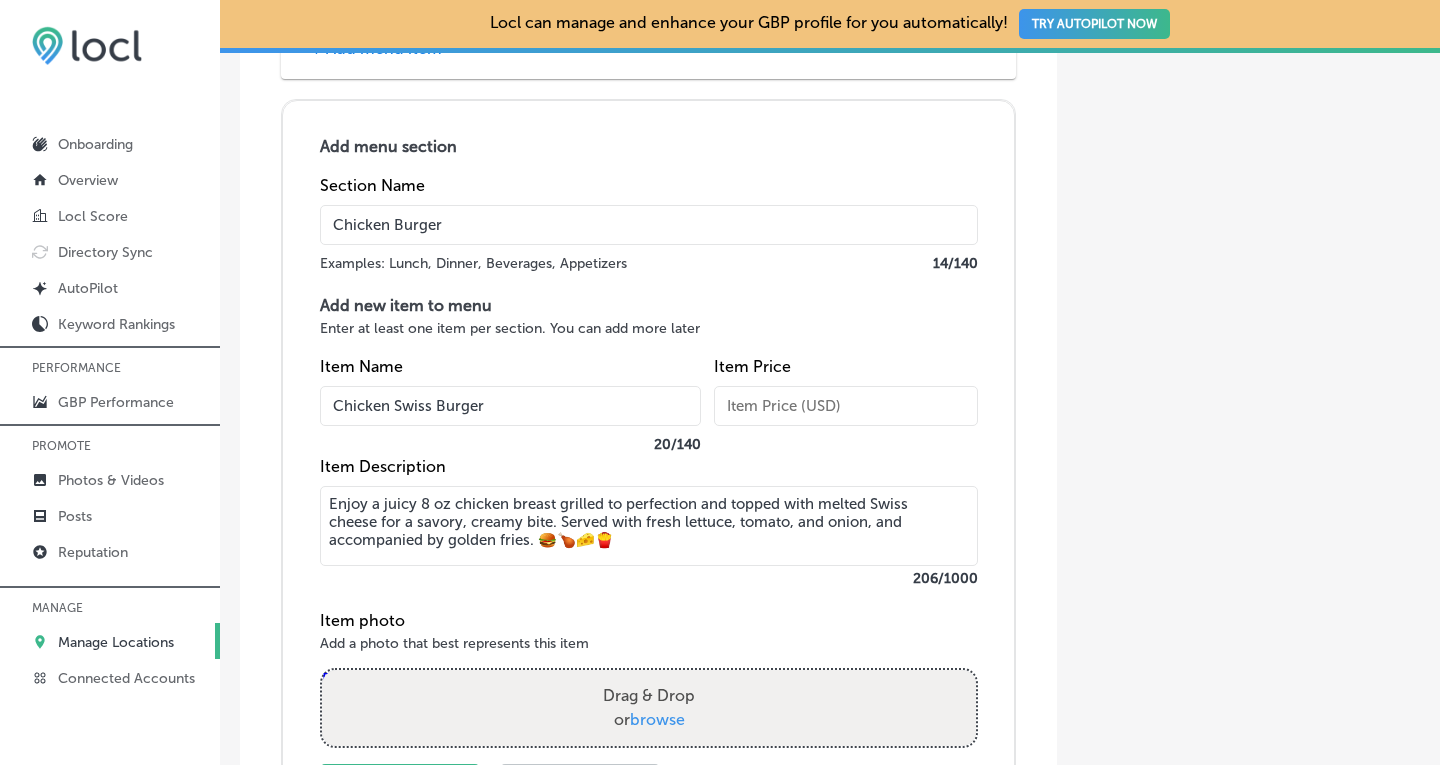 type on "Enjoy a juicy 8 oz chicken breast grilled to perfection and topped with melted Swiss cheese for a savory, creamy bite. Served with fresh lettuce, tomato, and onion, and accompanied by golden fries. 🍔🍗🧀🍟" 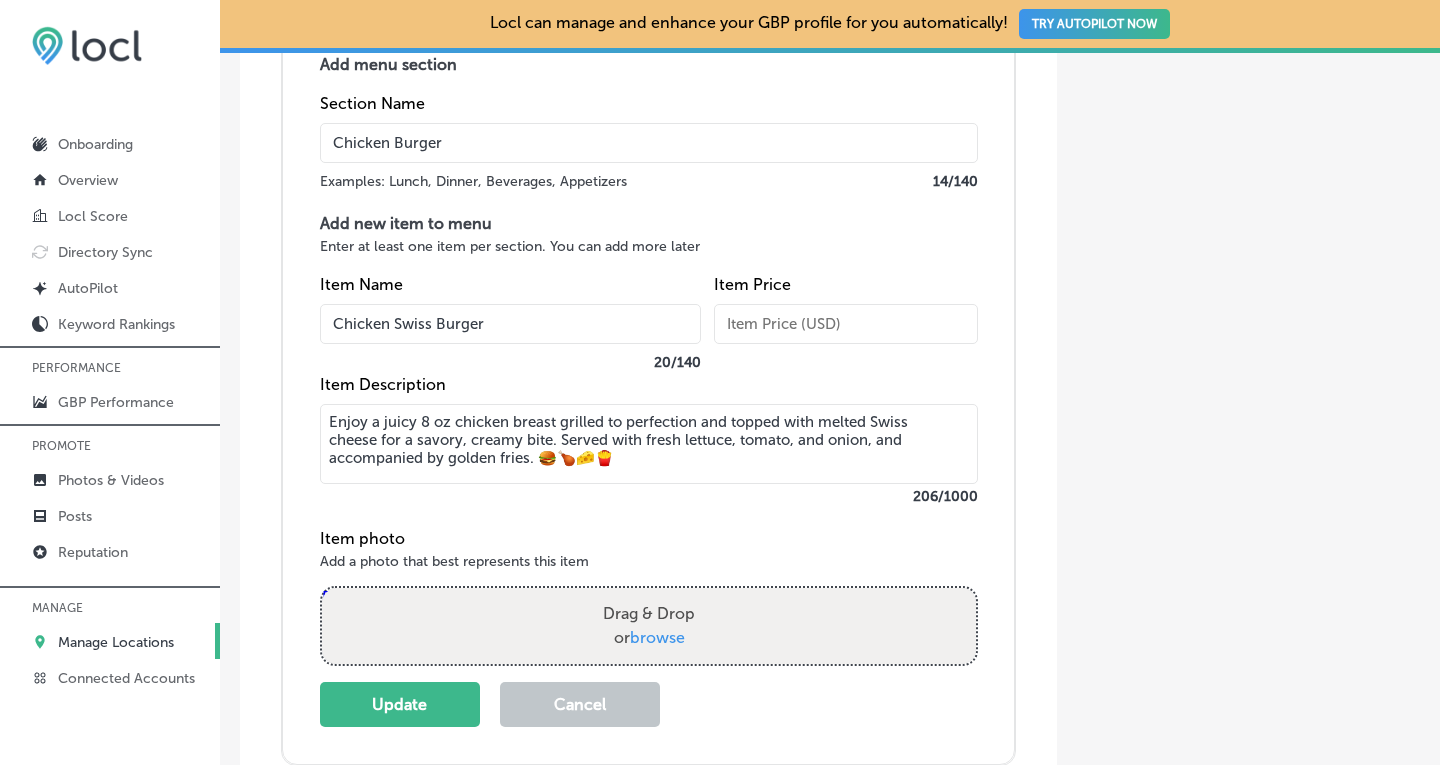 scroll, scrollTop: 8271, scrollLeft: 0, axis: vertical 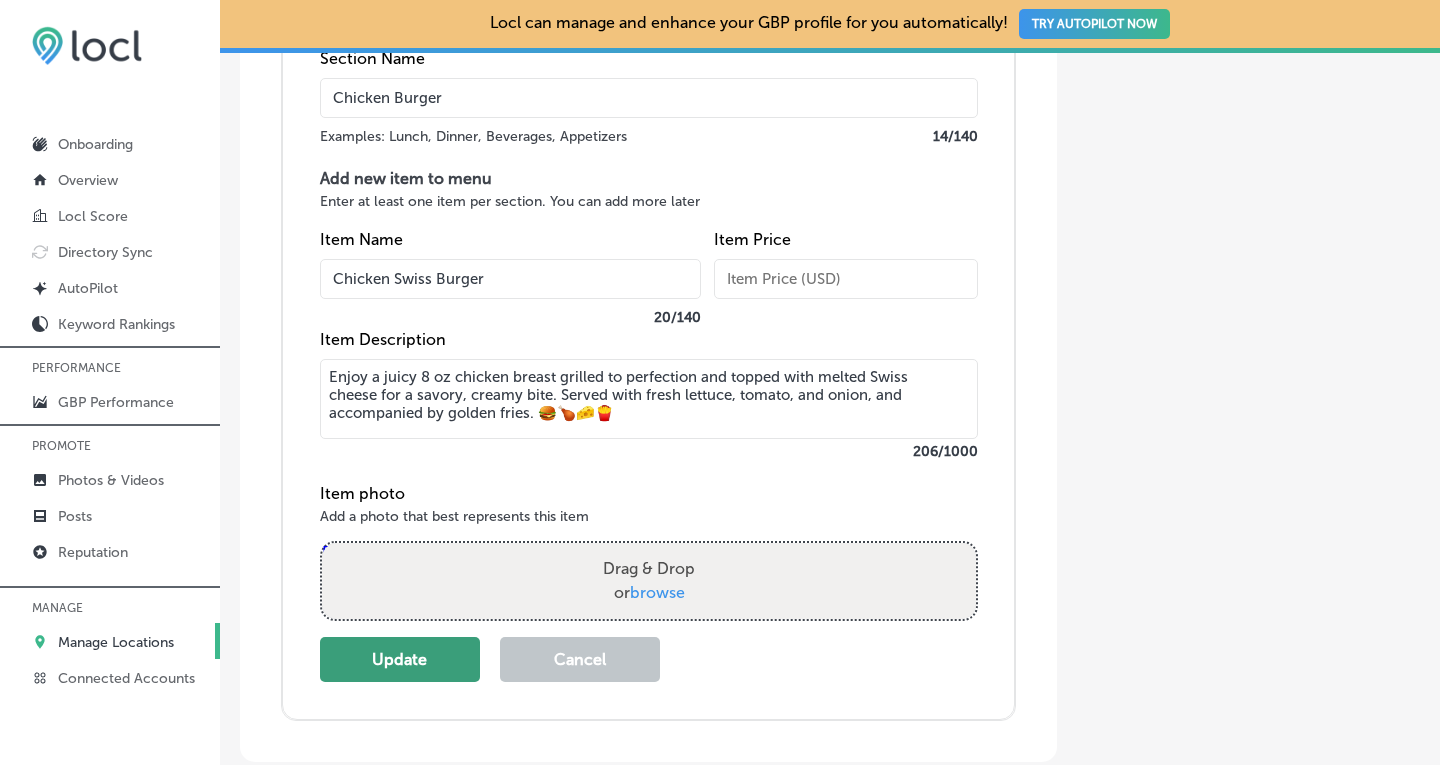 click on "Update" at bounding box center (400, 659) 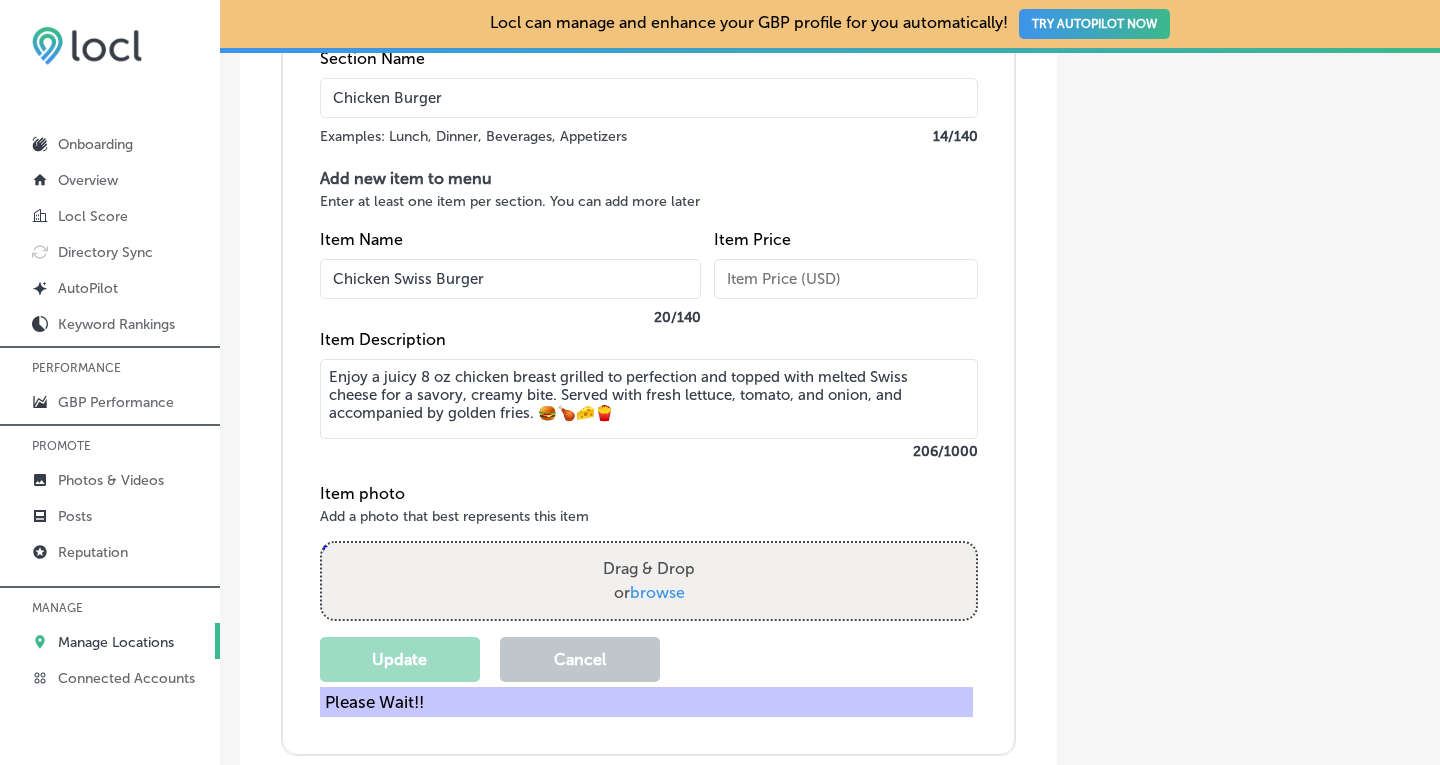 scroll, scrollTop: 8062, scrollLeft: 0, axis: vertical 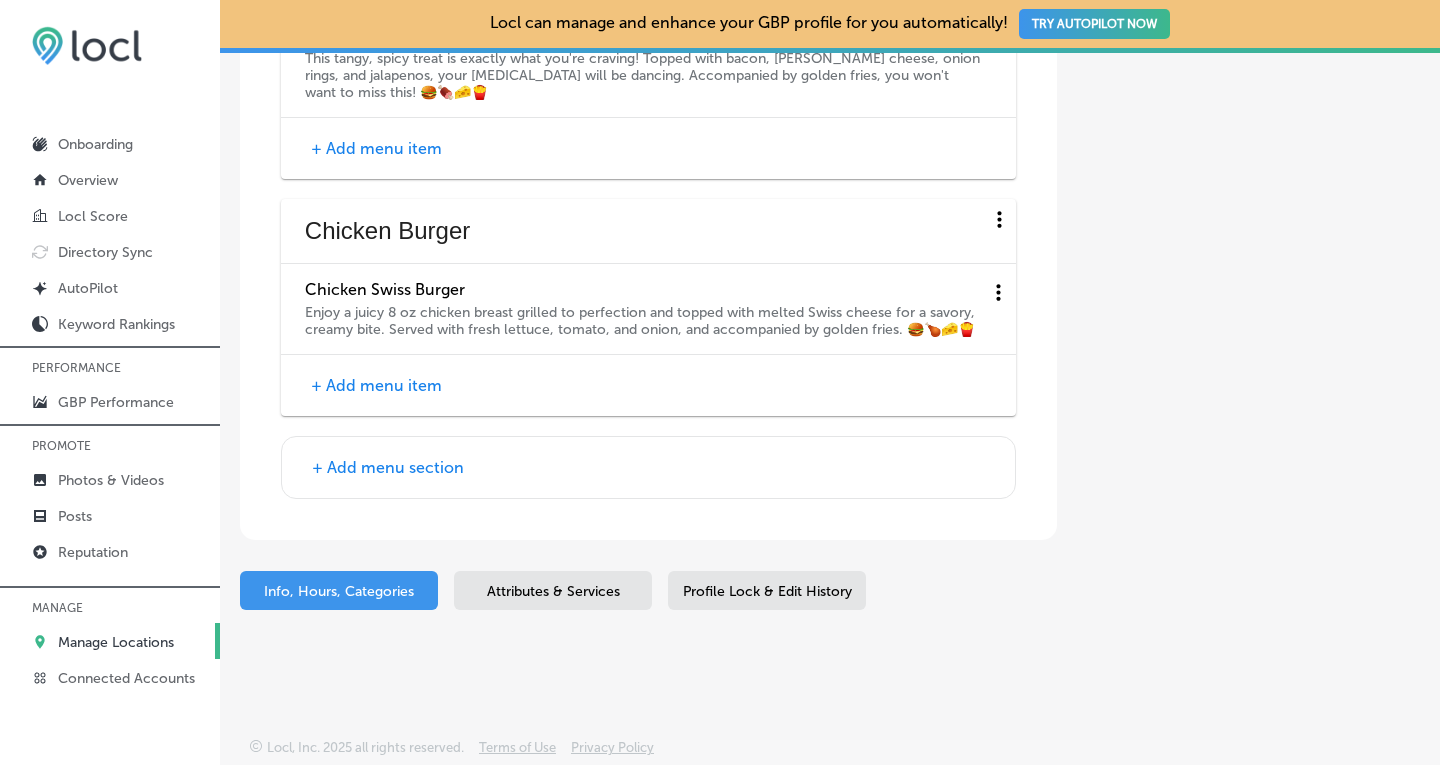 click on "+ Add menu item" at bounding box center (376, 385) 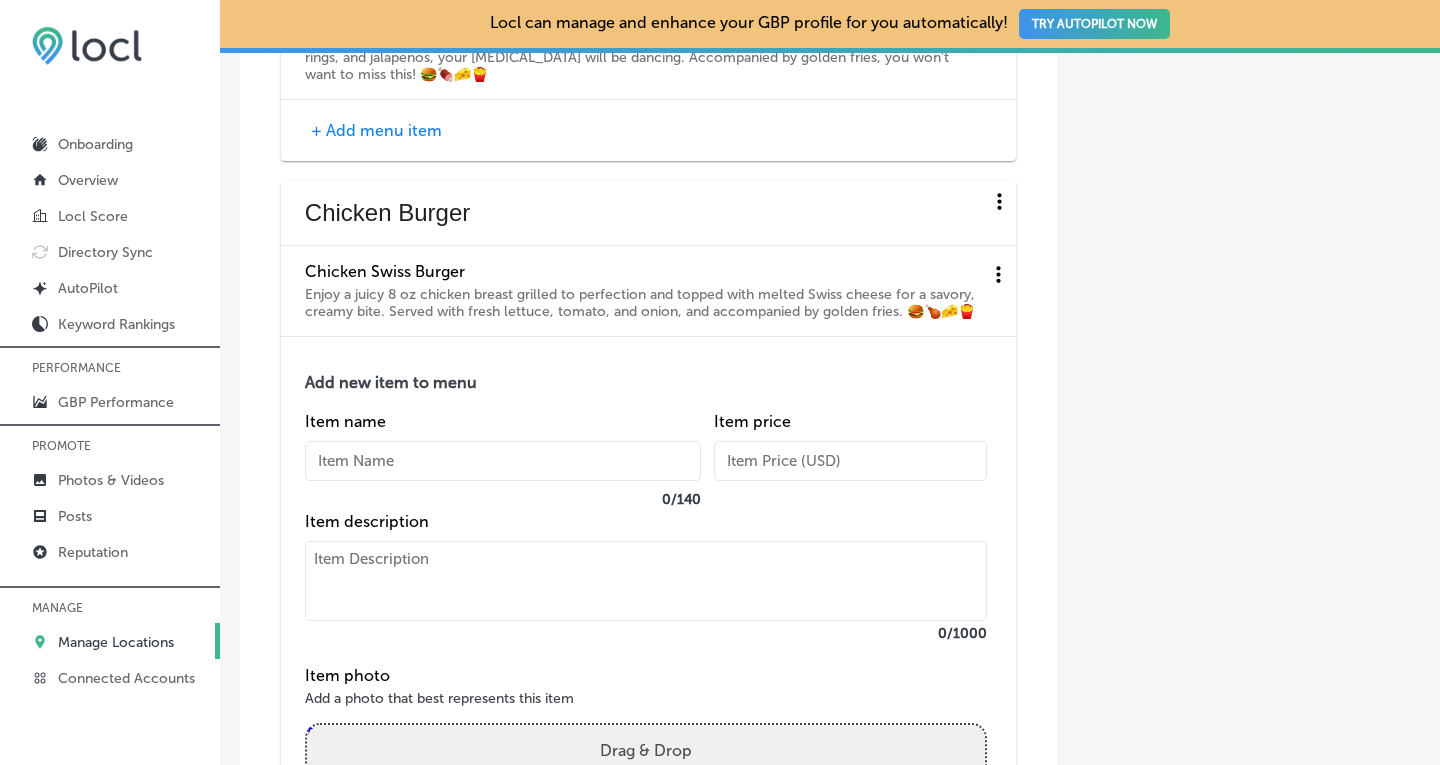 click at bounding box center [503, 461] 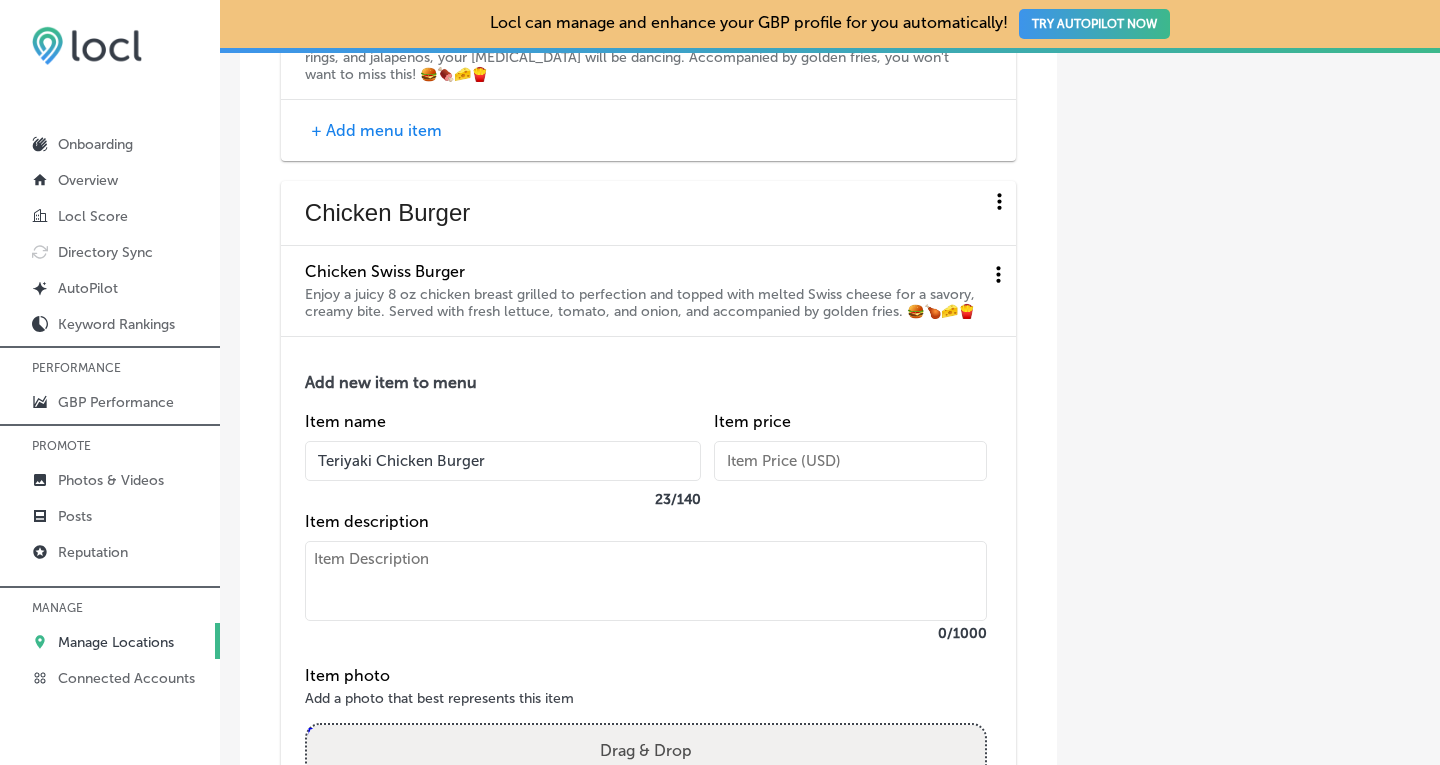 type on "Teriyaki Chicken Burger" 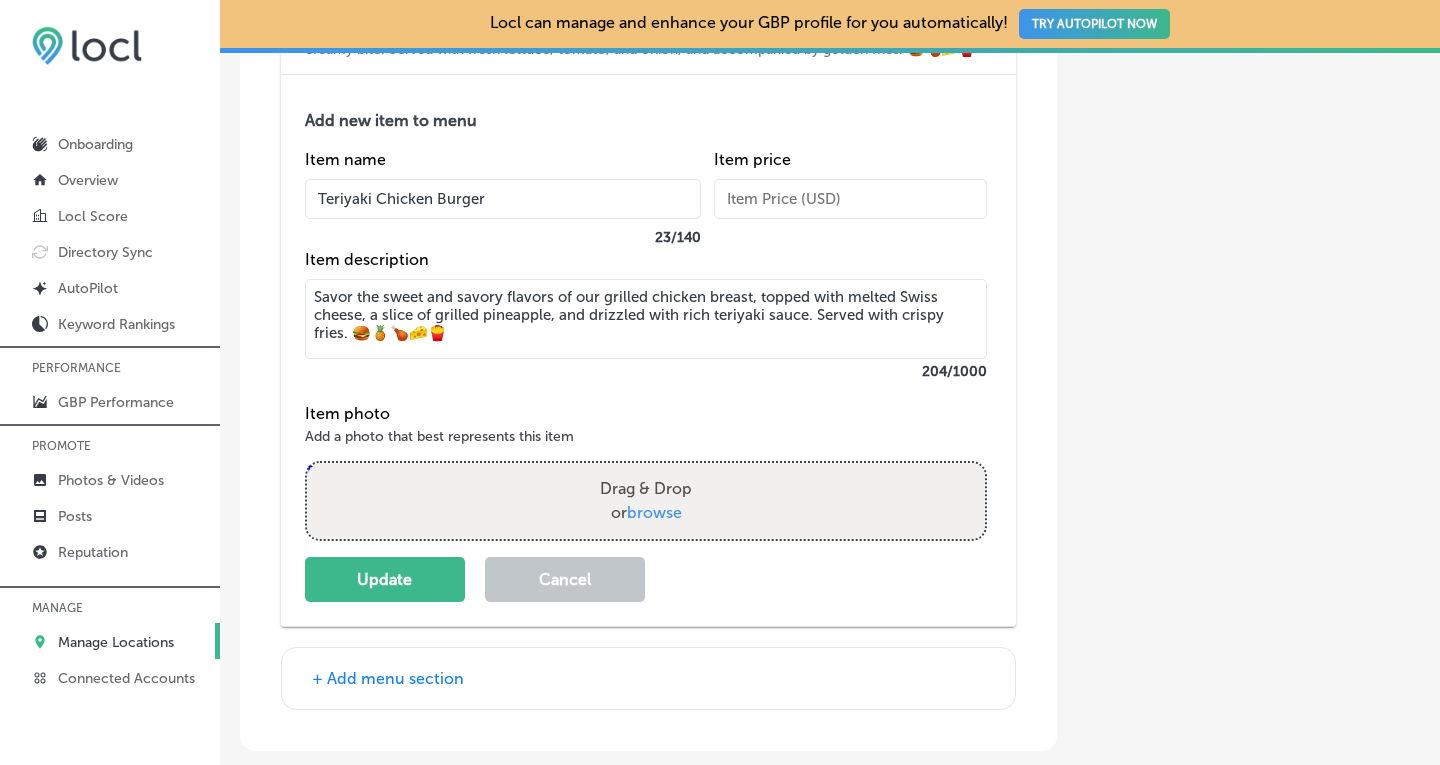 scroll, scrollTop: 8401, scrollLeft: 0, axis: vertical 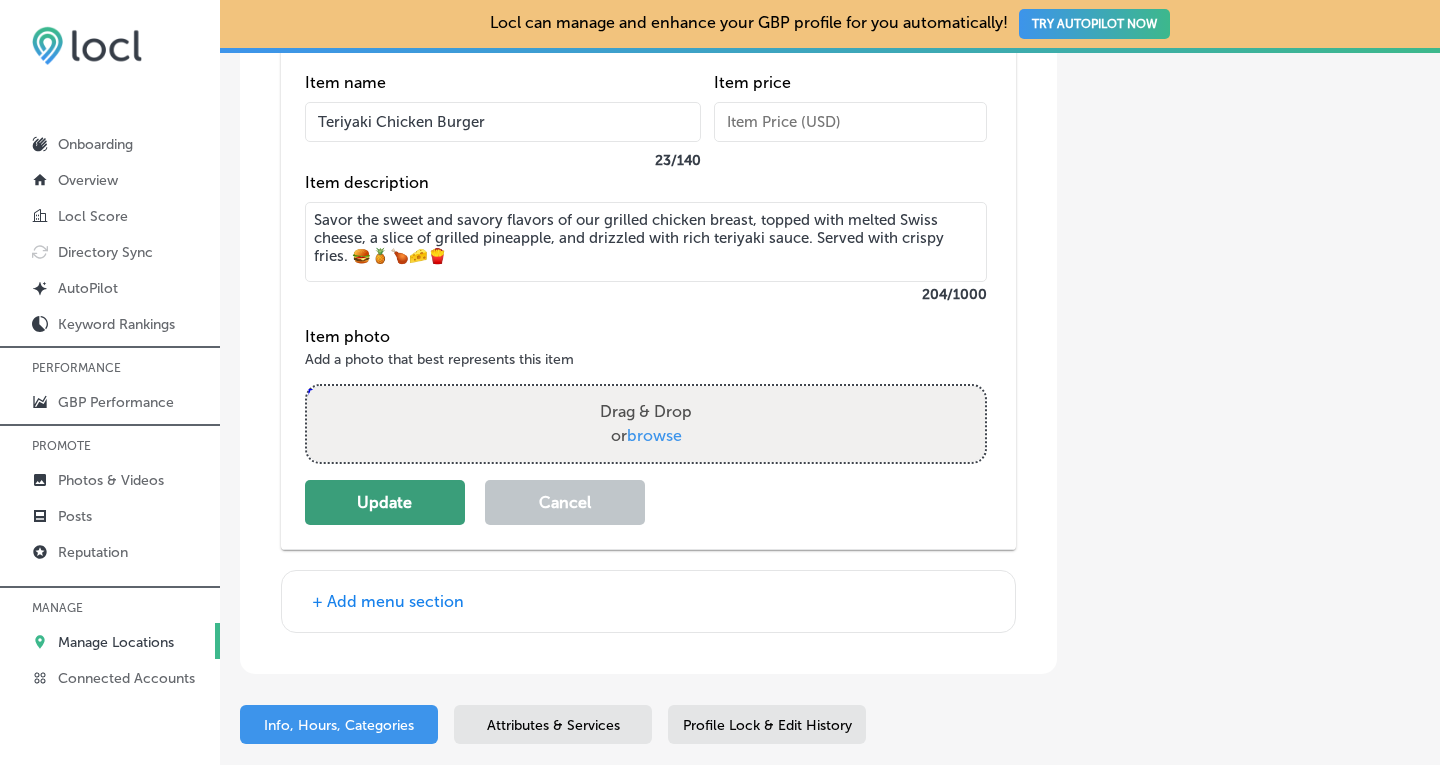 type on "Savor the sweet and savory flavors of our grilled chicken breast, topped with melted Swiss cheese, a slice of grilled pineapple, and drizzled with rich teriyaki sauce. Served with crispy fries. 🍔🍍🍗🧀🍟" 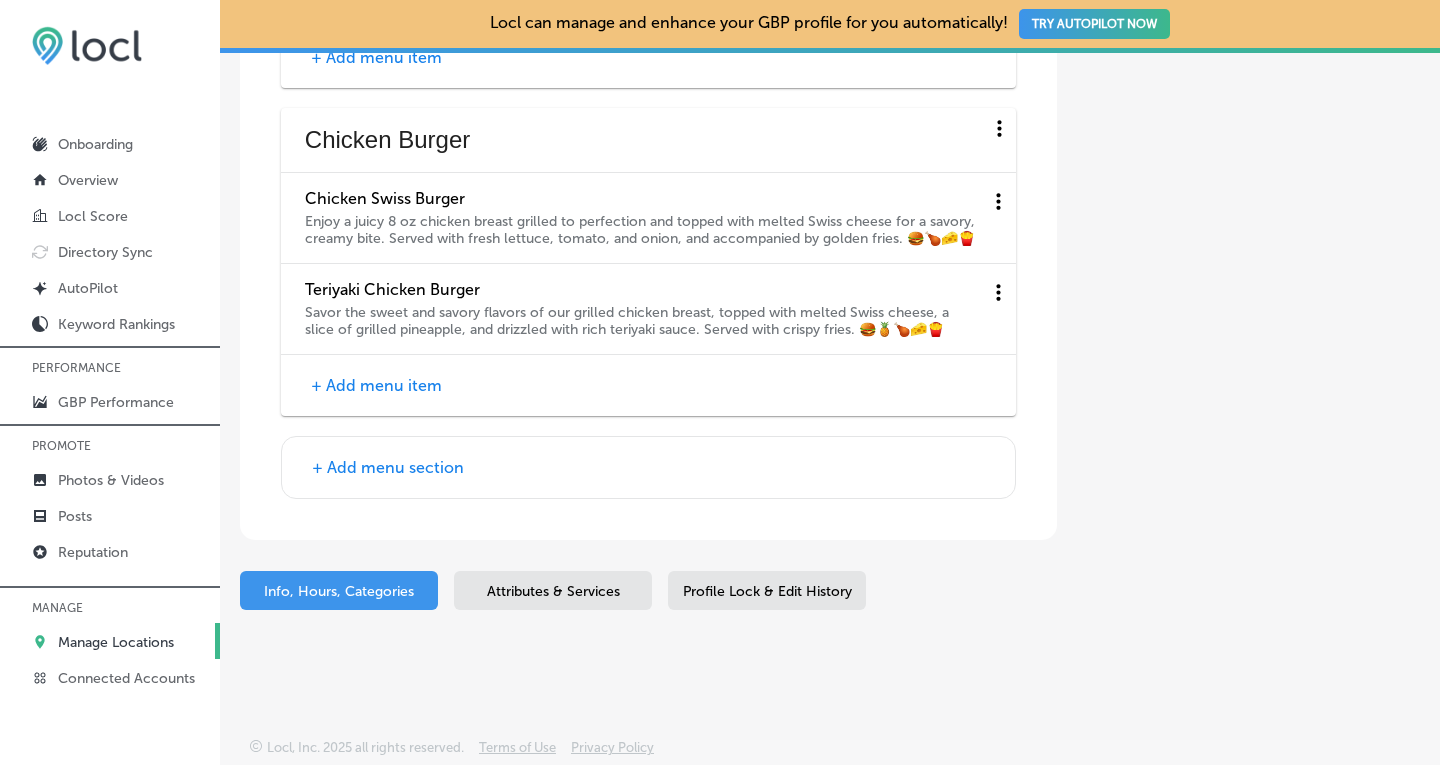 scroll, scrollTop: 8154, scrollLeft: 0, axis: vertical 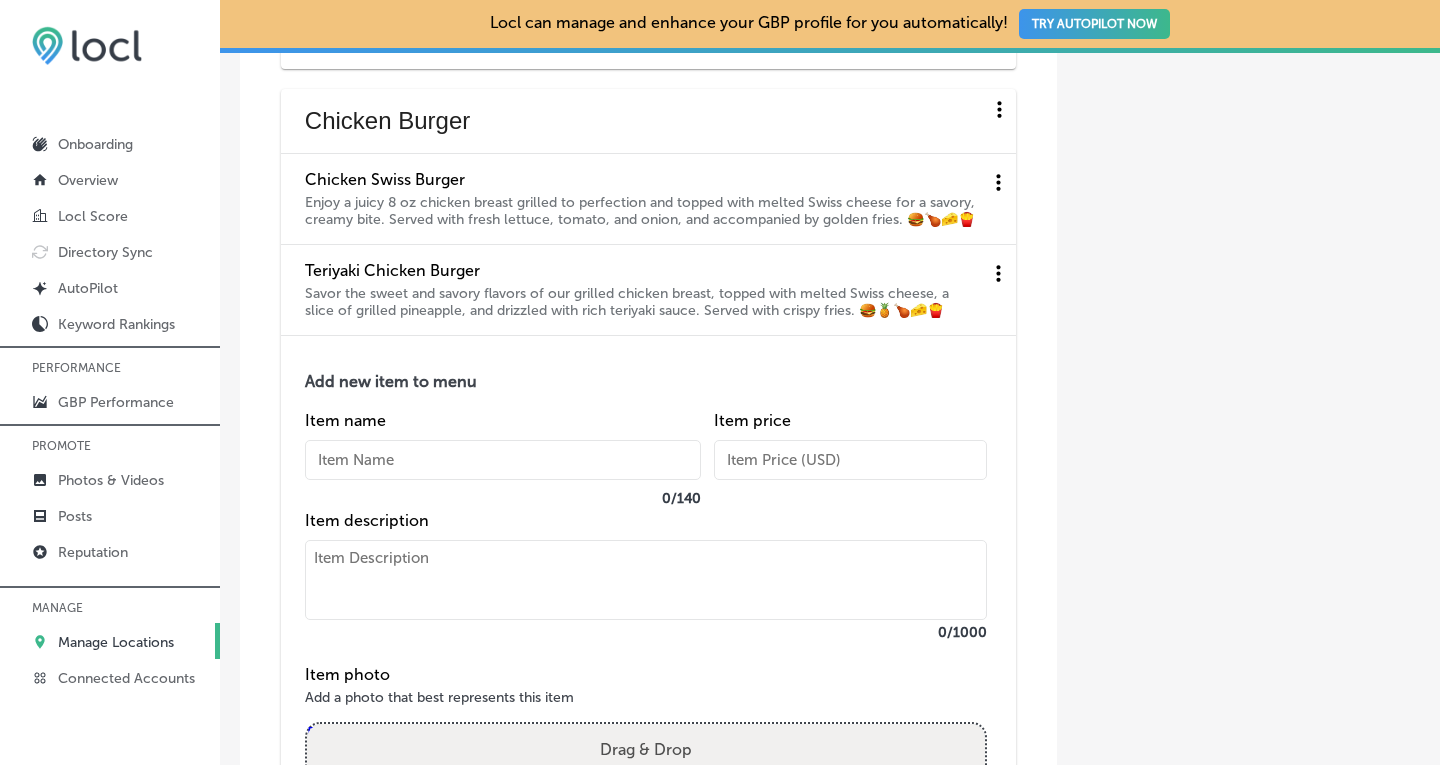 click at bounding box center [503, 460] 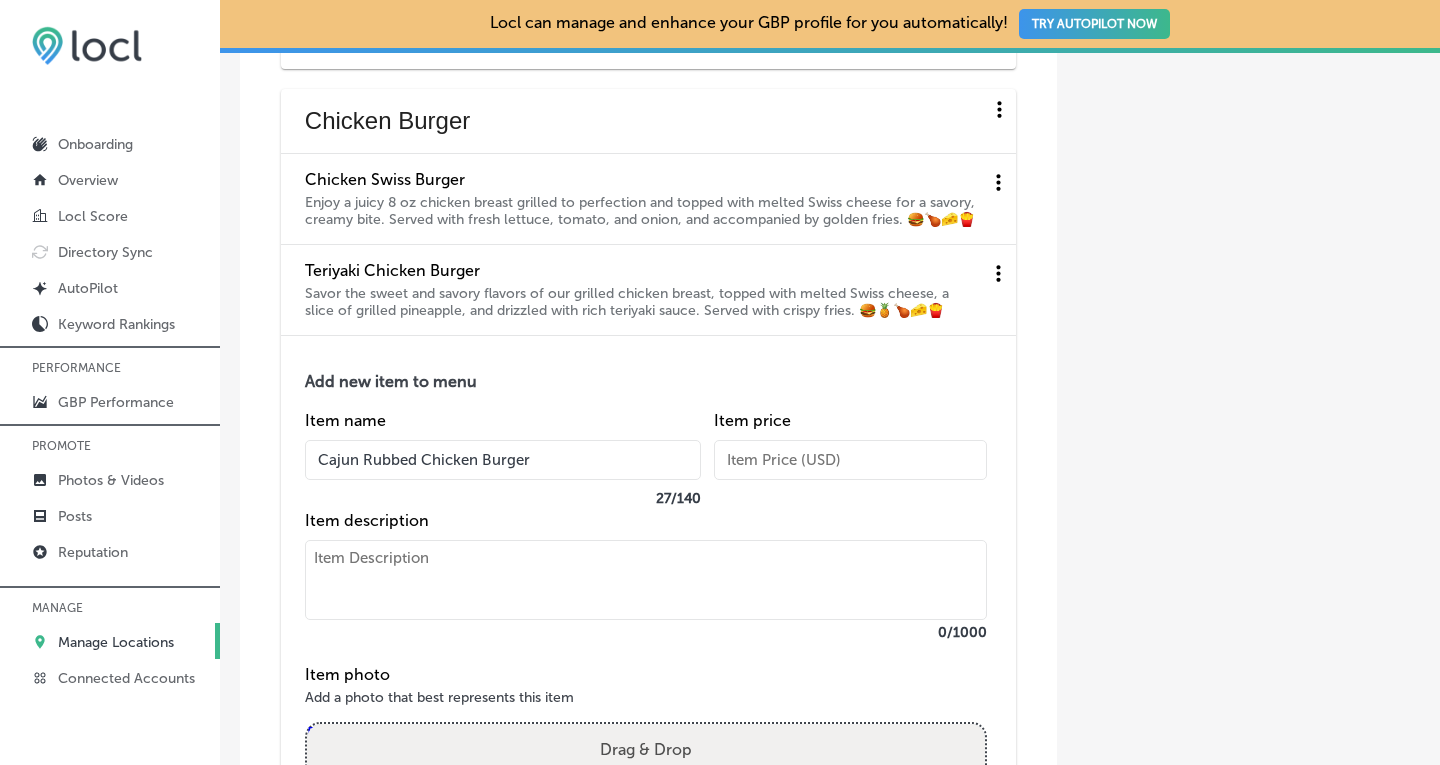 type on "Cajun Rubbed Chicken Burger" 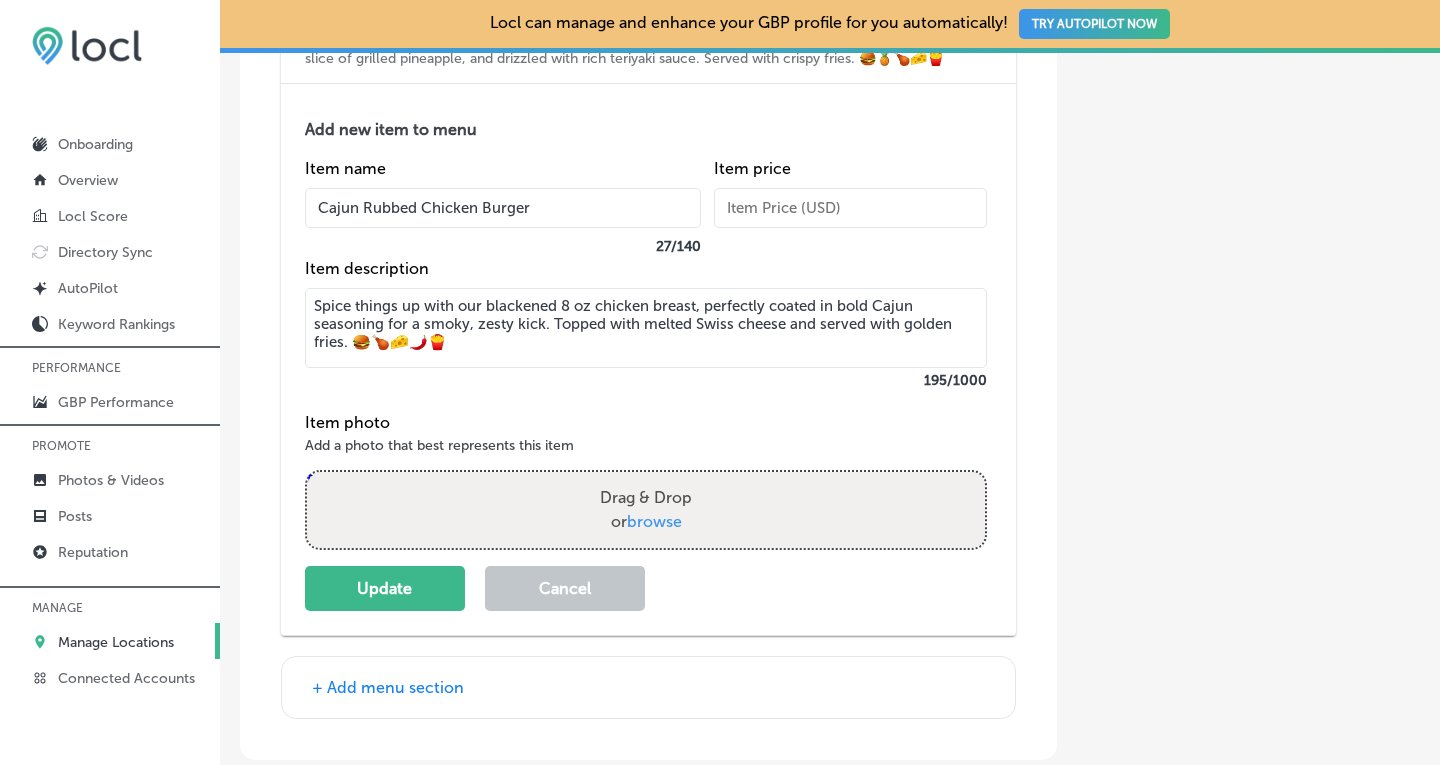 scroll, scrollTop: 8426, scrollLeft: 0, axis: vertical 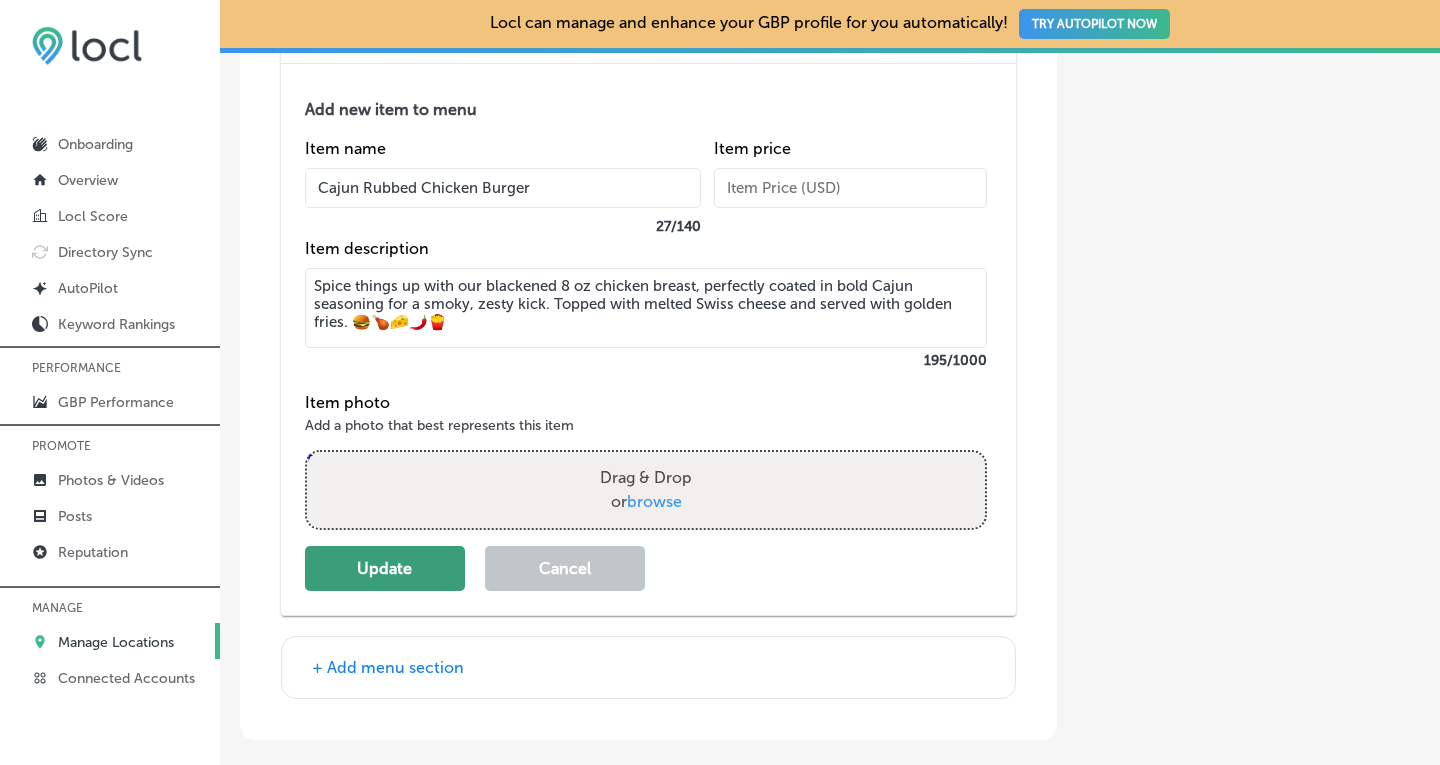 type on "Spice things up with our blackened 8 oz chicken breast, perfectly coated in bold Cajun seasoning for a smoky, zesty kick. Topped with melted Swiss cheese and served with golden fries. 🍔🍗🧀🌶️🍟" 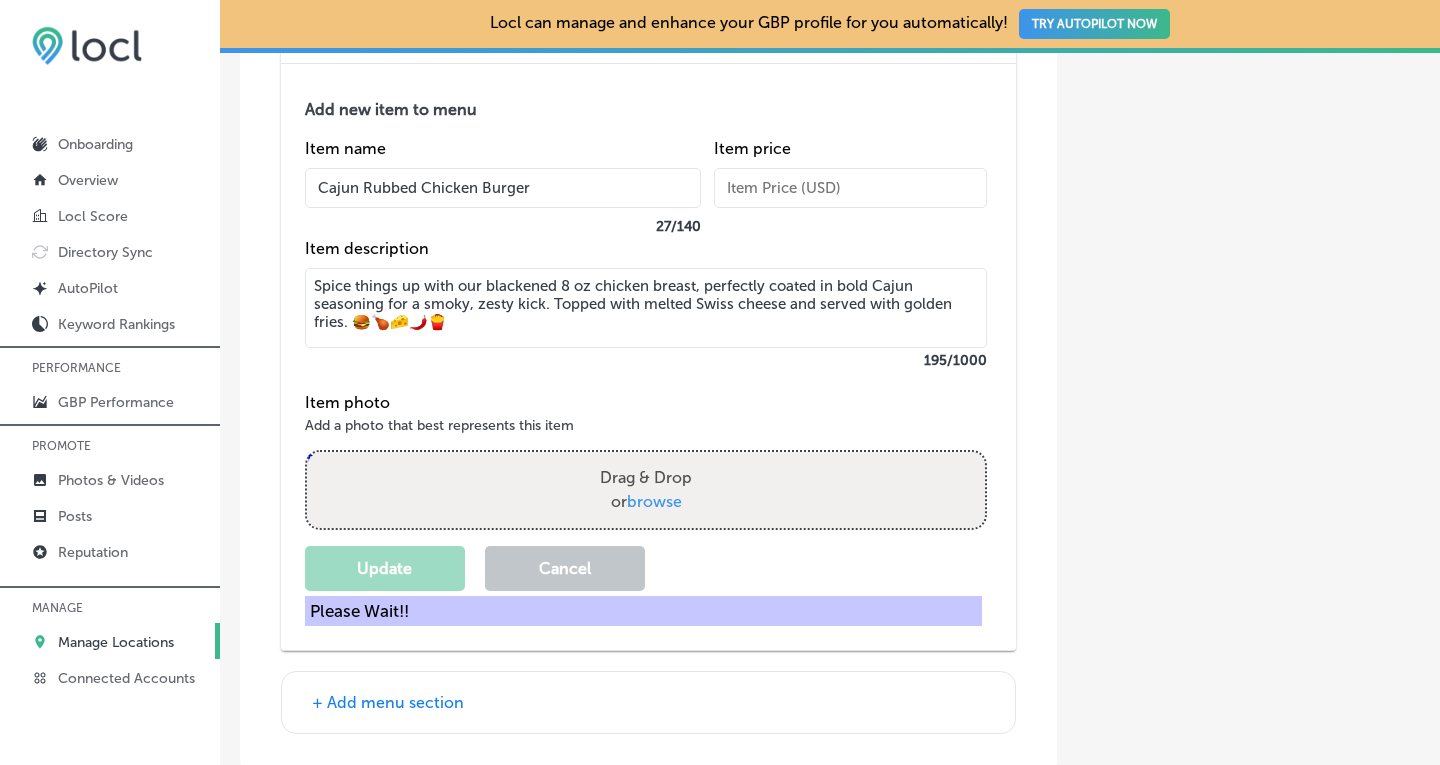 scroll, scrollTop: 8246, scrollLeft: 0, axis: vertical 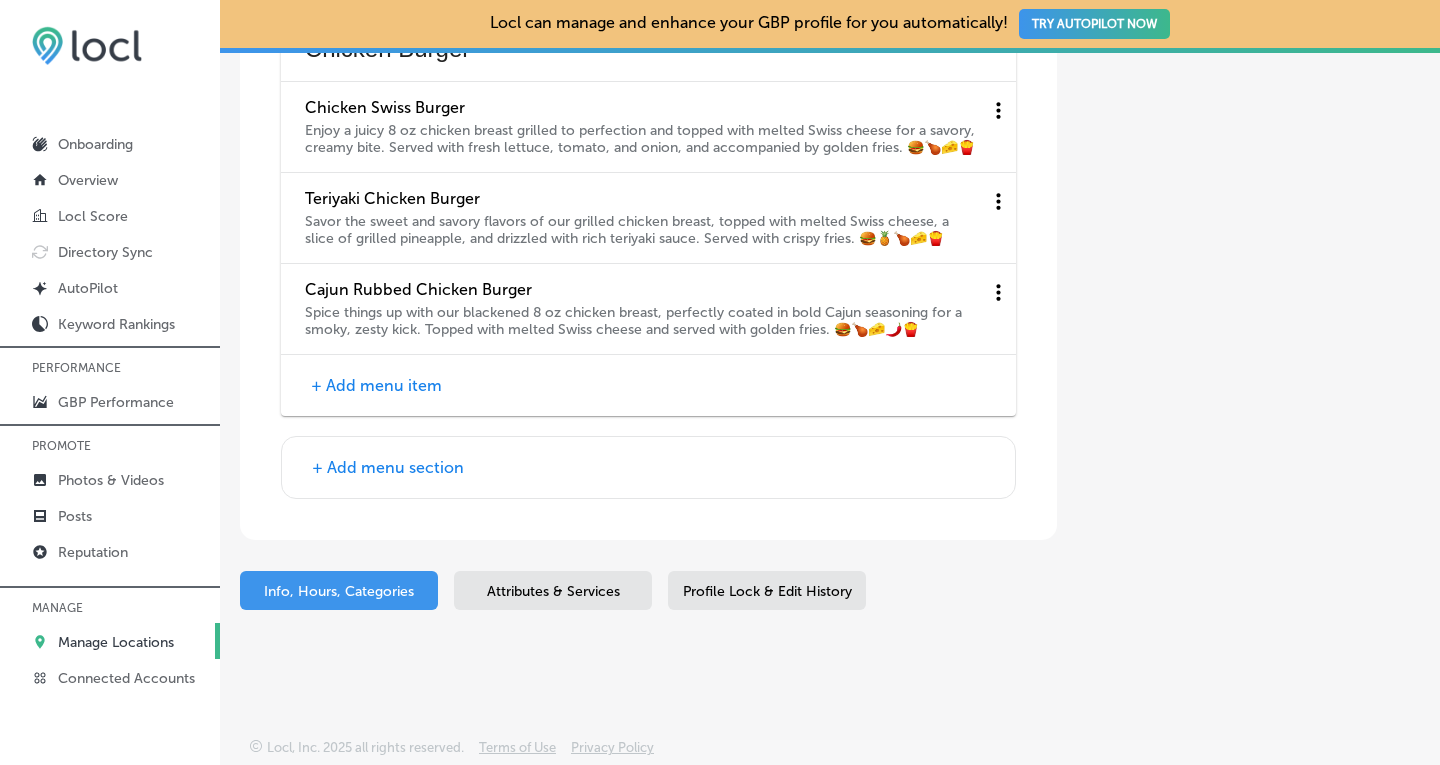click on "+ Add menu item" at bounding box center [376, 385] 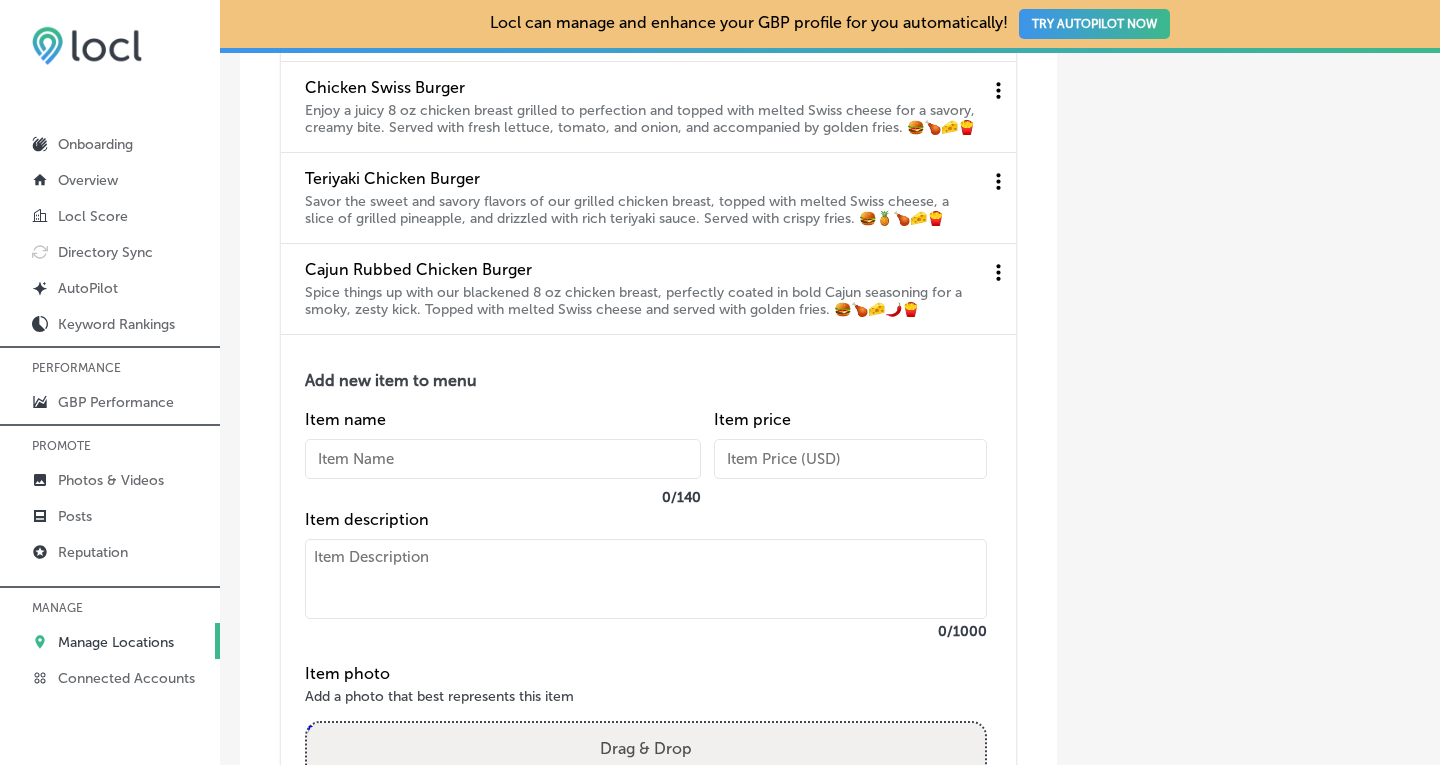 click at bounding box center [503, 459] 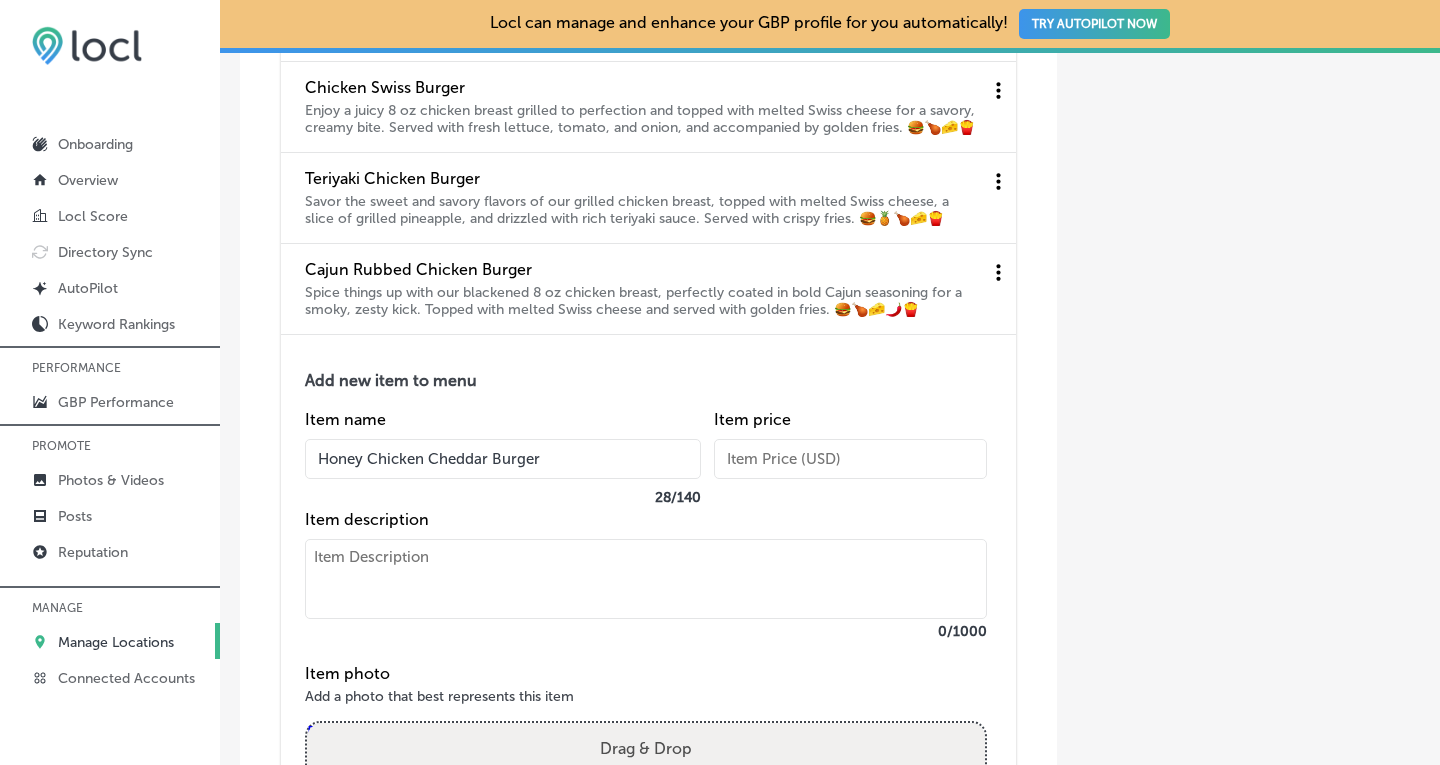 type on "Honey Chicken Cheddar Burger" 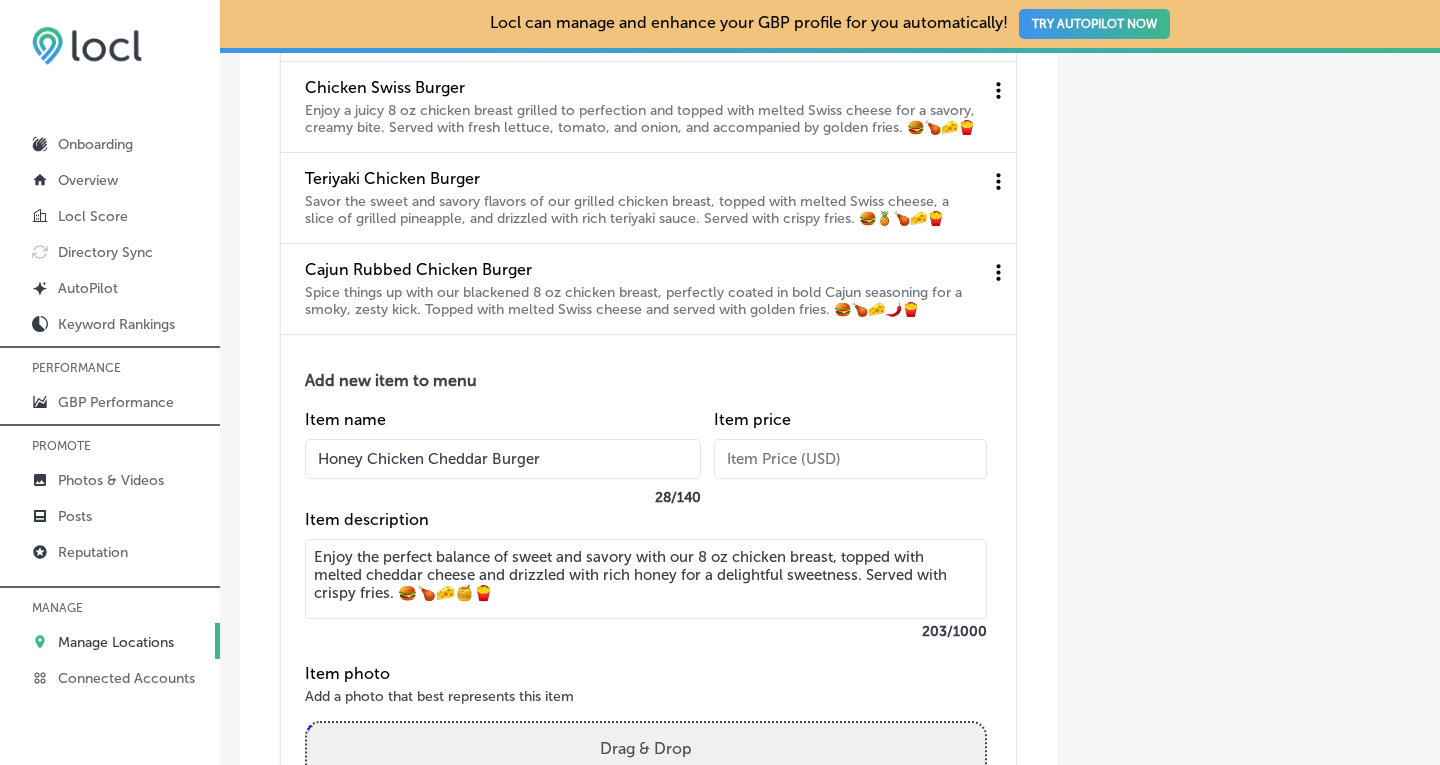 type on "Enjoy the perfect balance of sweet and savory with our 8 oz chicken breast, topped with melted cheddar cheese and drizzled with rich honey for a delightful sweetness. Served with crispy fries. 🍔🍗🧀🍯🍟" 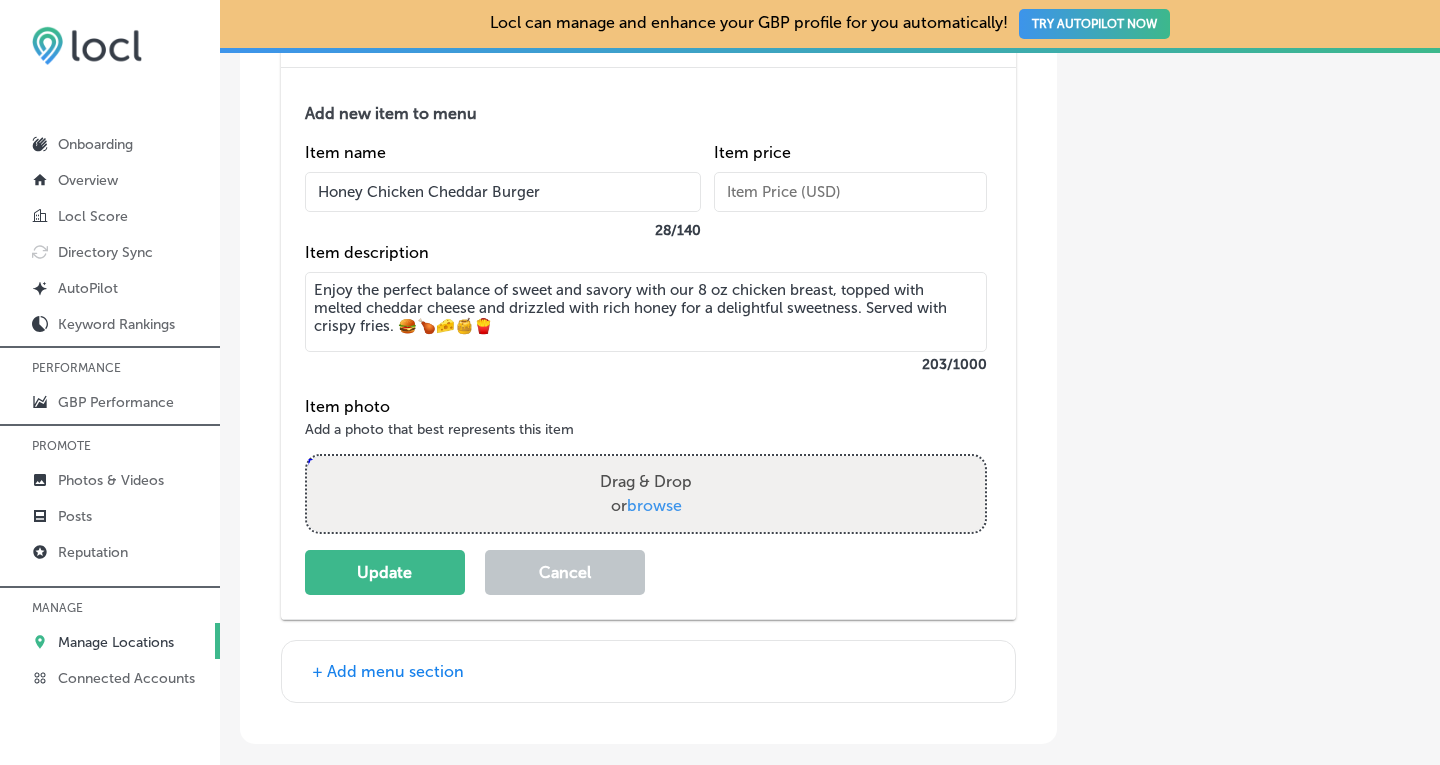 scroll, scrollTop: 8617, scrollLeft: 0, axis: vertical 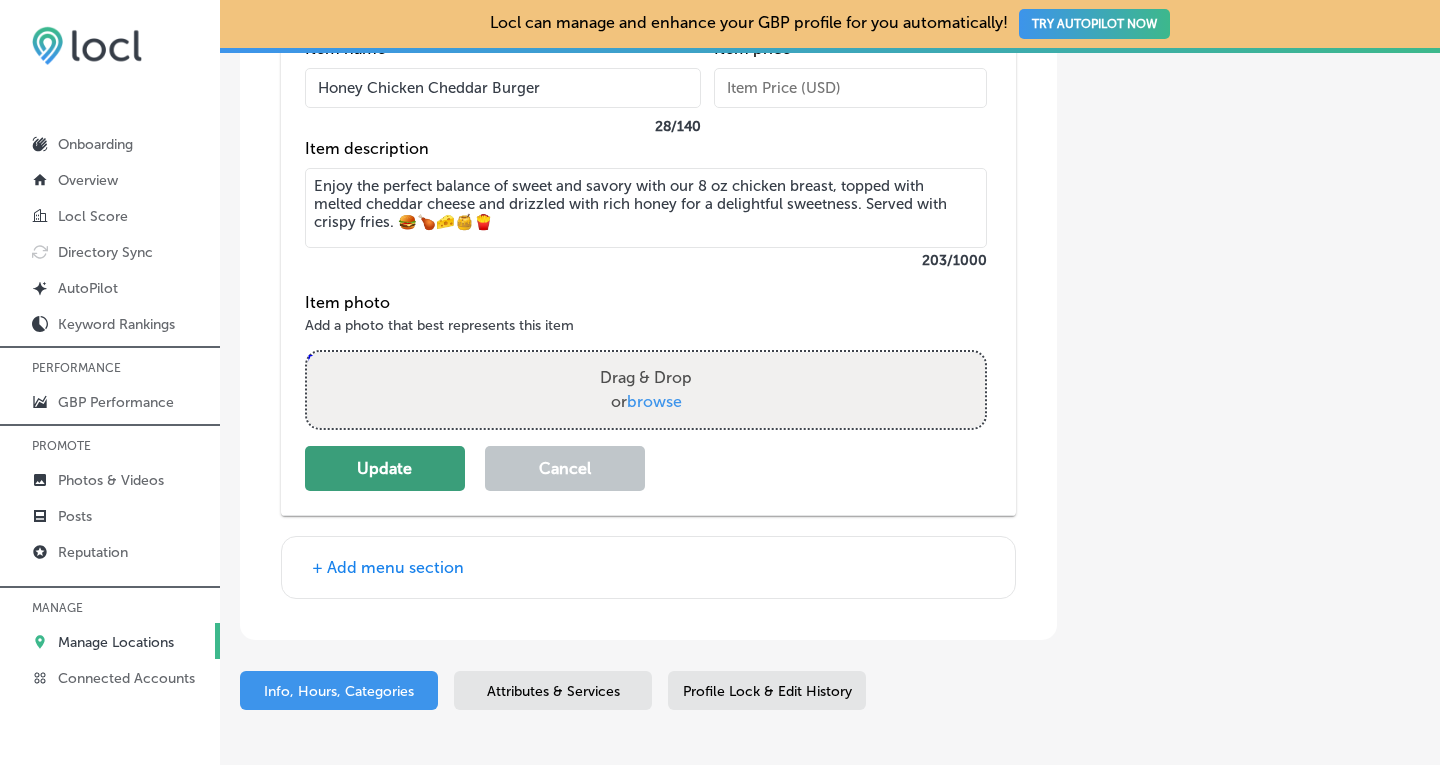 click on "Update" at bounding box center (385, 468) 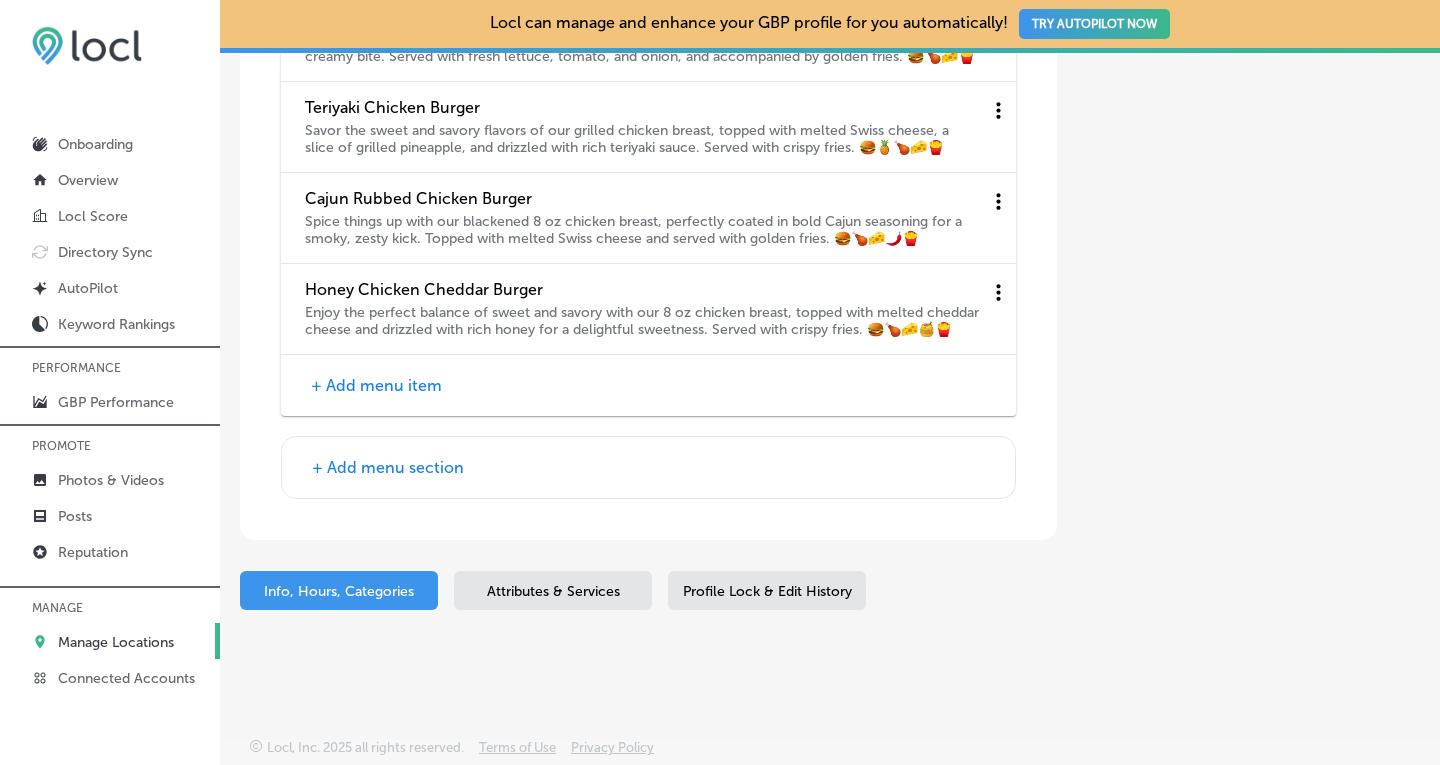 scroll, scrollTop: 8357, scrollLeft: 0, axis: vertical 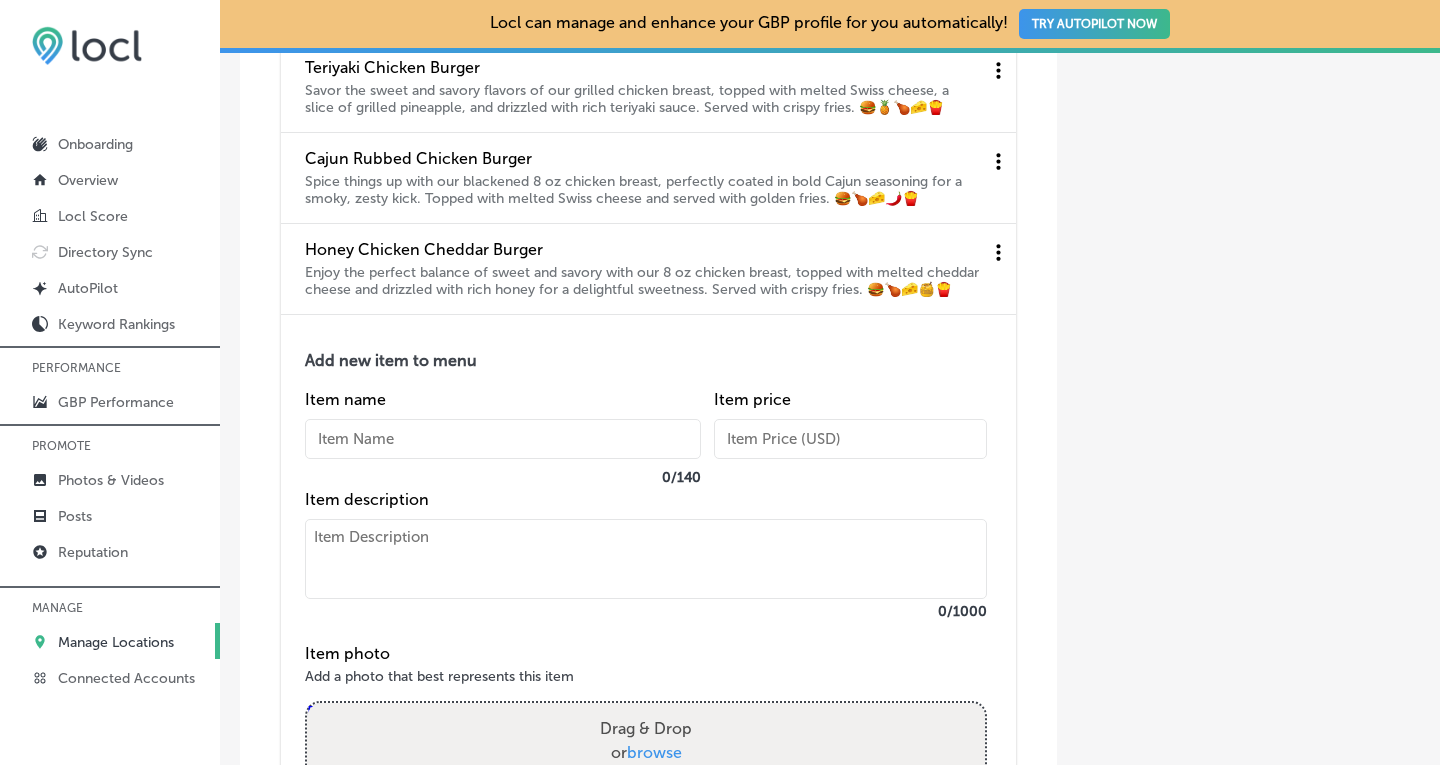 click at bounding box center [503, 439] 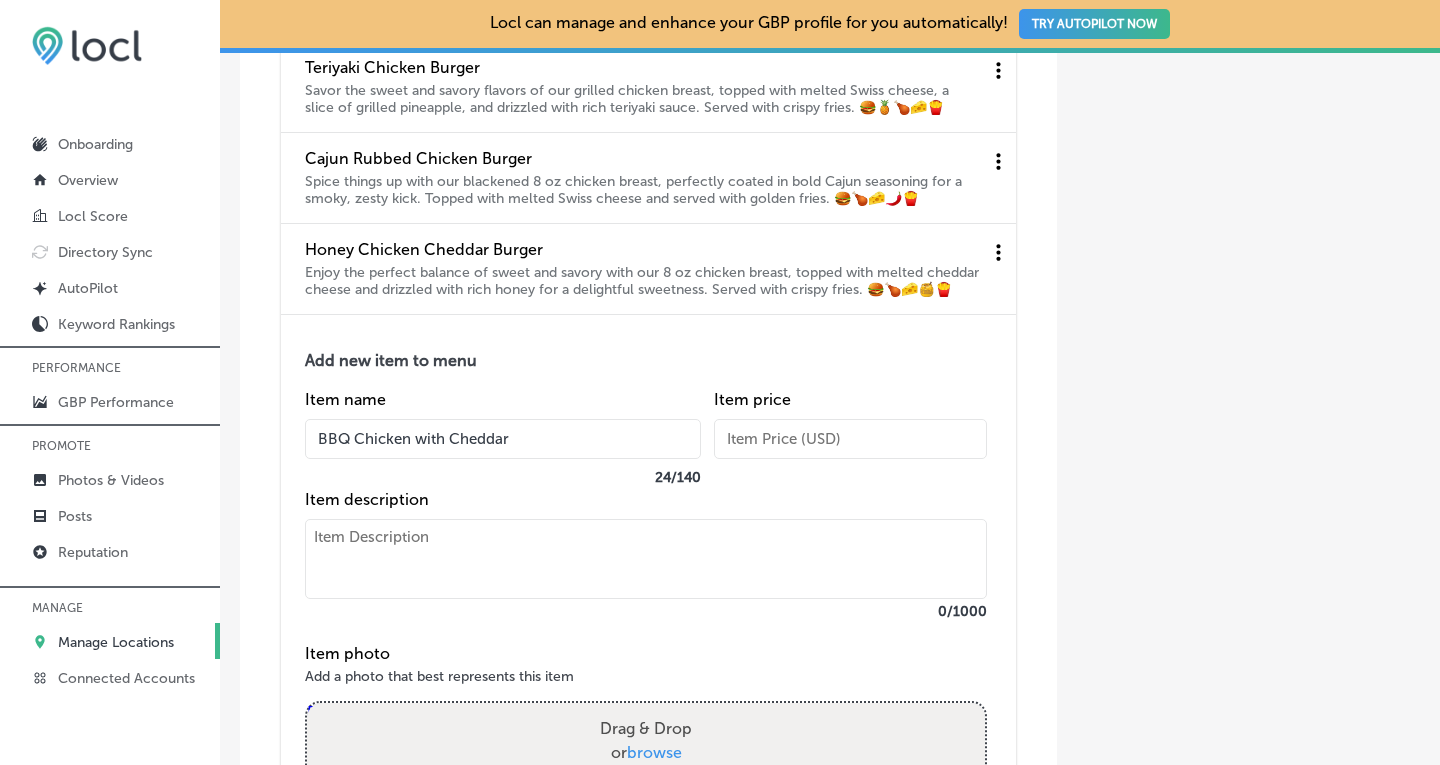 type on "BBQ Chicken with Cheddar" 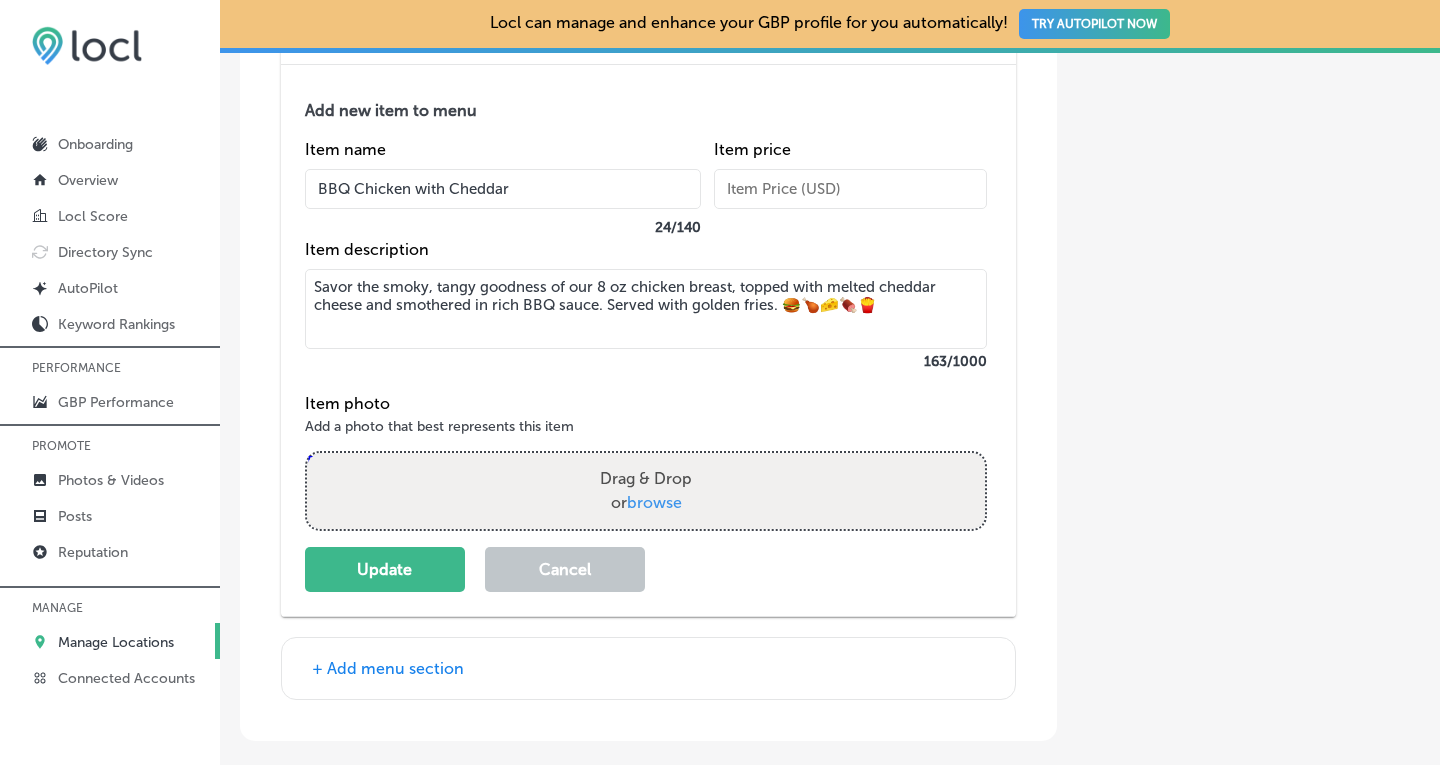 scroll, scrollTop: 8640, scrollLeft: 0, axis: vertical 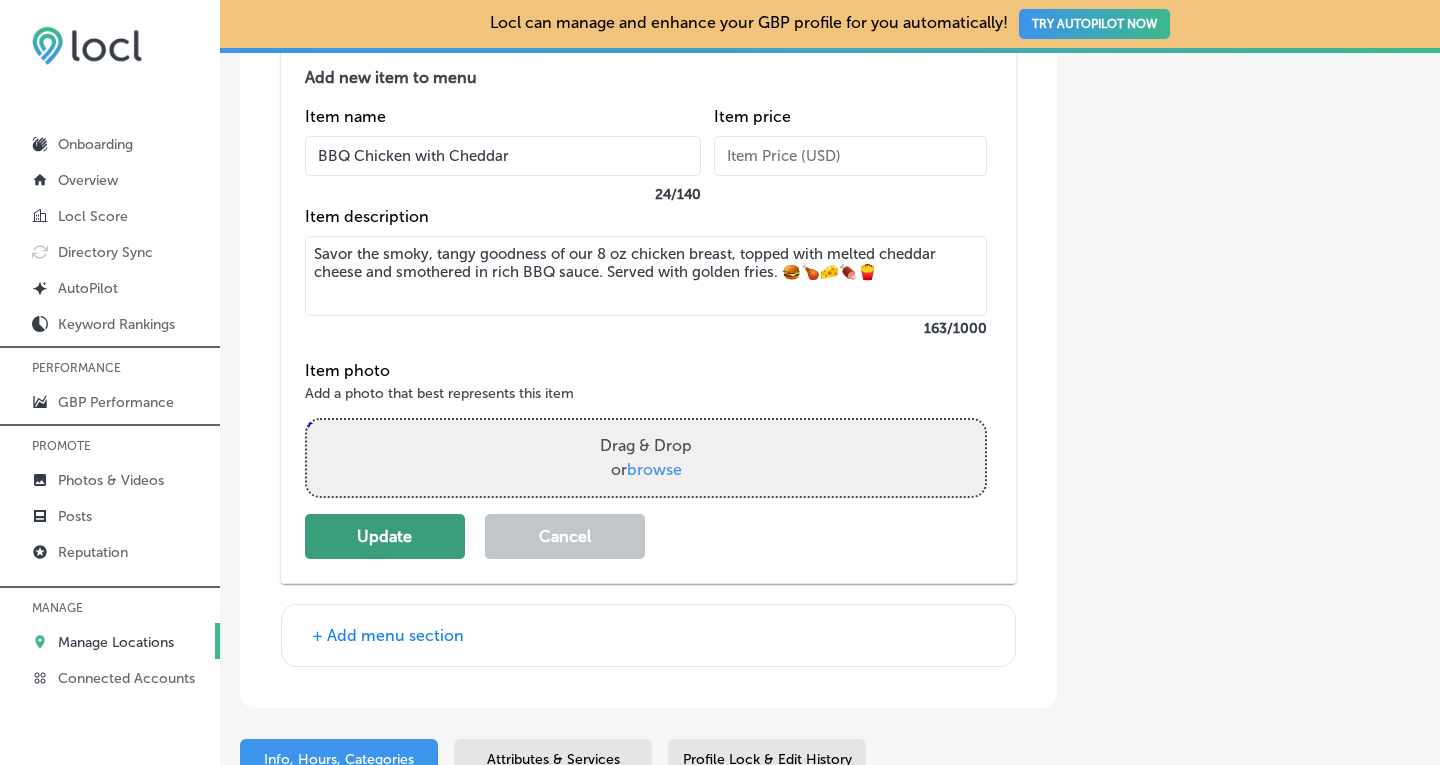 type on "Savor the smoky, tangy goodness of our 8 oz chicken breast, topped with melted cheddar cheese and smothered in rich BBQ sauce. Served with golden fries. 🍔🍗🧀🍖🍟" 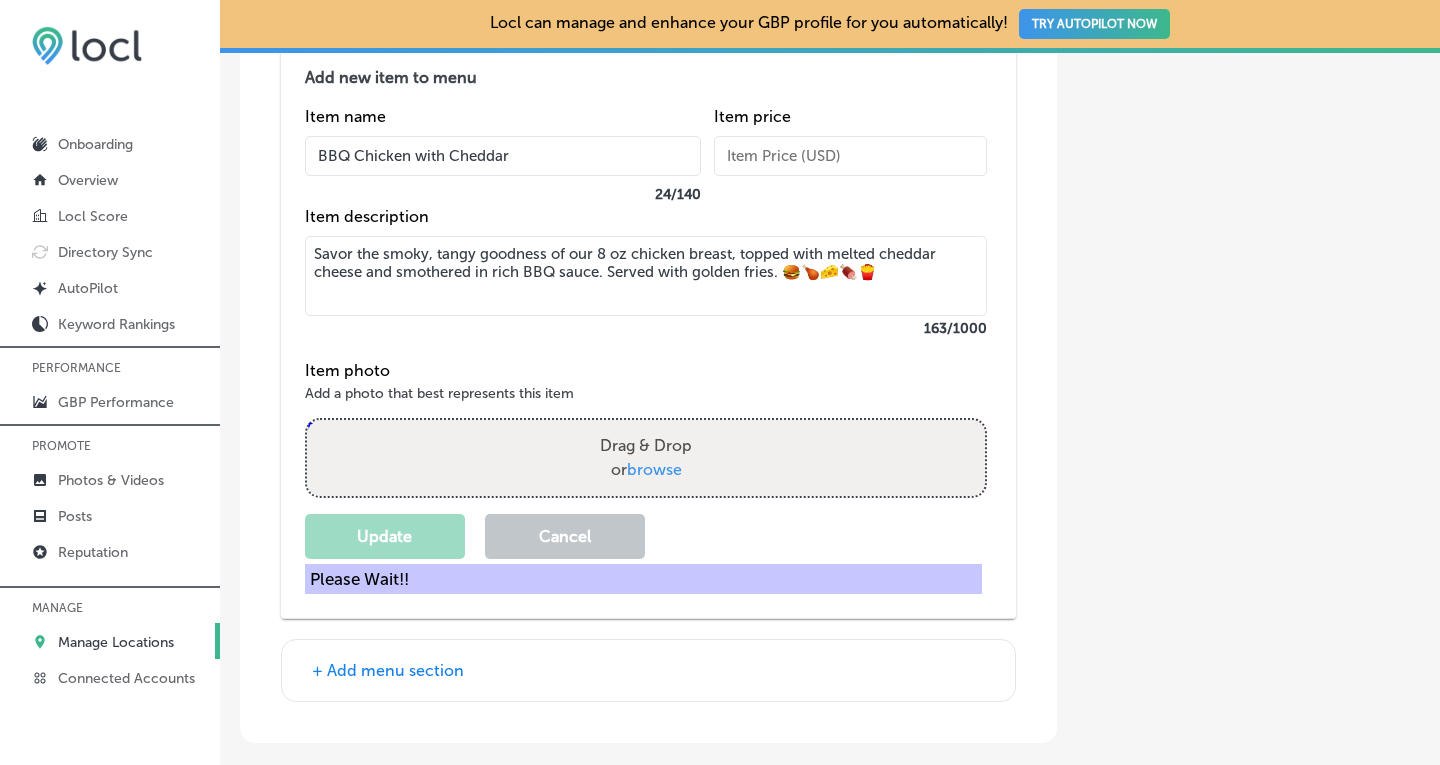 scroll, scrollTop: 8449, scrollLeft: 0, axis: vertical 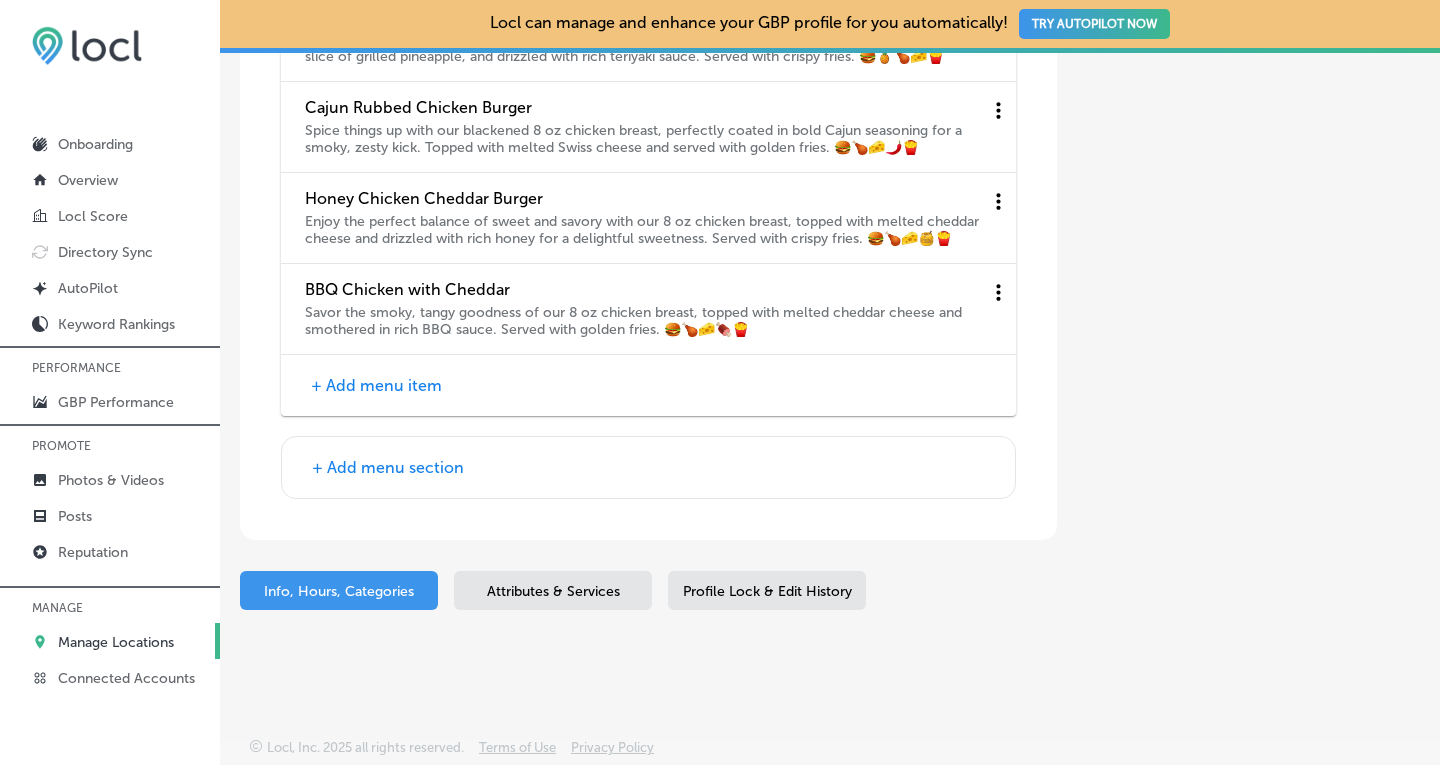 click on "Attributes & Services" at bounding box center (553, 591) 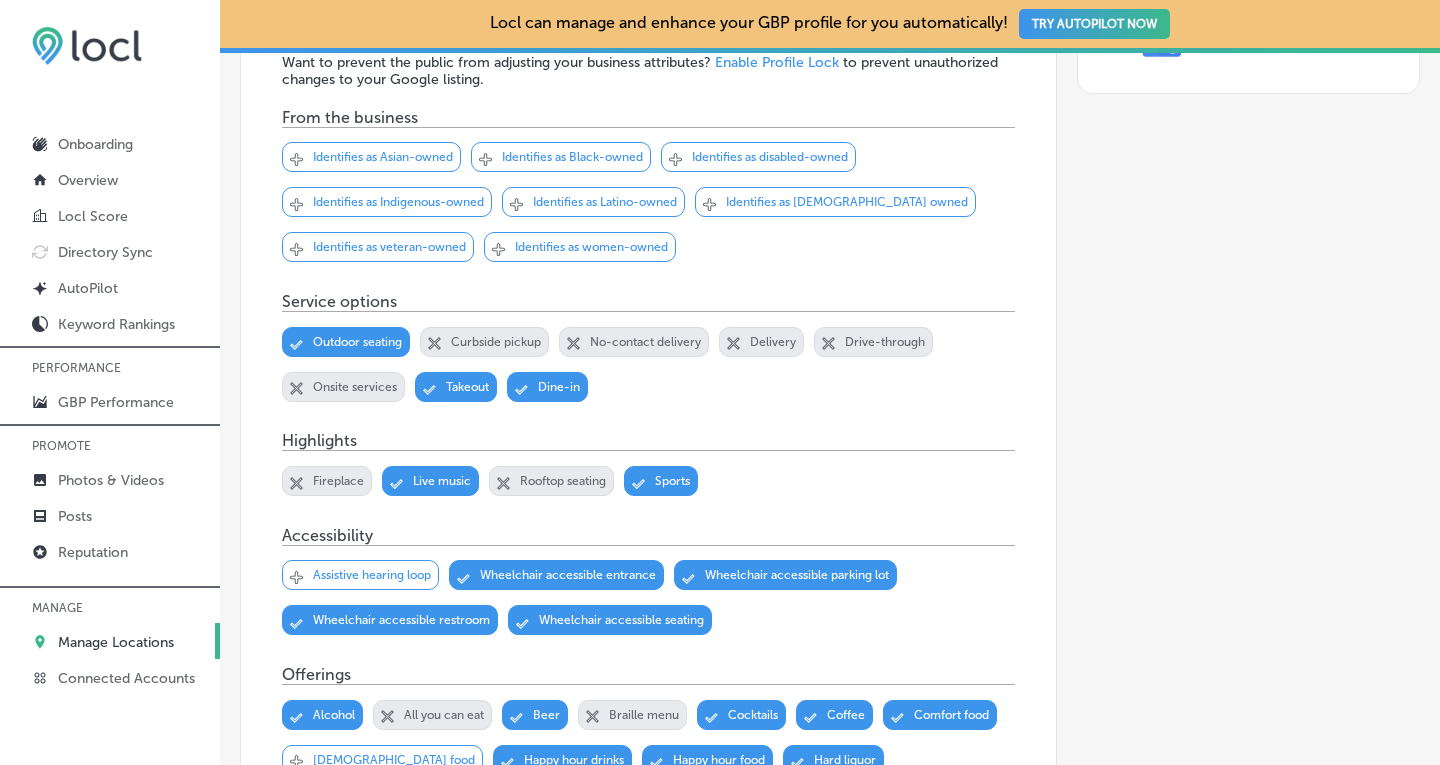 scroll, scrollTop: 2761, scrollLeft: 0, axis: vertical 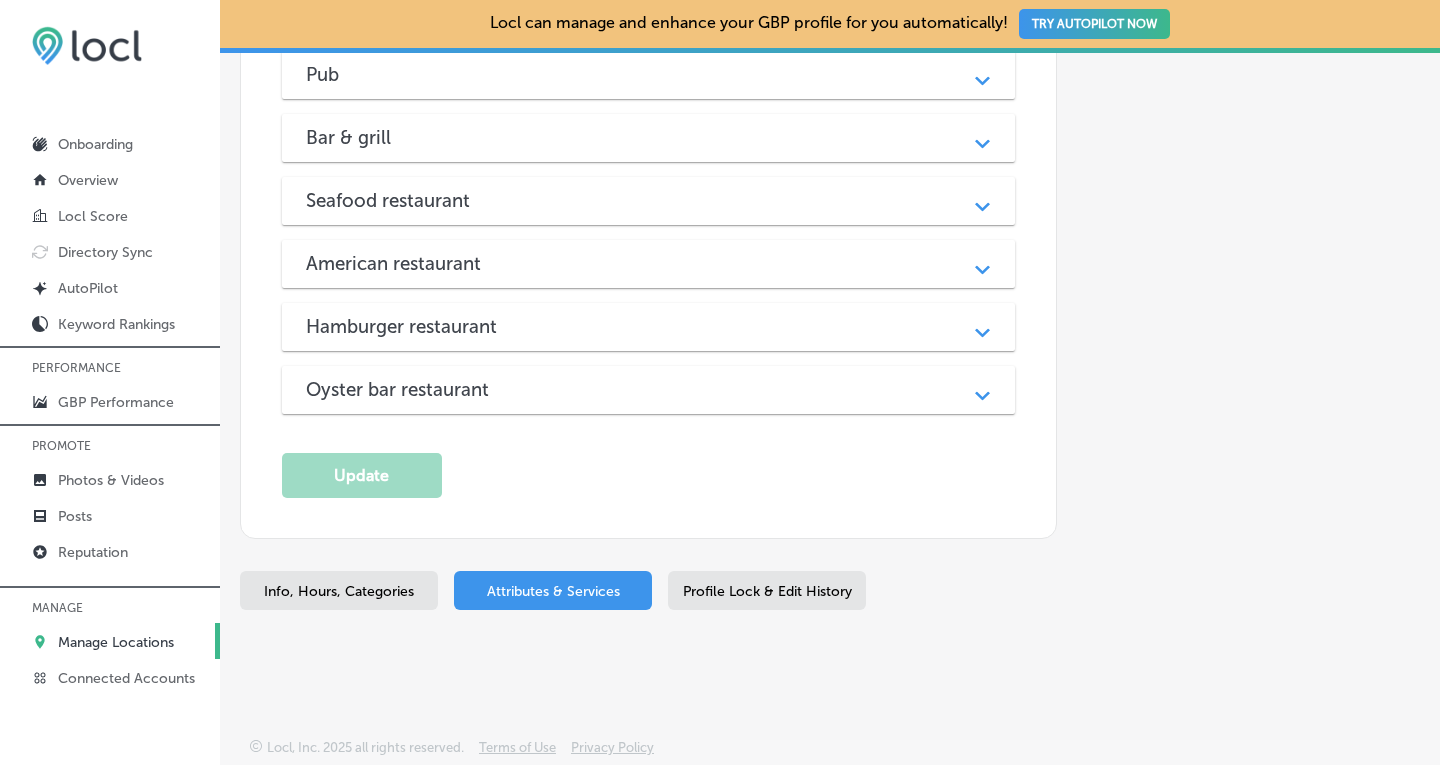 click on "Oyster bar restaurant" at bounding box center [649, 389] 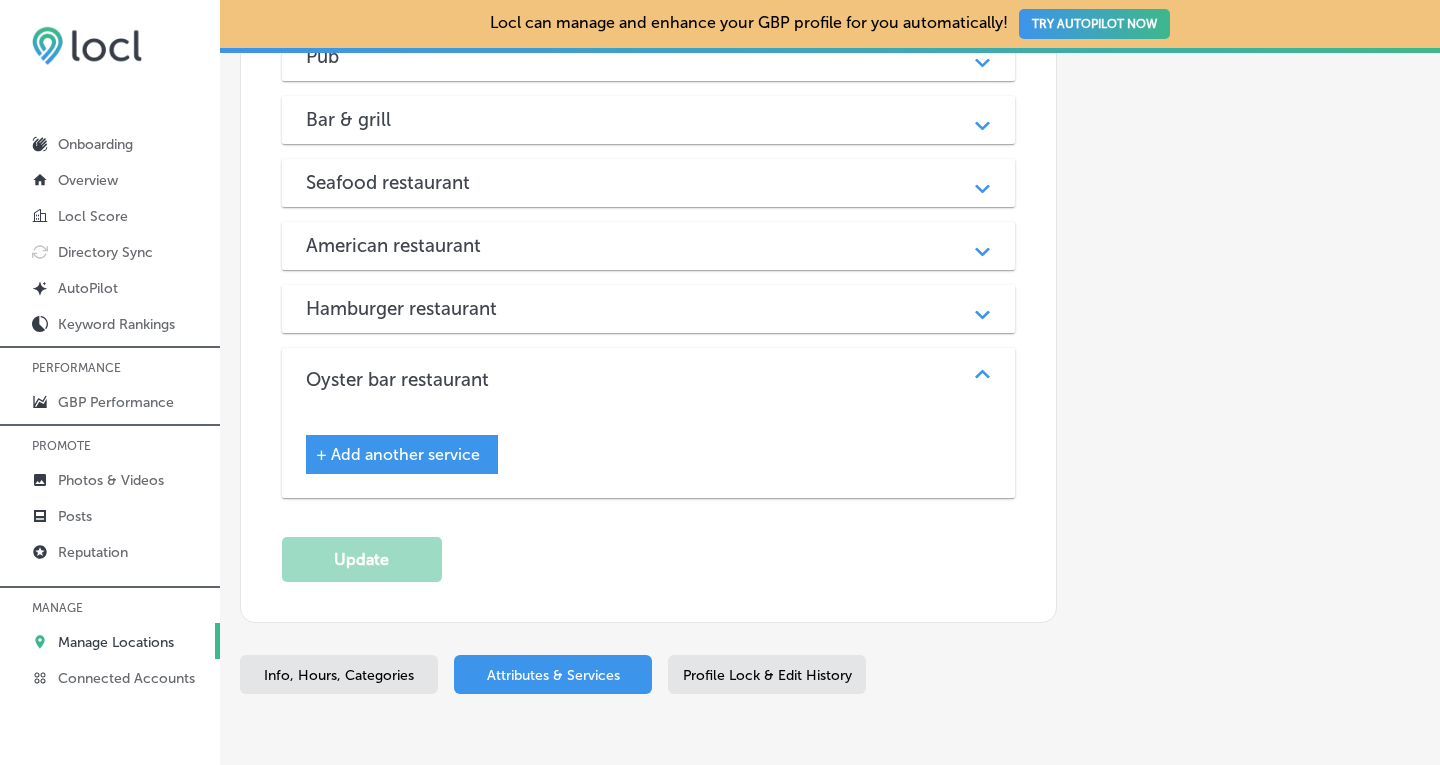 click on "+ Add another service" at bounding box center (398, 454) 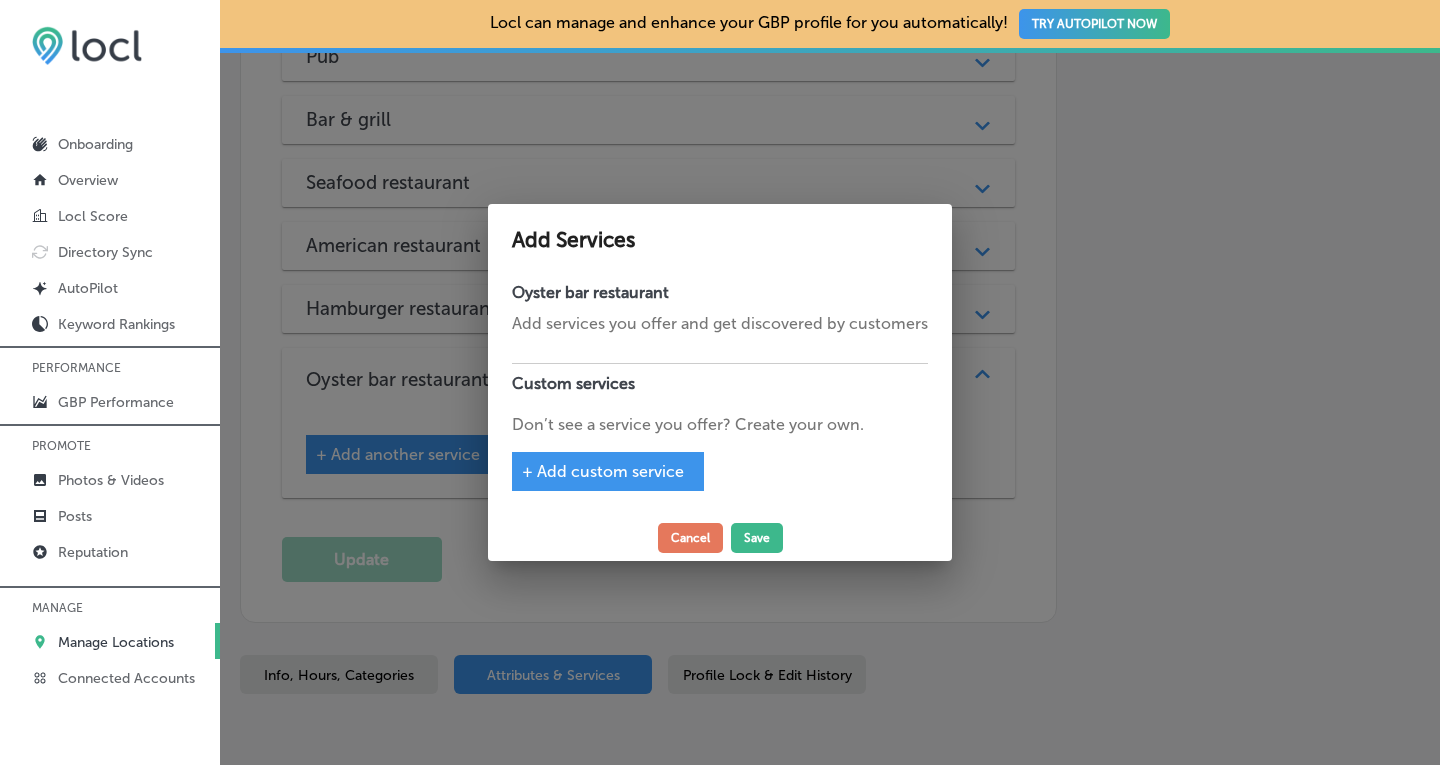 click on "+ Add custom service" at bounding box center [603, 471] 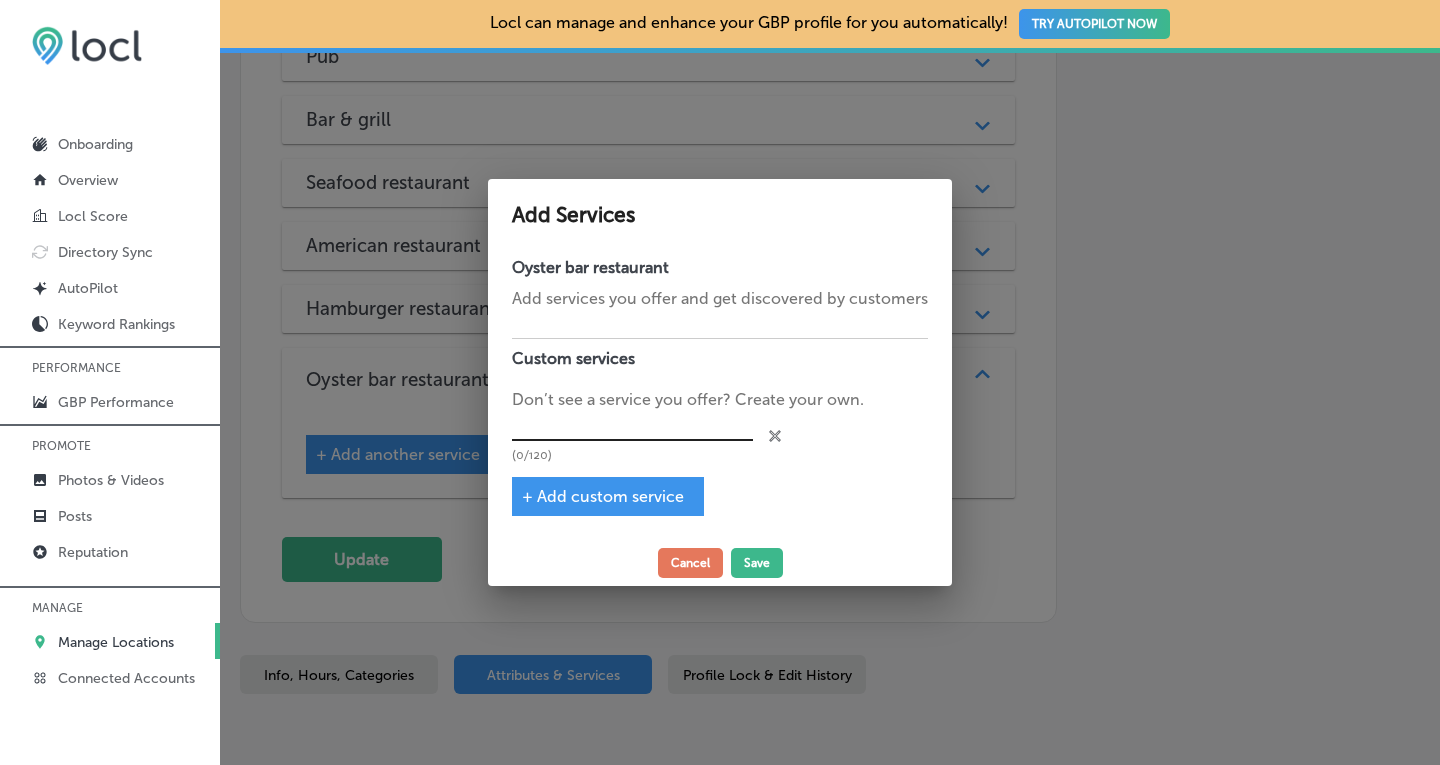 click at bounding box center [632, 426] 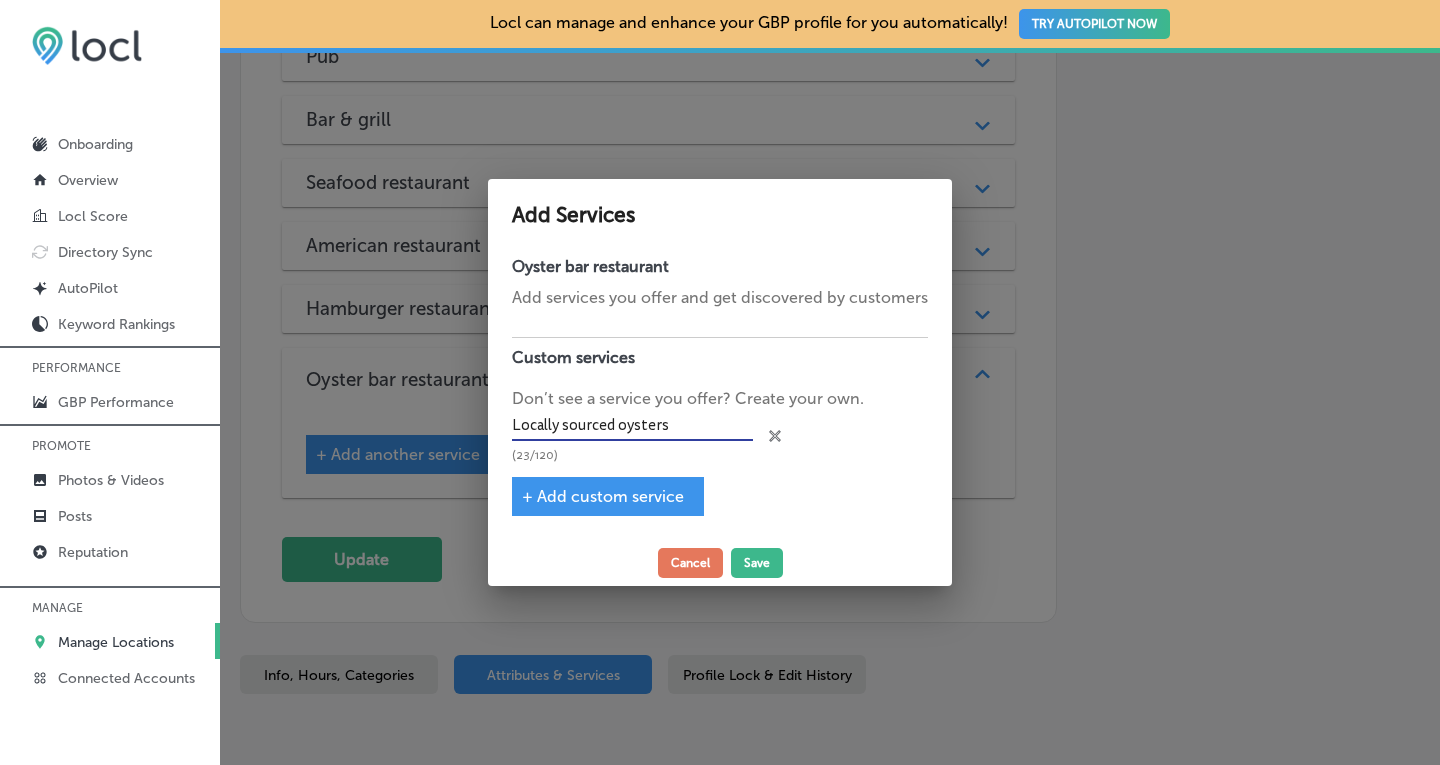 type on "Locally sourced oysters" 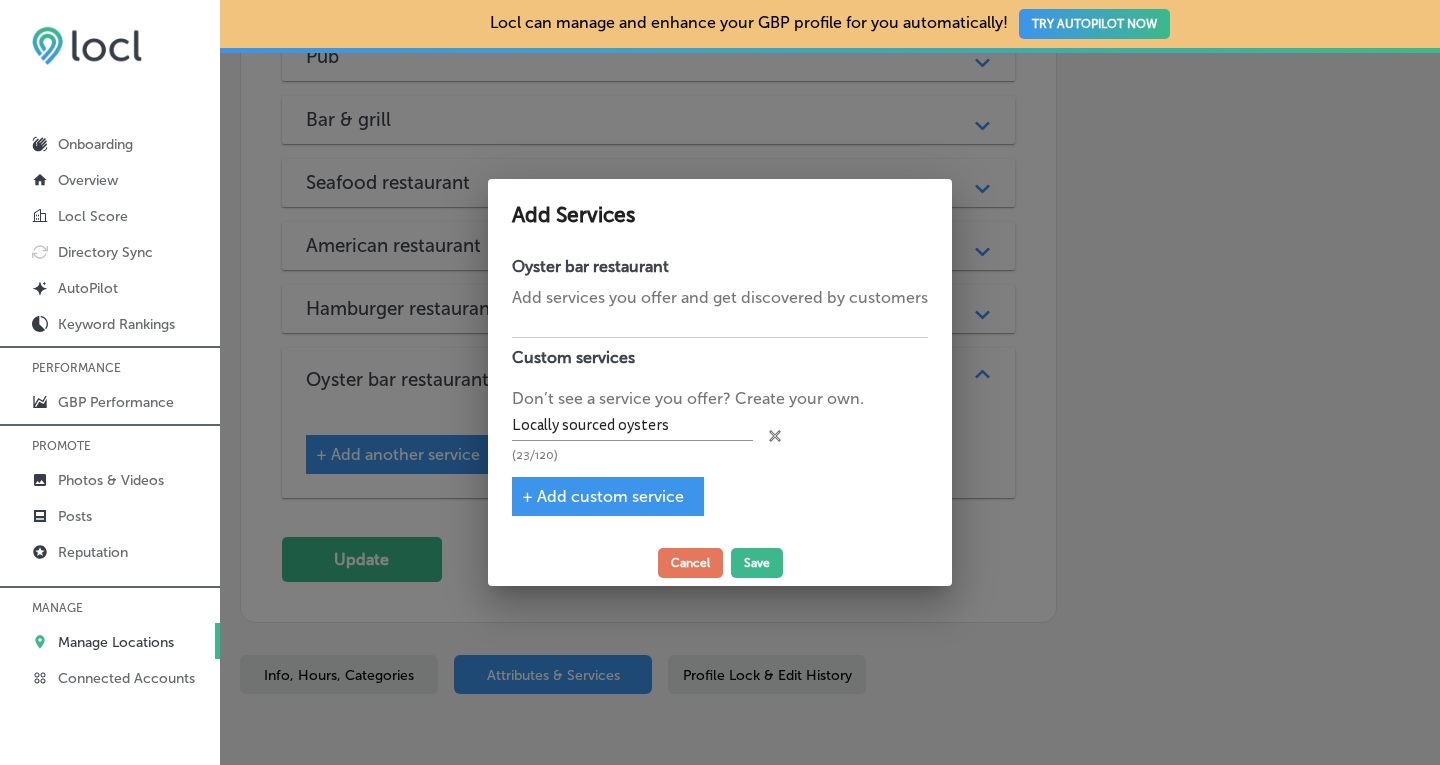 click on "+ Add custom service" at bounding box center [603, 496] 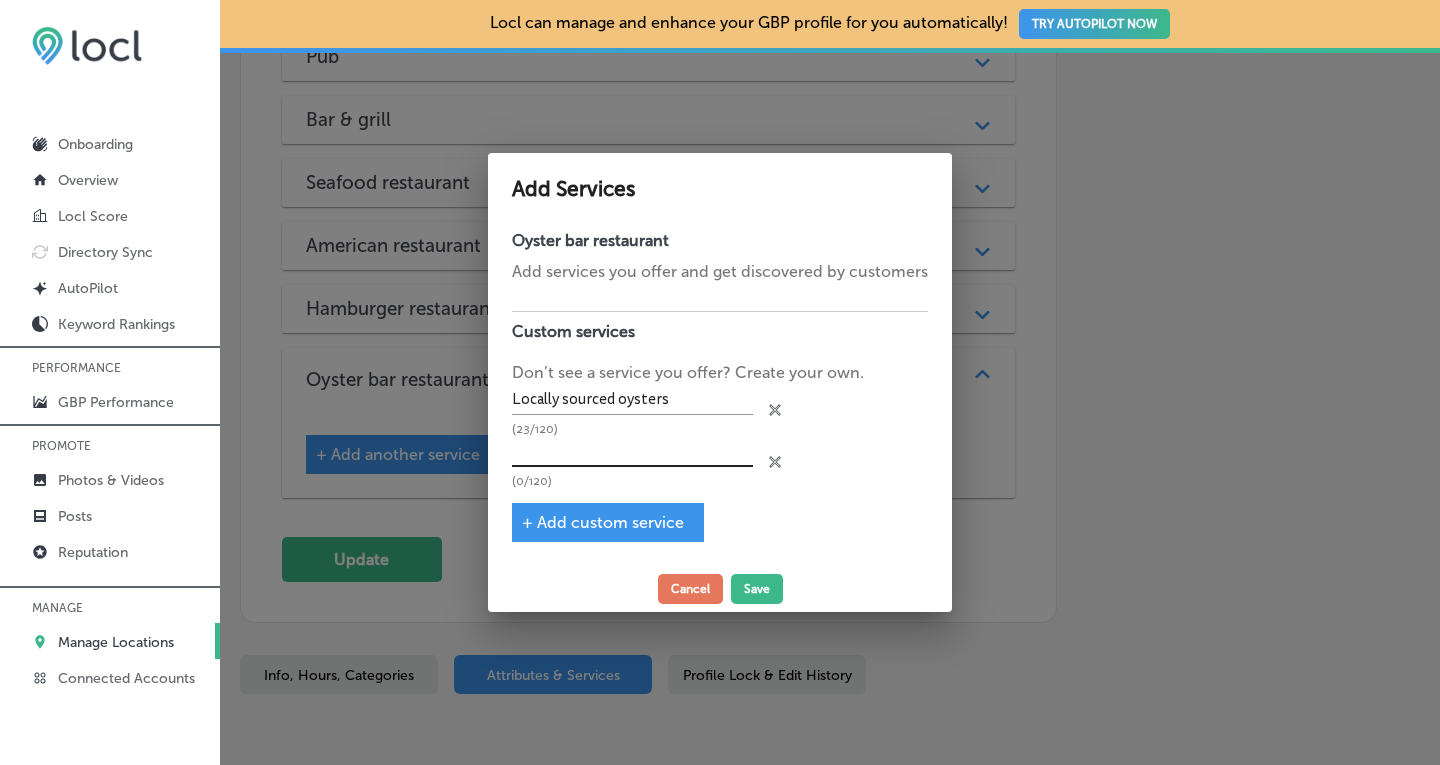 click at bounding box center (632, 452) 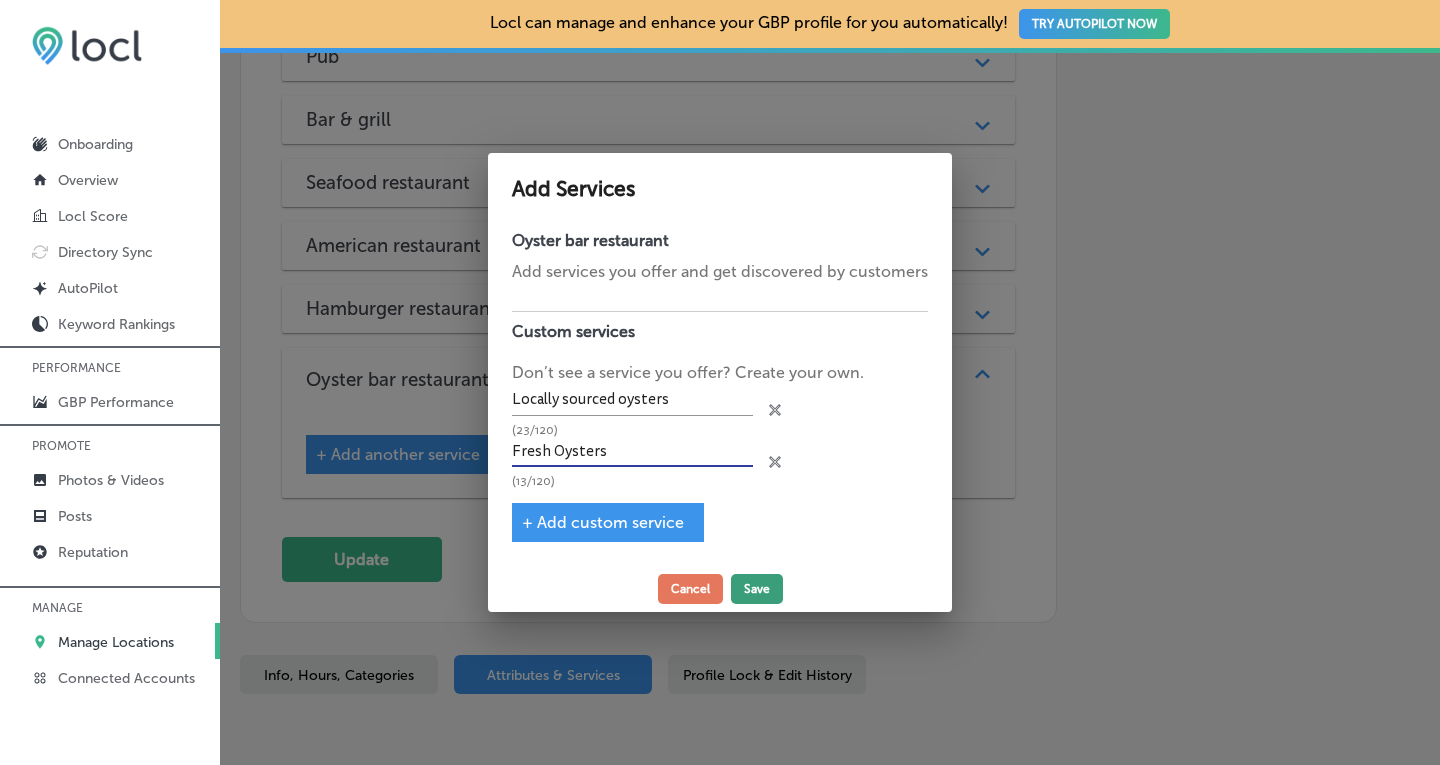 type on "Fresh Oysters" 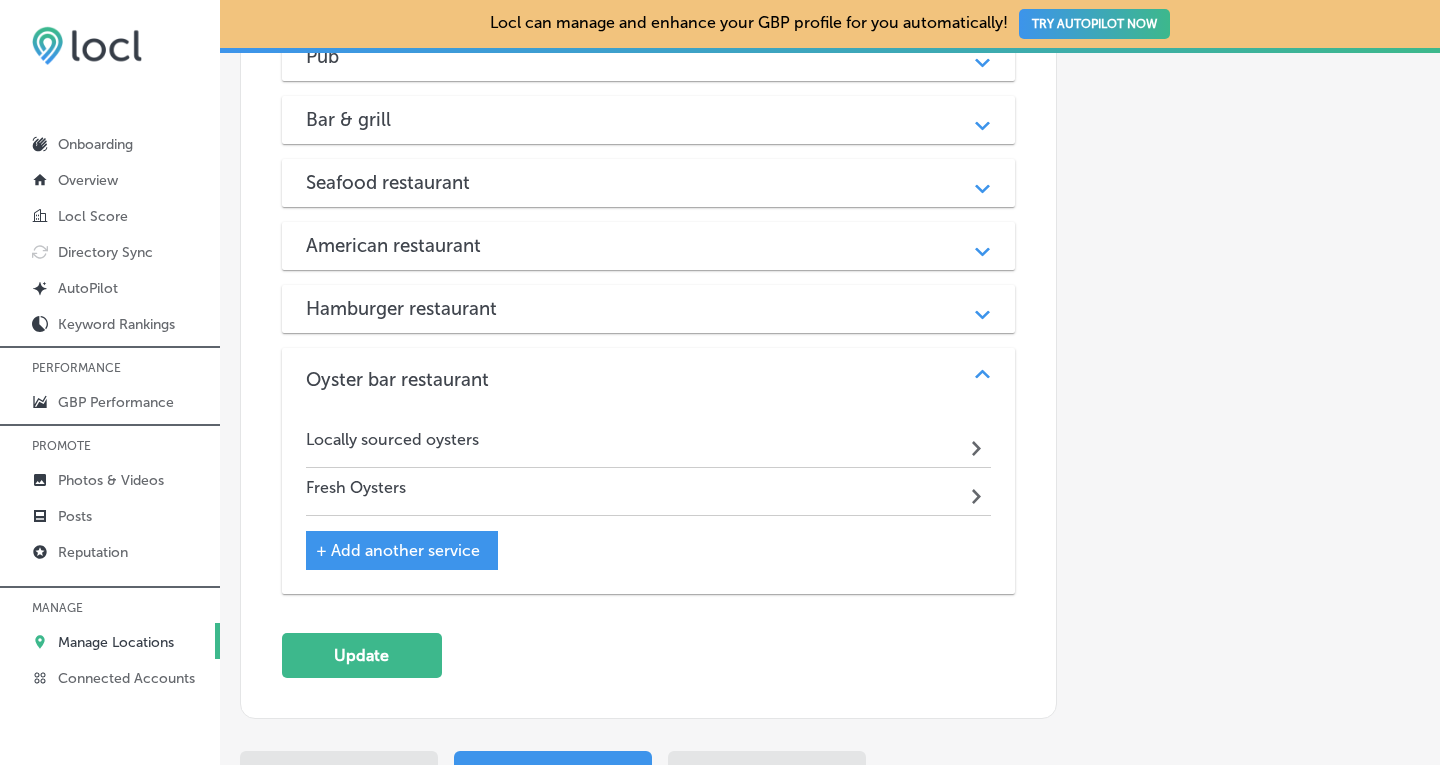 click on "Path
Created with Sketch." at bounding box center [982, 308] 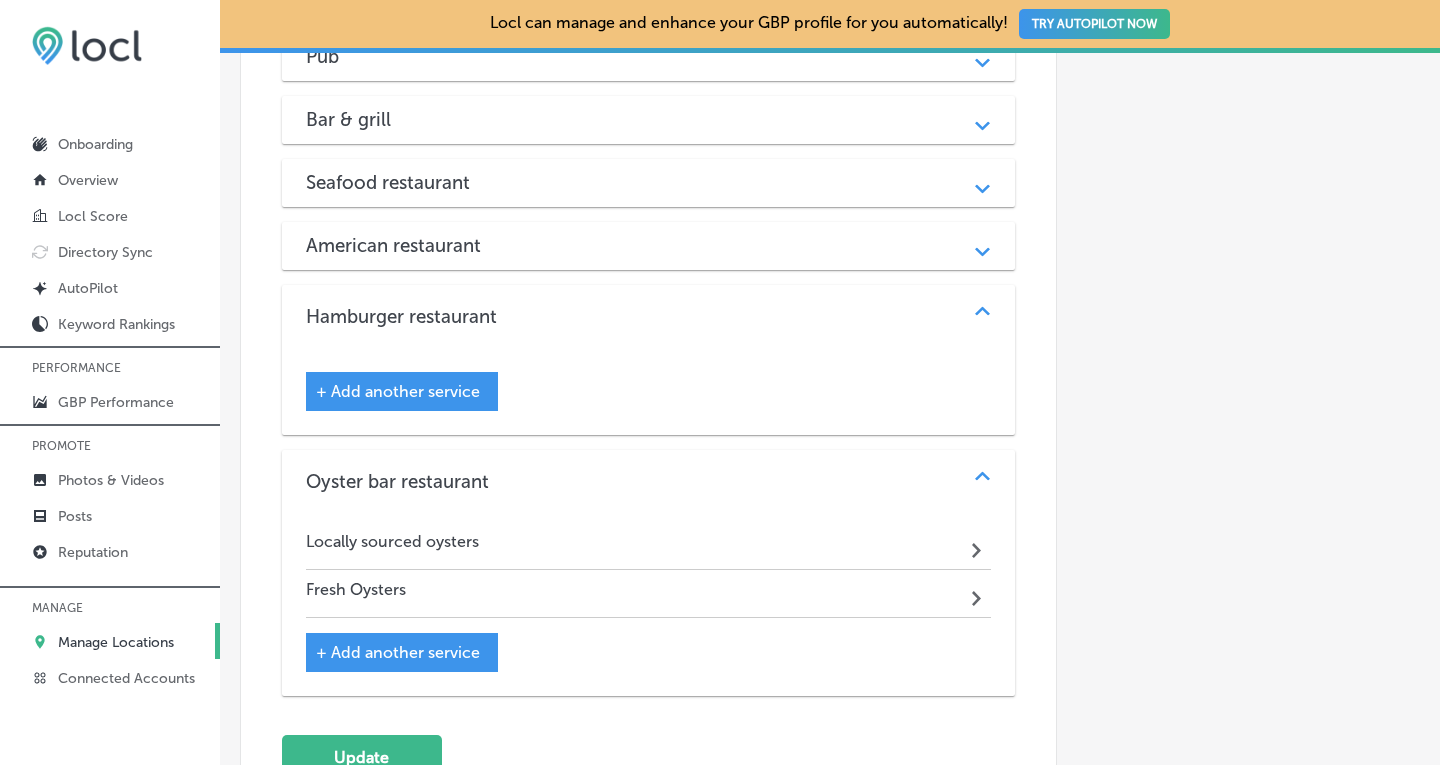 click on "+ Add another service" at bounding box center (398, 391) 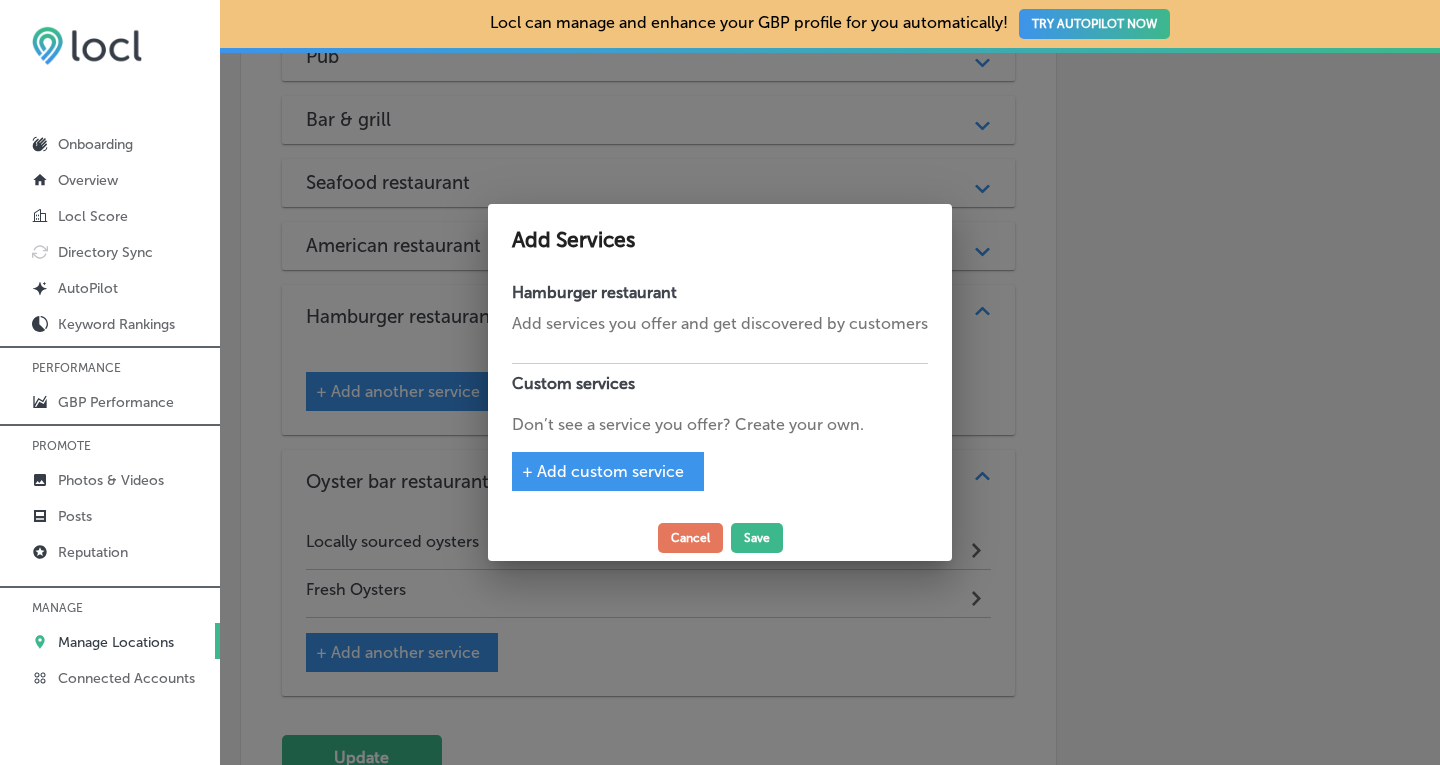 click on "+ Add custom service" at bounding box center (603, 471) 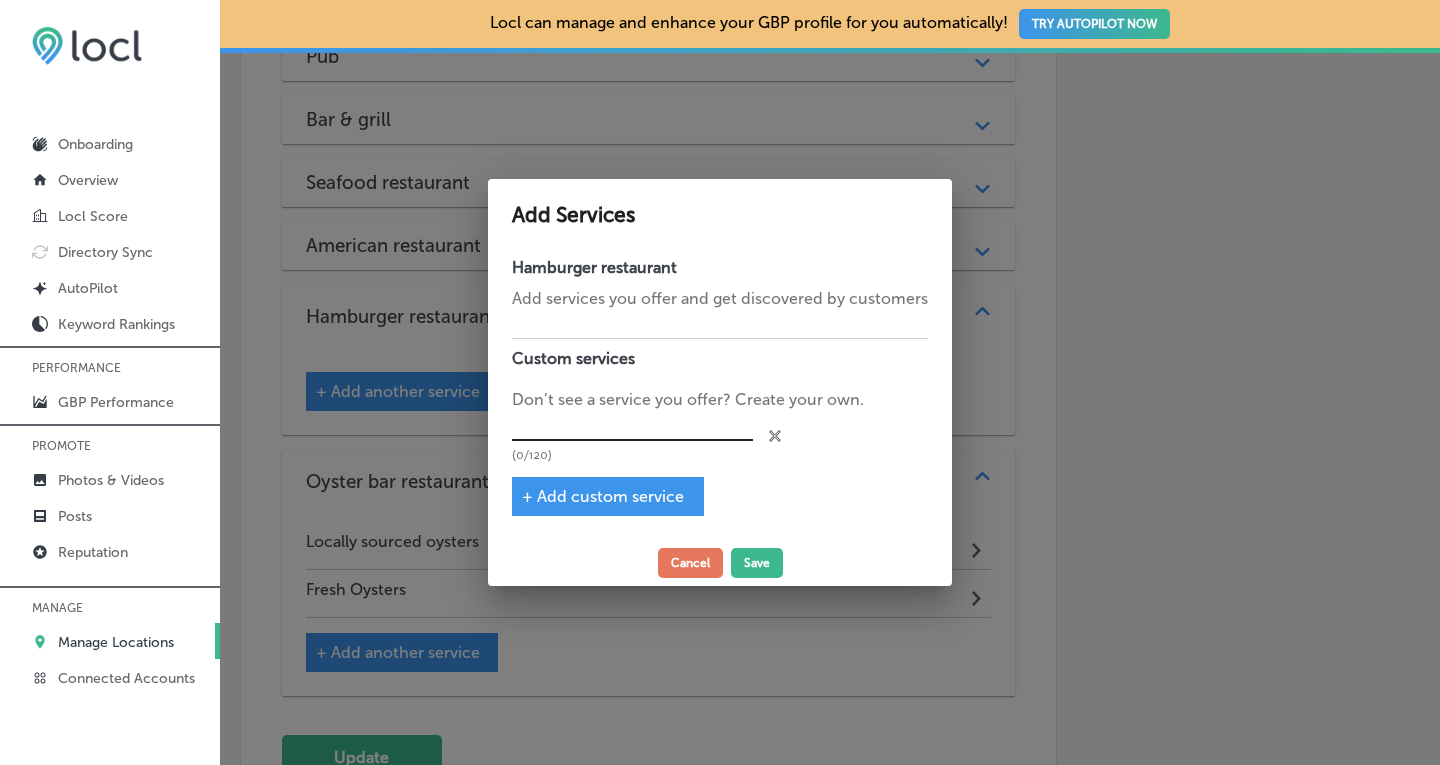click at bounding box center [632, 426] 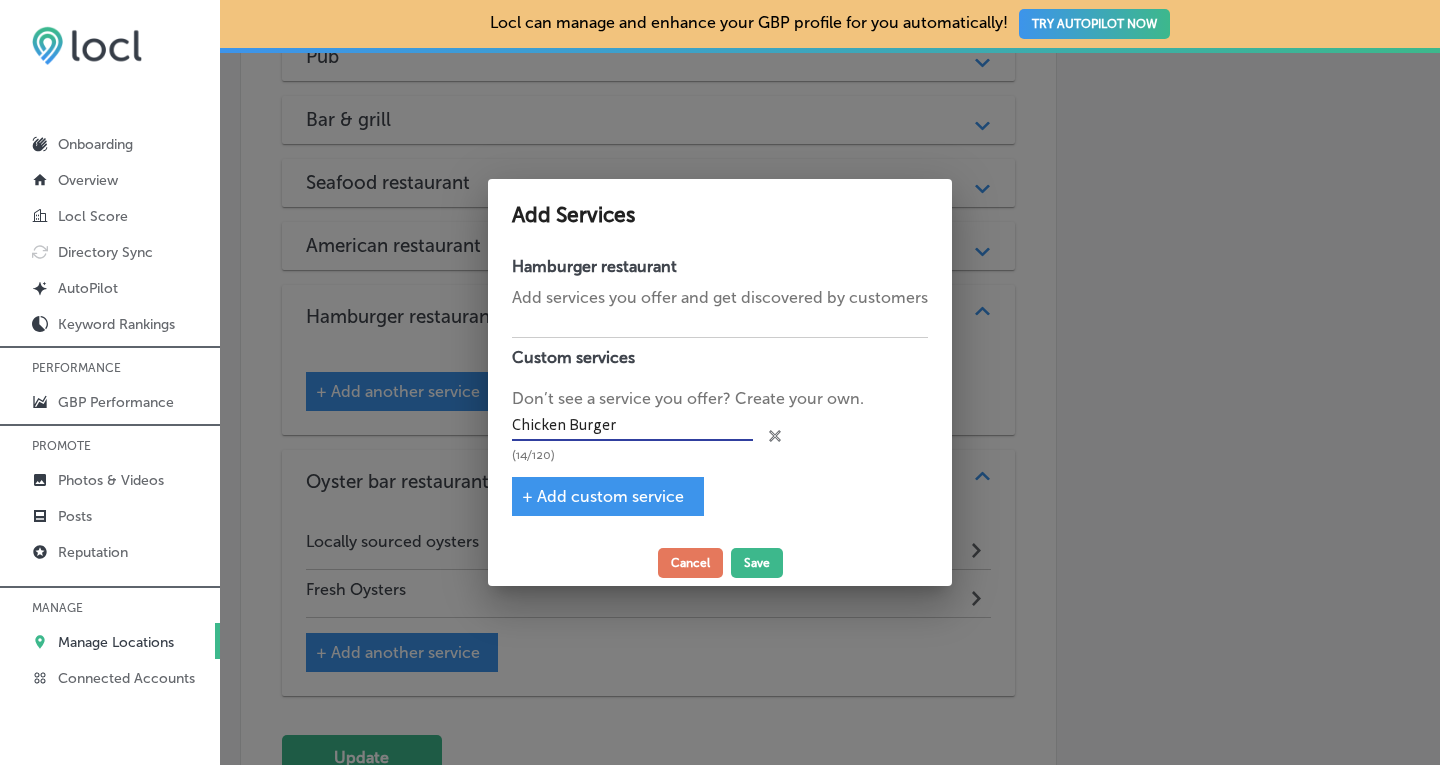 type on "Chicken Burger" 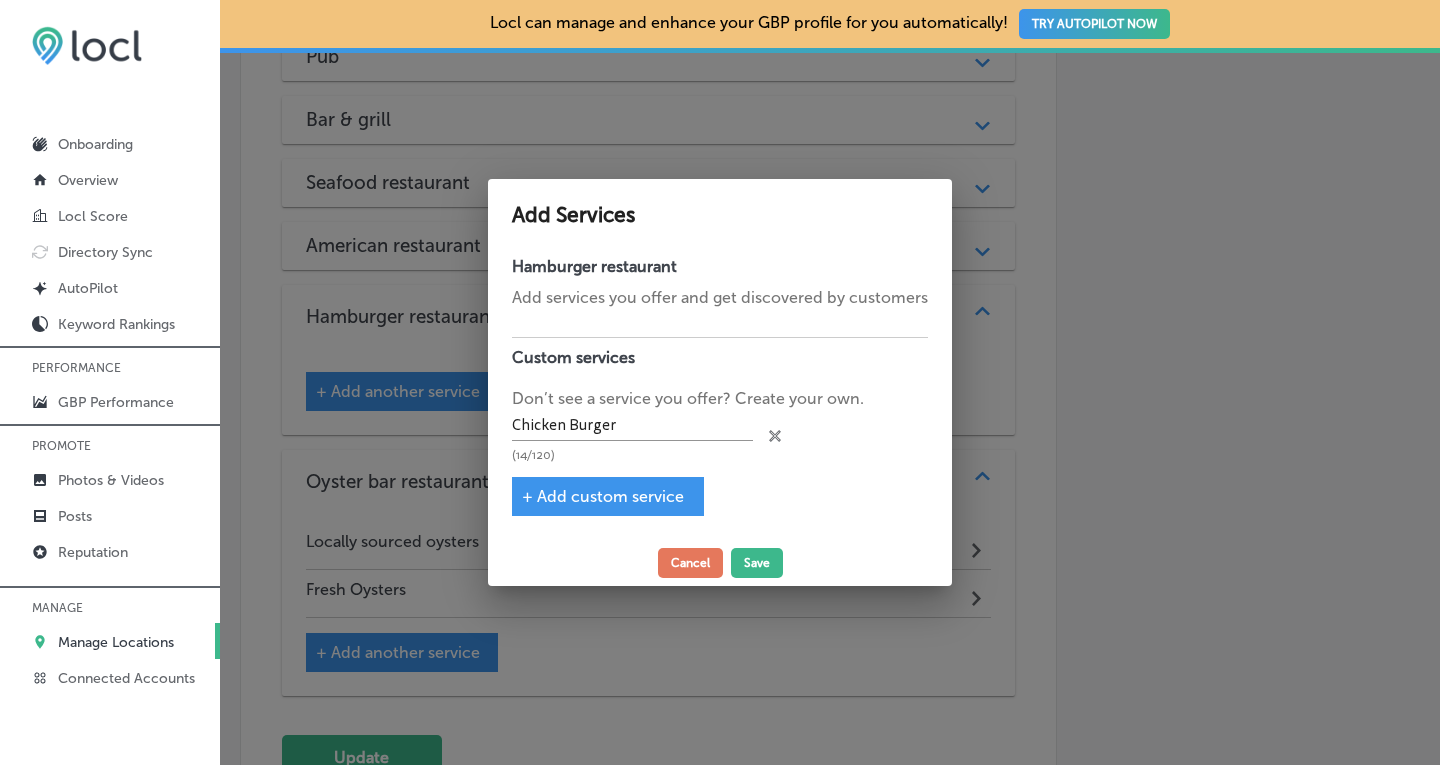 click on "+ Add custom service" at bounding box center (603, 496) 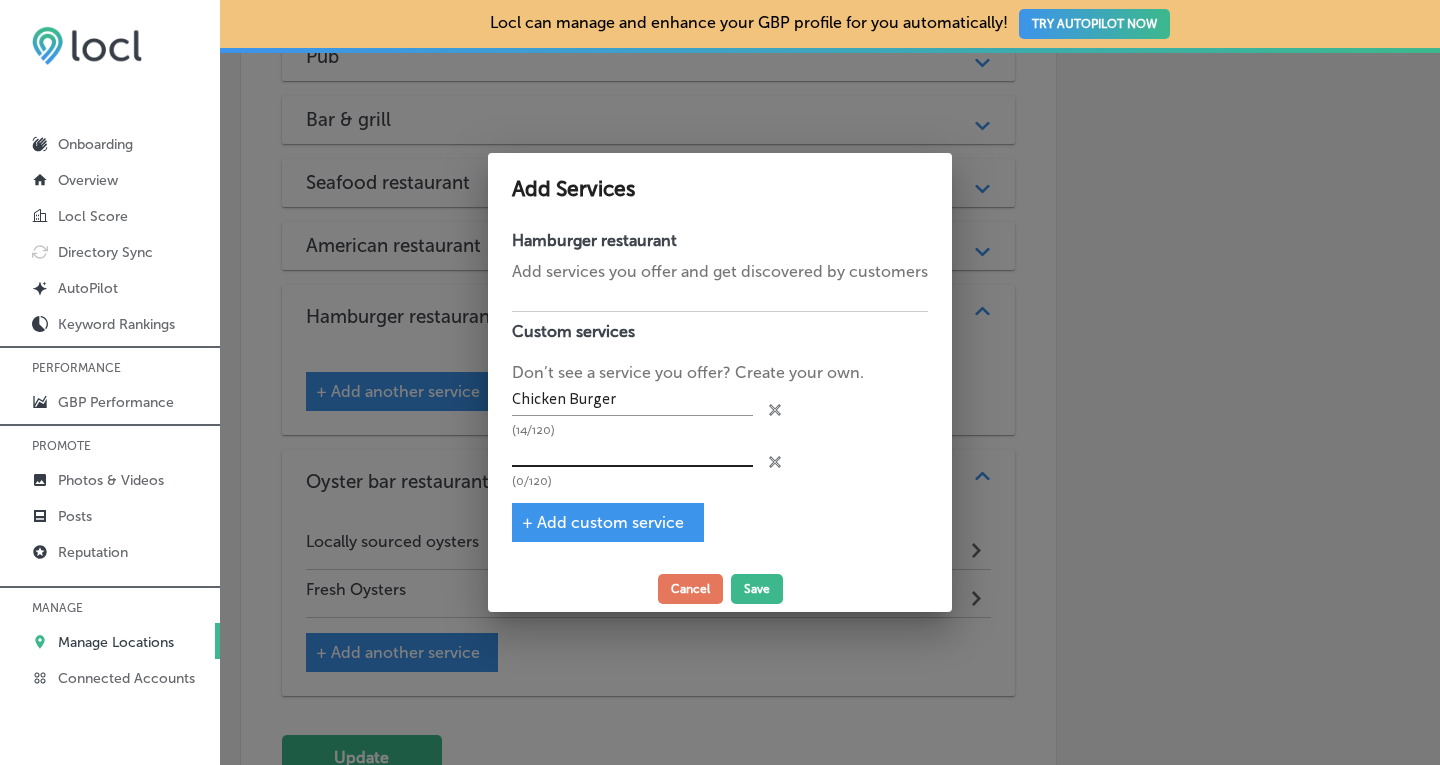 click at bounding box center [632, 452] 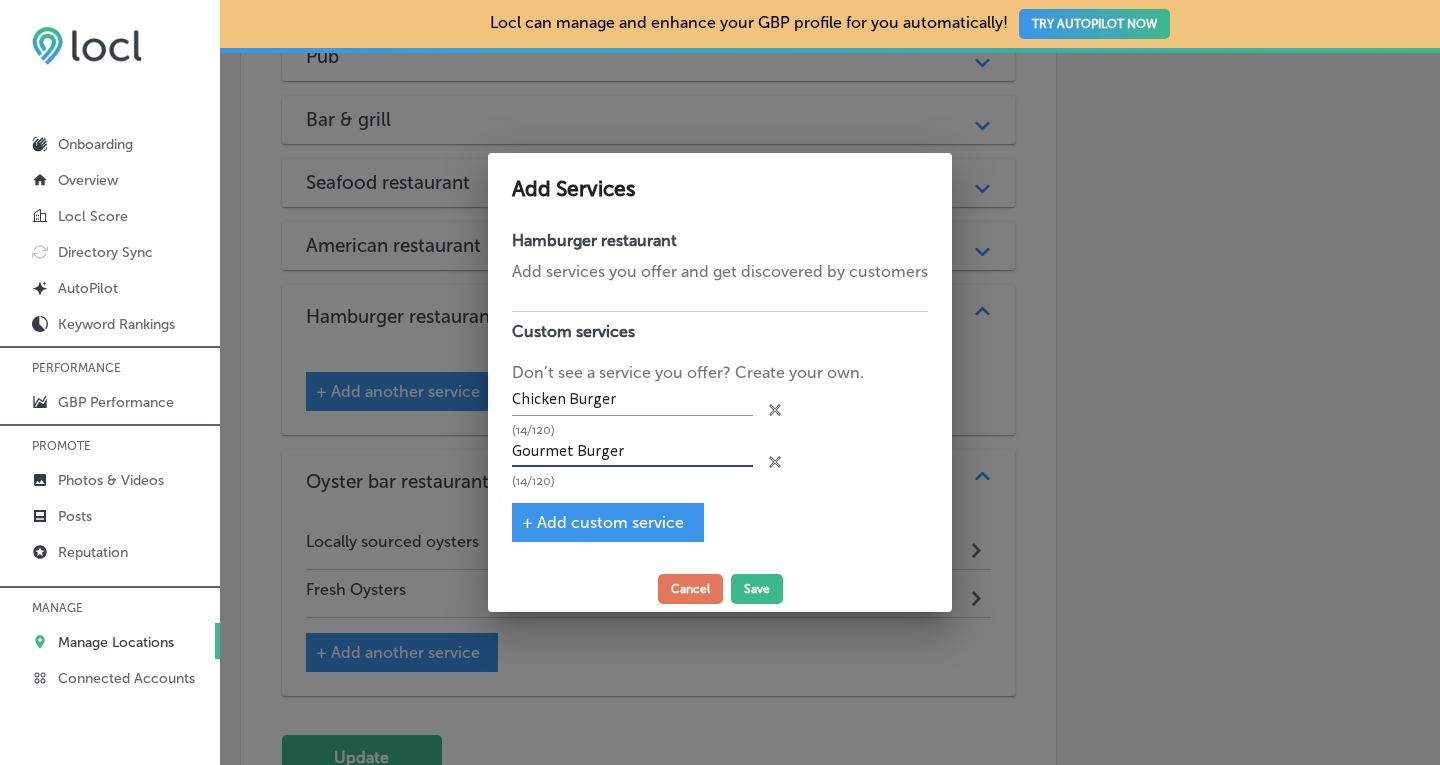 type on "Gourmet Burger" 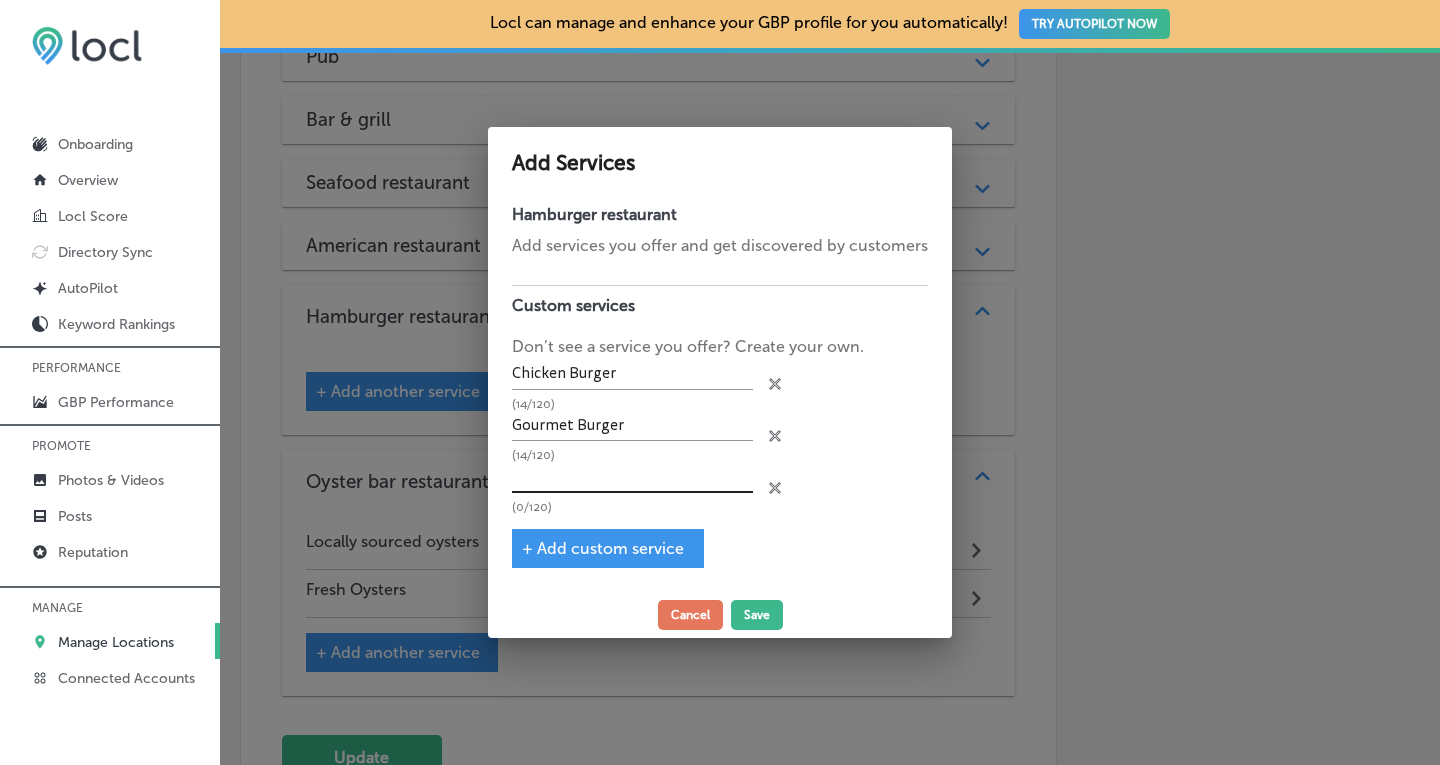 click at bounding box center [632, 477] 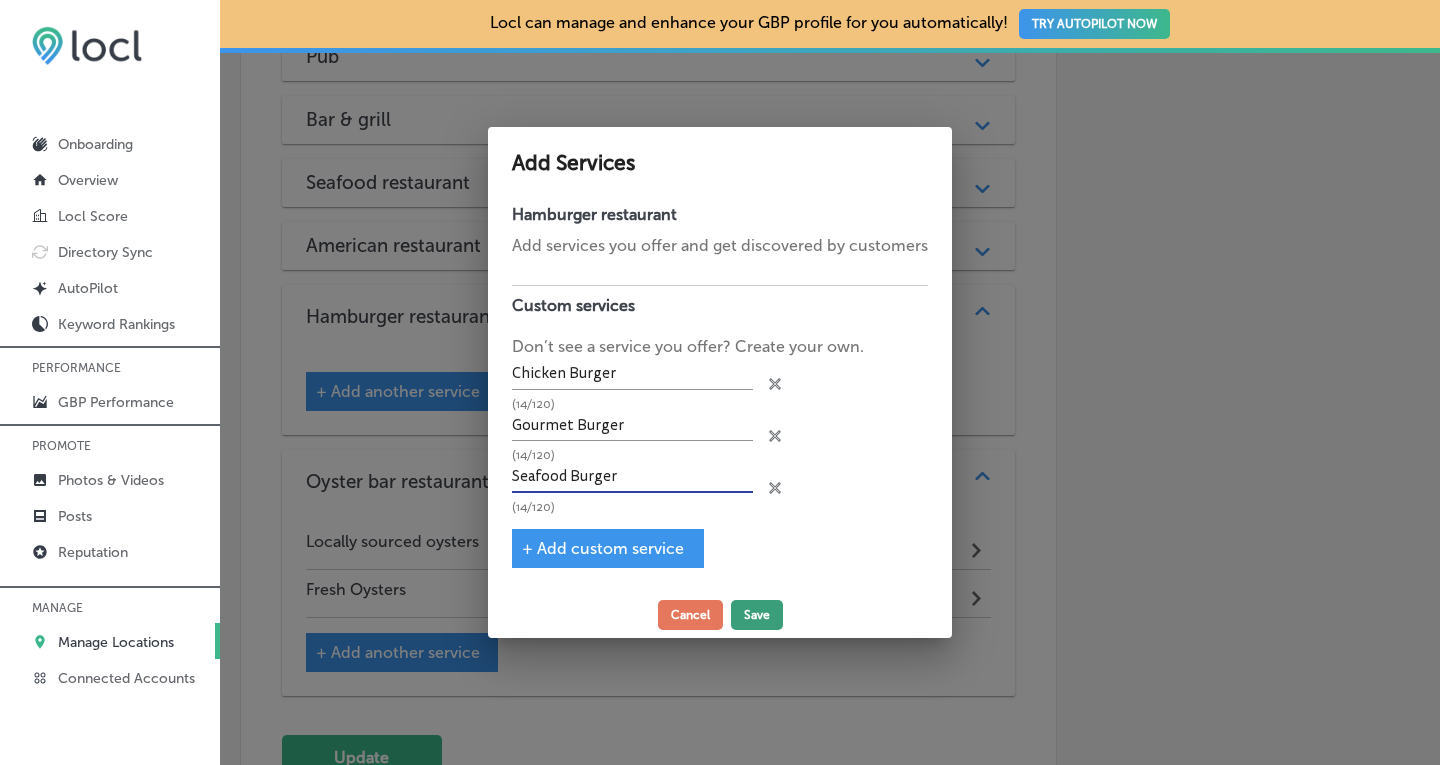 type on "Seafood Burger" 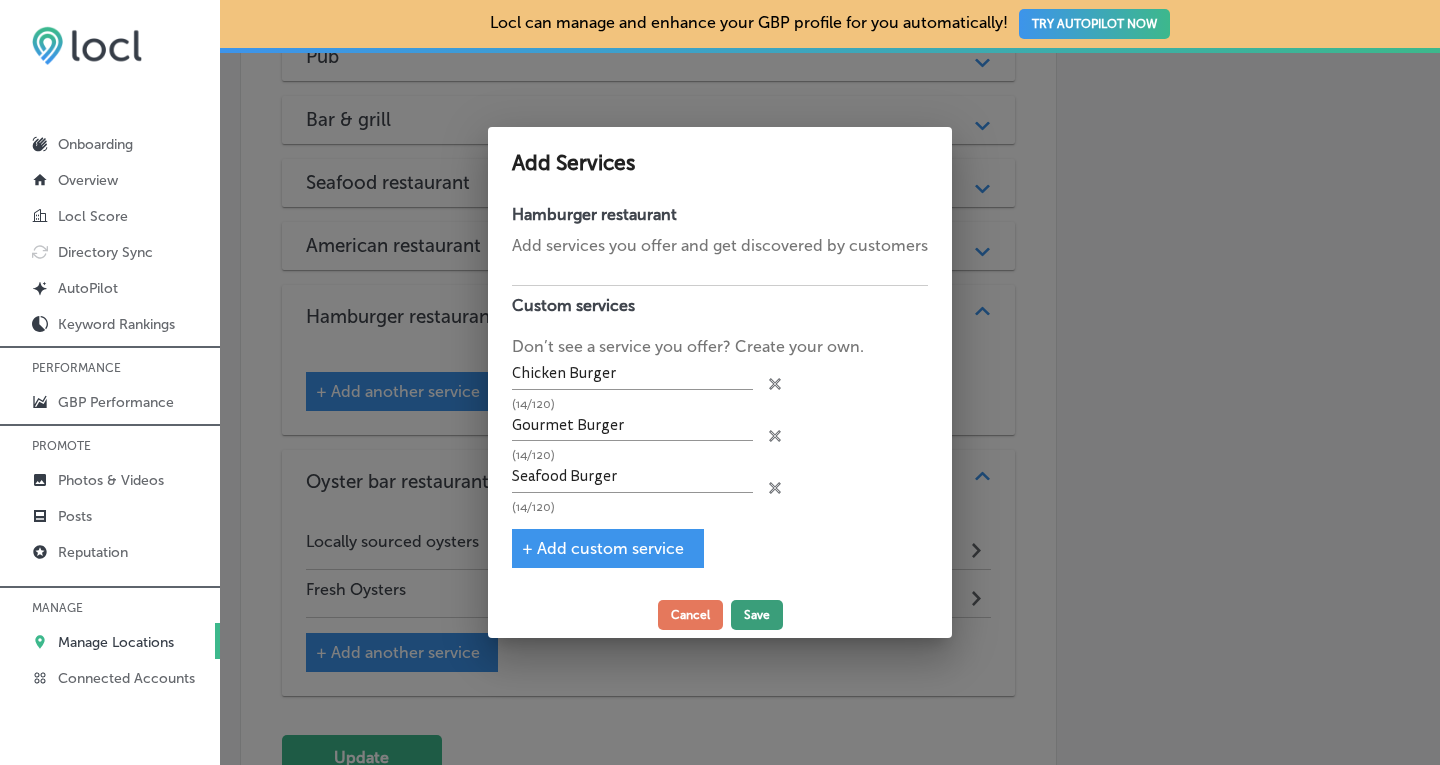 click on "Save" at bounding box center [757, 615] 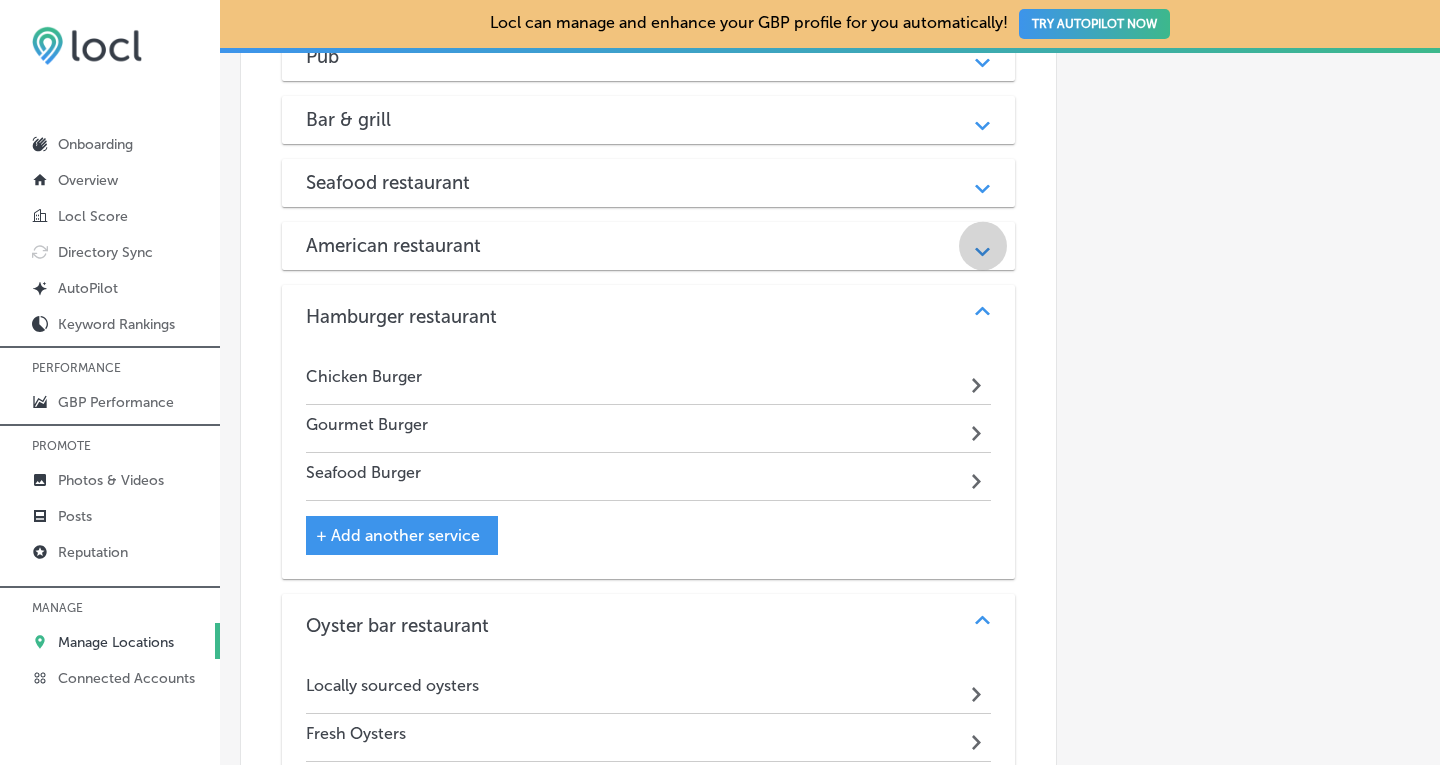 click on "Path
Created with Sketch." at bounding box center [982, 245] 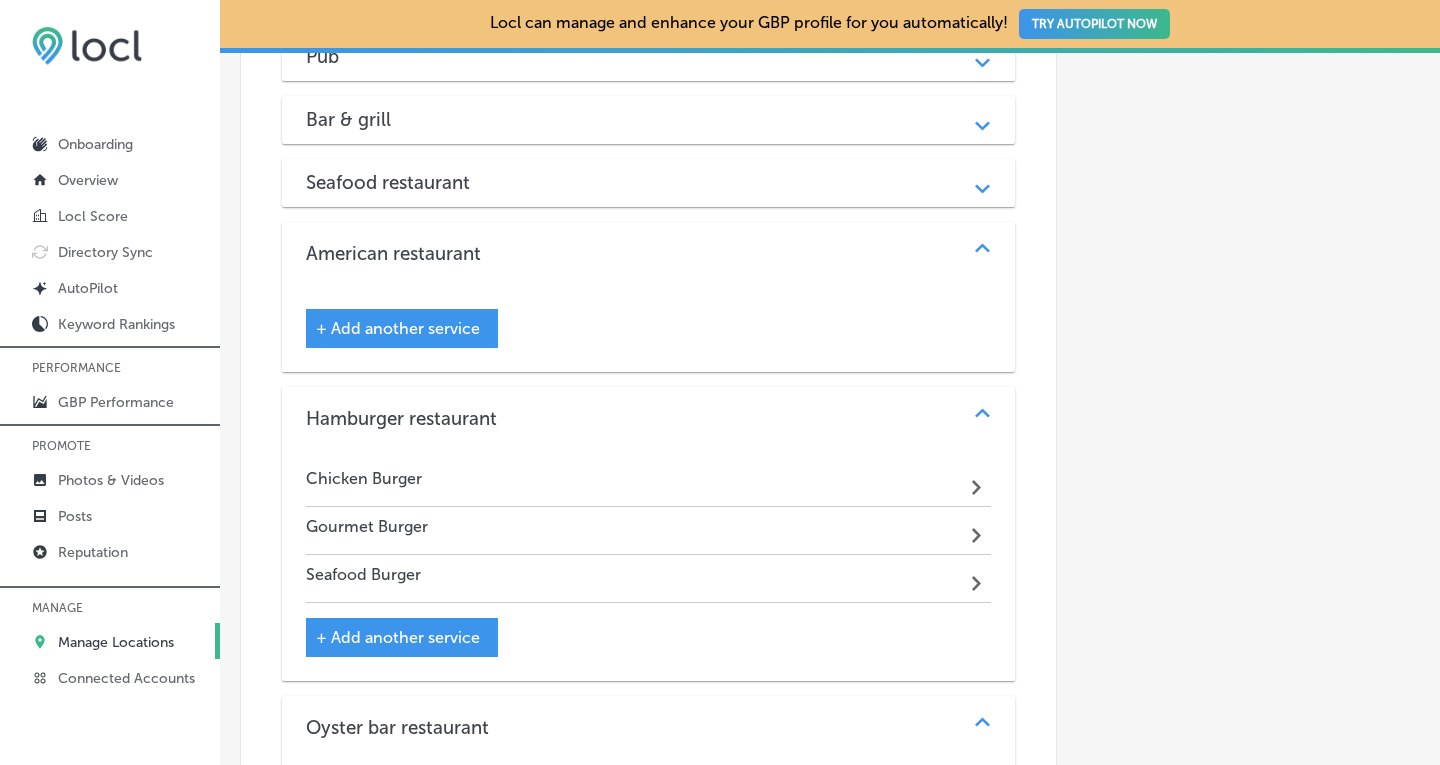 click on "+ Add another service" at bounding box center [398, 328] 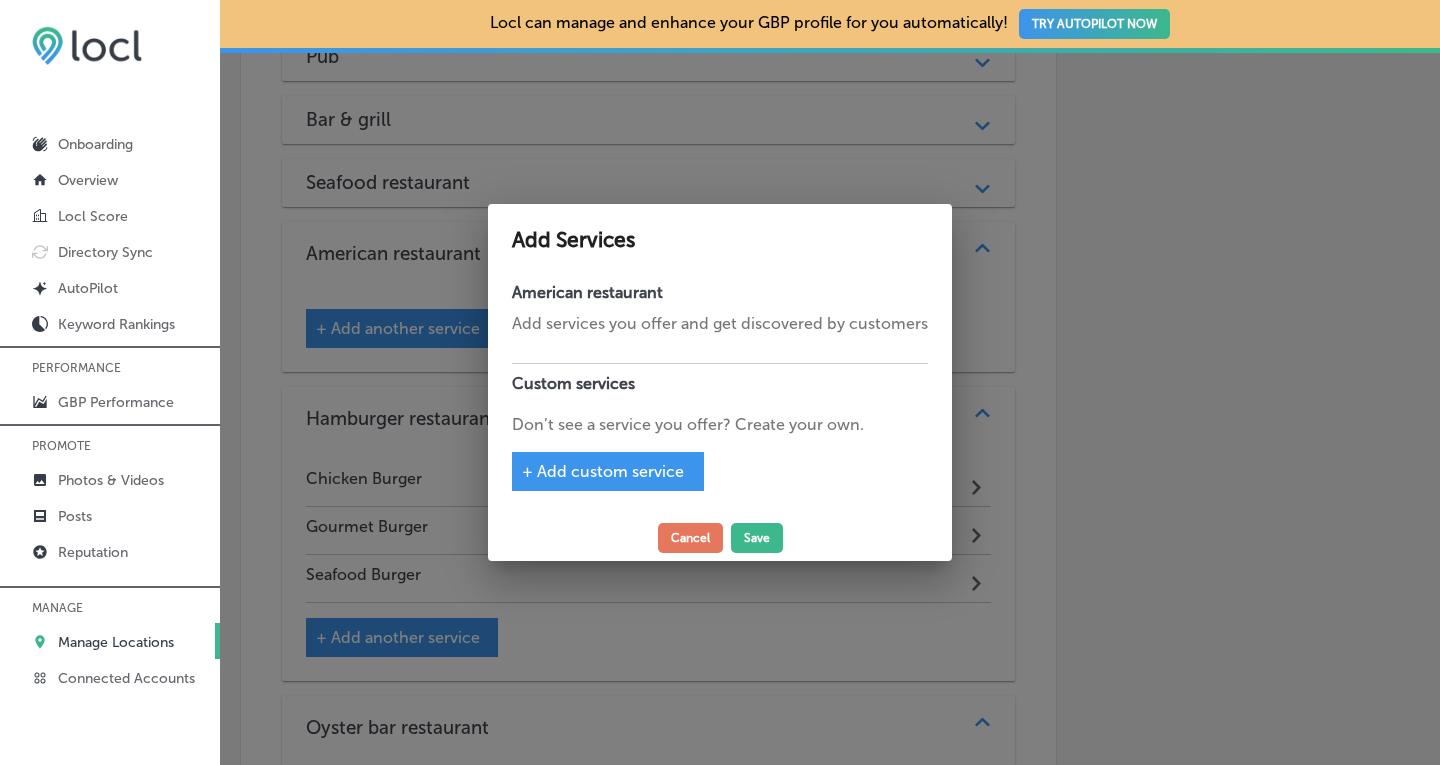 click on "+ Add custom service" at bounding box center (608, 471) 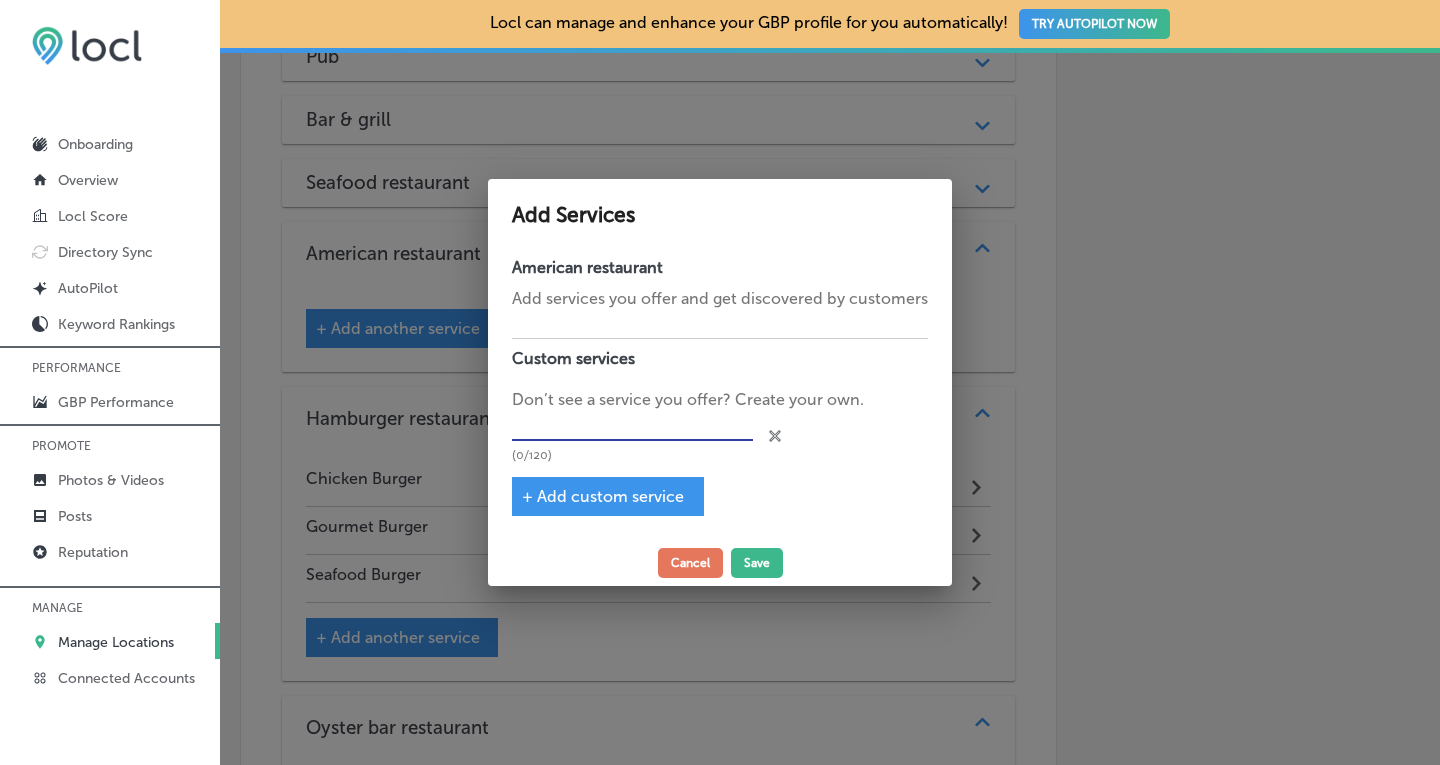 click at bounding box center (632, 426) 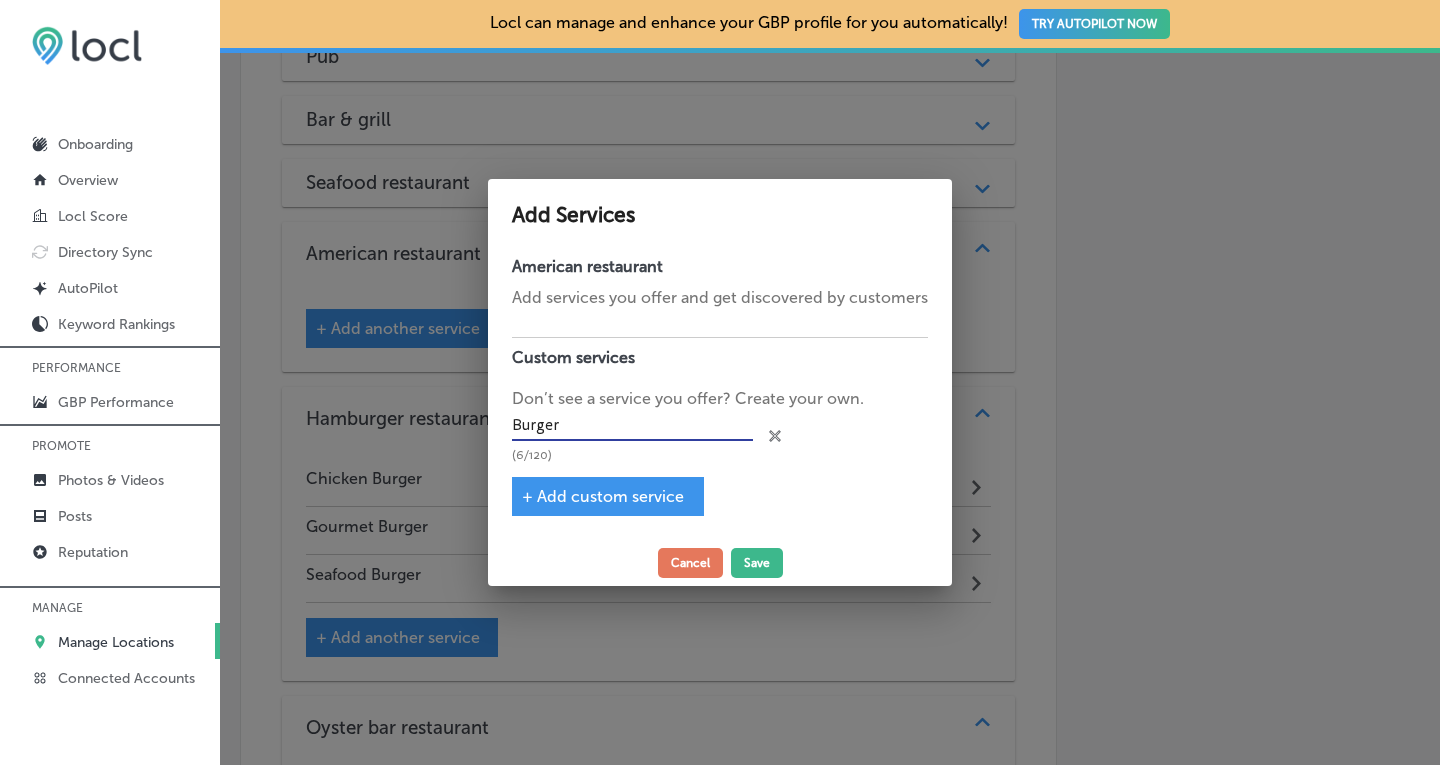 type on "Burger" 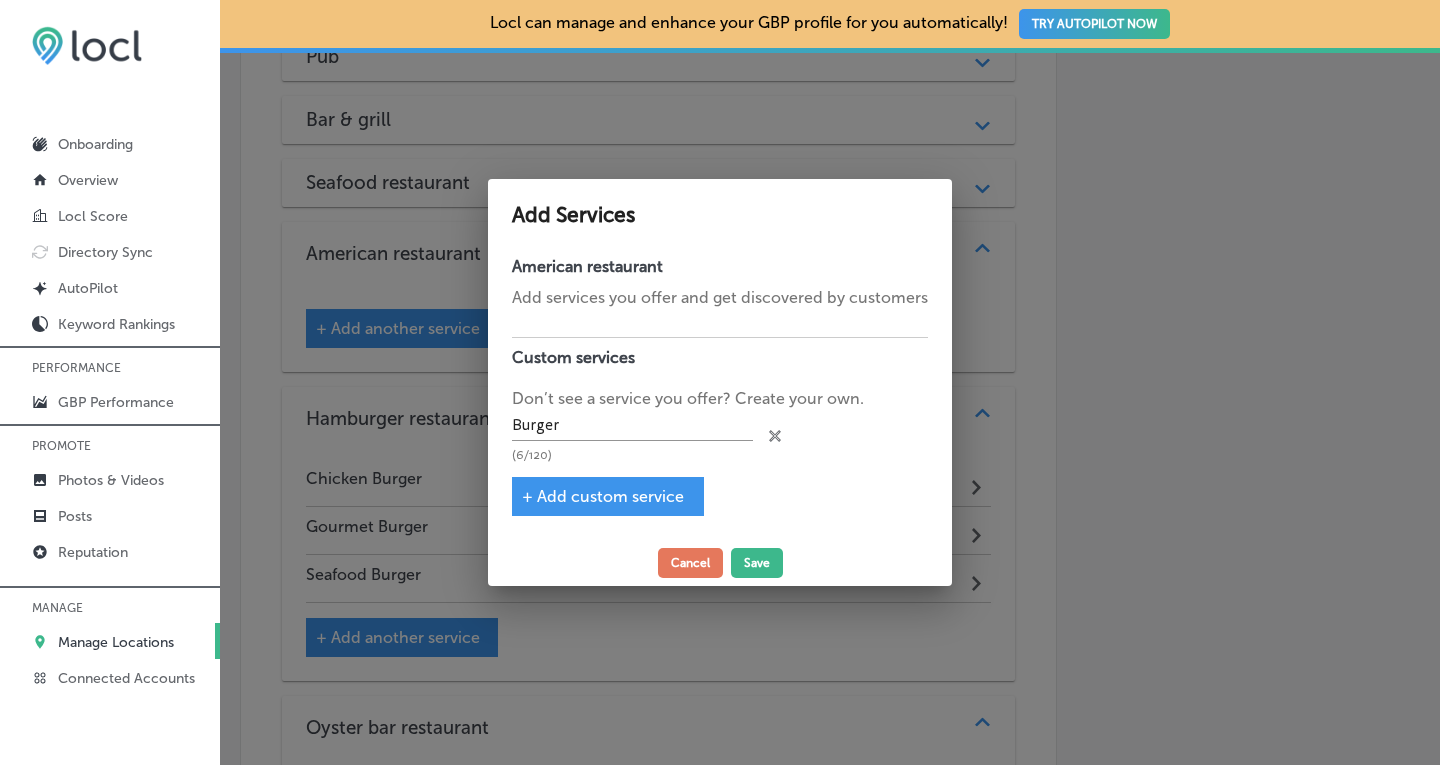 click on "+ Add custom service" at bounding box center (603, 496) 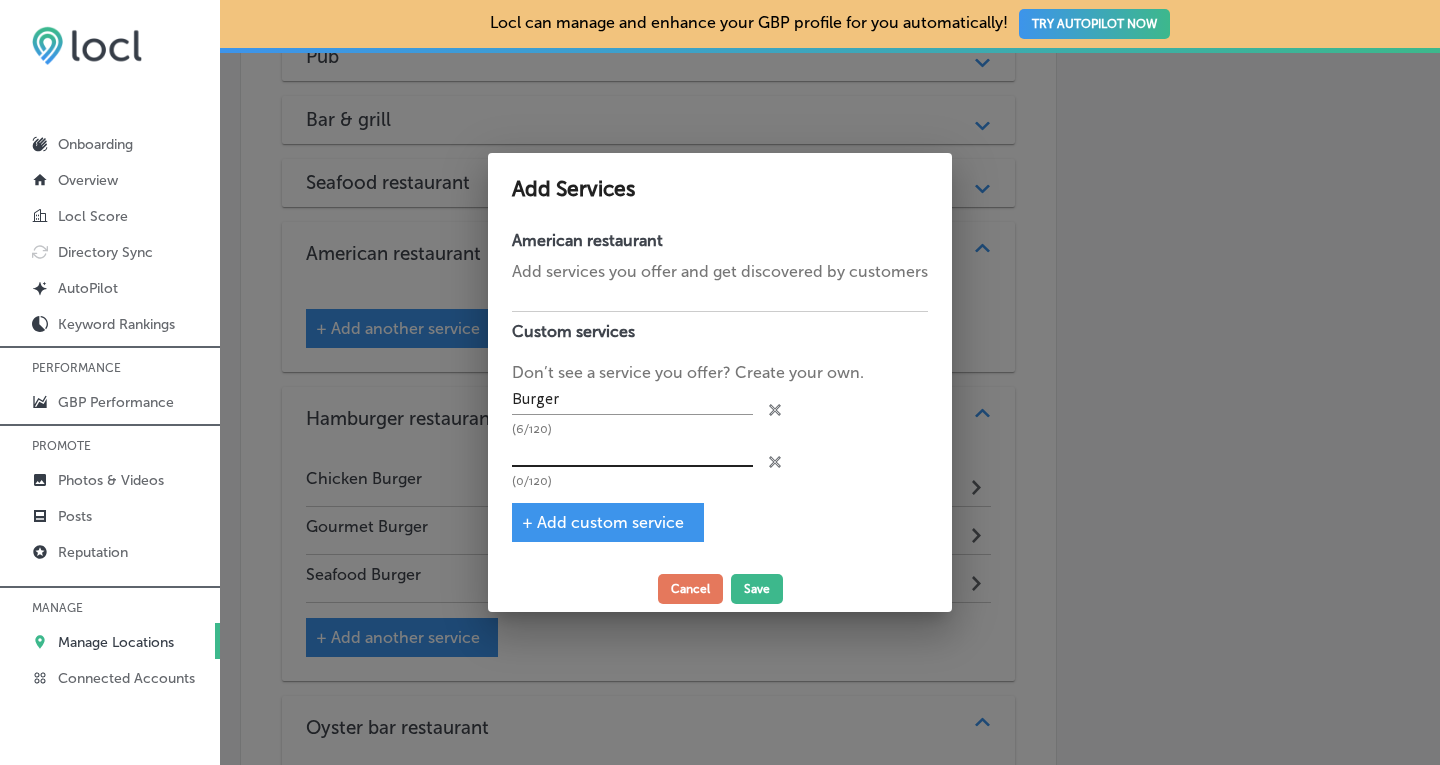 click at bounding box center [632, 452] 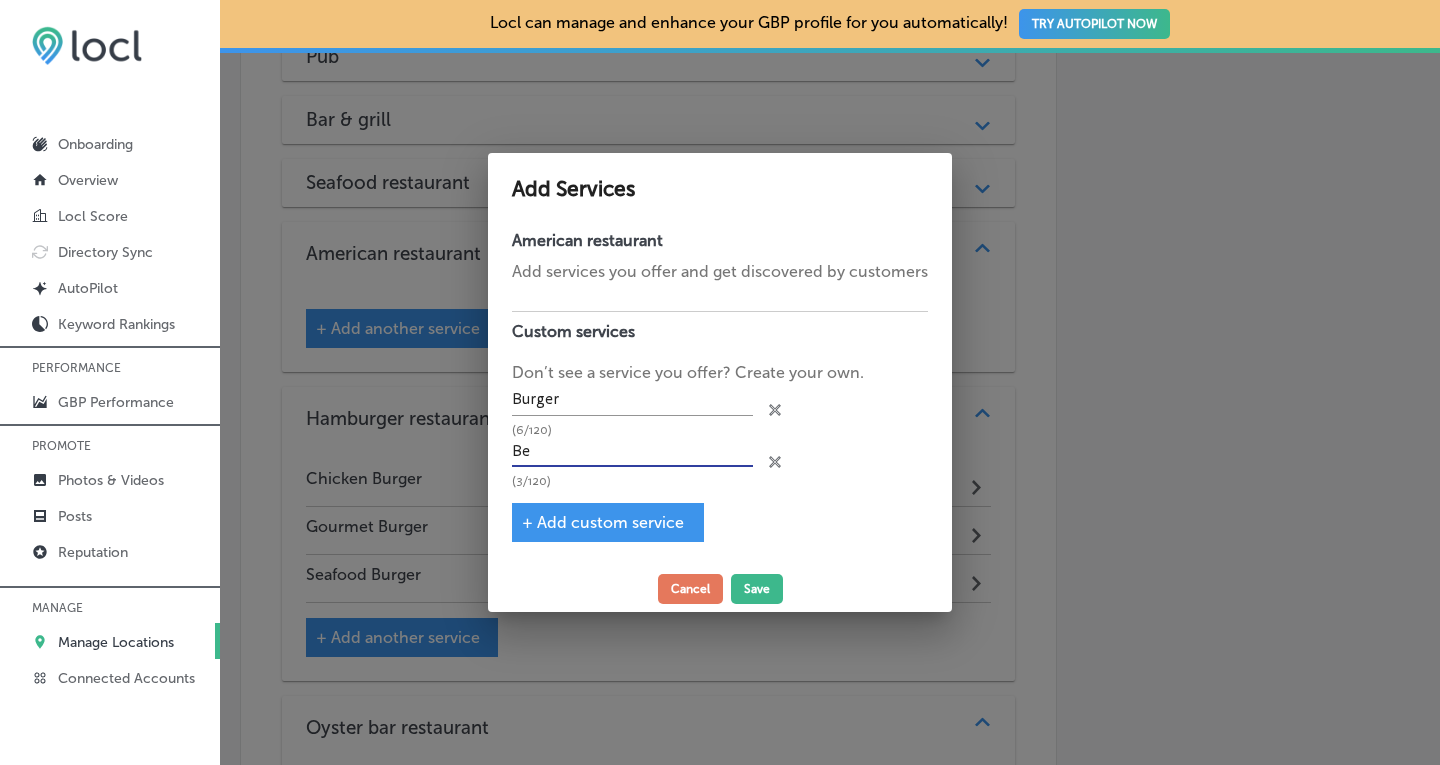 type on "B" 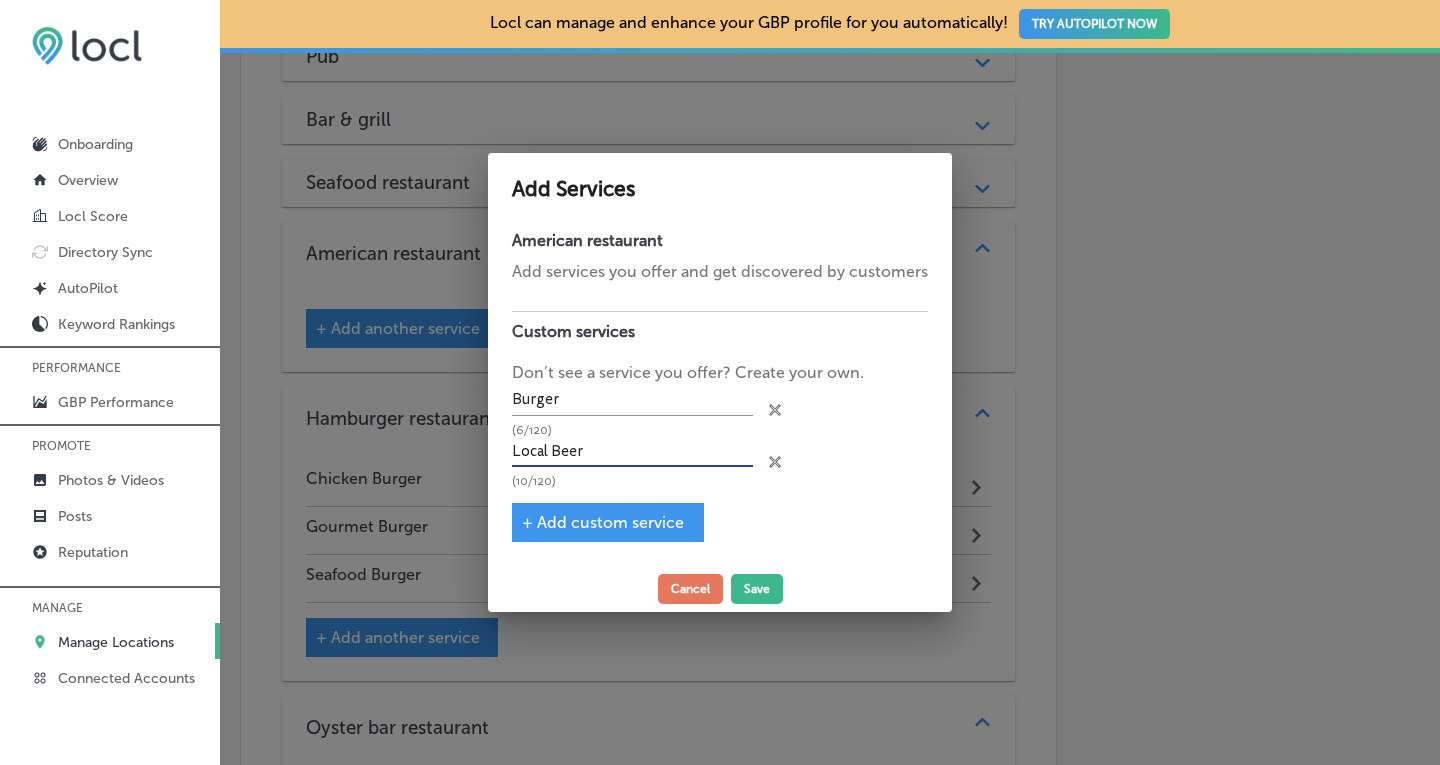 type on "Local Beer" 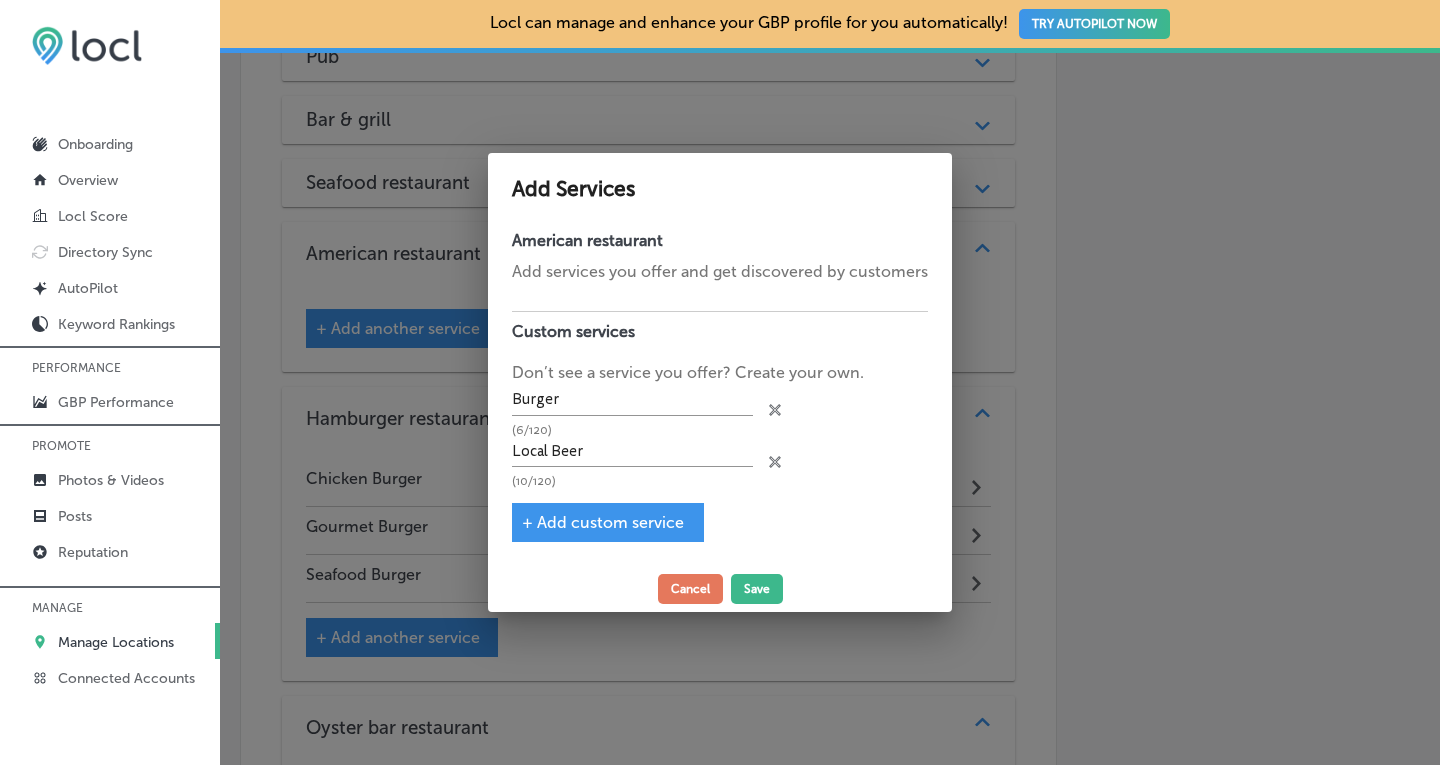 click on "+ Add custom service" at bounding box center [603, 522] 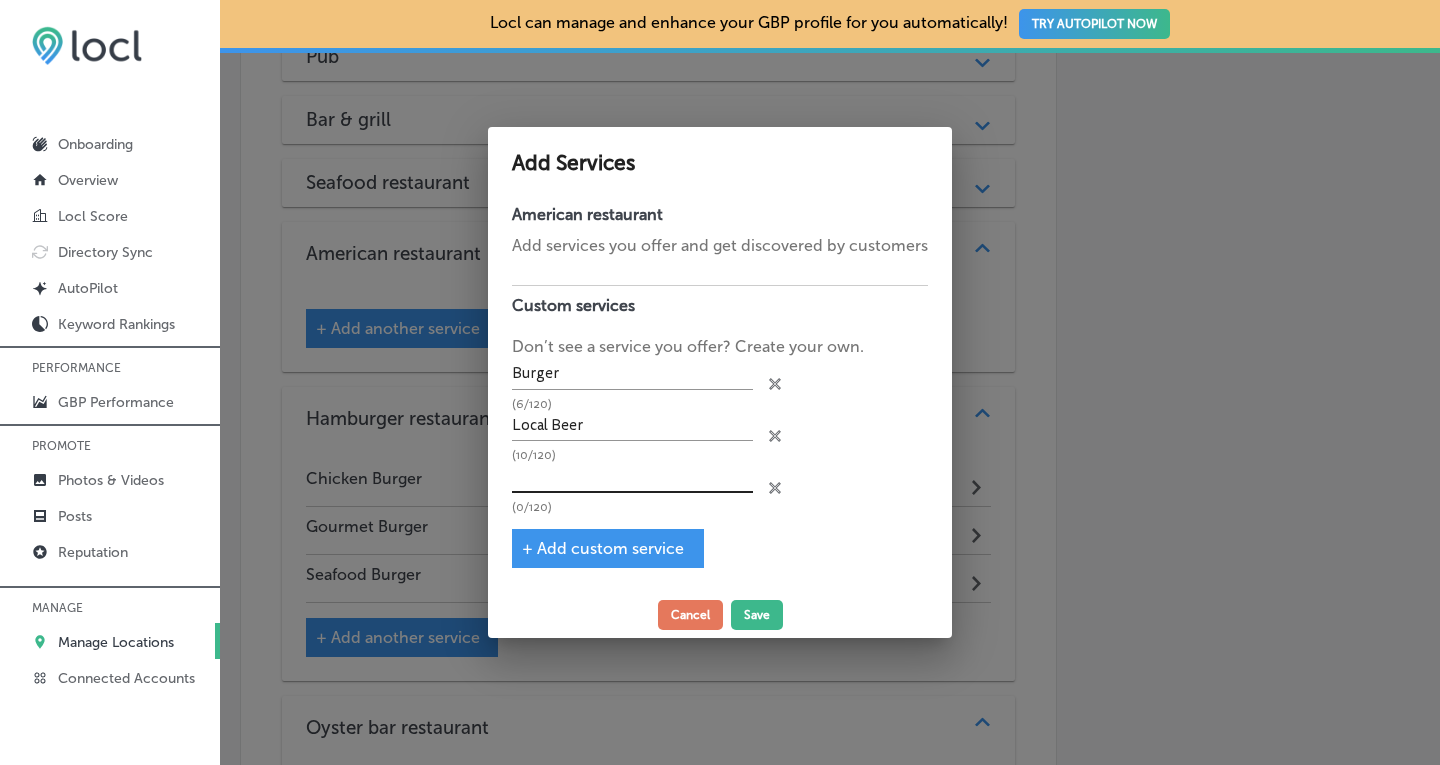 click at bounding box center [632, 477] 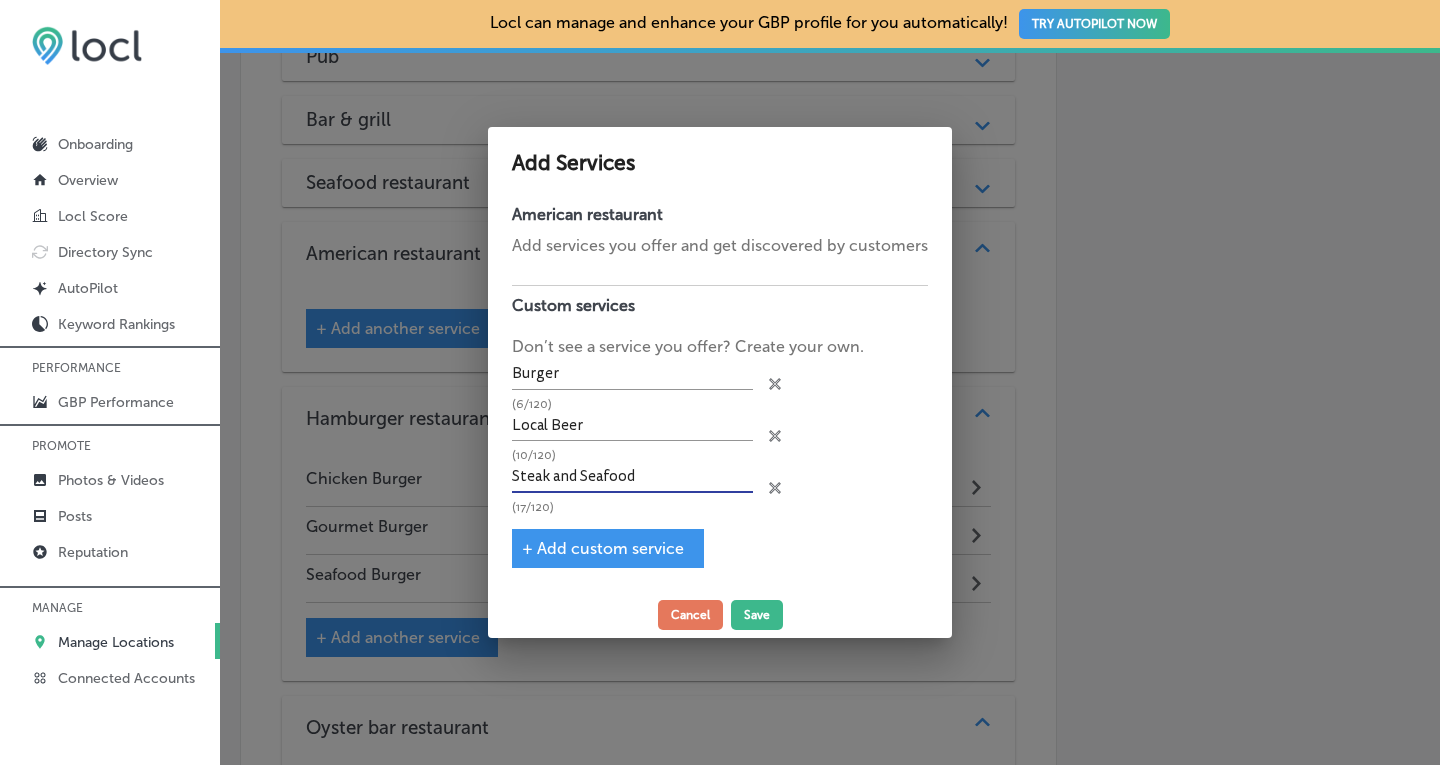 type on "Steak and Seafood" 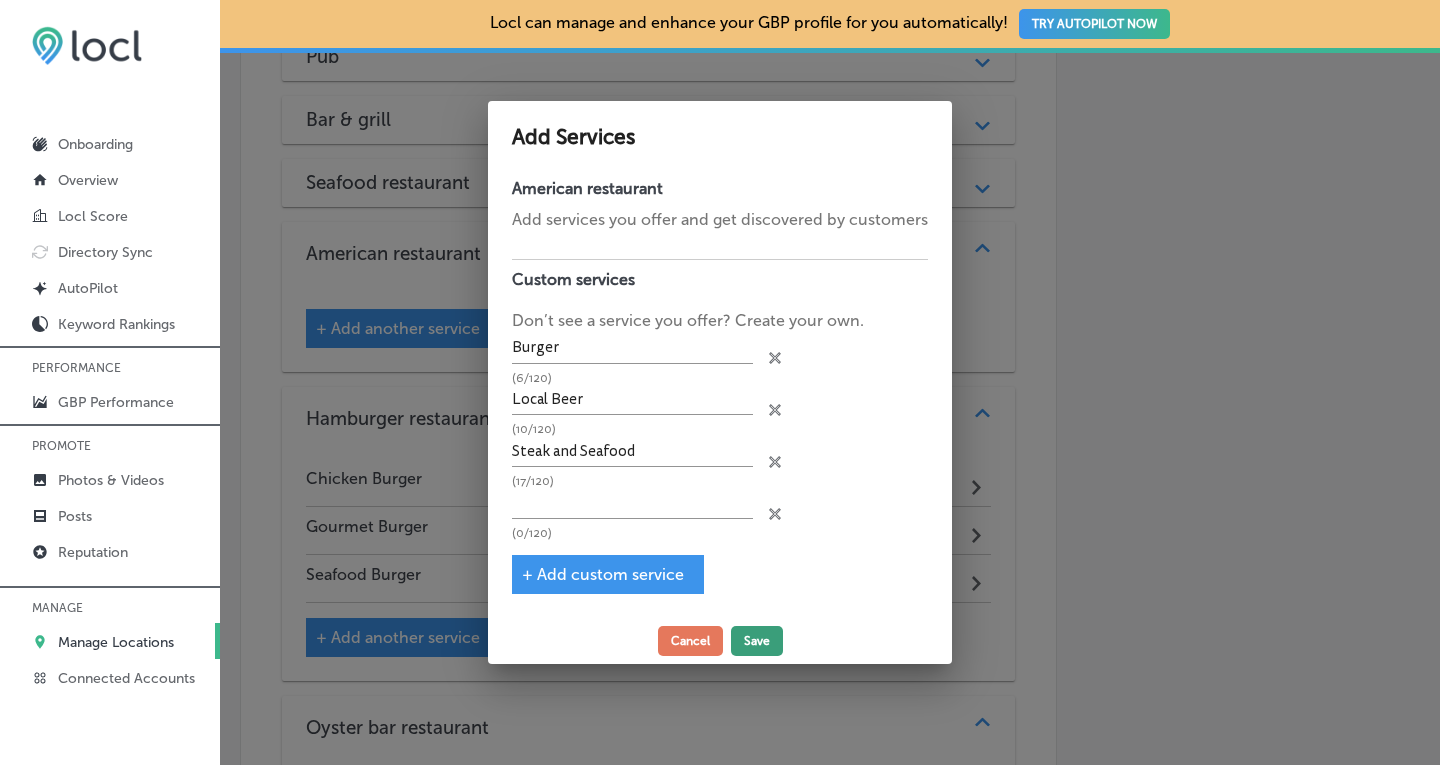 click on "Save" at bounding box center (757, 641) 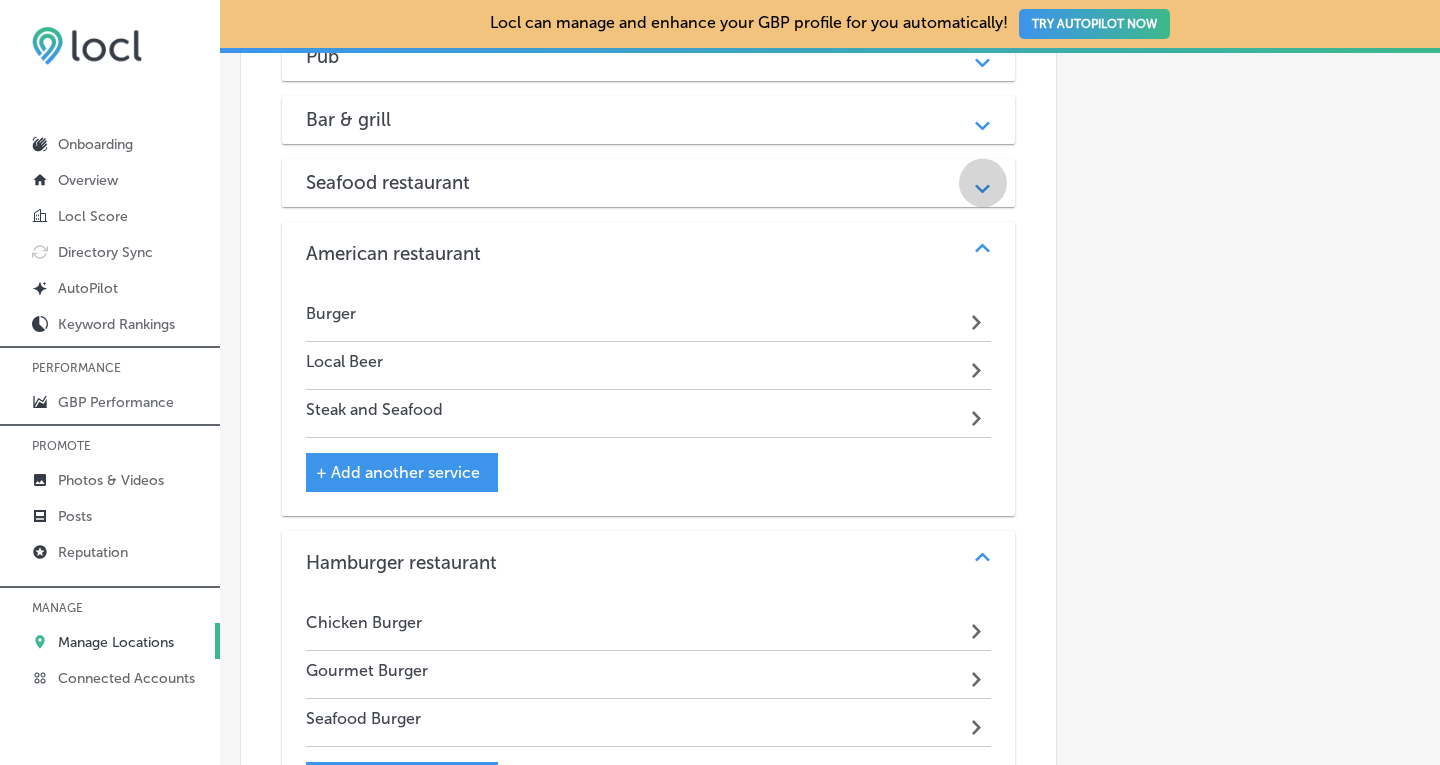 click on "Path
Created with Sketch." at bounding box center (982, 182) 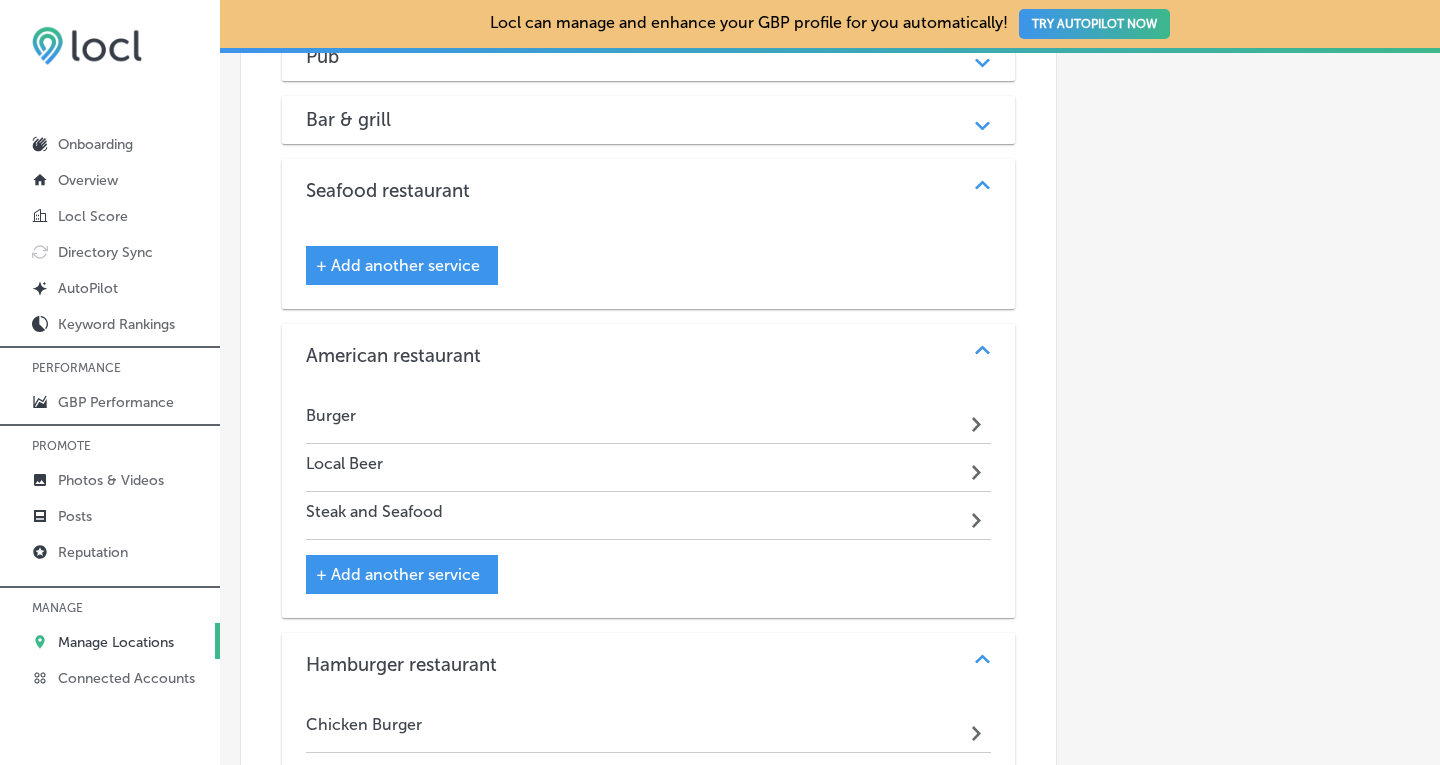 click on "+ Add another service" at bounding box center [402, 265] 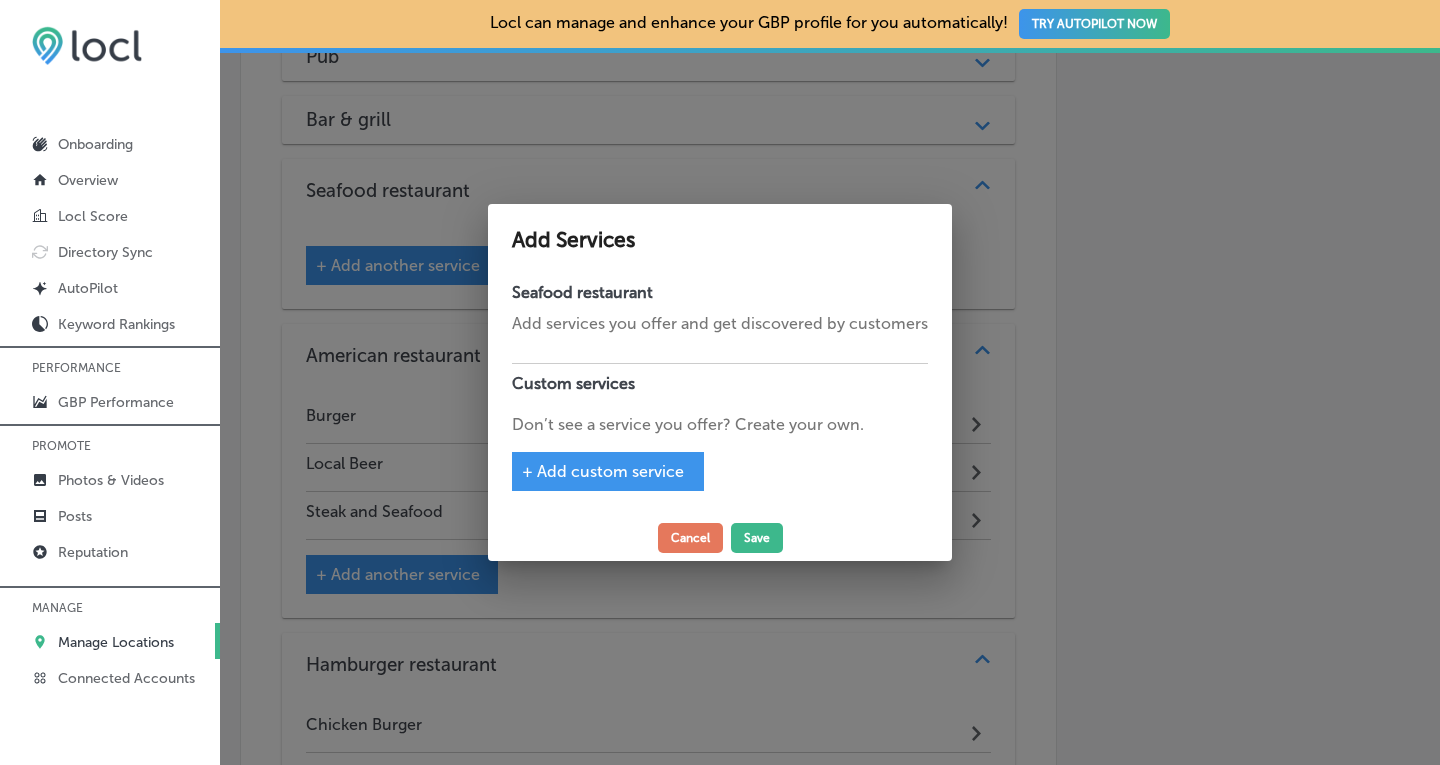 click on "+ Add custom service" at bounding box center [603, 471] 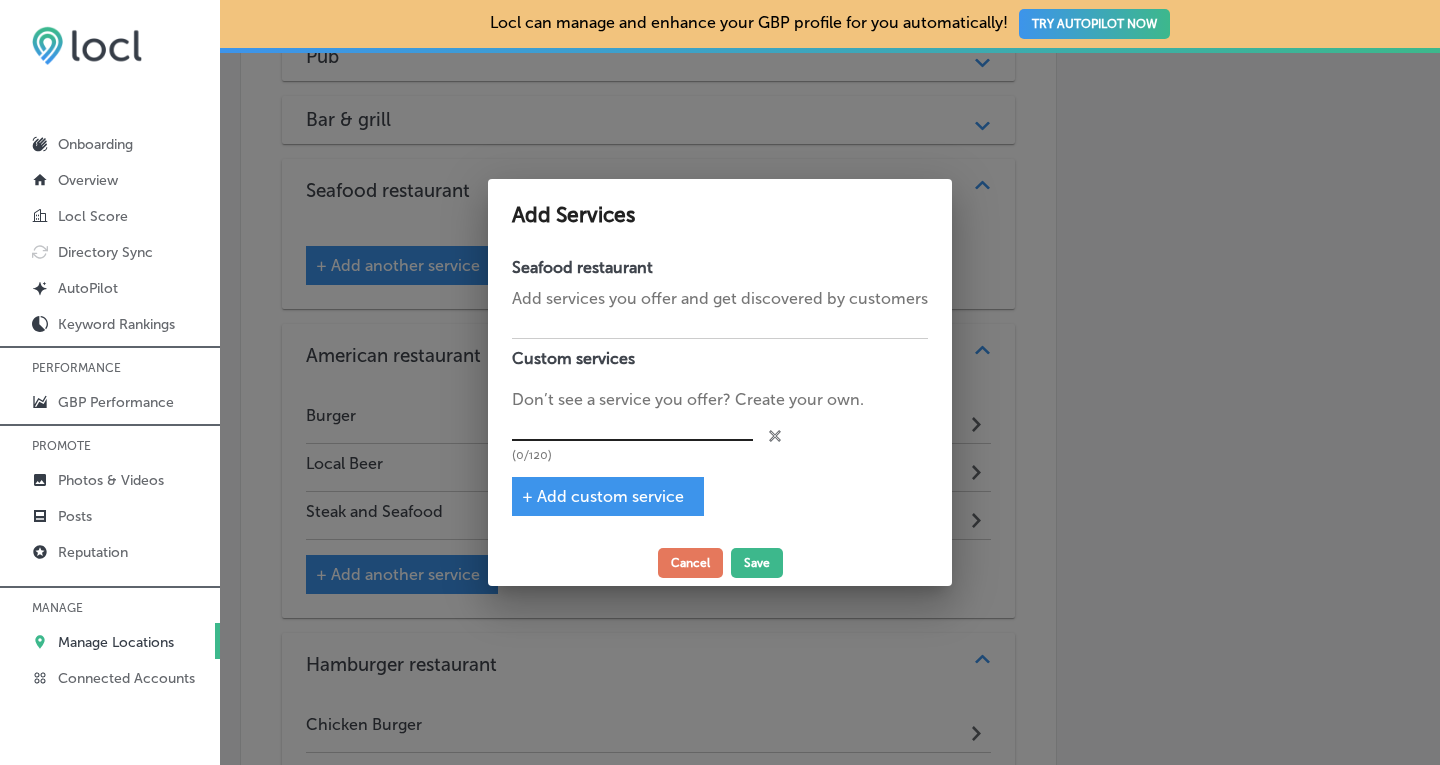 click at bounding box center [632, 426] 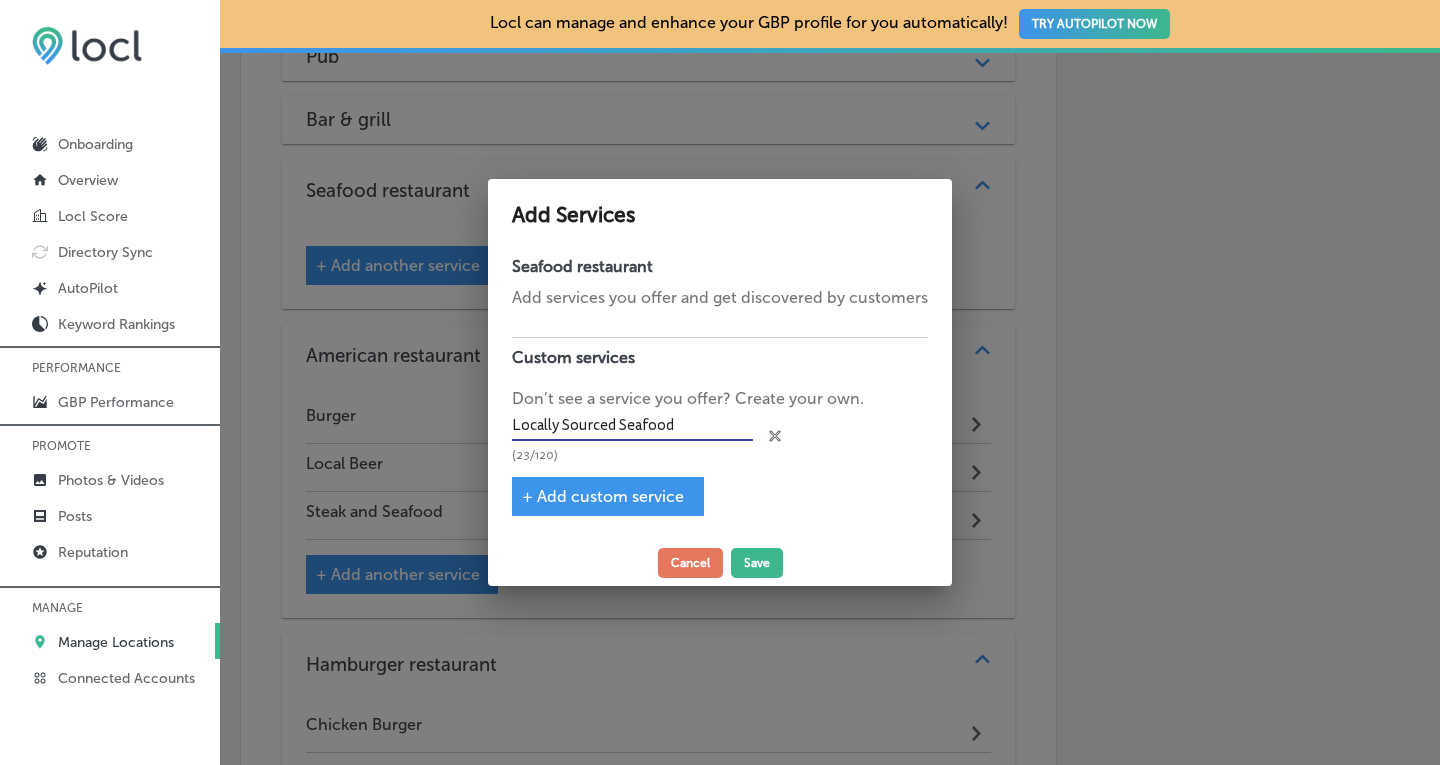 type on "Locally Sourced Seafood" 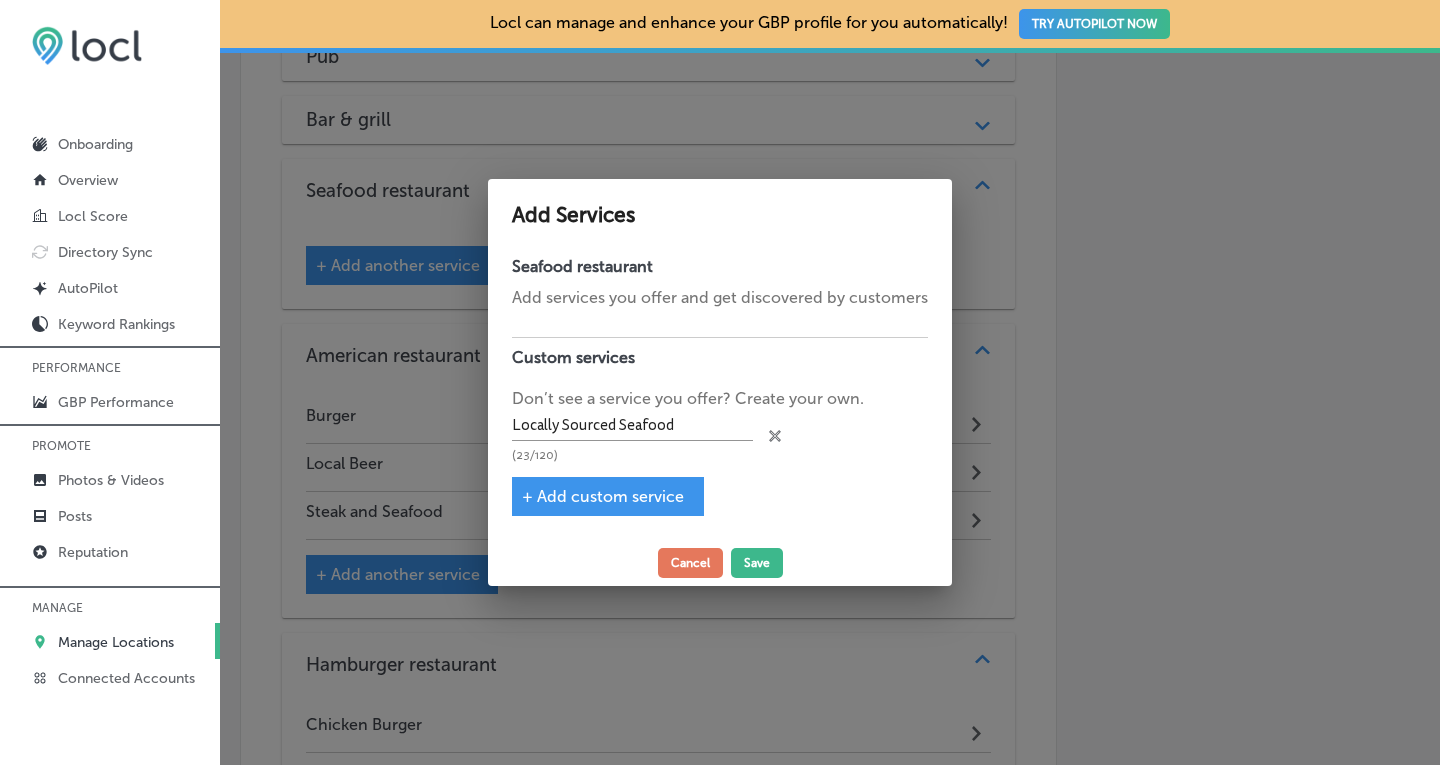 click on "+ Add custom service" at bounding box center [603, 496] 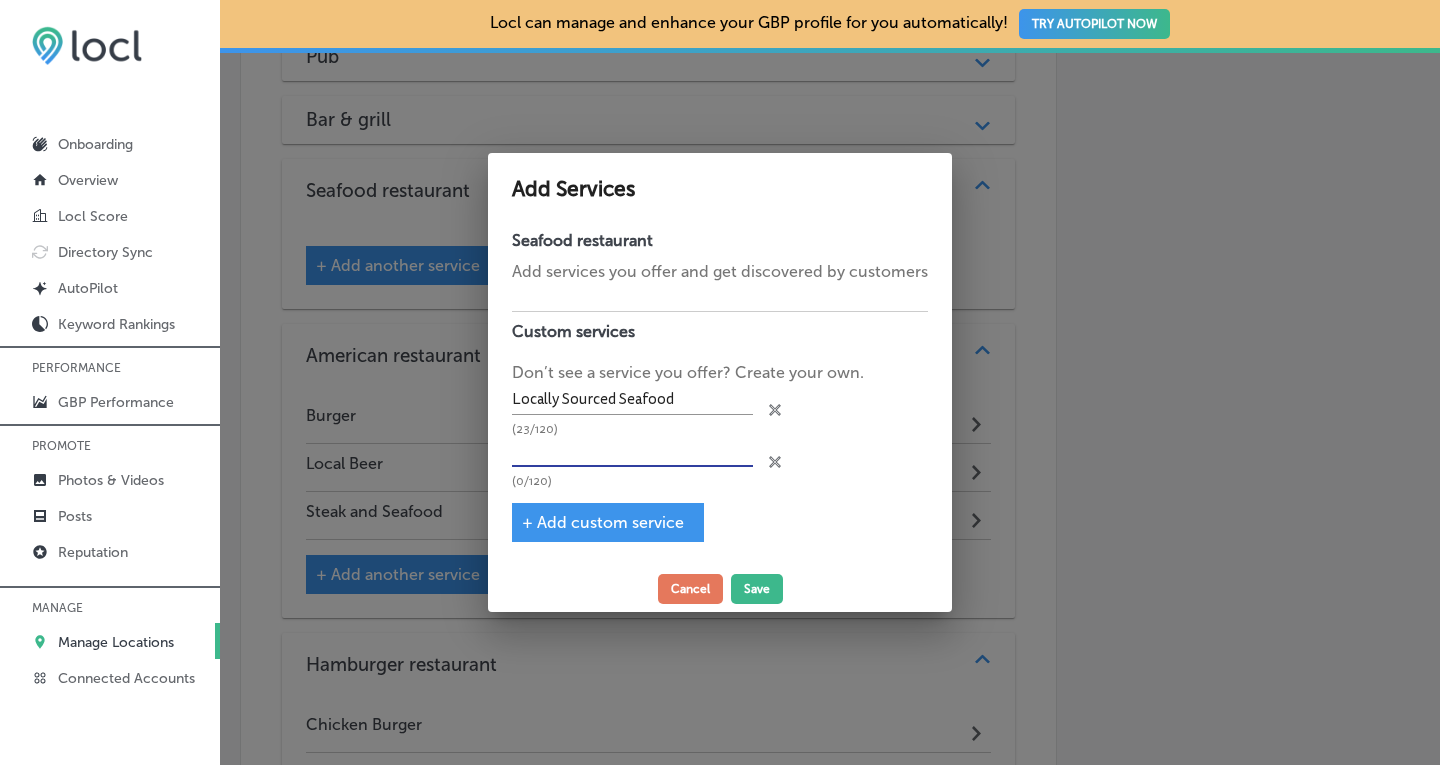 click at bounding box center (632, 452) 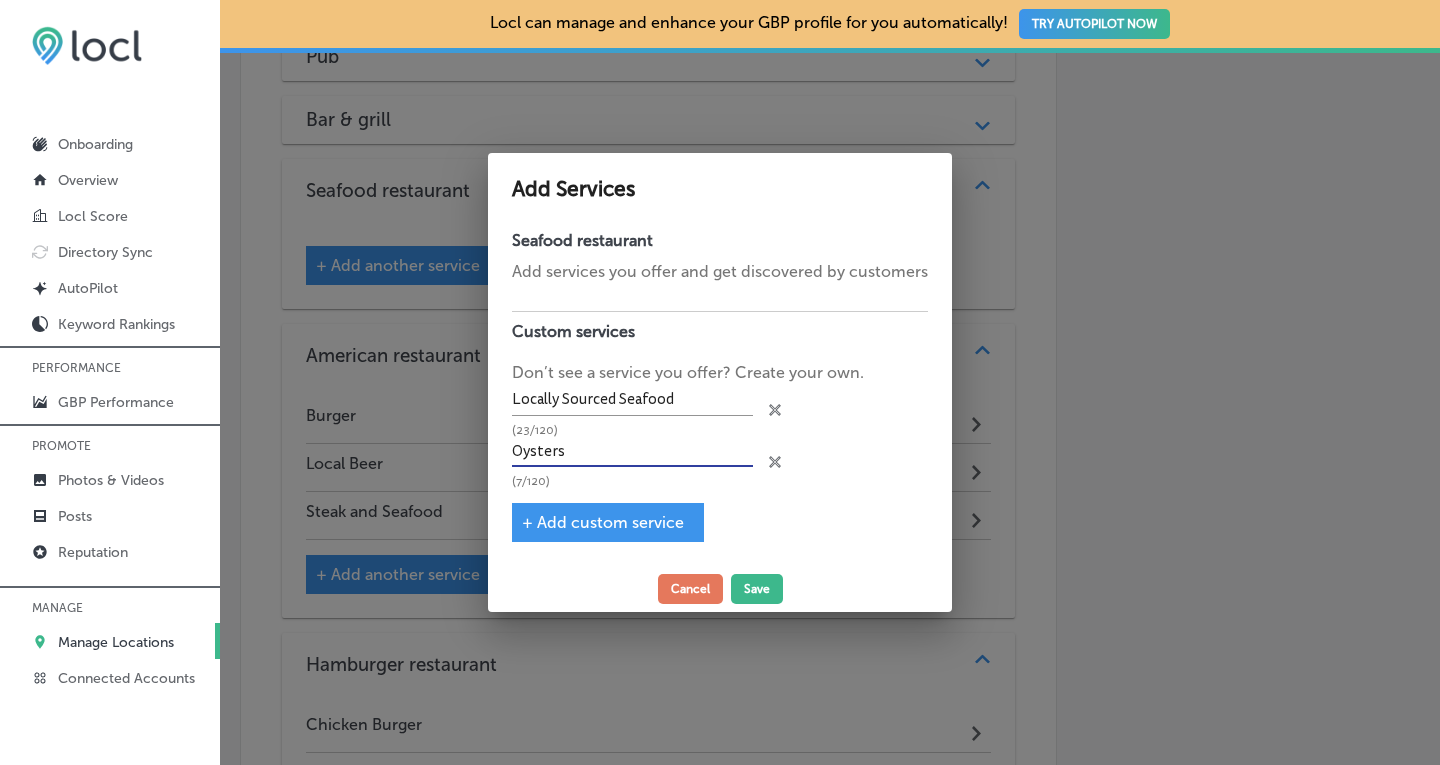 type on "Oysters" 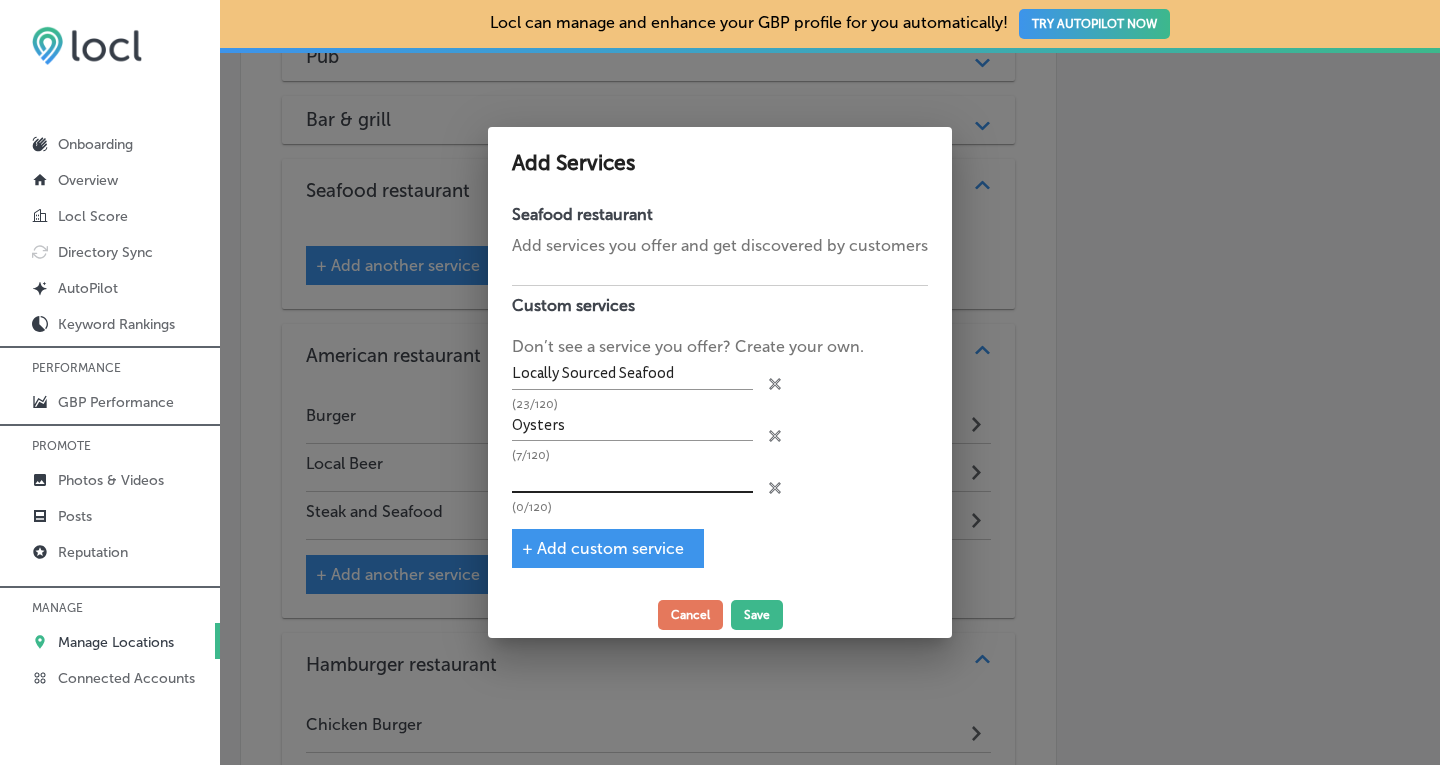 click at bounding box center [632, 477] 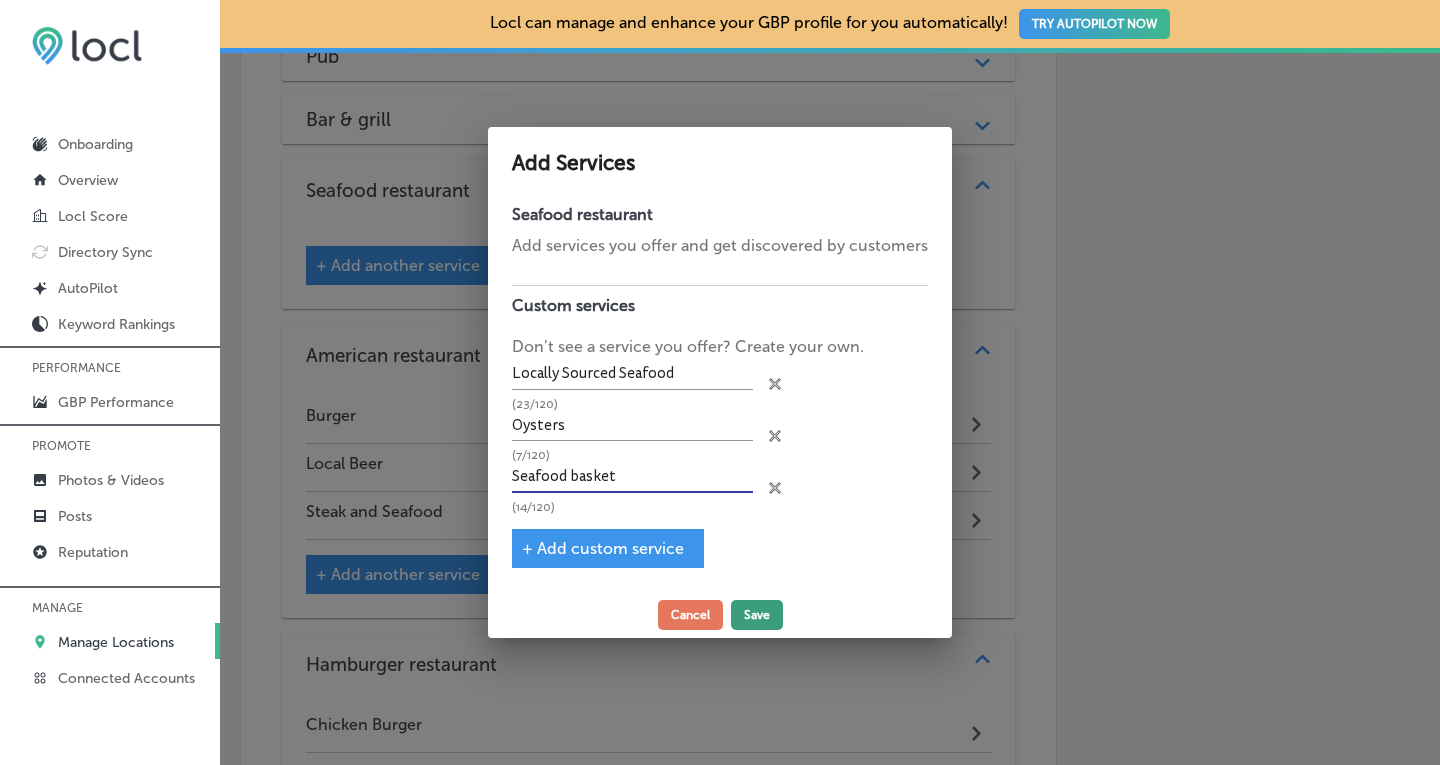 type on "Seafood basket" 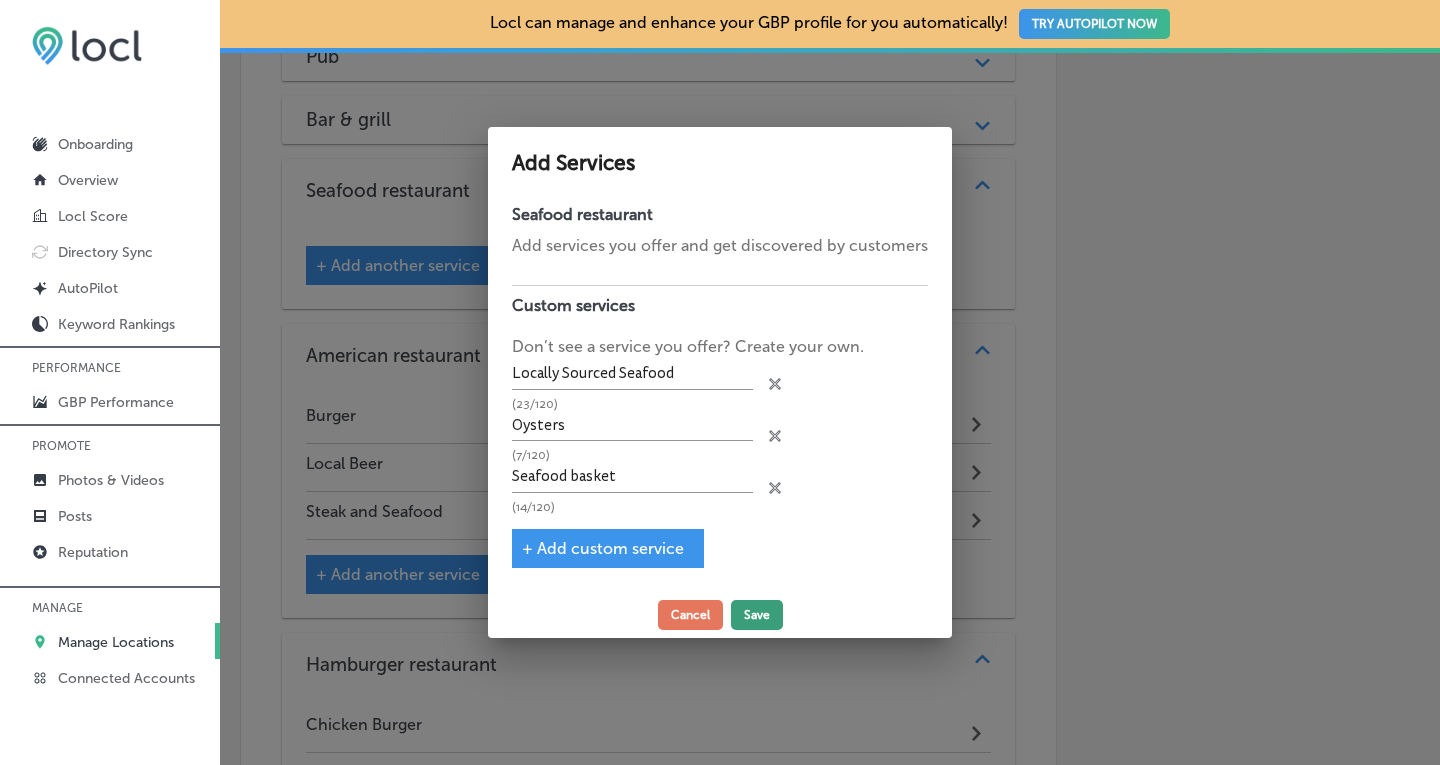 click on "Save" at bounding box center (757, 615) 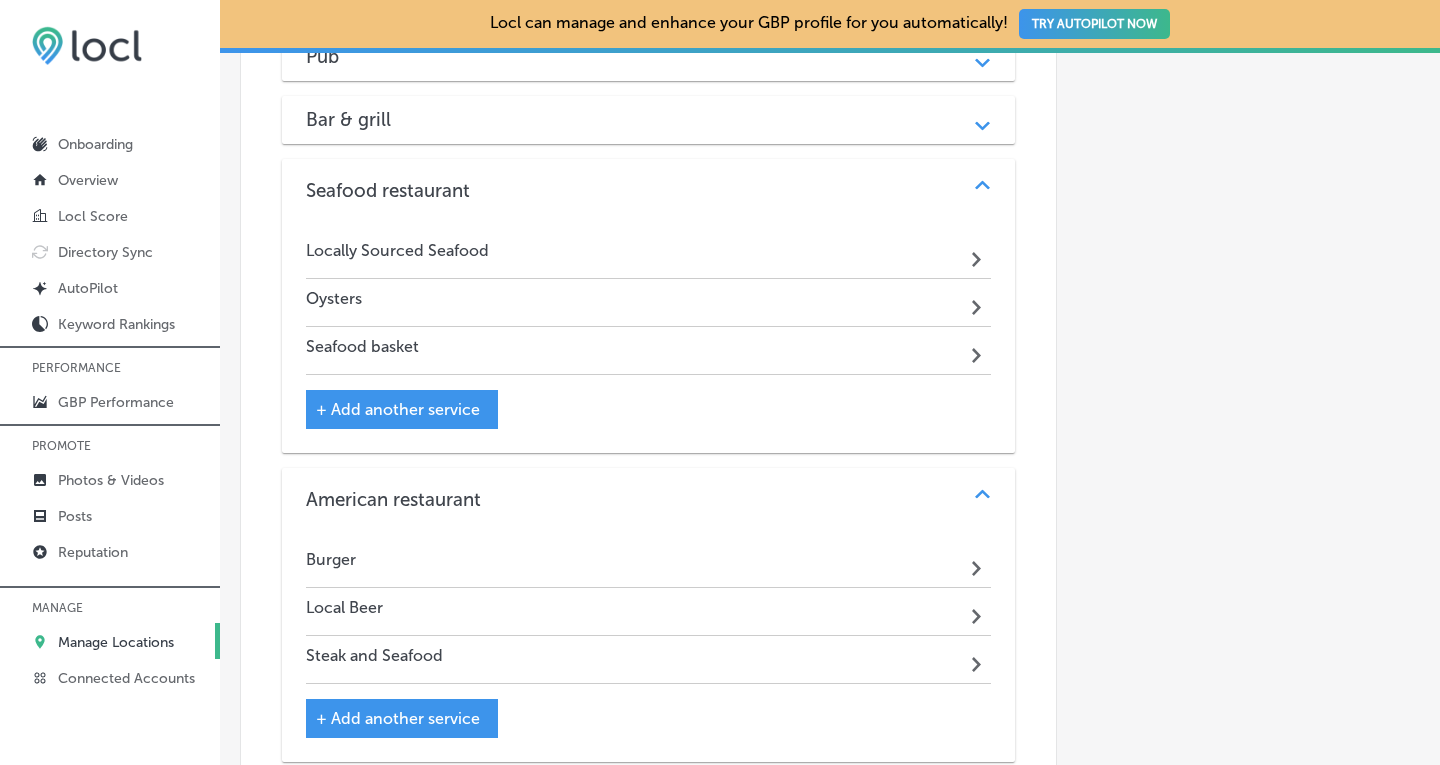 click on "Path
Created with Sketch." at bounding box center [982, 119] 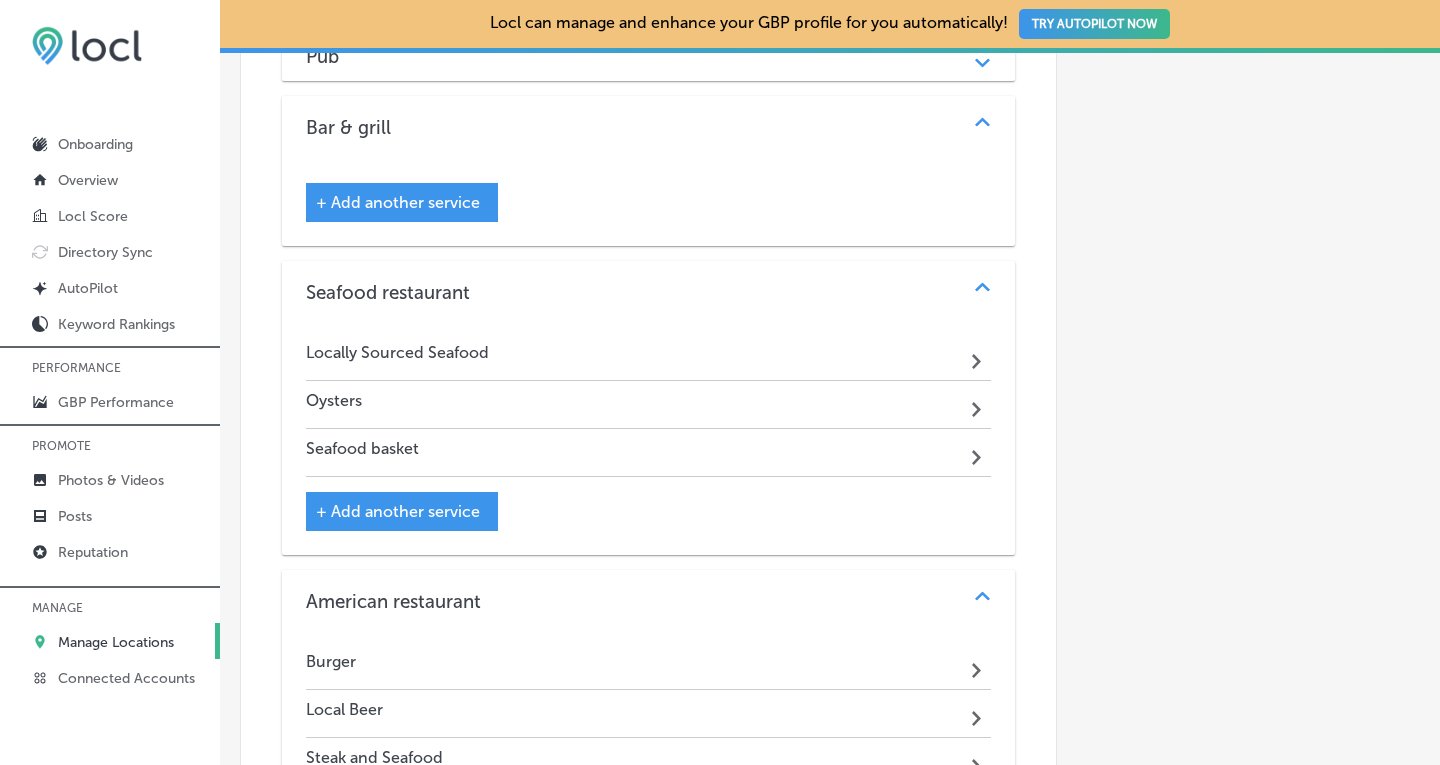 click on "+ Add another service" at bounding box center (398, 202) 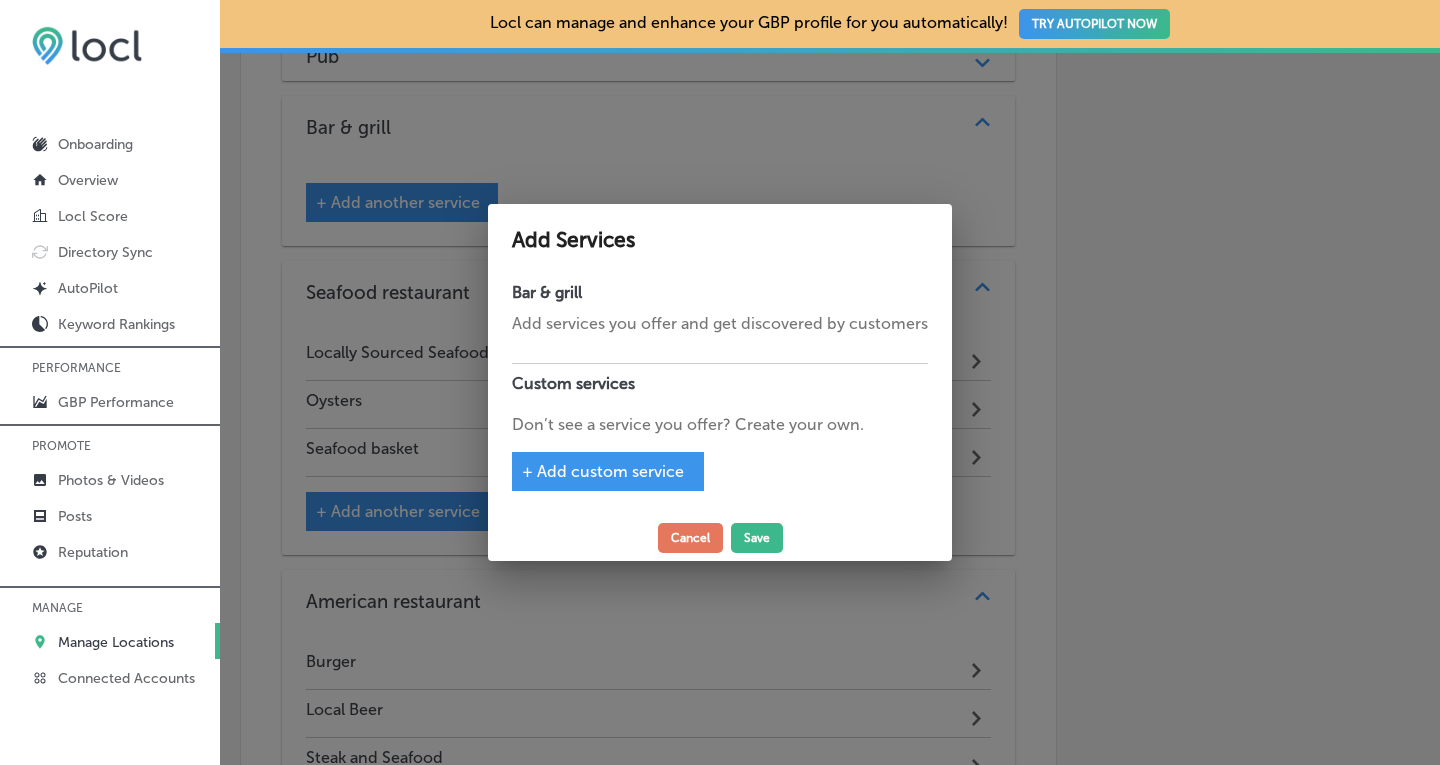 click on "+ Add custom service" at bounding box center (608, 471) 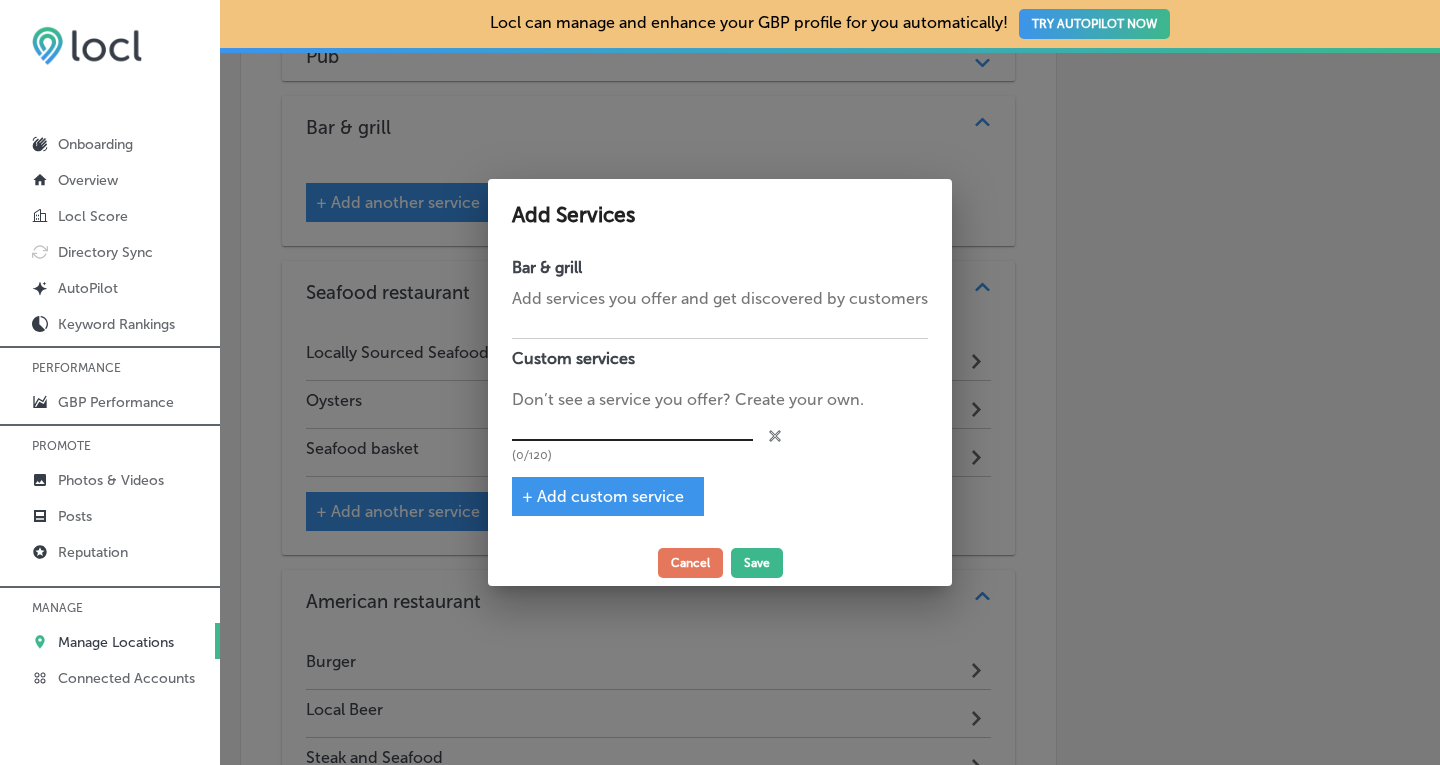 click at bounding box center [632, 426] 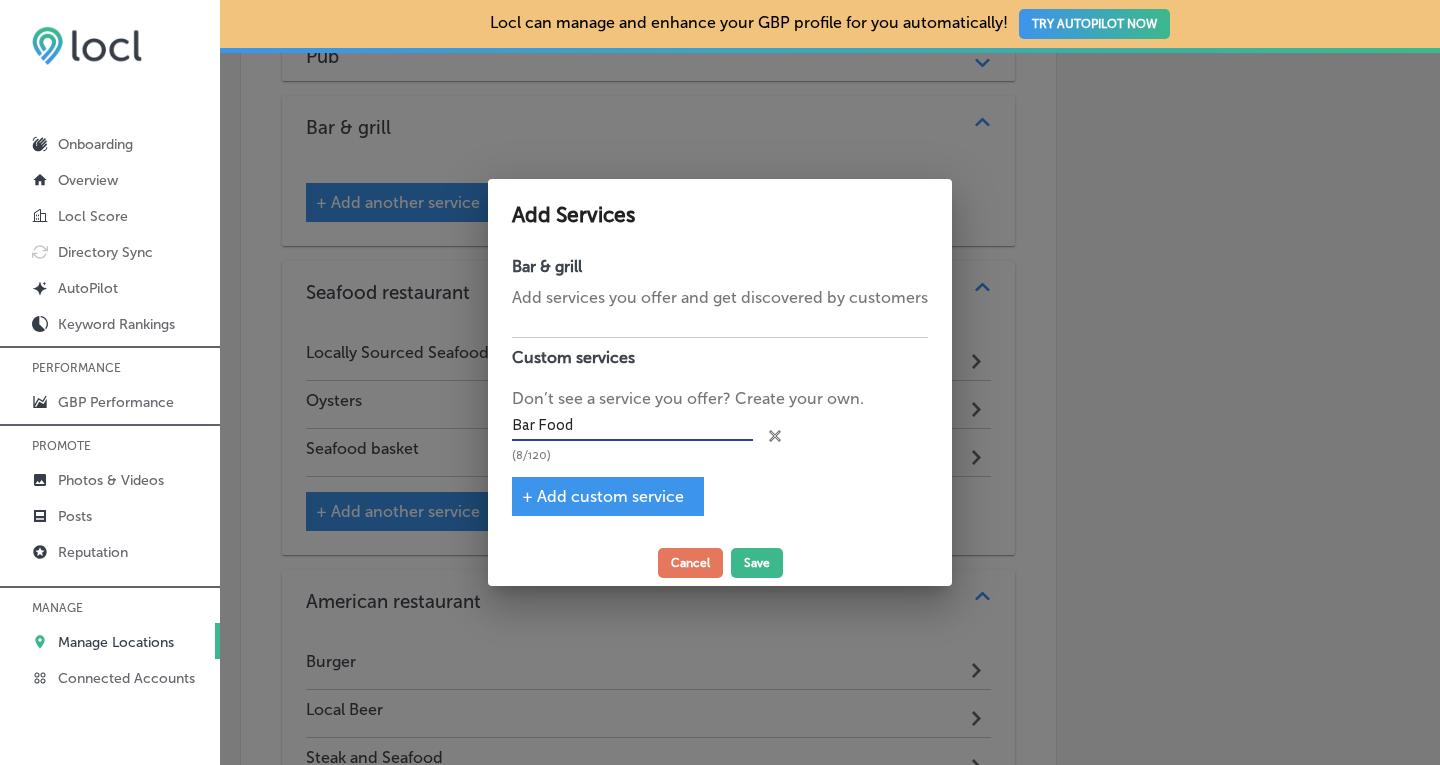 type on "Bar Food" 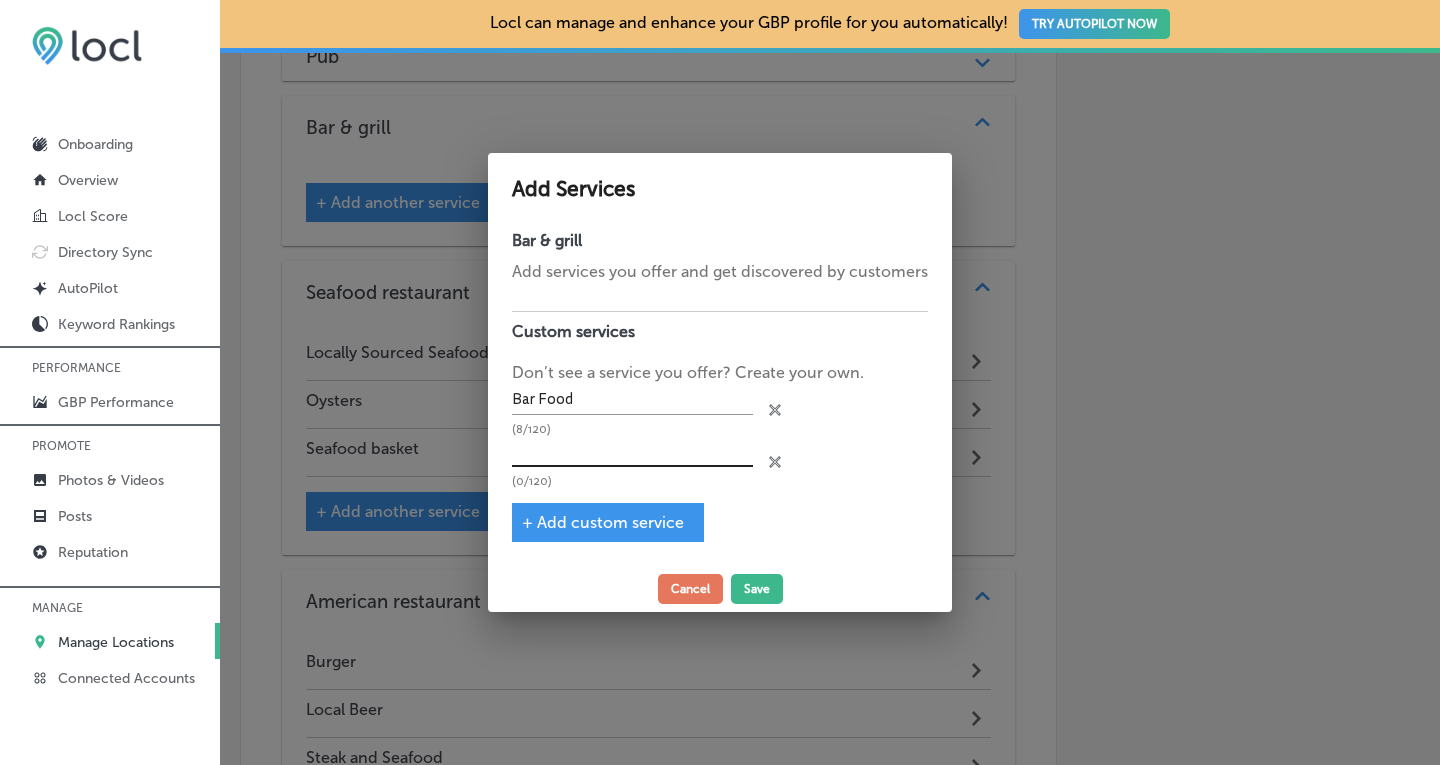 click at bounding box center [632, 452] 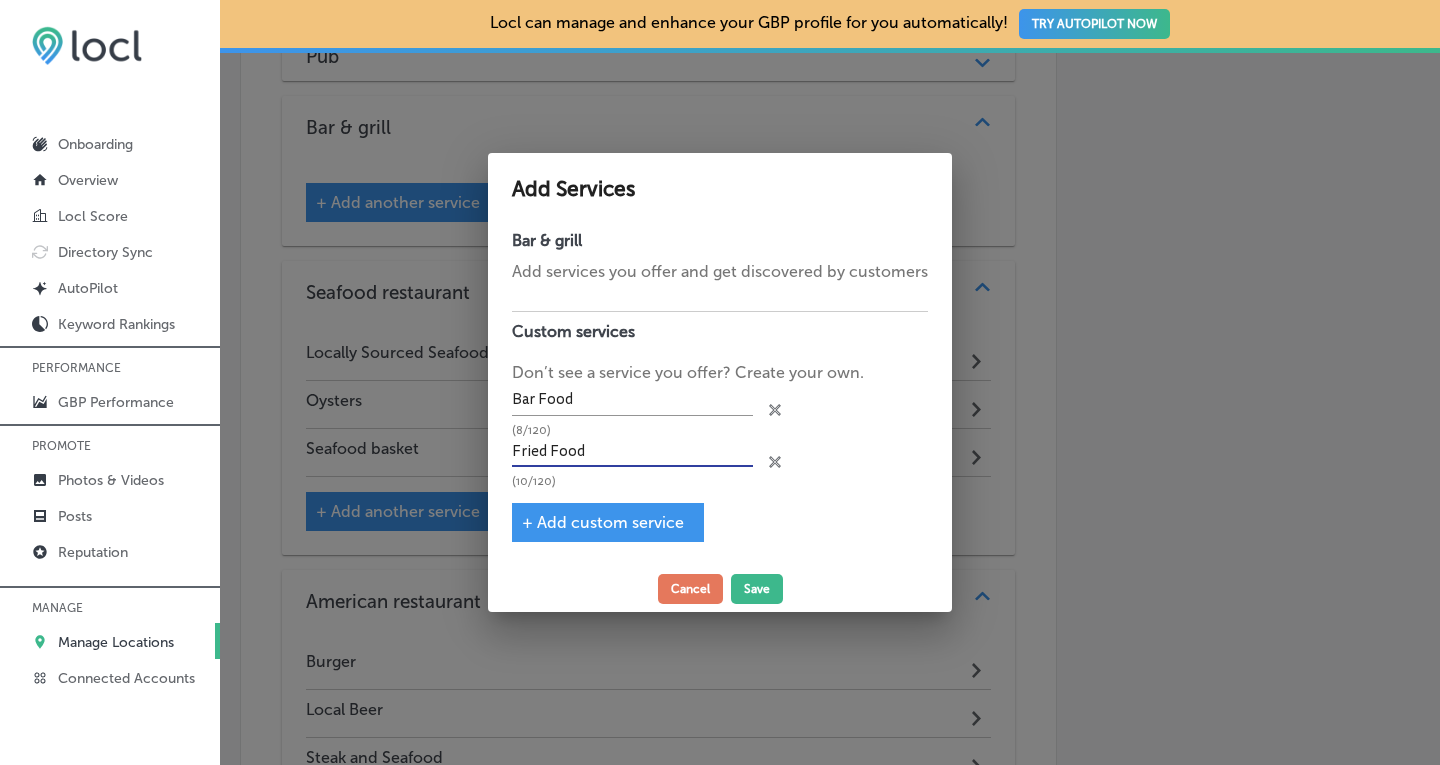 type on "Fried Food" 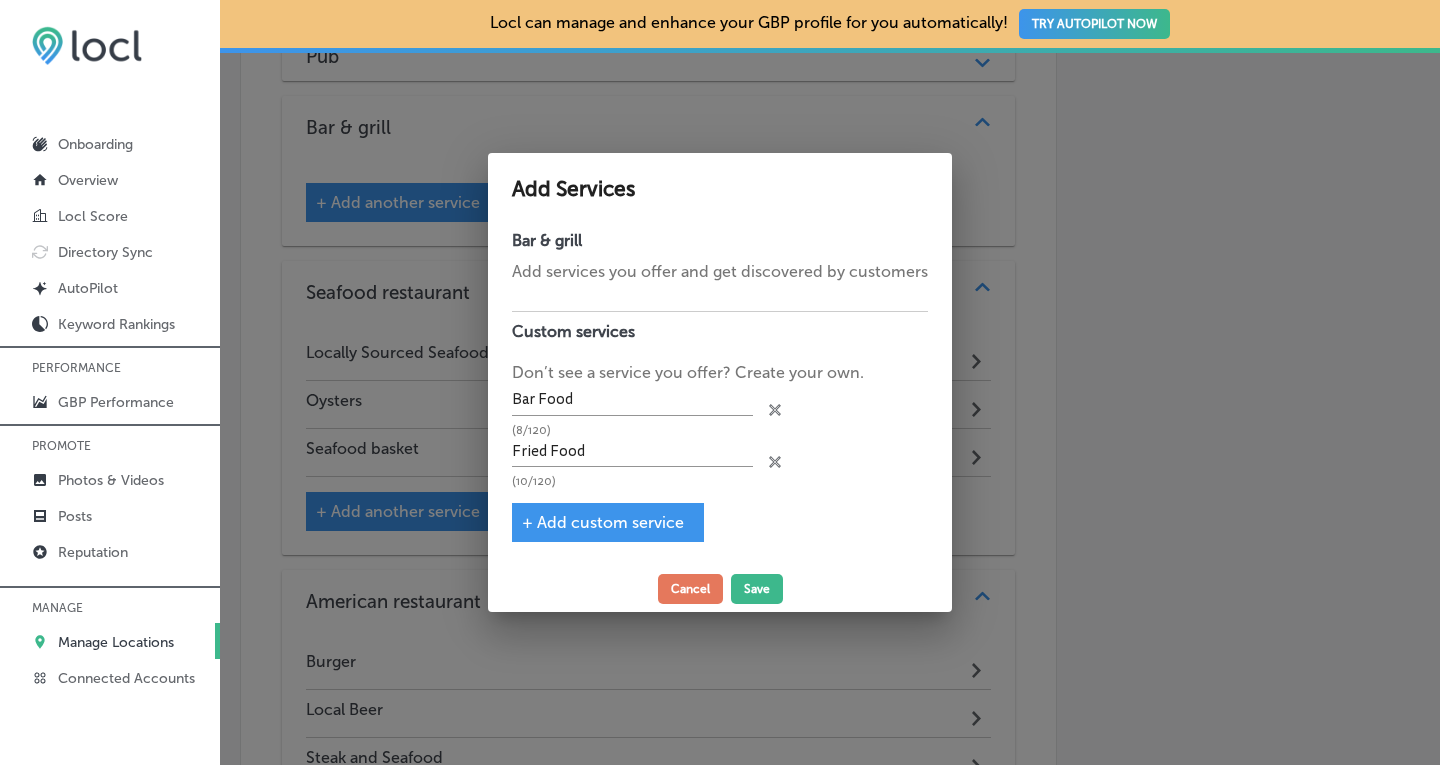 click on "+ Add custom service" at bounding box center [603, 522] 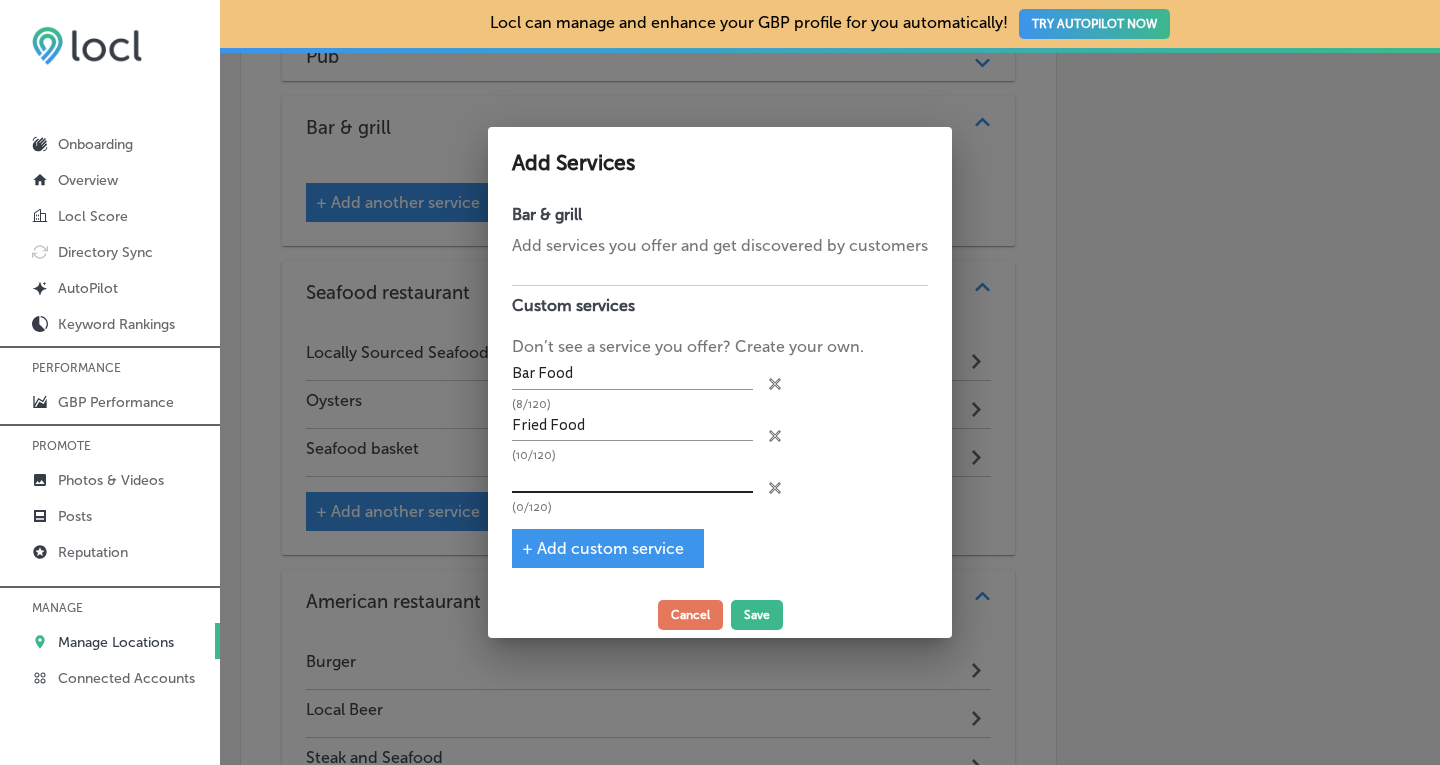 click at bounding box center [632, 477] 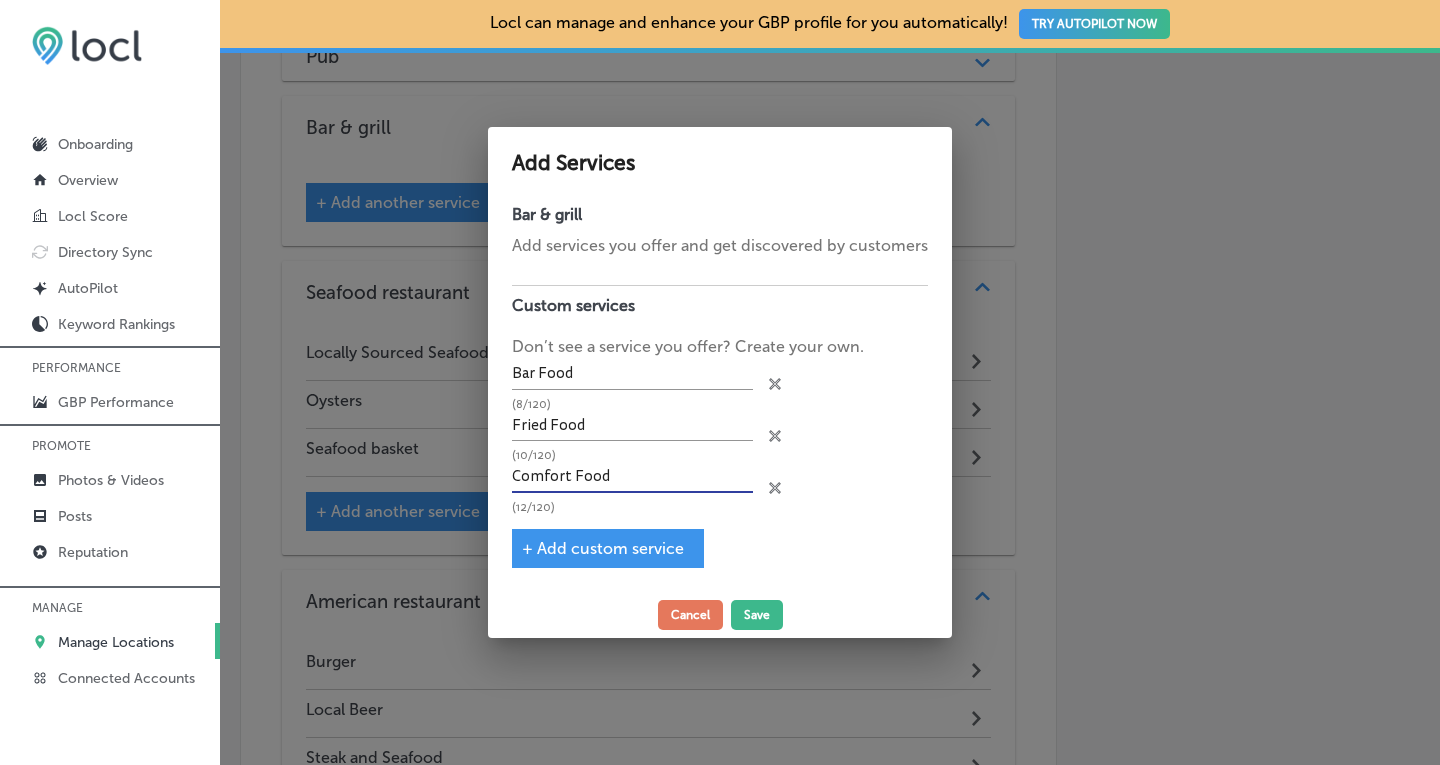 type on "Comfort Food" 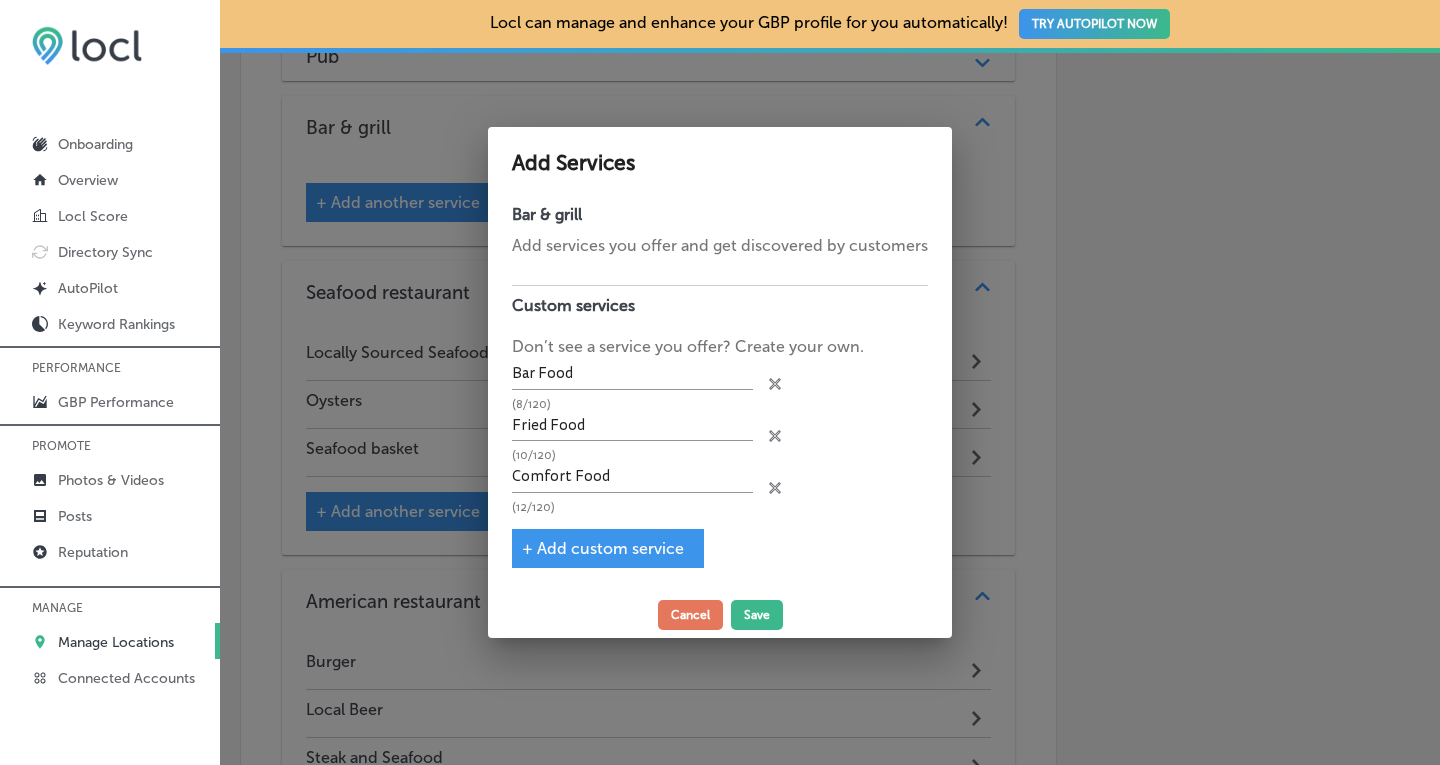 click on "+ Add custom service" at bounding box center (603, 548) 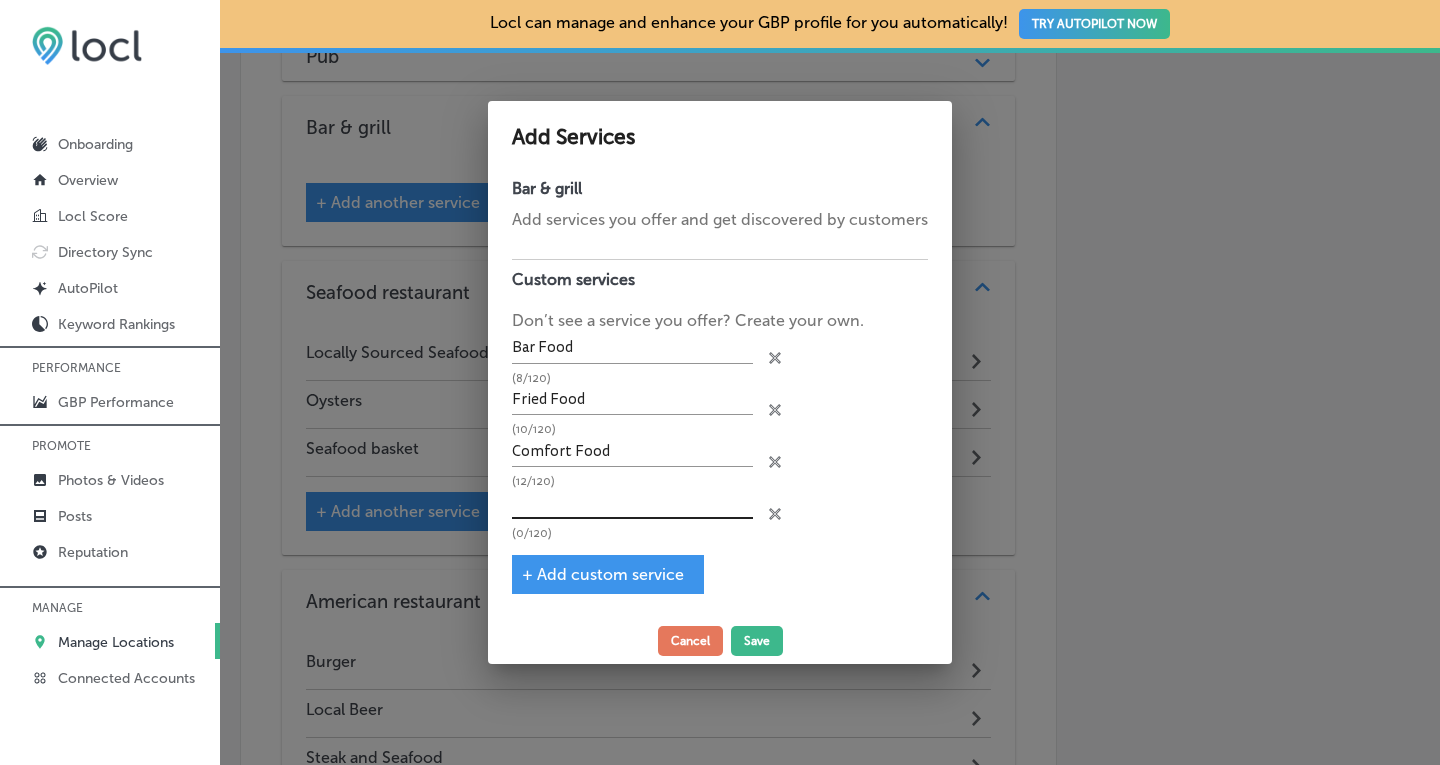 click at bounding box center [632, 503] 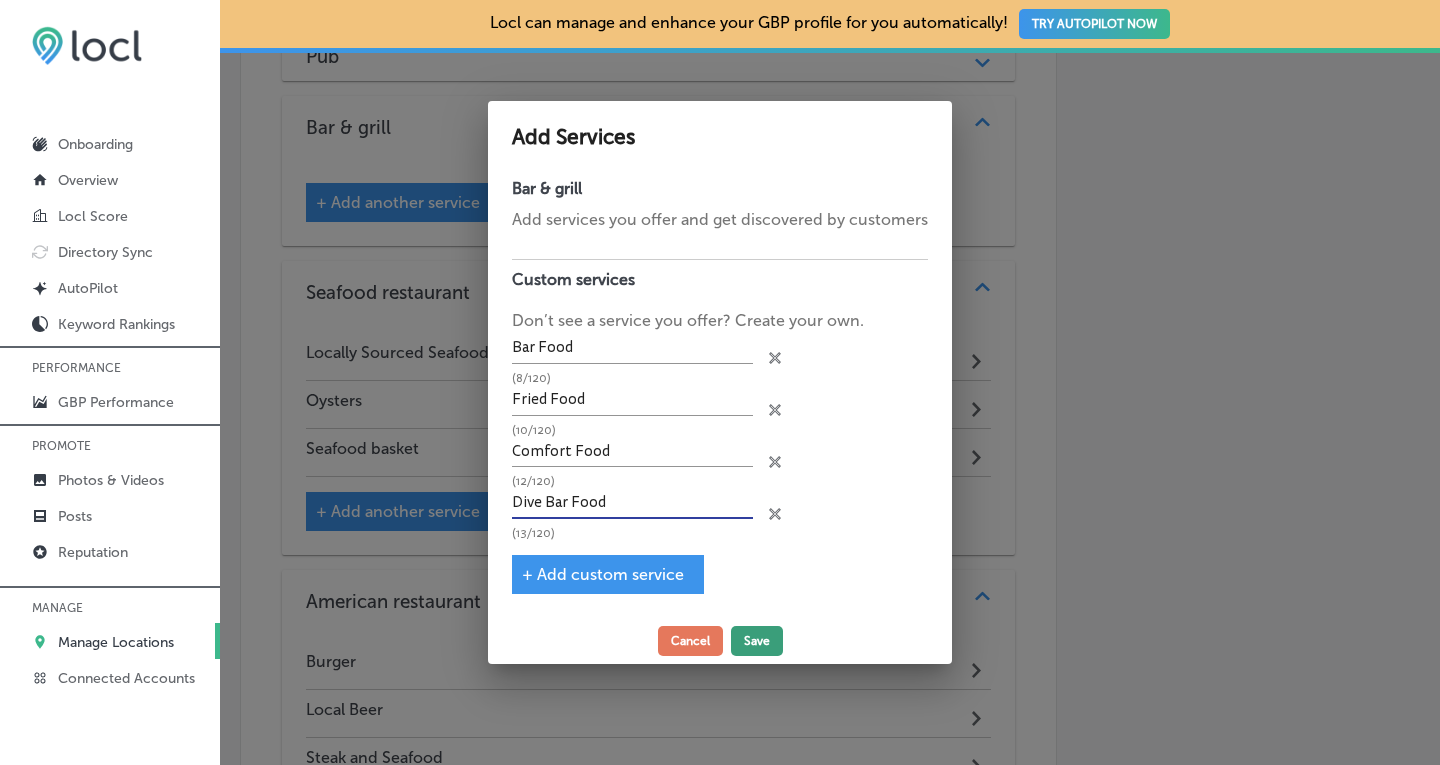 type on "Dive Bar Food" 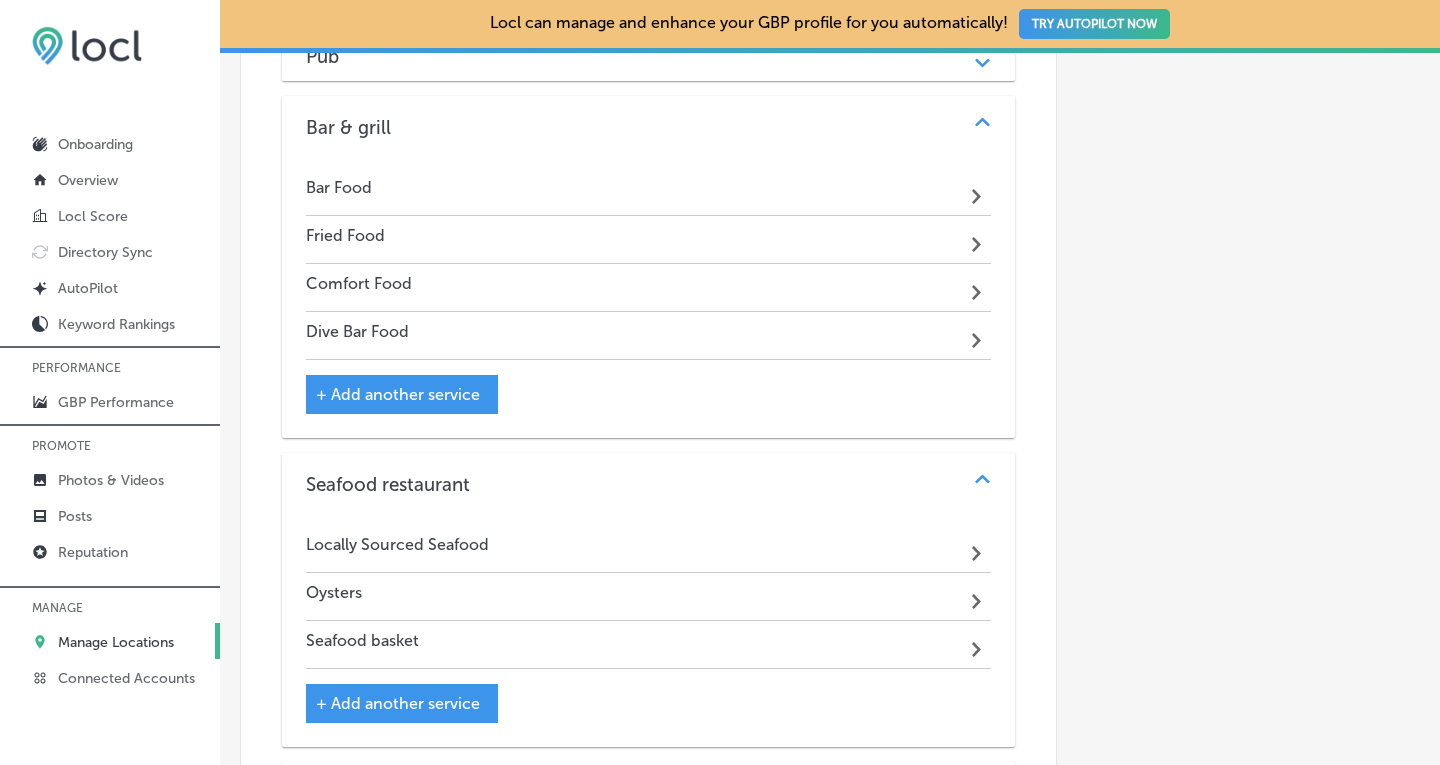 click 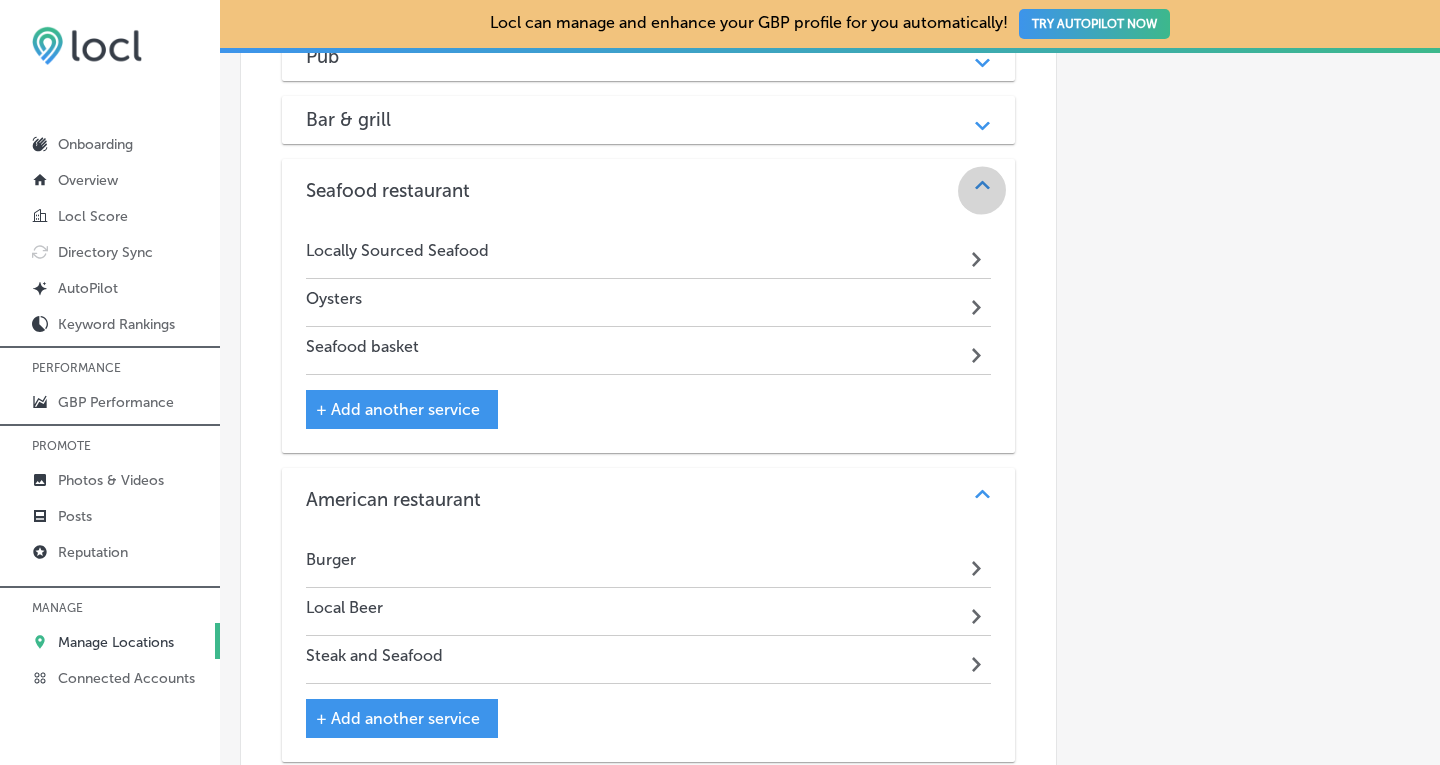 click on "Path
Created with Sketch." 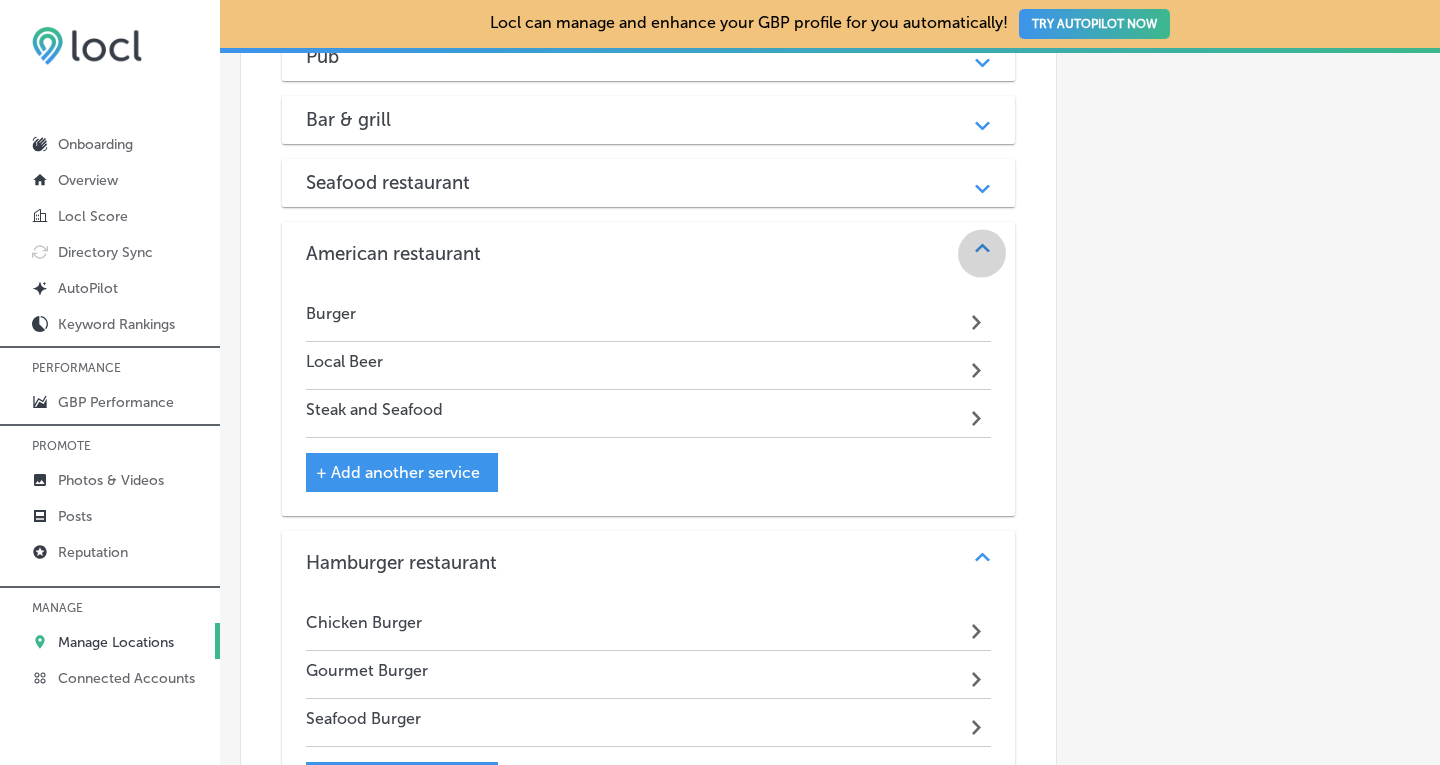 click 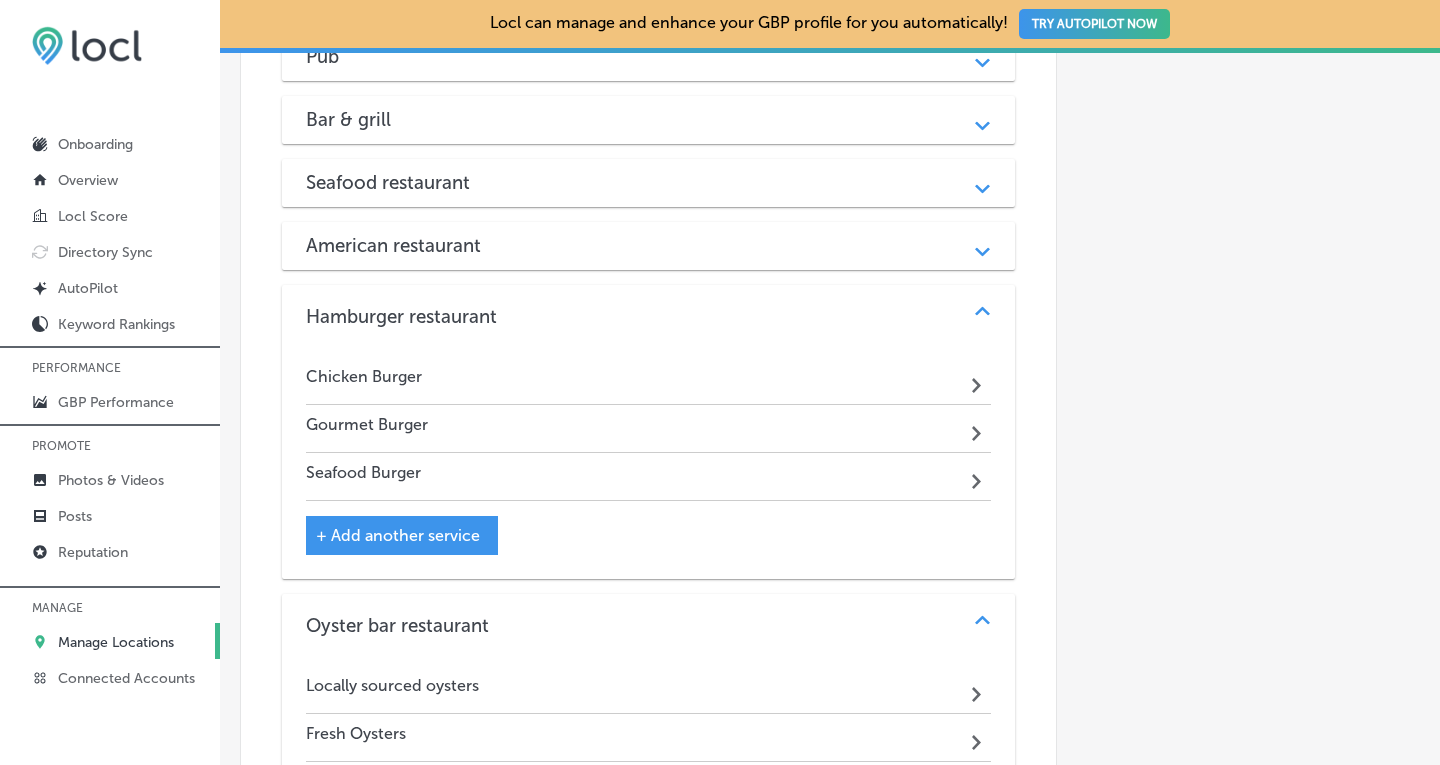 click on "Path
Created with Sketch." at bounding box center [982, 316] 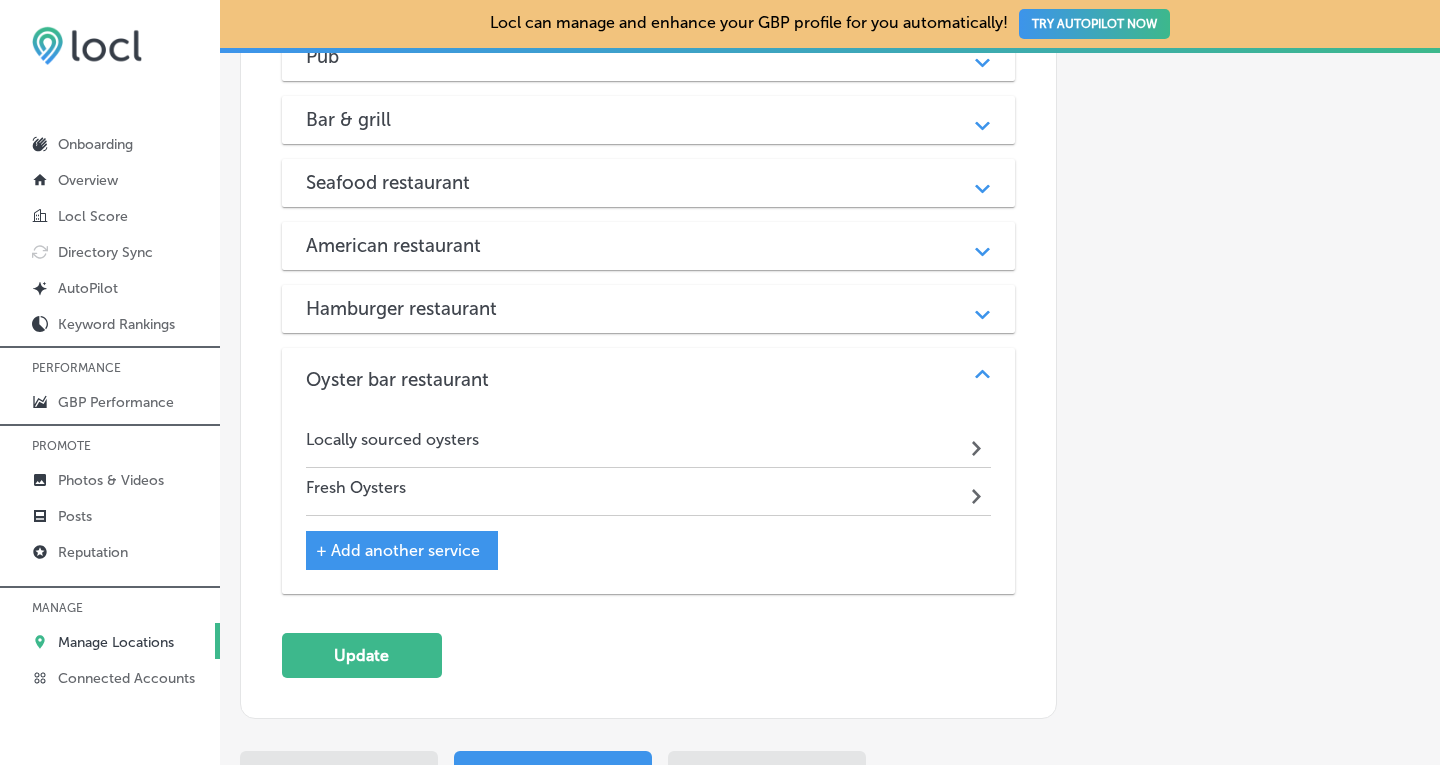 click on "Path
Created with Sketch." 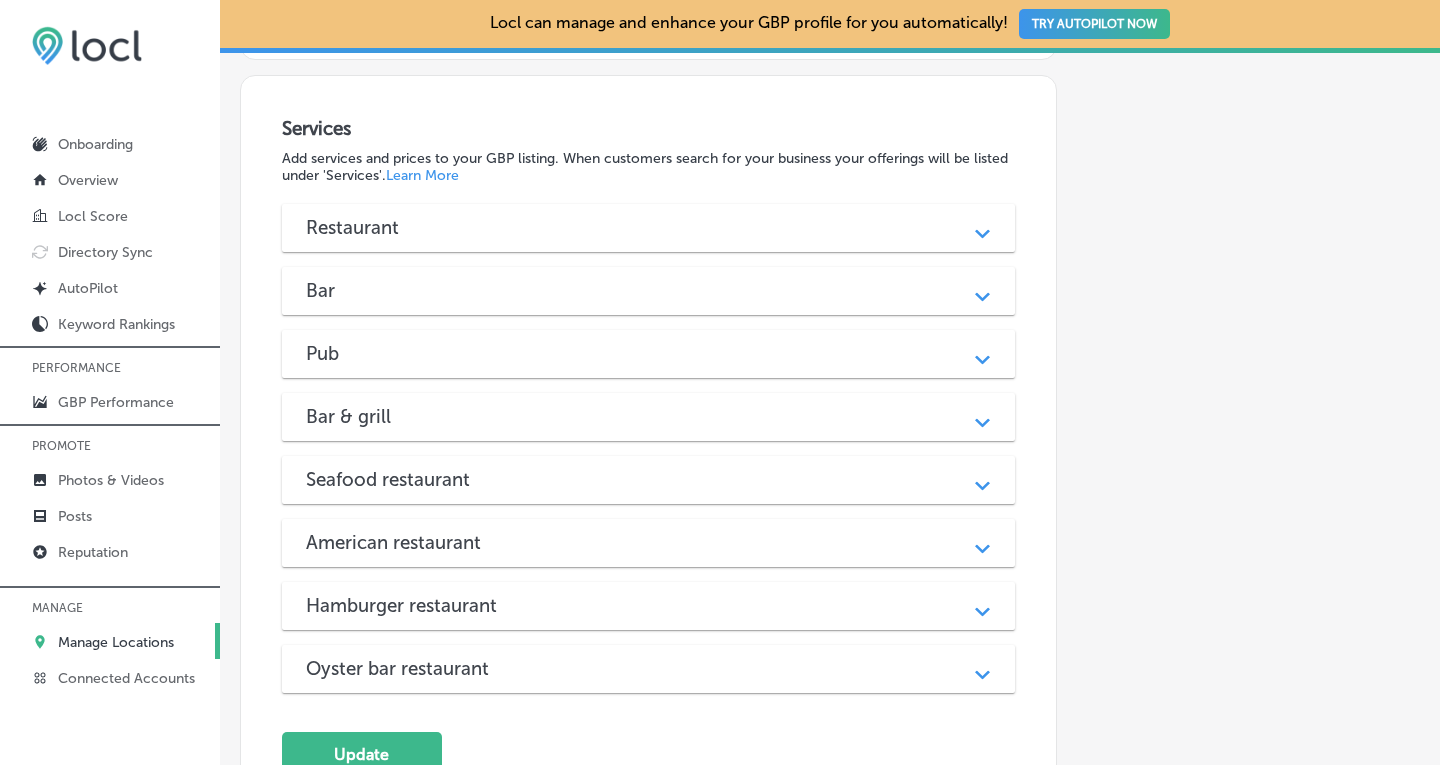 scroll, scrollTop: 2459, scrollLeft: 0, axis: vertical 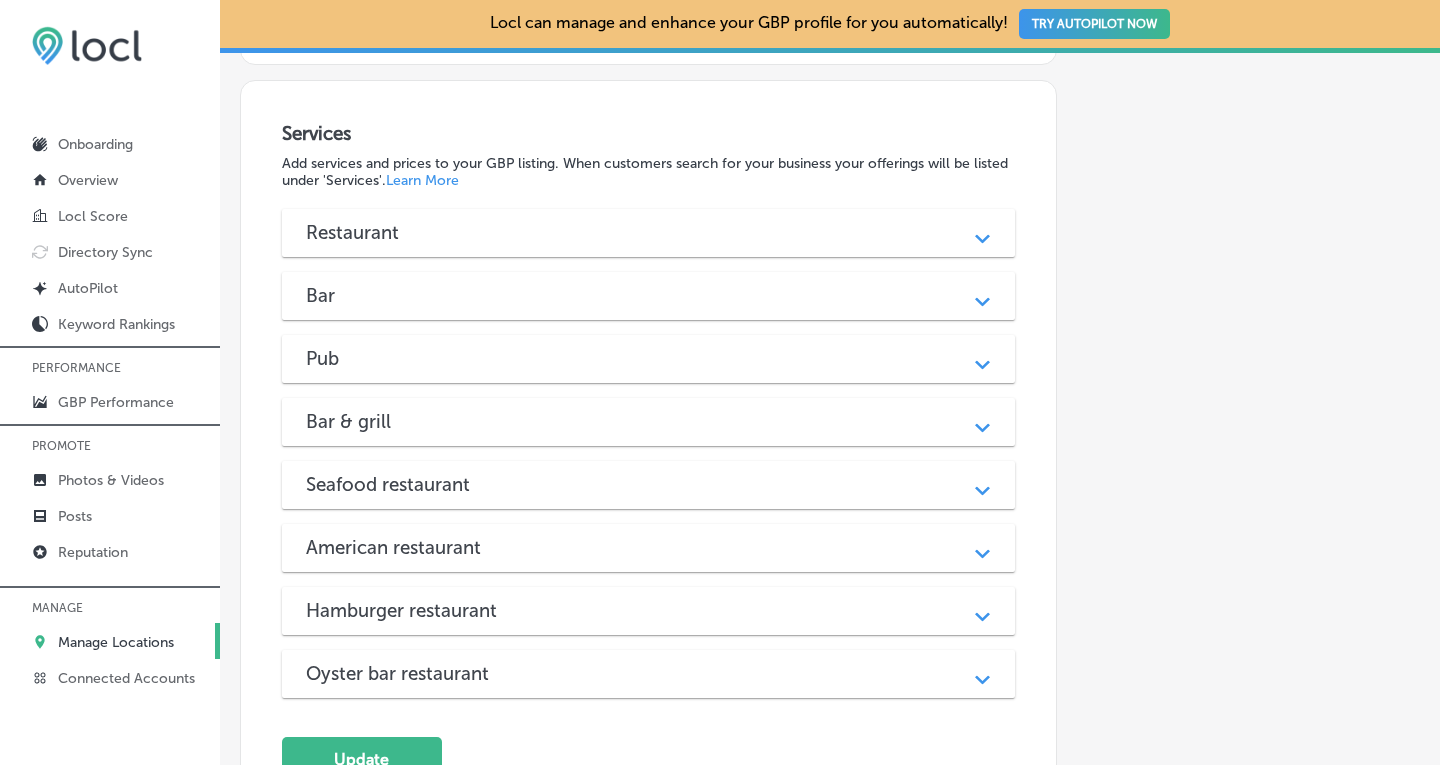 click on "Path
Created with Sketch." at bounding box center (982, 358) 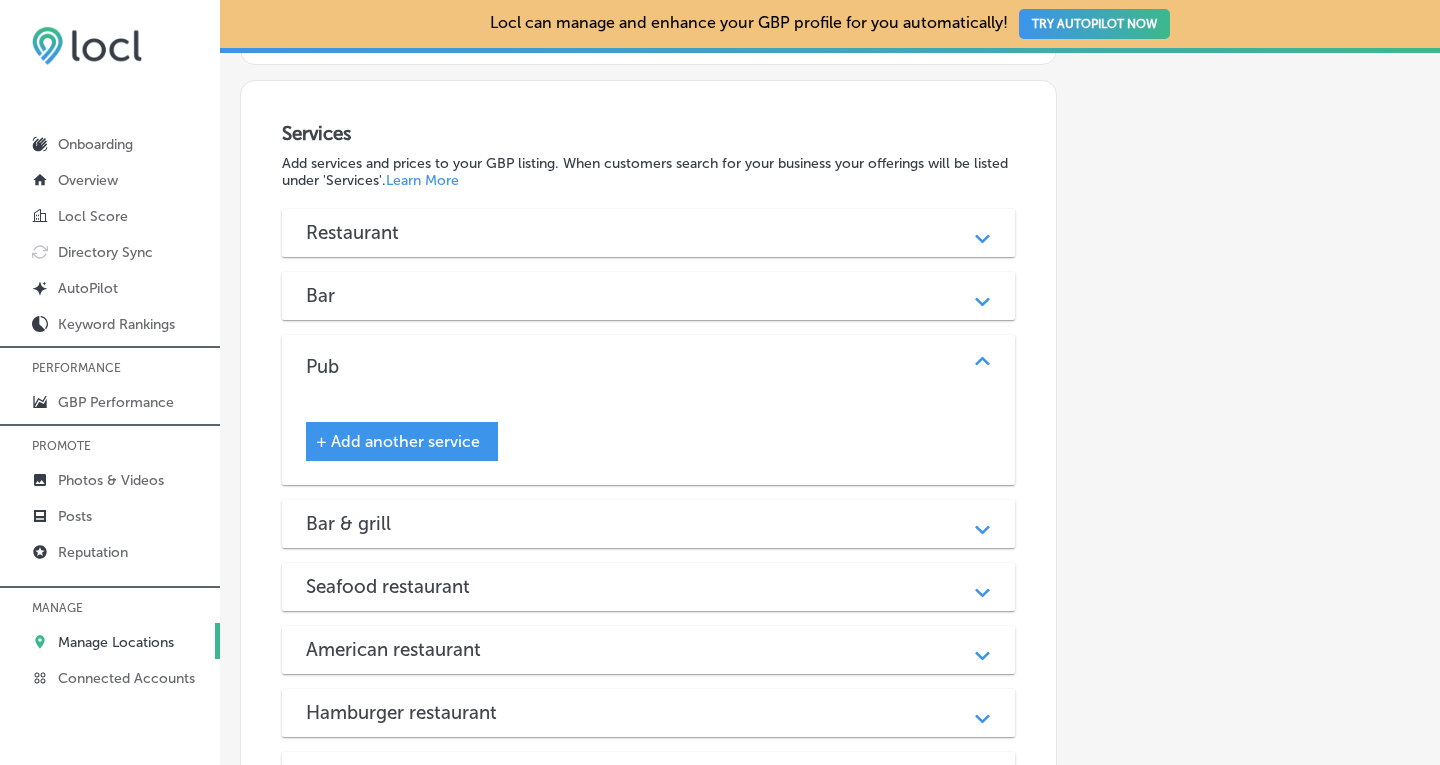 click on "+ Add another service" at bounding box center (398, 441) 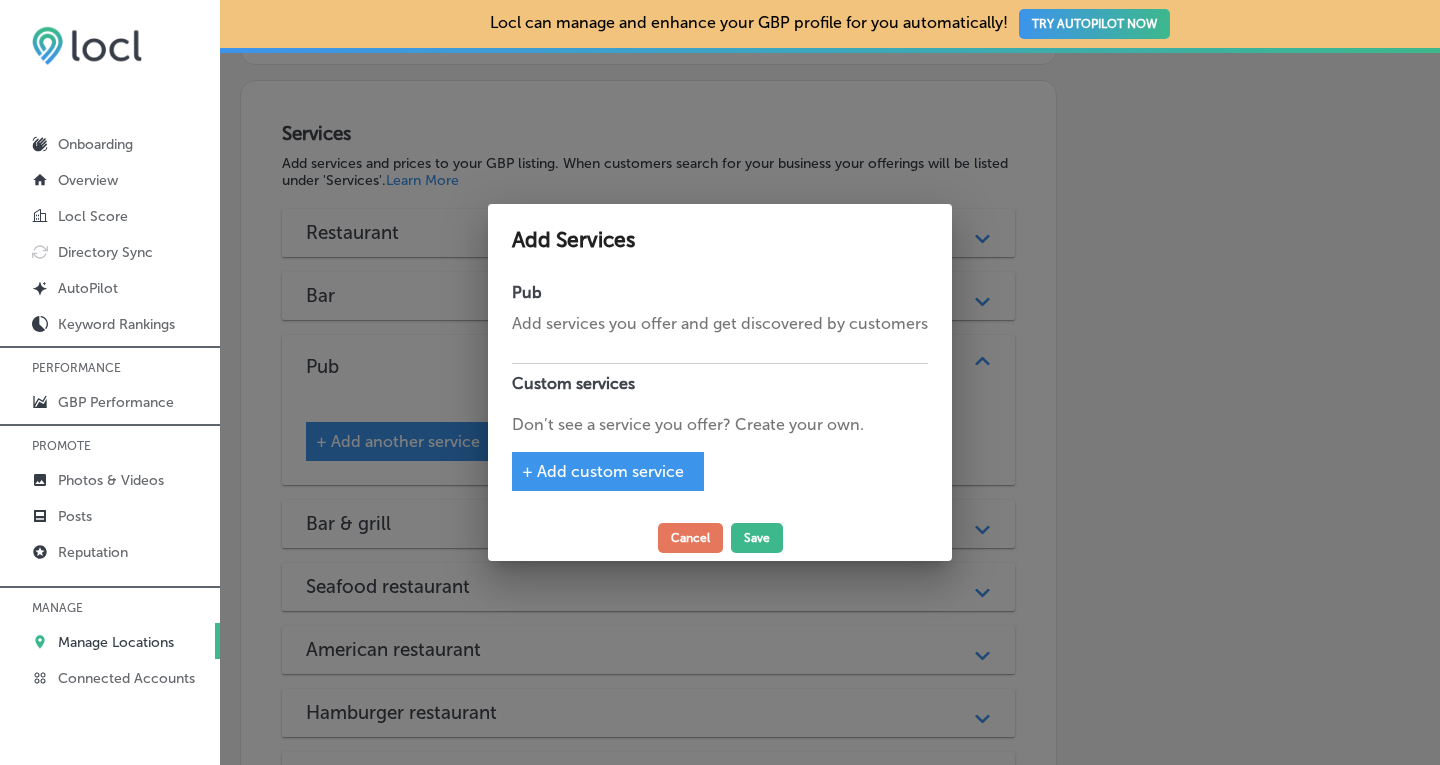 click on "+ Add custom service" at bounding box center (603, 471) 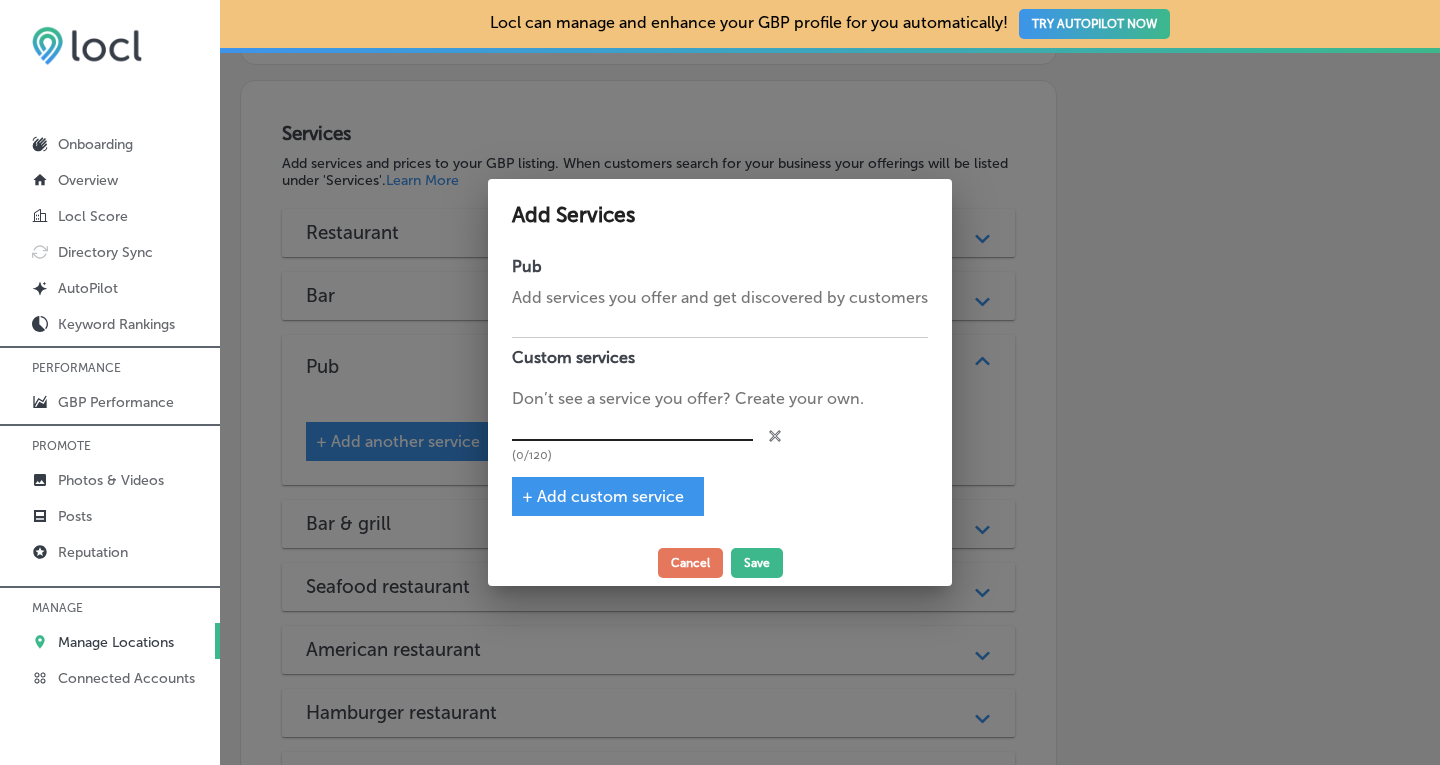 click at bounding box center [632, 426] 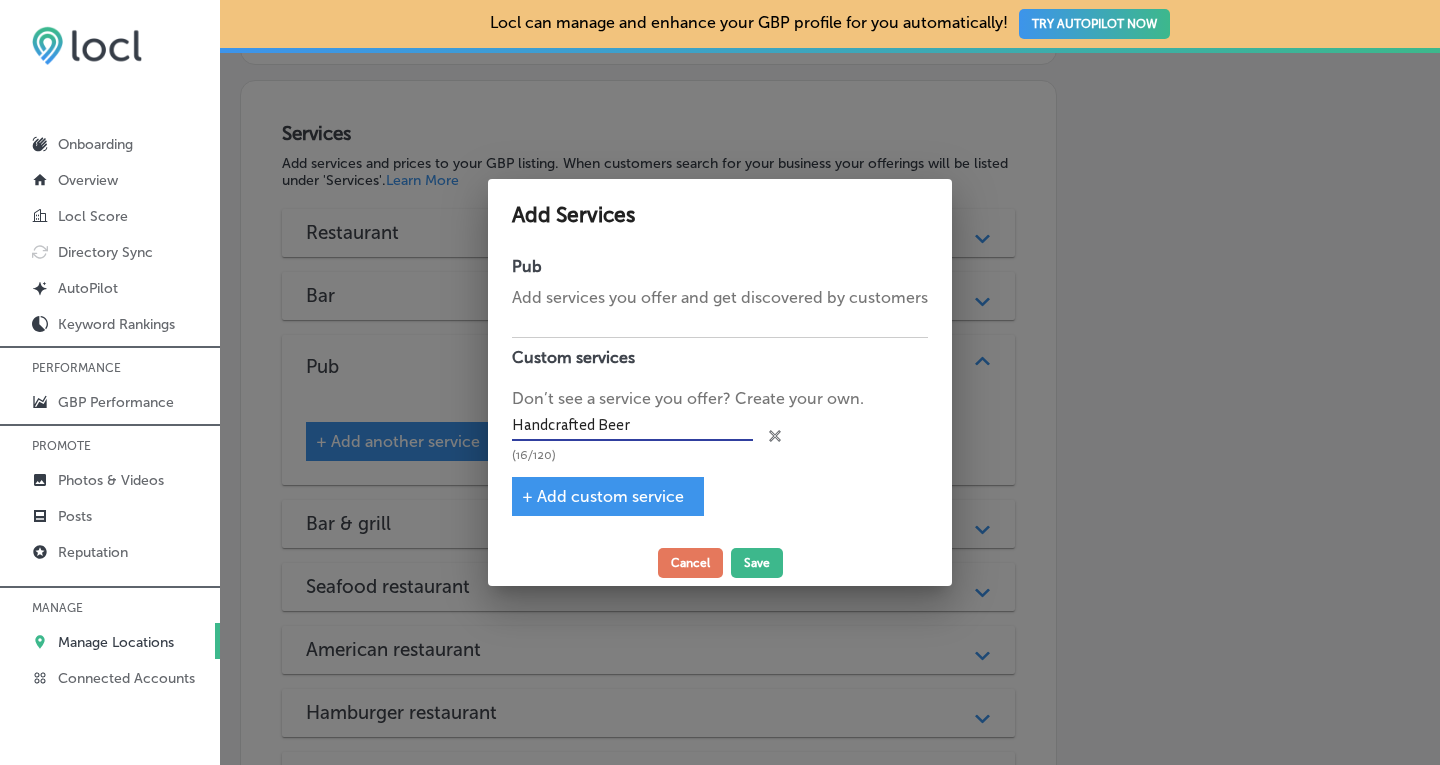 type on "Handcrafted Beer" 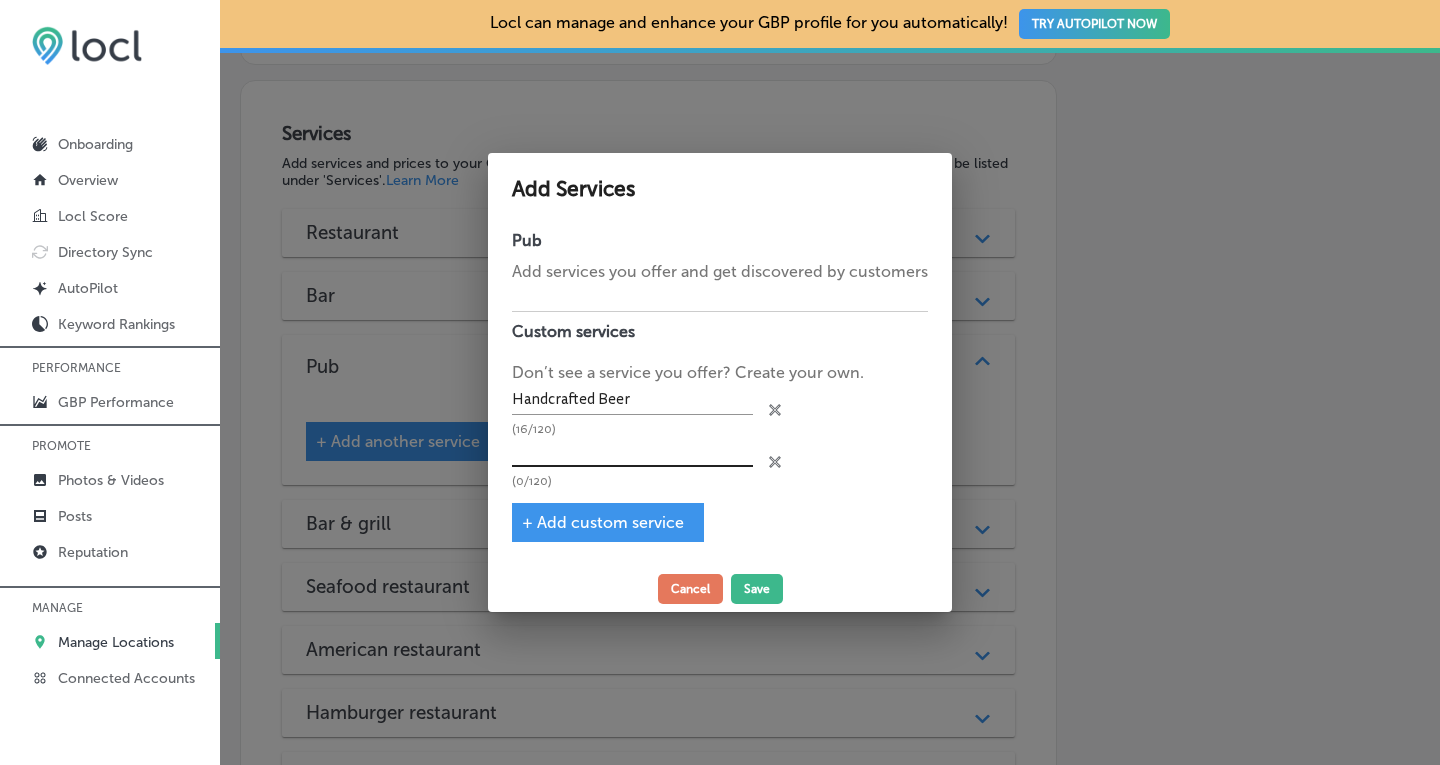click at bounding box center [632, 452] 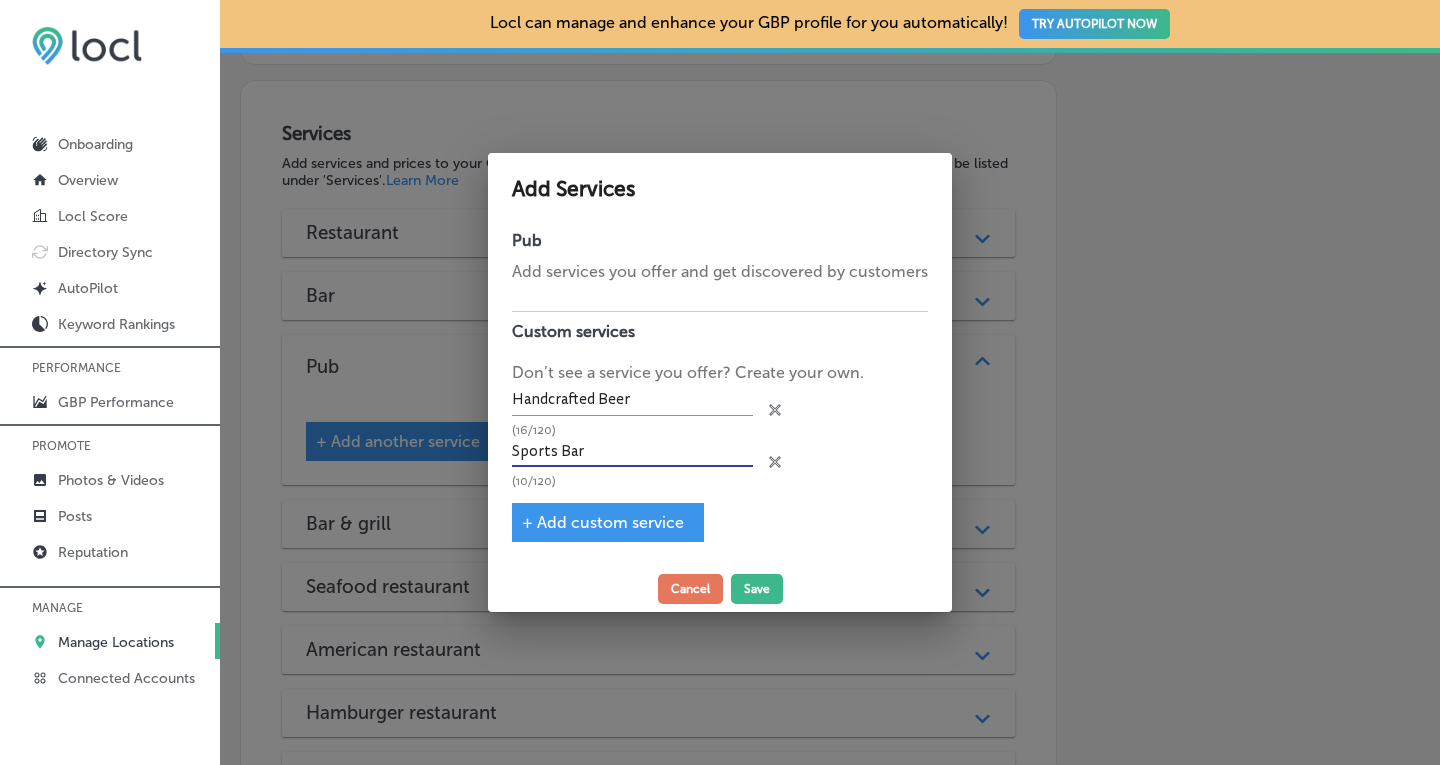 type on "Sports Bar" 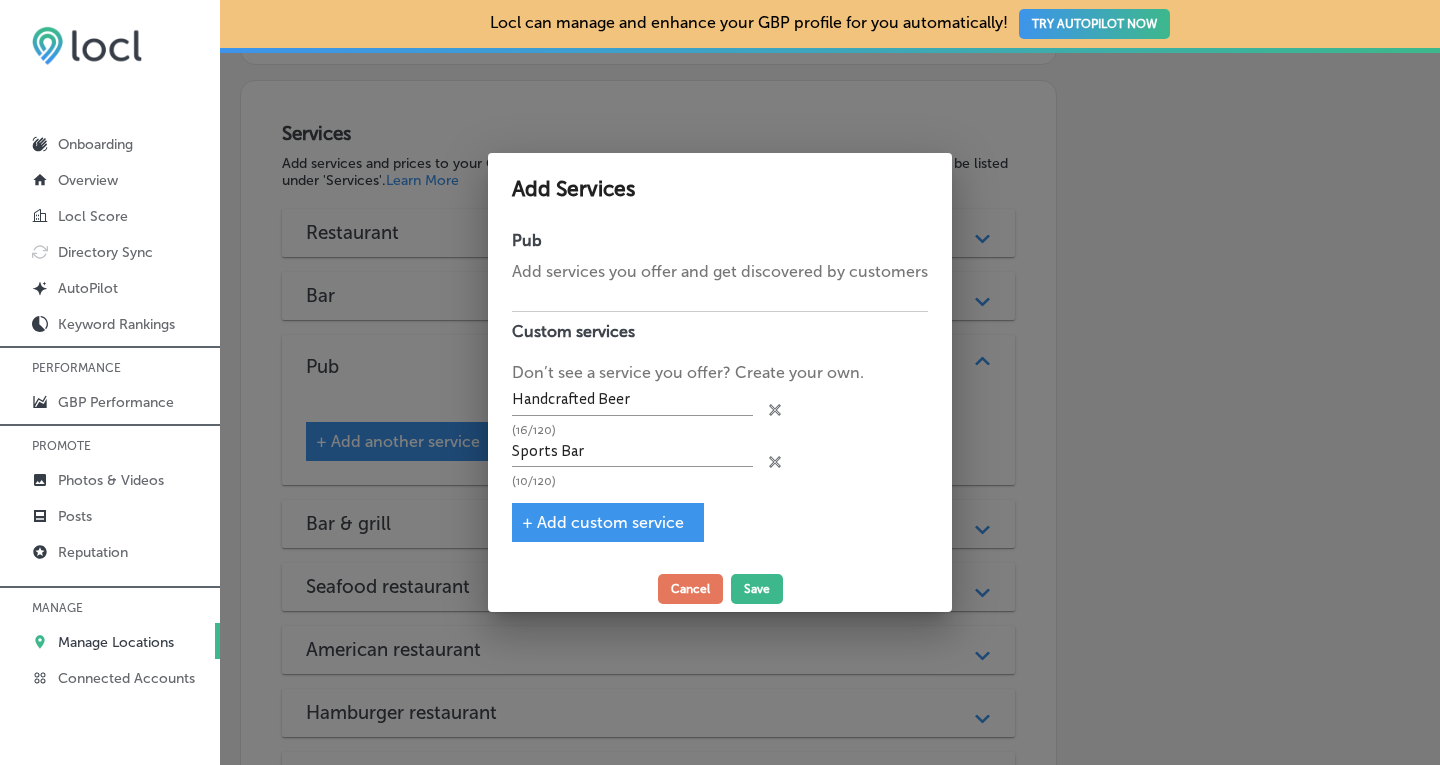 click on "+ Add custom service" at bounding box center [603, 522] 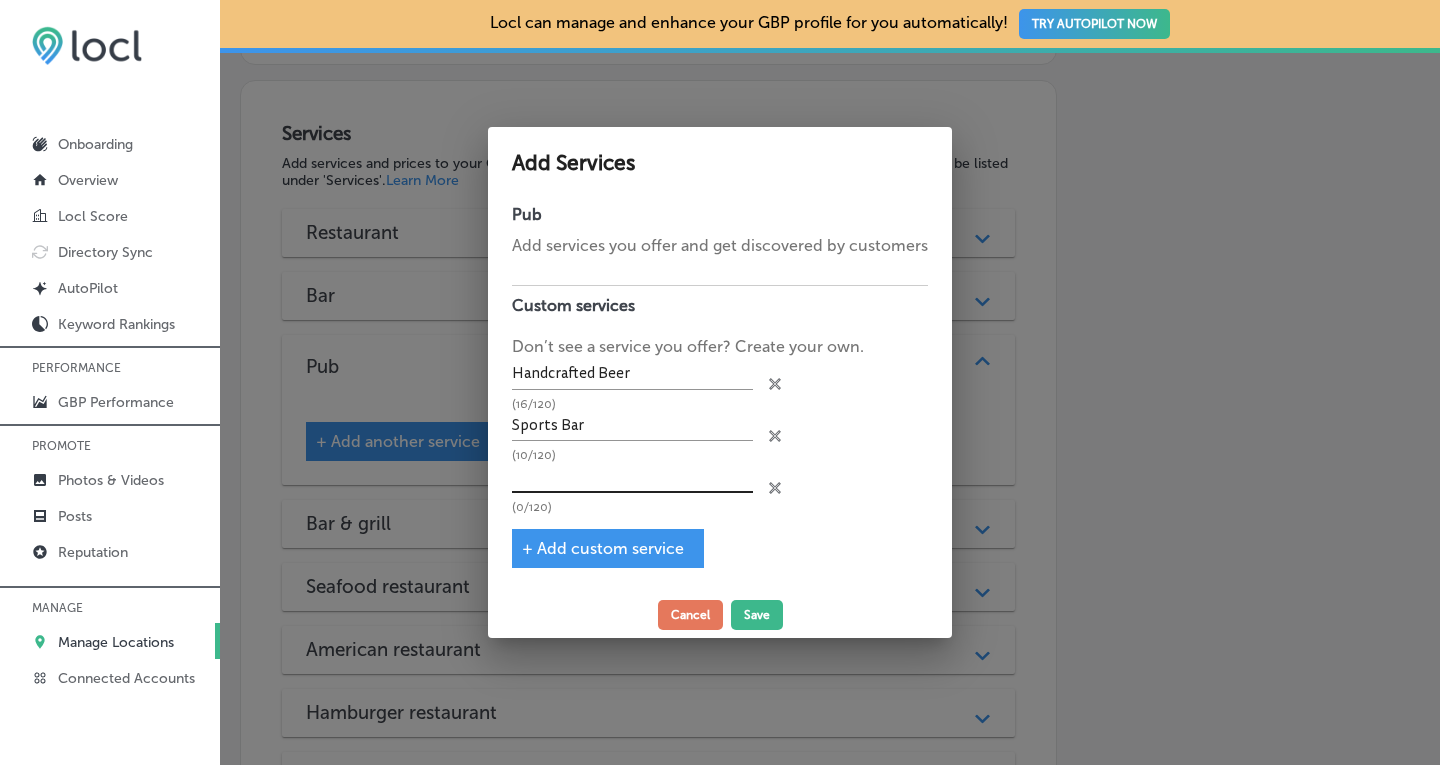 click at bounding box center [632, 477] 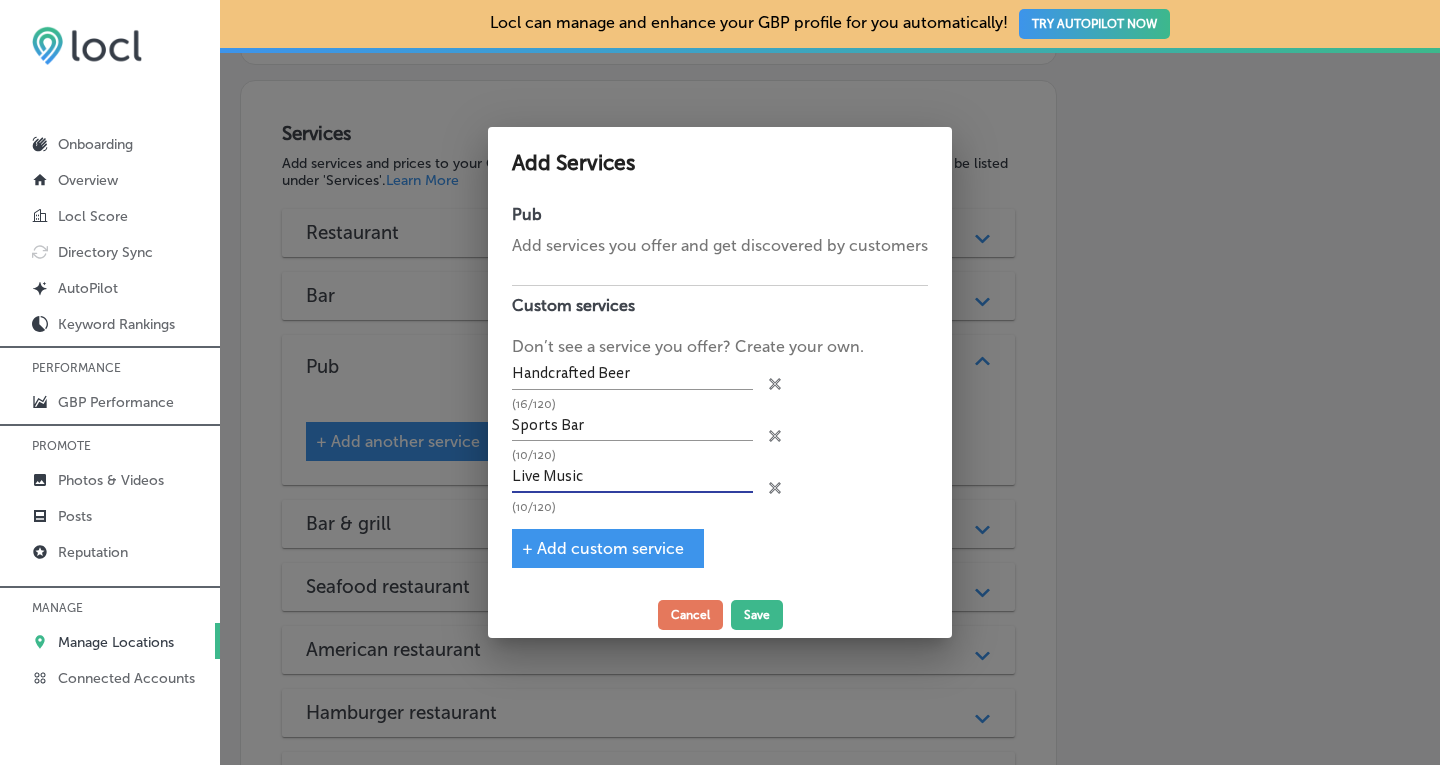 type on "Live Music" 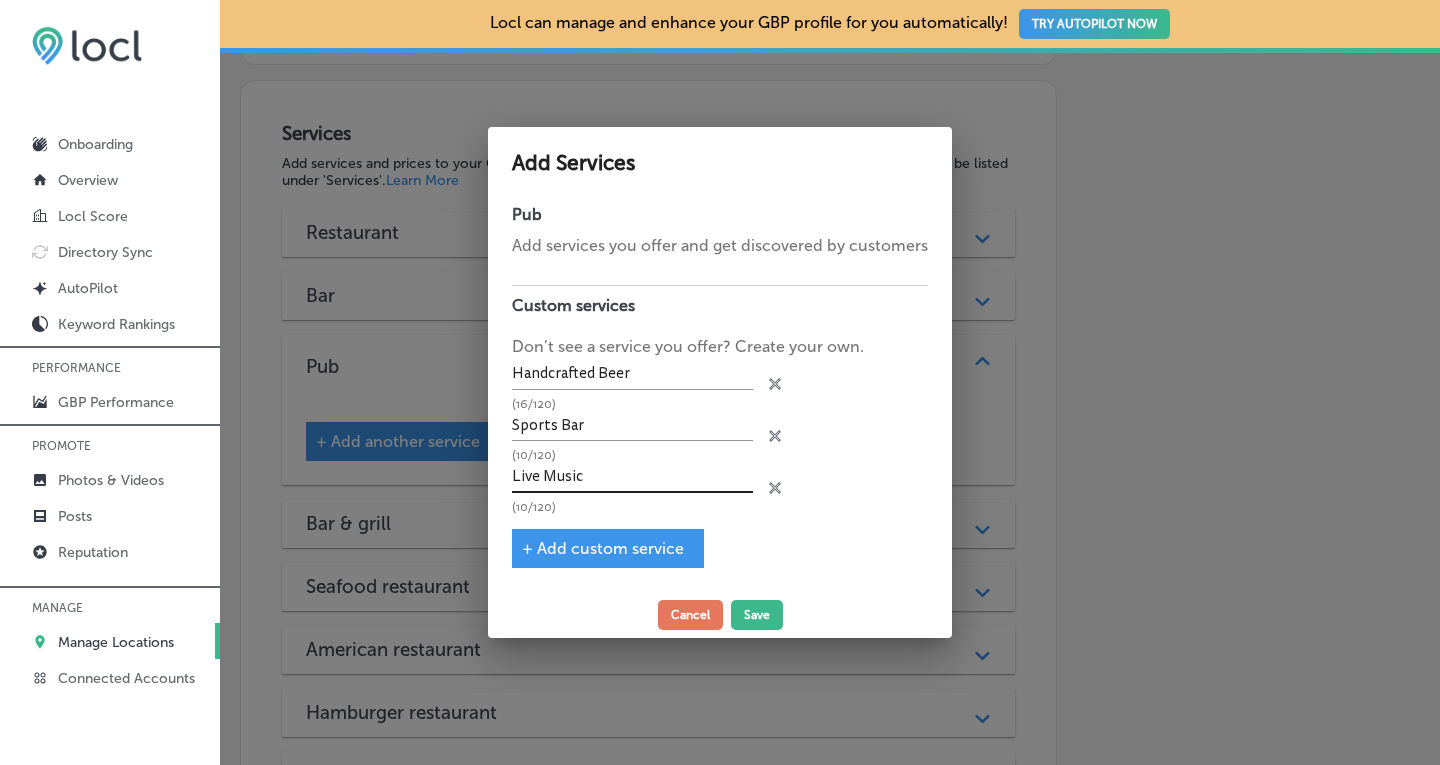 click on "Live Music" at bounding box center [632, 477] 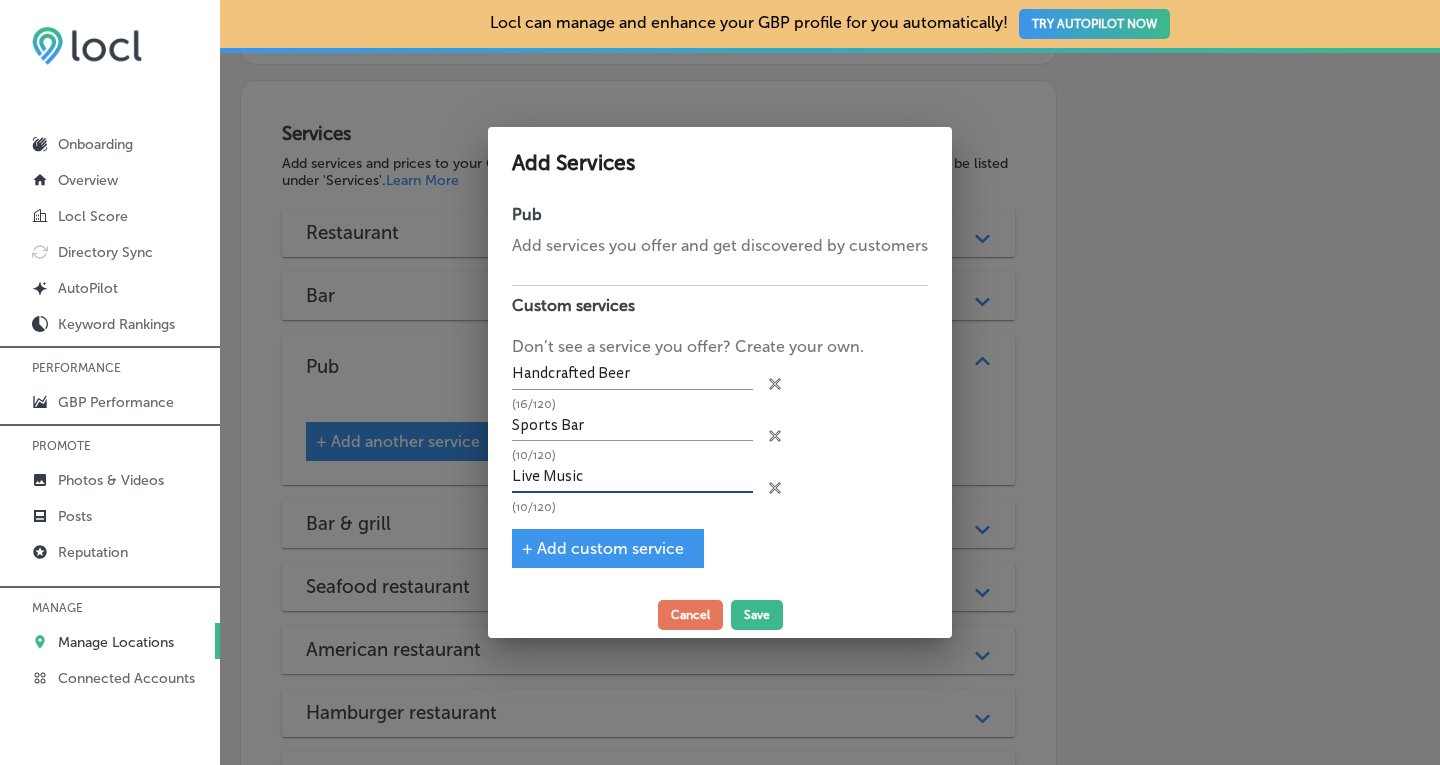 click on "+ Add custom service" at bounding box center (603, 548) 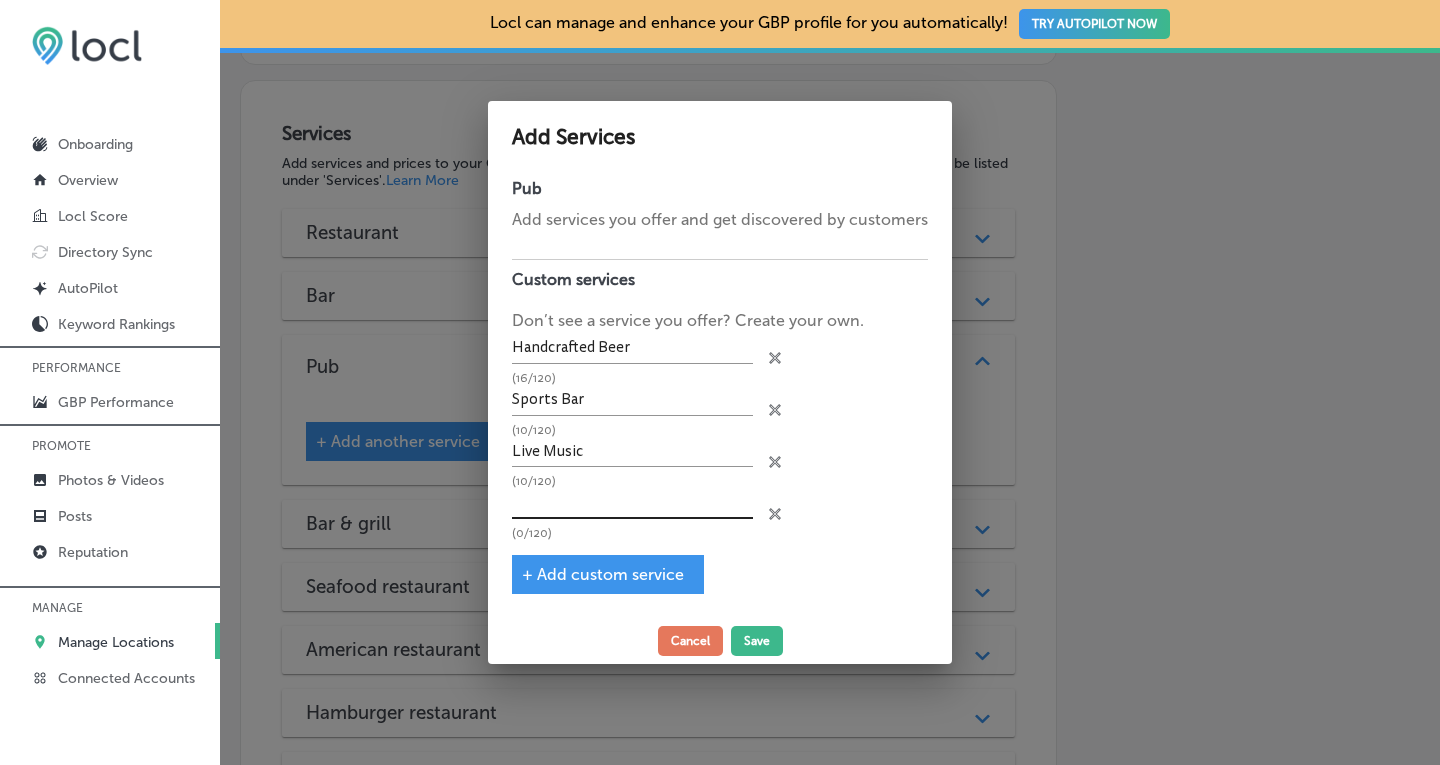 click at bounding box center [632, 503] 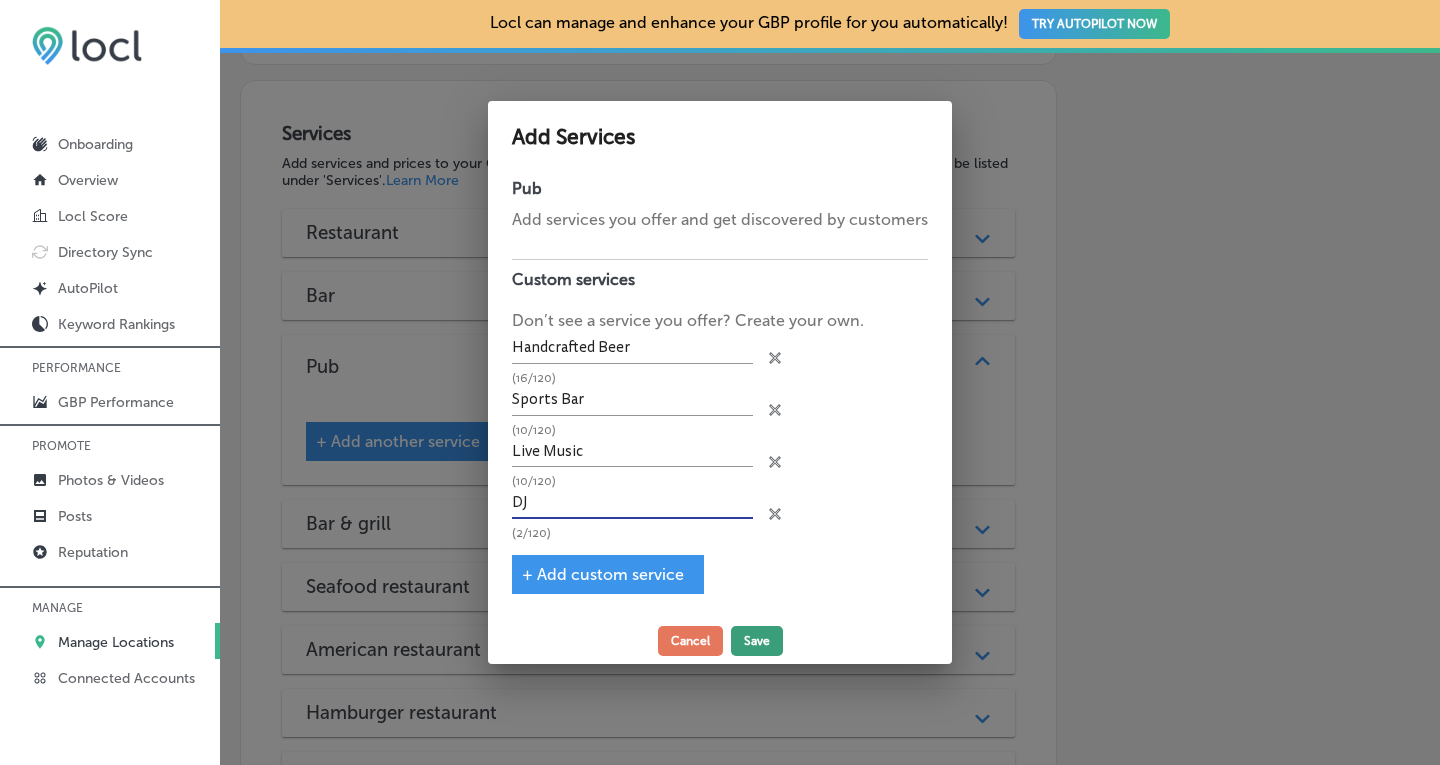 type on "DJ" 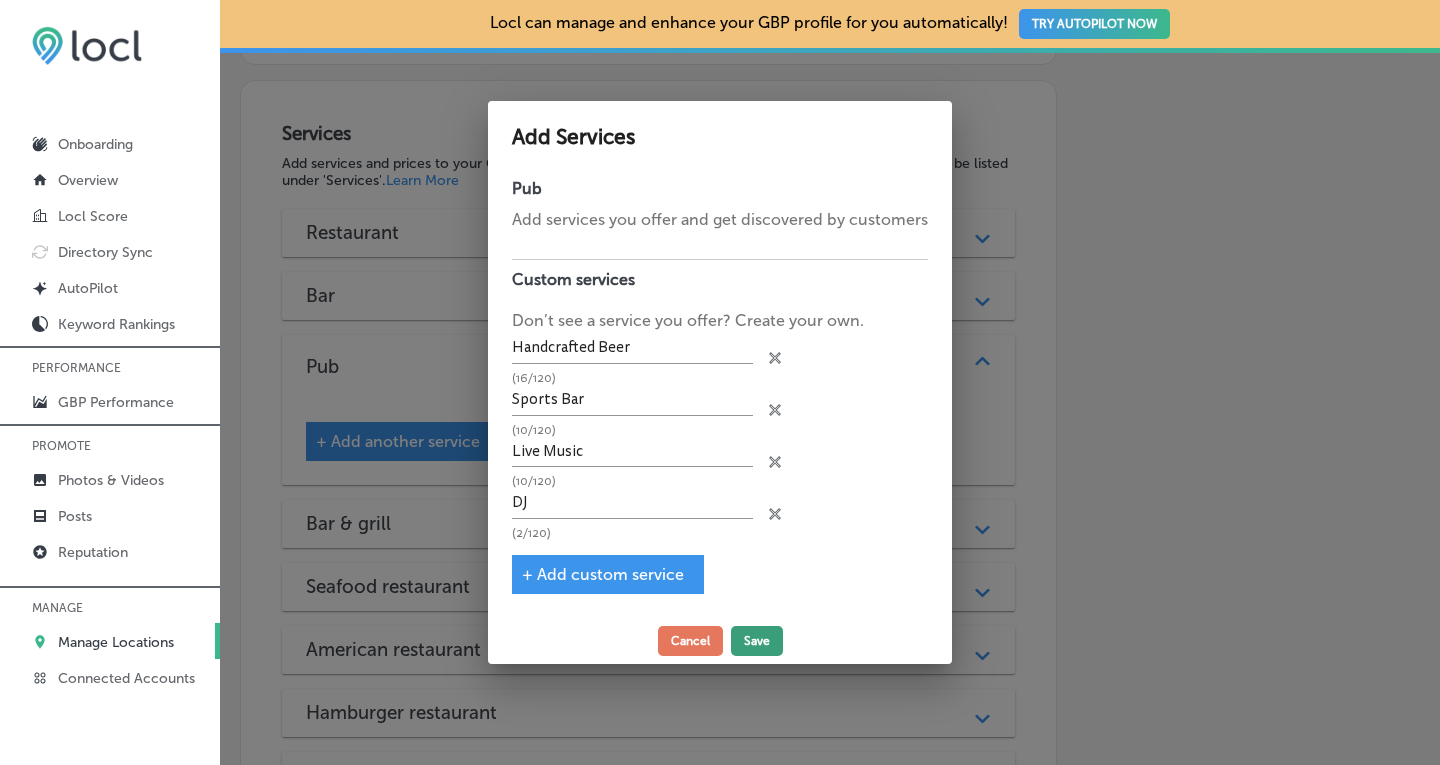 click on "Save" at bounding box center (757, 641) 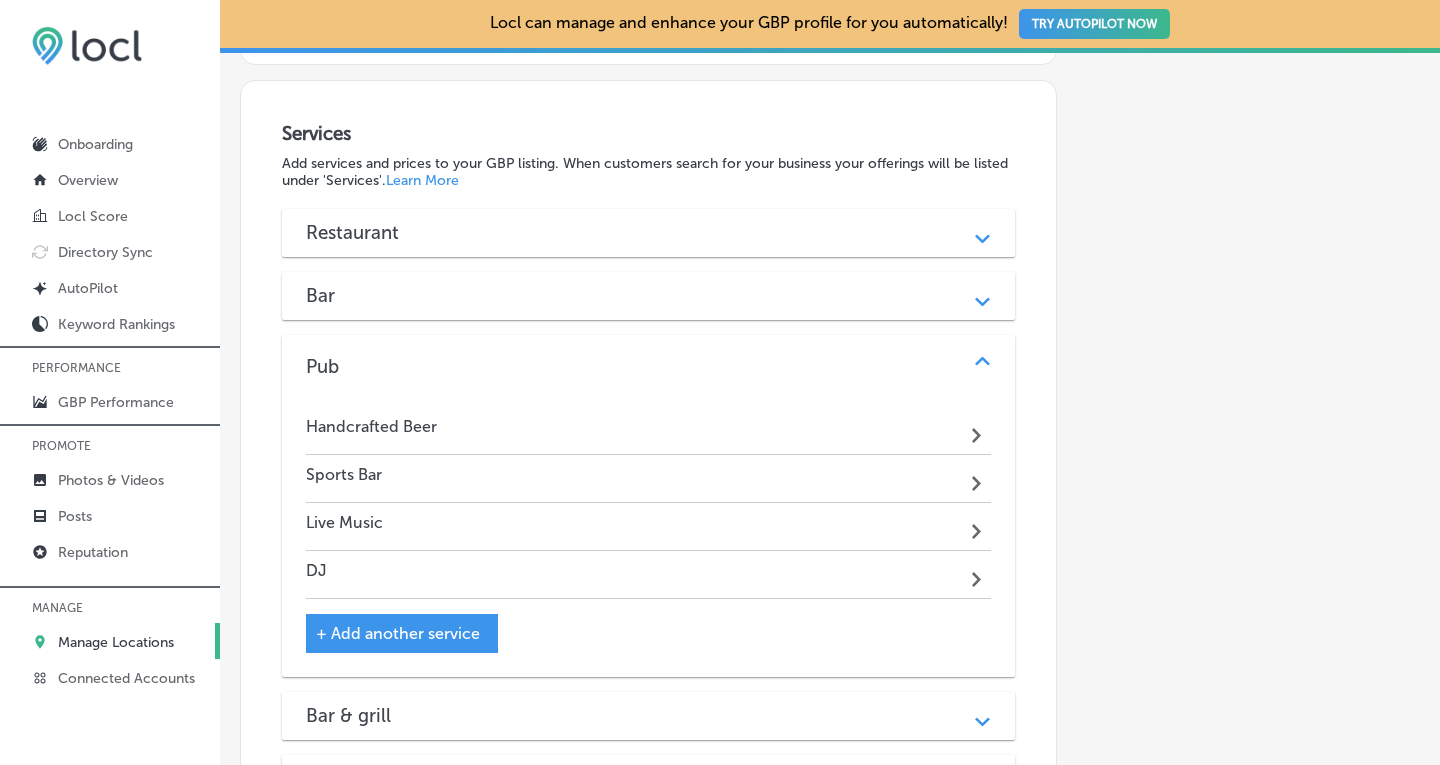 click 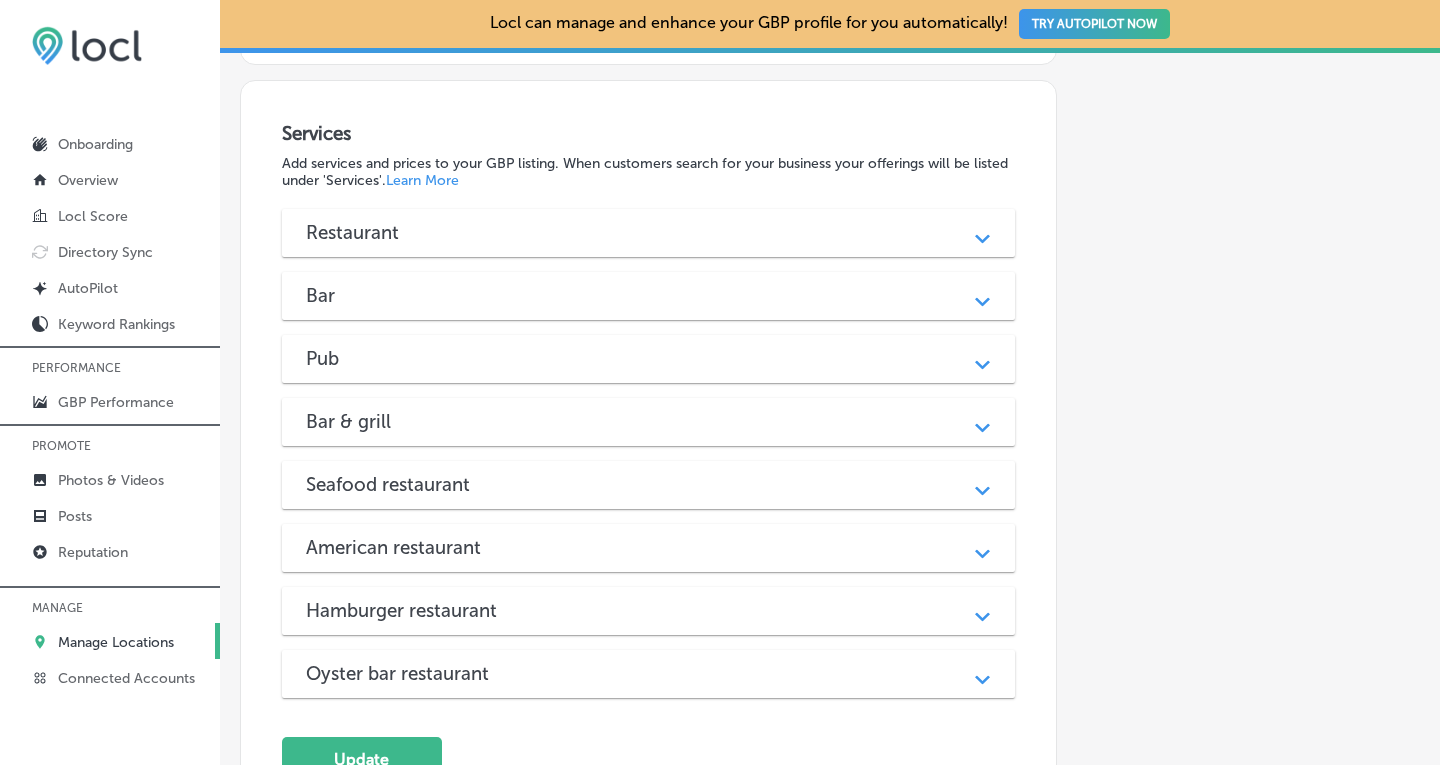 click on "Path
Created with Sketch." at bounding box center (982, 295) 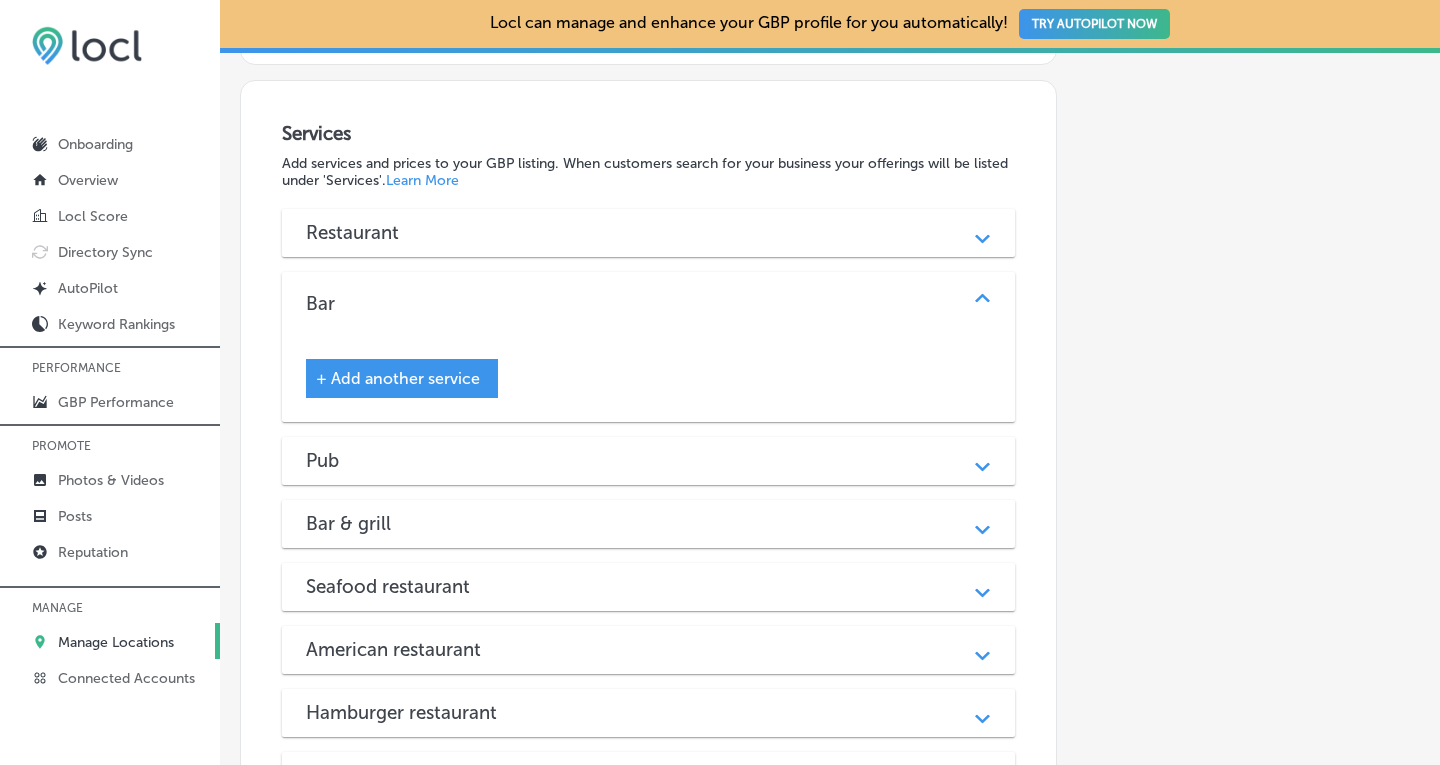 click on "+ Add another service" at bounding box center (398, 378) 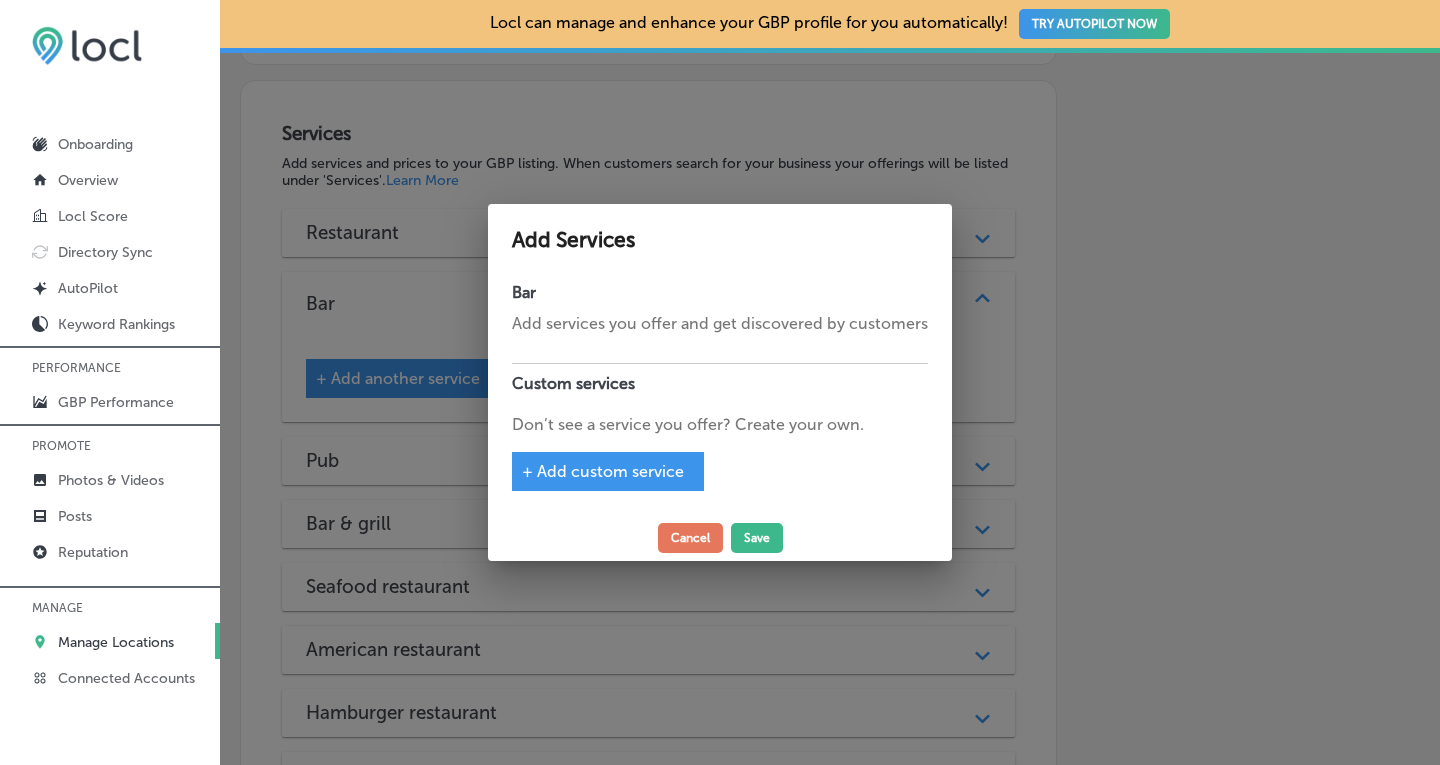 click on "+ Add custom service" at bounding box center [603, 471] 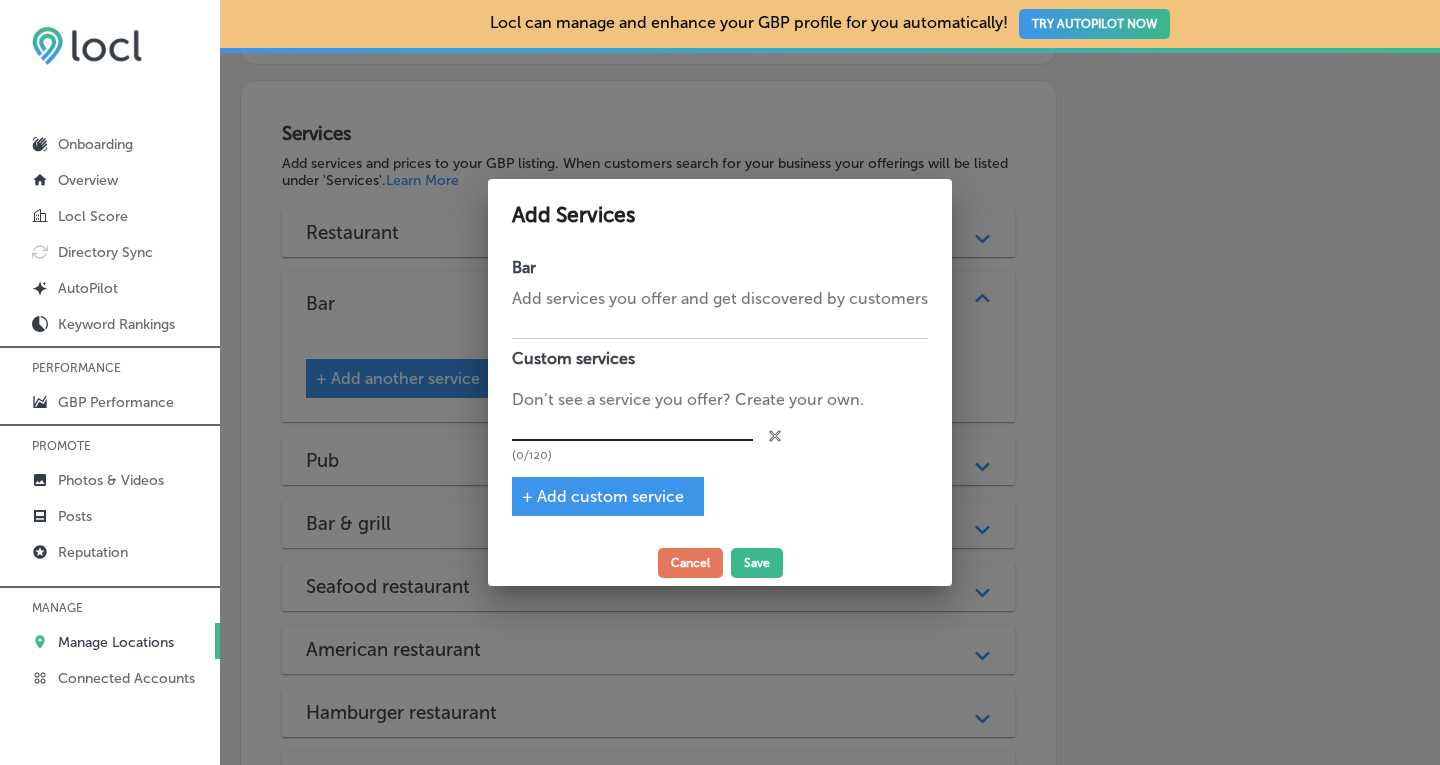 click at bounding box center [632, 426] 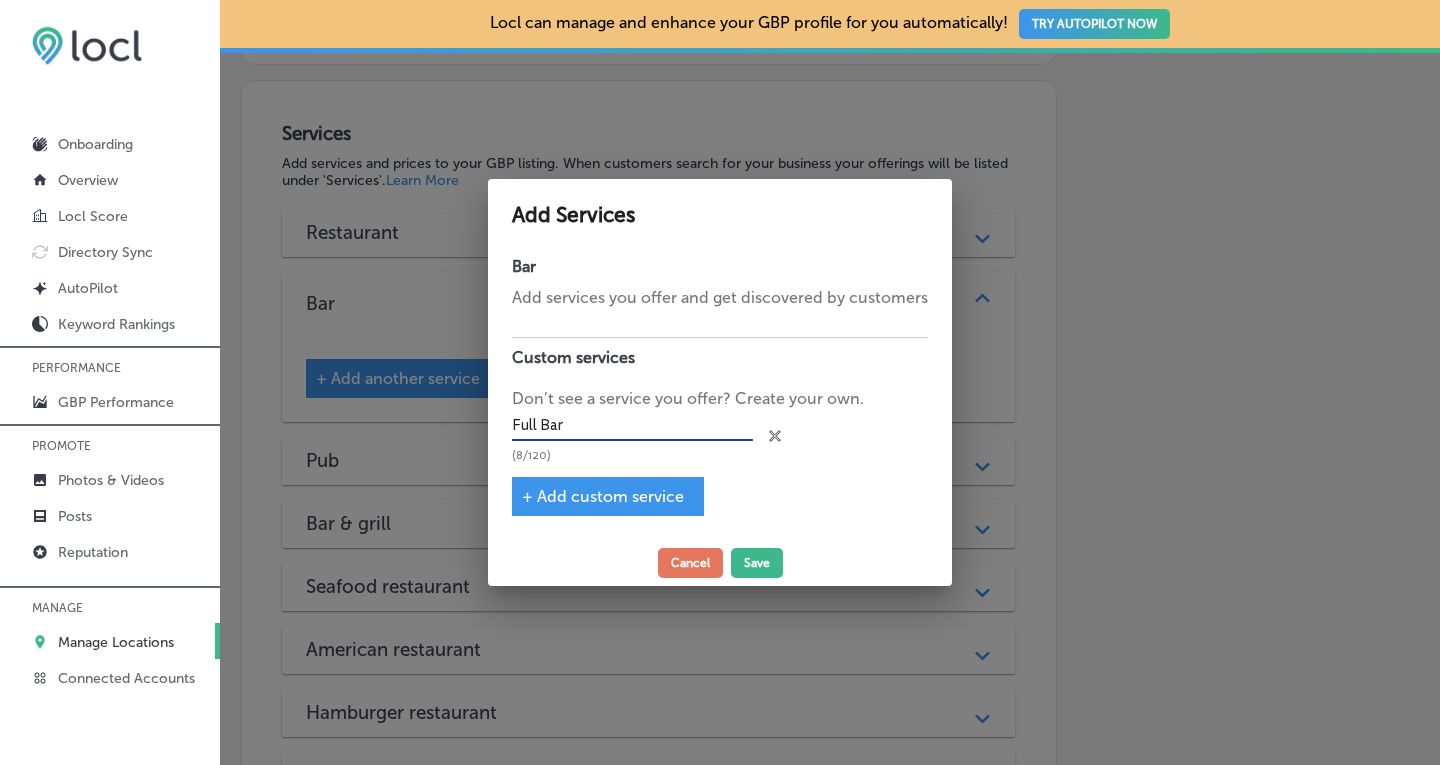 type on "Full Bar" 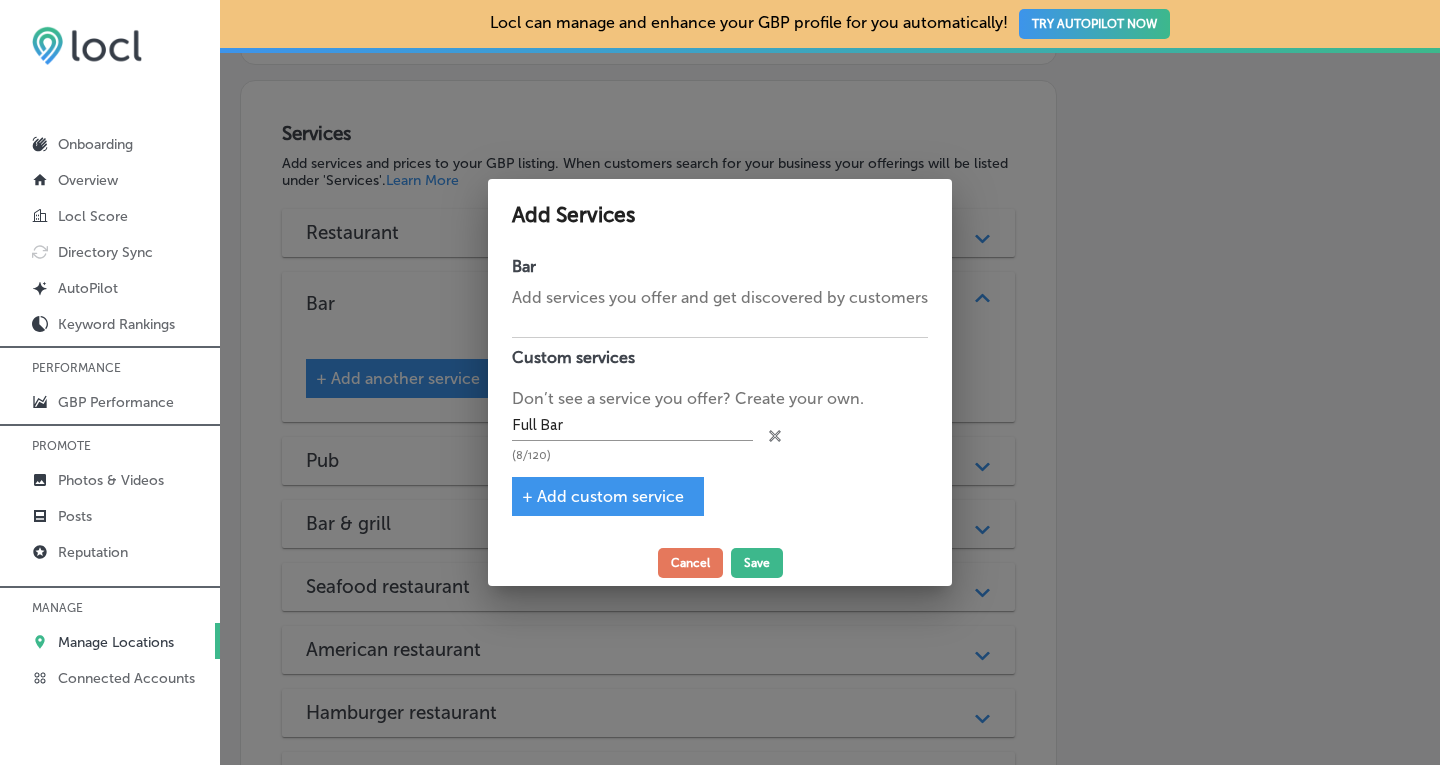 click on "+ Add custom service" at bounding box center [603, 496] 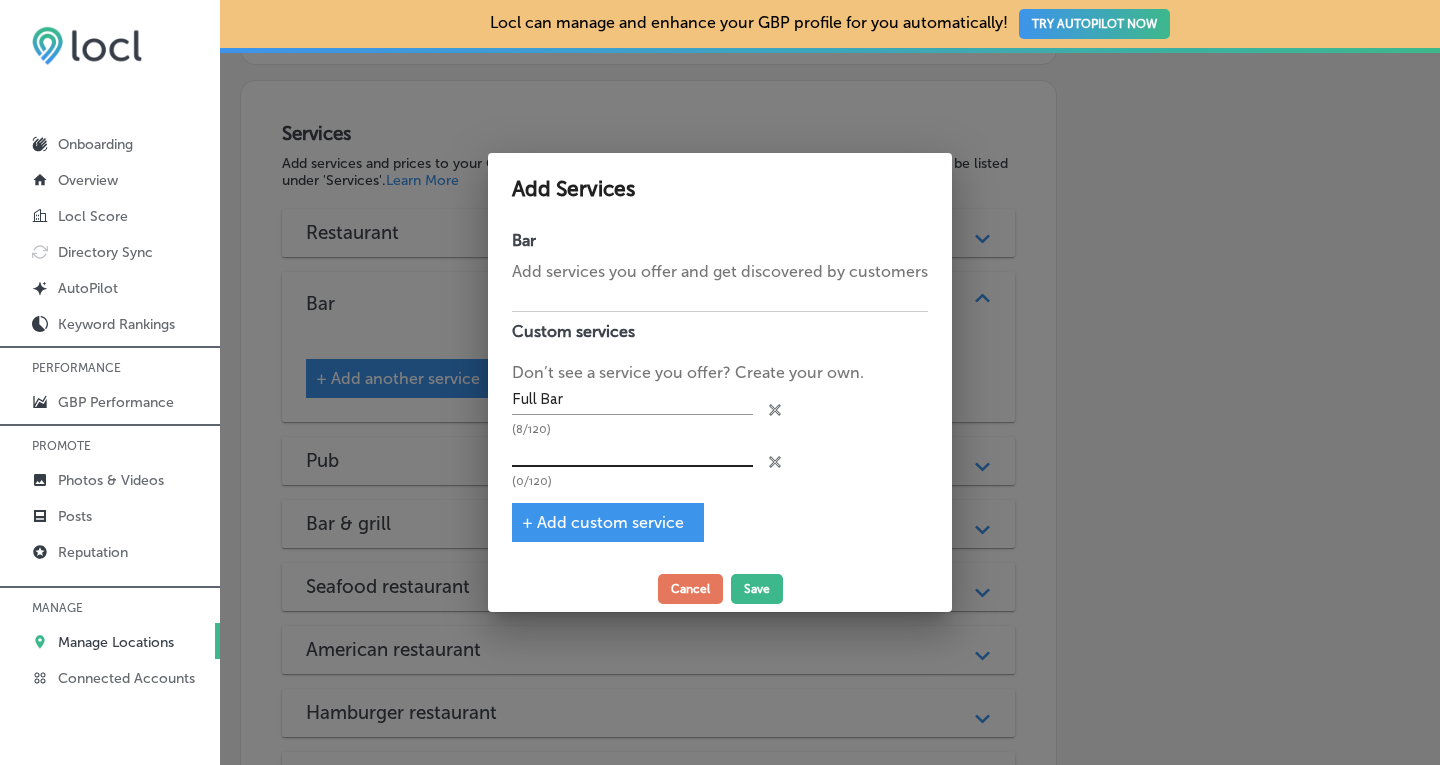 click at bounding box center (632, 452) 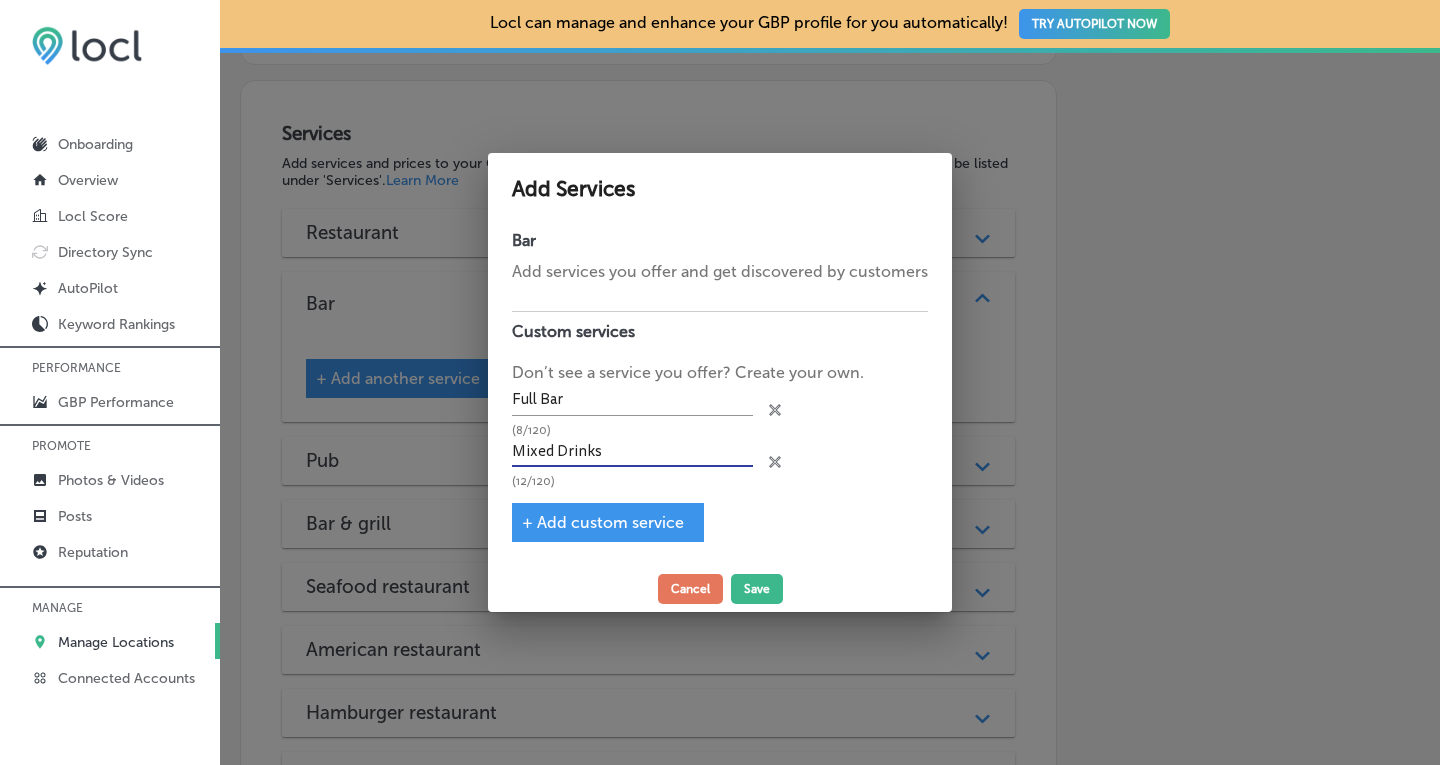 type on "Mixed Drinks" 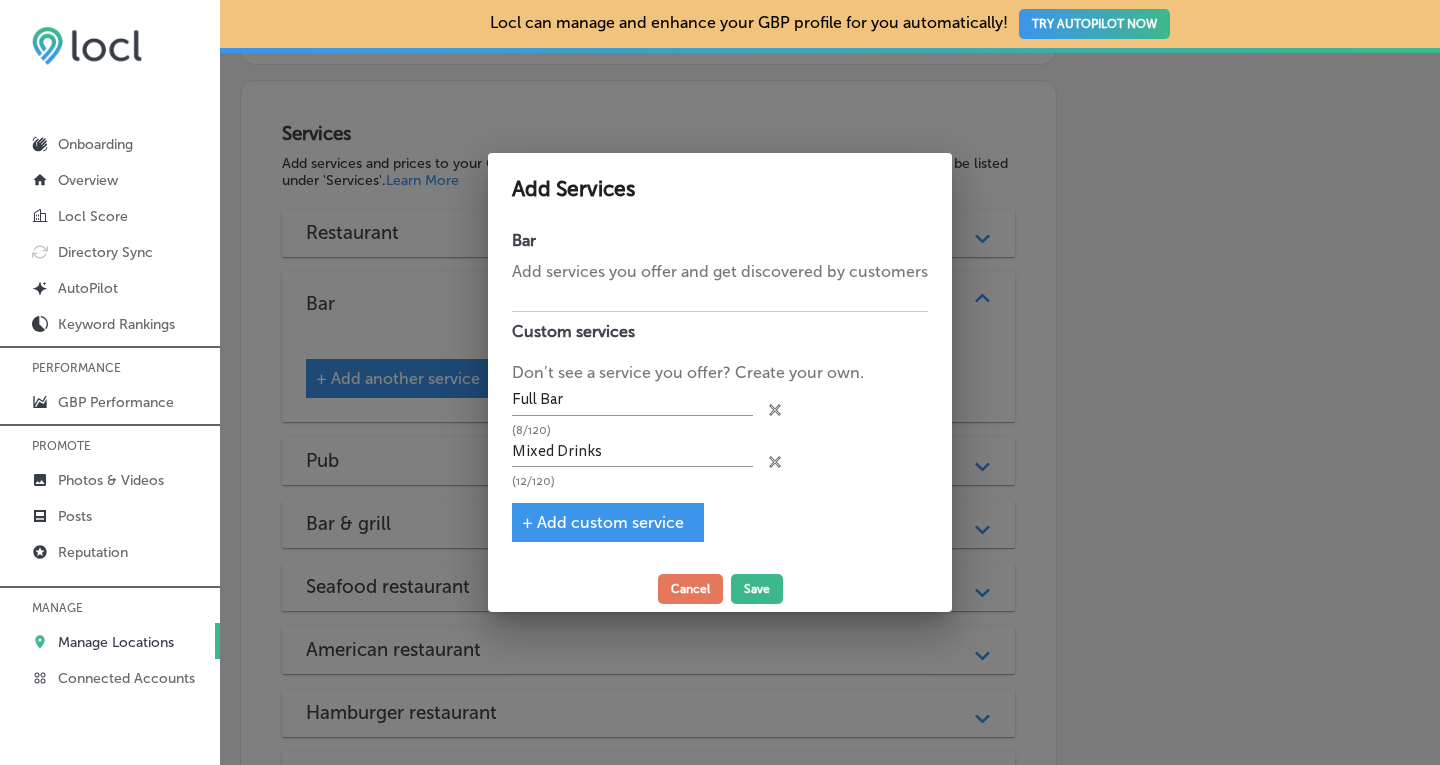 click on "+ Add custom service" at bounding box center [603, 522] 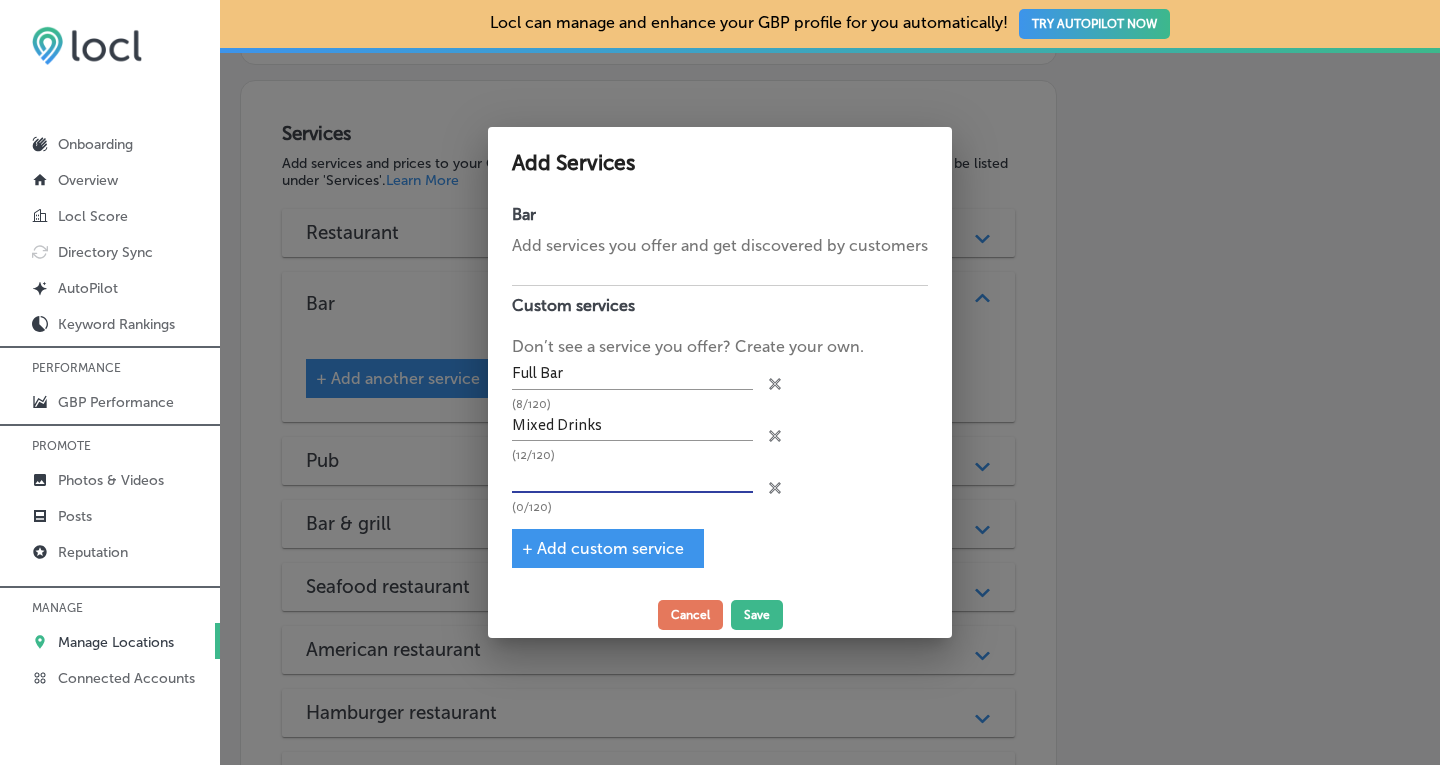click at bounding box center [632, 477] 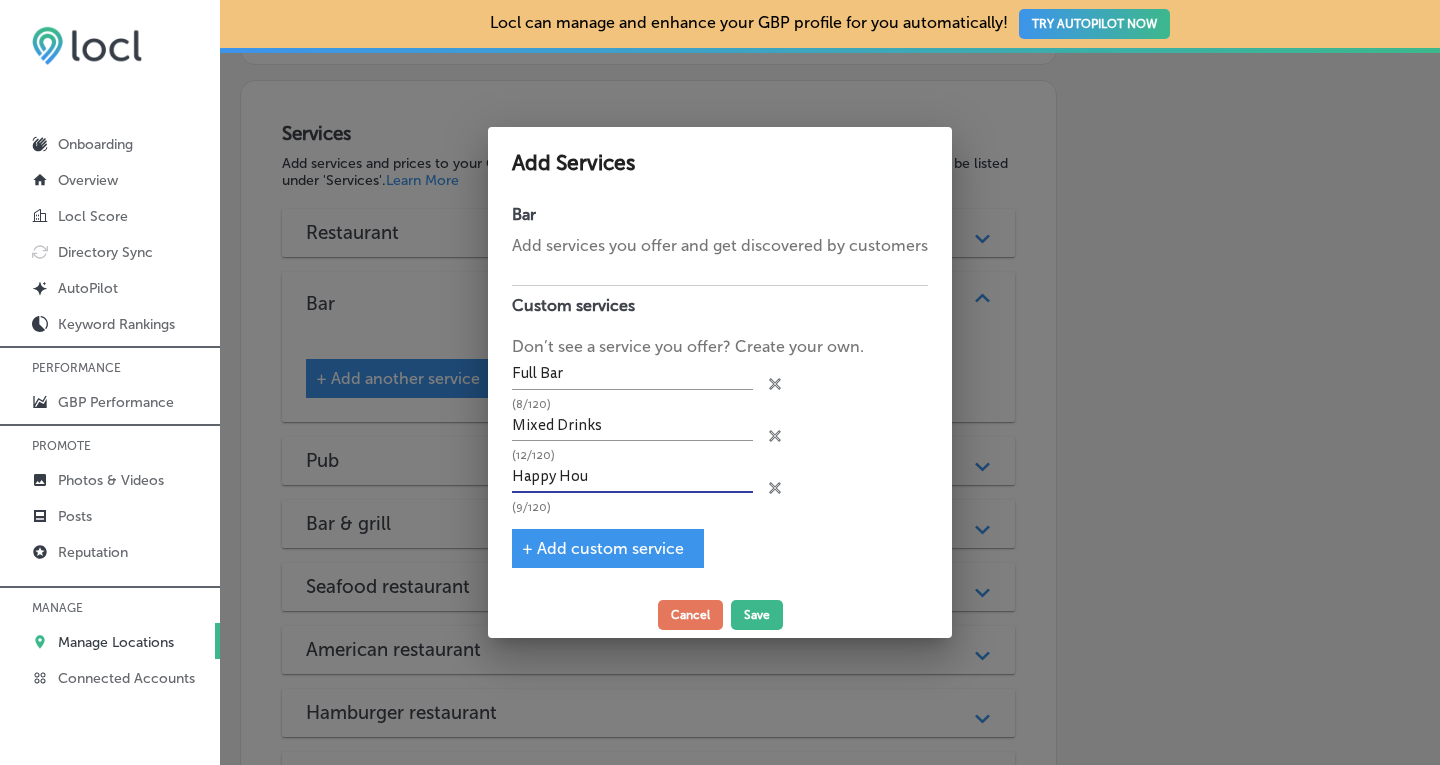type on "Happy Hour Specials" 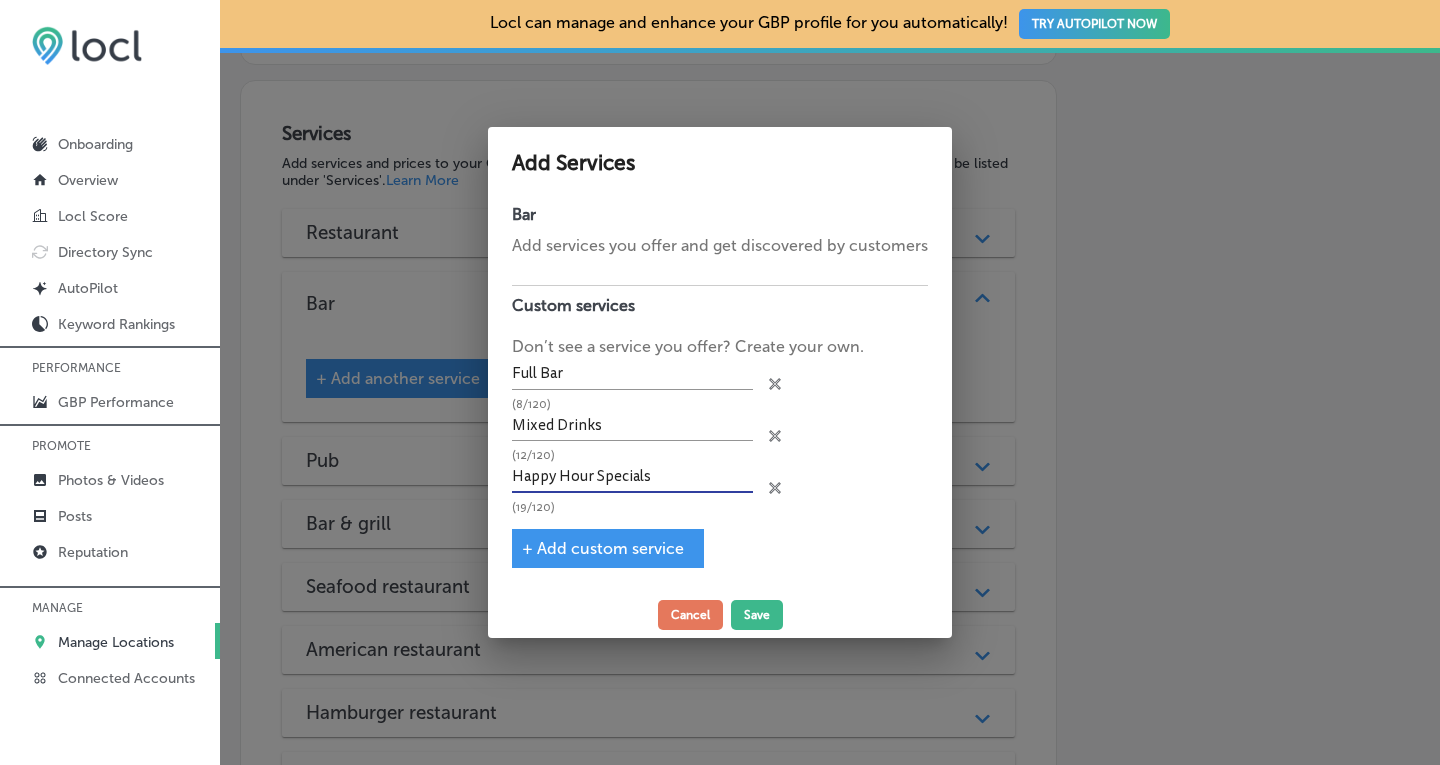 click on "+ Add custom service" at bounding box center (603, 548) 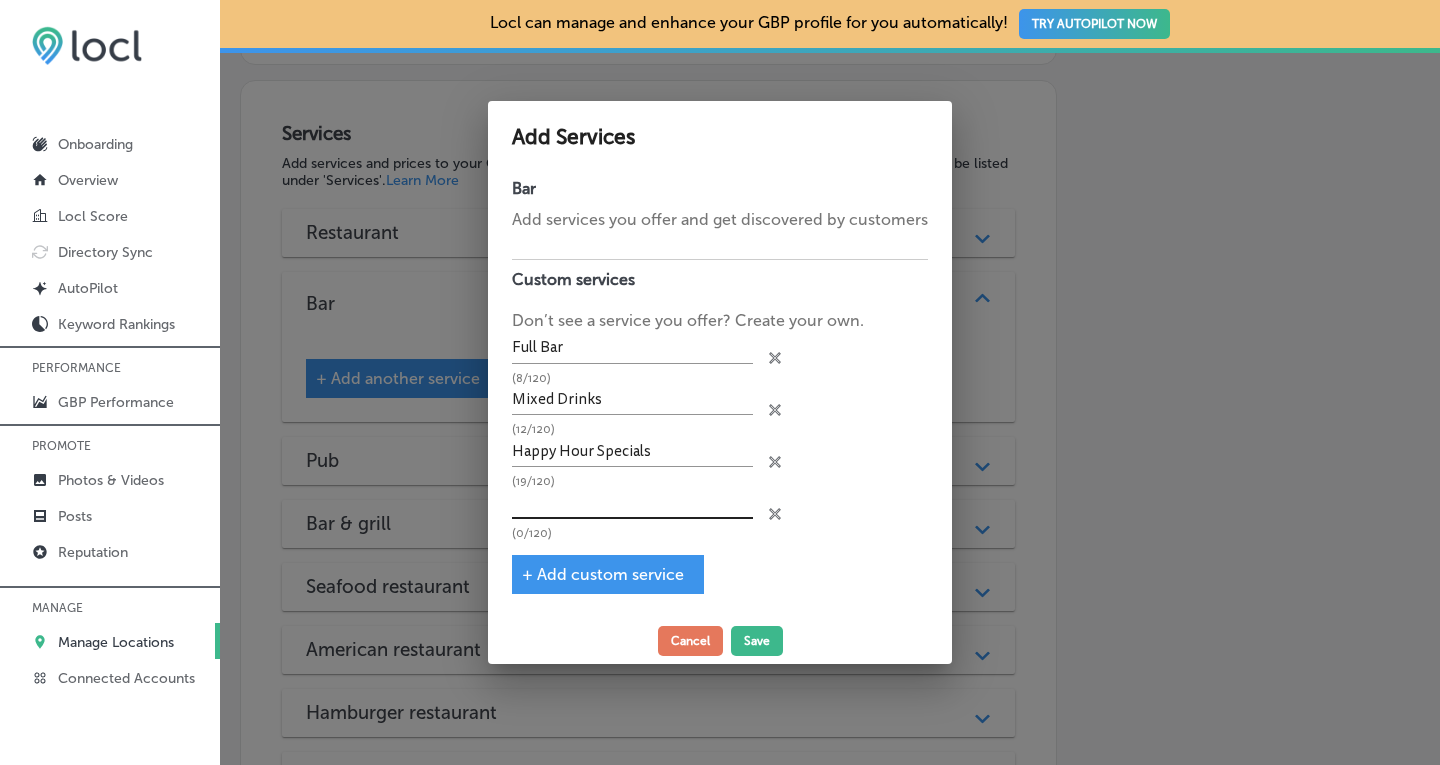 click at bounding box center [632, 503] 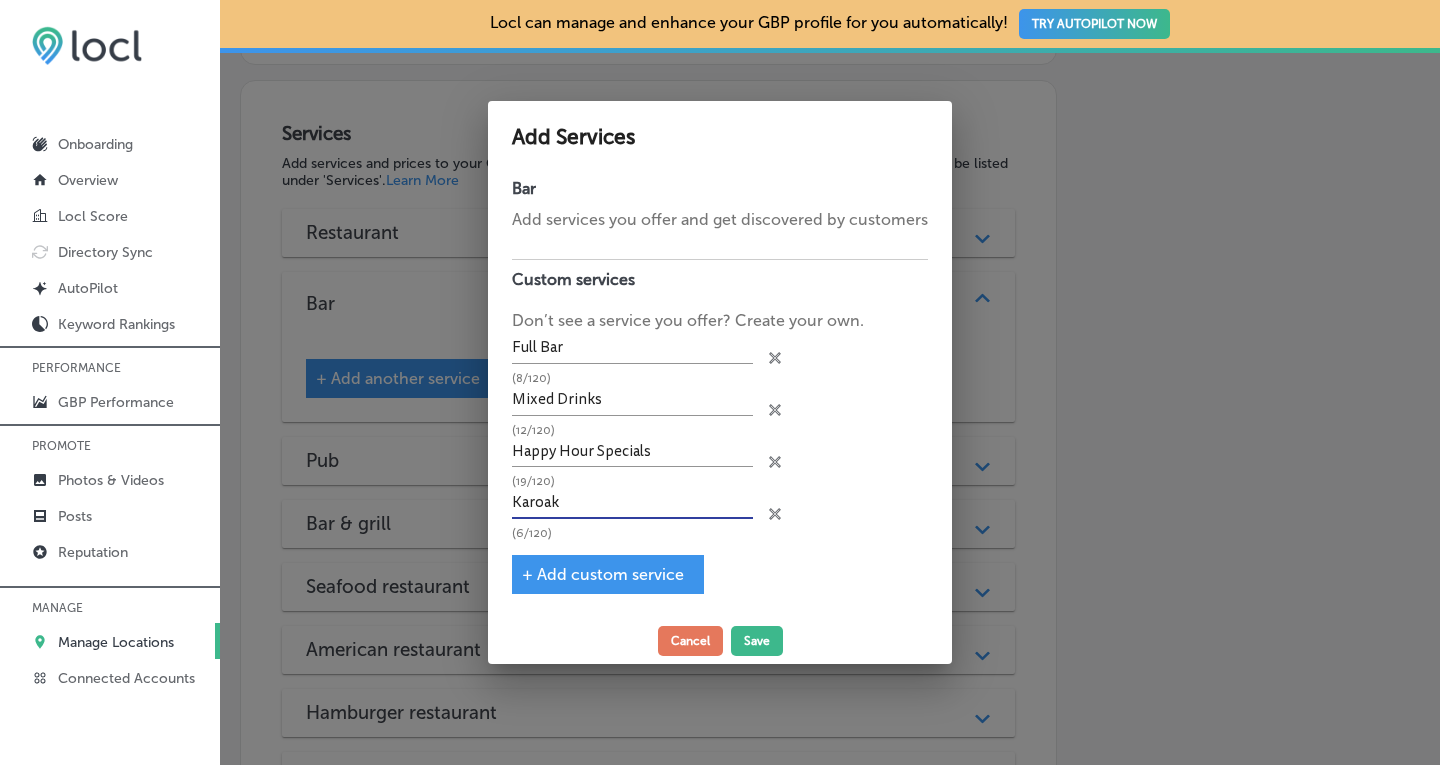 scroll, scrollTop: 0, scrollLeft: 0, axis: both 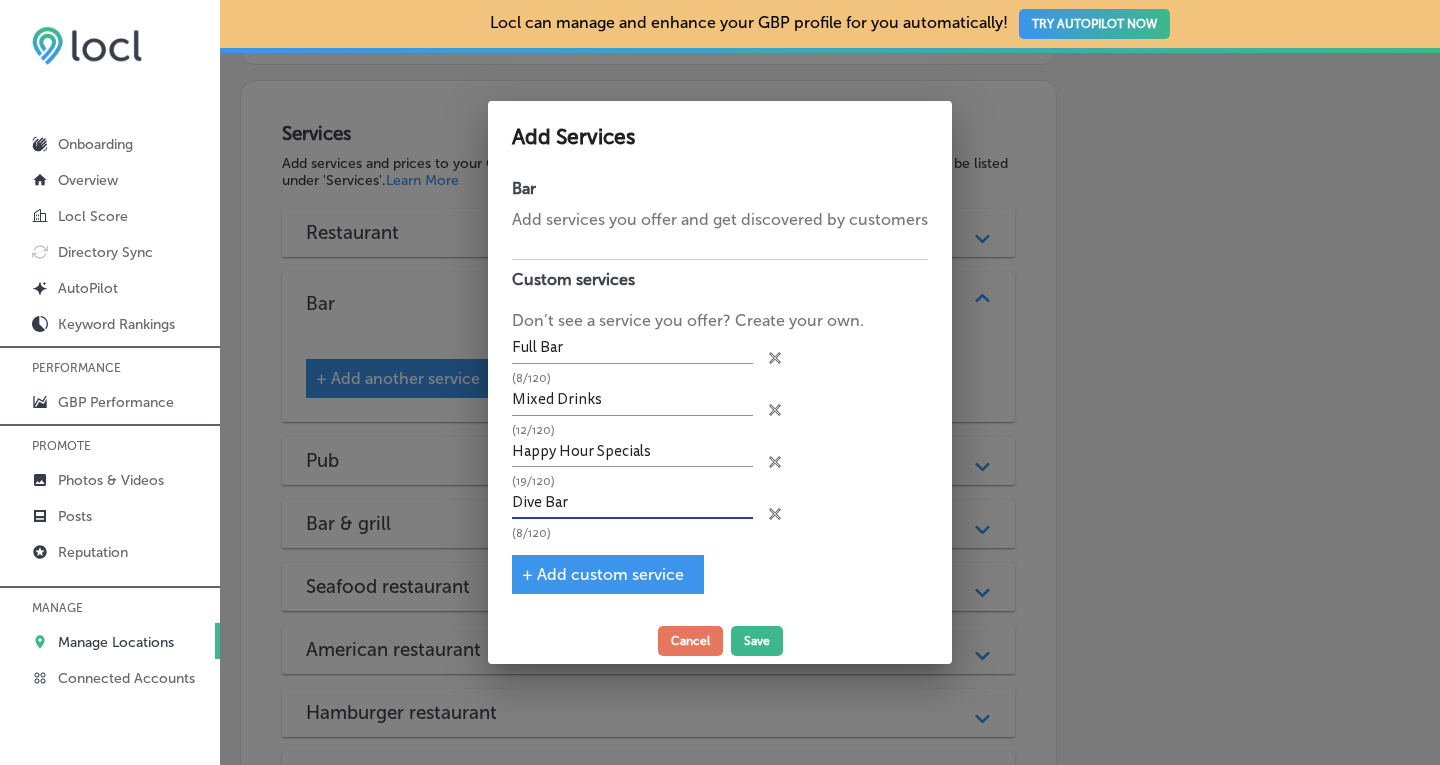 type on "Dive Bar" 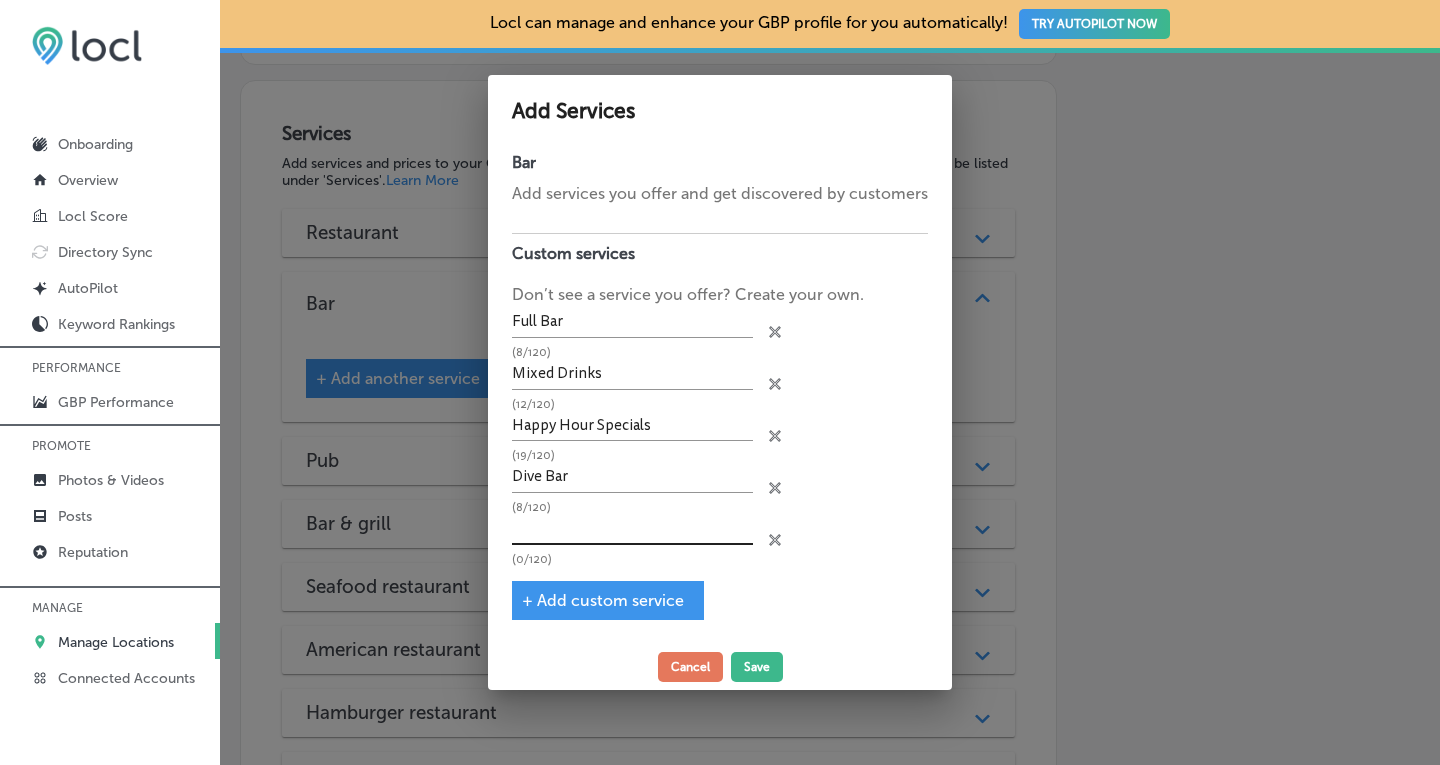 click at bounding box center (632, 529) 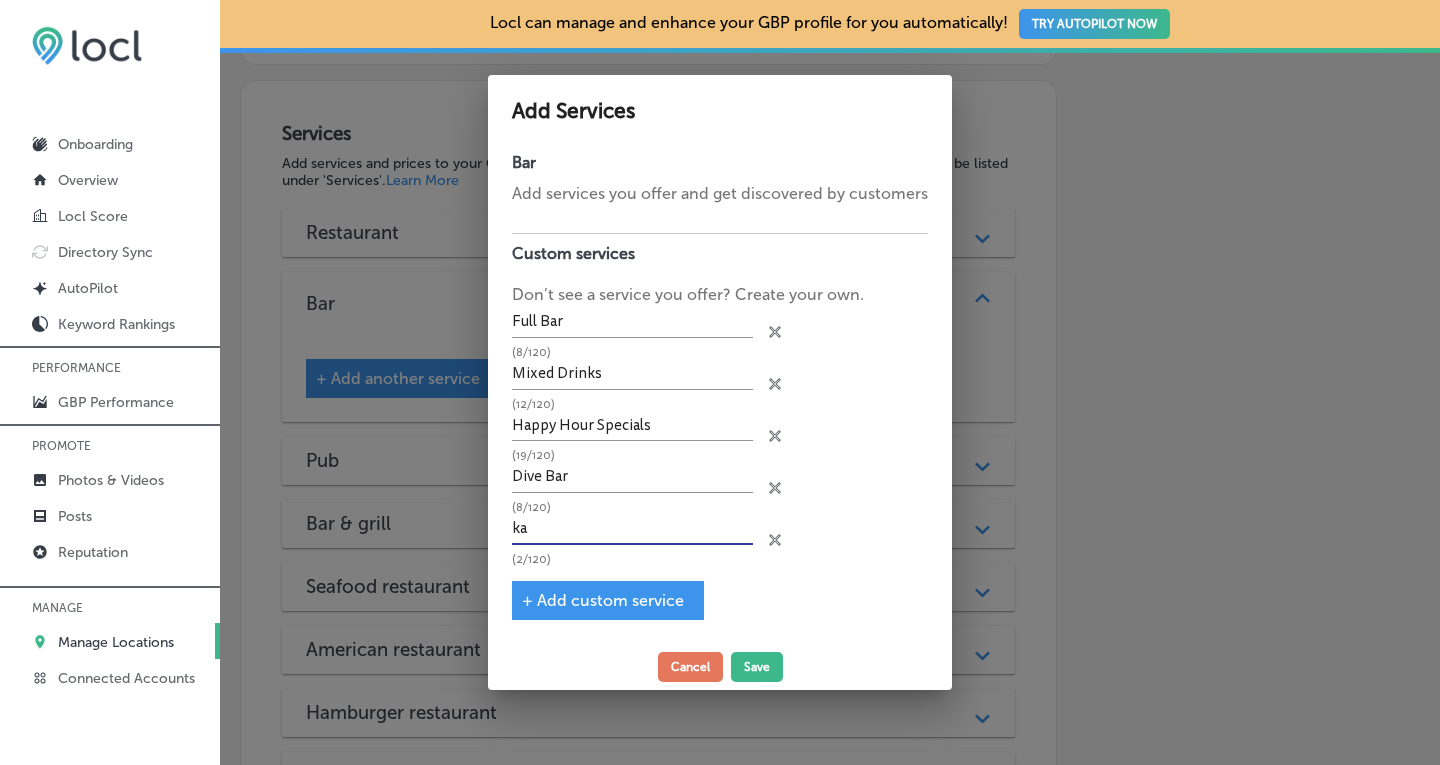type on "k" 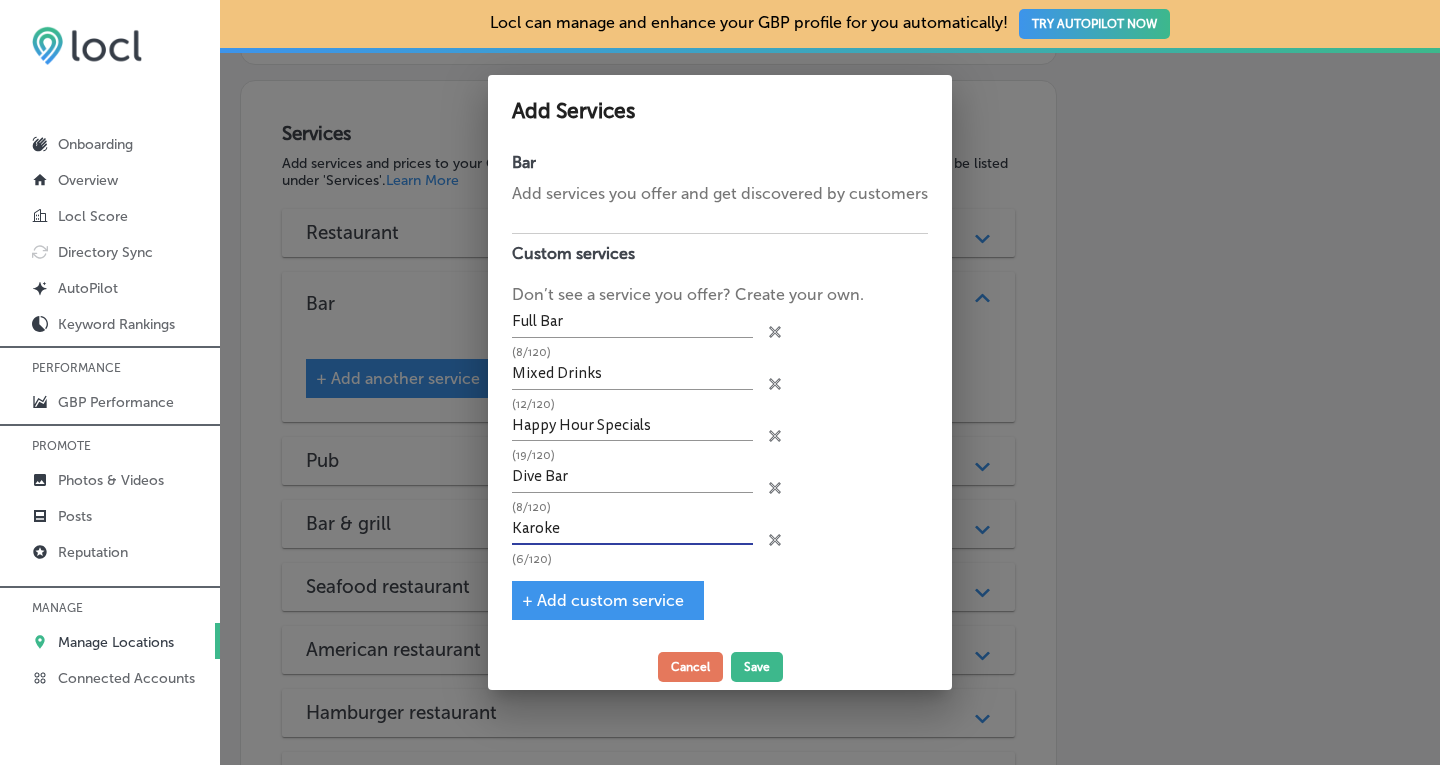 click on "Karoke" at bounding box center [632, 529] 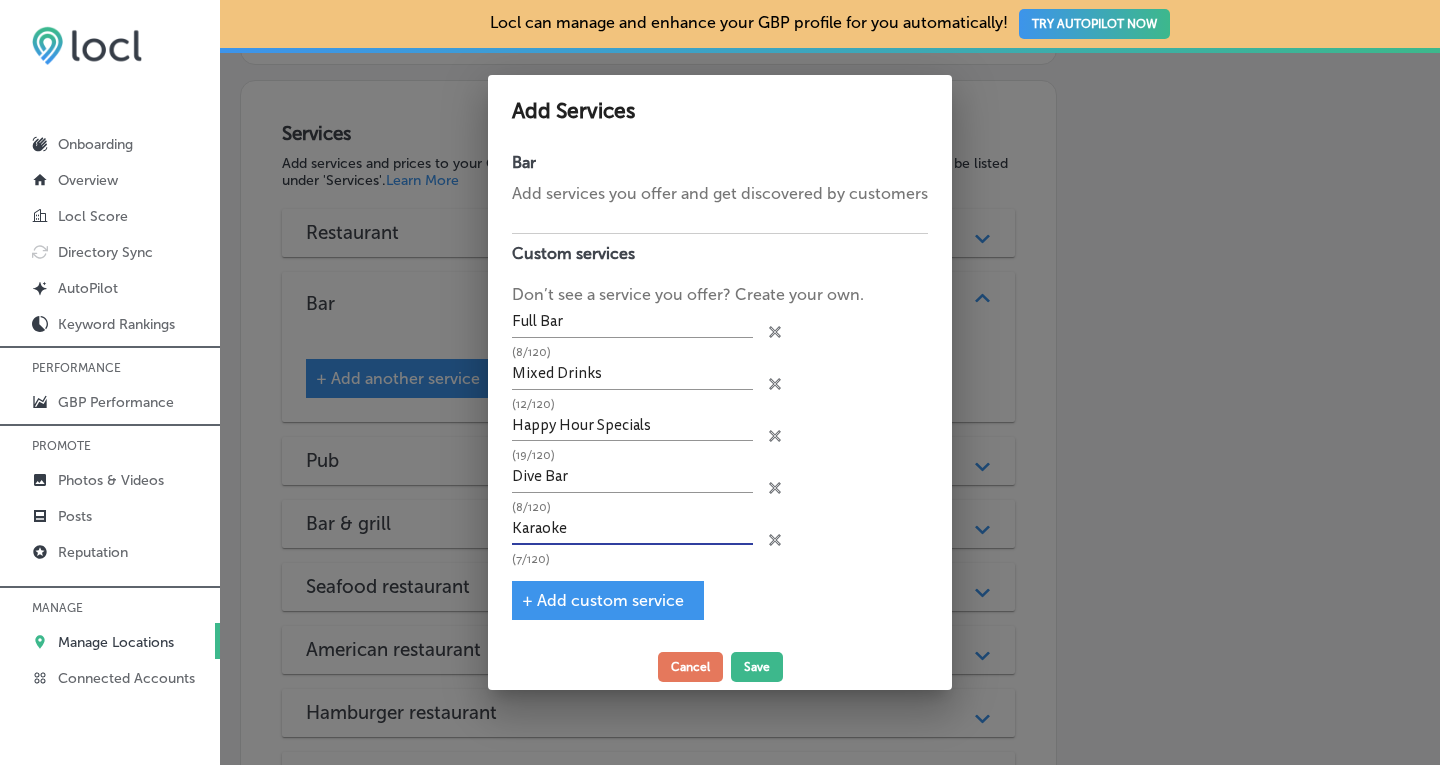 type on "Karaoke" 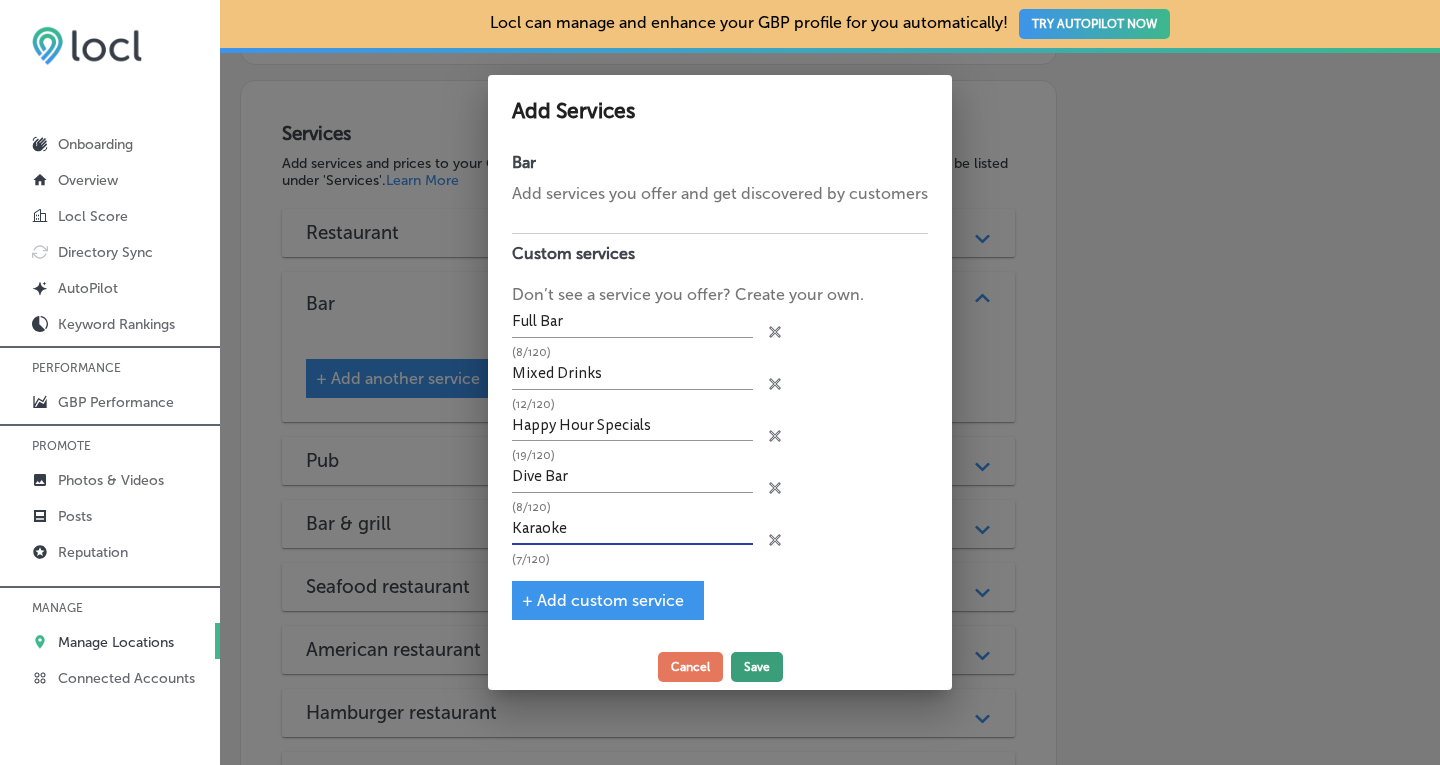click on "Save" at bounding box center (757, 667) 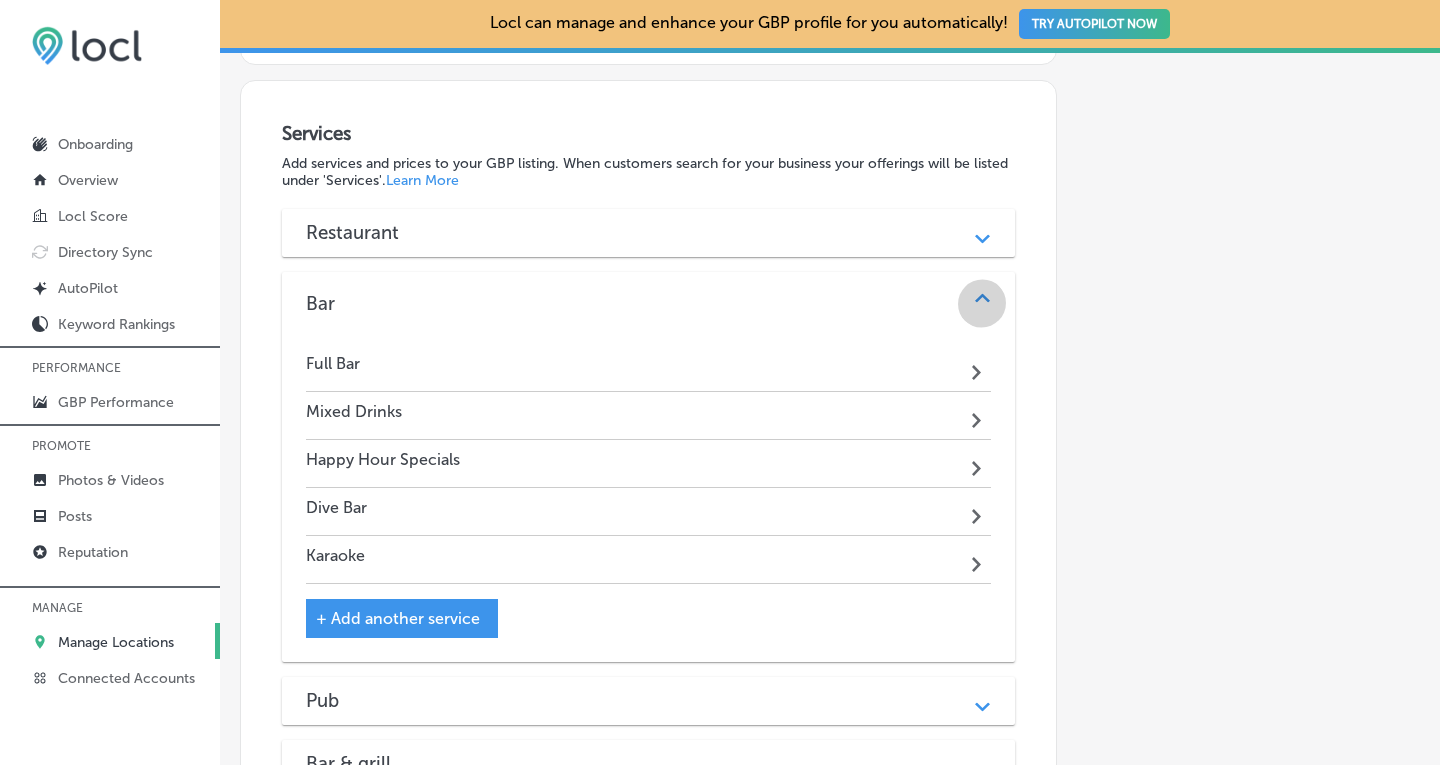 click on "Path
Created with Sketch." at bounding box center (982, 303) 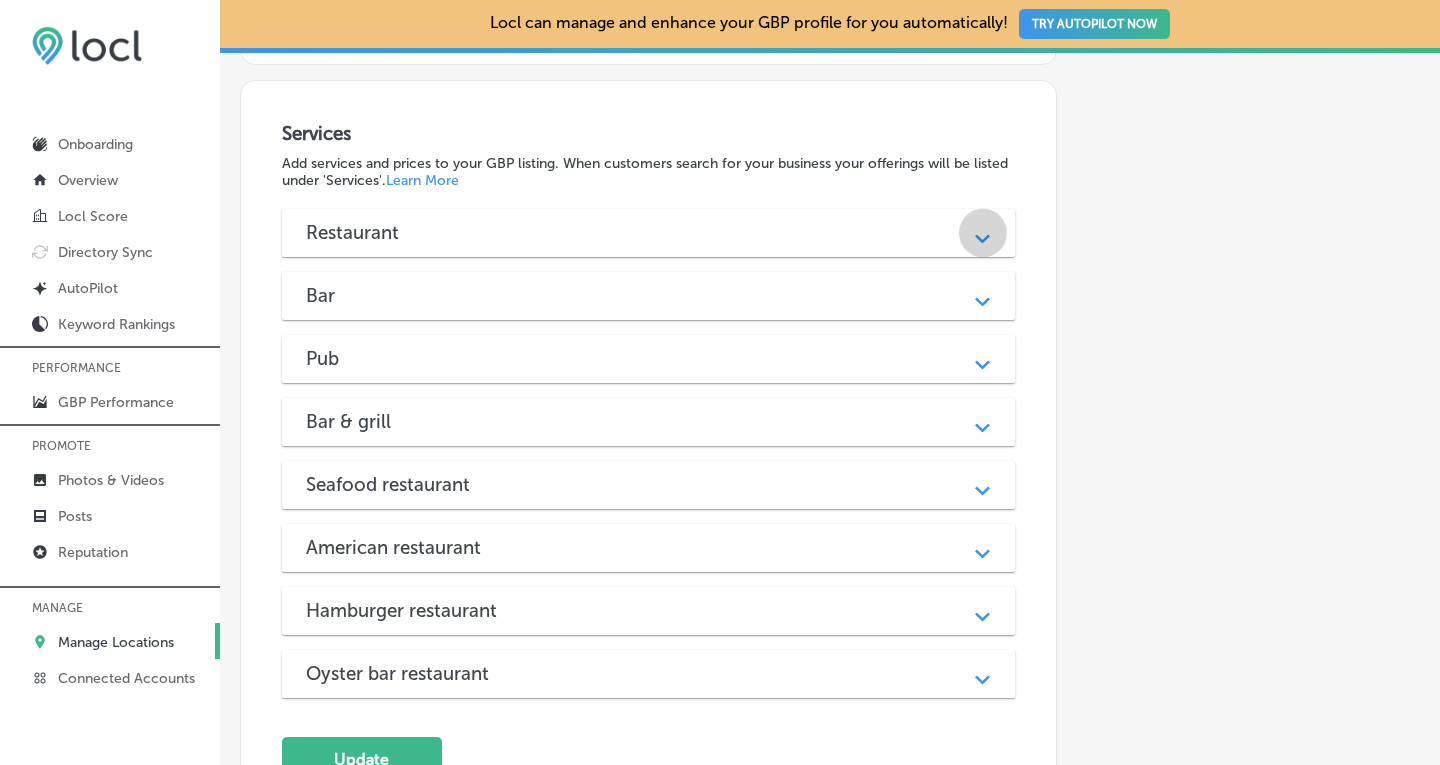 click on "Path
Created with Sketch." 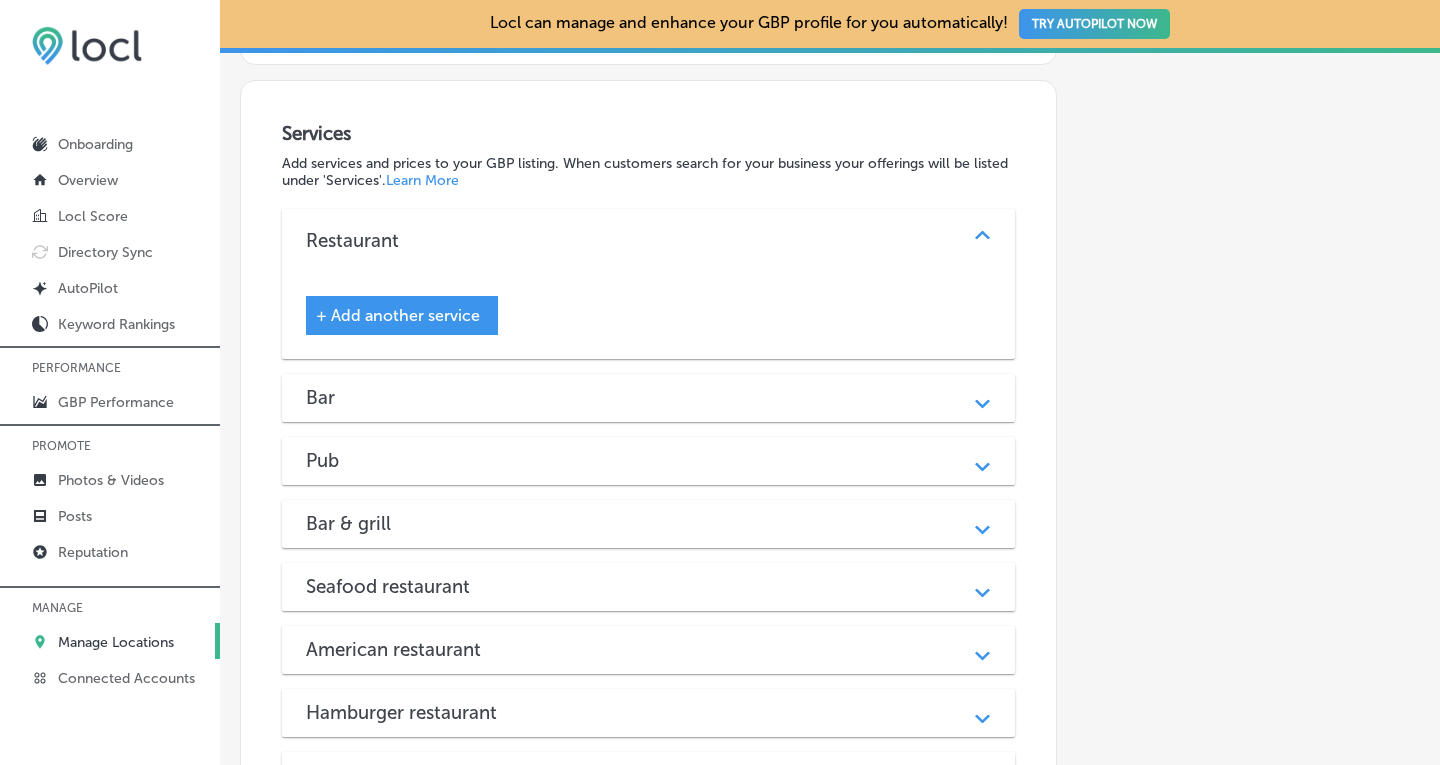 click on "+ Add another service" at bounding box center [398, 315] 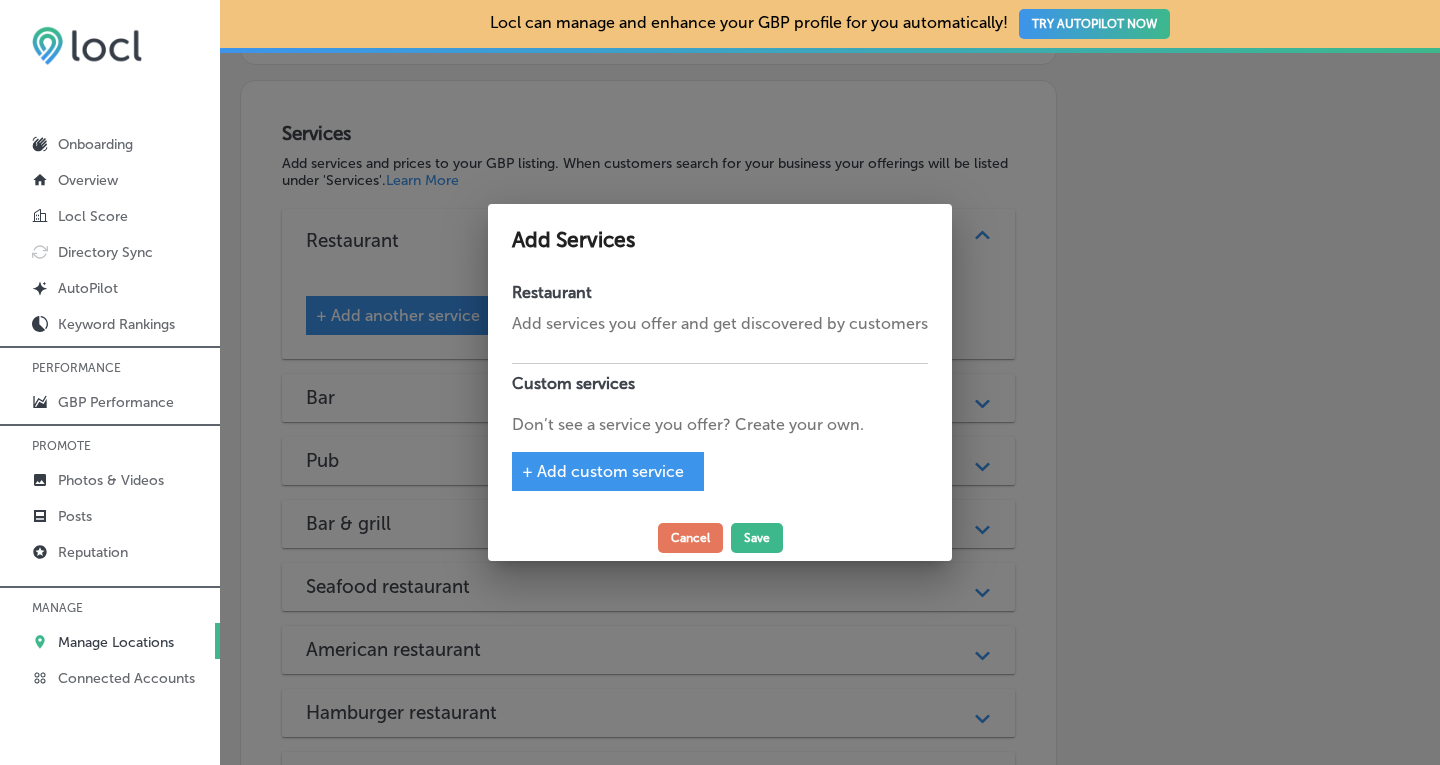 click on "+ Add custom service" at bounding box center (603, 471) 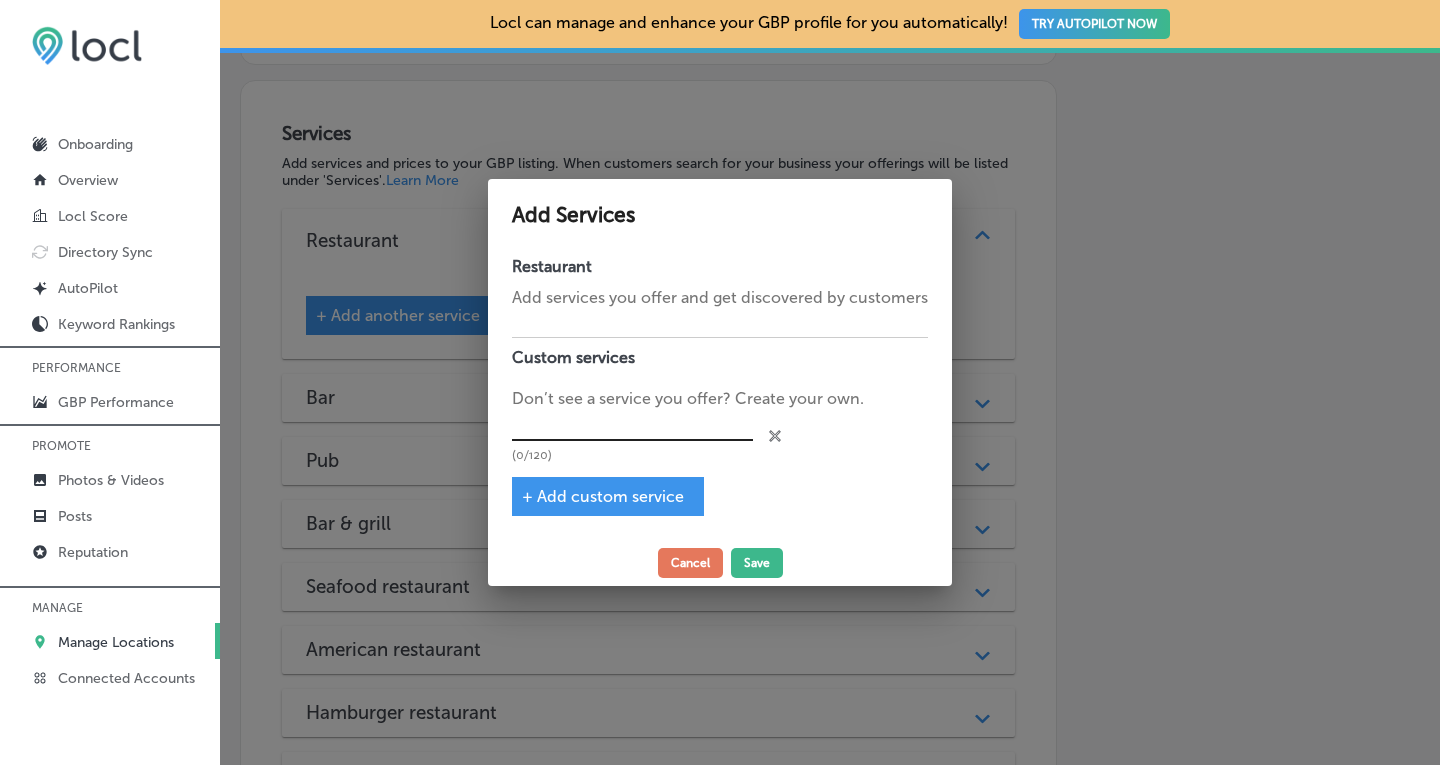 click at bounding box center [632, 426] 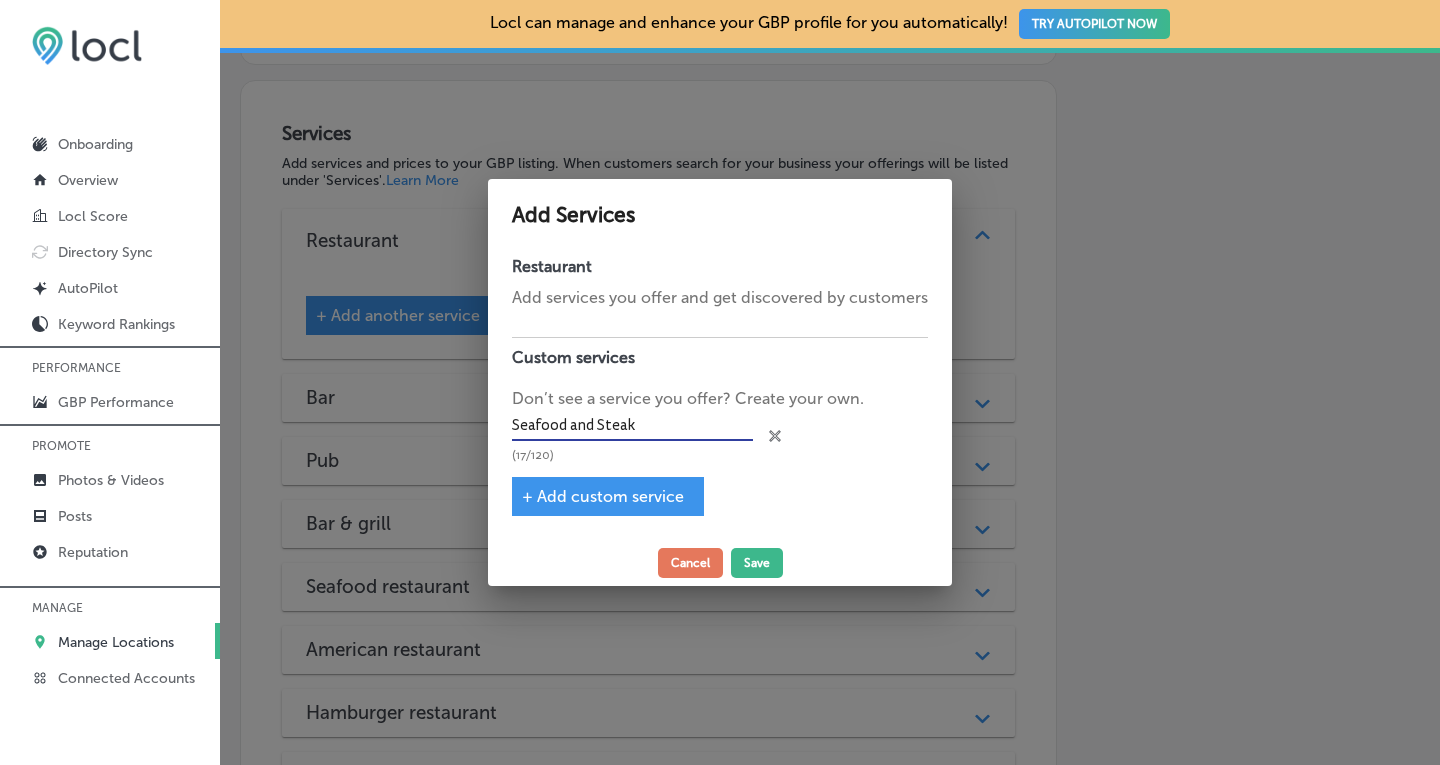 type on "Seafood and Steak" 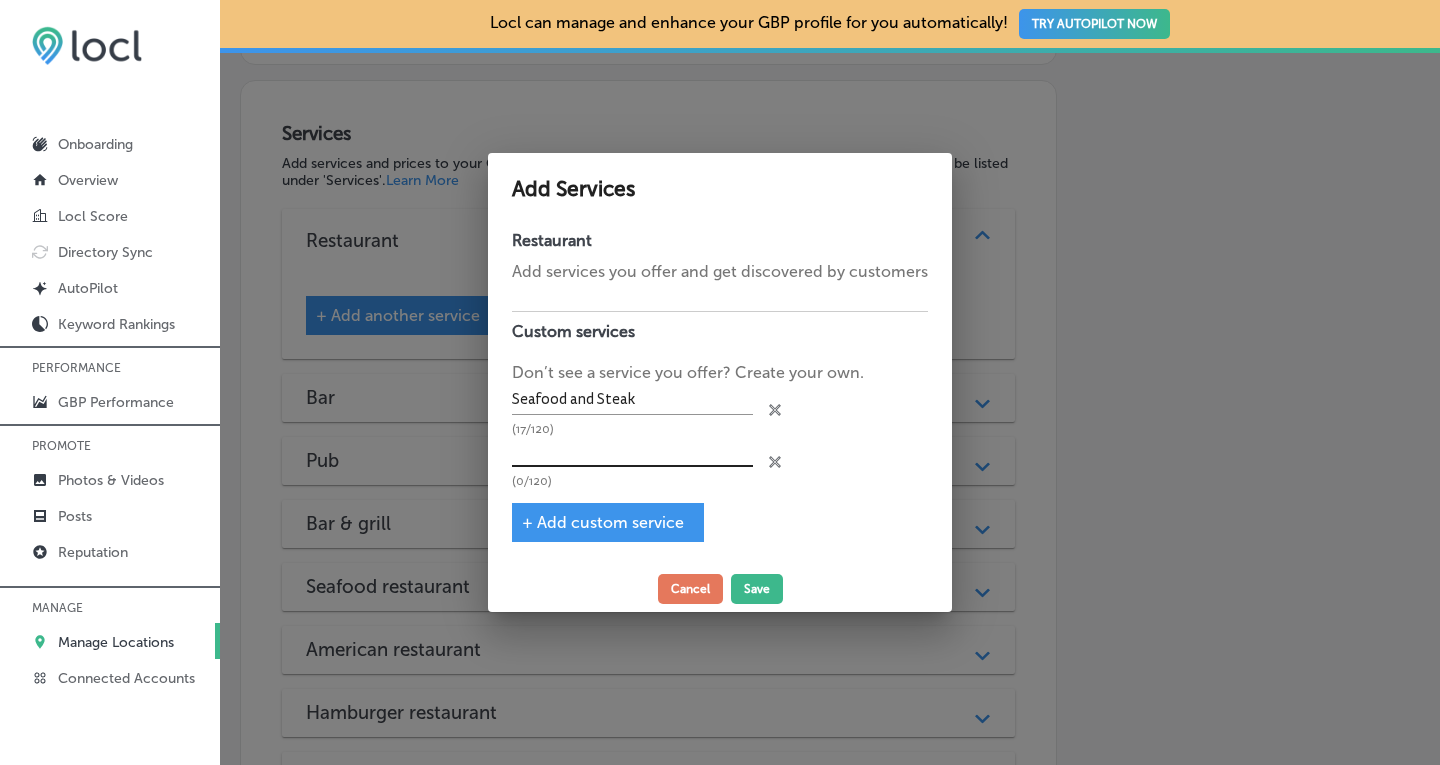 click at bounding box center (632, 452) 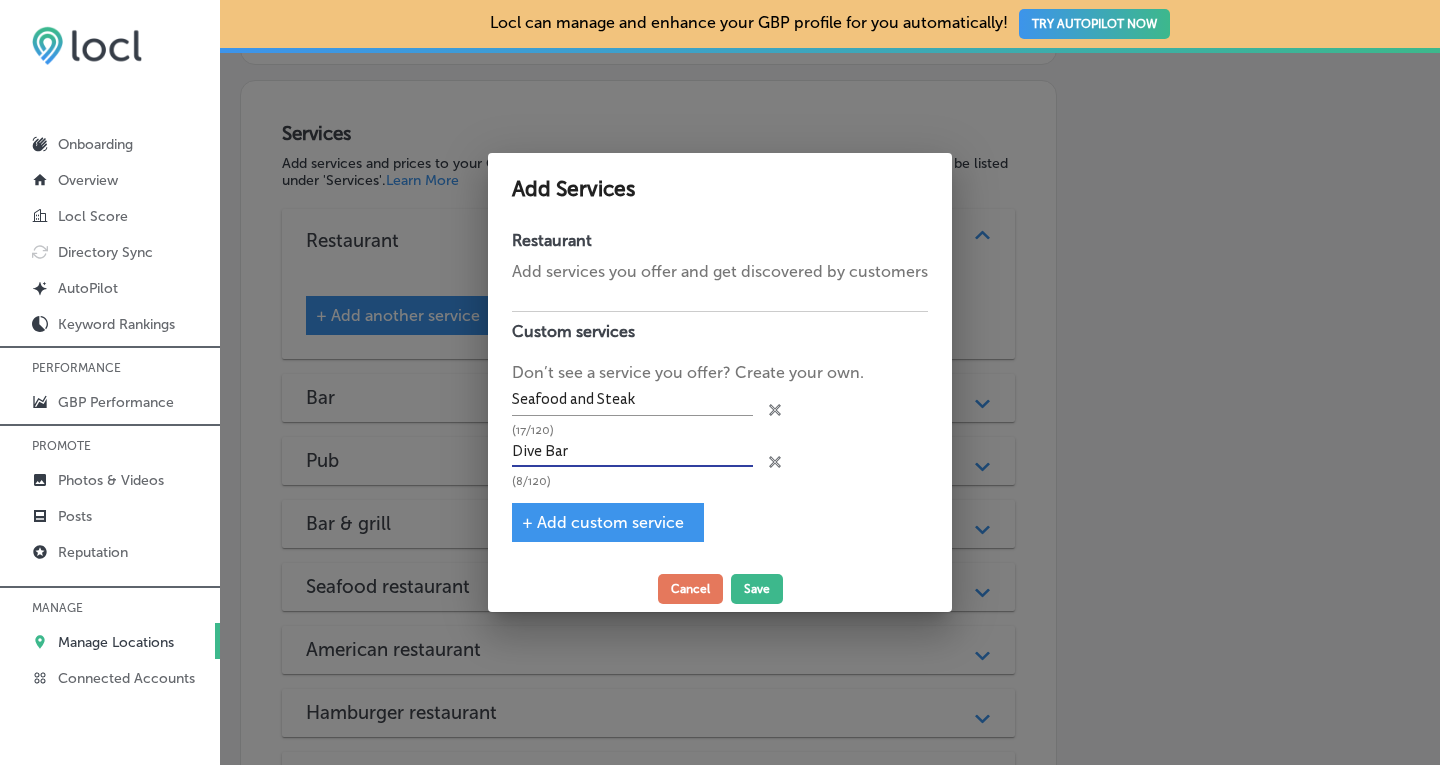 type on "Dive Bar" 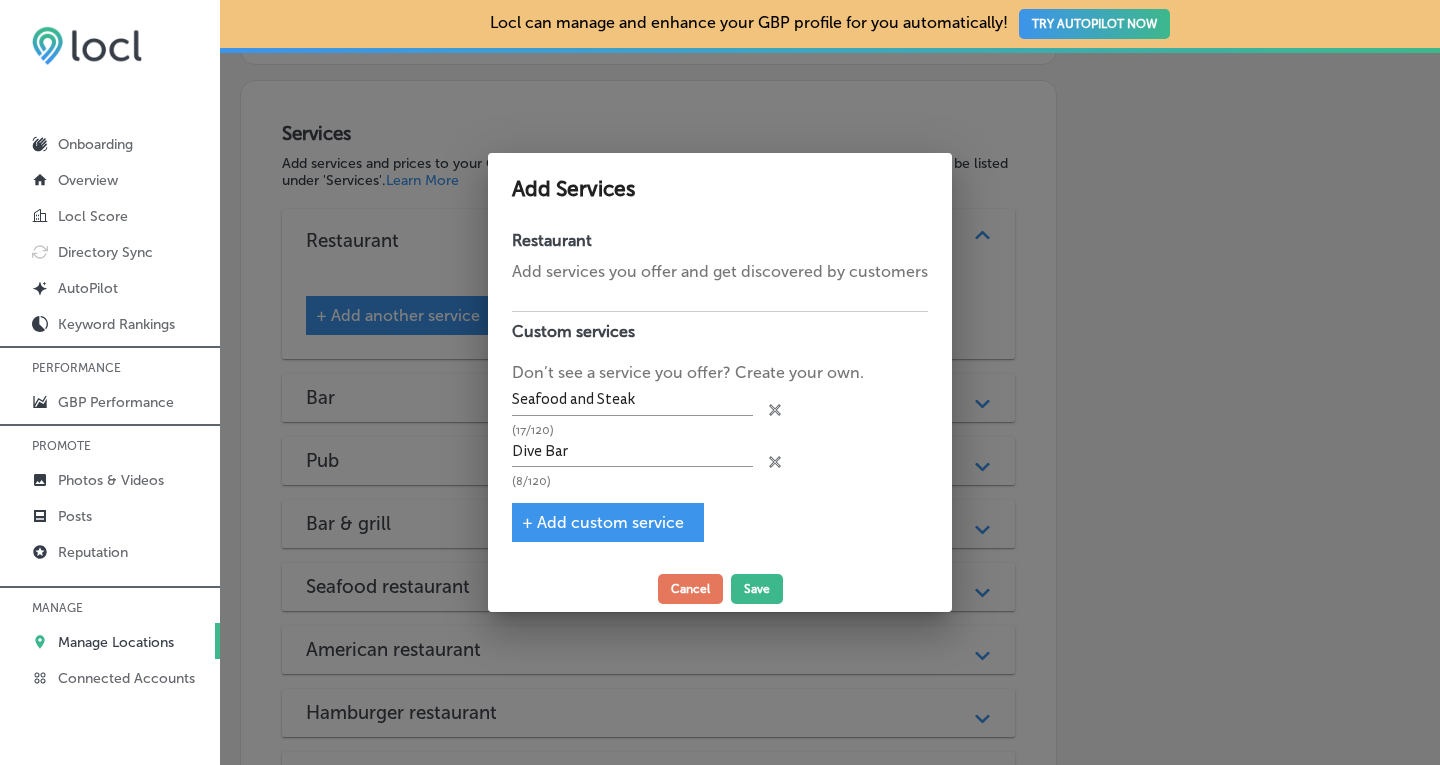 click on "+ Add custom service" at bounding box center [603, 522] 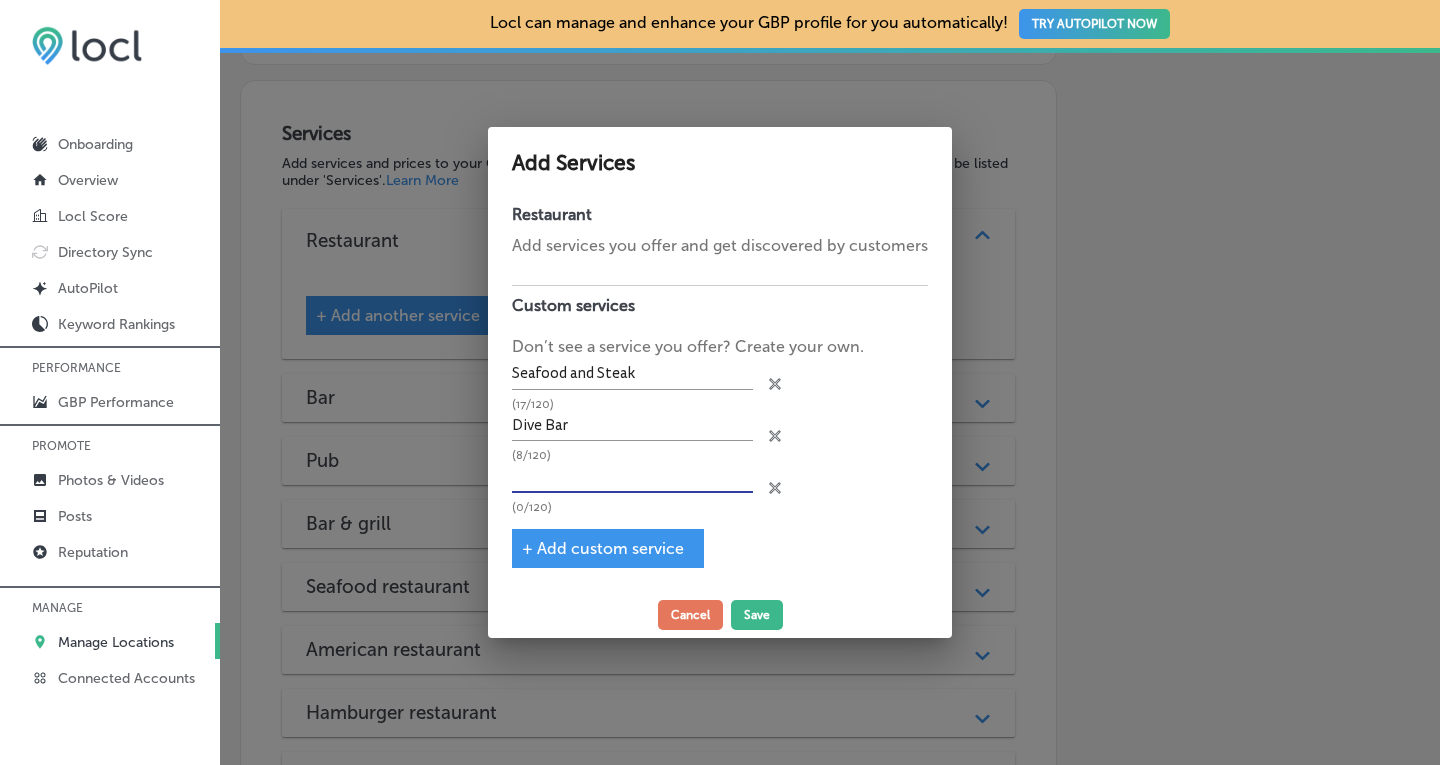 click at bounding box center [632, 477] 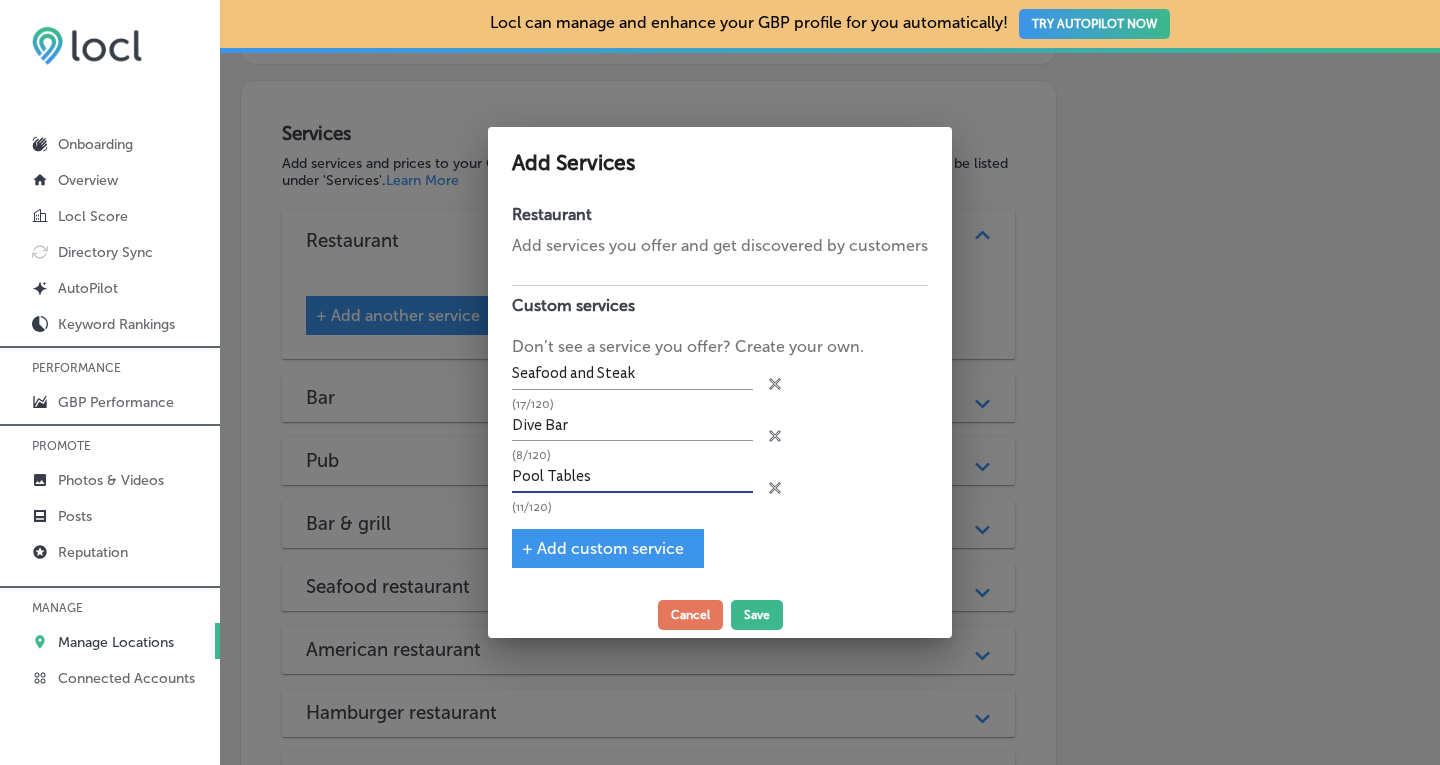 type on "Pool Tables" 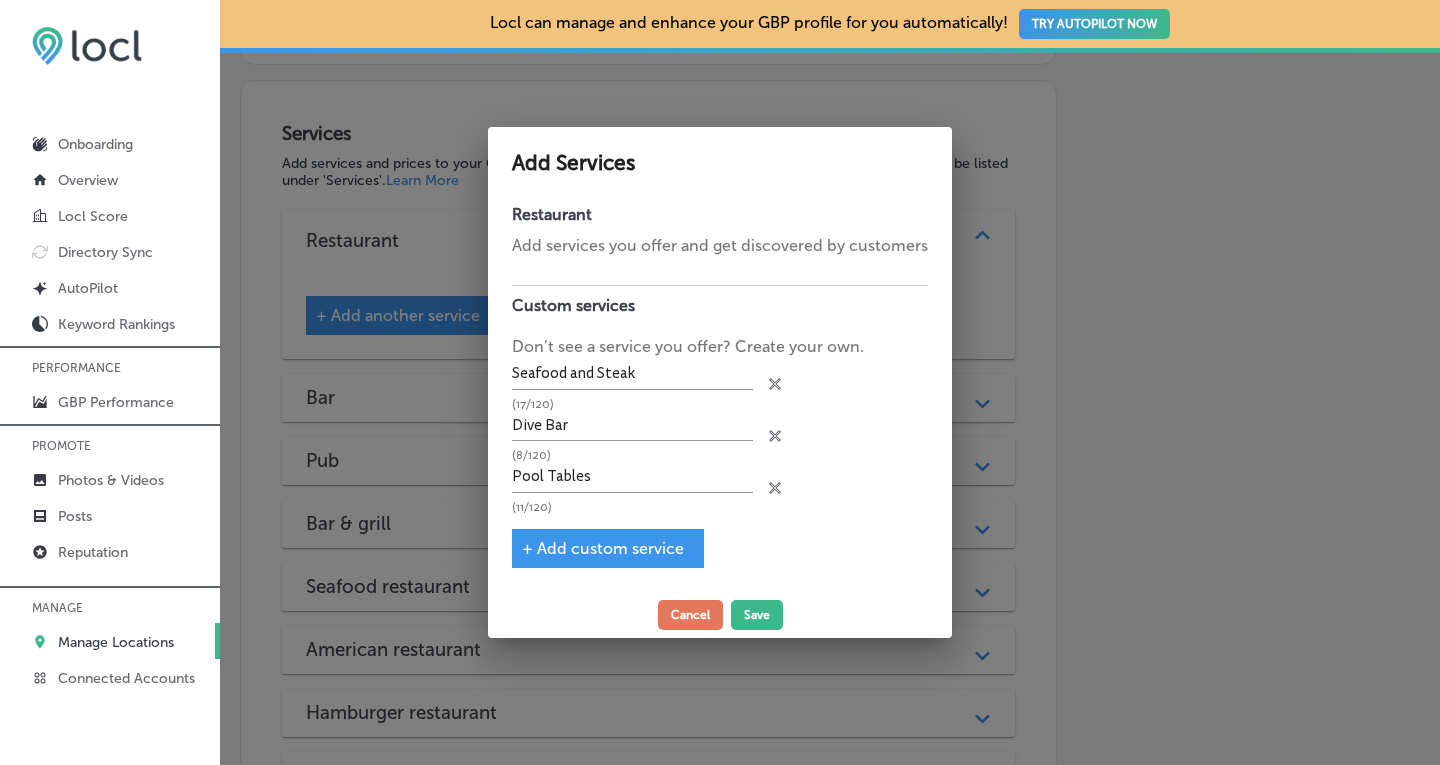 click on "+ Add custom service" at bounding box center (603, 548) 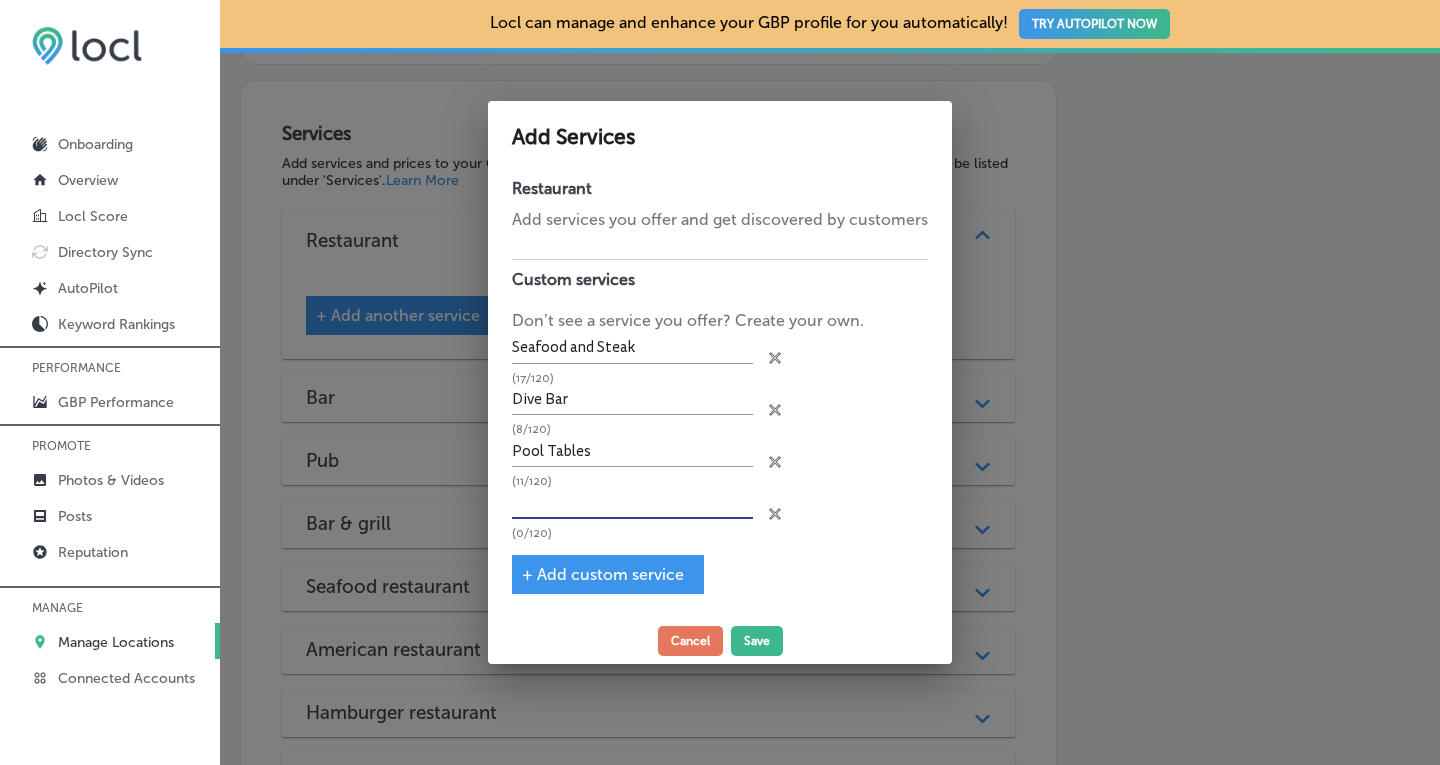 click at bounding box center (632, 503) 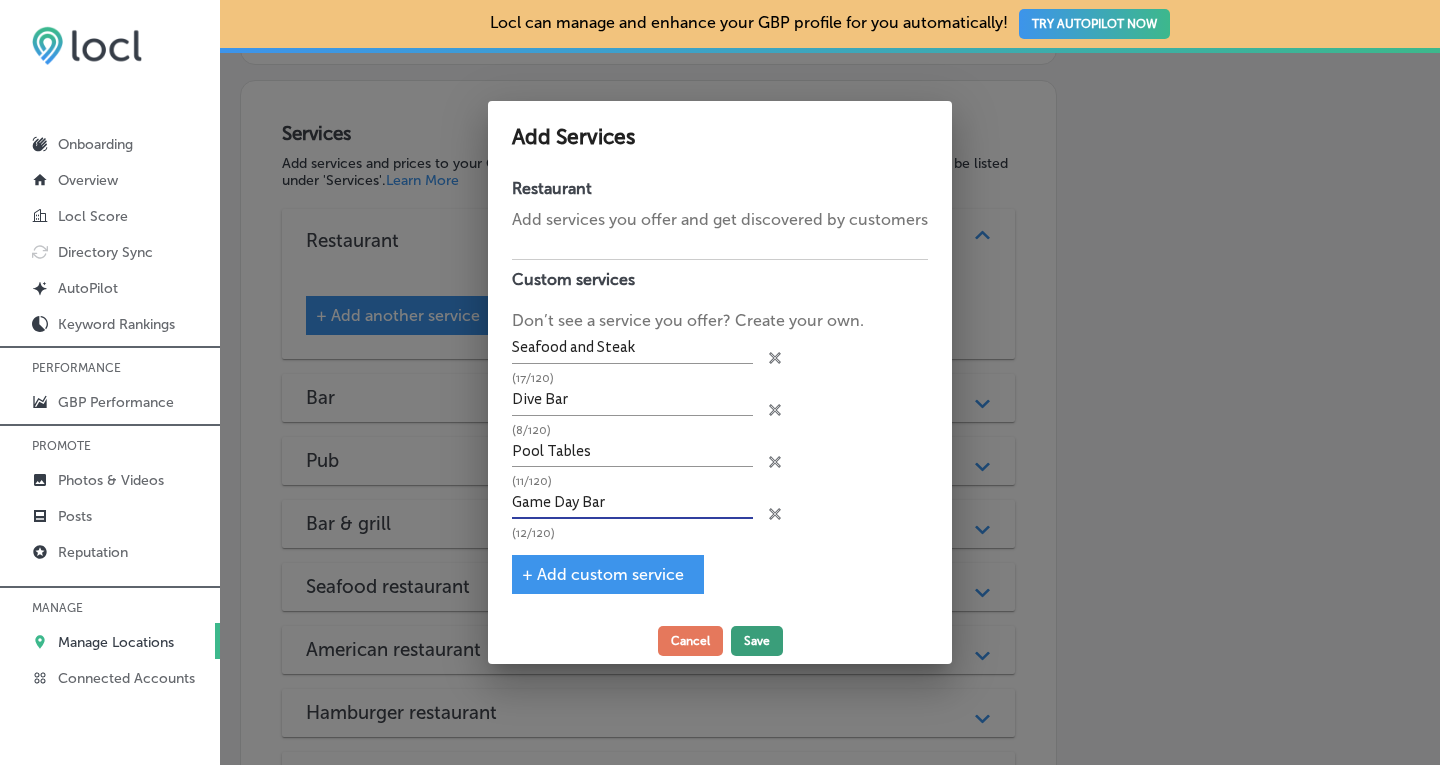 type on "Game Day Bar" 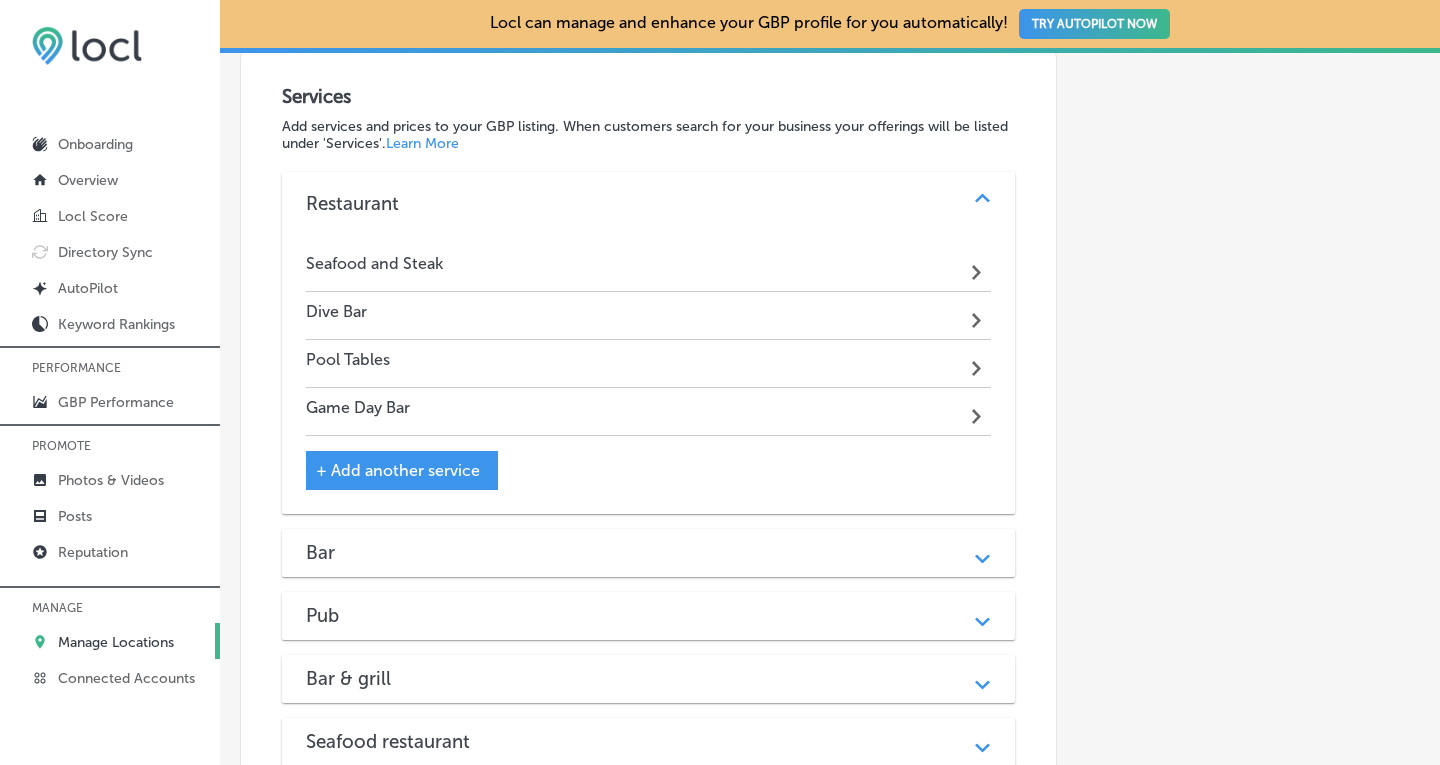 scroll, scrollTop: 3055, scrollLeft: 0, axis: vertical 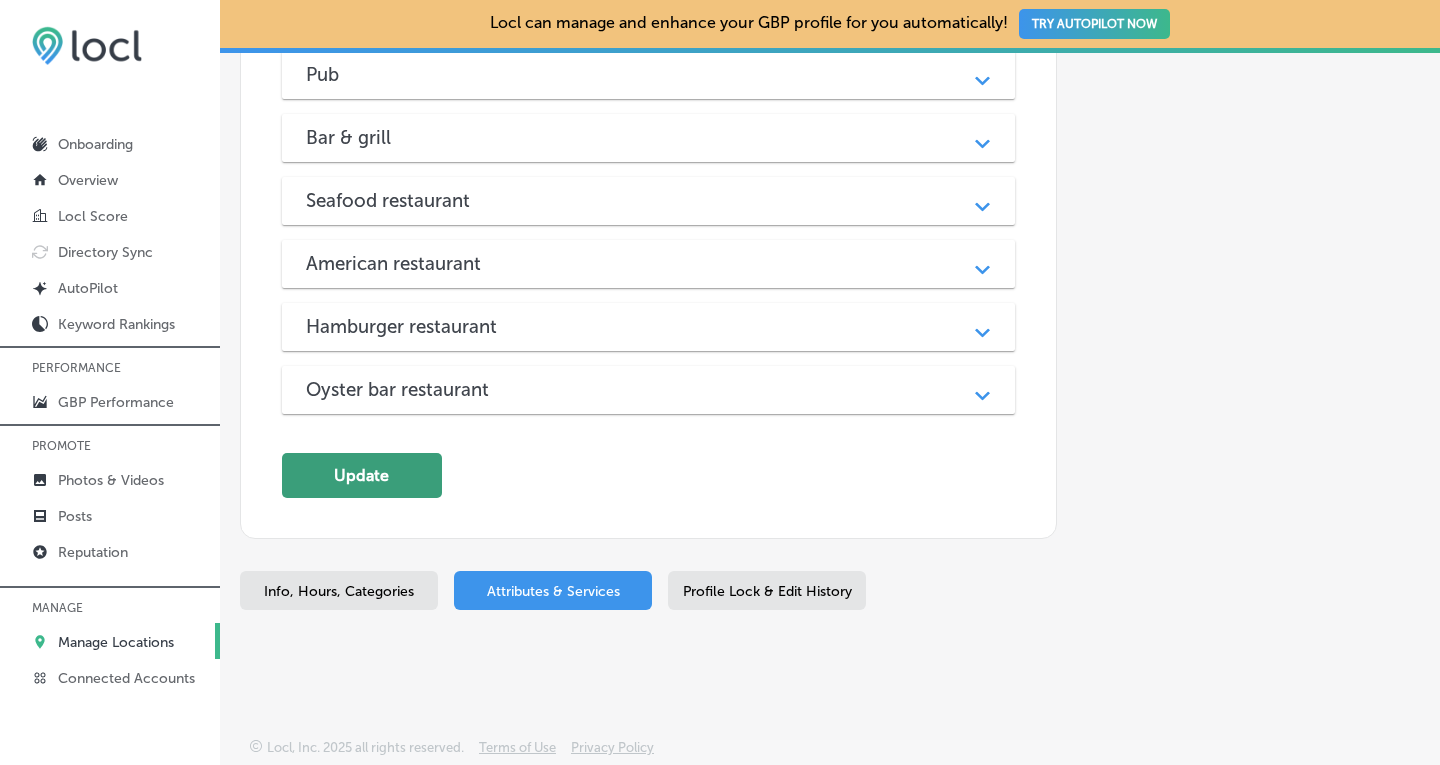 click on "Update" 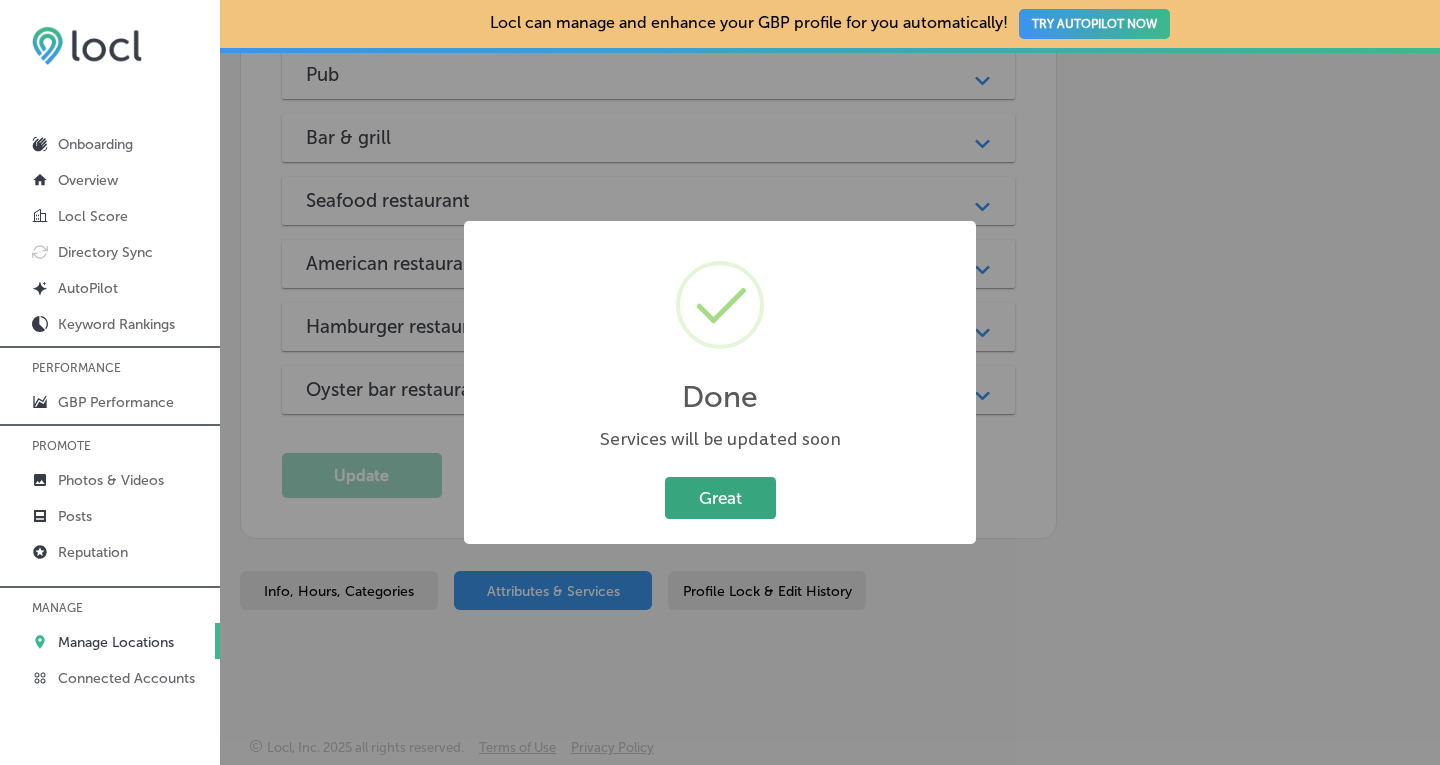 click on "Great" at bounding box center (720, 497) 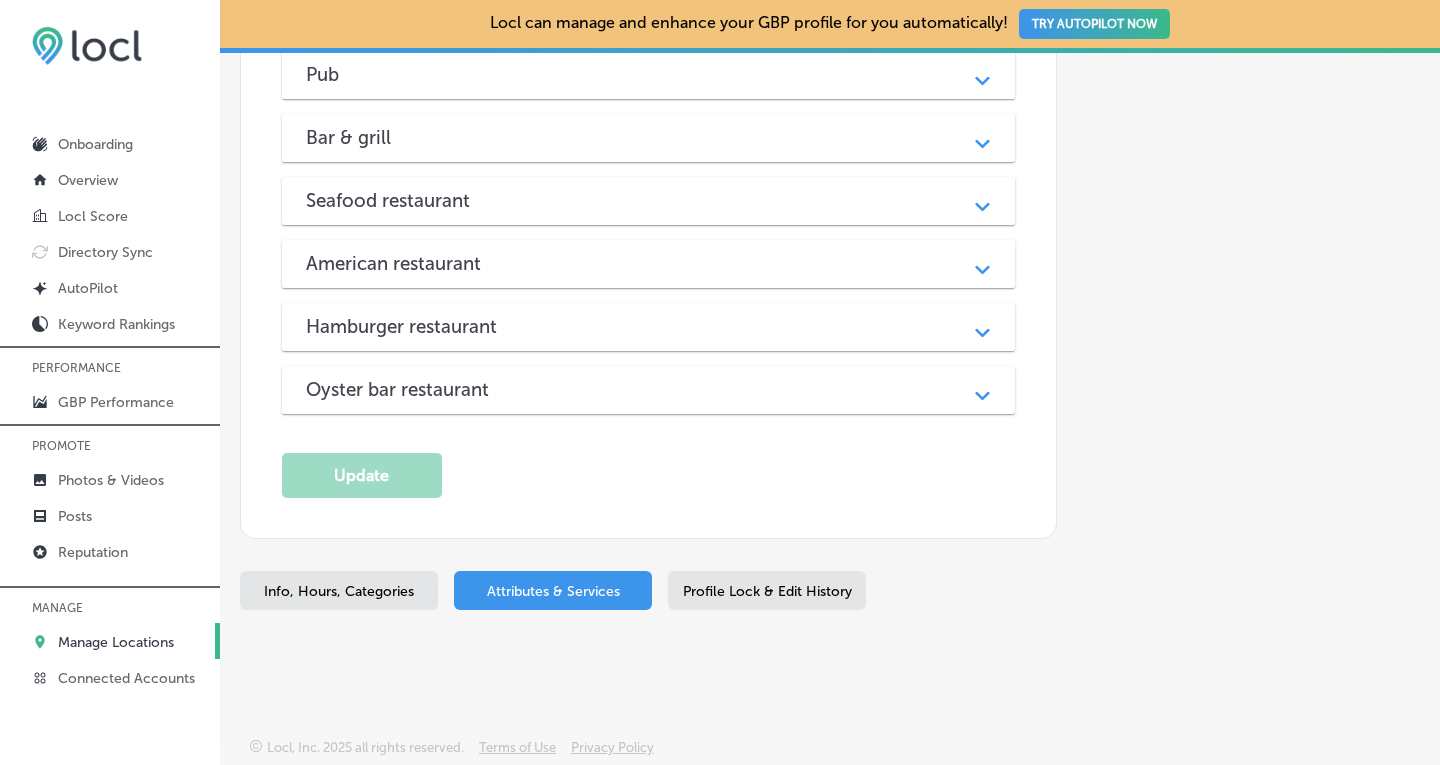 click on "Info, Hours, Categories" at bounding box center (339, 591) 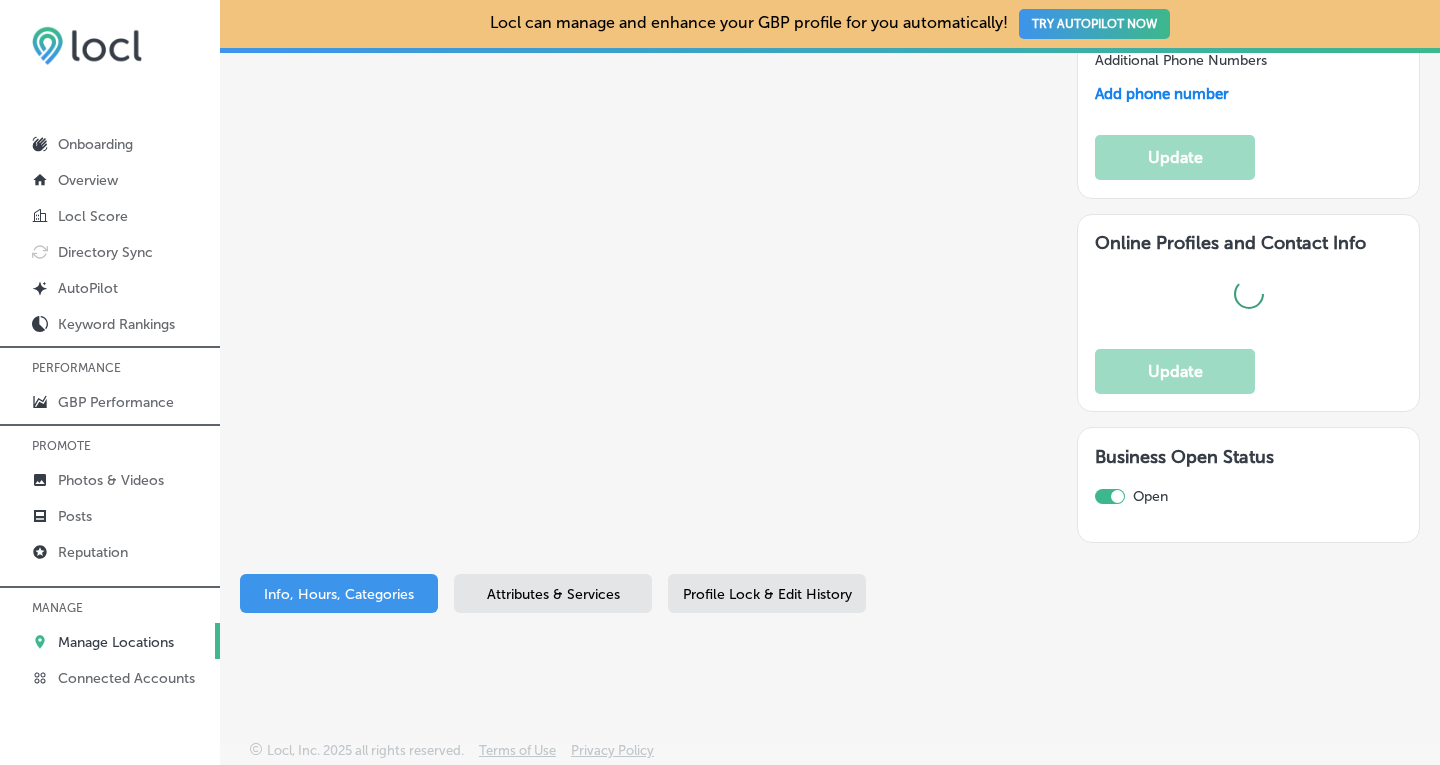 type on "[PERSON_NAME] Pub Eatery" 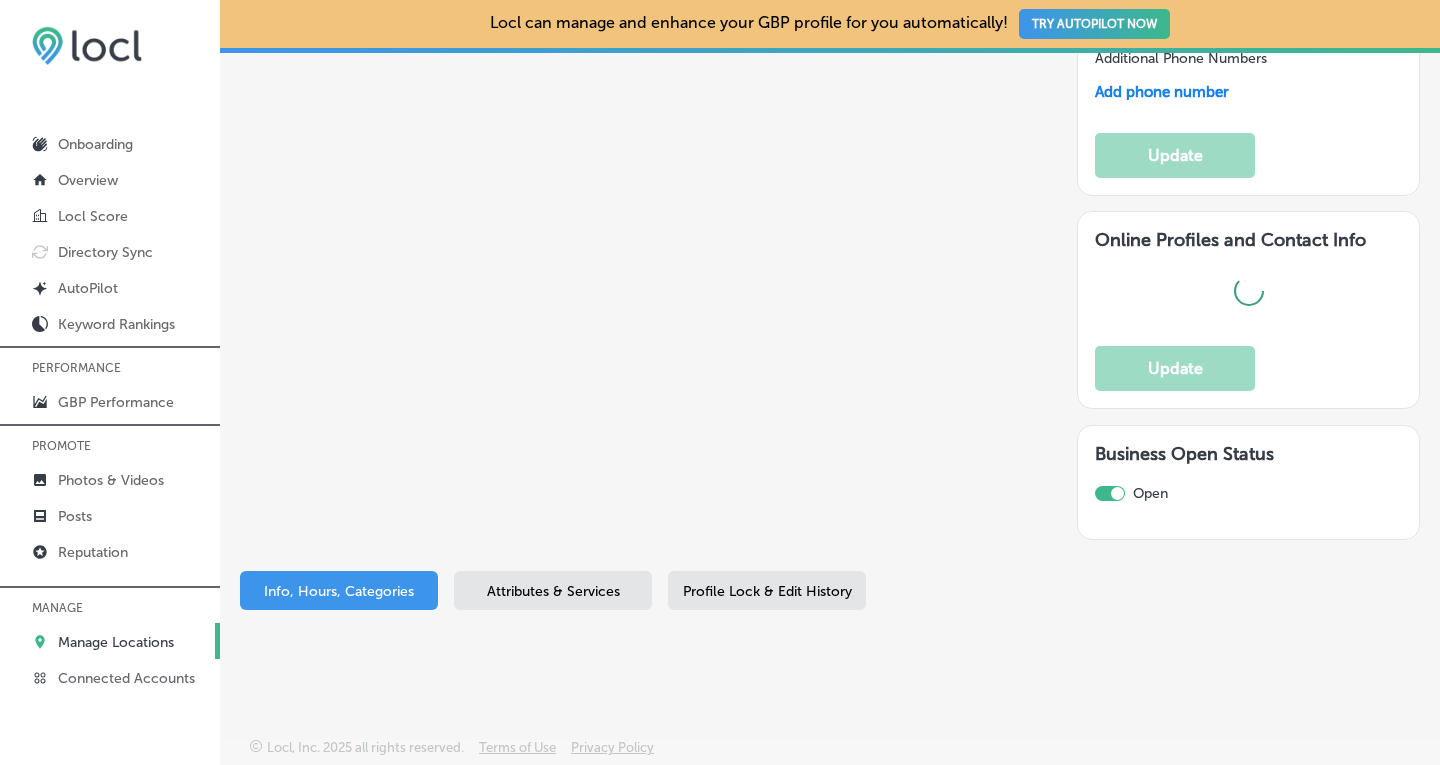 type on "[PERSON_NAME] Pub & Eatery is your local bar and family-friendly restaurant in [GEOGRAPHIC_DATA], [GEOGRAPHIC_DATA], serving [GEOGRAPHIC_DATA] and [GEOGRAPHIC_DATA]. We specialize in fresh oysters, seafood baskets, sizzling steaks, and classic bar food like hot wings, fried pickles, and cheese curds - all served alongside a full bar with craft beer, cocktails, and whiskey selections. Enjoy live music, DJ nights, and a laid-back, local watering hole atmosphere. Whether you're craving comfort food, a cold drink, or a fun night out, we've got you covered. Stop by [DATE] or check out our events and specials! 🍻 #ConwayPub" 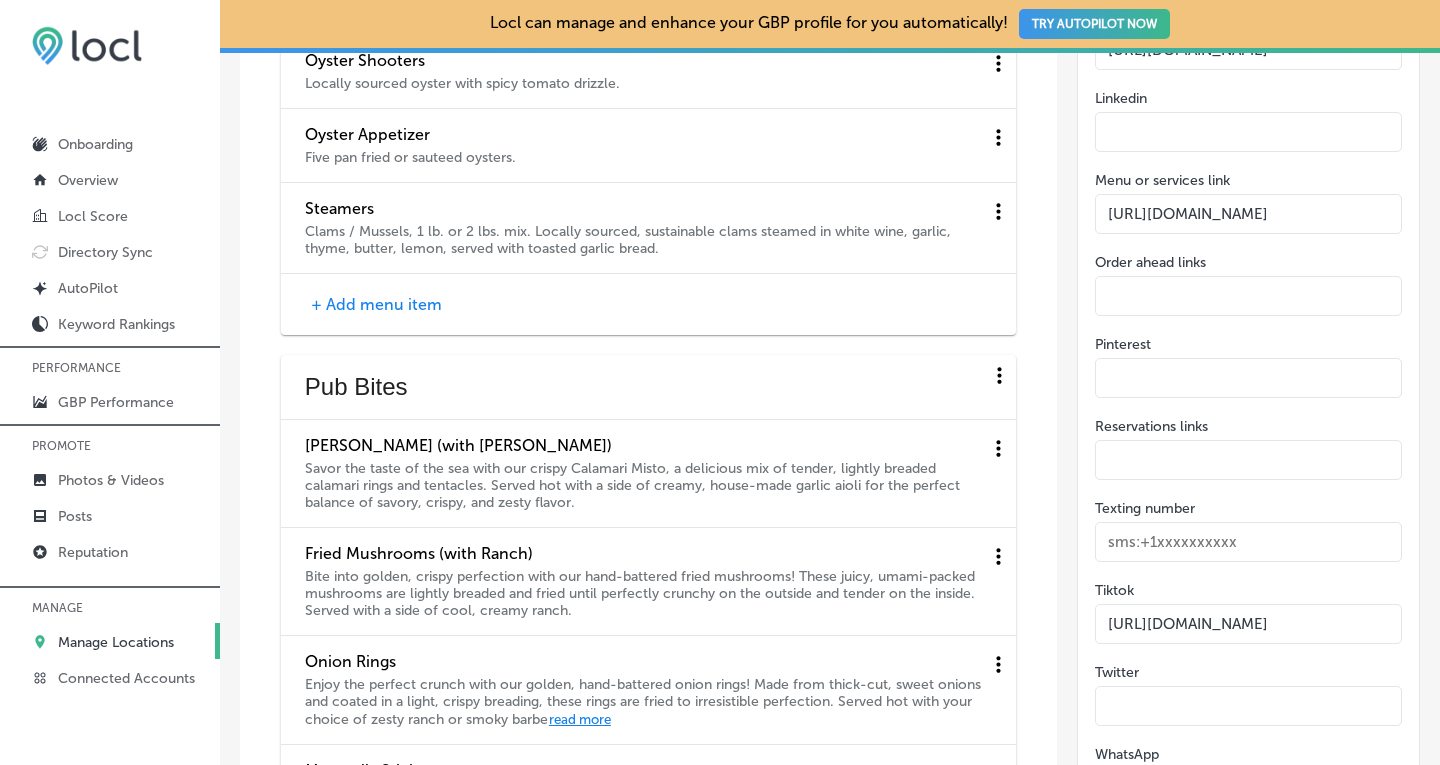 type on "[PHONE_NUMBER]" 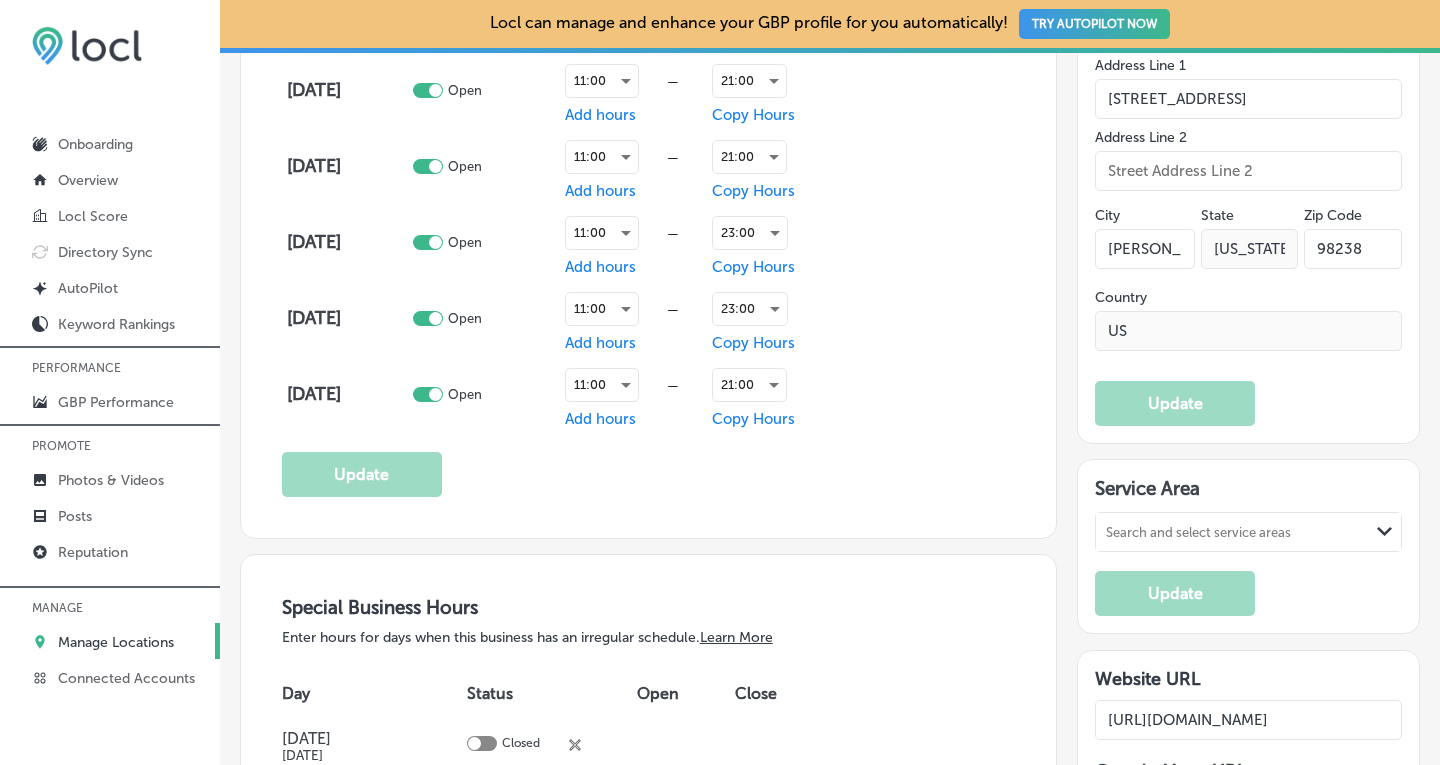 scroll, scrollTop: 1703, scrollLeft: 0, axis: vertical 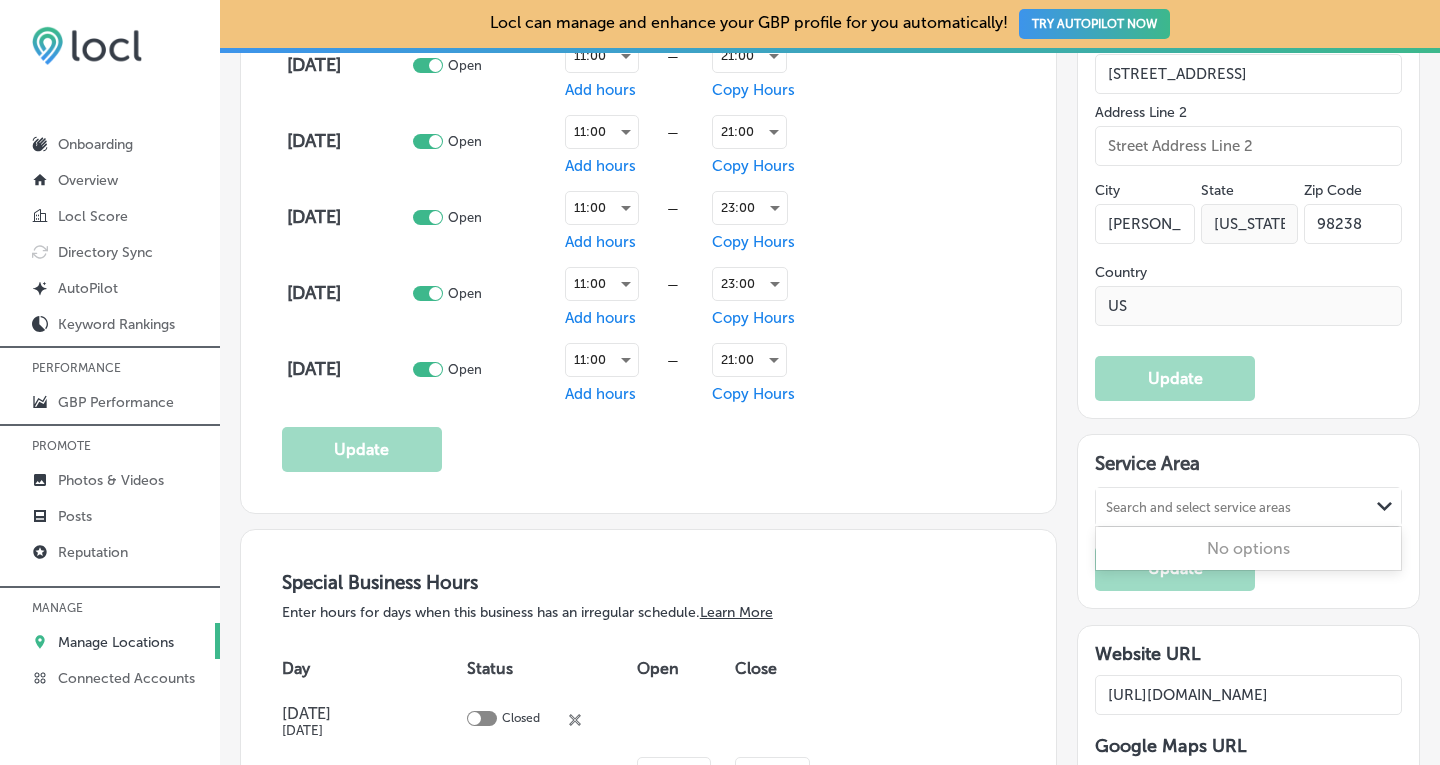 click on "Search and select service areas" at bounding box center [1232, 507] 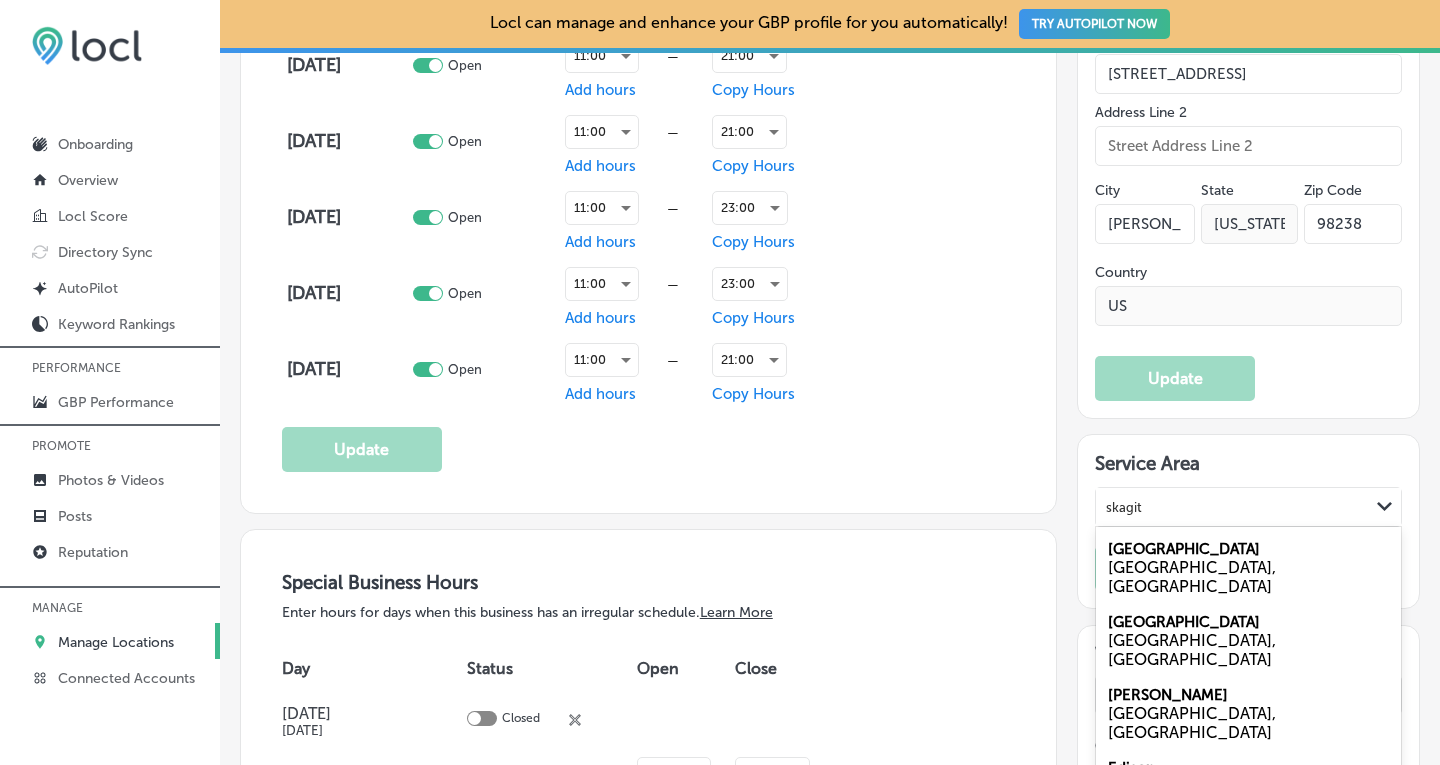 click on "[GEOGRAPHIC_DATA], [GEOGRAPHIC_DATA]" at bounding box center [1248, 577] 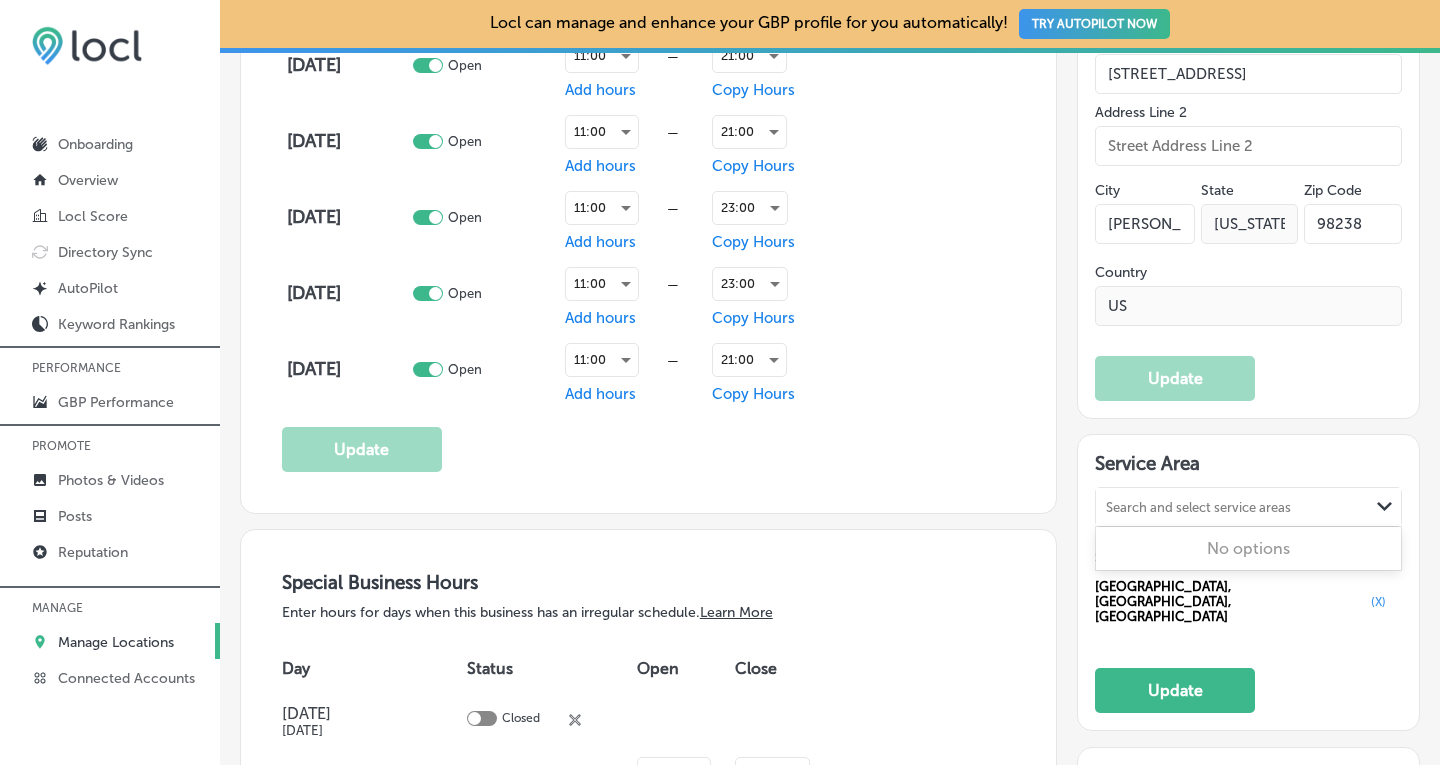 click on "Search and select service areas" at bounding box center (1198, 507) 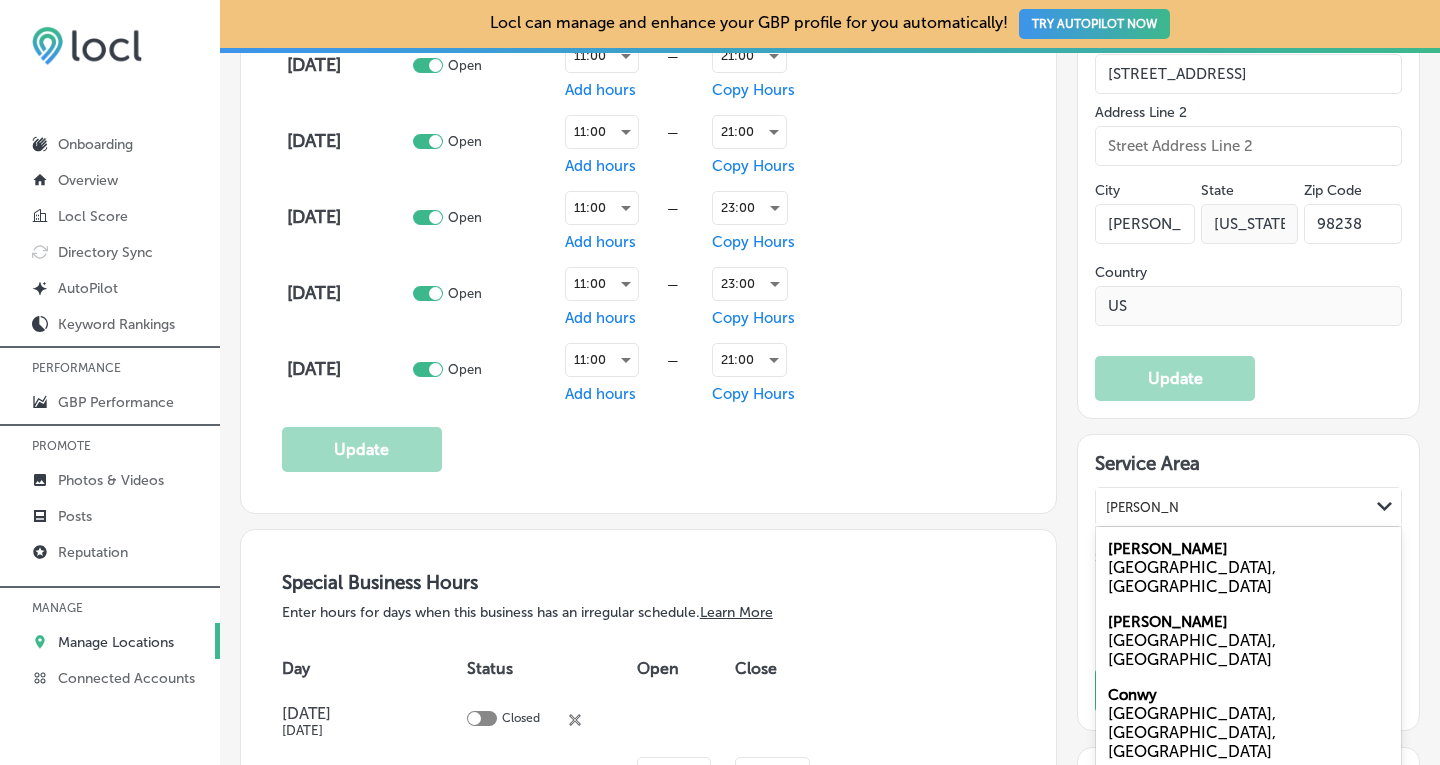 click on "[PERSON_NAME]" at bounding box center (1168, 622) 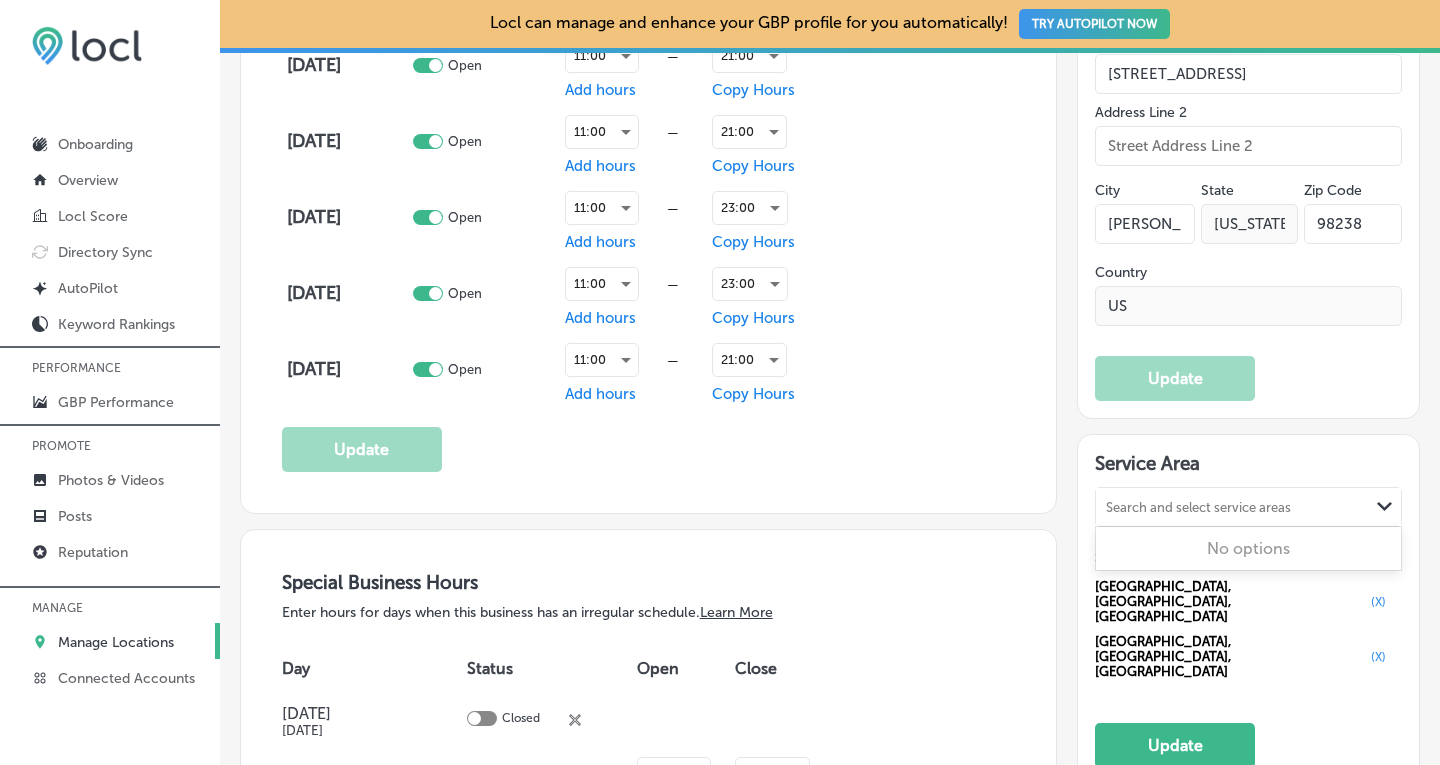 click on "Search and select service areas" at bounding box center [1198, 507] 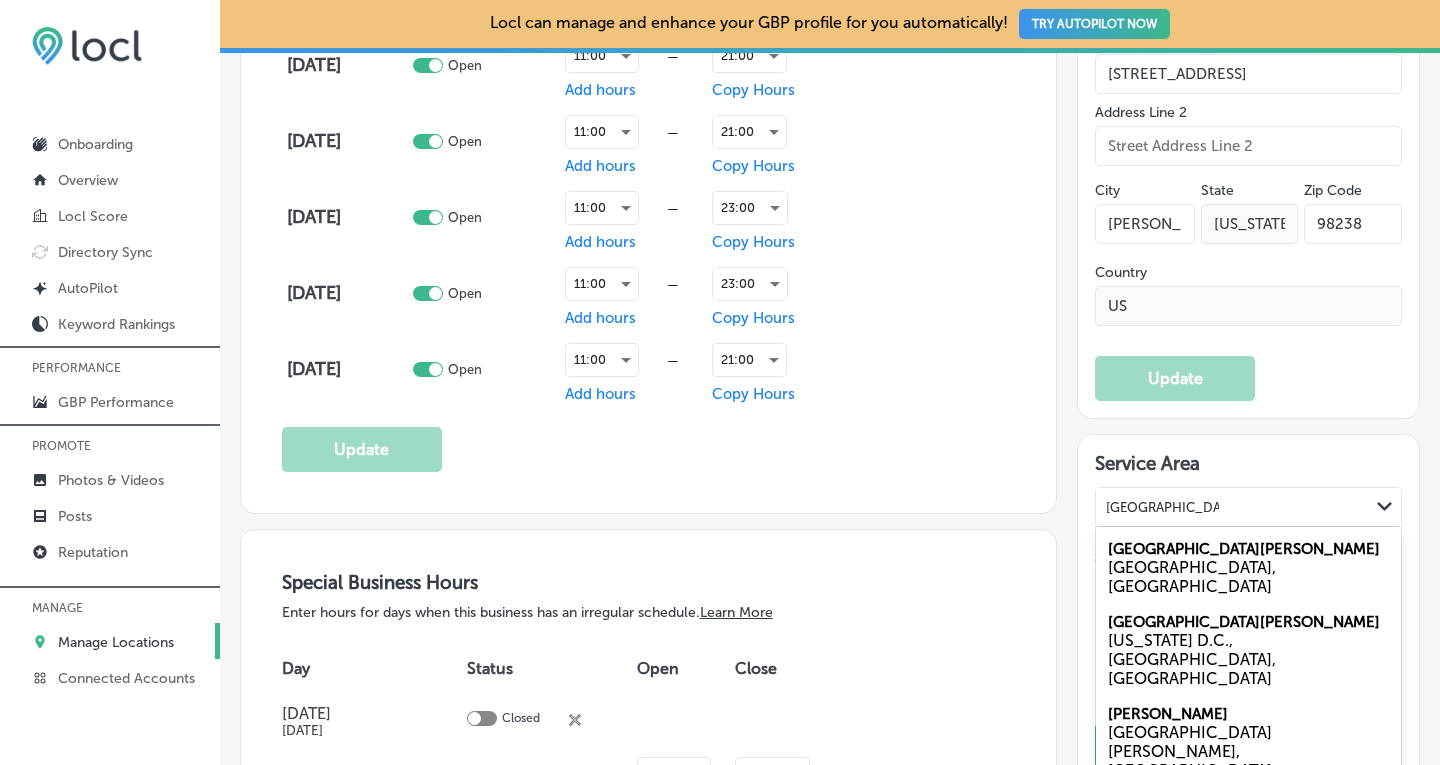 click on "[GEOGRAPHIC_DATA][PERSON_NAME]" at bounding box center (1244, 549) 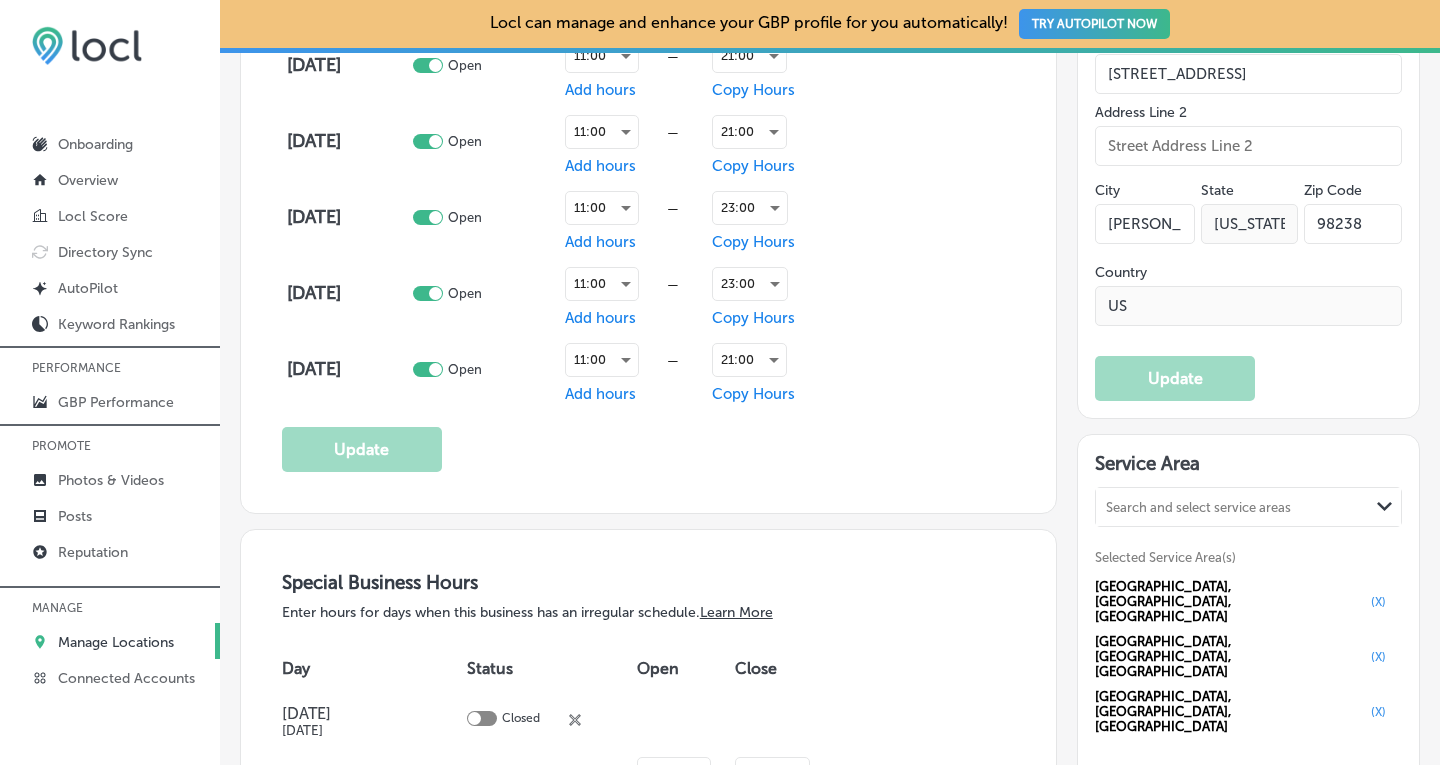 click on "Search and select service areas
Path
Created with Sketch." at bounding box center (1248, 507) 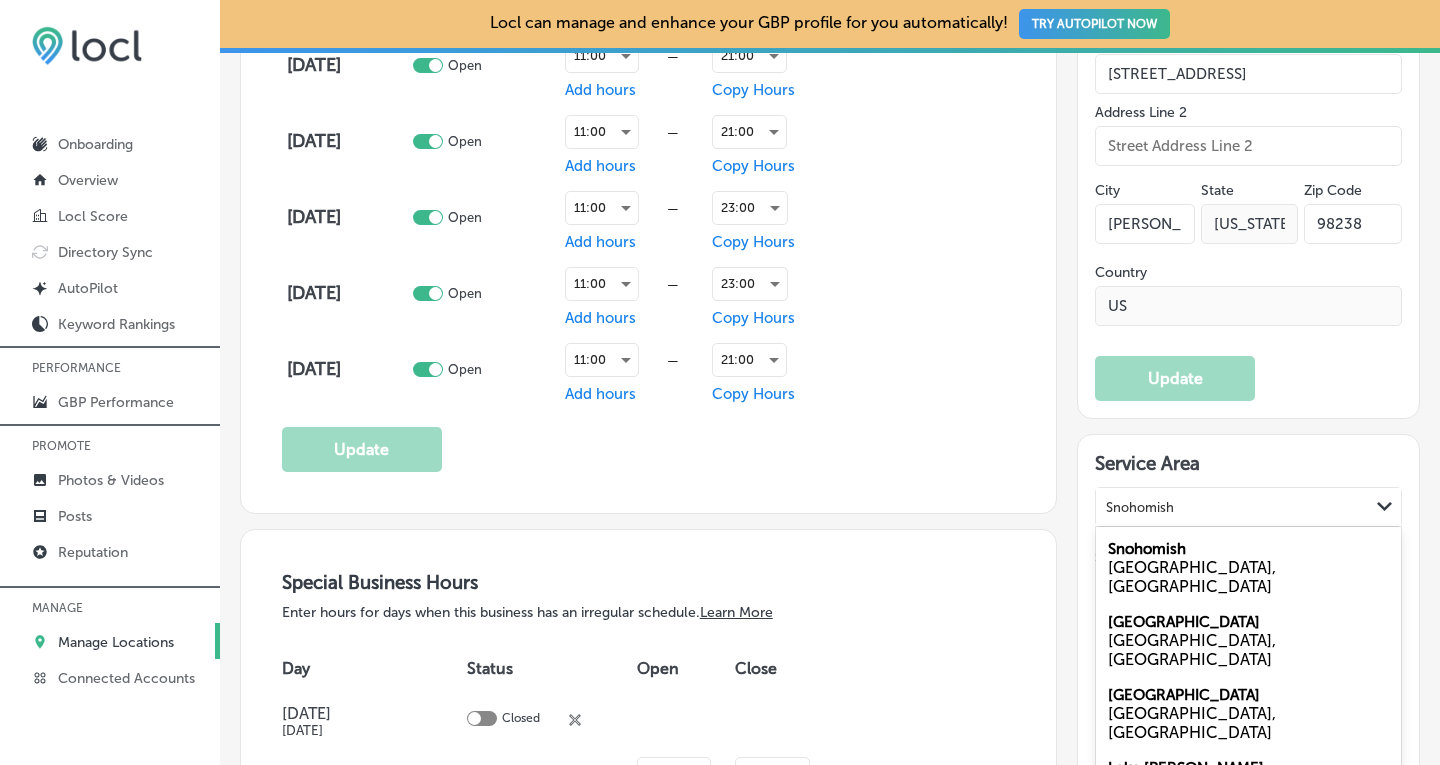 click on "Snohomish" at bounding box center (1147, 549) 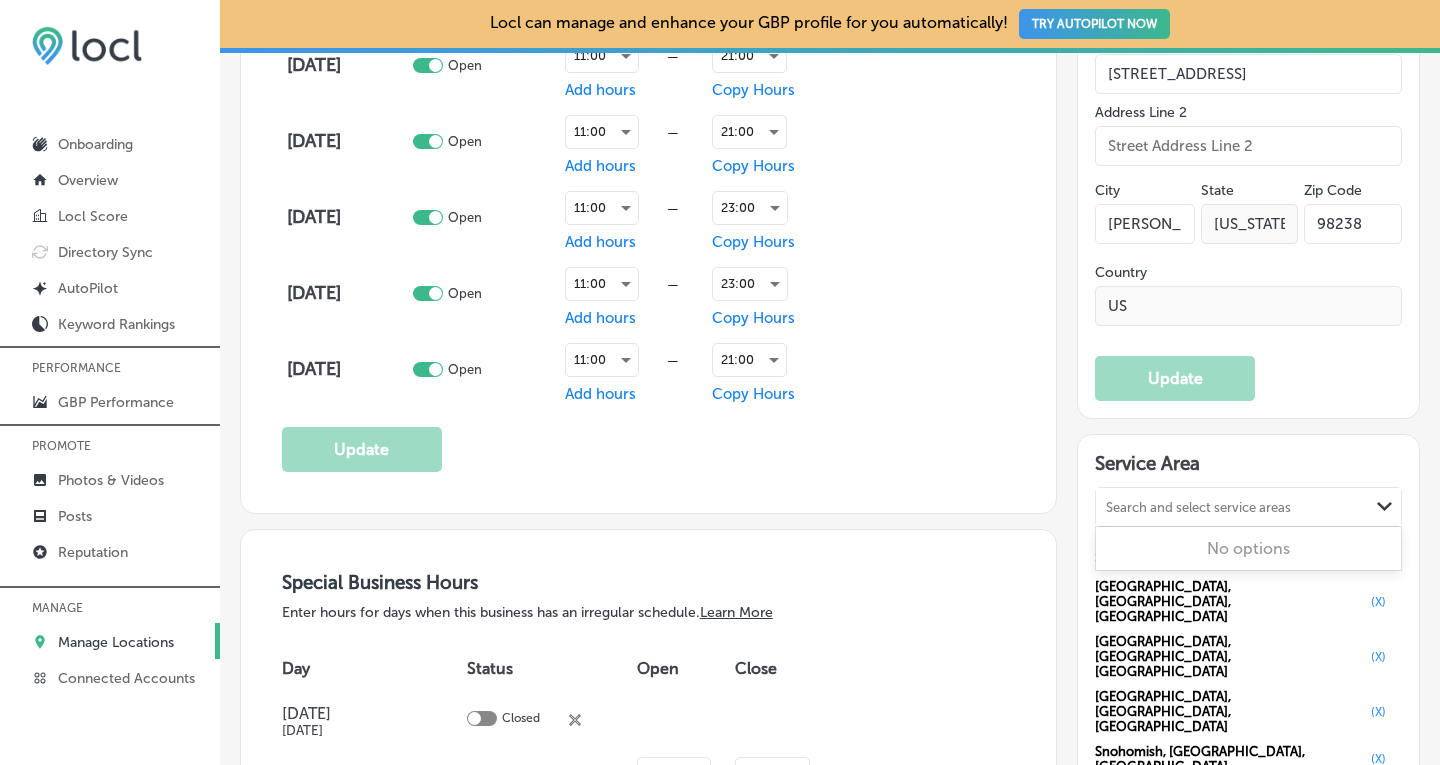 click on "Search and select service areas" at bounding box center [1198, 507] 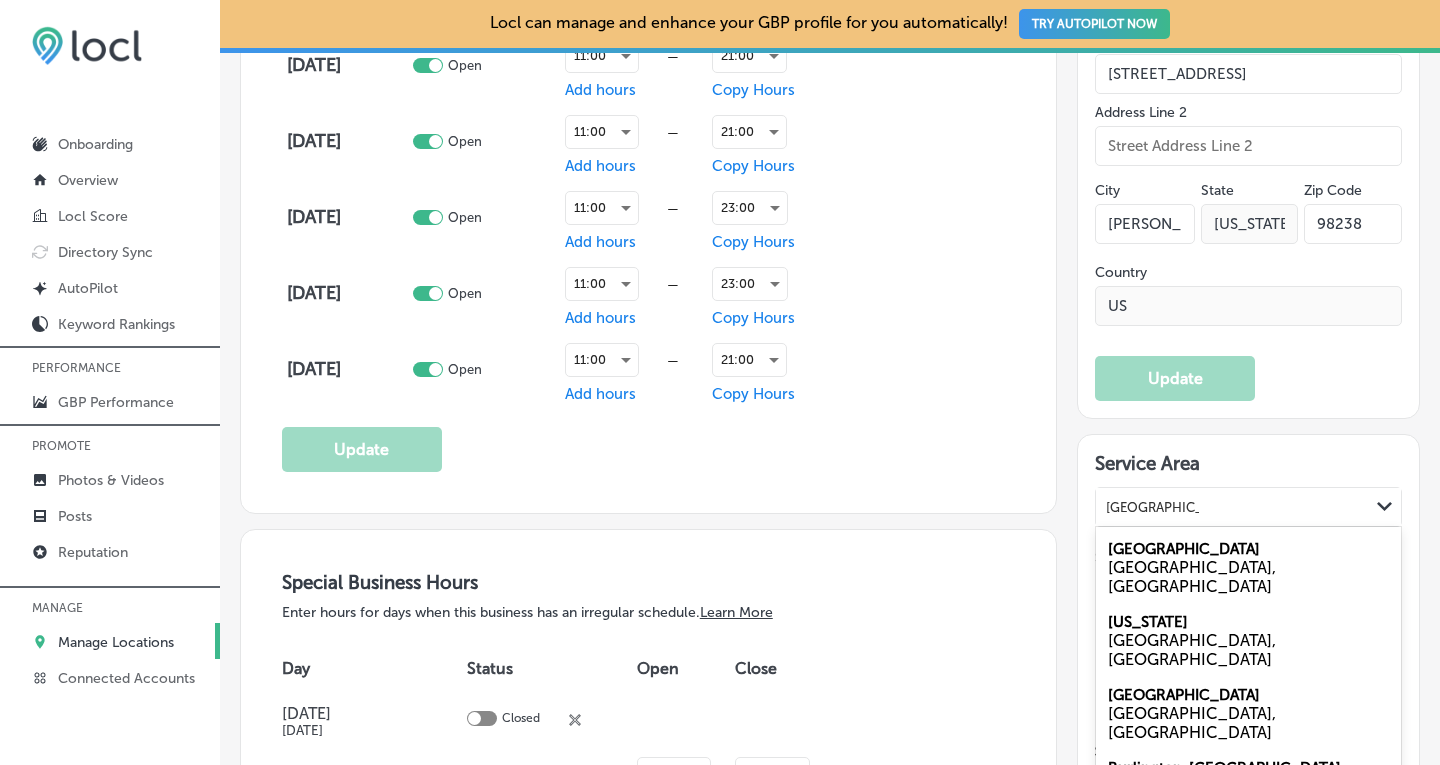 click on "[GEOGRAPHIC_DATA]" at bounding box center [1184, 549] 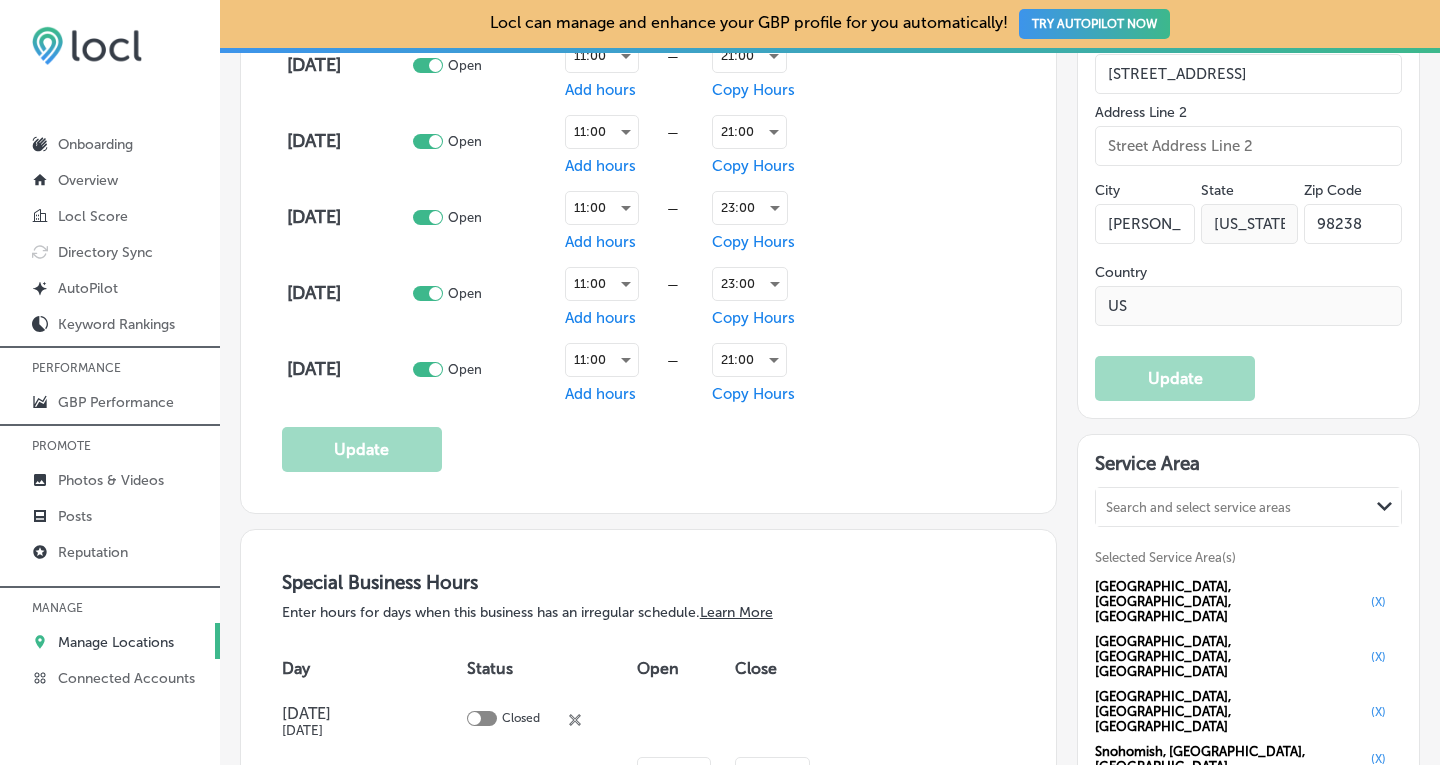 click on "Search and select service areas" at bounding box center (1198, 507) 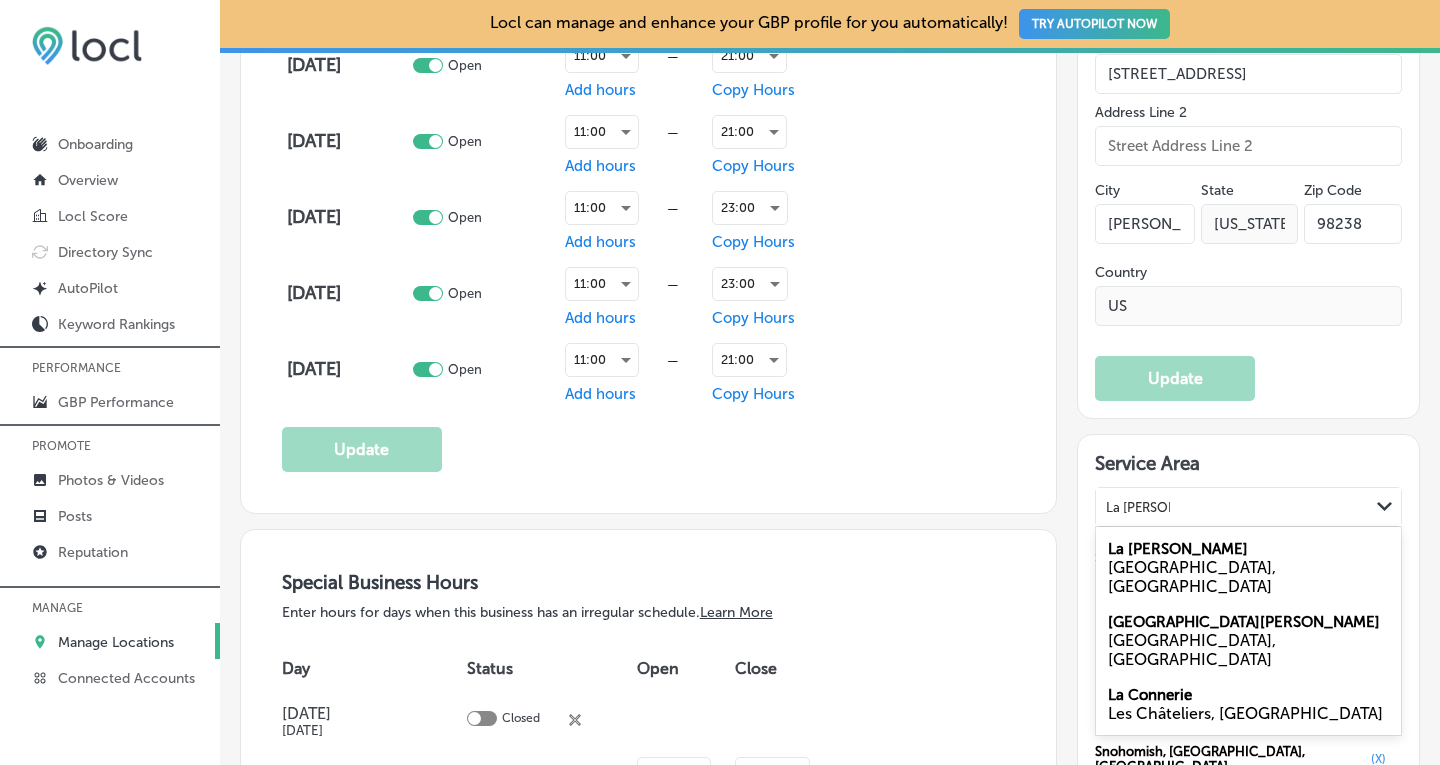 click on "La [PERSON_NAME]" at bounding box center (1178, 549) 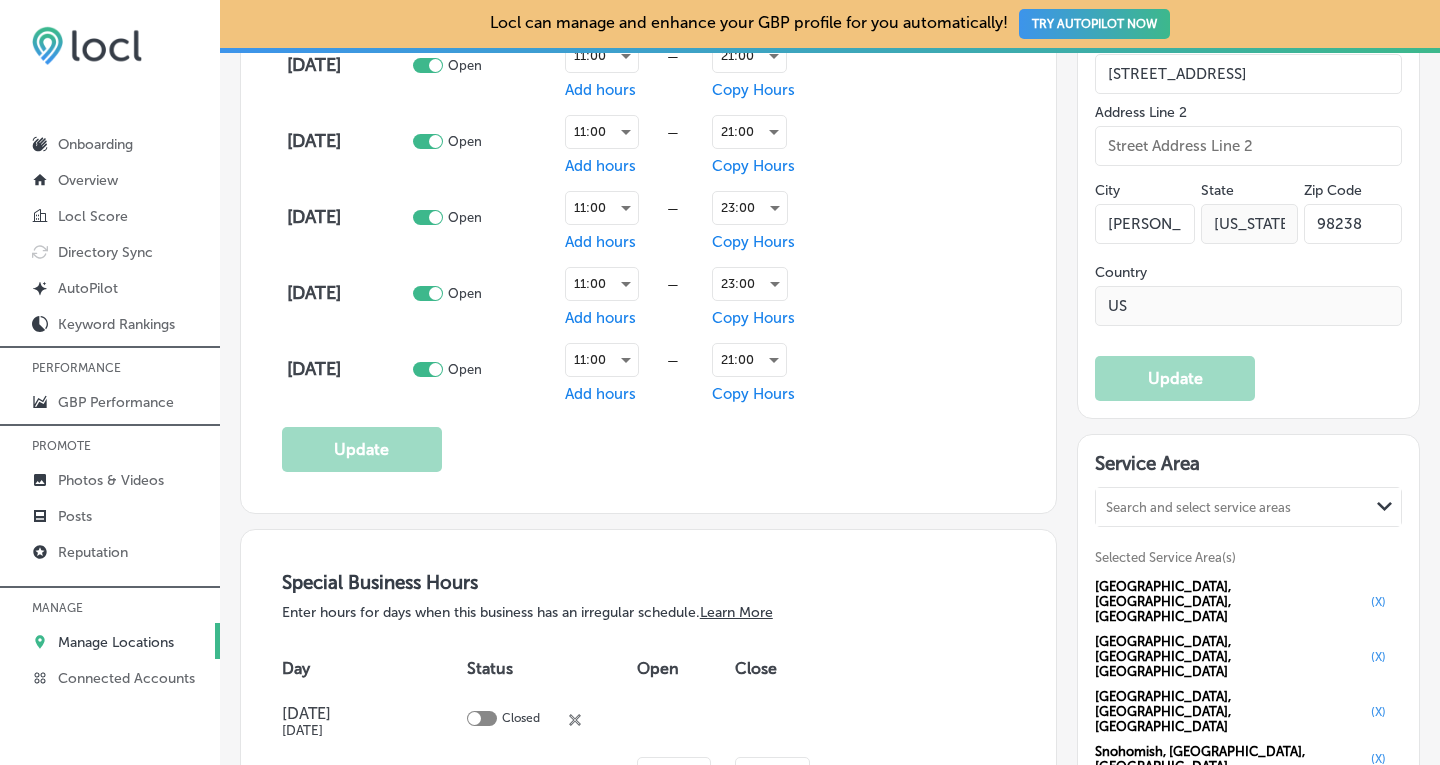 click on "Search and select service areas" at bounding box center (1198, 507) 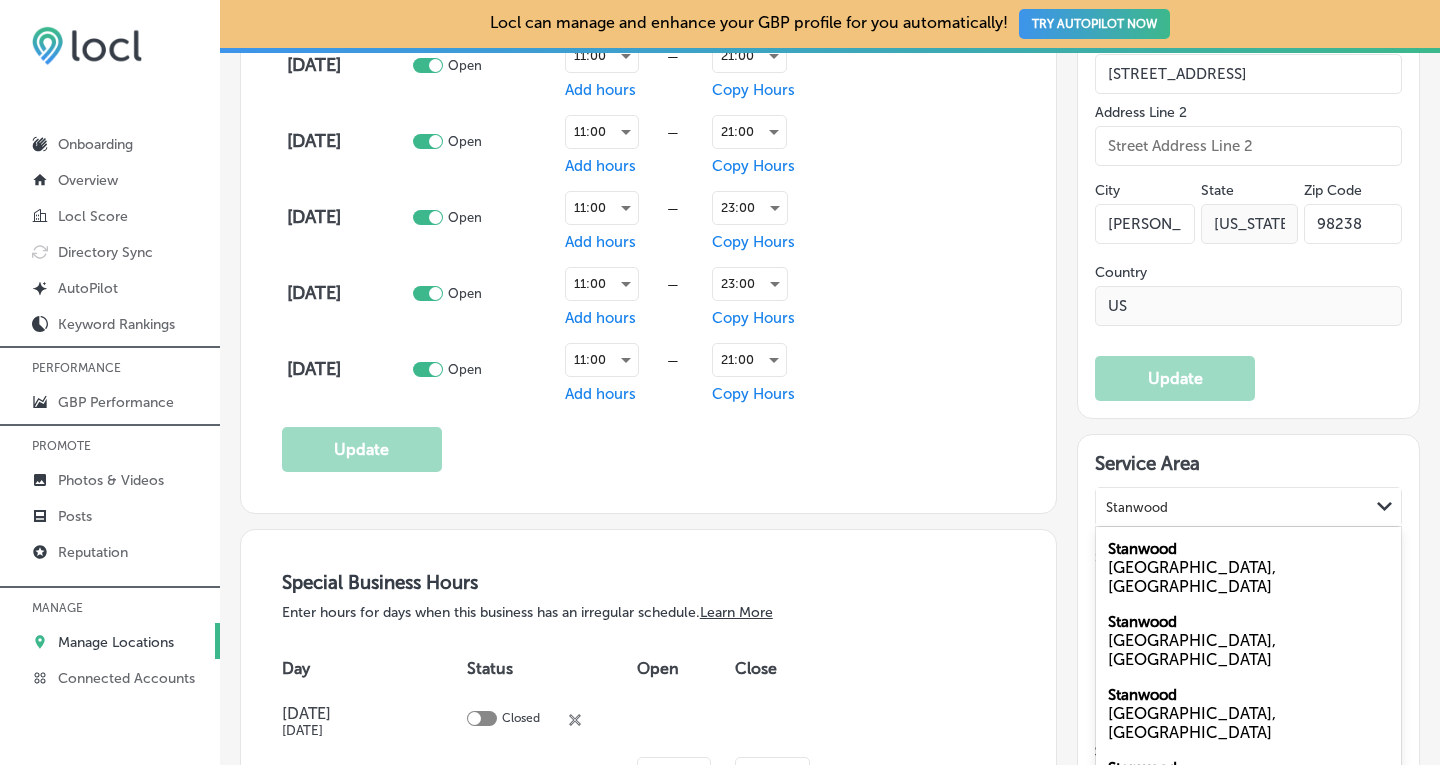 click on "[GEOGRAPHIC_DATA], [GEOGRAPHIC_DATA]" at bounding box center (1248, 577) 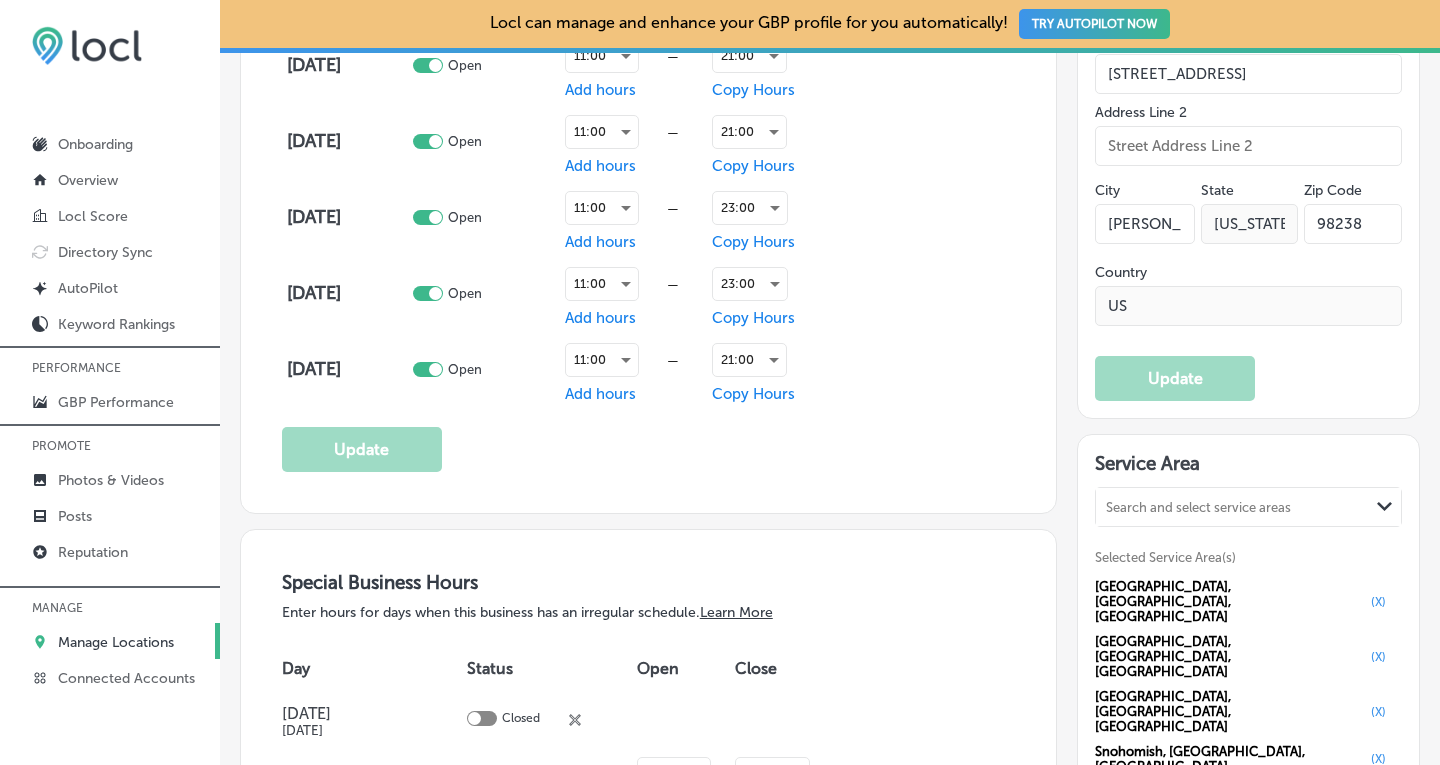 click on "Search and select service areas" at bounding box center (1198, 507) 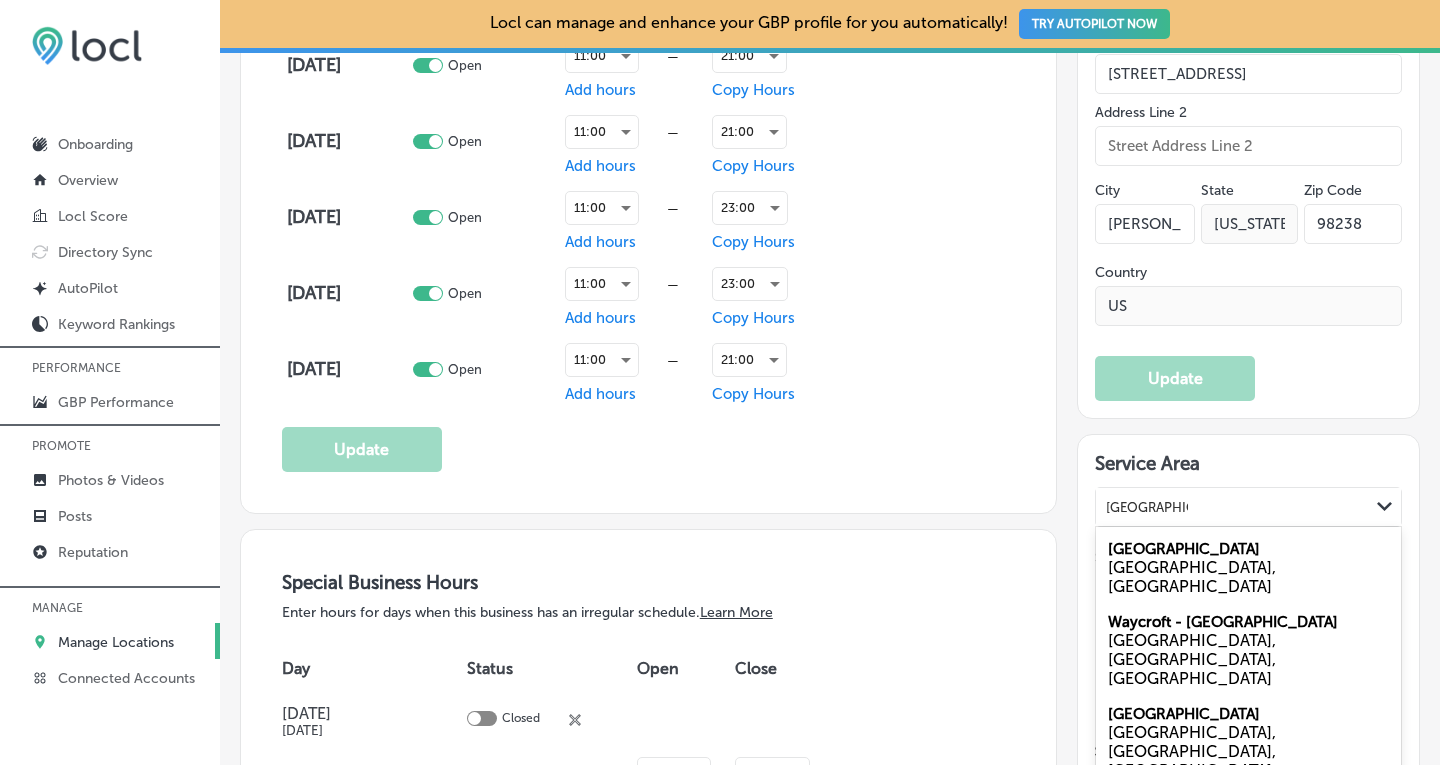 click on "[GEOGRAPHIC_DATA]" at bounding box center [1184, 549] 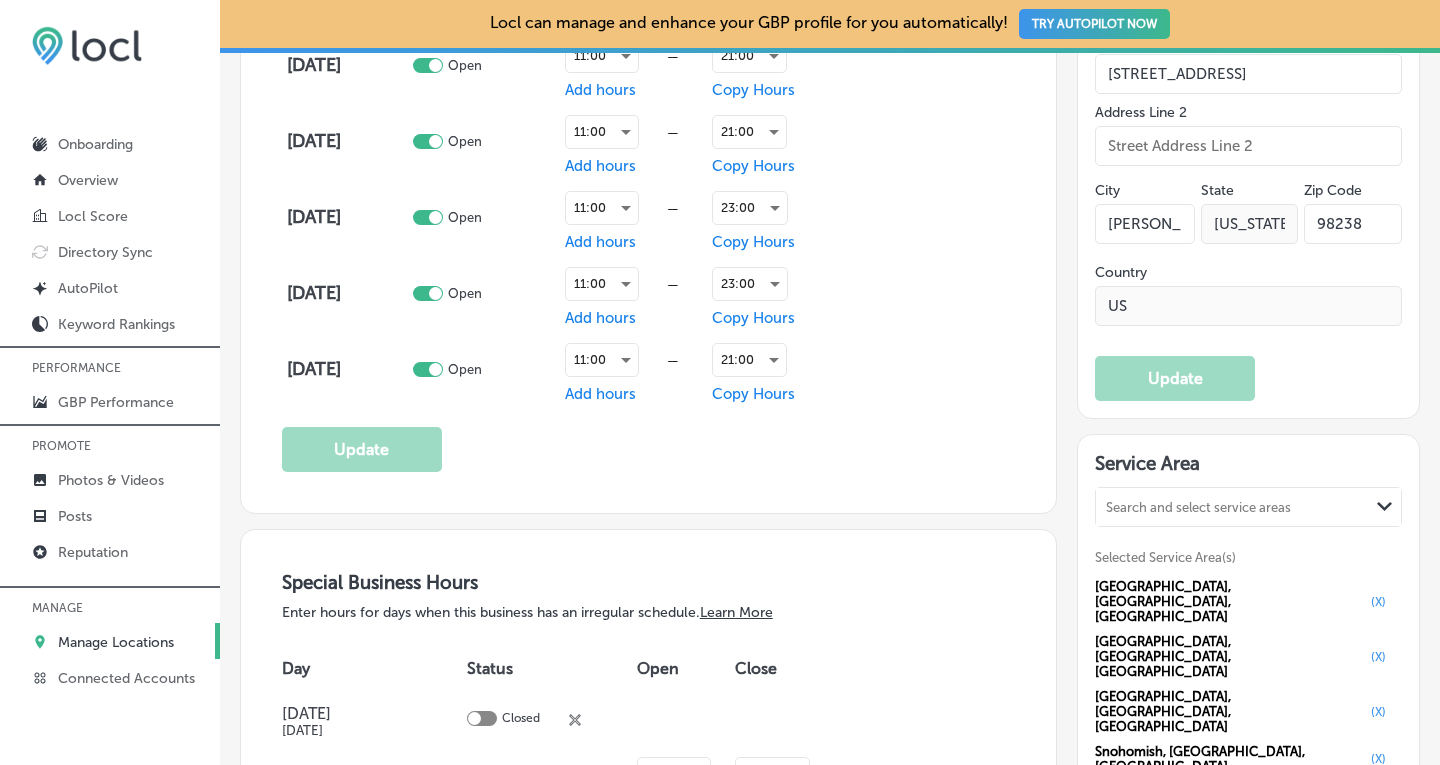 click on "Search and select service areas" at bounding box center [1232, 507] 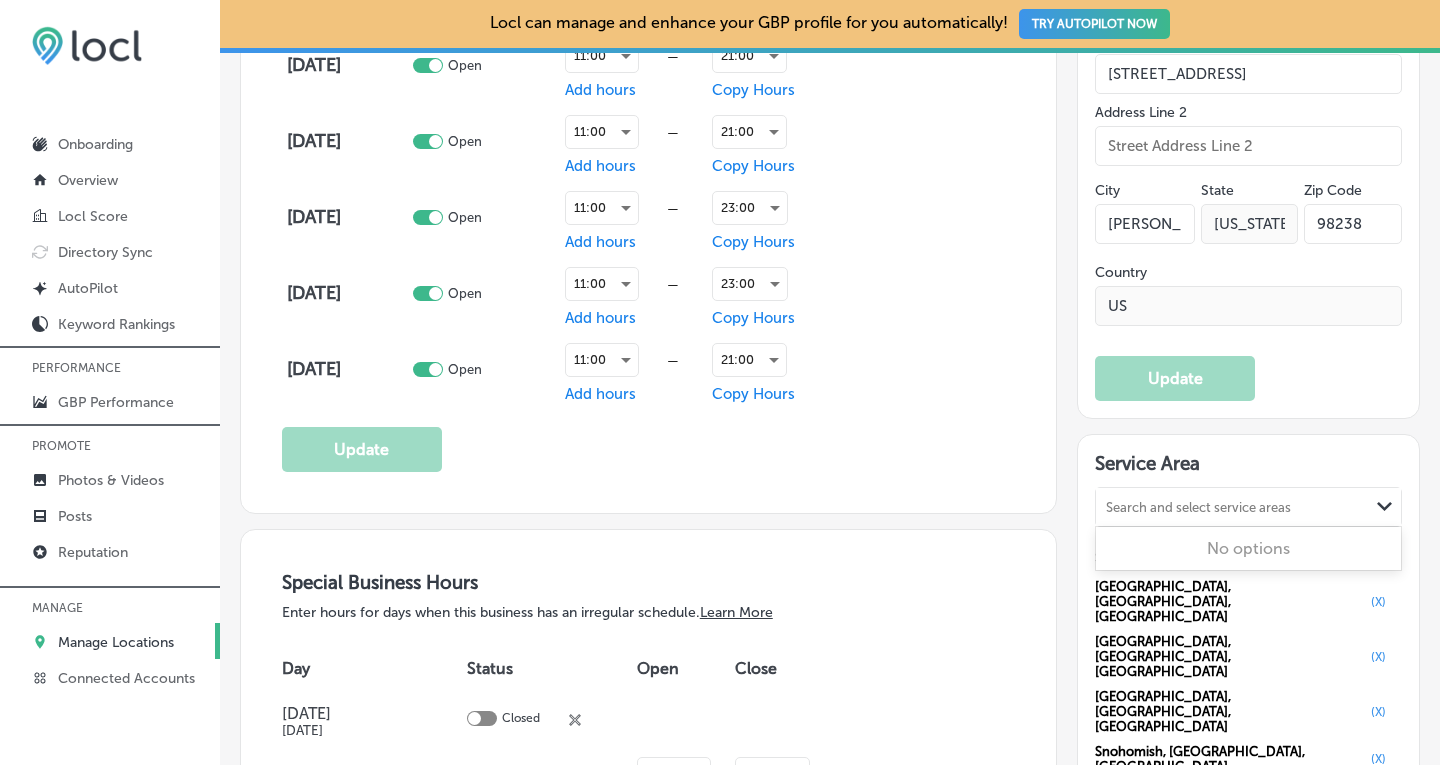 type on "a" 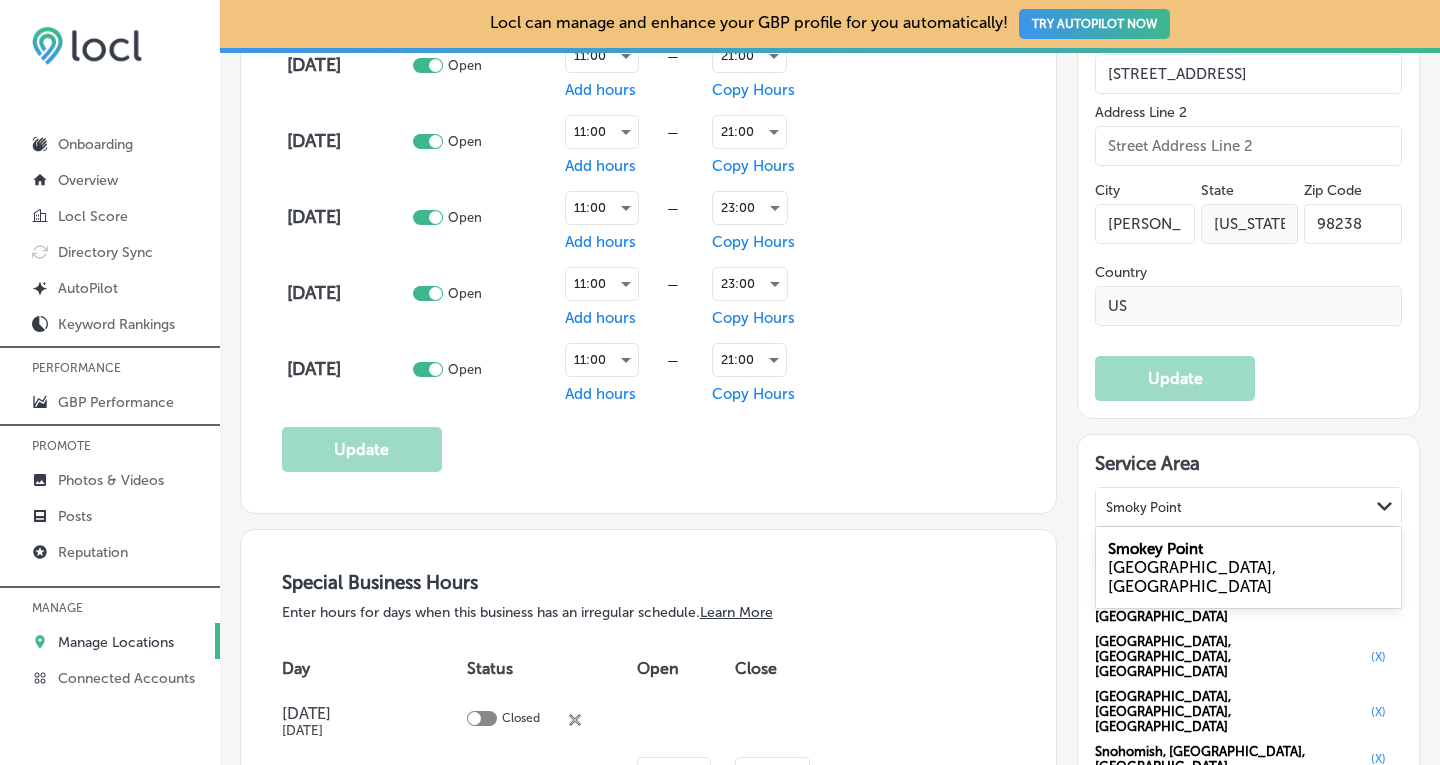 click on "[GEOGRAPHIC_DATA], [GEOGRAPHIC_DATA]" at bounding box center [1248, 577] 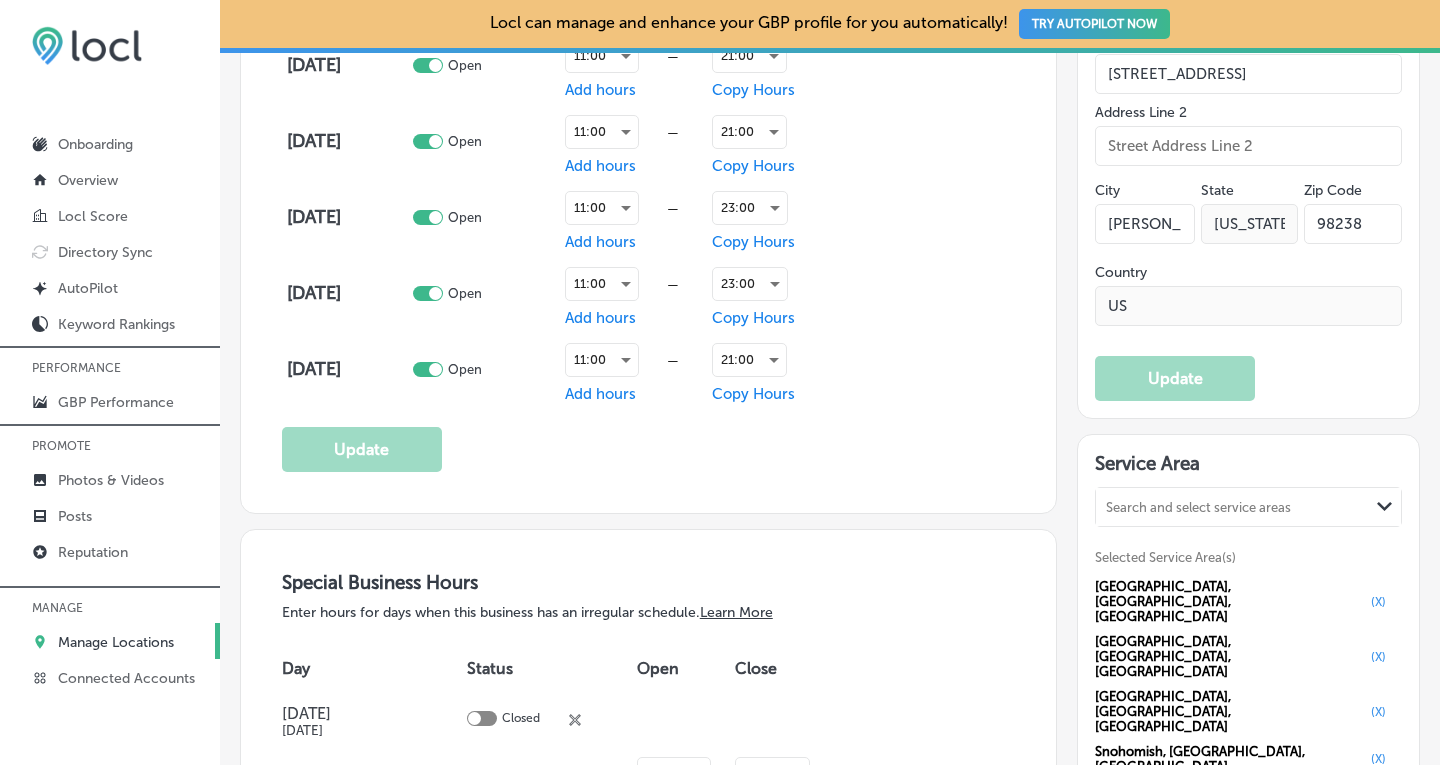 click on "Search and select service areas" at bounding box center [1198, 507] 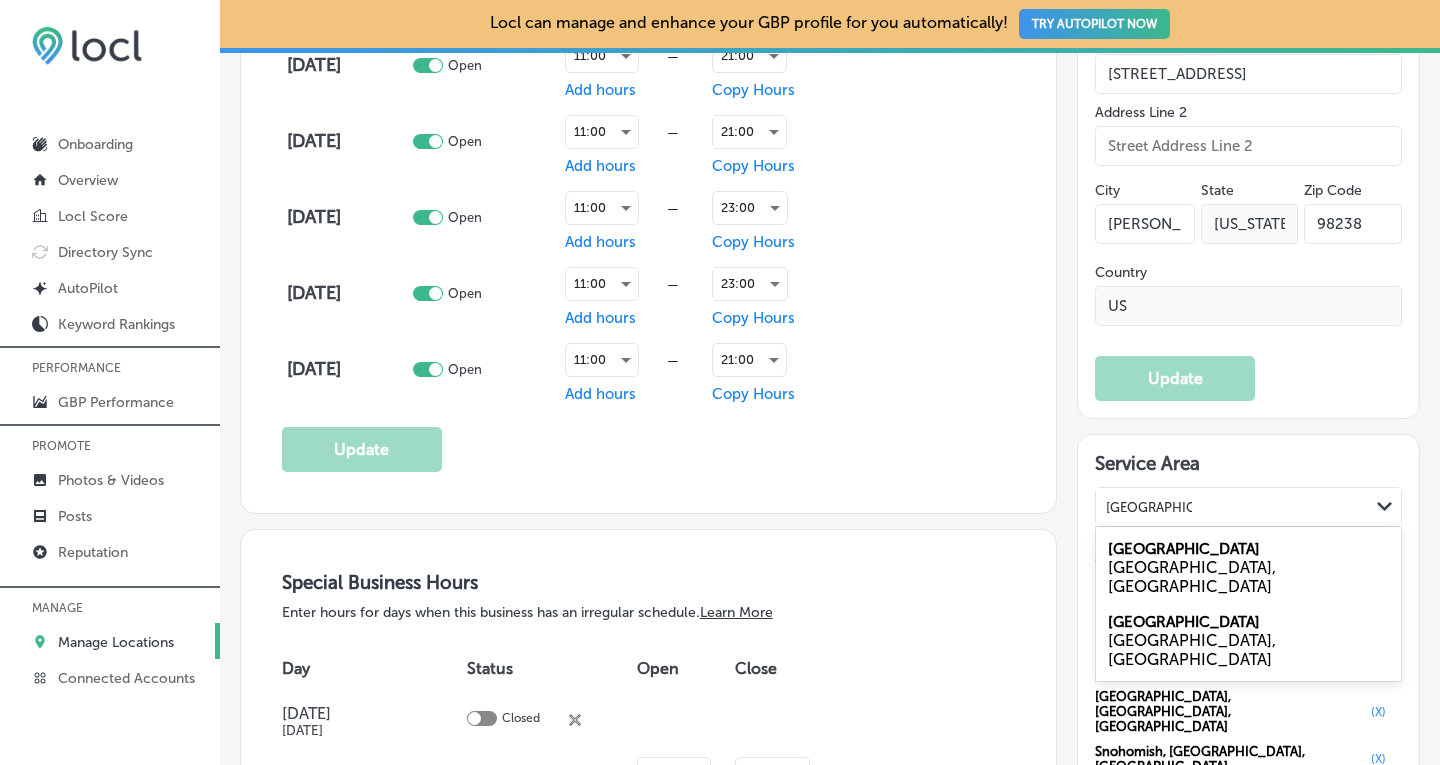 click on "[GEOGRAPHIC_DATA], [GEOGRAPHIC_DATA]" at bounding box center [1248, 577] 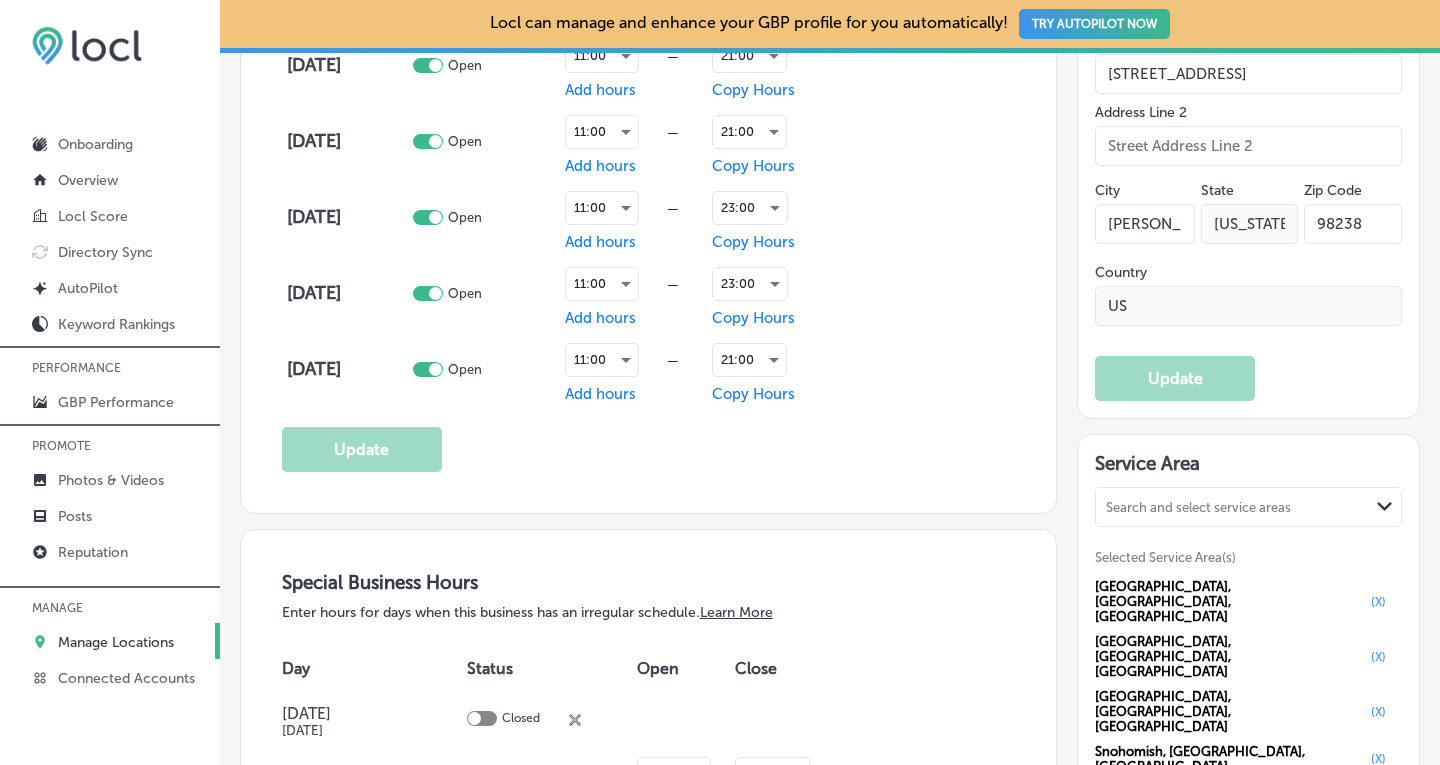 click on "Search and select service areas" at bounding box center (1198, 507) 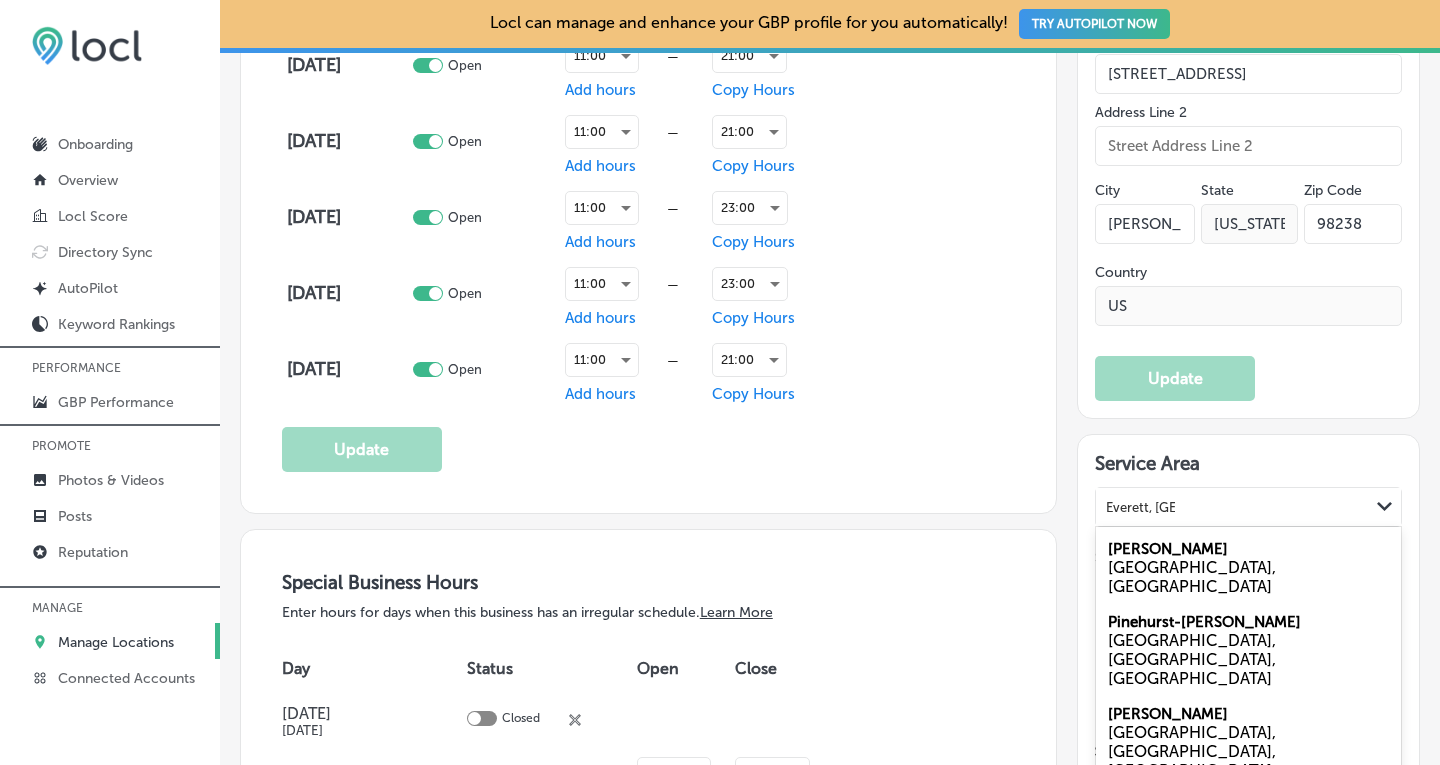 click on "[PERSON_NAME]" at bounding box center (1168, 549) 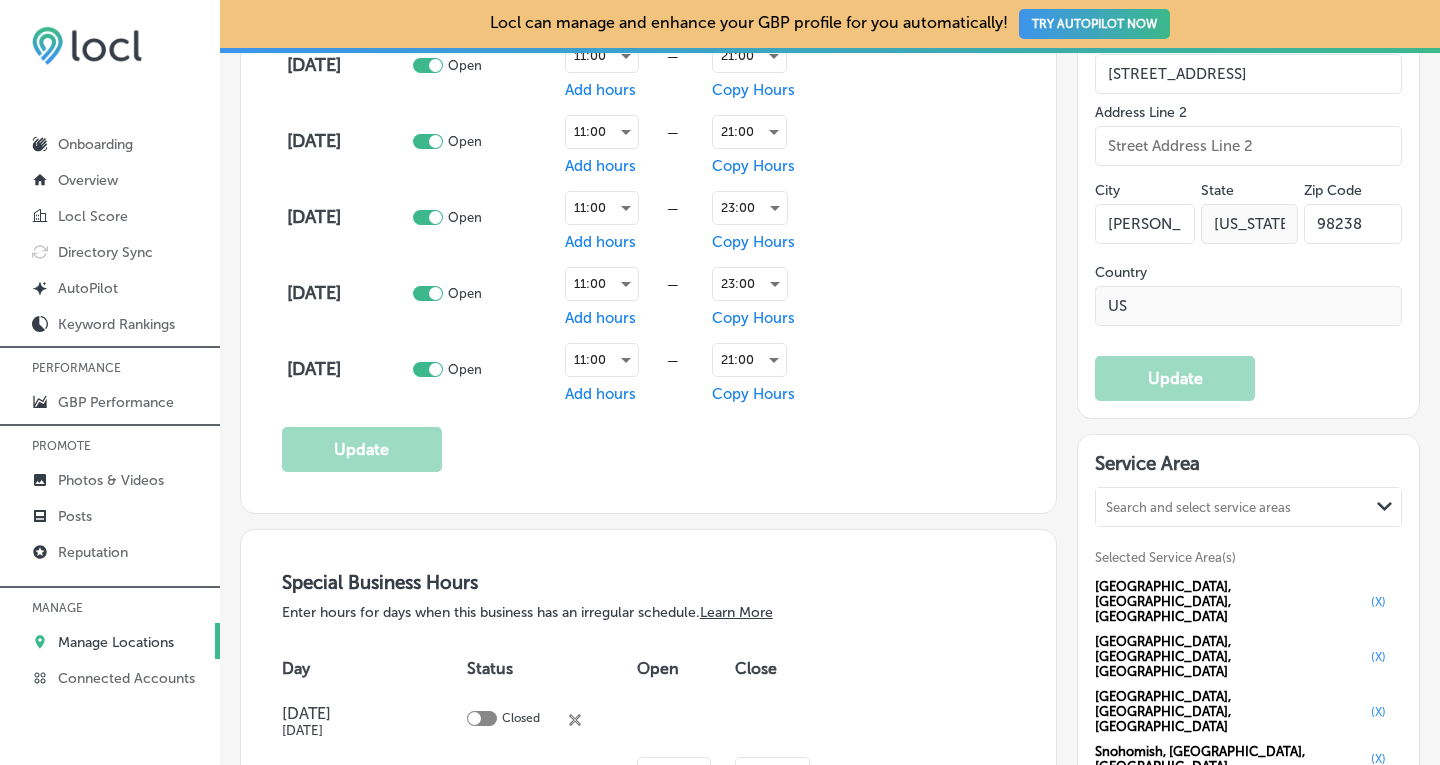click on "Search and select service areas" at bounding box center [1198, 507] 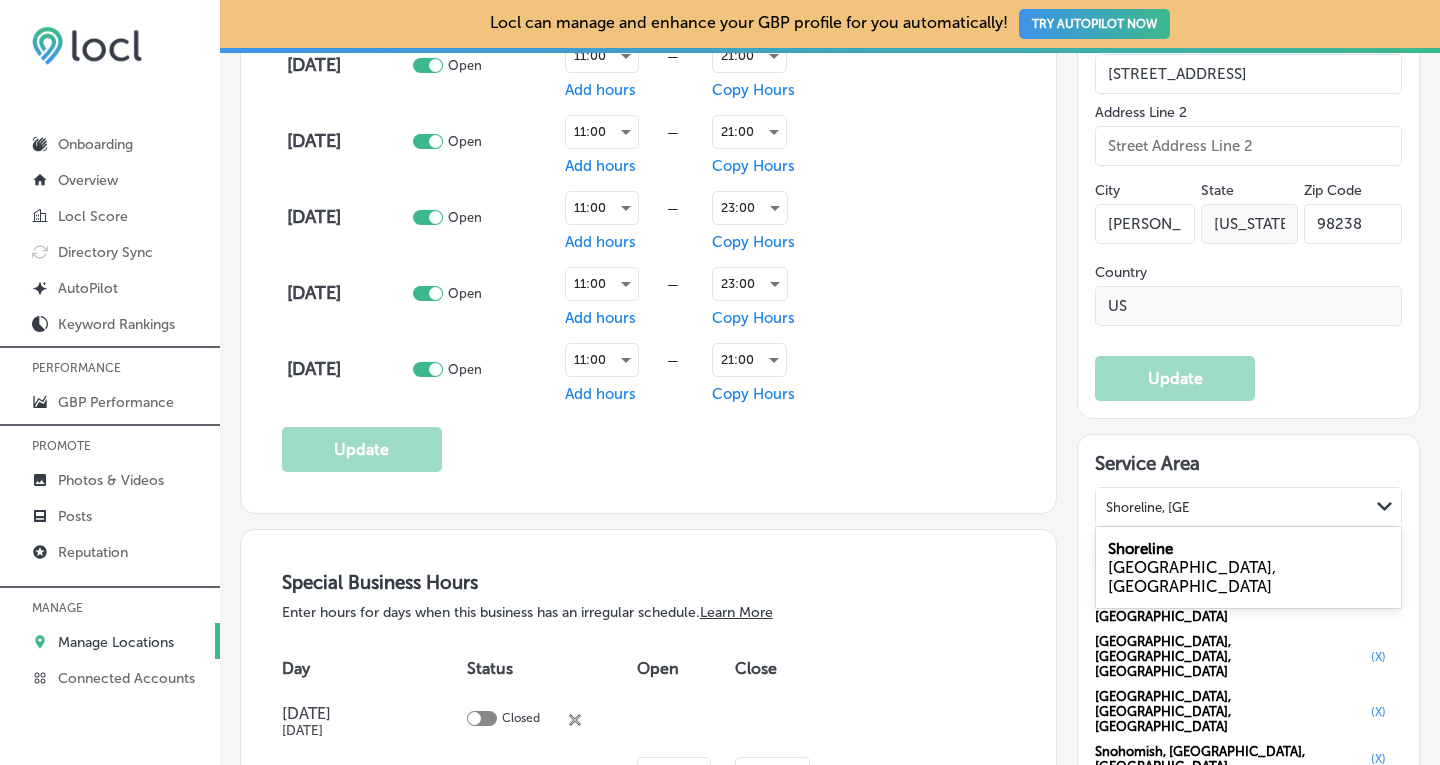 click on "Shoreline" at bounding box center [1140, 549] 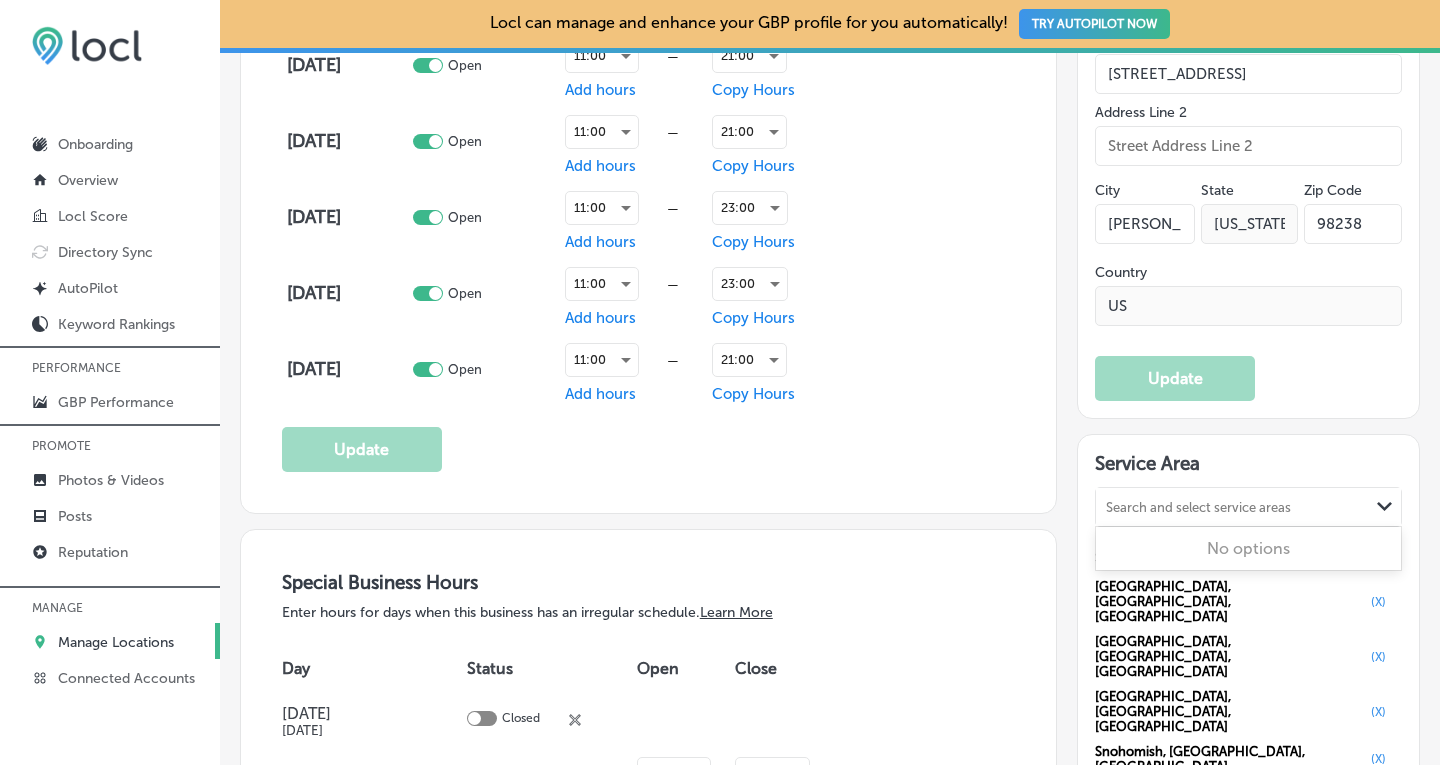 click on "Search and select service areas" at bounding box center [1198, 507] 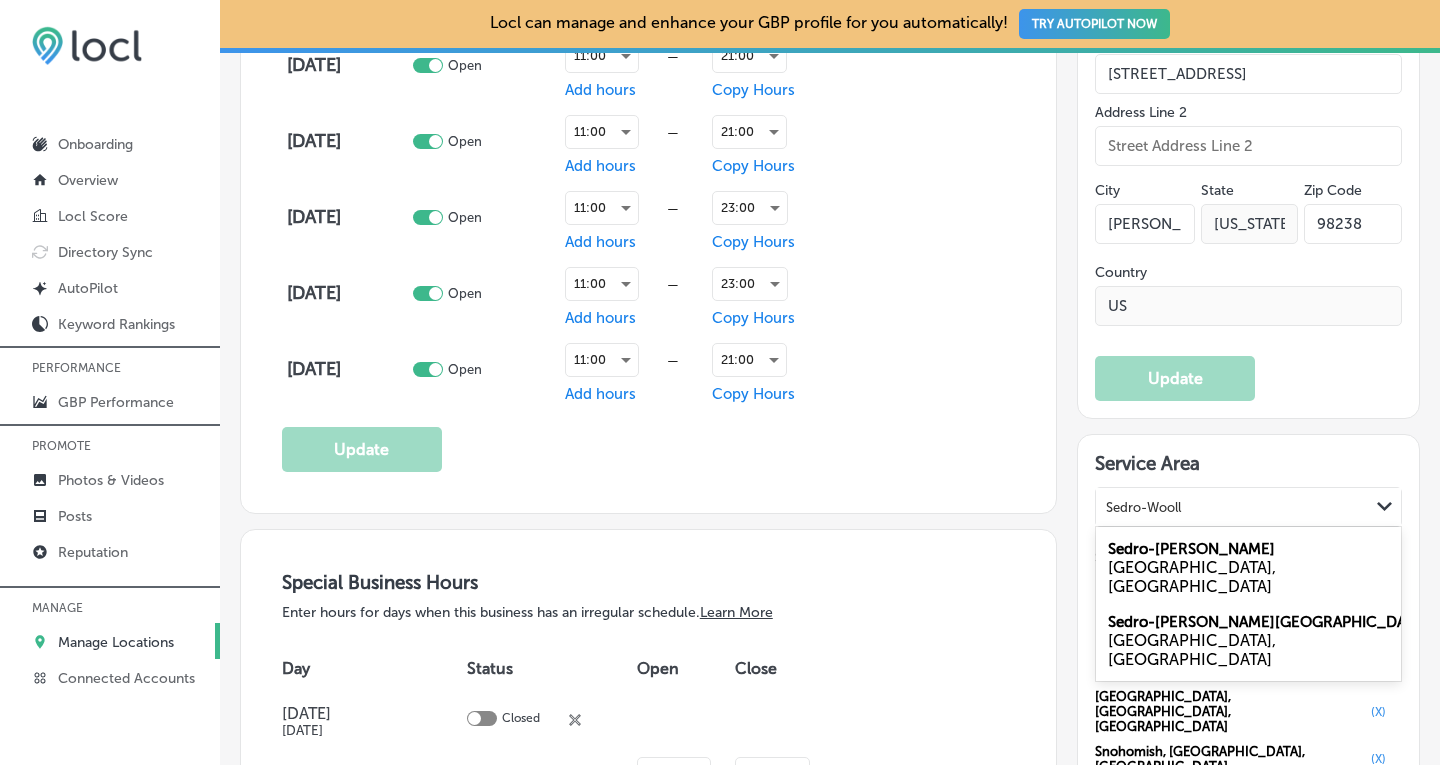 click on "Sedro-[PERSON_NAME]" at bounding box center (1191, 549) 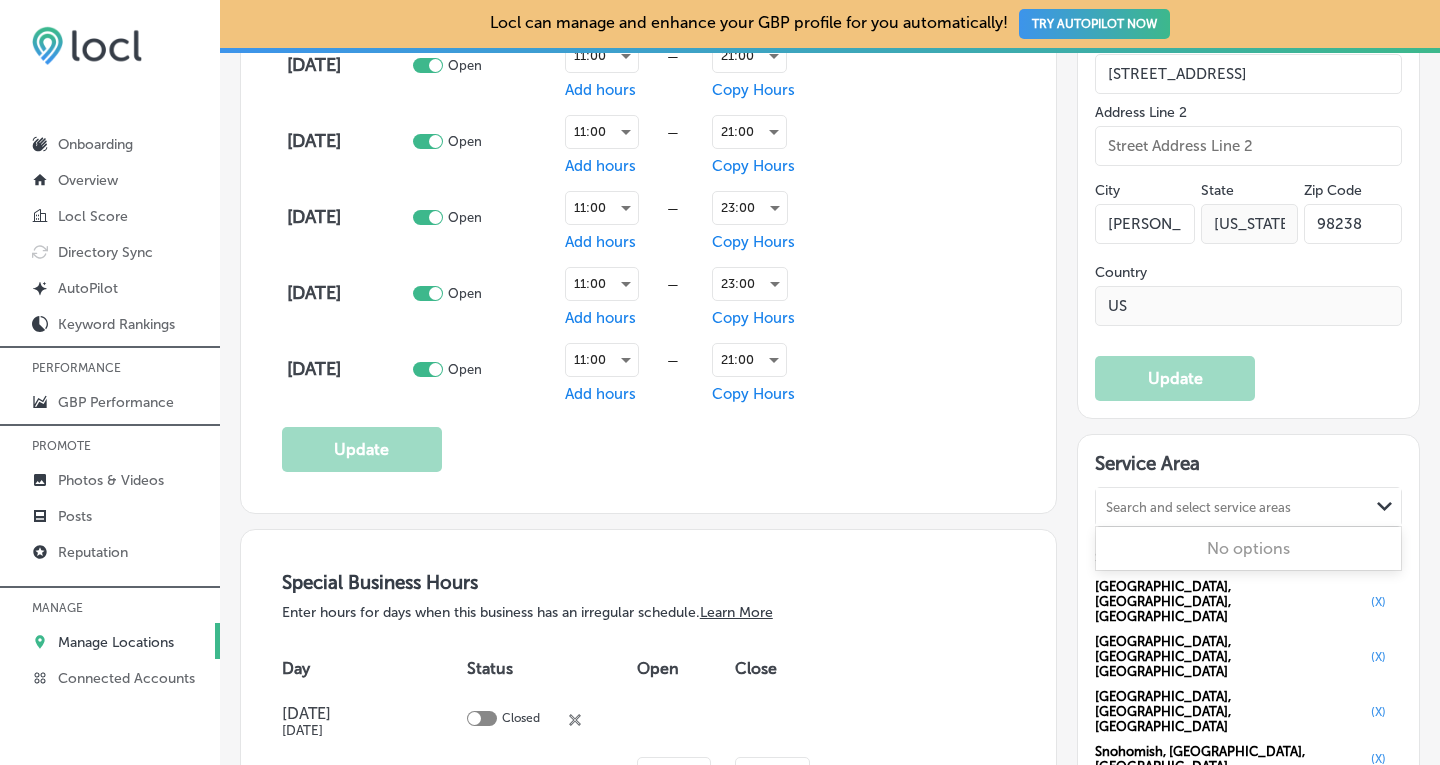 click on "Search and select service areas" at bounding box center [1198, 507] 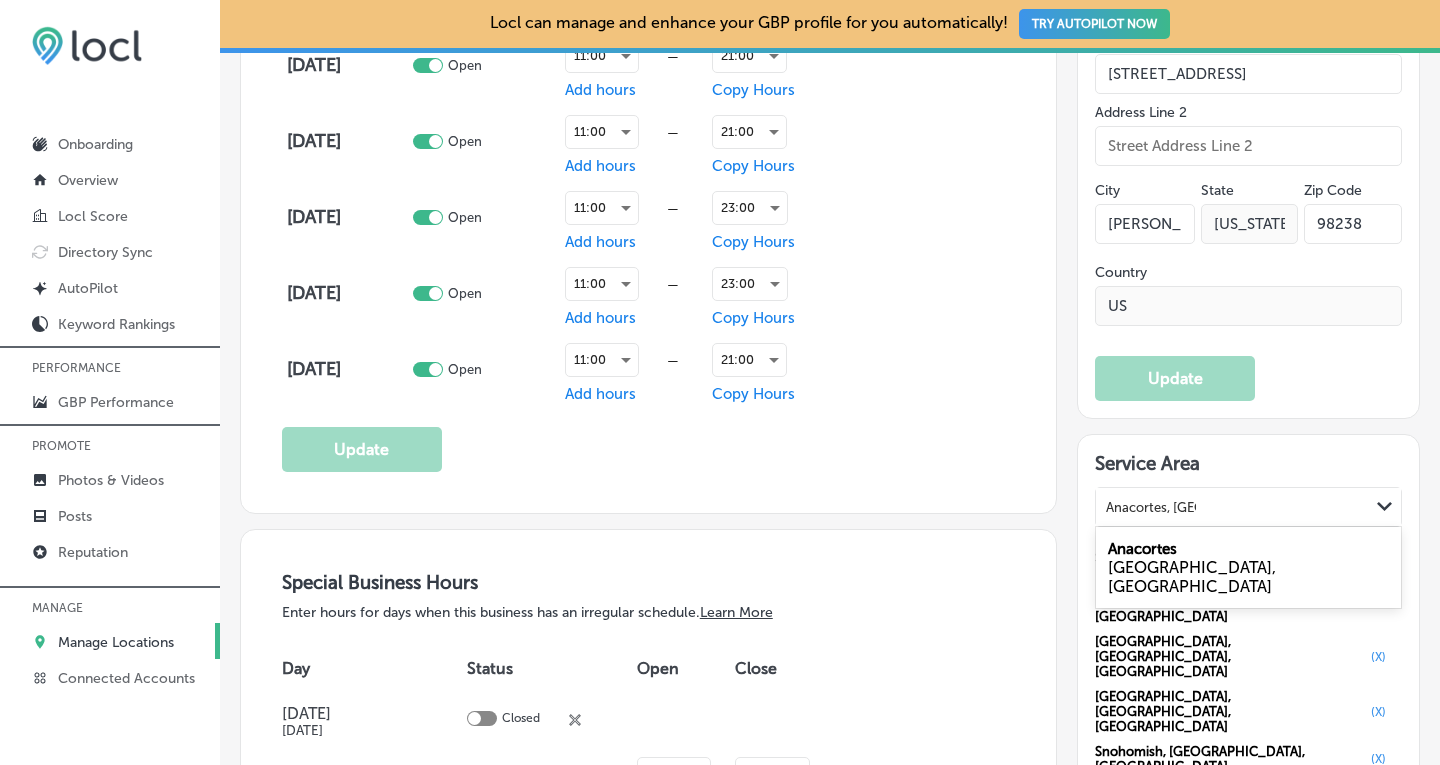 click on "Anacortes" at bounding box center [1142, 549] 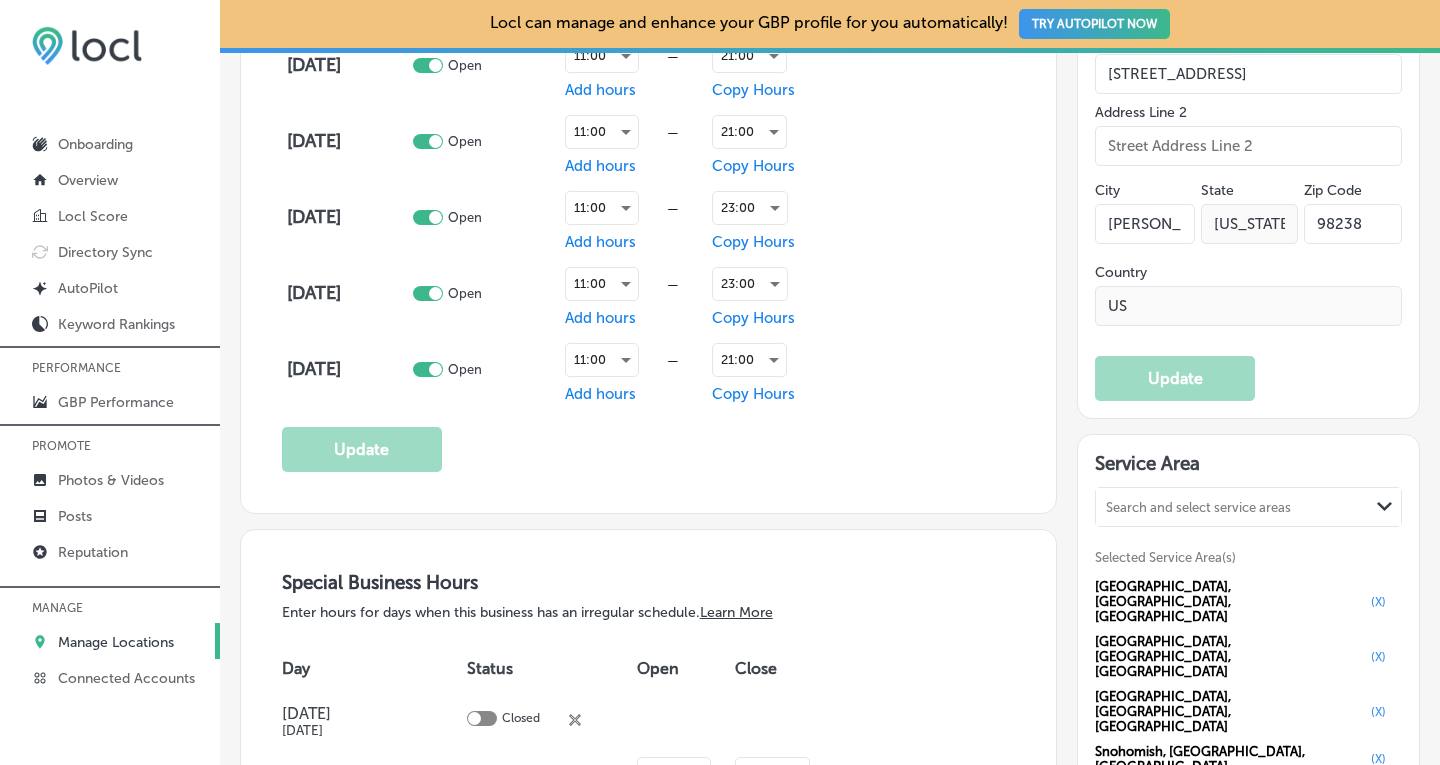 click on "Search and select service areas" at bounding box center [1198, 507] 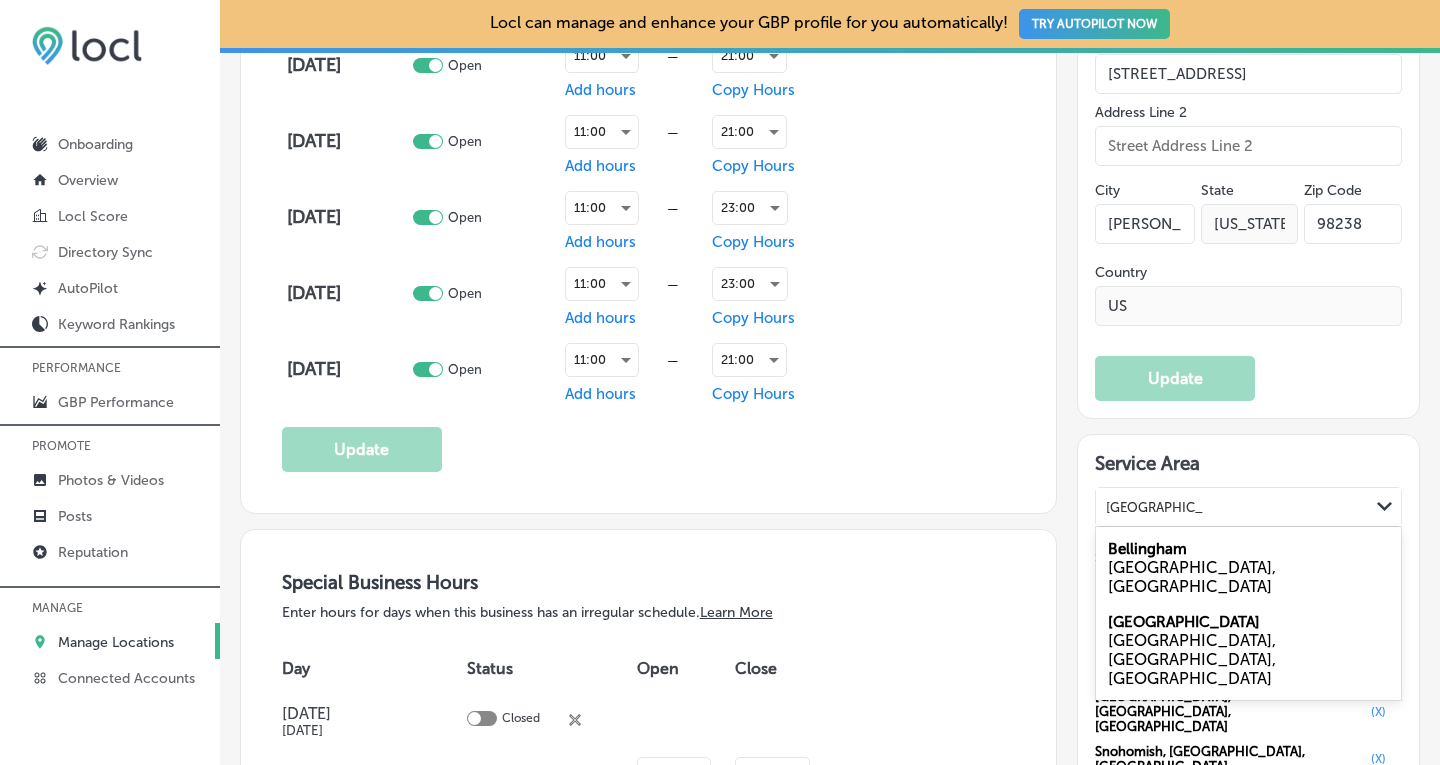 click on "[GEOGRAPHIC_DATA], [GEOGRAPHIC_DATA]" at bounding box center (1248, 577) 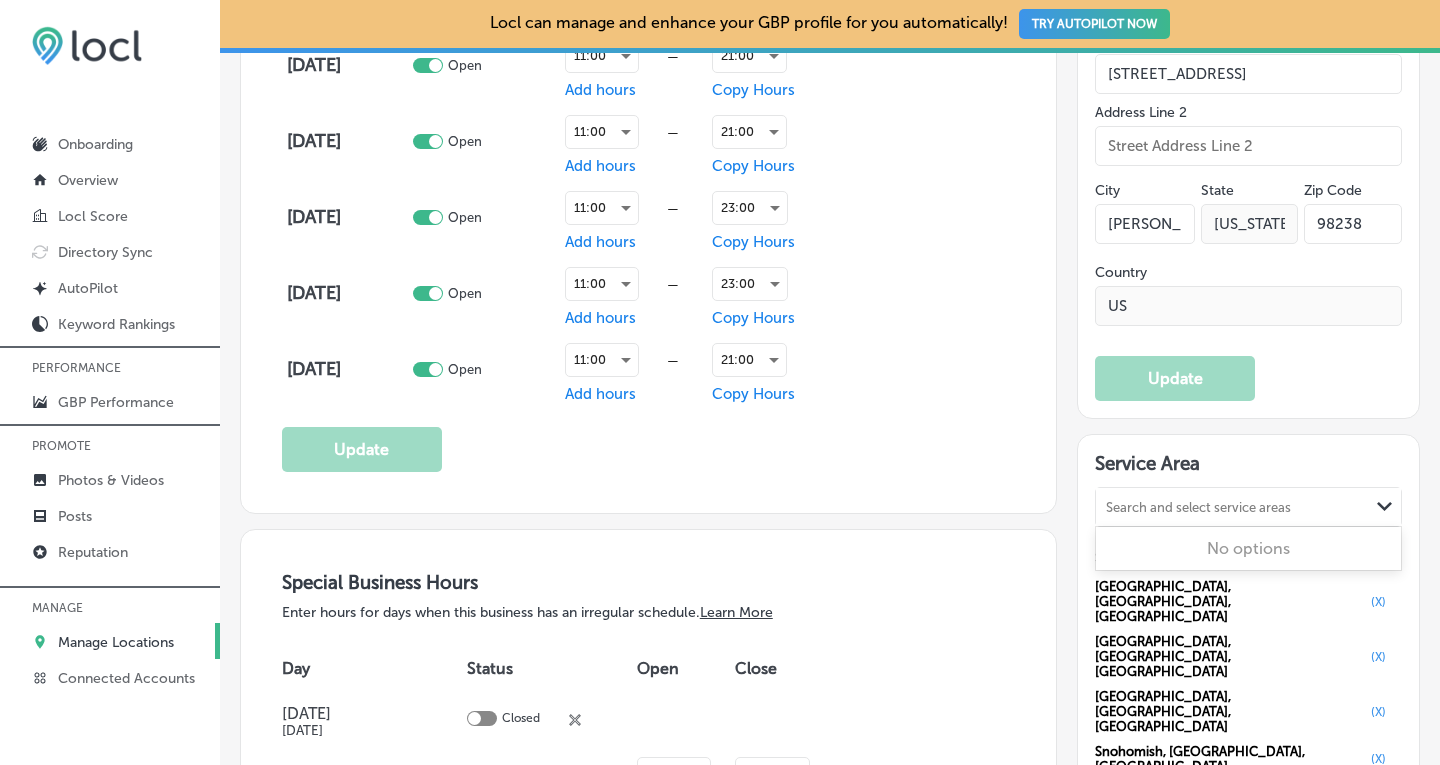 click on "Search and select service areas" at bounding box center (1232, 507) 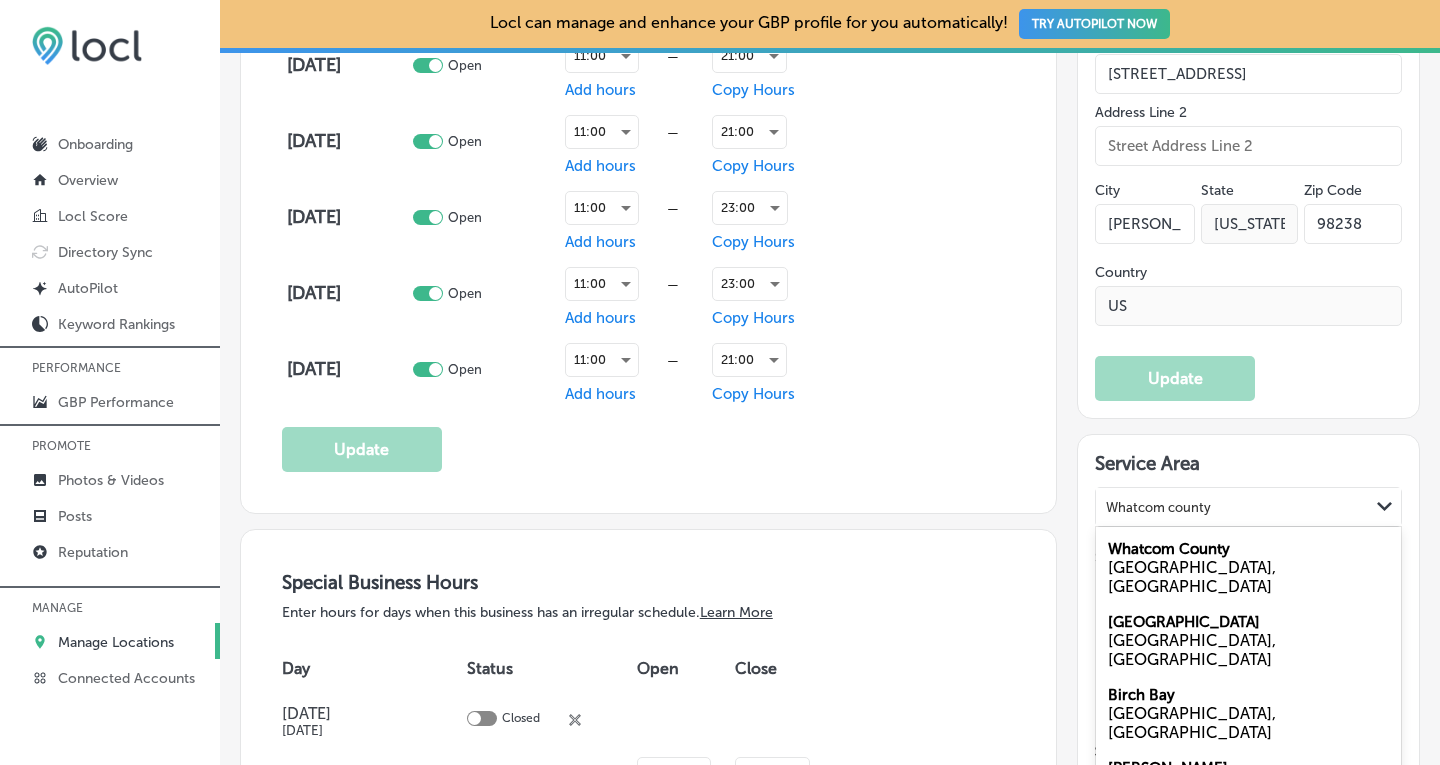 click on "Whatcom County" at bounding box center [1169, 549] 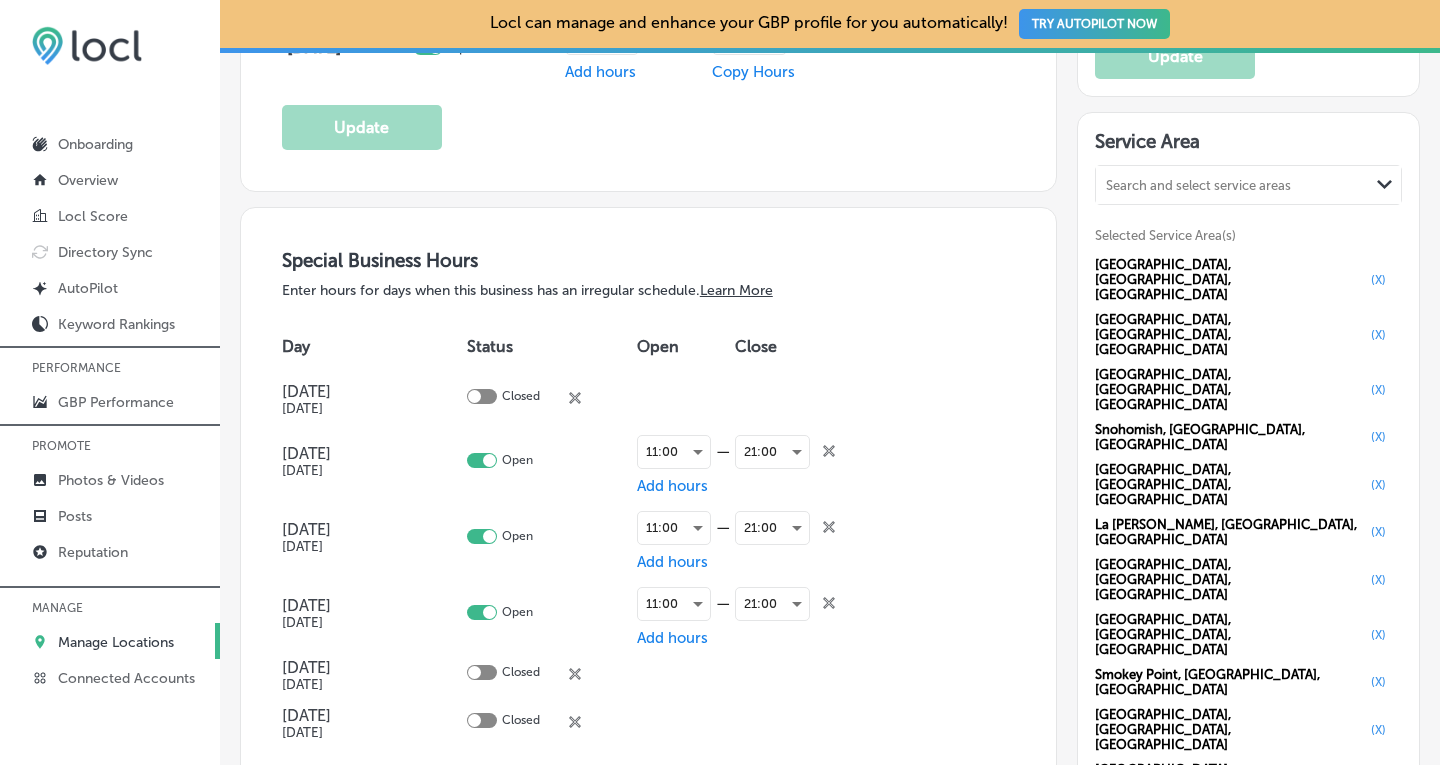 scroll, scrollTop: 1918, scrollLeft: 0, axis: vertical 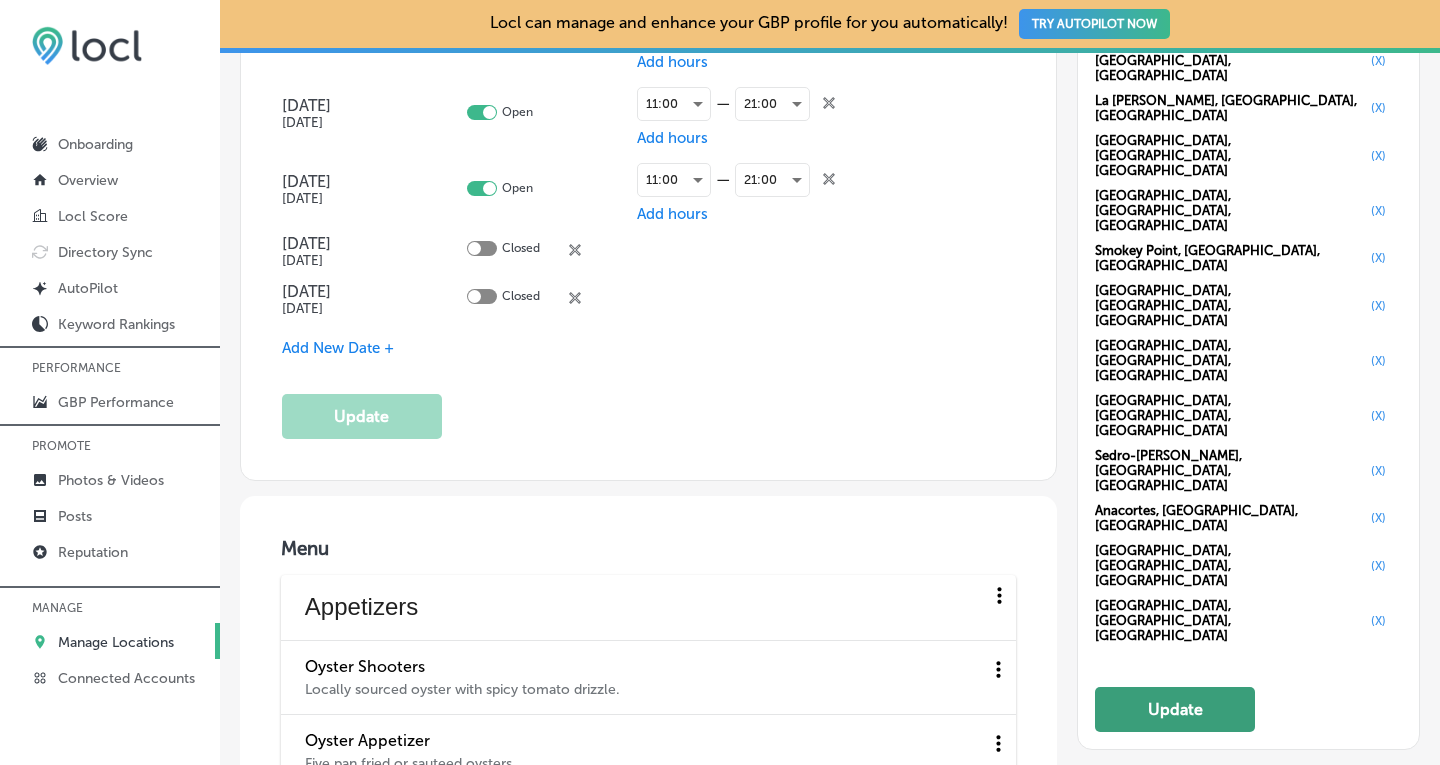 click on "Update" 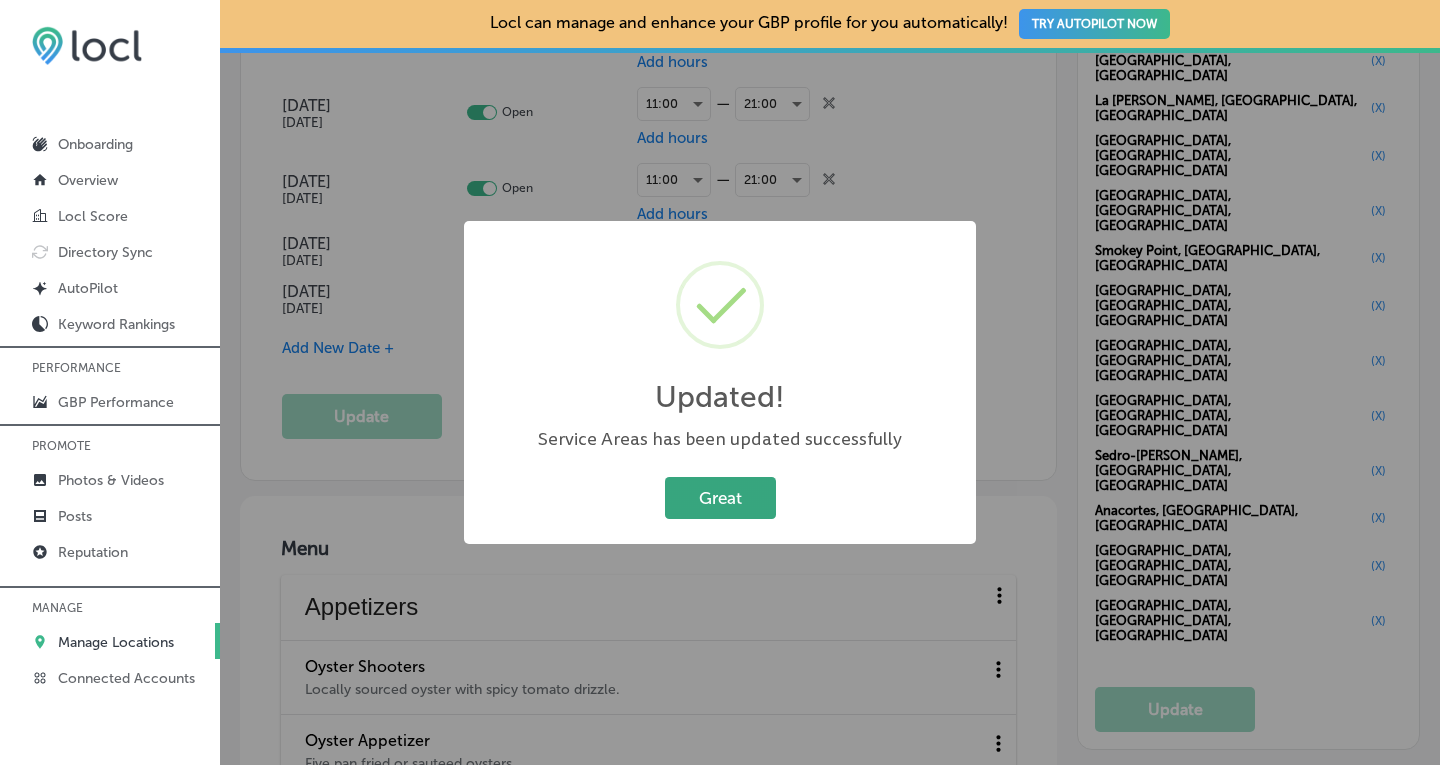 click on "Great" at bounding box center (720, 497) 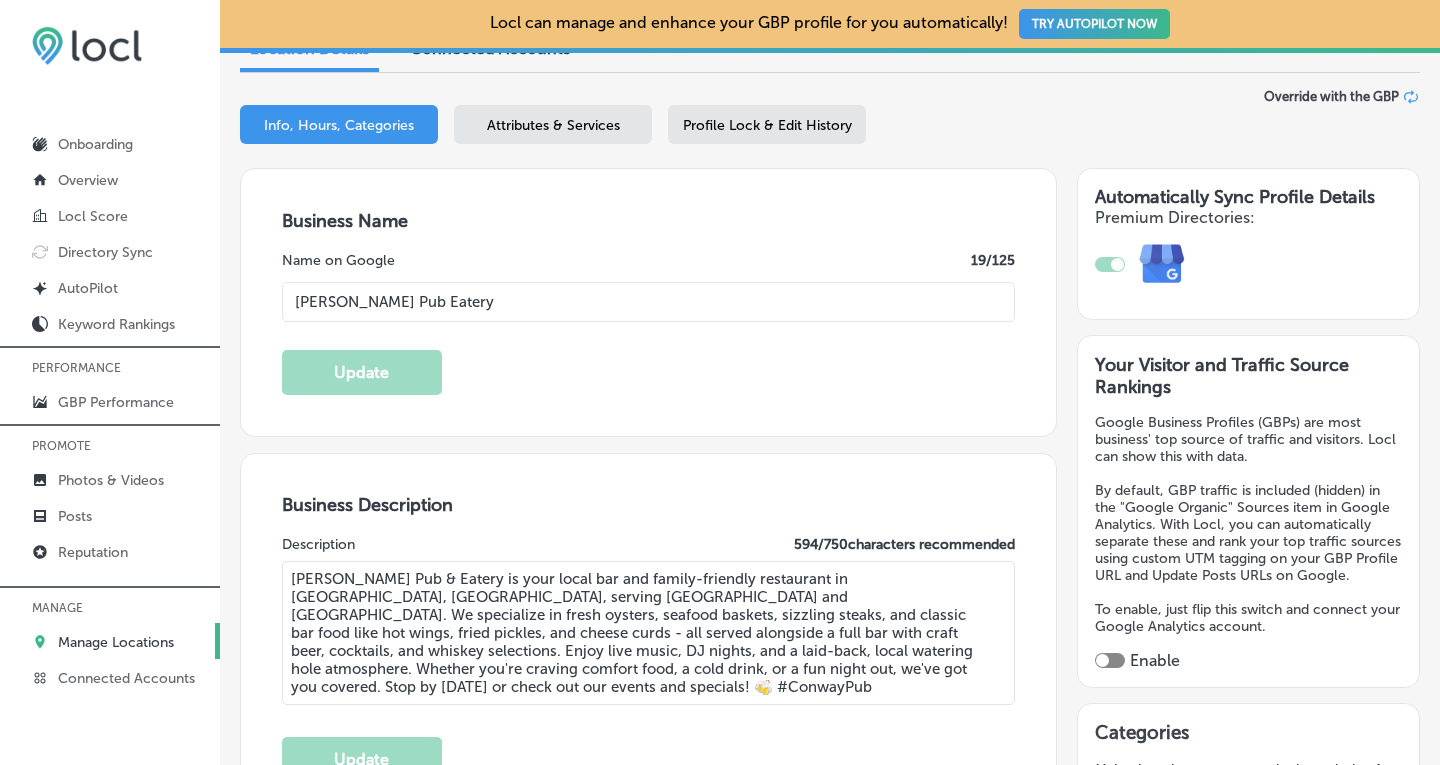 scroll, scrollTop: 224, scrollLeft: 0, axis: vertical 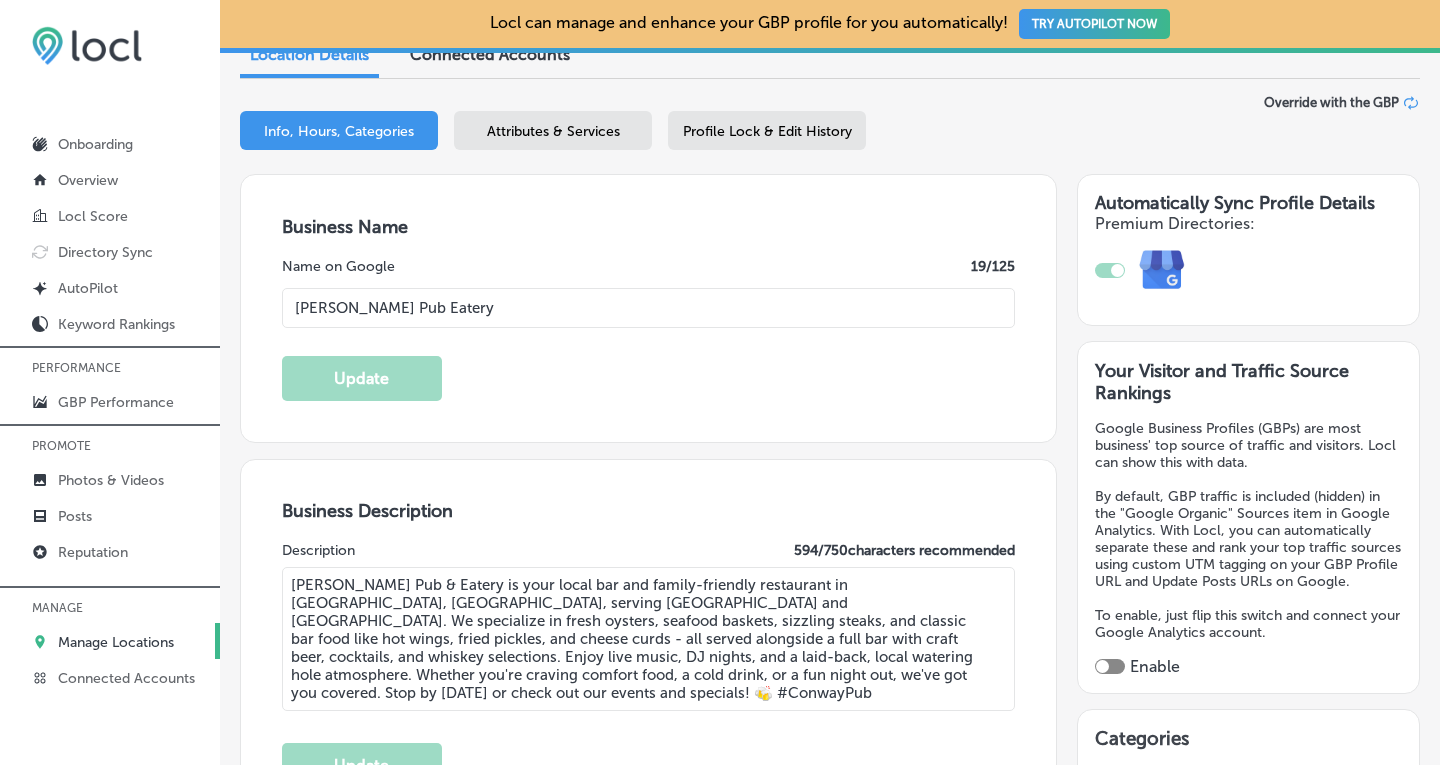 click on "Manage Locations" at bounding box center (116, 642) 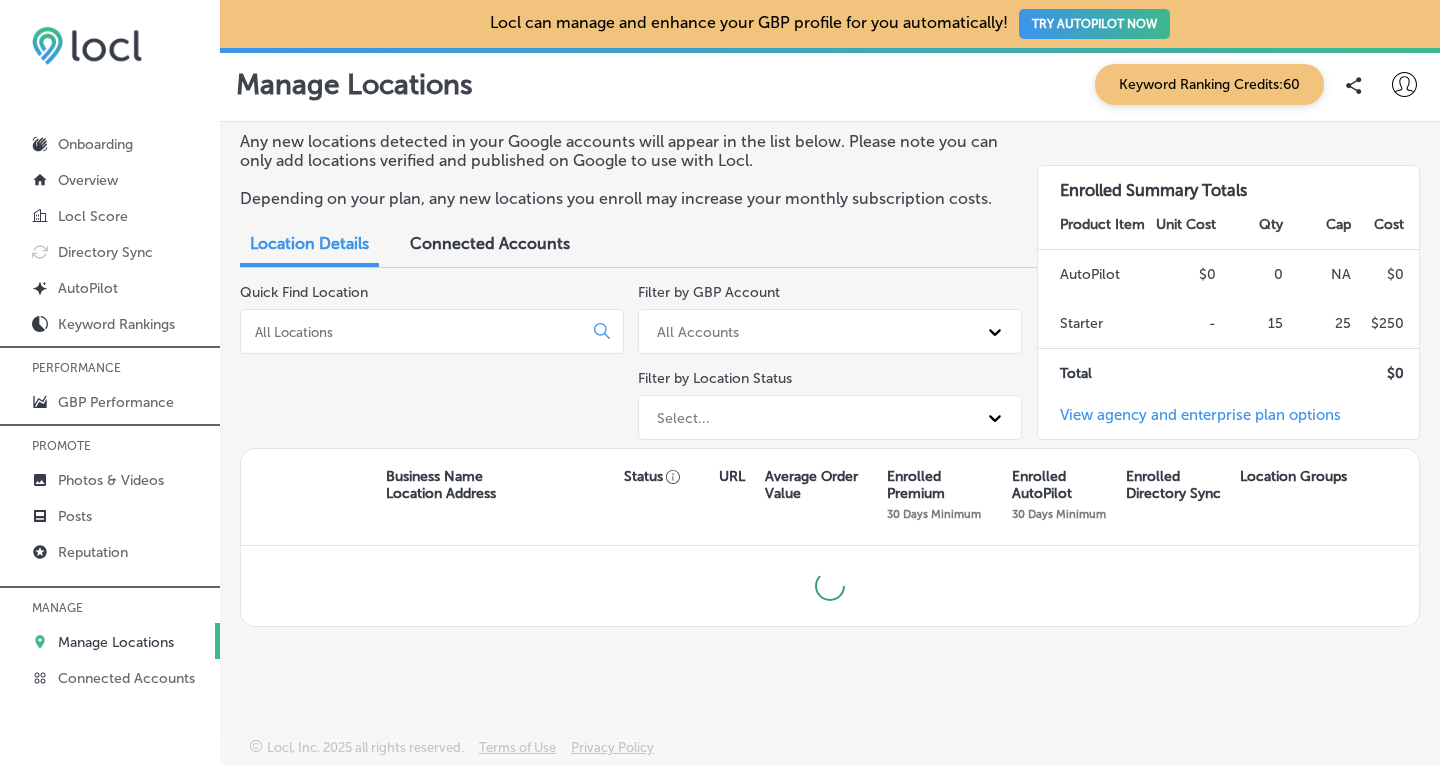 scroll, scrollTop: 0, scrollLeft: 0, axis: both 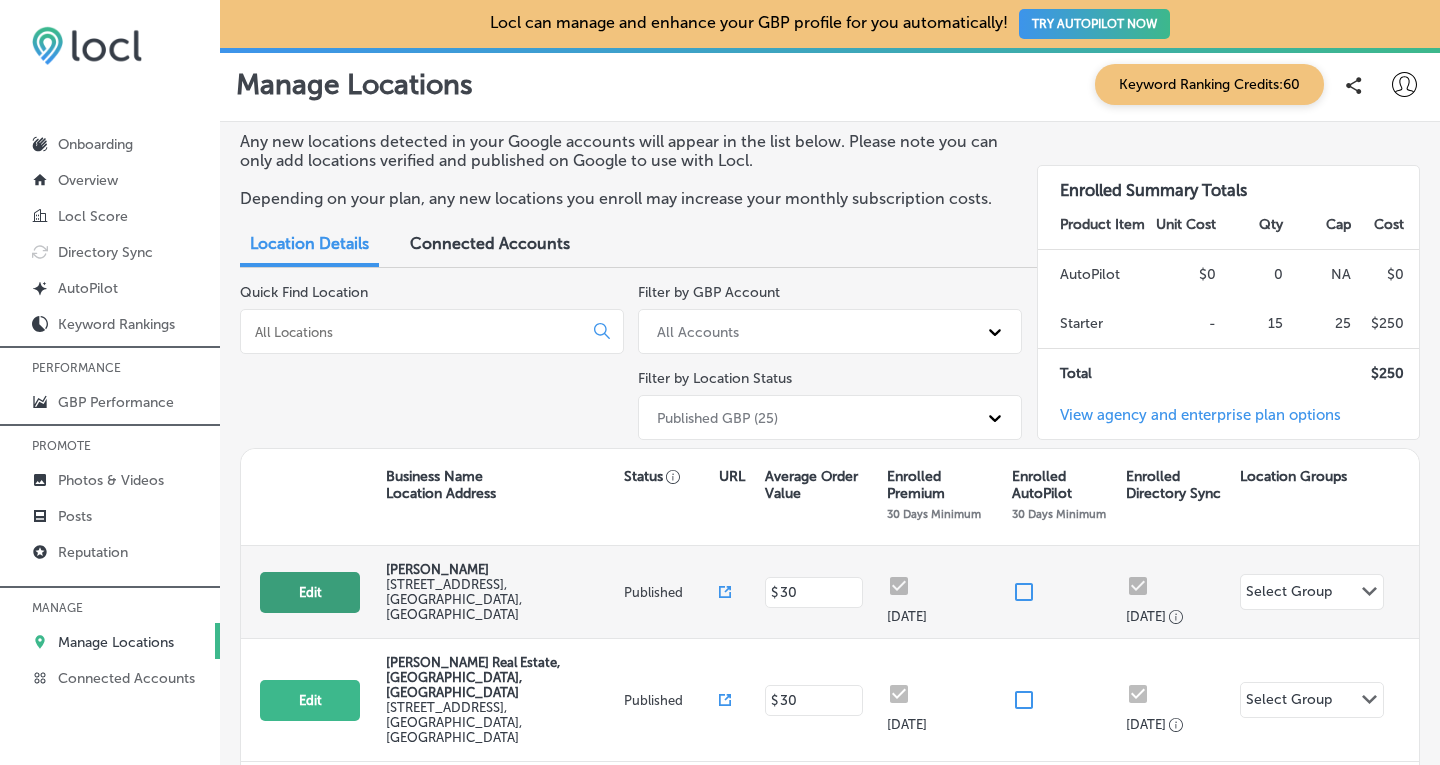 click on "Edit" at bounding box center [310, 592] 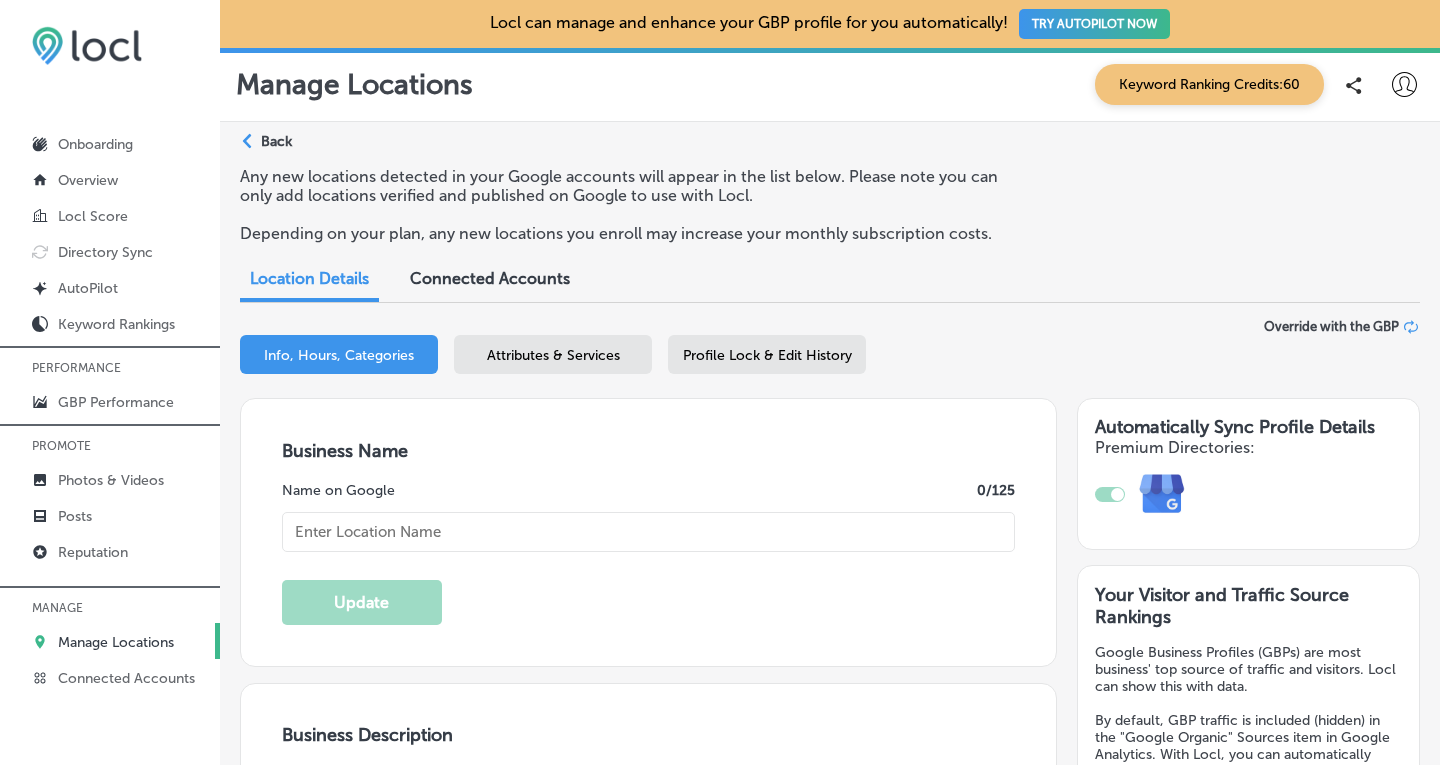 type on "[PERSON_NAME]" 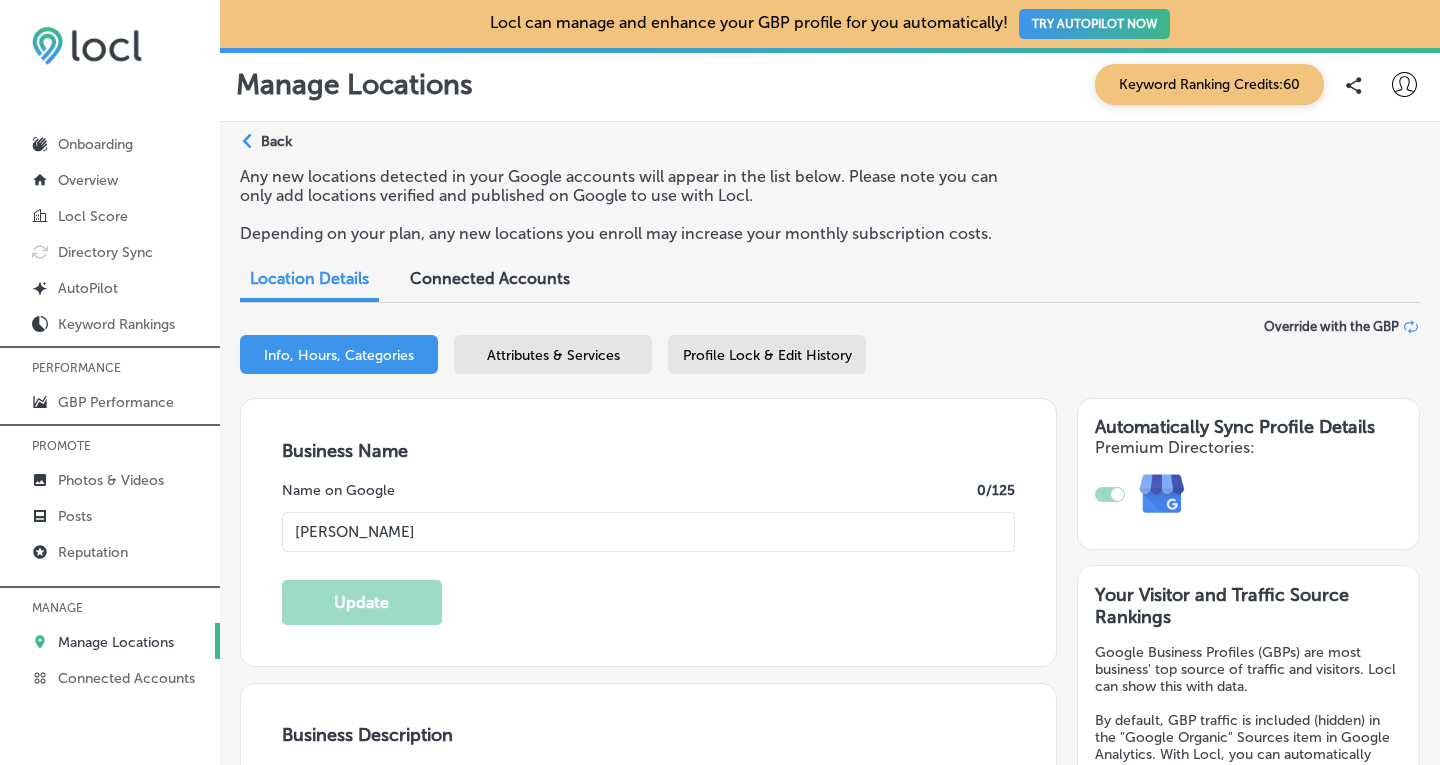 type on "[URL][DOMAIN_NAME]" 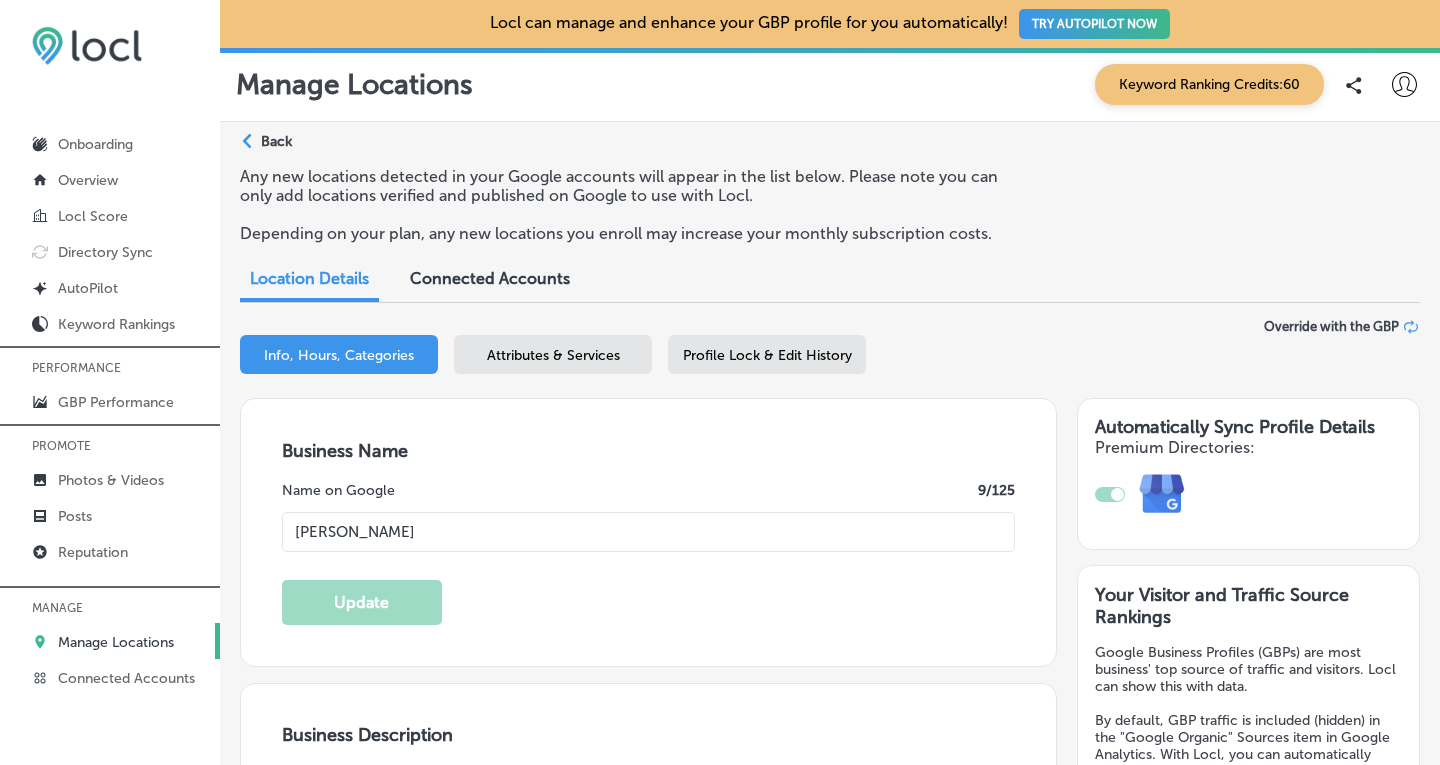 type on "[STREET_ADDRESS]" 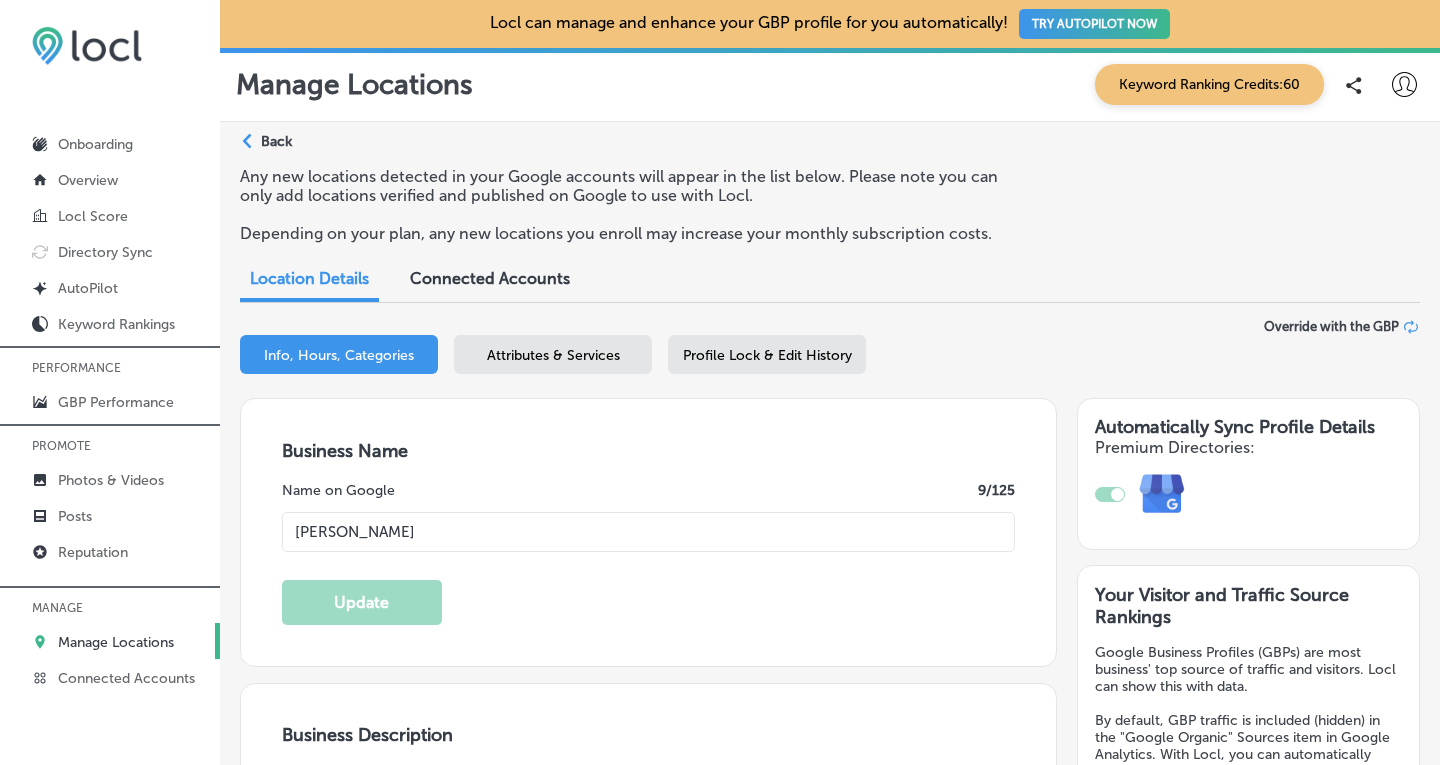 type on "[PHONE_NUMBER]" 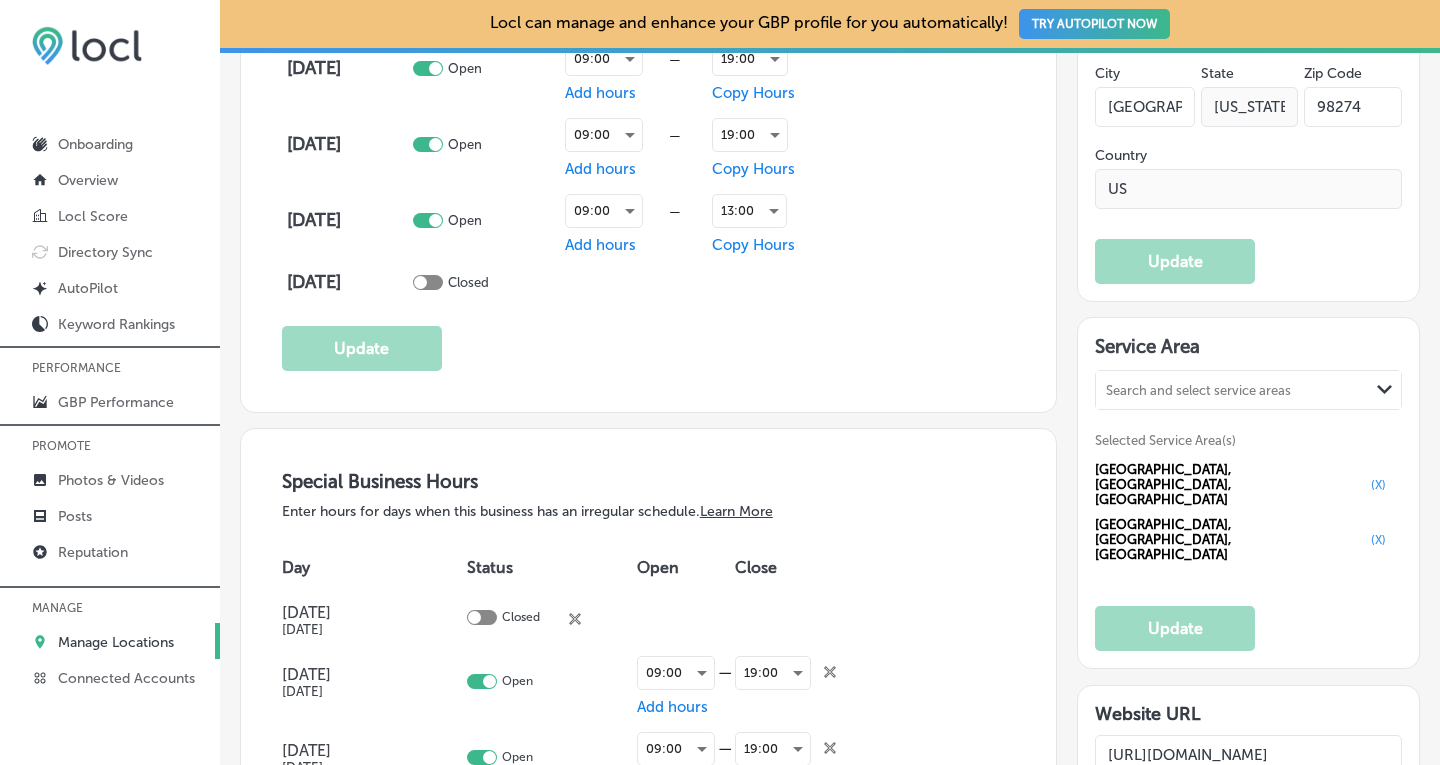 scroll, scrollTop: 1823, scrollLeft: 0, axis: vertical 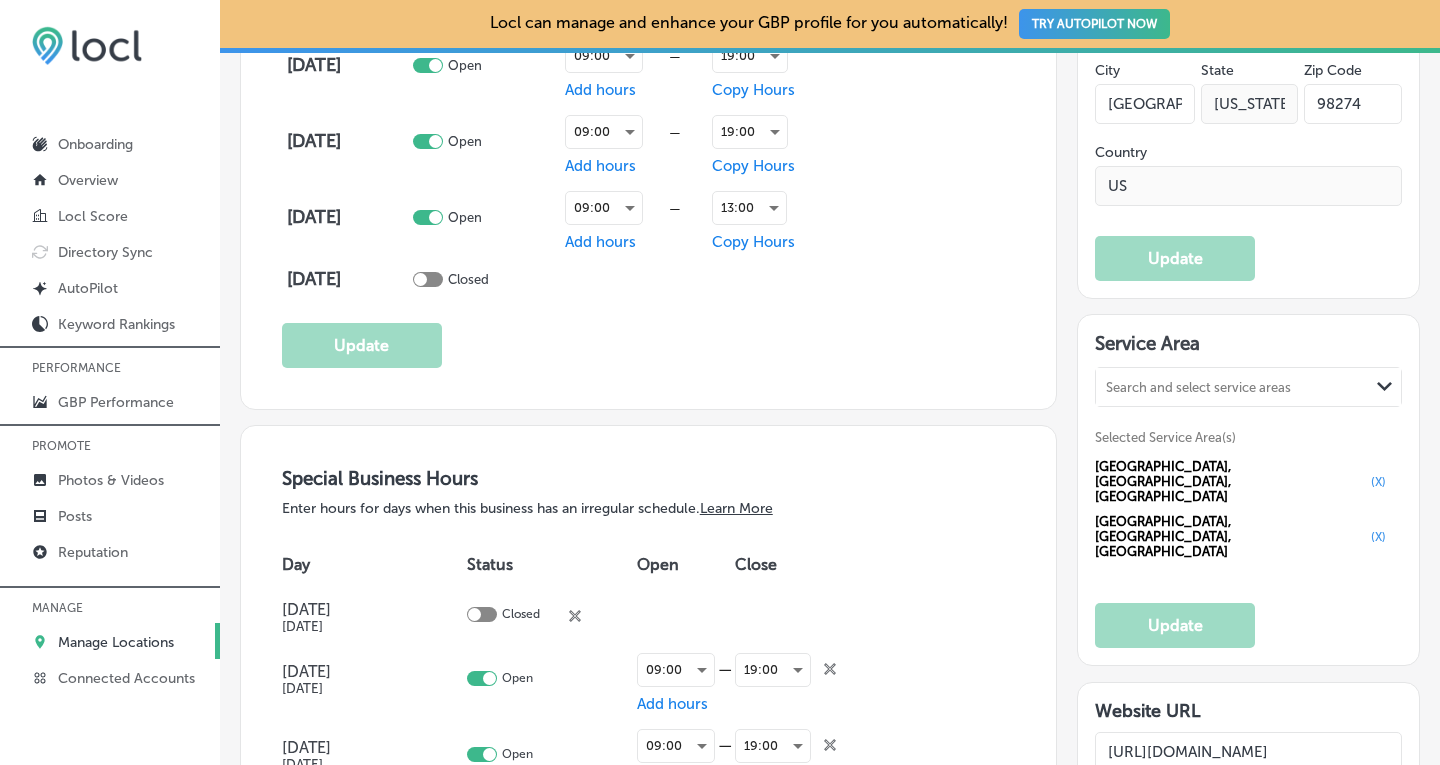 click on "Search and select service areas" at bounding box center (1198, 387) 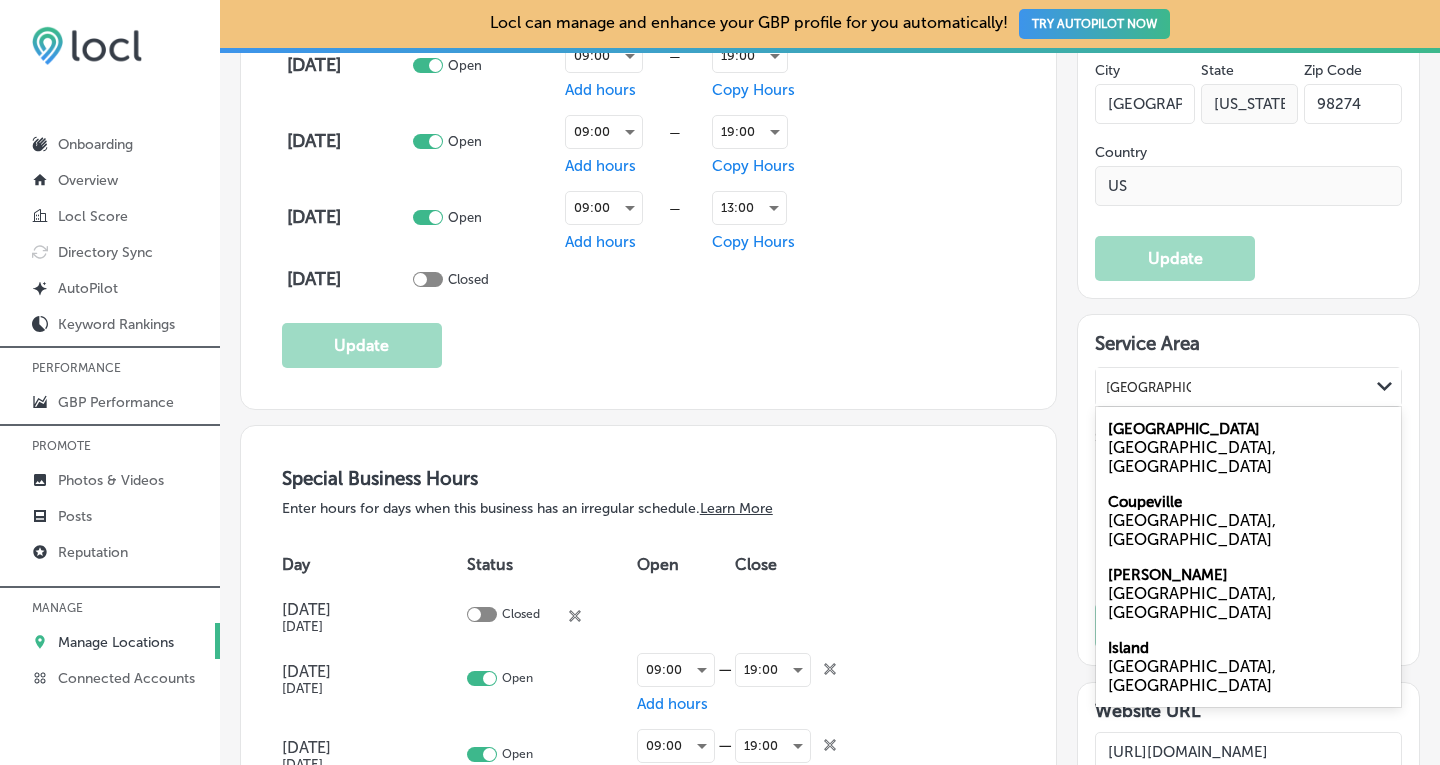 click on "[GEOGRAPHIC_DATA], [GEOGRAPHIC_DATA]" at bounding box center [1248, 457] 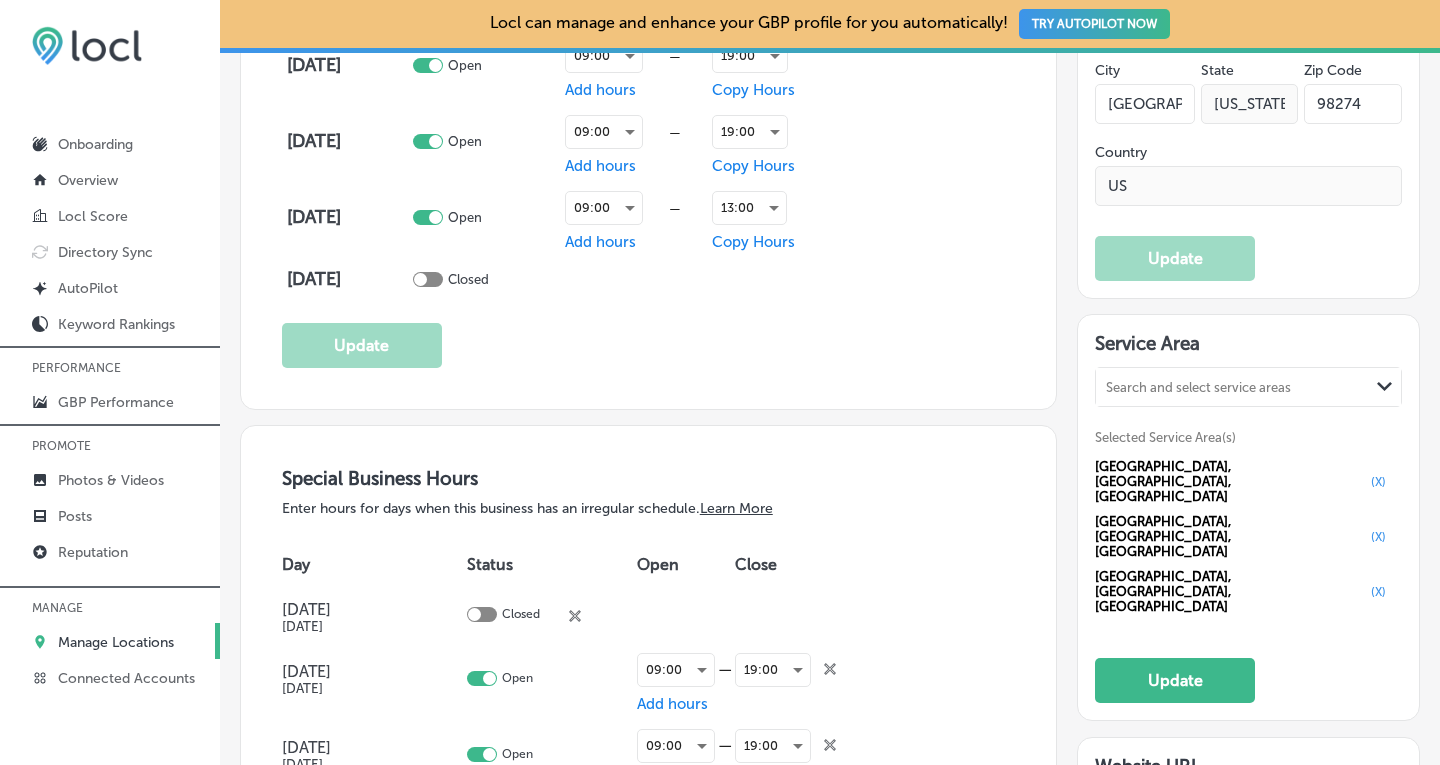 click on "Search and select service areas" at bounding box center [1198, 387] 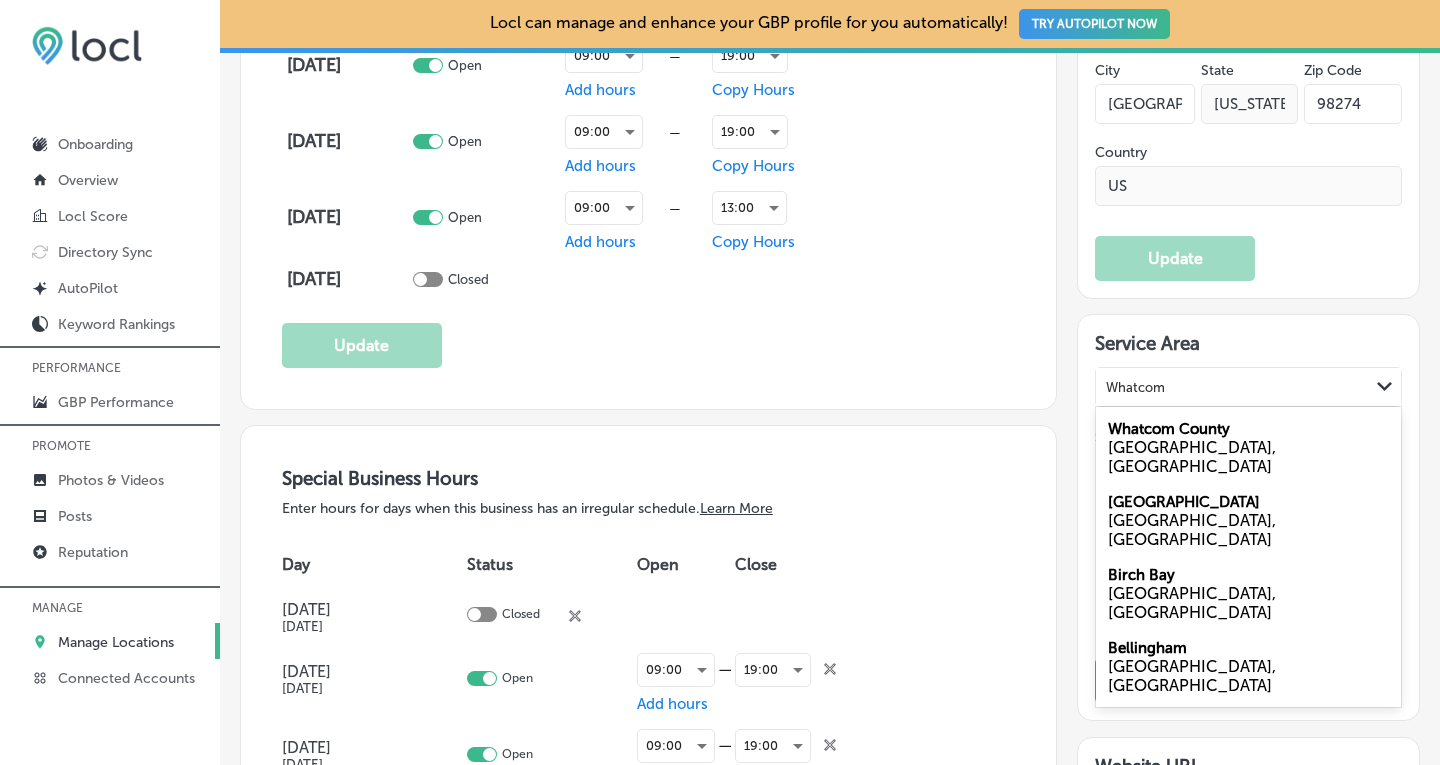 click on "Whatcom County" at bounding box center (1169, 429) 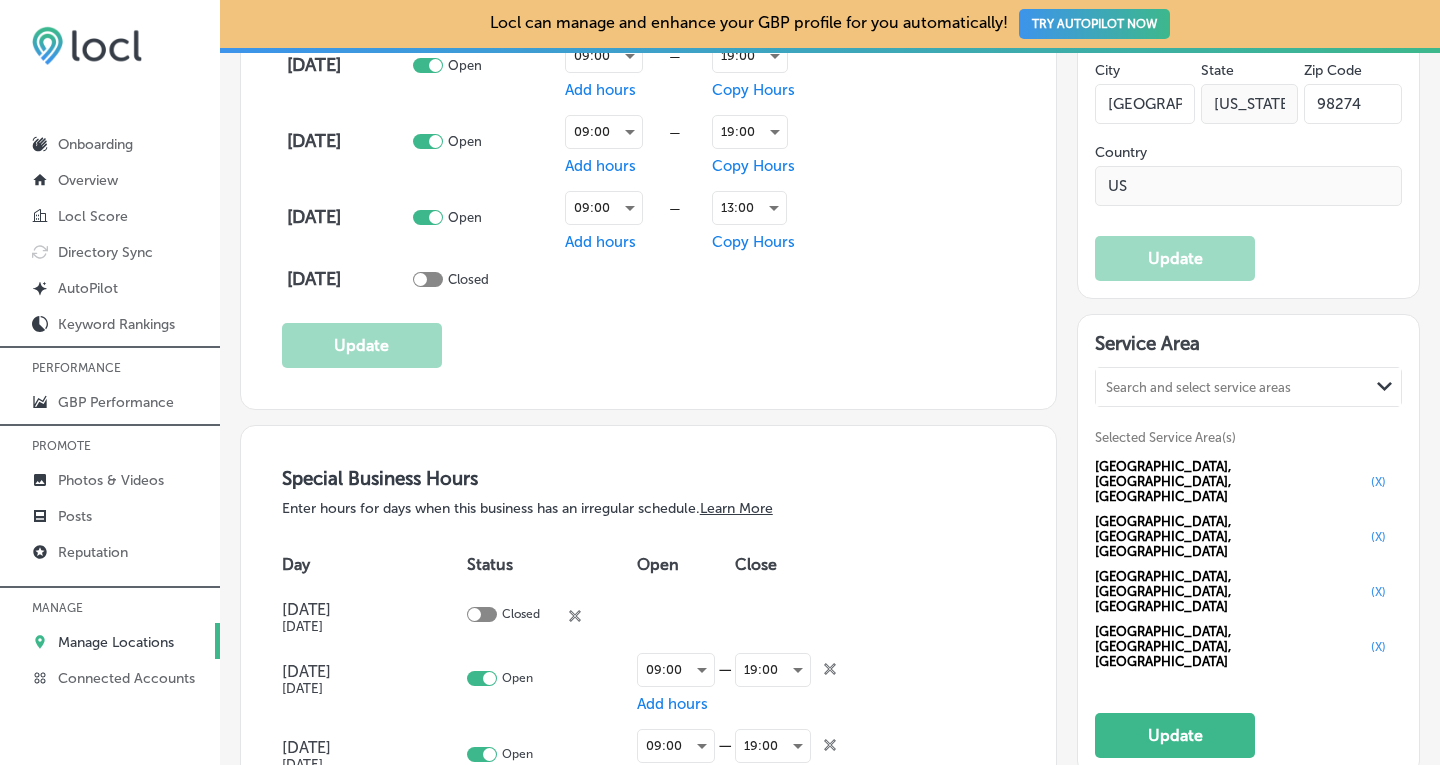 click on "Search and select service areas" at bounding box center [1198, 387] 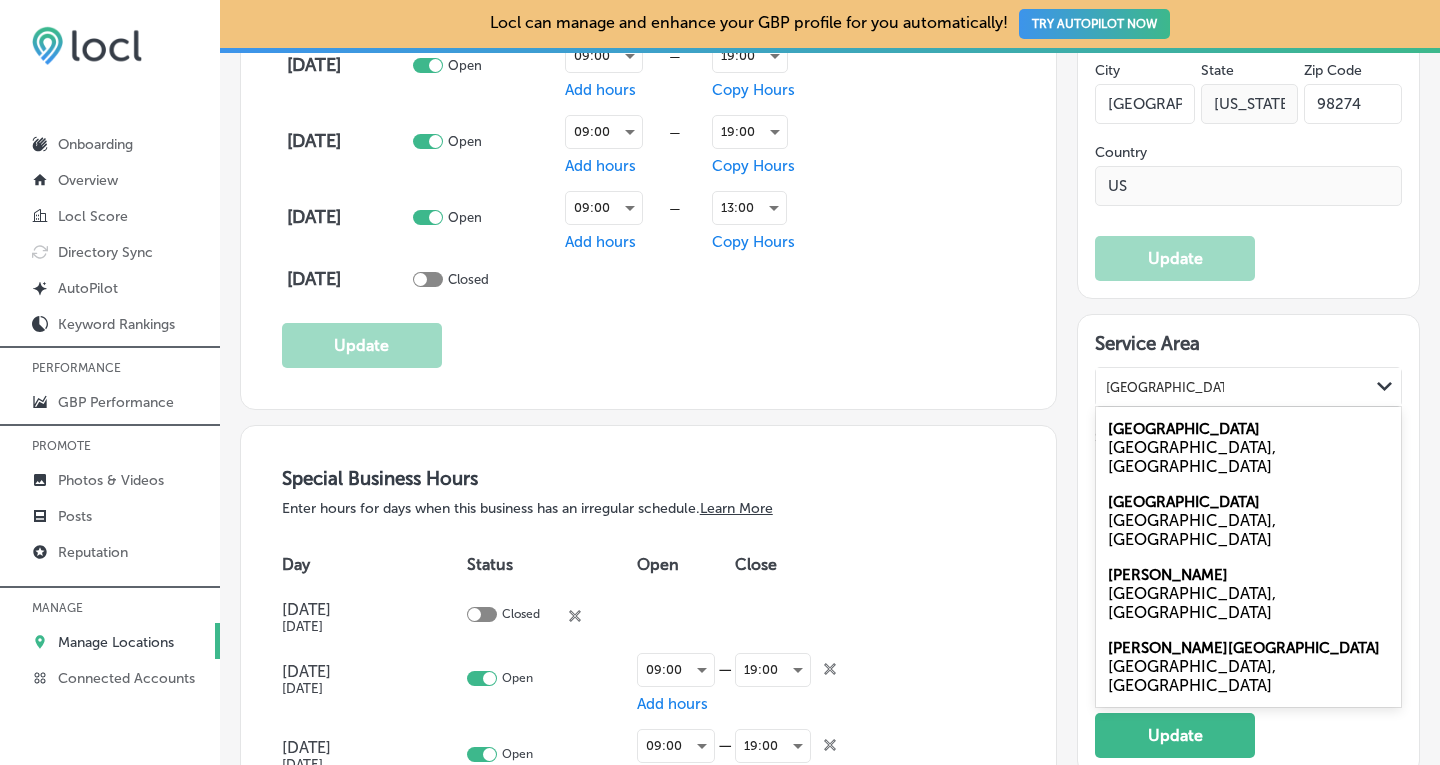 click on "[GEOGRAPHIC_DATA]" at bounding box center [1184, 429] 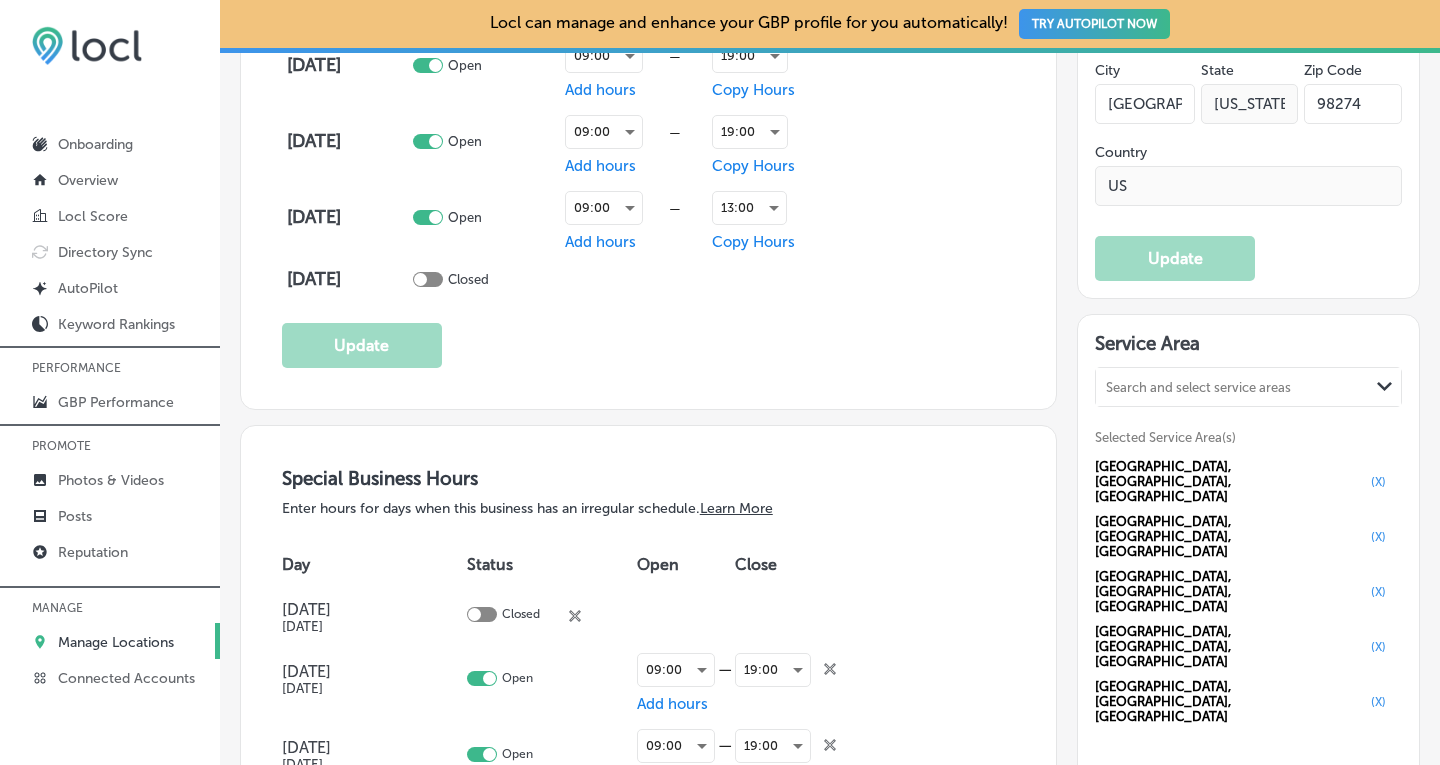 click on "Search and select service areas" at bounding box center (1198, 387) 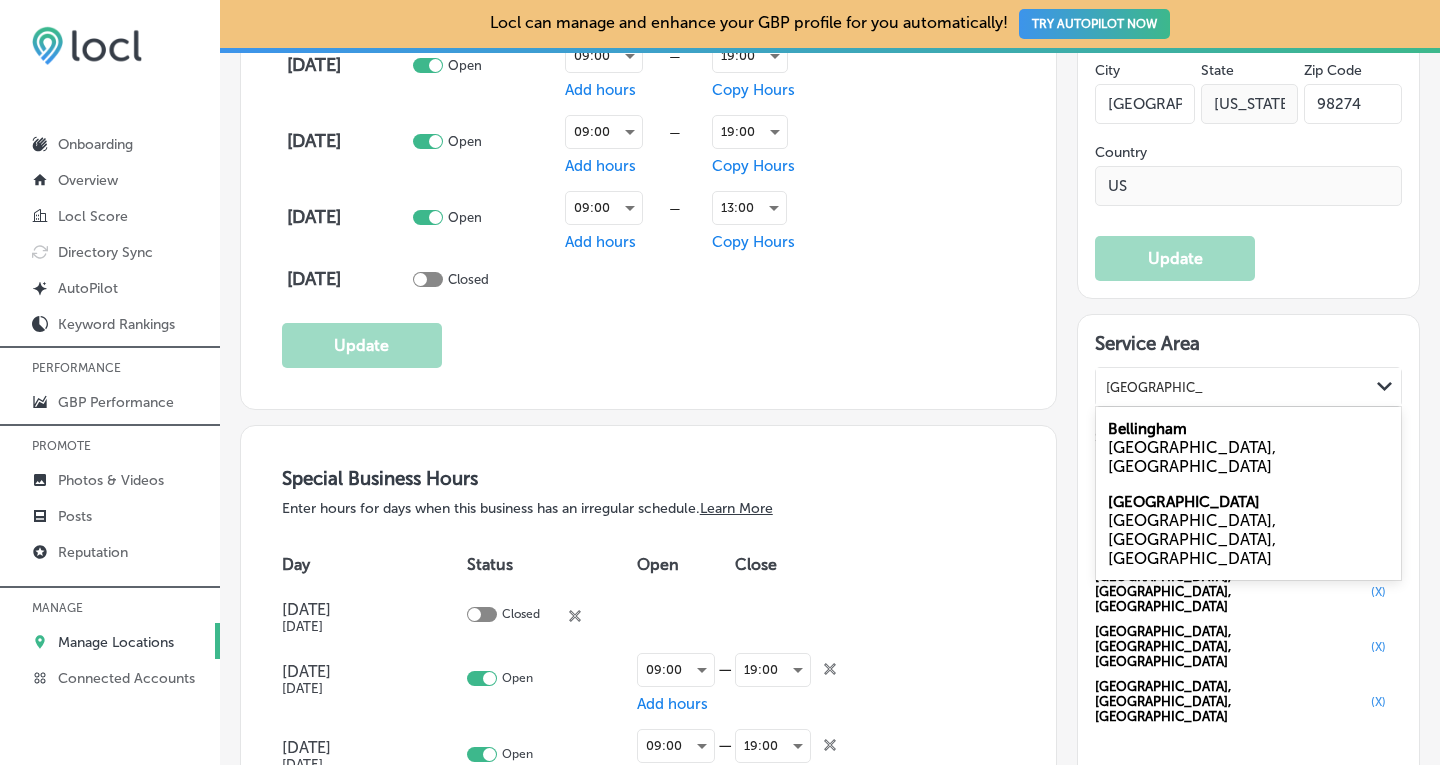 click on "Bellingham" at bounding box center [1147, 429] 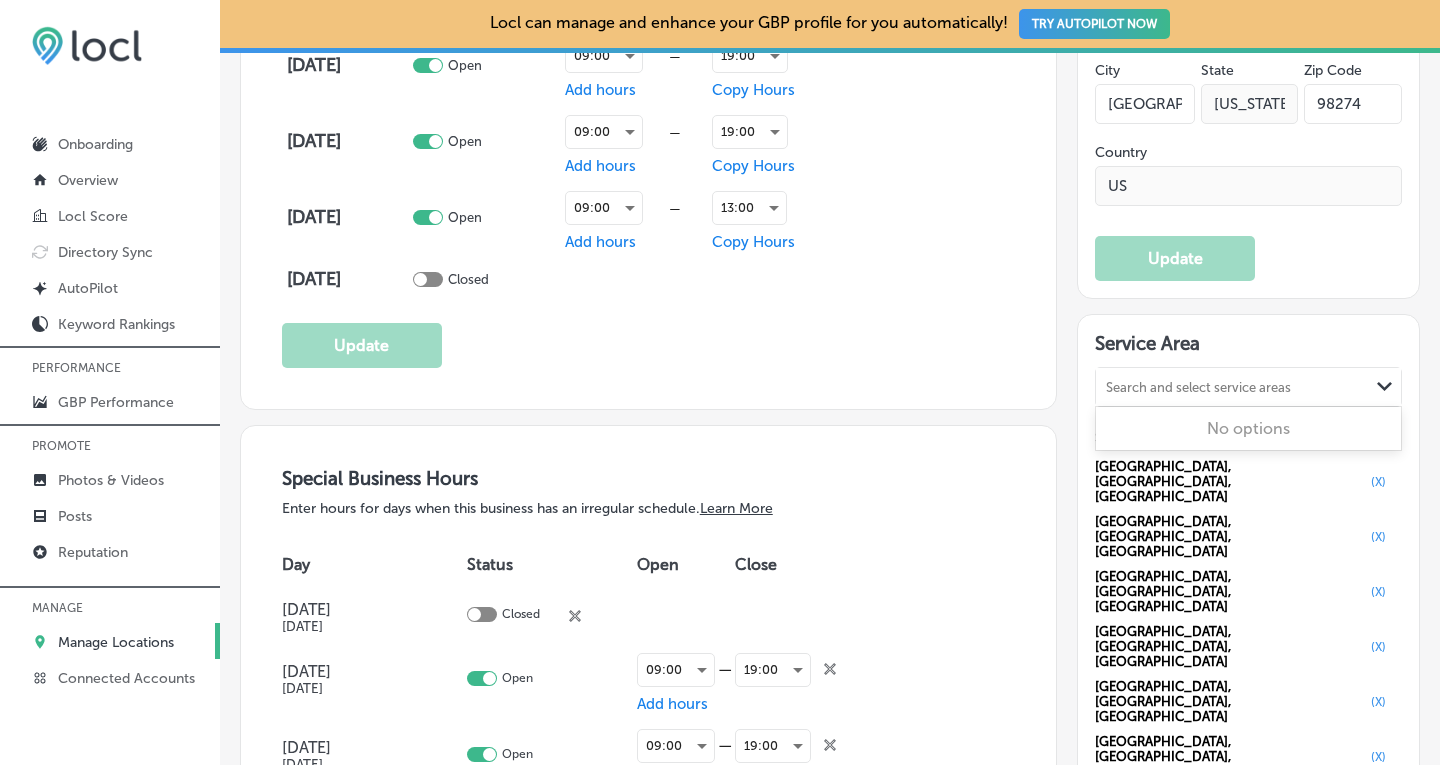 click on "Search and select service areas" at bounding box center [1198, 387] 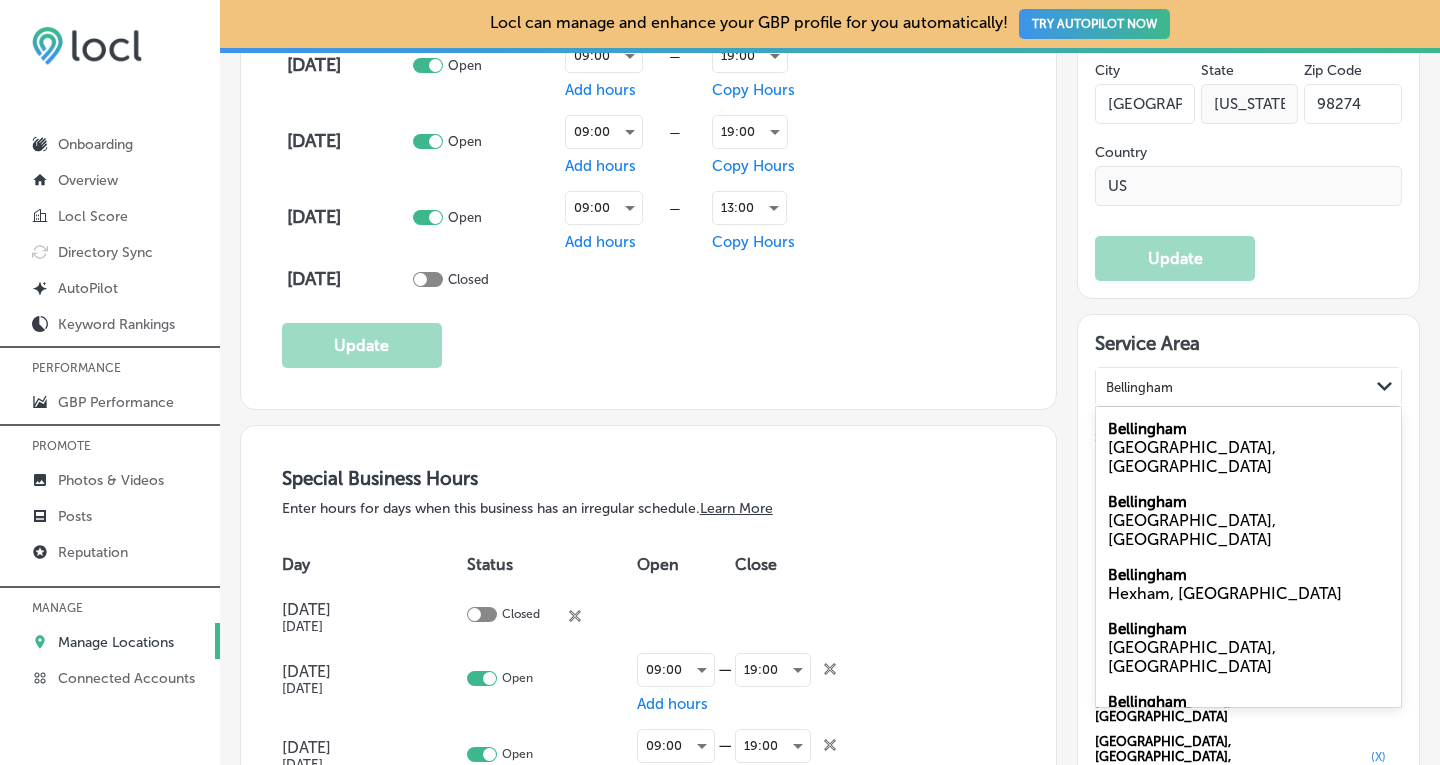 click on "Bellingham" at bounding box center [1147, 429] 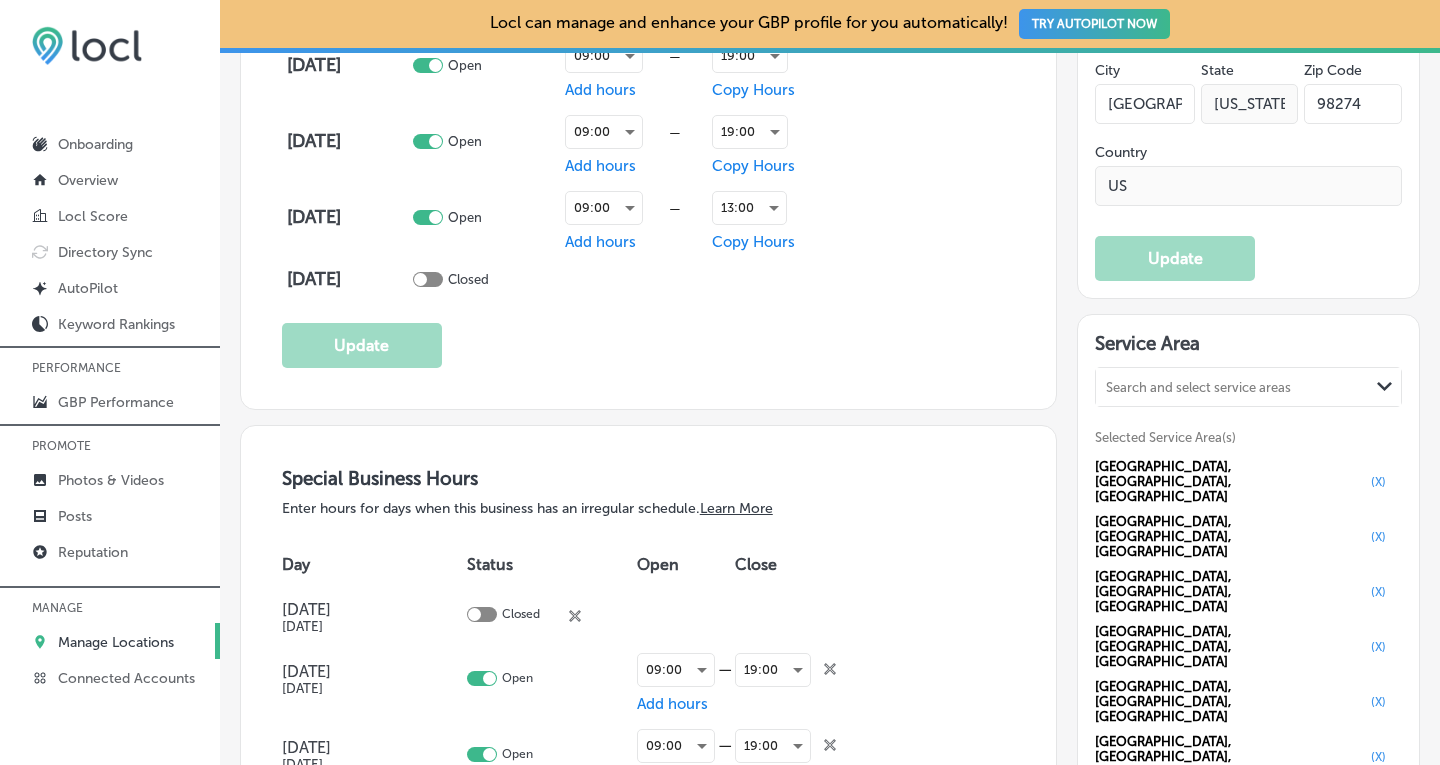 click on "Search and select service areas" at bounding box center [1198, 387] 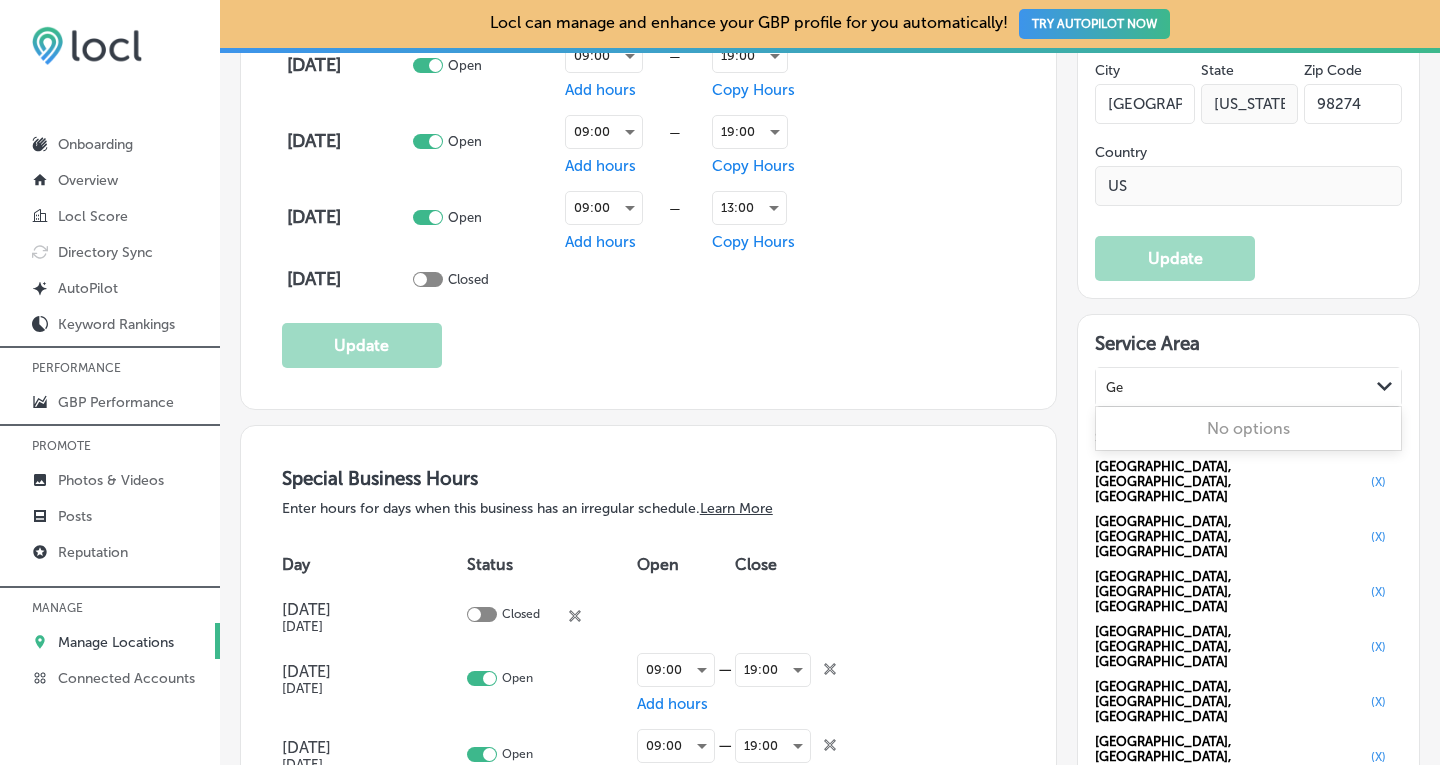 type on "G" 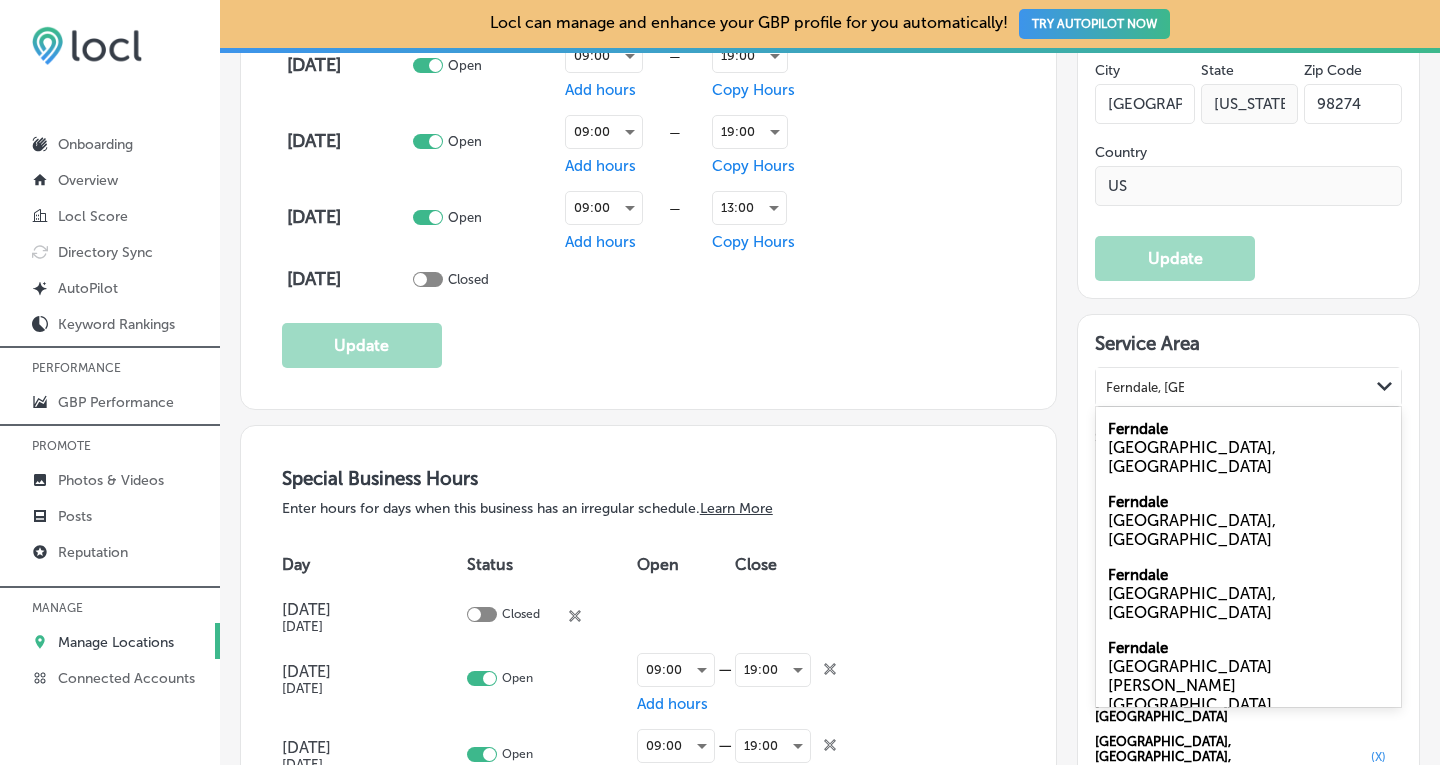 click on "Ferndale" at bounding box center (1138, 429) 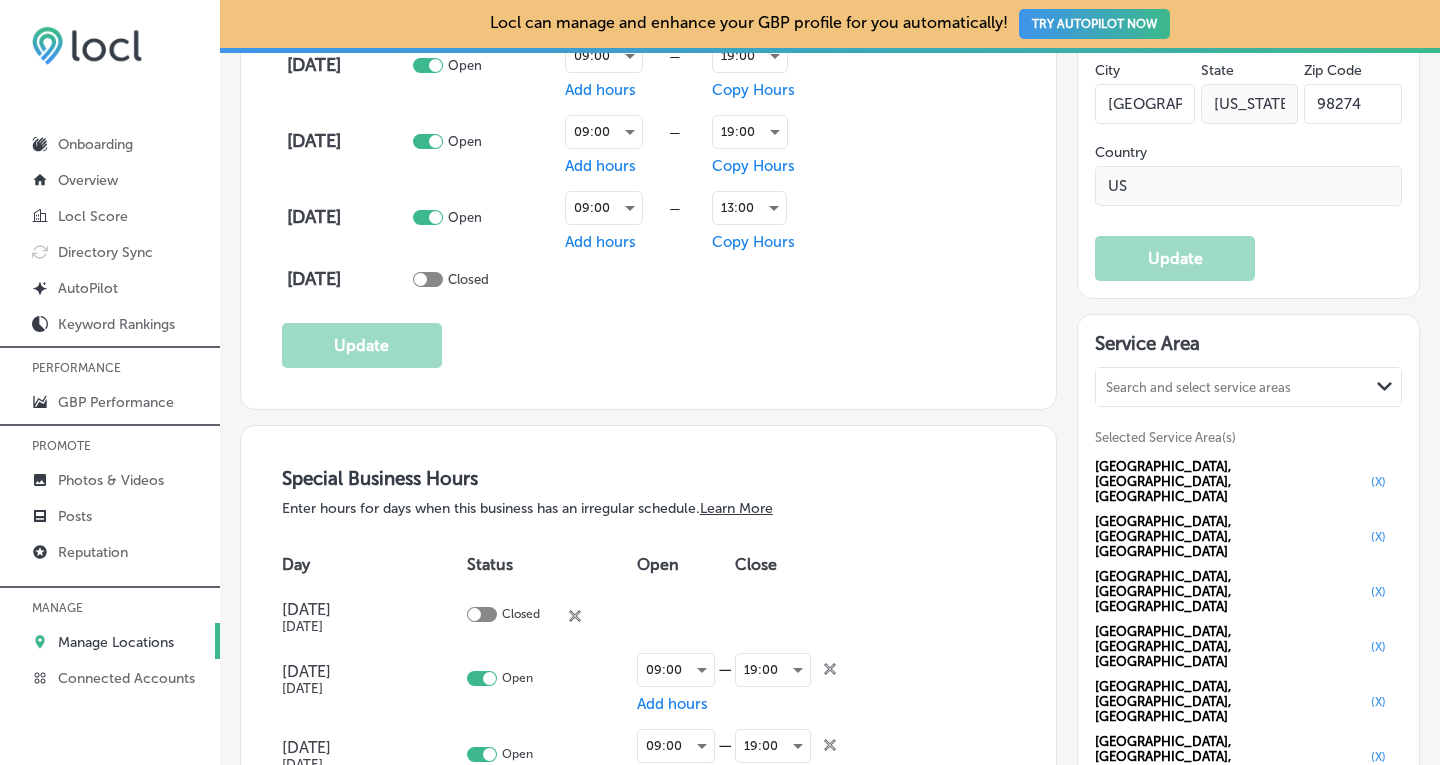 click on "Search and select service areas" at bounding box center (1198, 387) 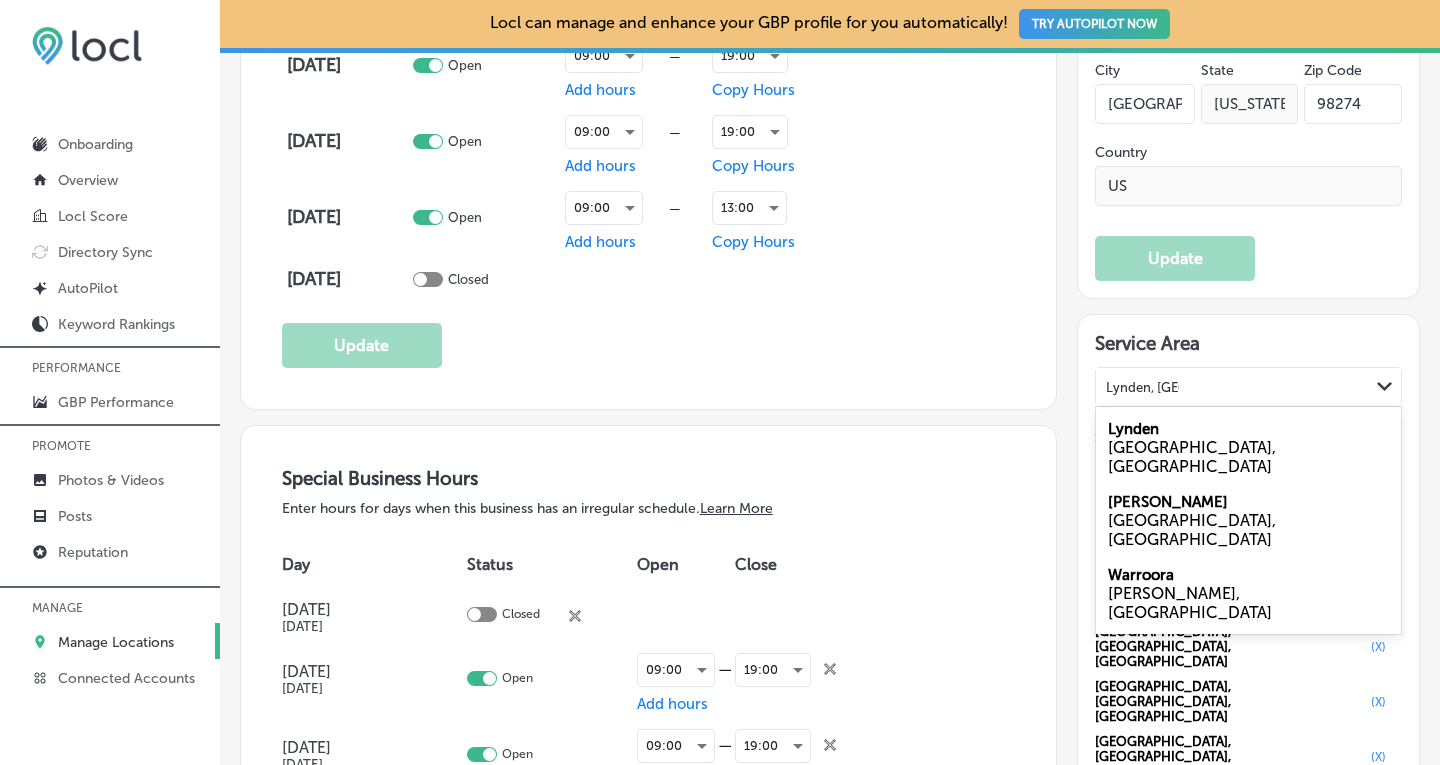 click on "Lynden" at bounding box center [1133, 429] 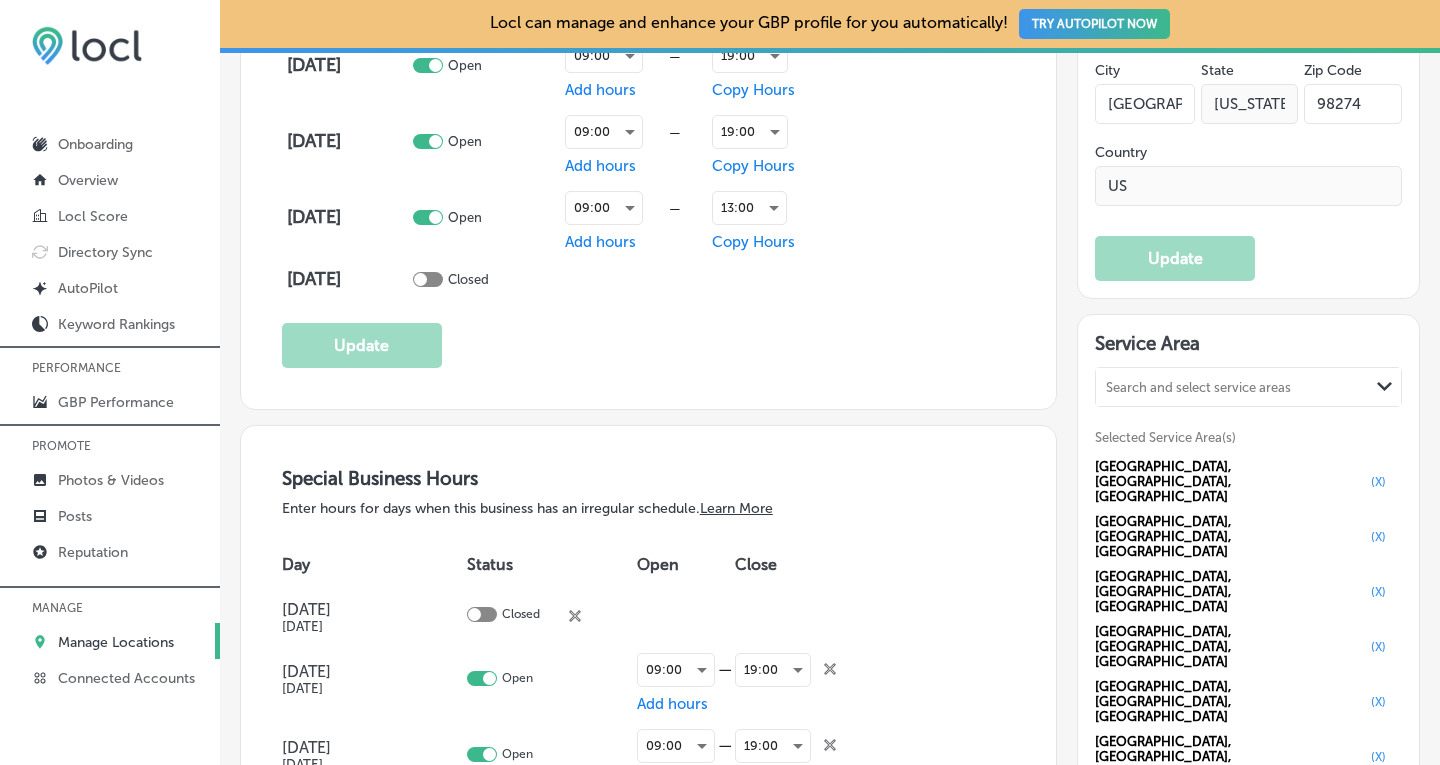 click on "Search and select service areas" at bounding box center [1198, 387] 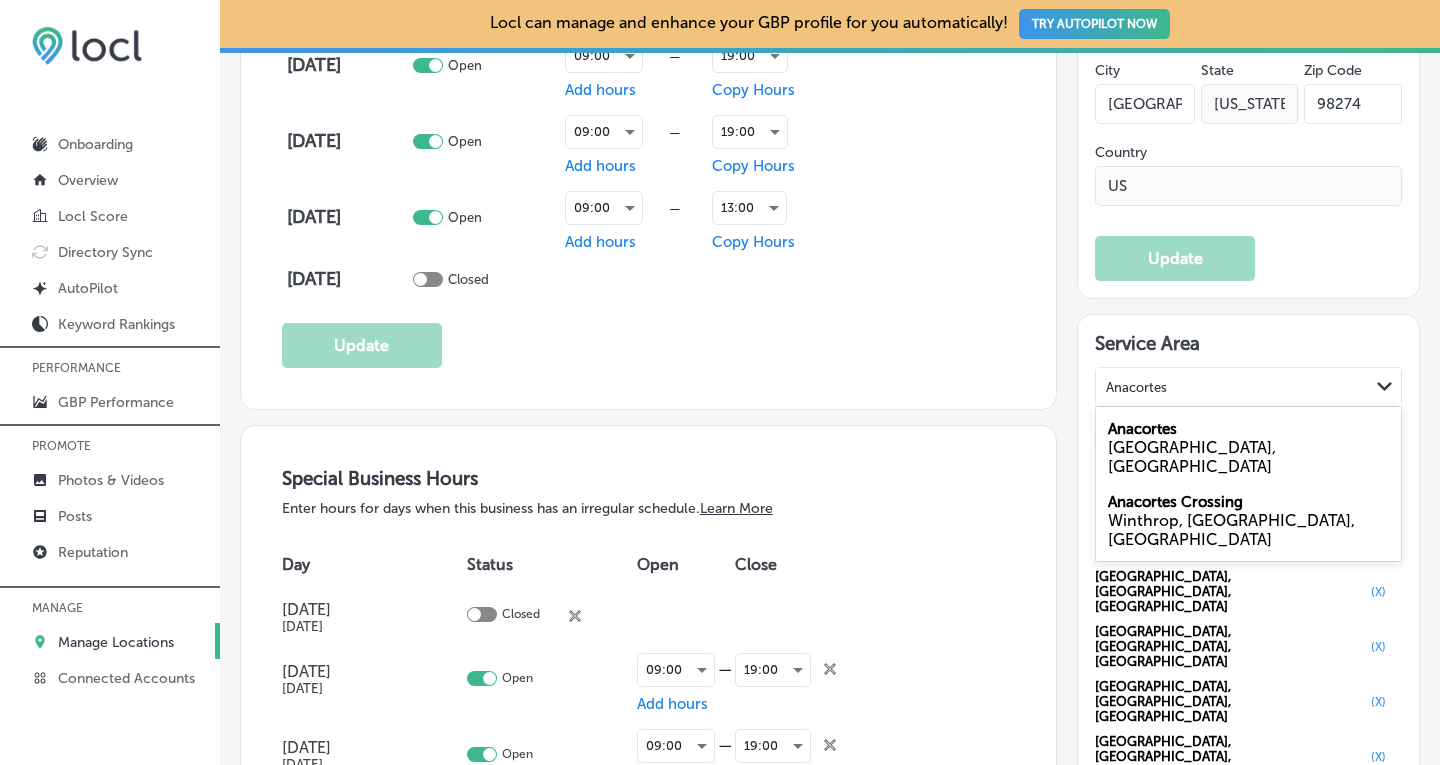 click on "Anacortes [GEOGRAPHIC_DATA], [GEOGRAPHIC_DATA]" at bounding box center (1248, 447) 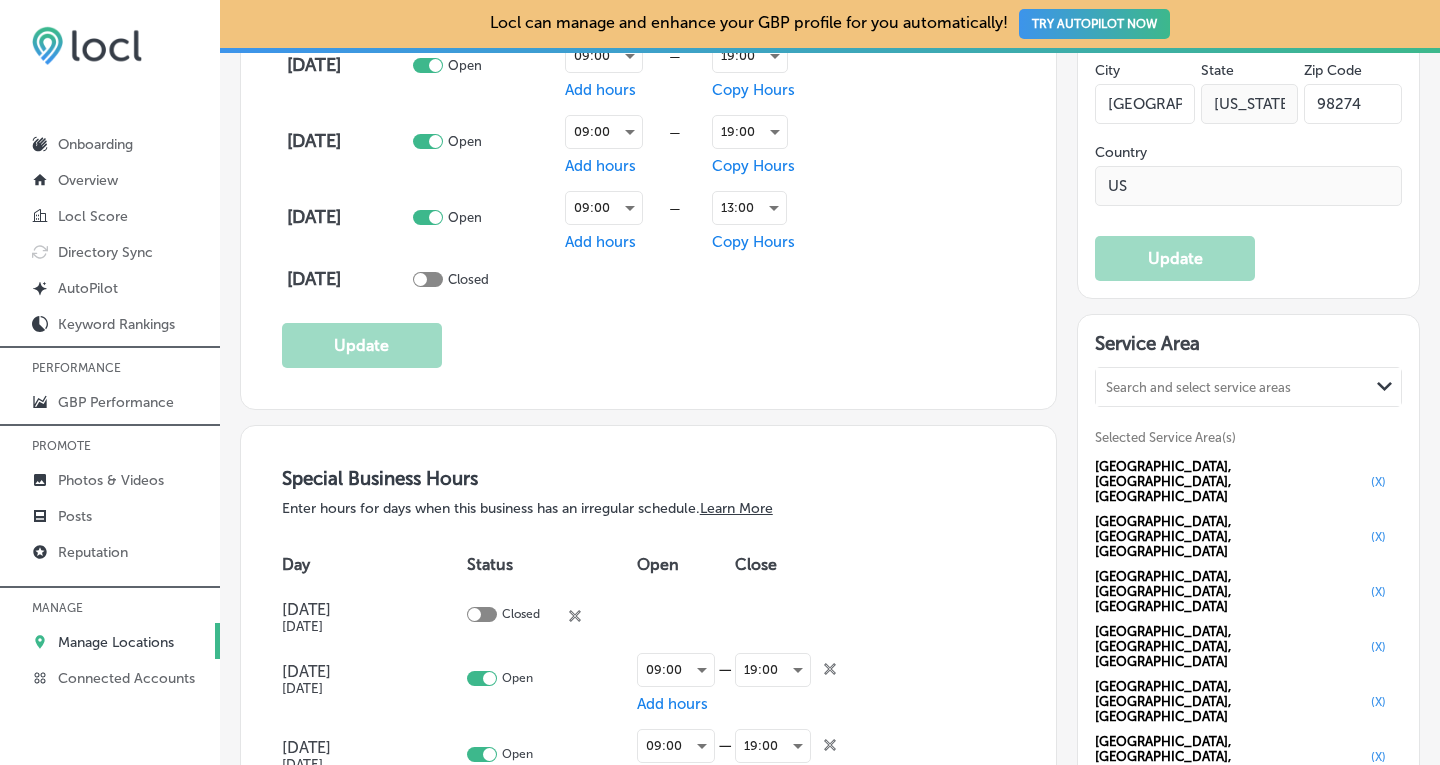click on "Search and select service areas" at bounding box center [1232, 387] 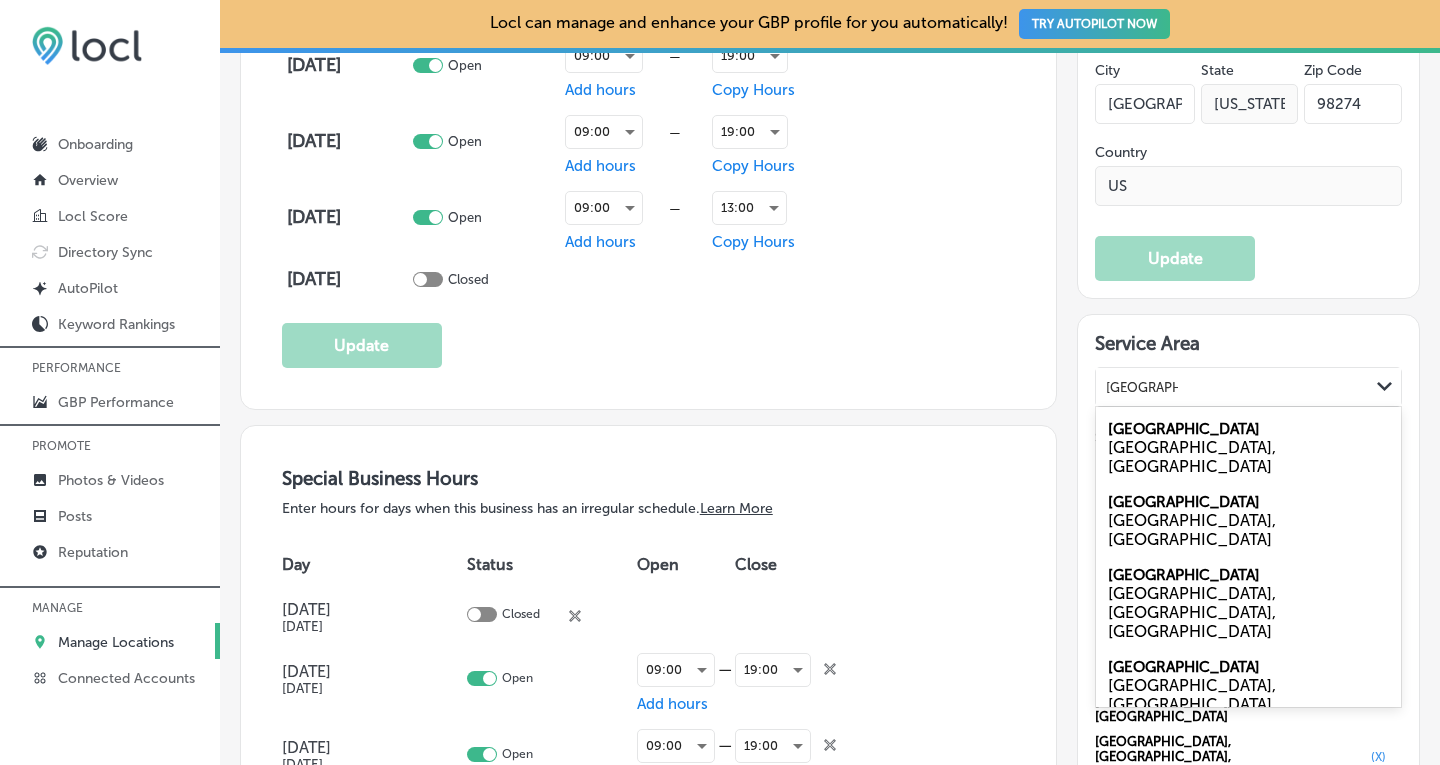 click on "[GEOGRAPHIC_DATA], [GEOGRAPHIC_DATA]" at bounding box center (1248, 530) 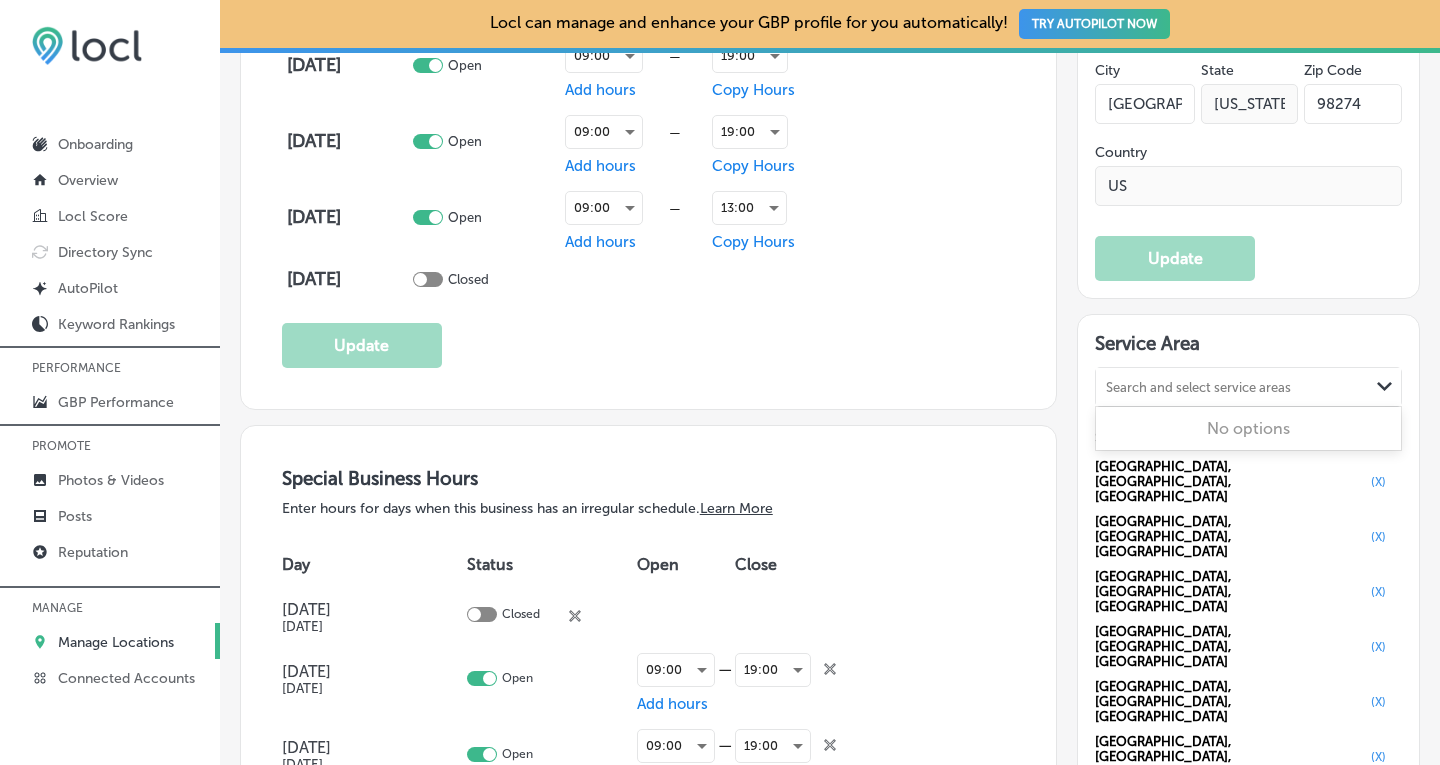 click on "Search and select service areas" at bounding box center [1198, 387] 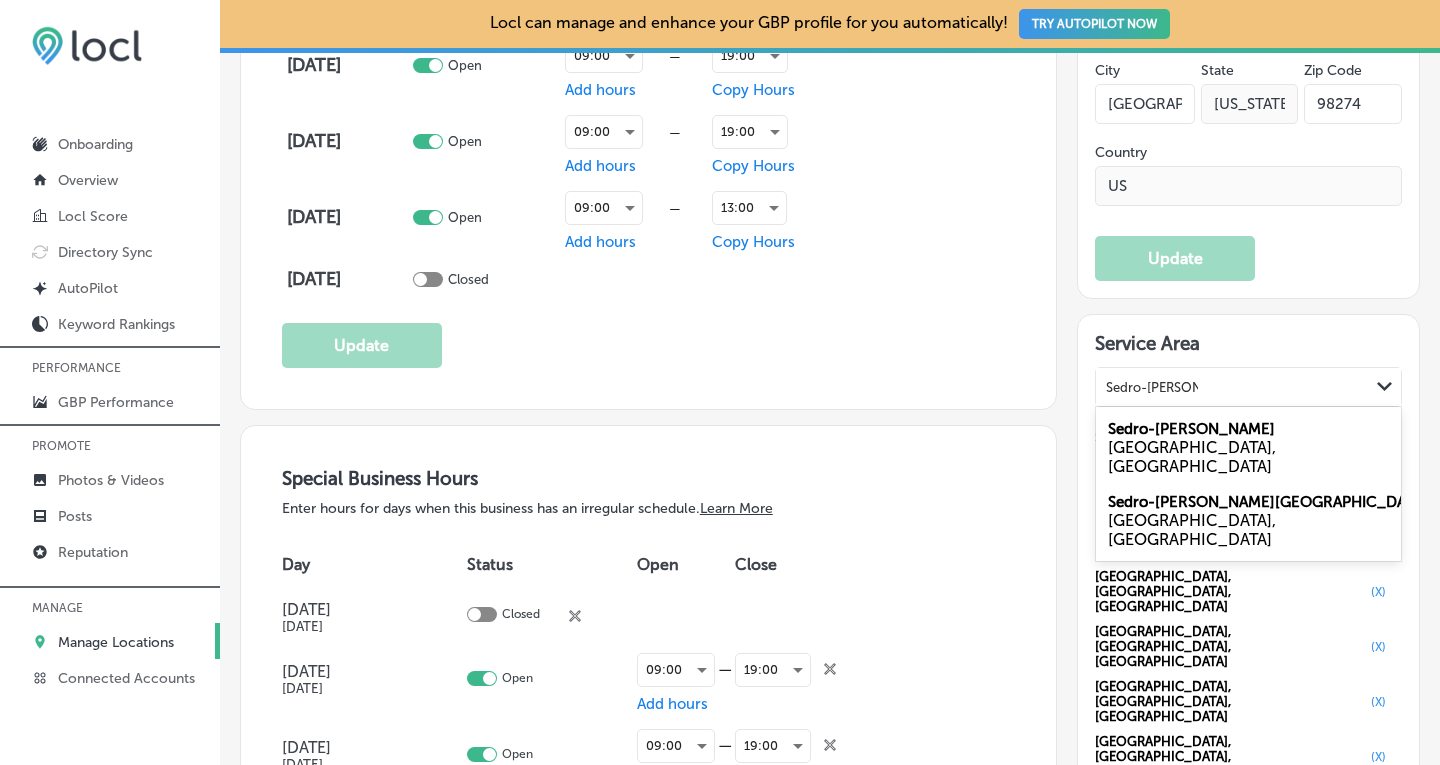 click on "[GEOGRAPHIC_DATA], [GEOGRAPHIC_DATA]" at bounding box center [1248, 457] 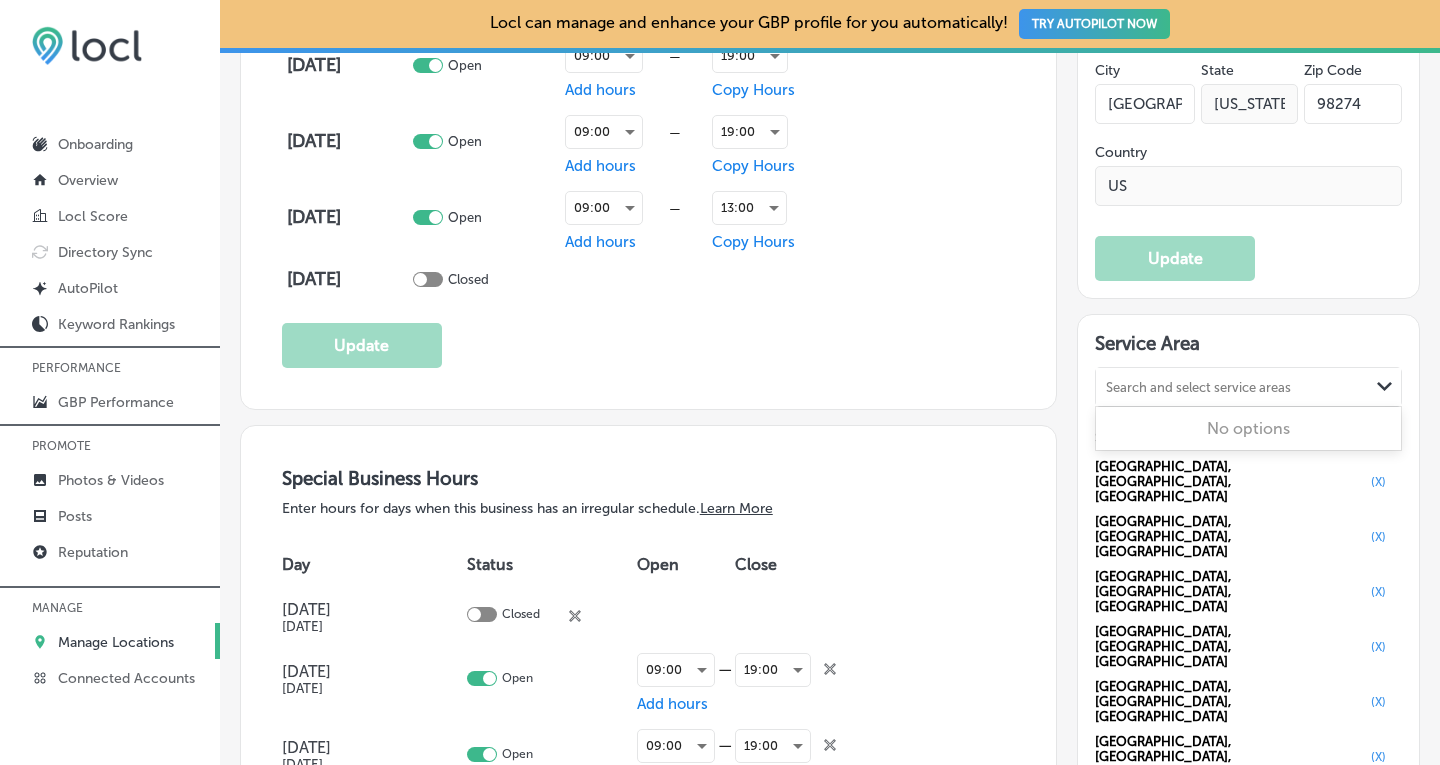 click on "Search and select service areas" at bounding box center (1198, 387) 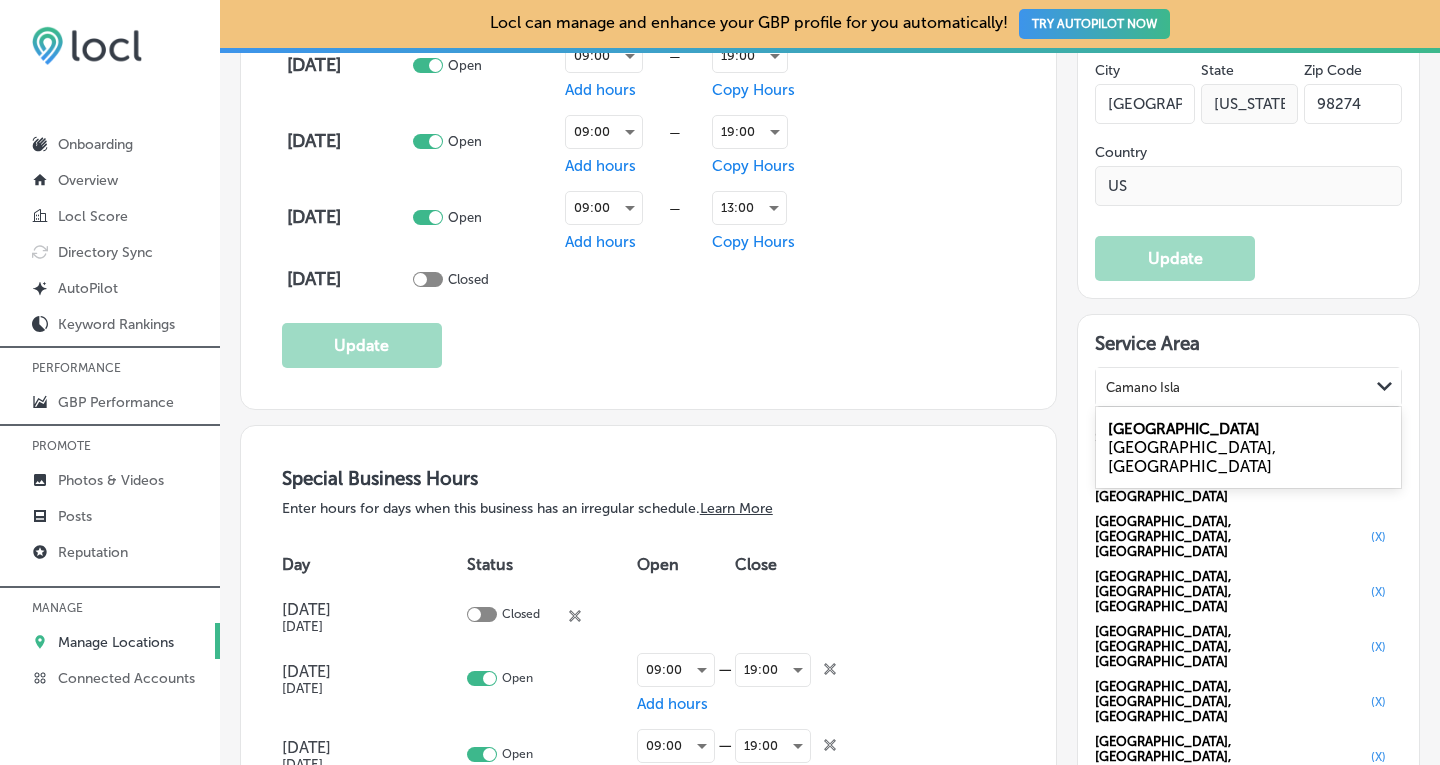 click on "[GEOGRAPHIC_DATA], [GEOGRAPHIC_DATA]" at bounding box center [1248, 457] 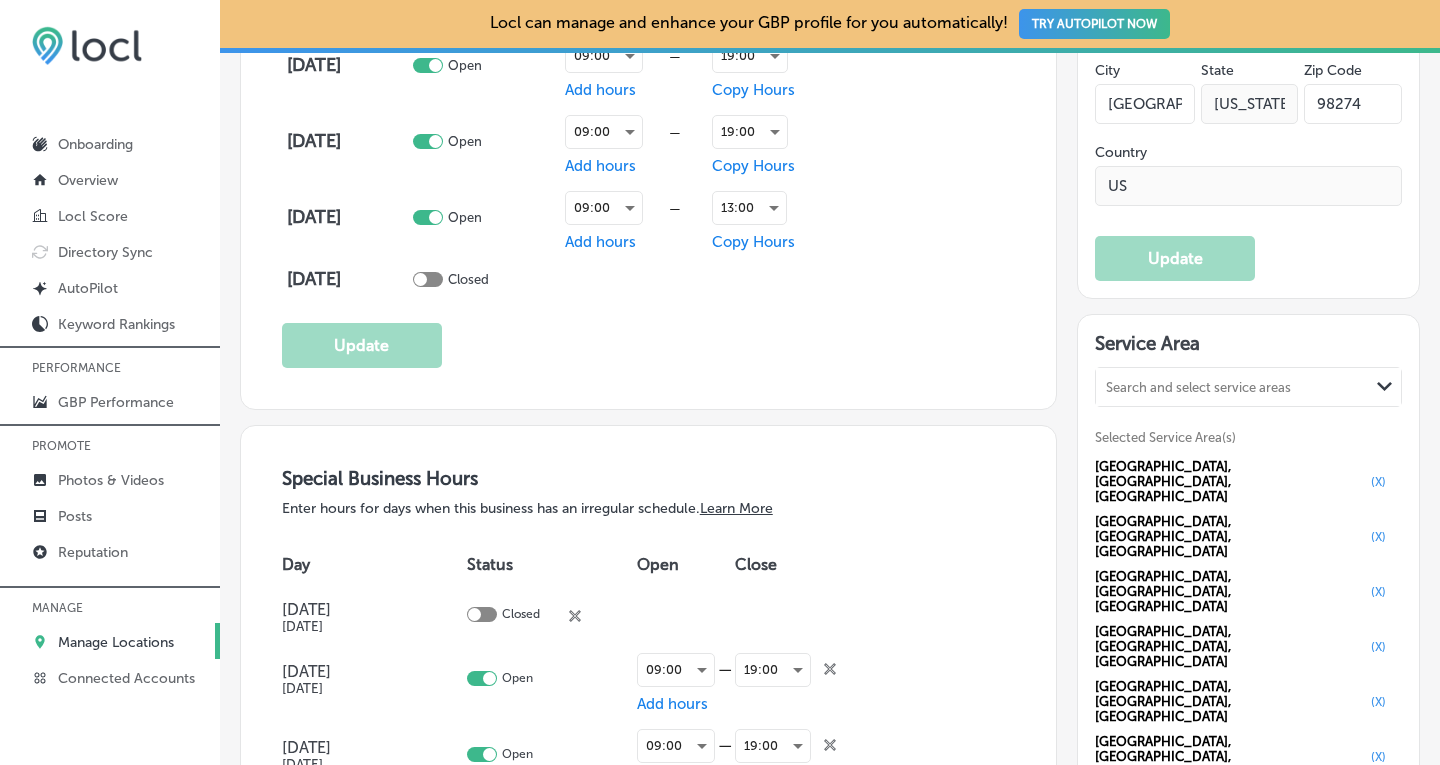 click on "Search and select service areas" at bounding box center [1198, 387] 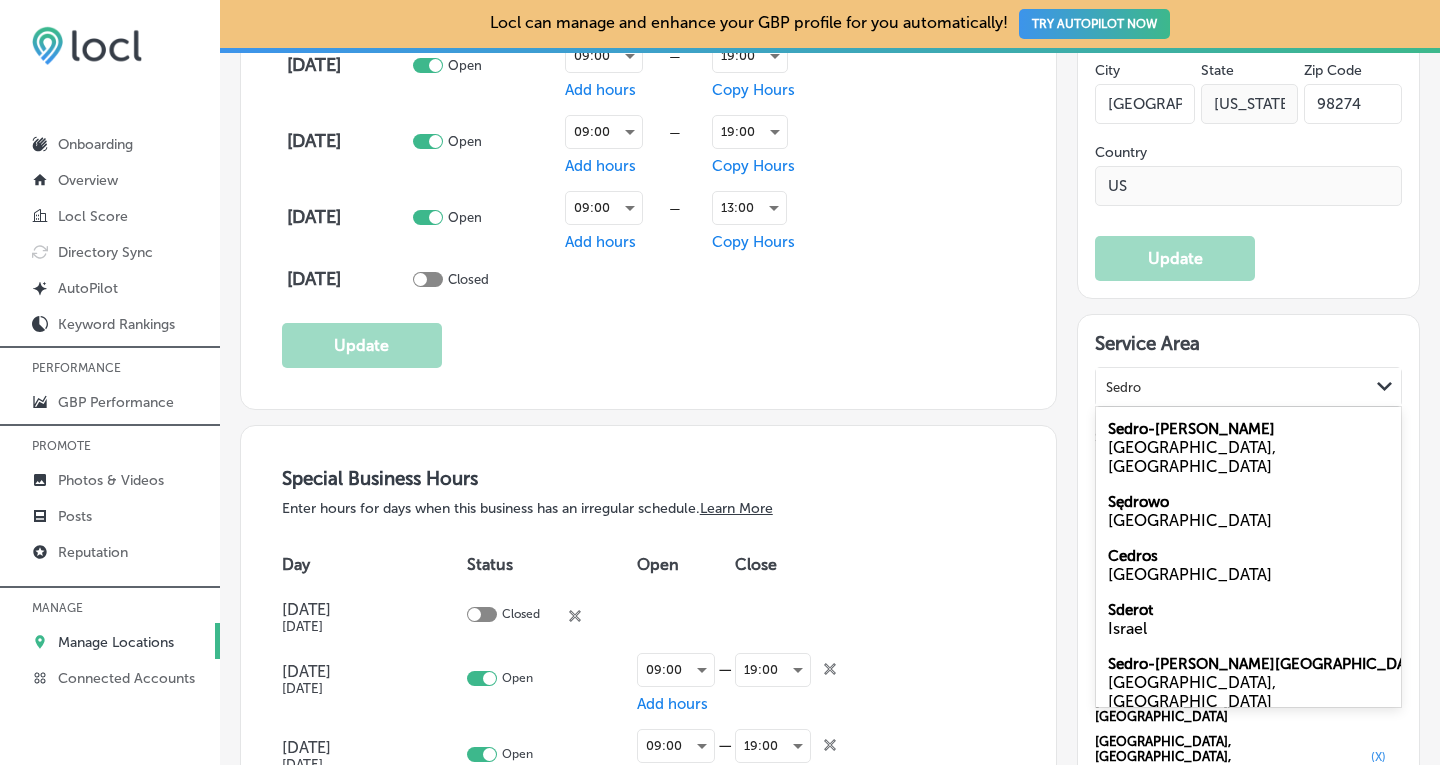 click on "[GEOGRAPHIC_DATA], [GEOGRAPHIC_DATA]" at bounding box center [1248, 457] 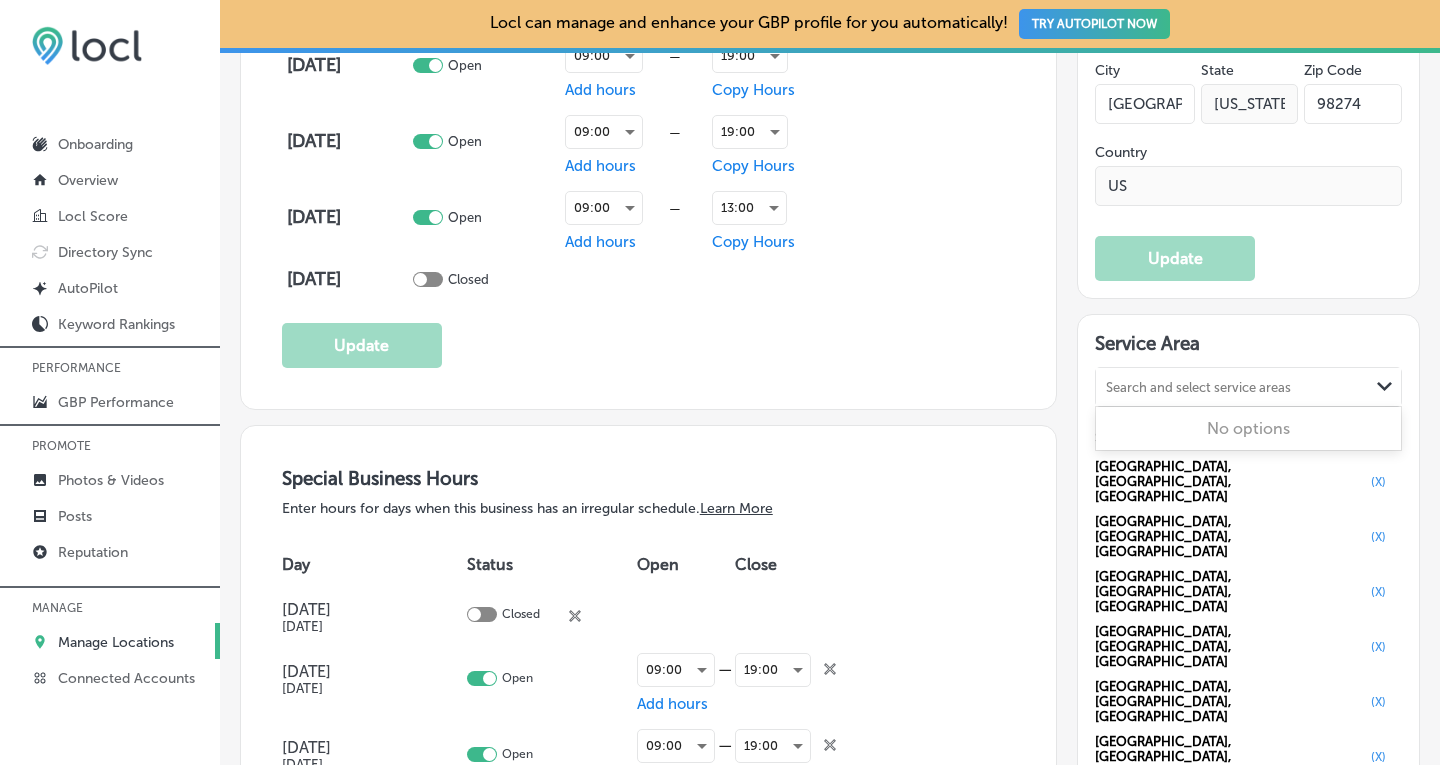 click on "Search and select service areas" at bounding box center [1232, 387] 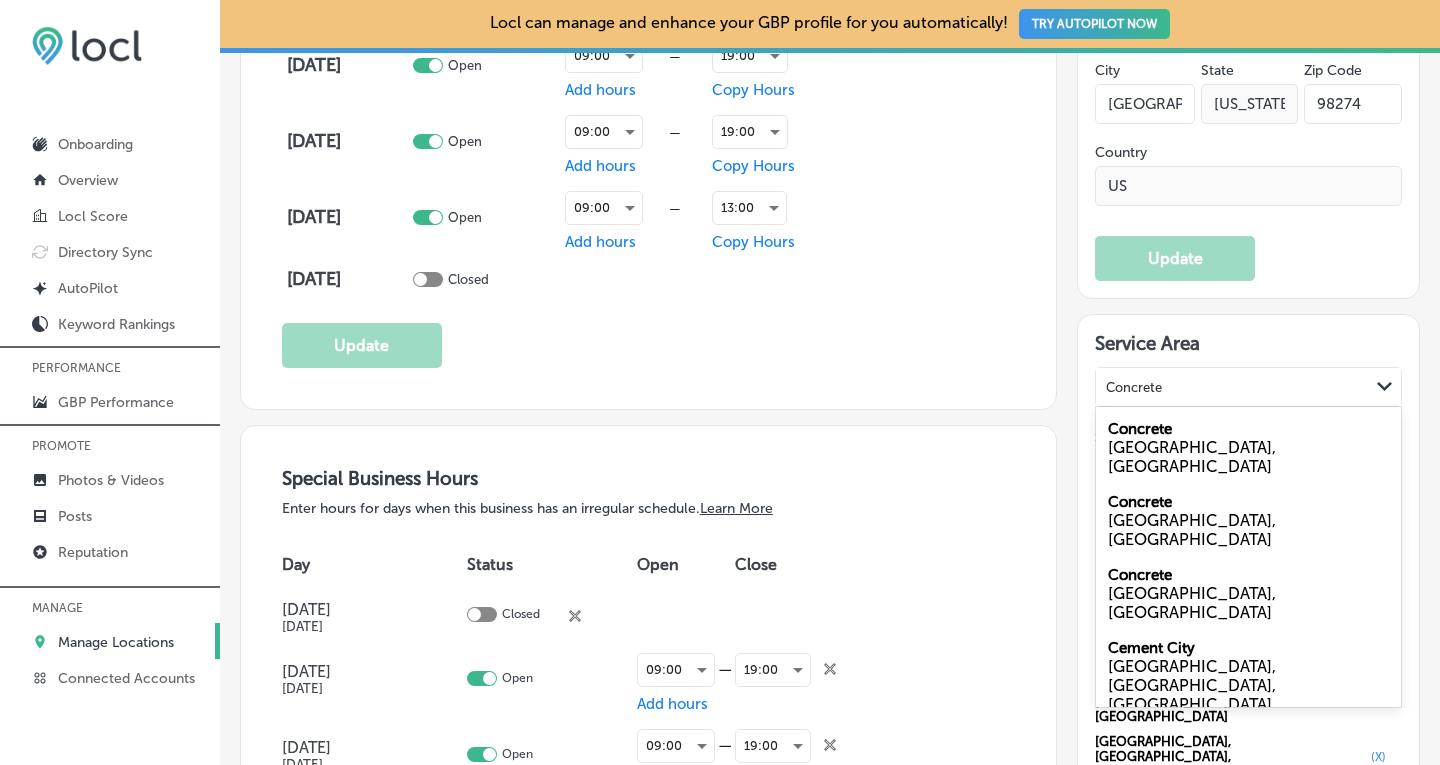 click on "Concrete" at bounding box center (1140, 429) 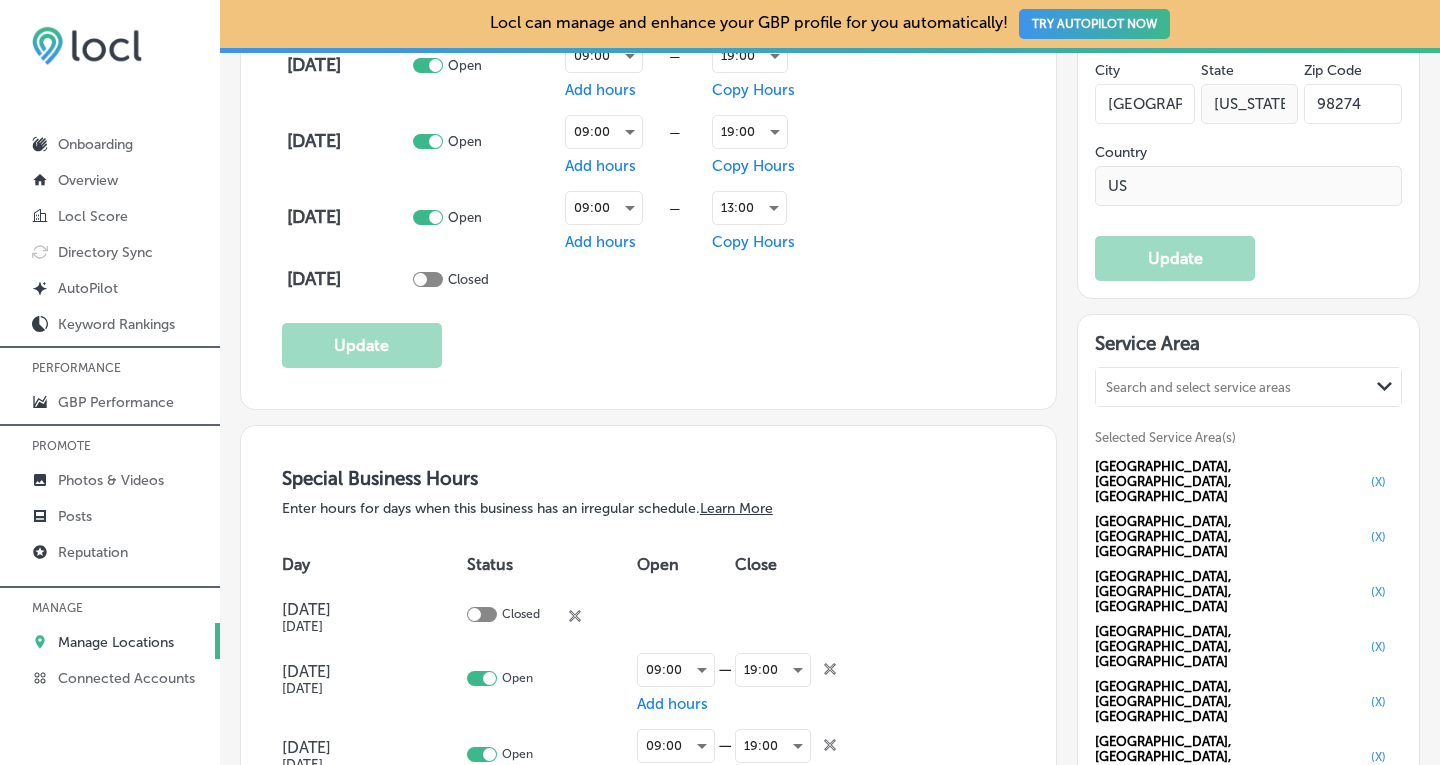 click on "Search and select service areas" at bounding box center (1198, 387) 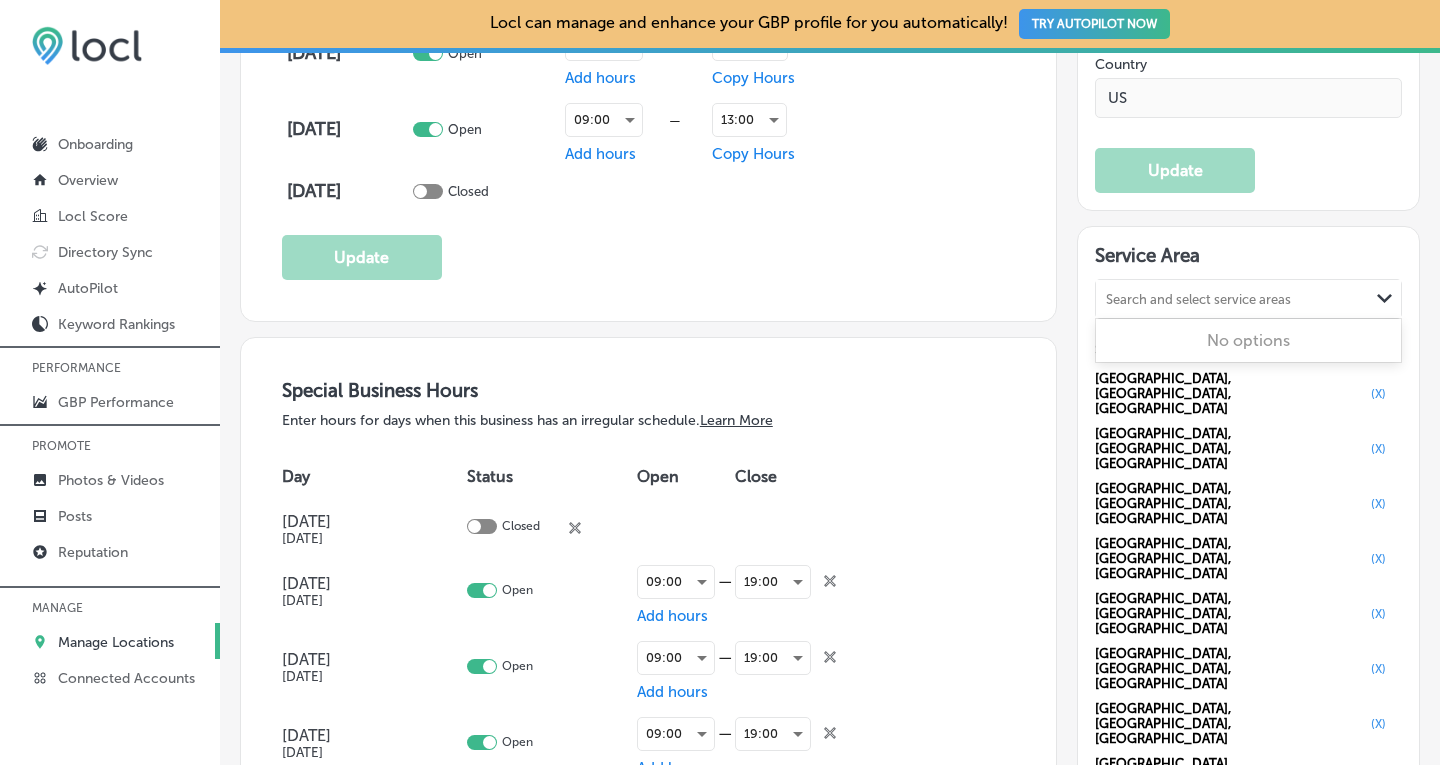 scroll, scrollTop: 1914, scrollLeft: 0, axis: vertical 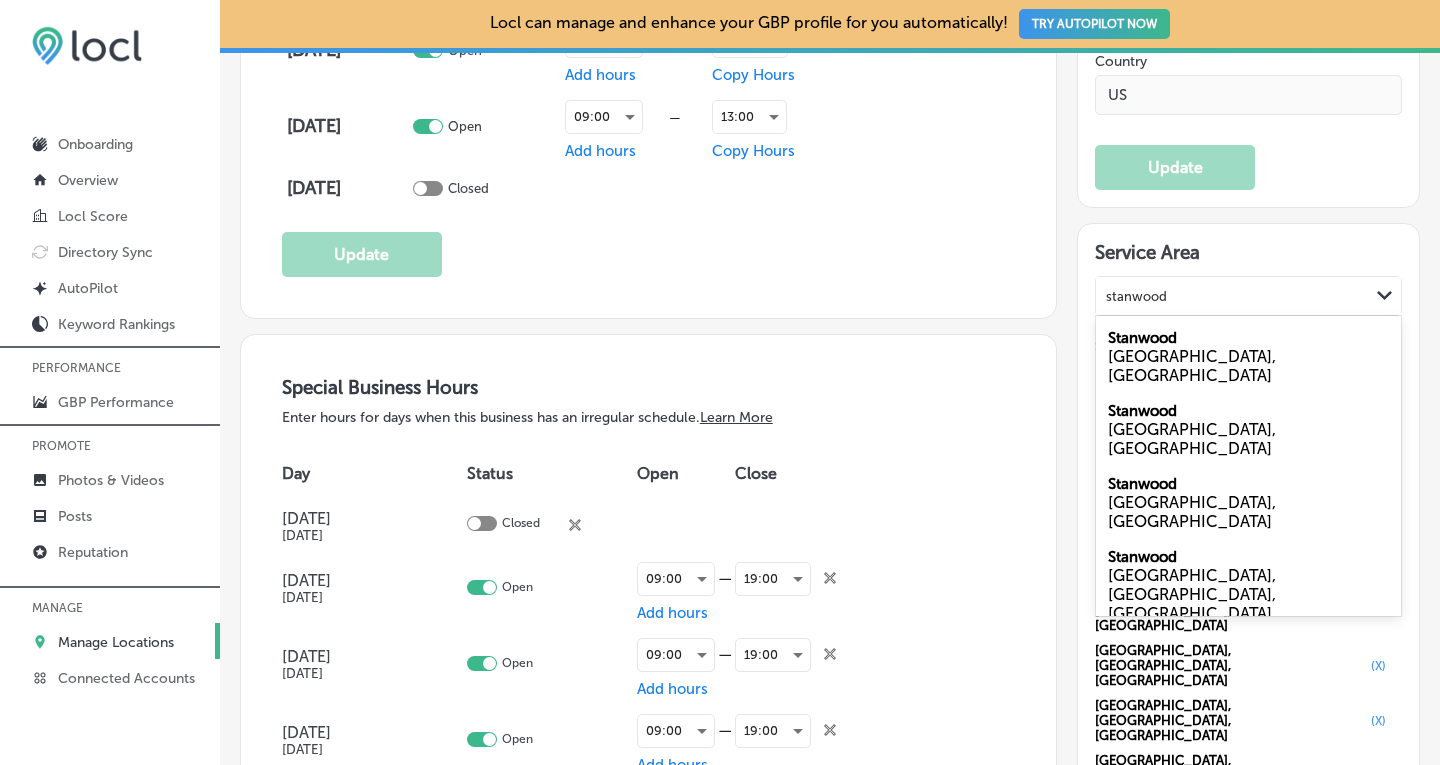 click on "[GEOGRAPHIC_DATA], [GEOGRAPHIC_DATA]" at bounding box center [1248, 366] 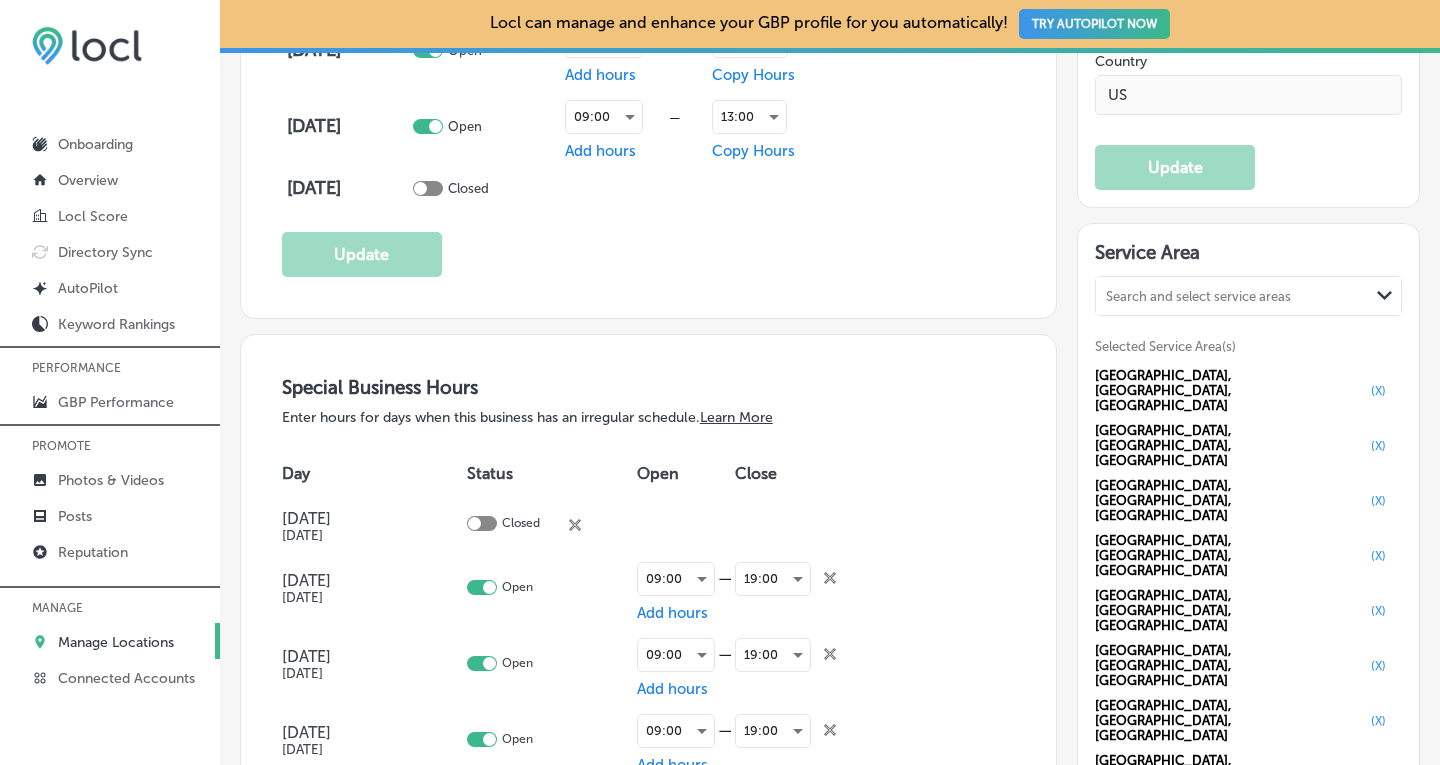 click on "Search and select service areas" at bounding box center [1198, 296] 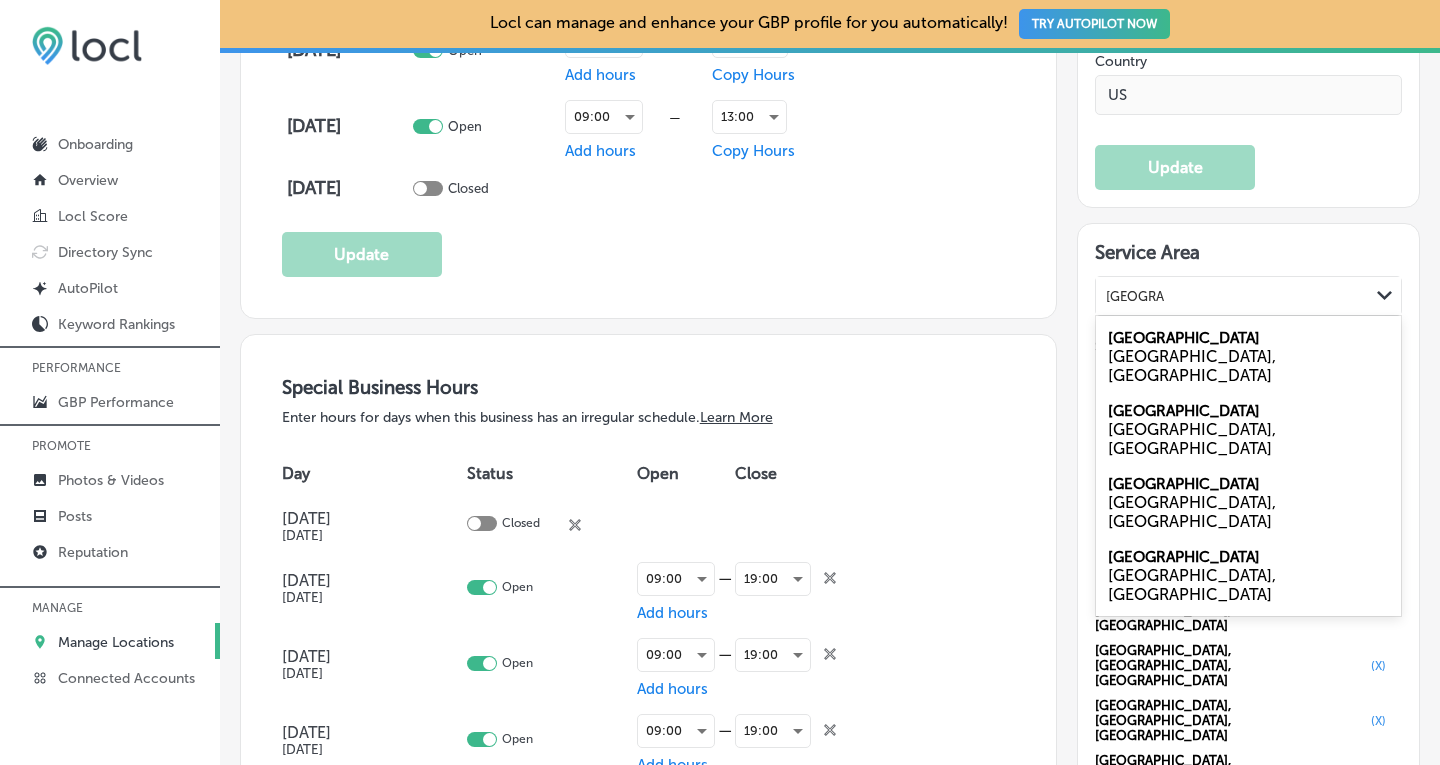 click on "[GEOGRAPHIC_DATA], [GEOGRAPHIC_DATA]" at bounding box center (1248, 658) 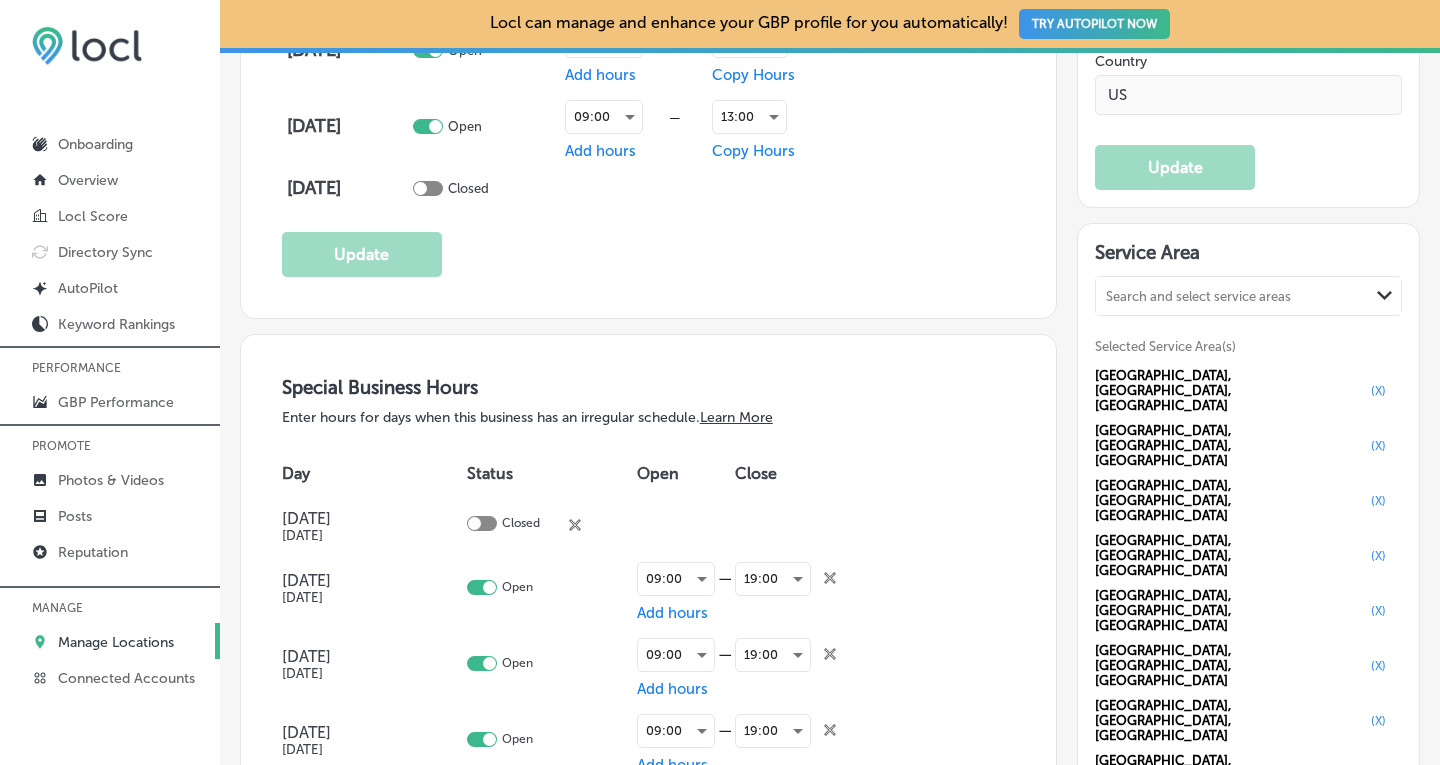 click on "Search and select service areas" at bounding box center (1198, 296) 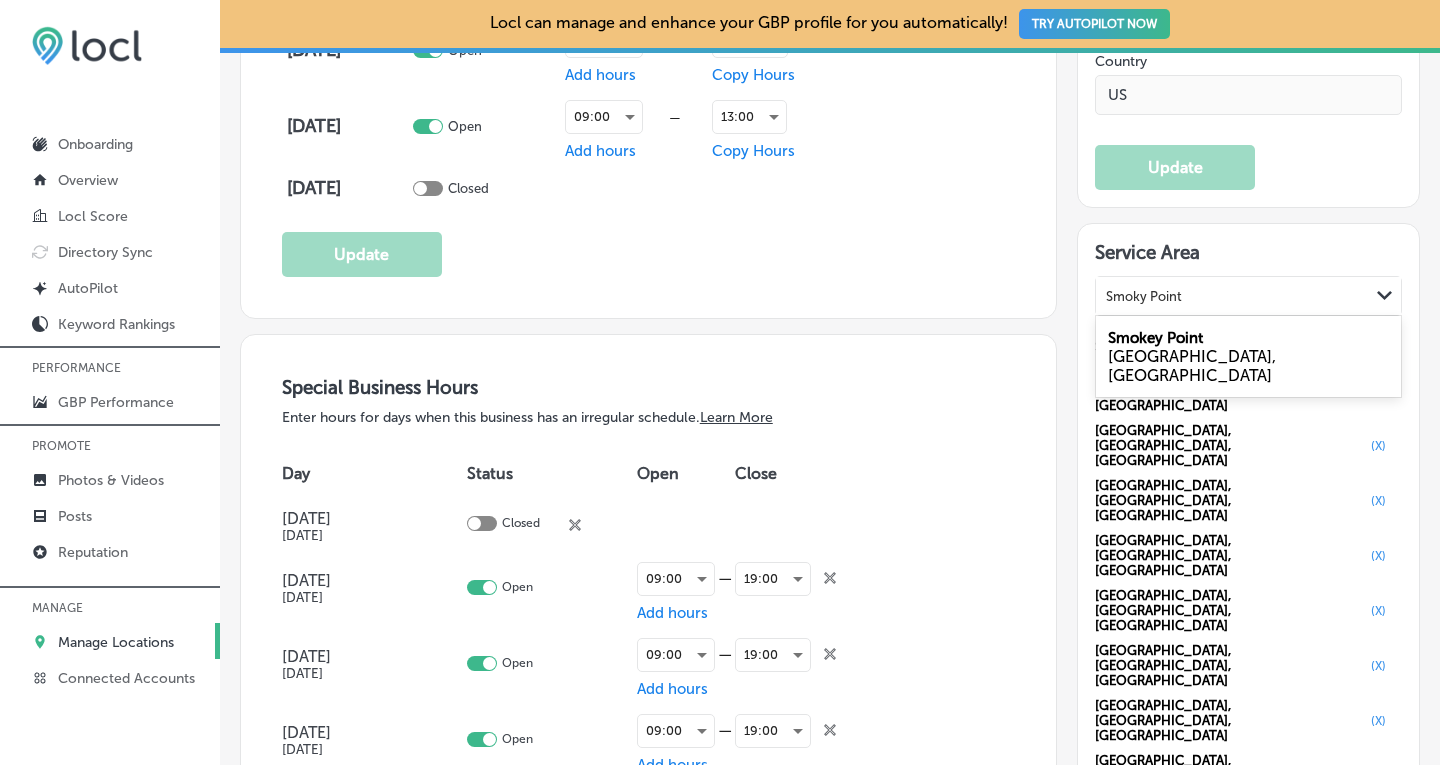 click on "Smokey Point" at bounding box center [1155, 338] 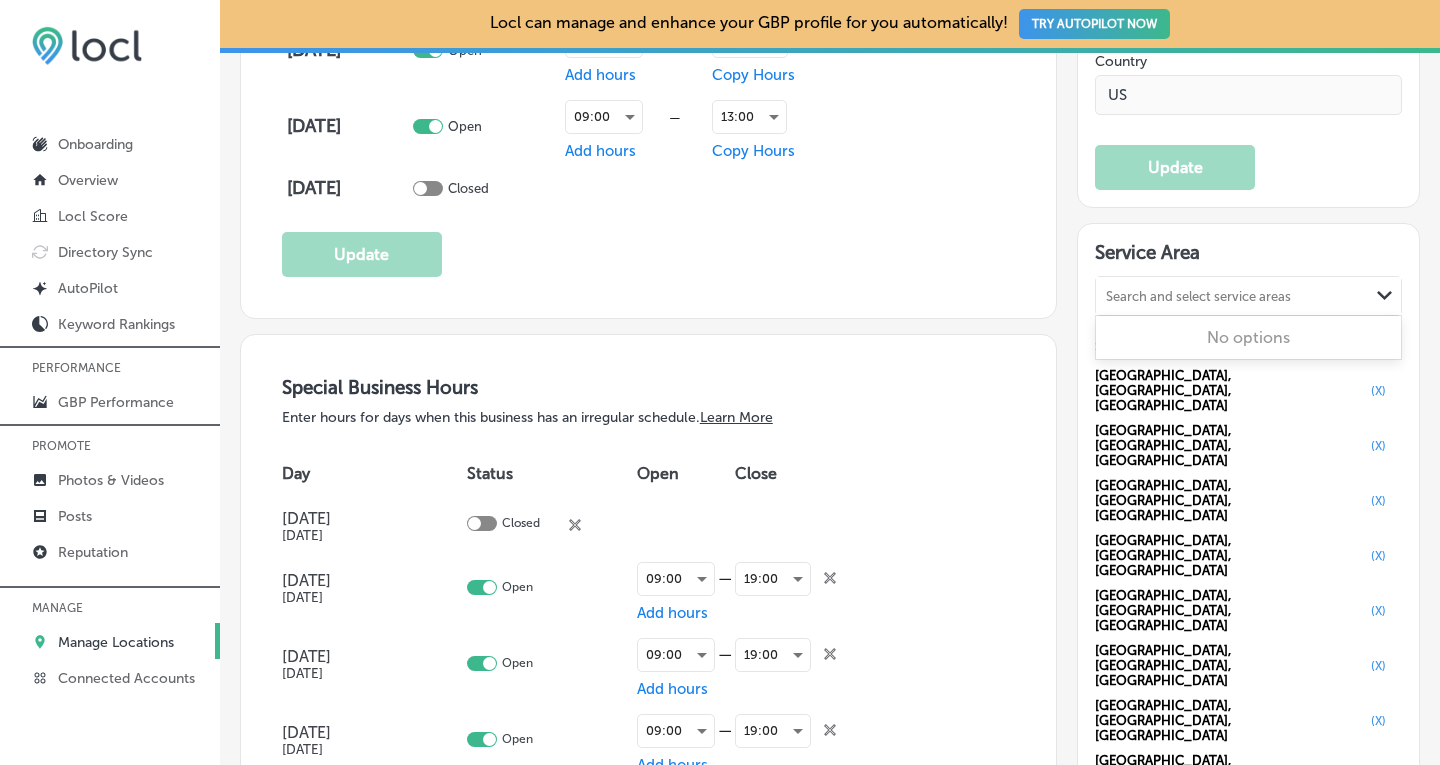 click on "Search and select service areas" at bounding box center (1198, 296) 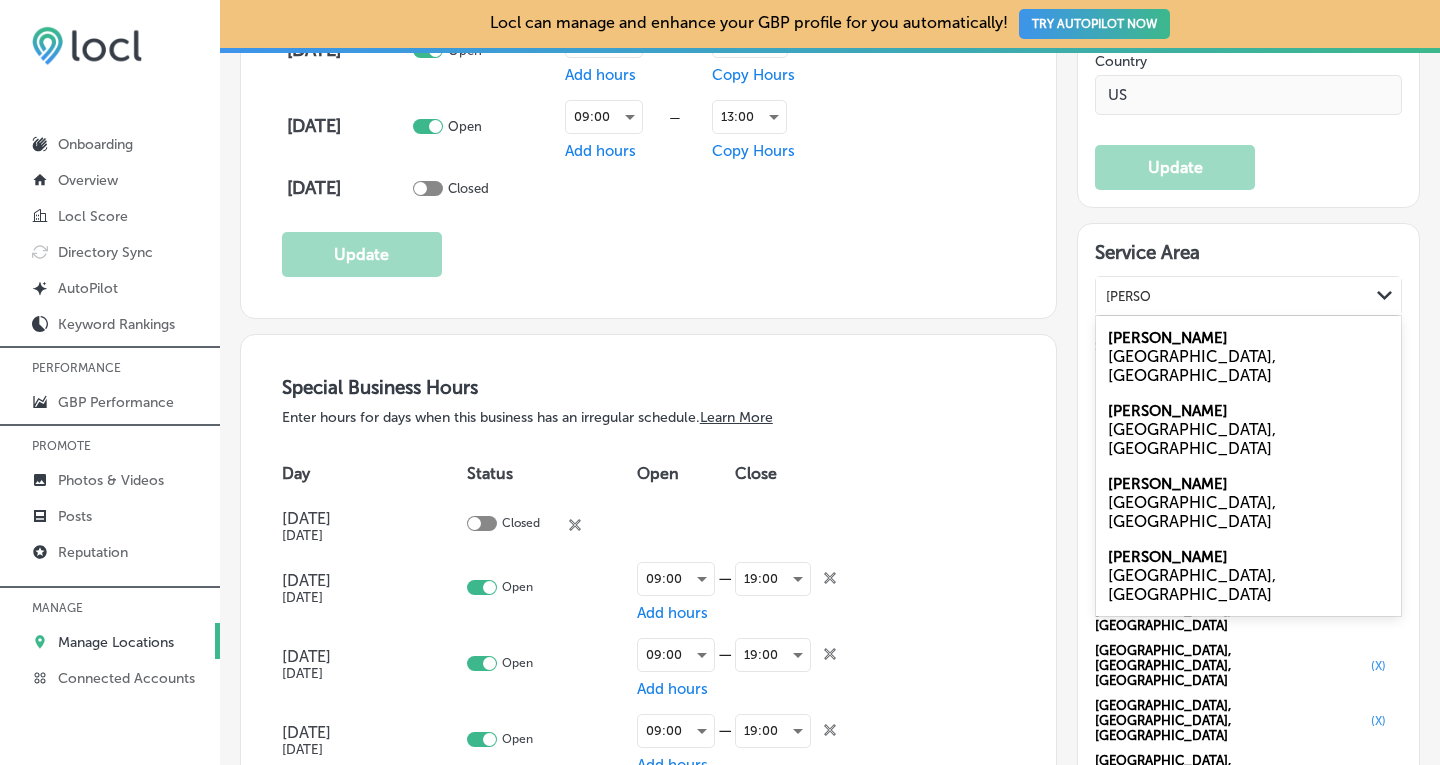 click on "[GEOGRAPHIC_DATA], [GEOGRAPHIC_DATA]" at bounding box center (1248, 439) 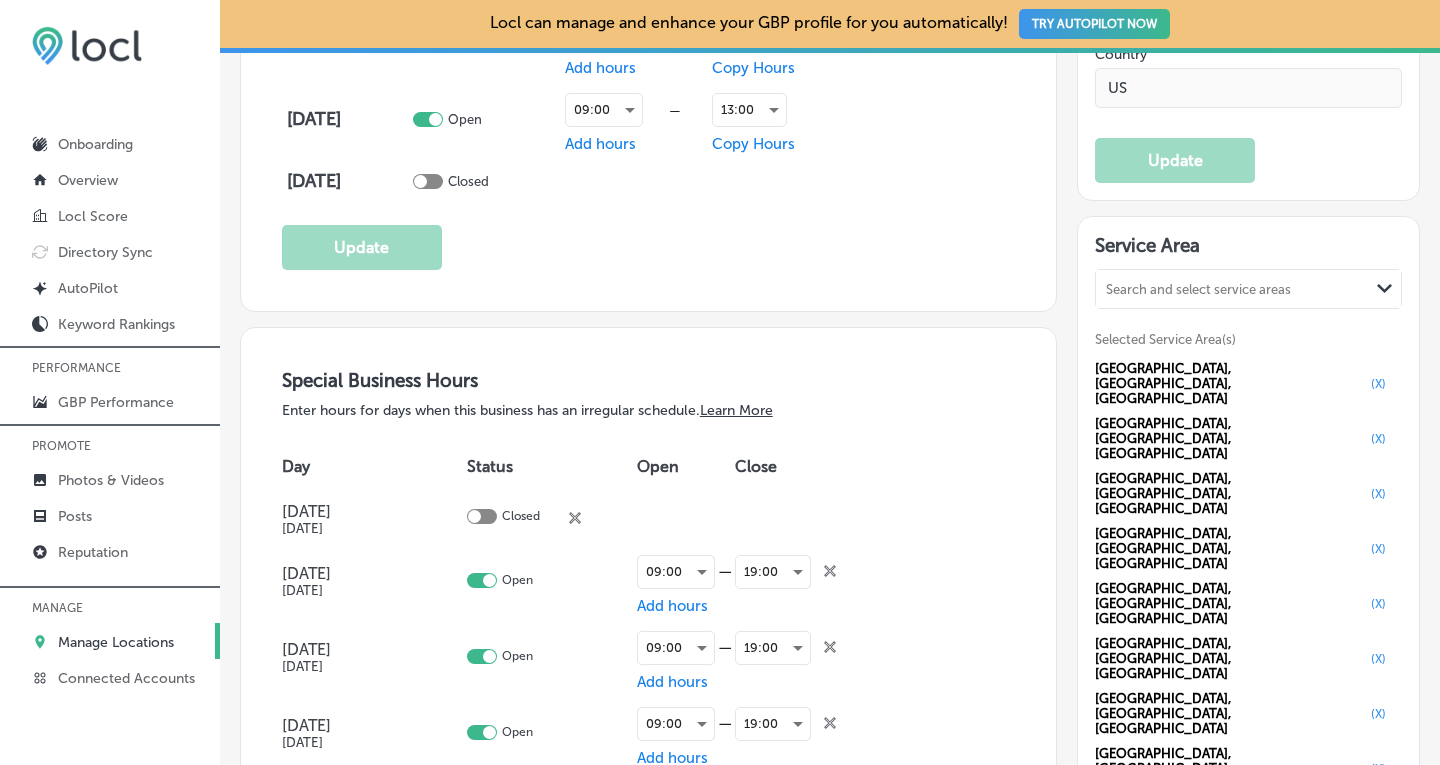 scroll, scrollTop: 1914, scrollLeft: 0, axis: vertical 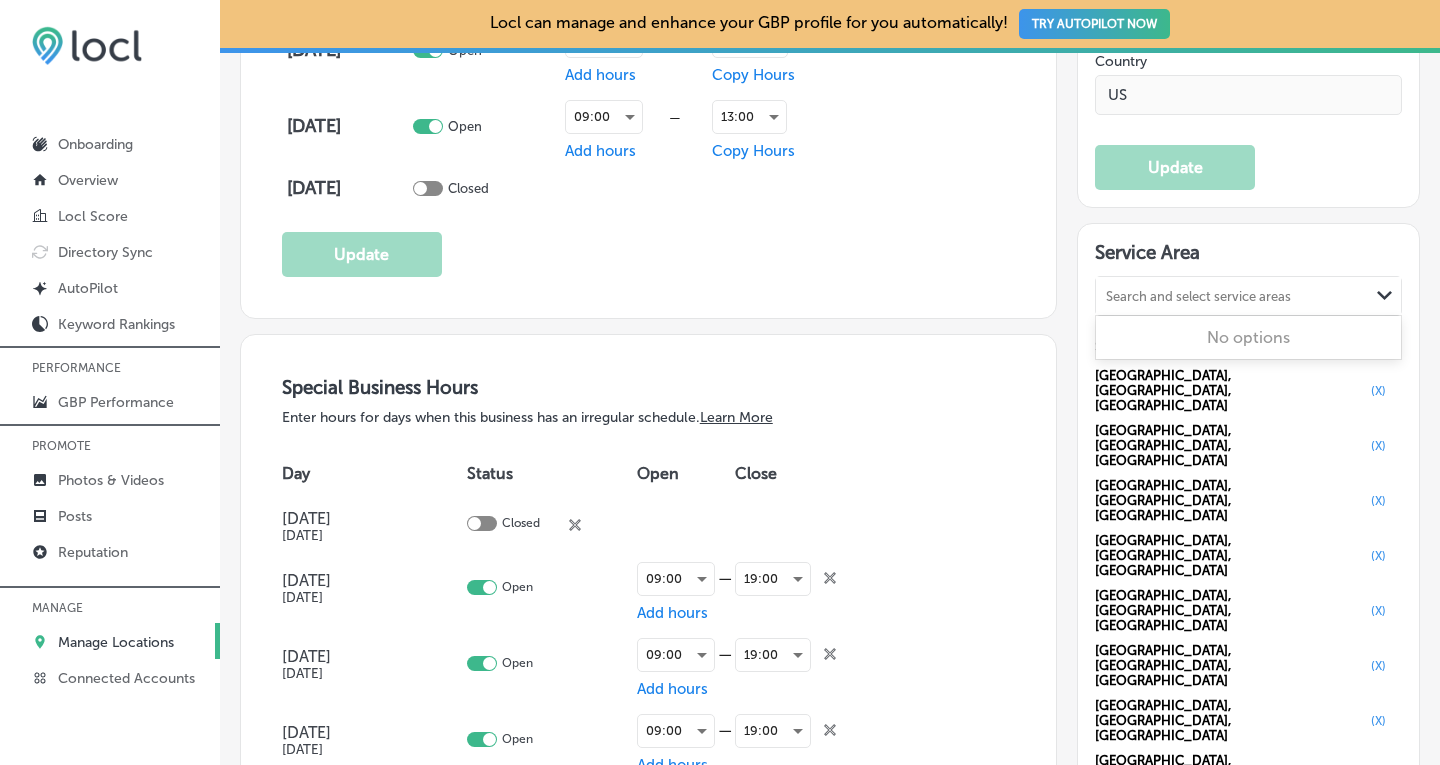 click on "Search and select service areas" at bounding box center (1198, 296) 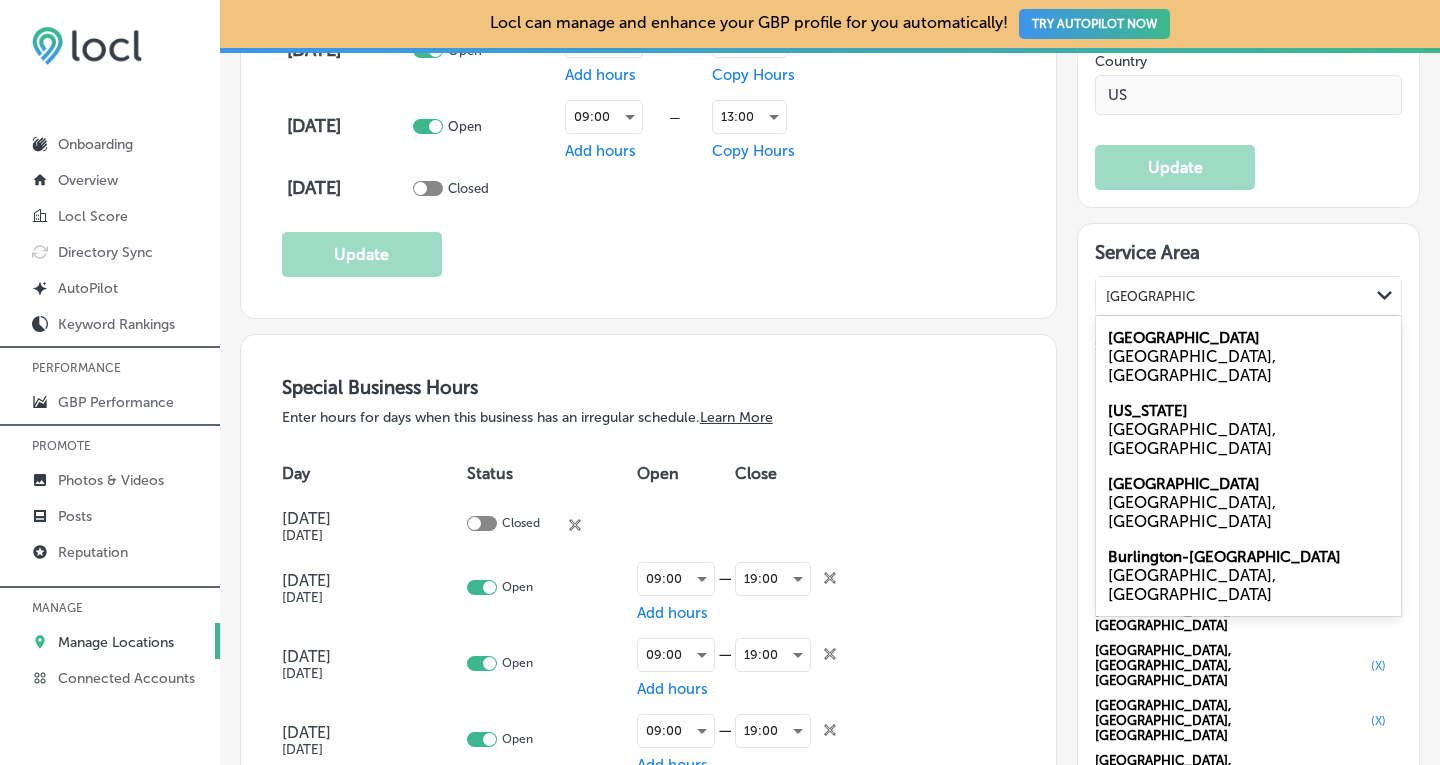 click on "[GEOGRAPHIC_DATA]" at bounding box center (1184, 338) 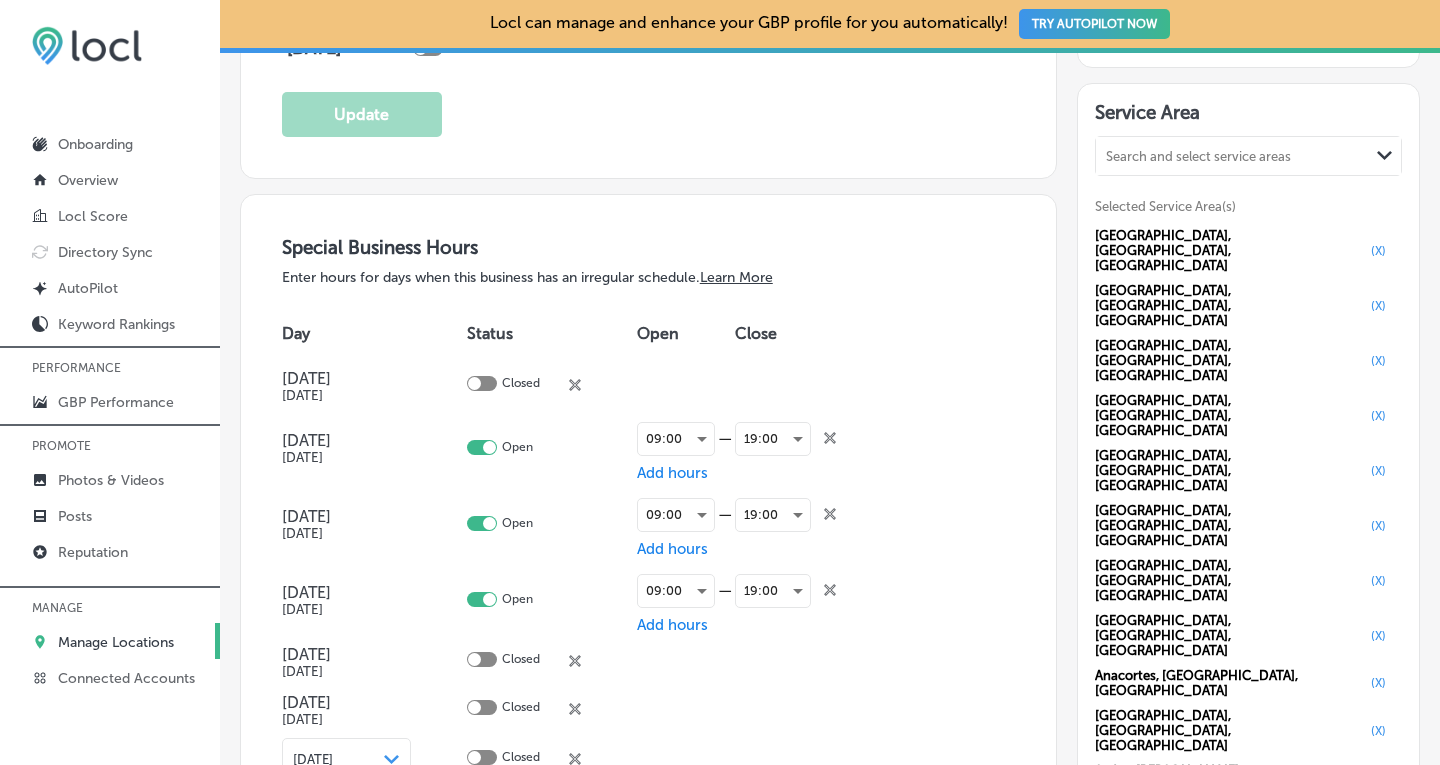 scroll, scrollTop: 2051, scrollLeft: 0, axis: vertical 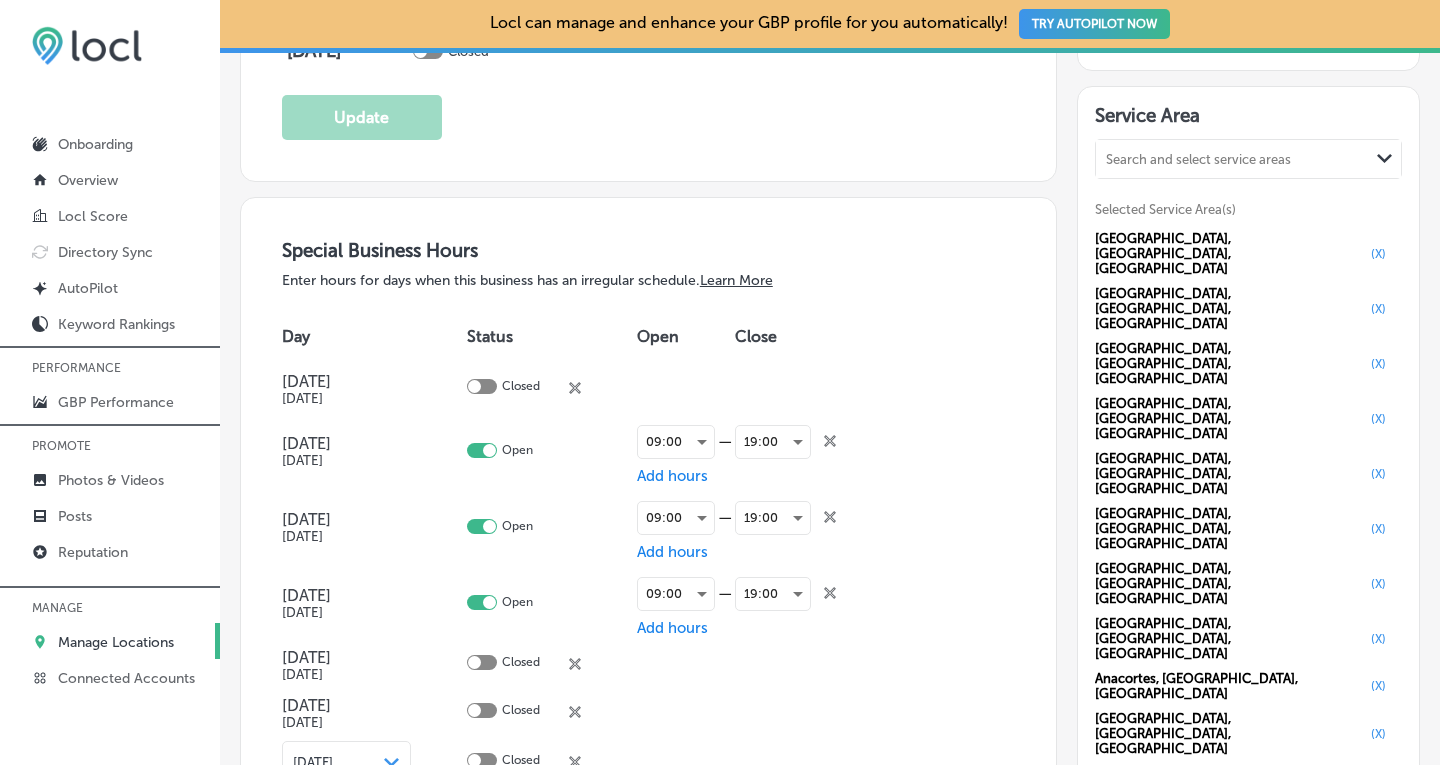 click on "Search and select service areas" at bounding box center [1232, 159] 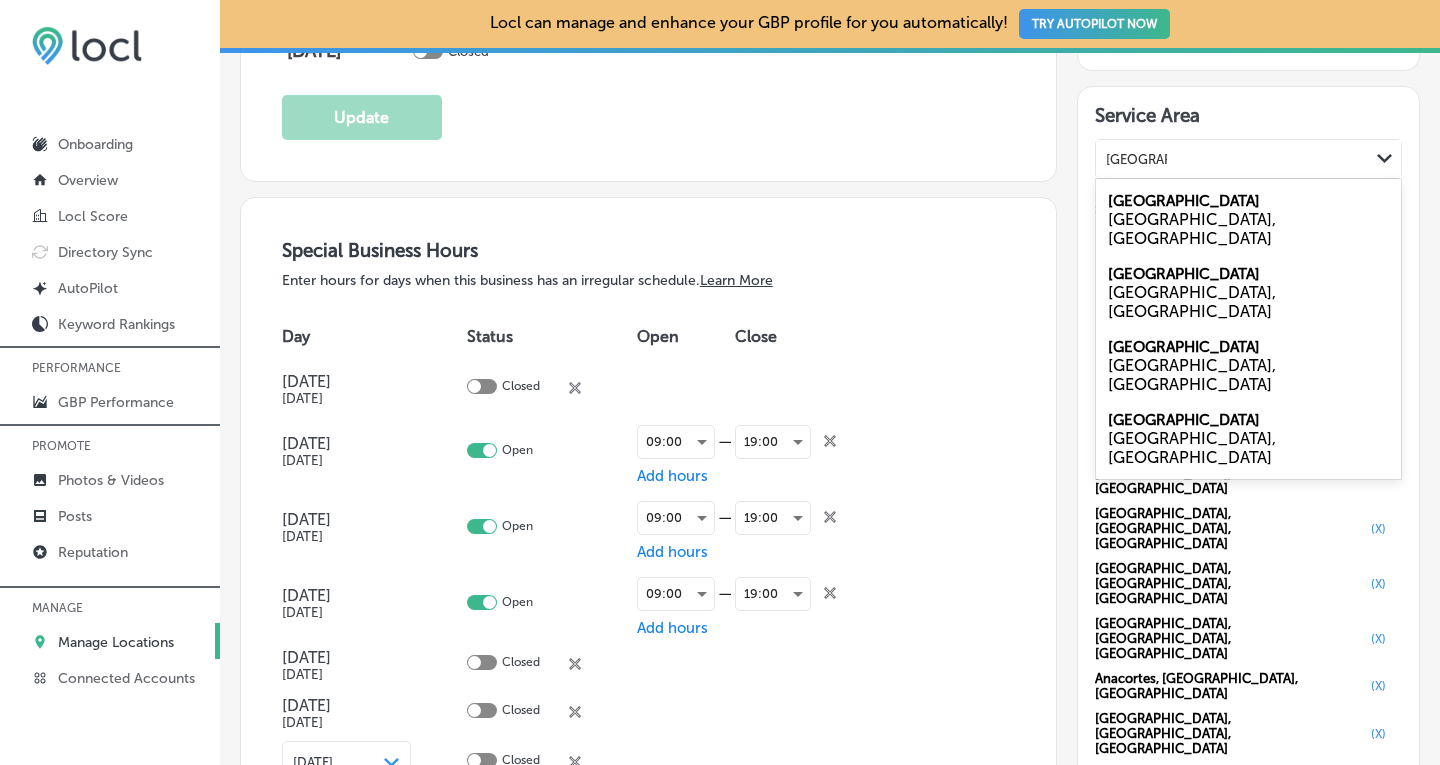 click on "[GEOGRAPHIC_DATA]" at bounding box center [1184, 347] 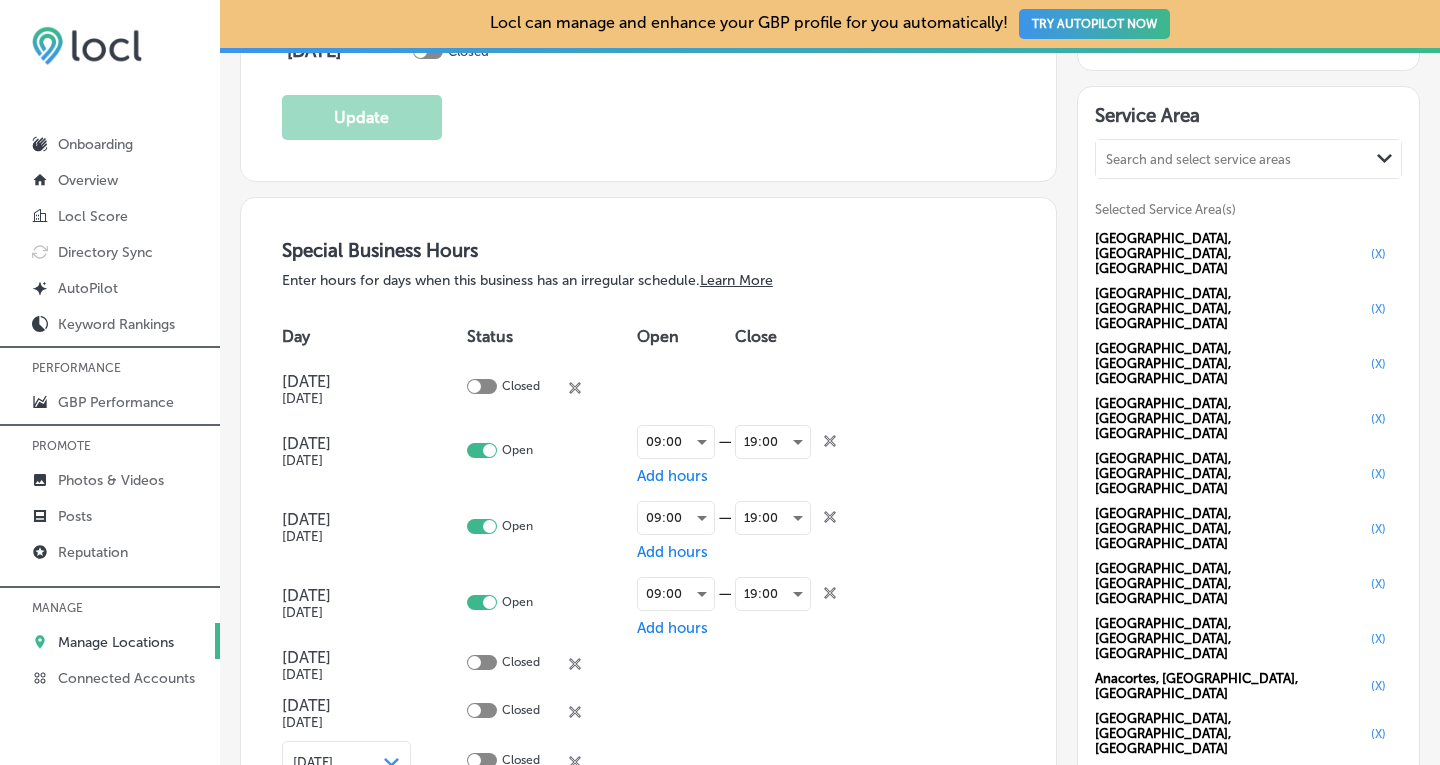 click on "Update" 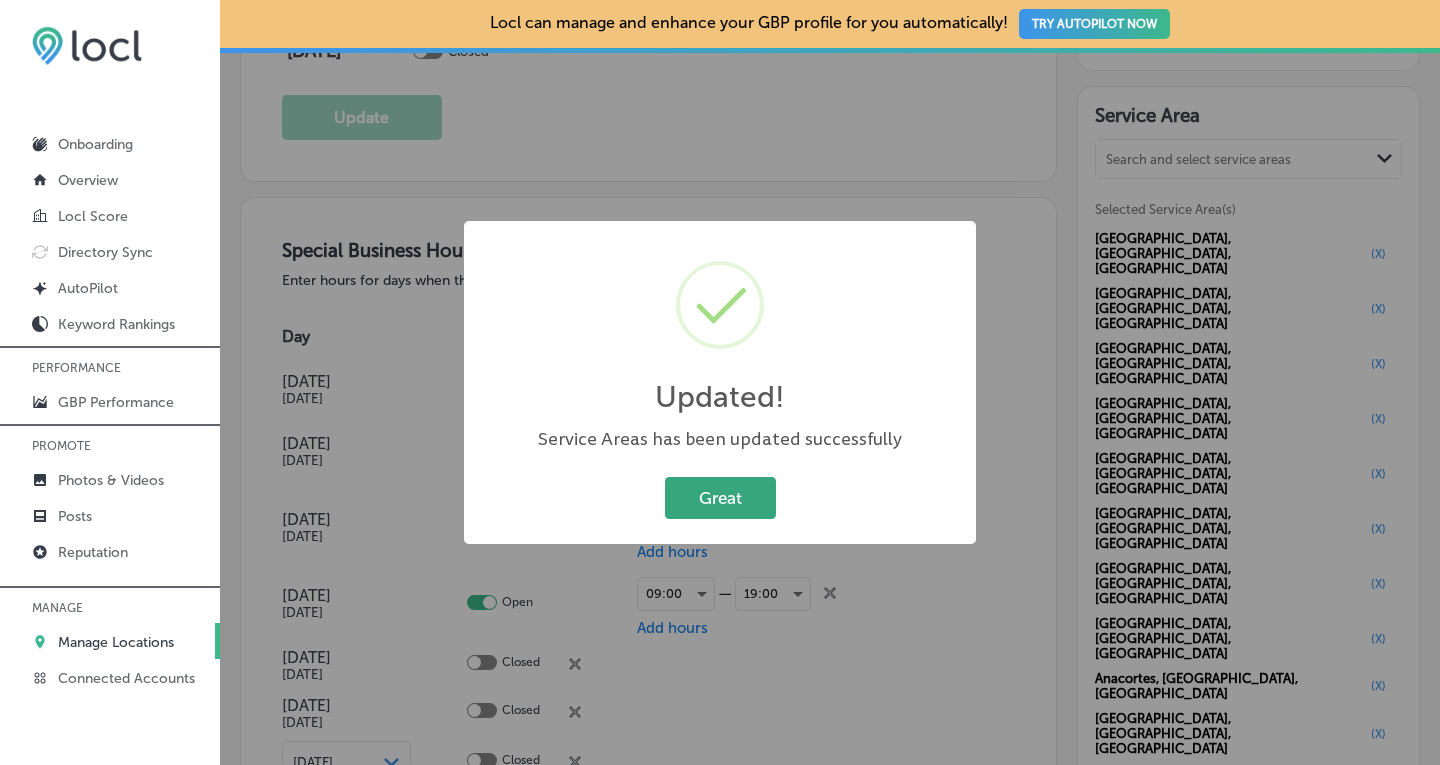 click on "Great" at bounding box center (720, 497) 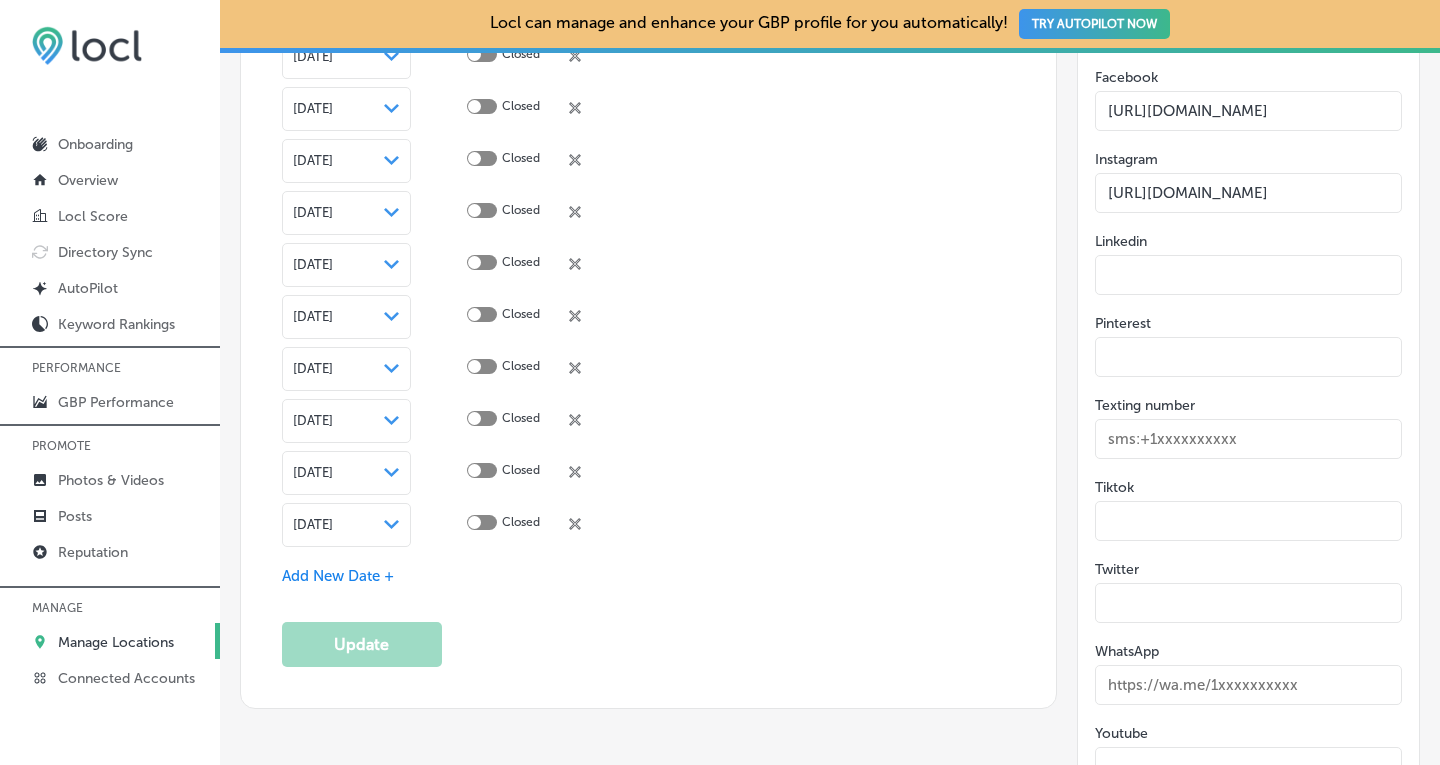 scroll, scrollTop: 4336, scrollLeft: 0, axis: vertical 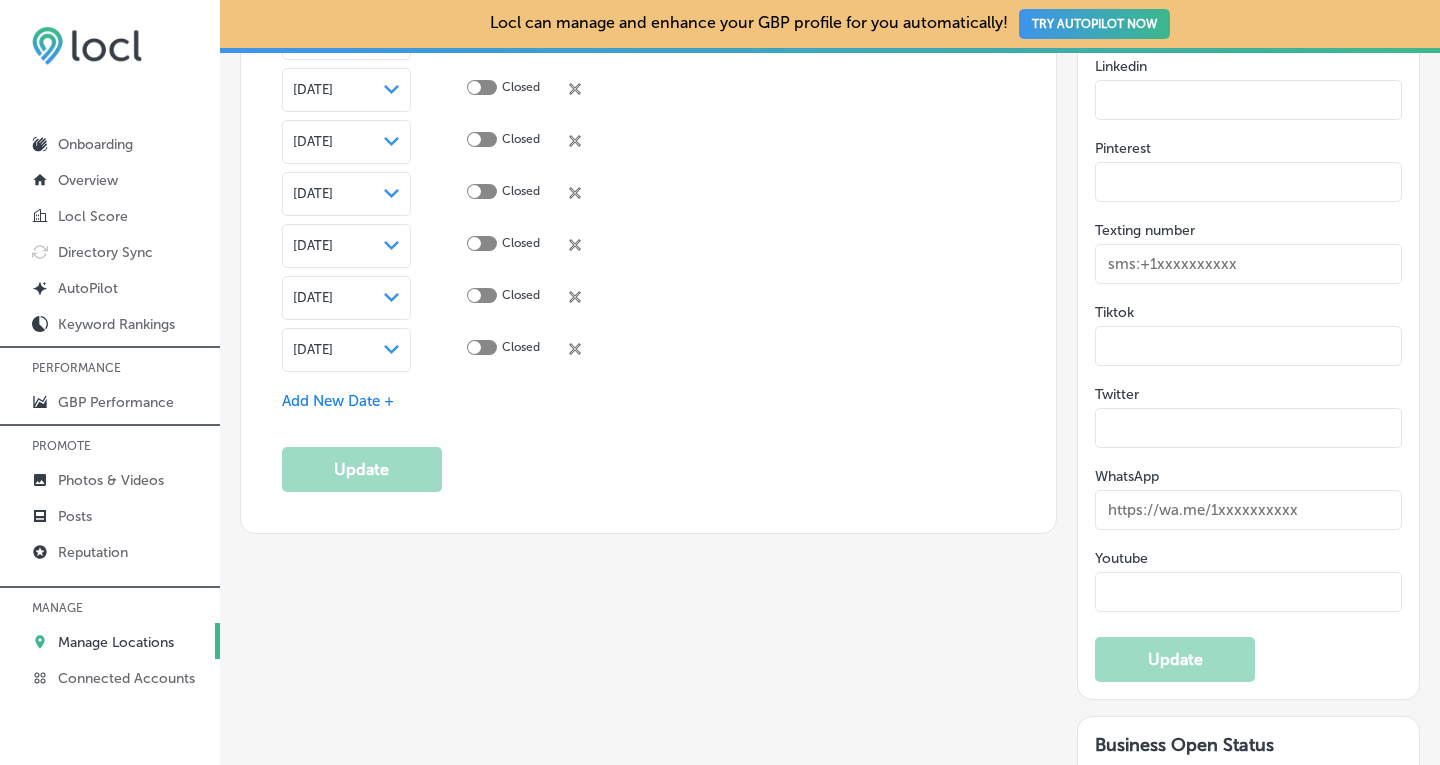 click on "Attributes & Services" at bounding box center [553, 882] 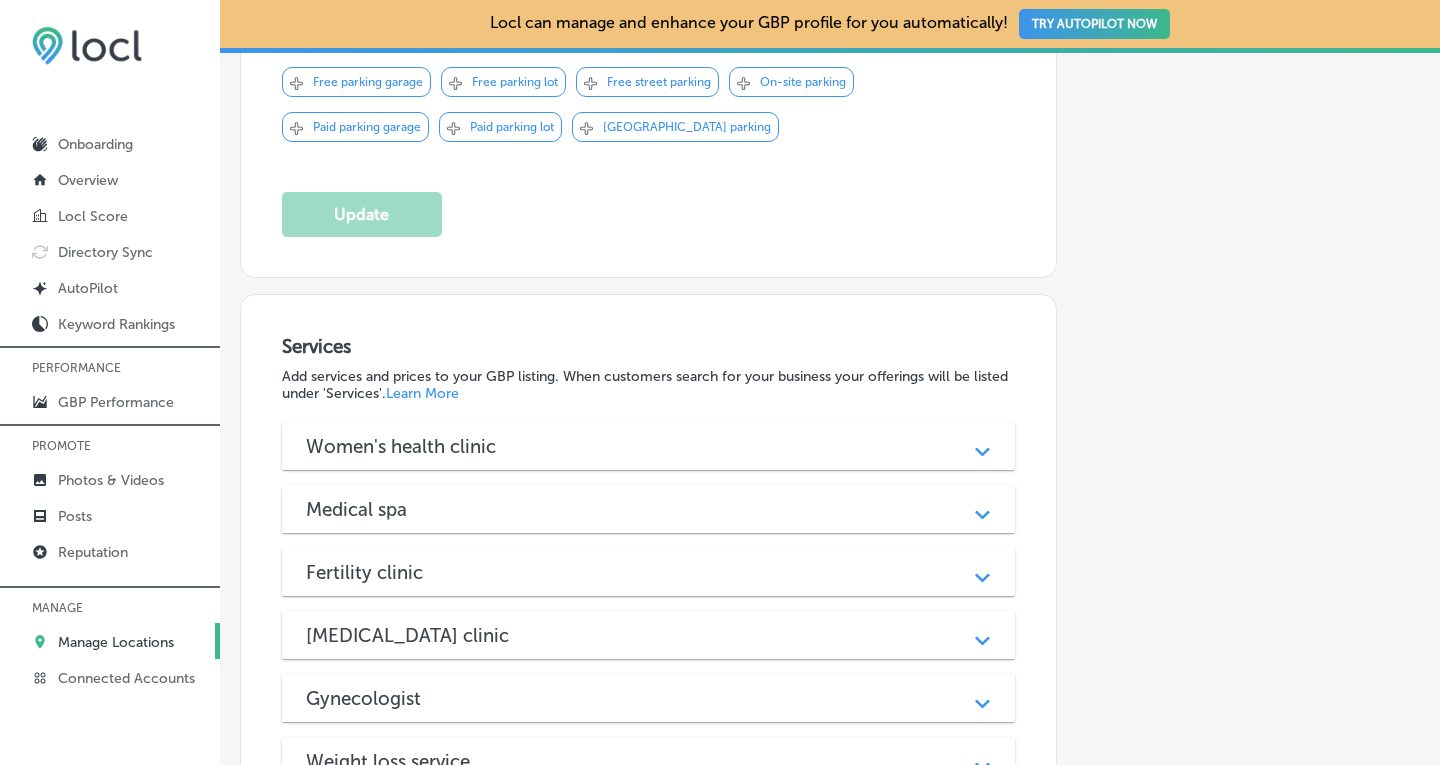 scroll, scrollTop: 2237, scrollLeft: 0, axis: vertical 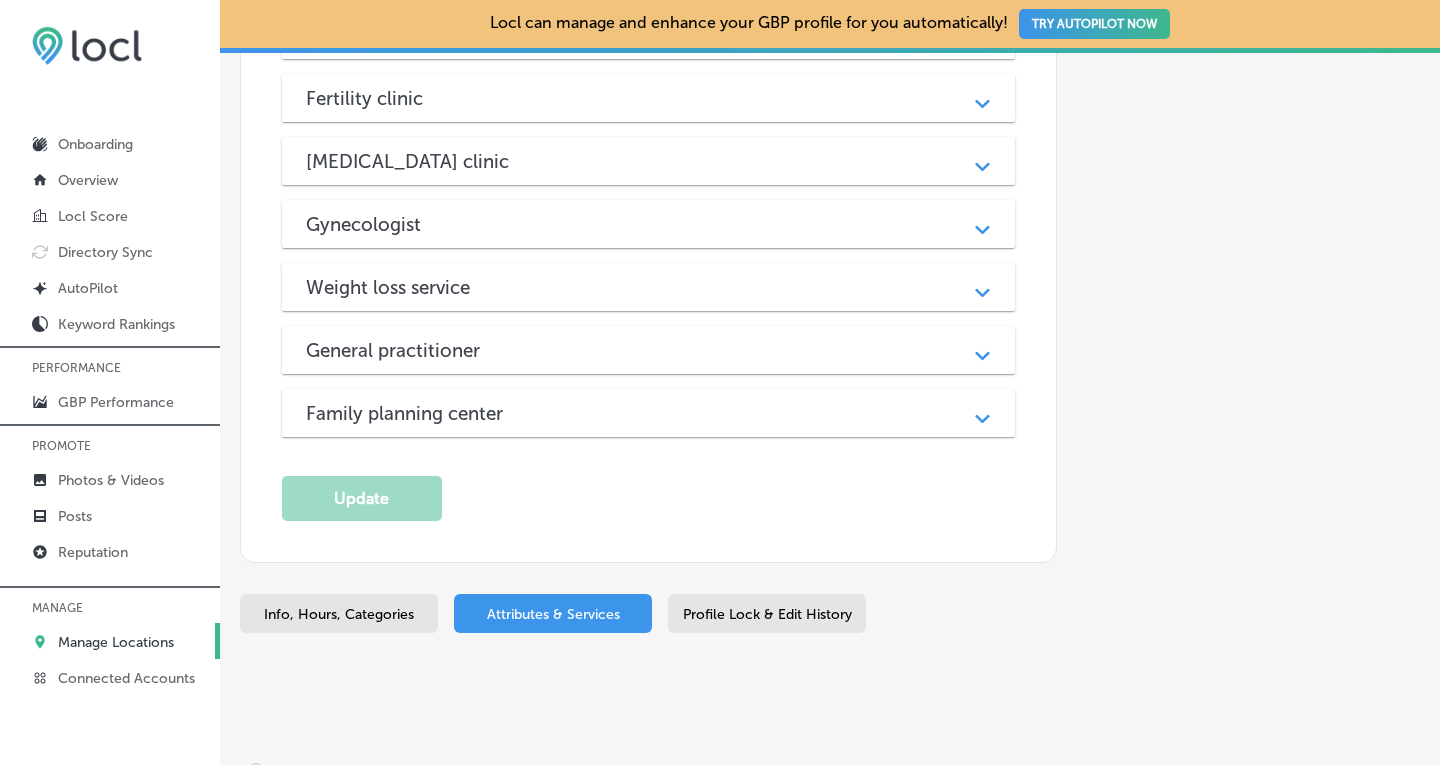 click on "Gynecologist
Path
Created with Sketch." at bounding box center (649, 224) 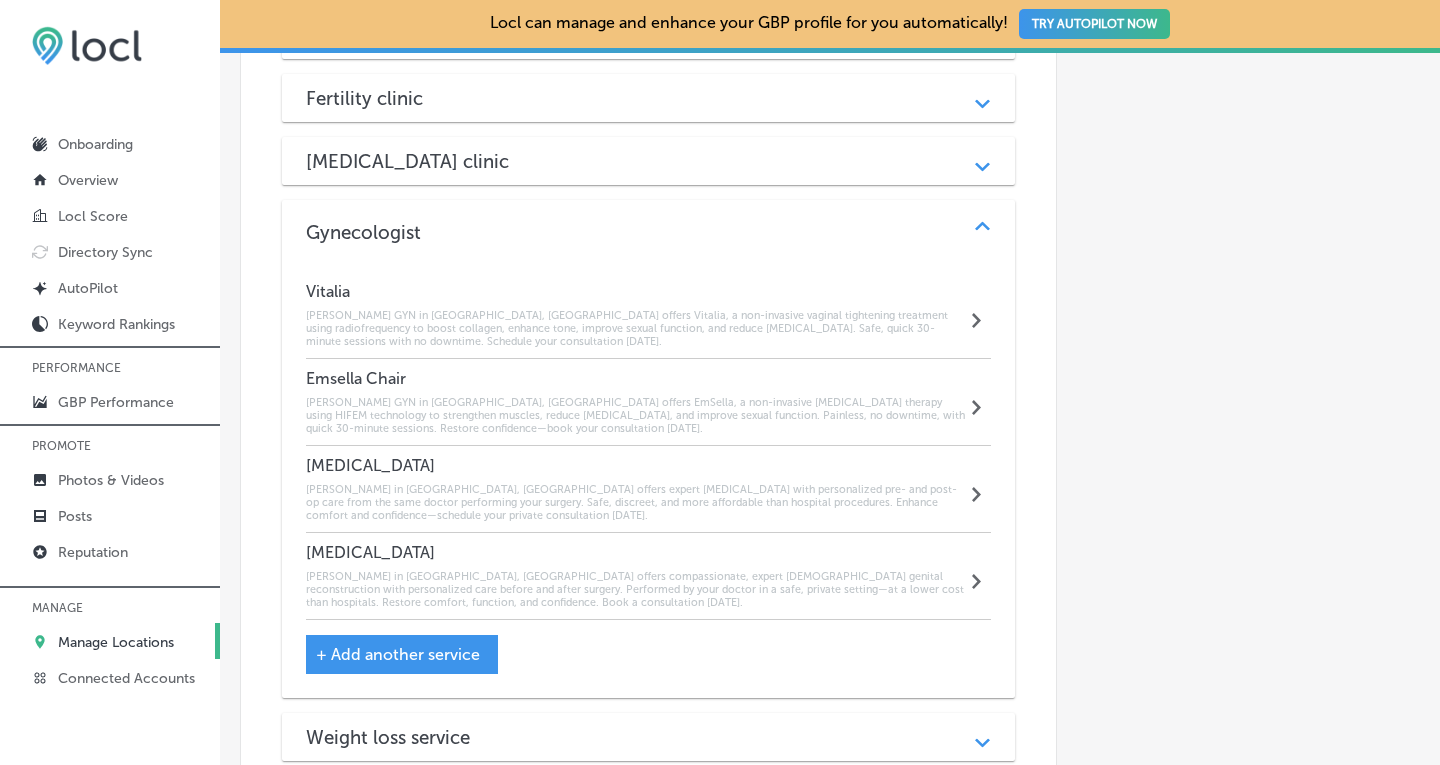 click on "Gynecologist" at bounding box center [649, 232] 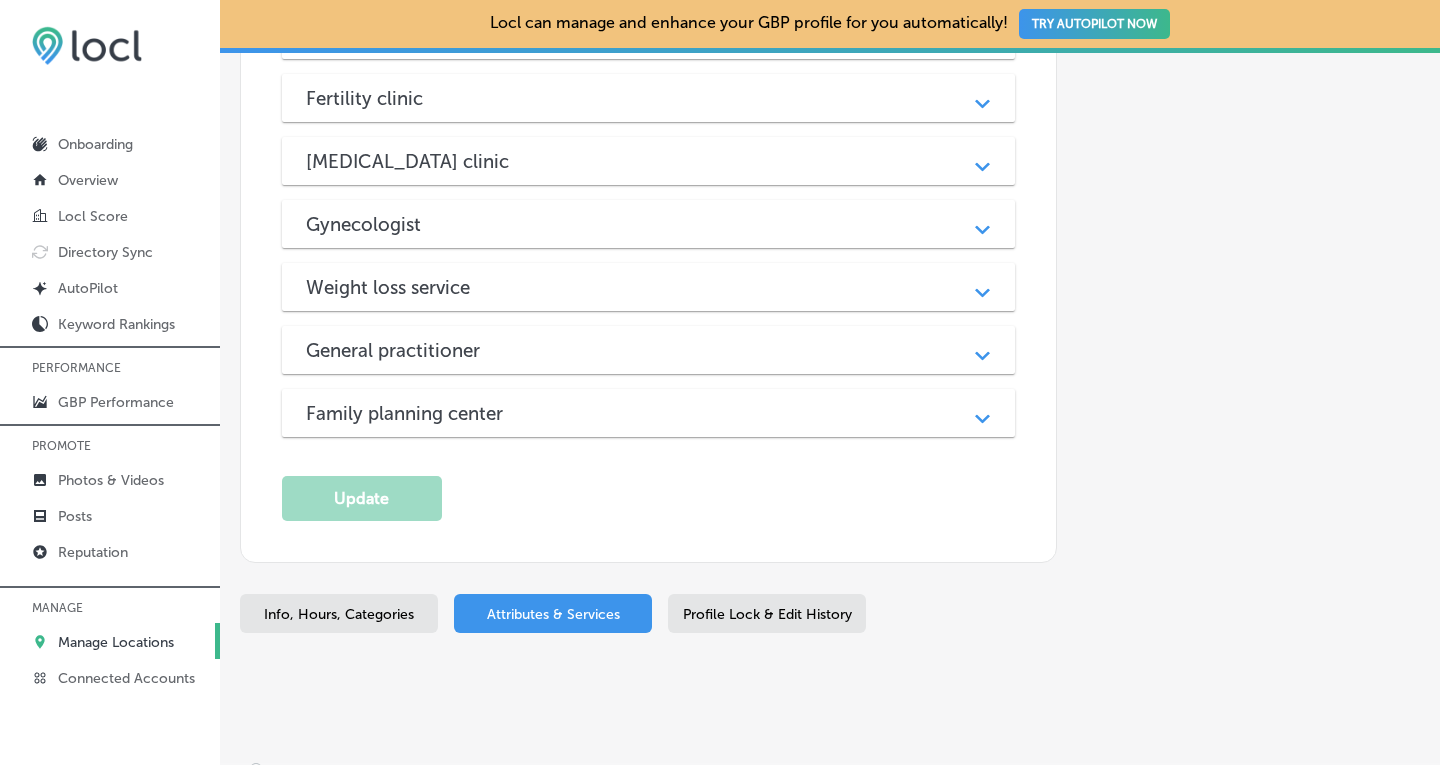 click on "Manage Locations" at bounding box center [116, 642] 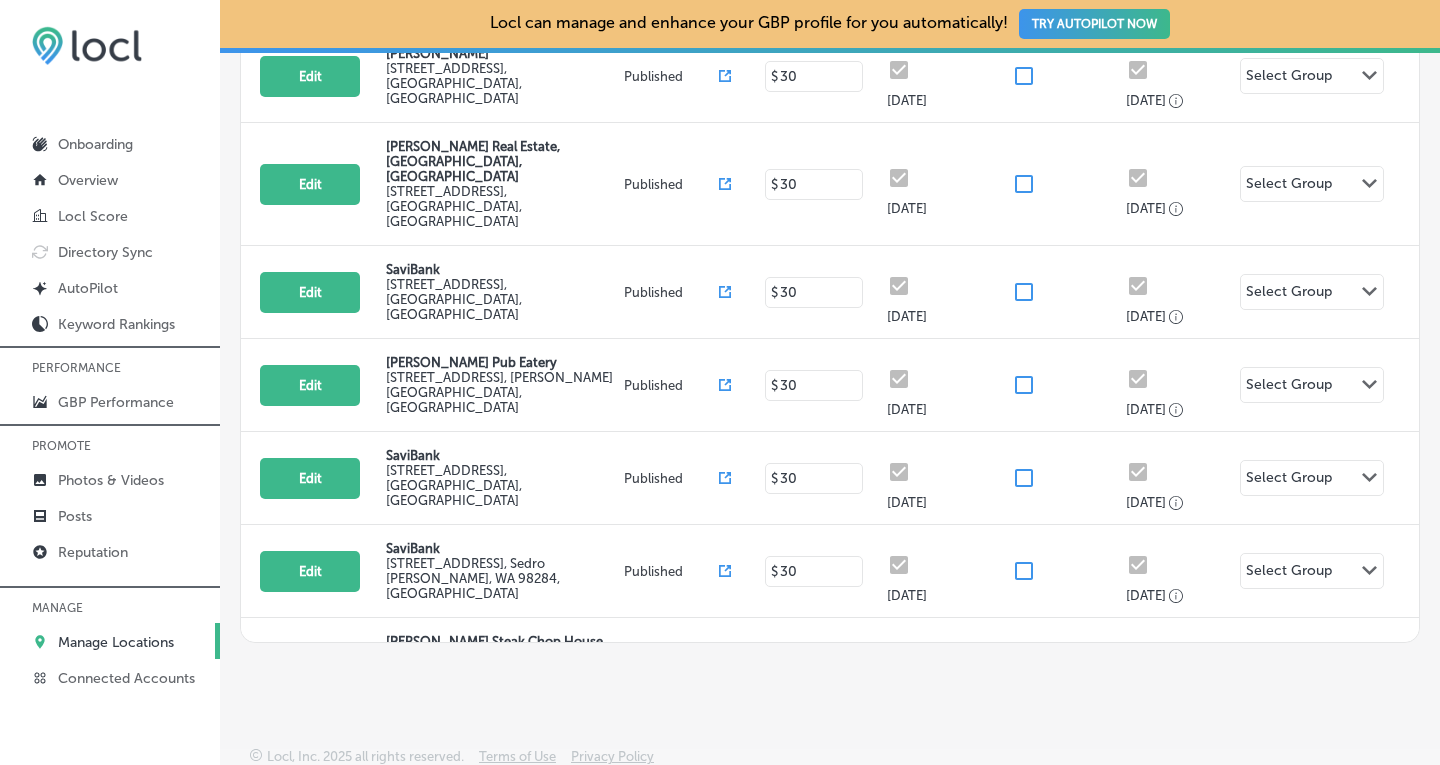 scroll, scrollTop: 523, scrollLeft: 0, axis: vertical 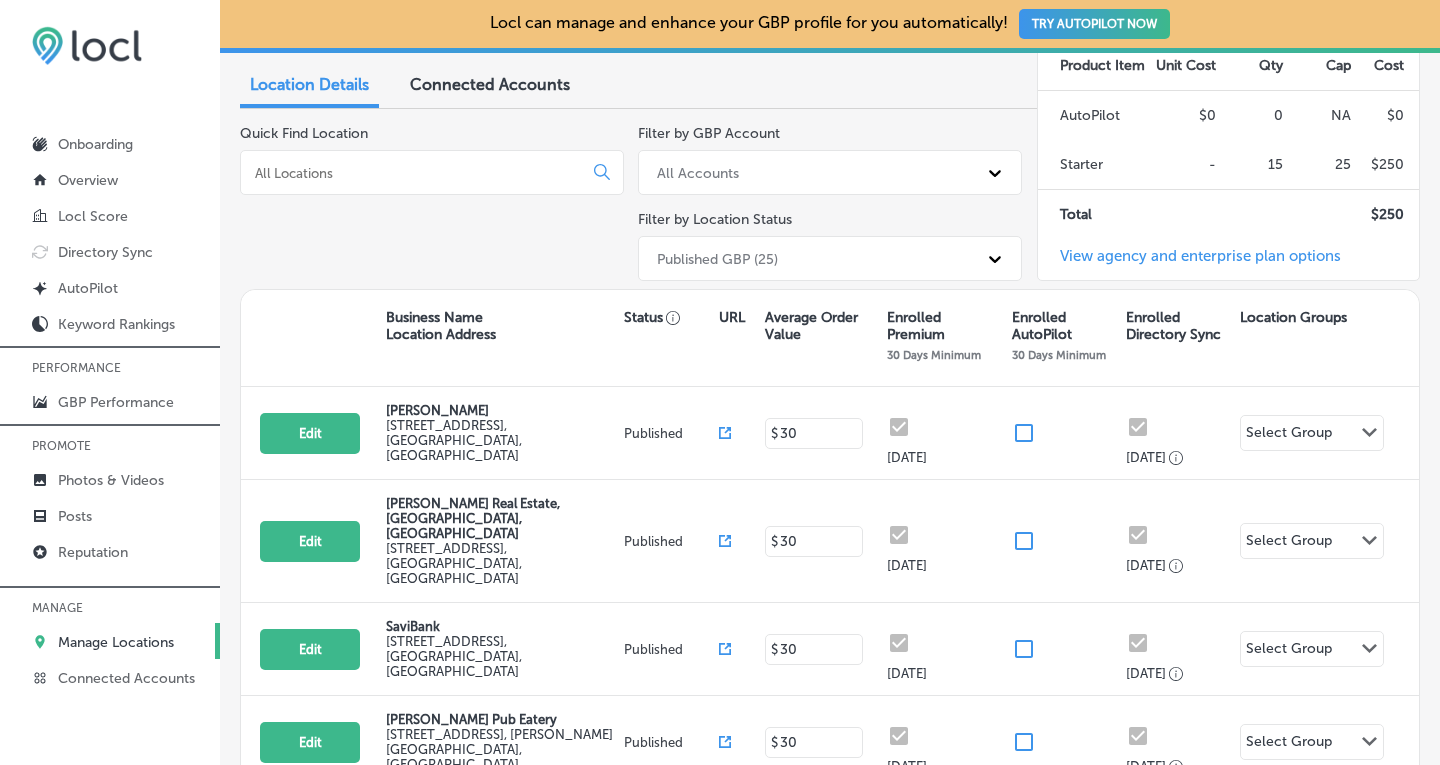 click at bounding box center [415, 173] 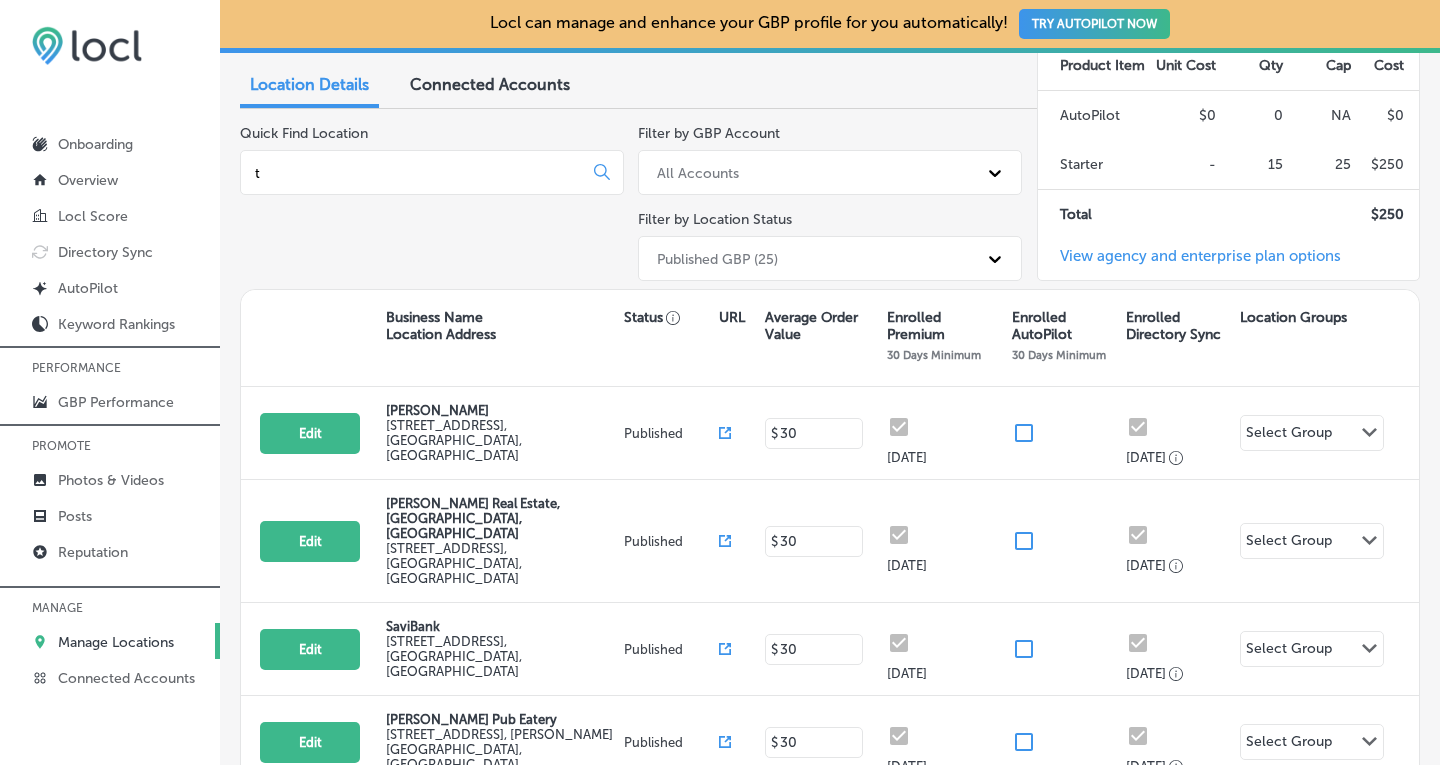 scroll, scrollTop: 0, scrollLeft: 0, axis: both 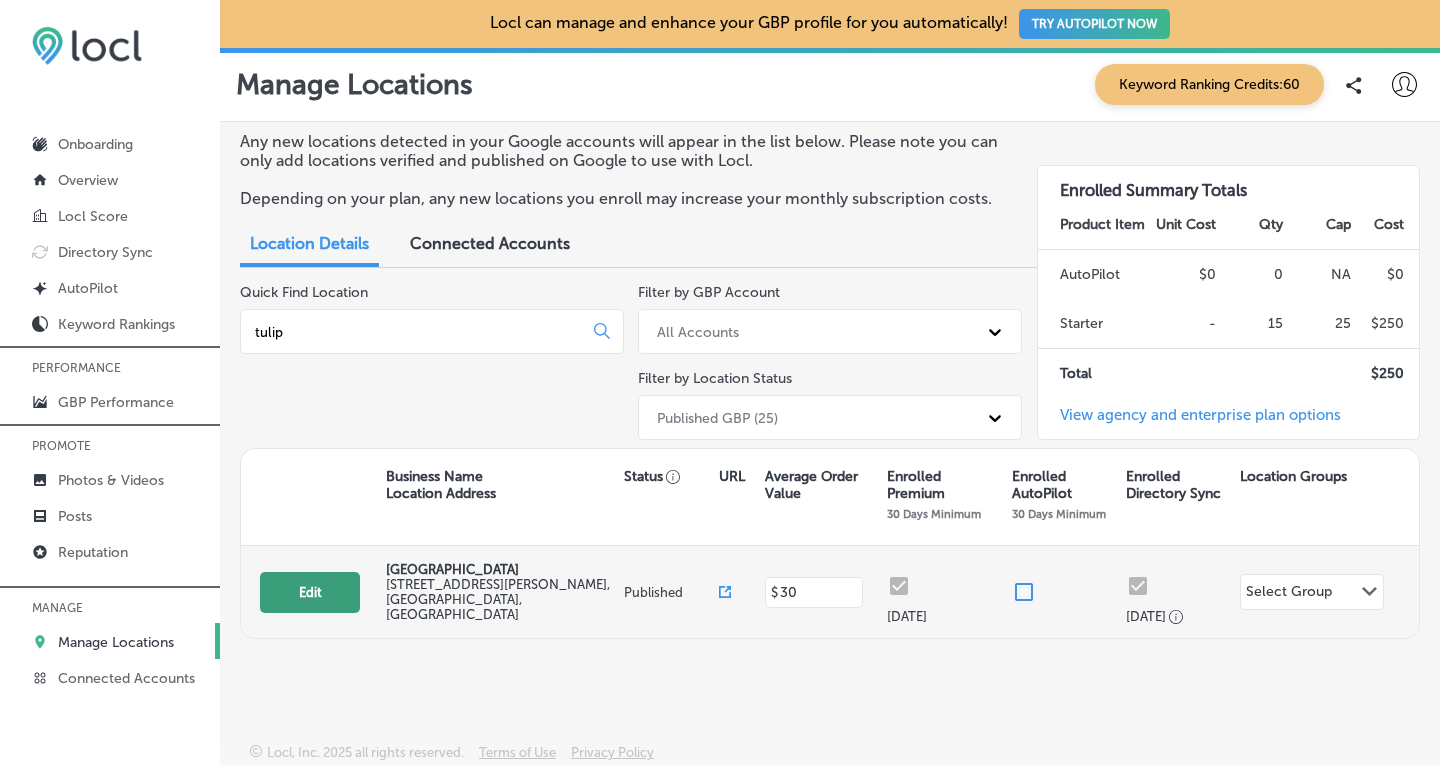 type on "tulip" 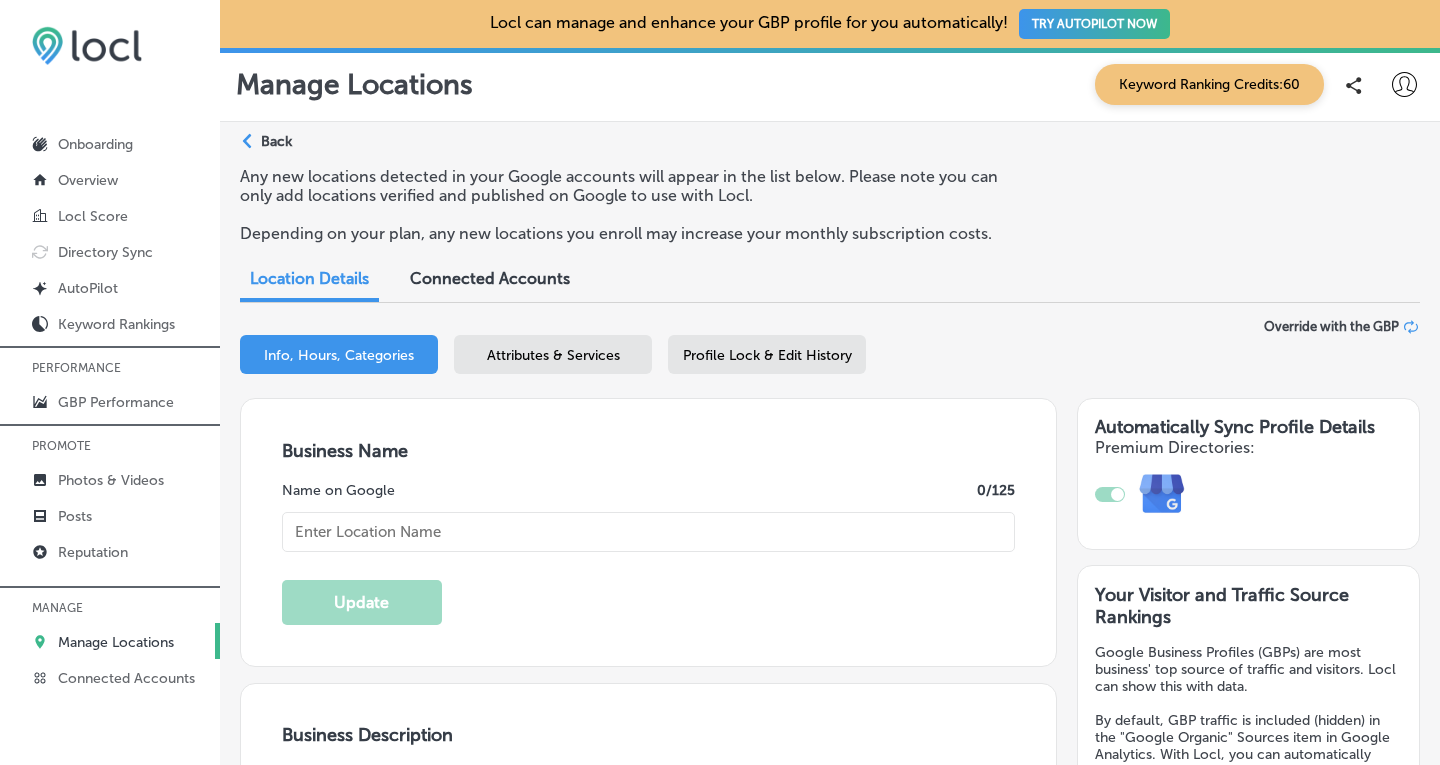 type 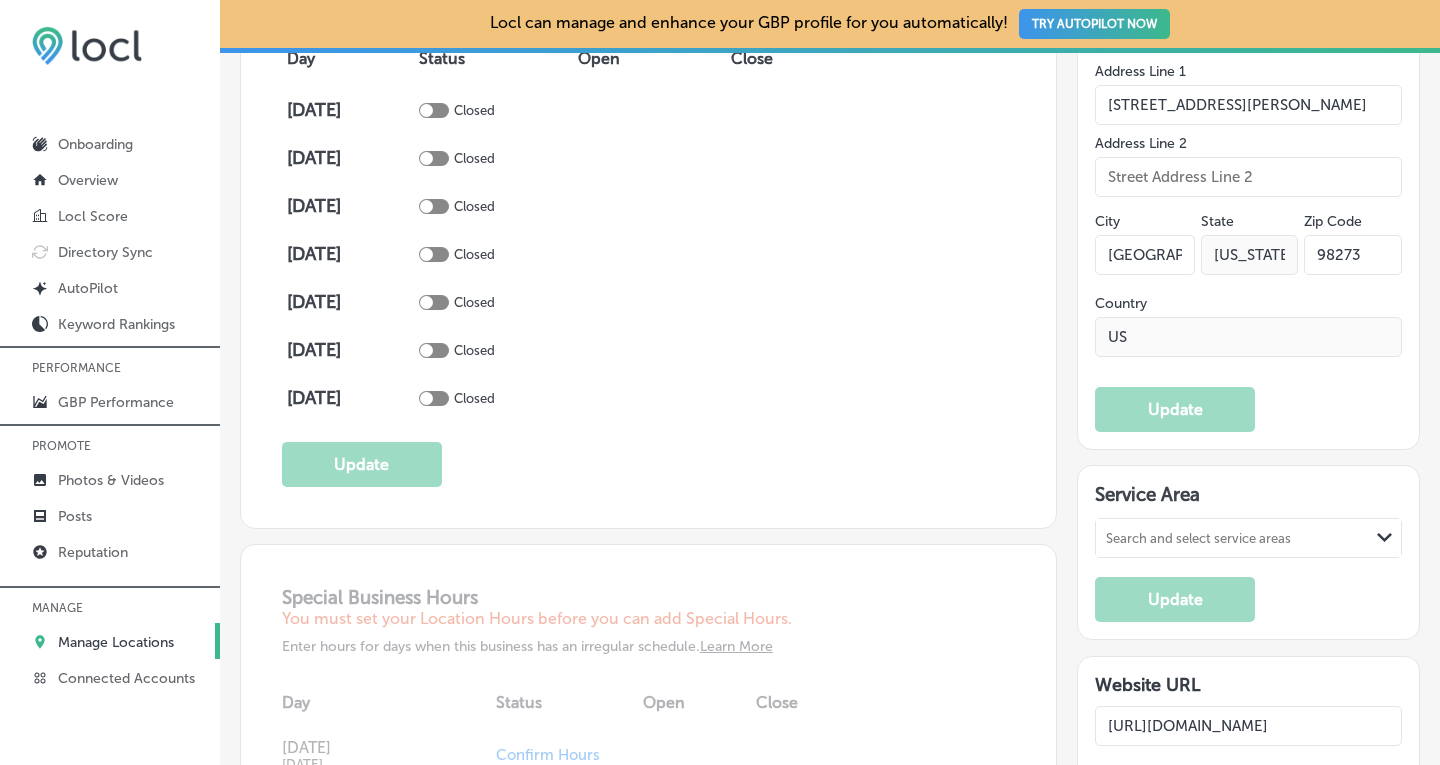 scroll, scrollTop: 1530, scrollLeft: 0, axis: vertical 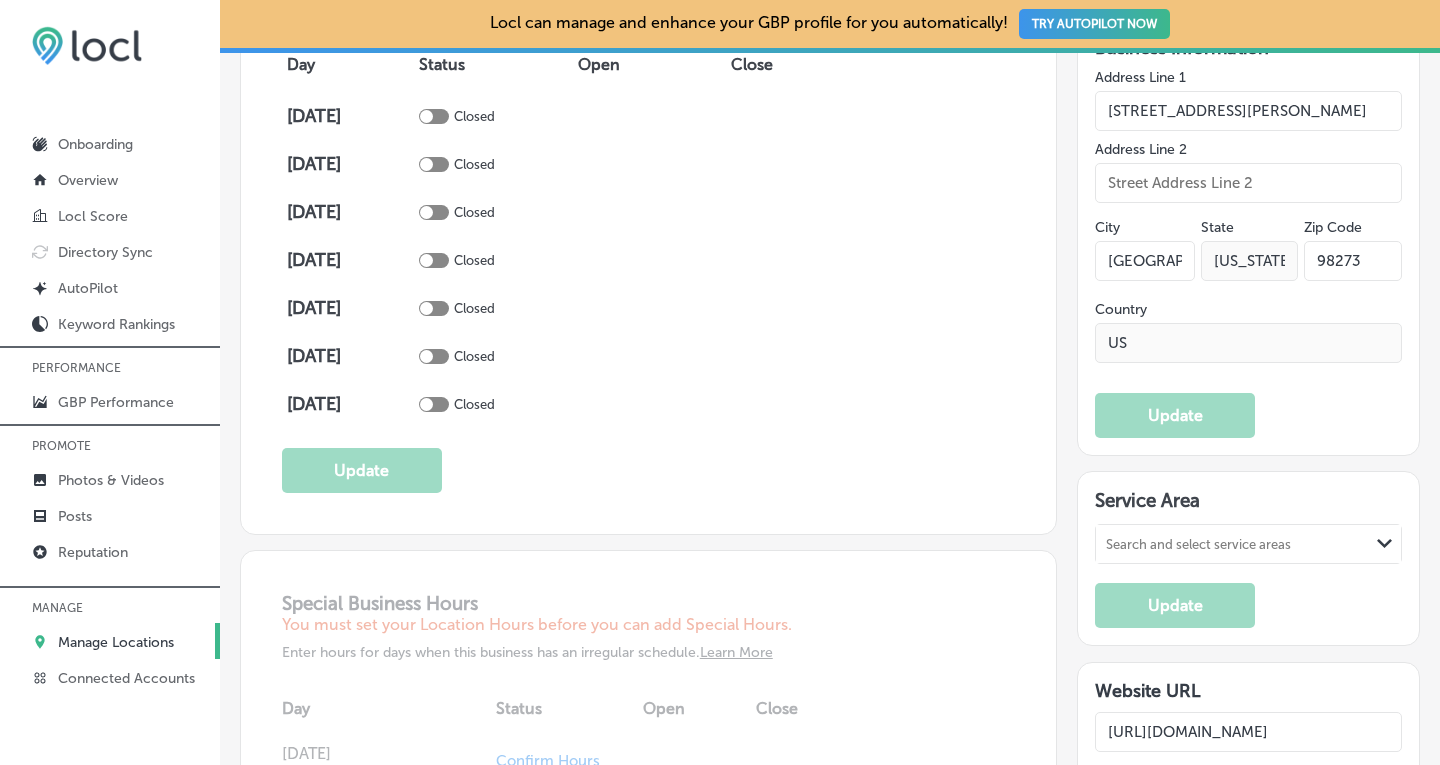 click on "Search and select service areas" at bounding box center [1198, 544] 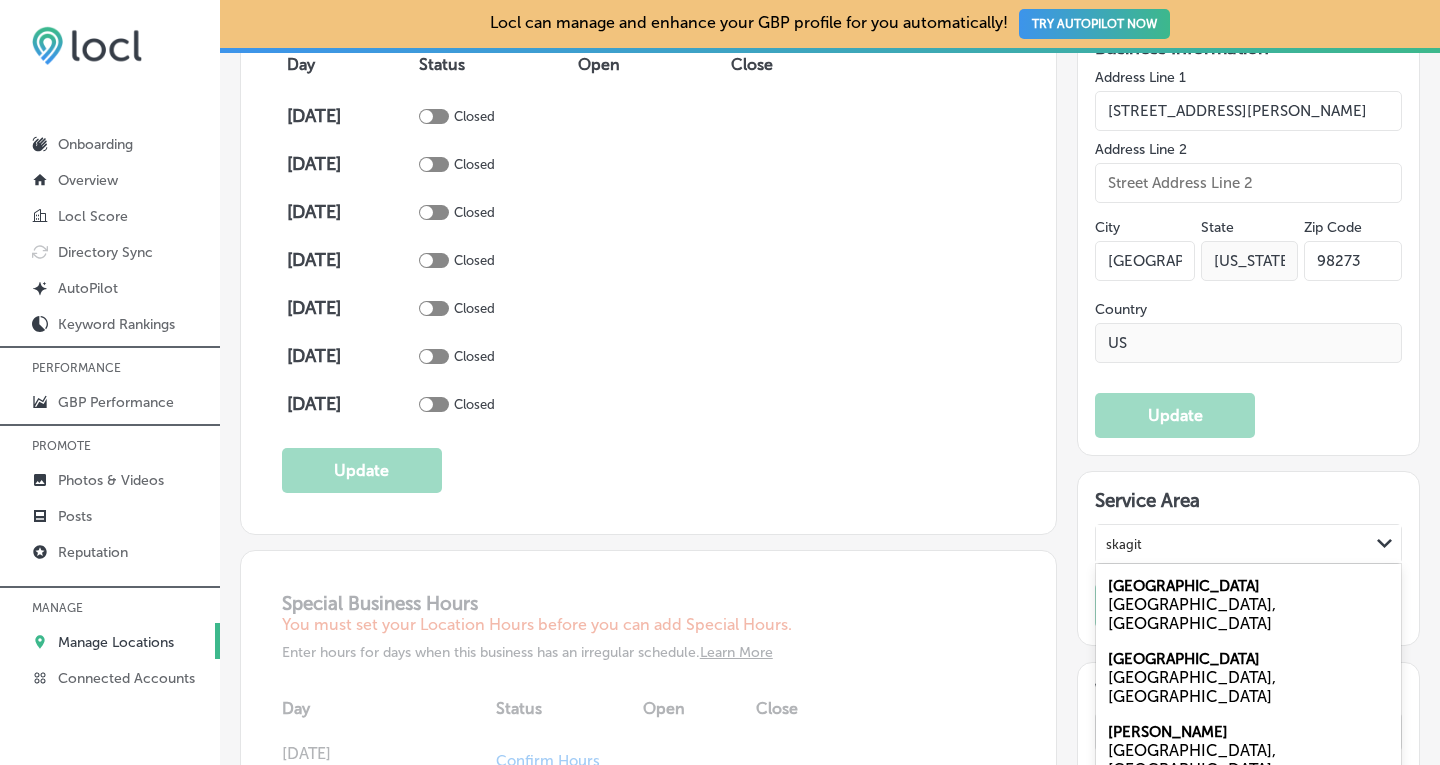 click on "[GEOGRAPHIC_DATA], [GEOGRAPHIC_DATA]" at bounding box center (1248, 614) 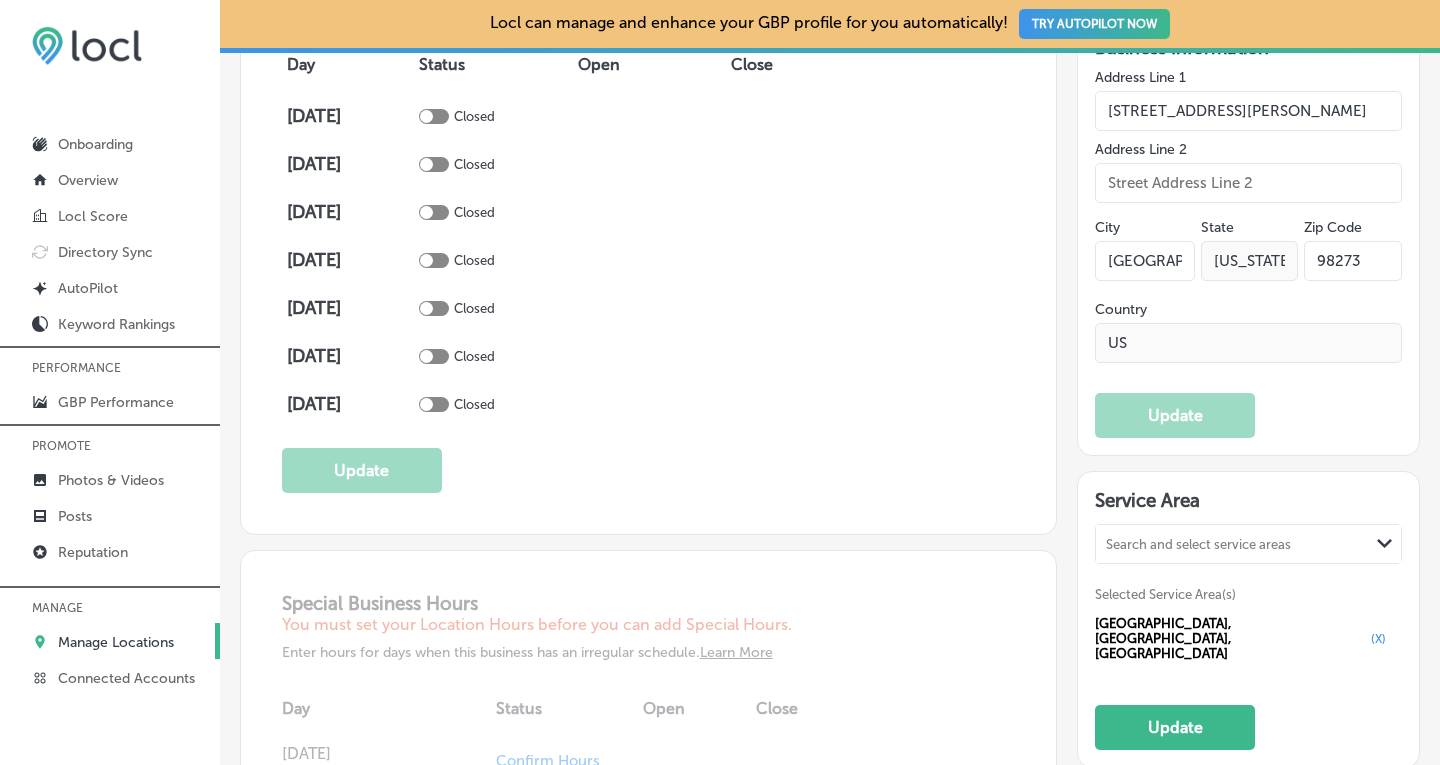 click on "Search and select service areas" at bounding box center (1198, 544) 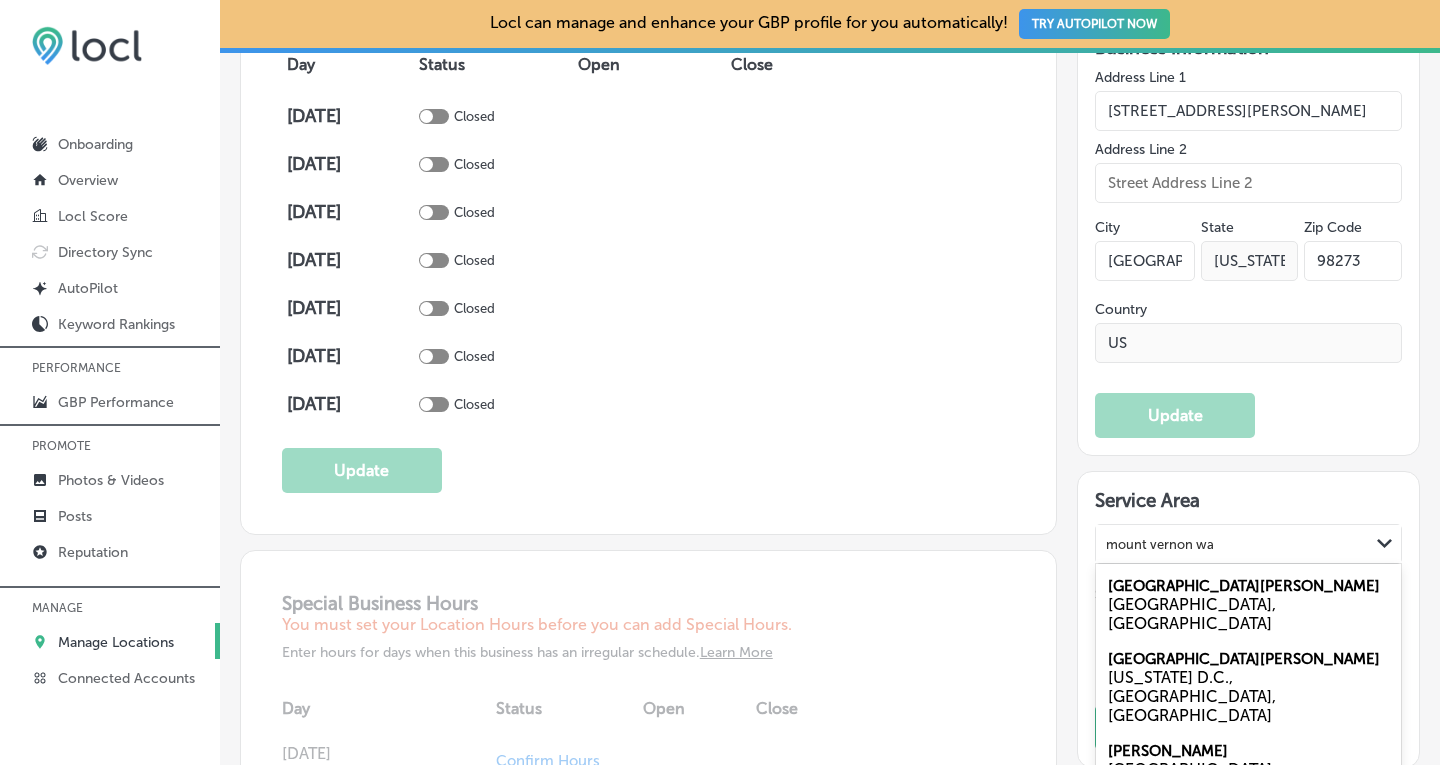 click on "[GEOGRAPHIC_DATA][PERSON_NAME]" at bounding box center [1244, 586] 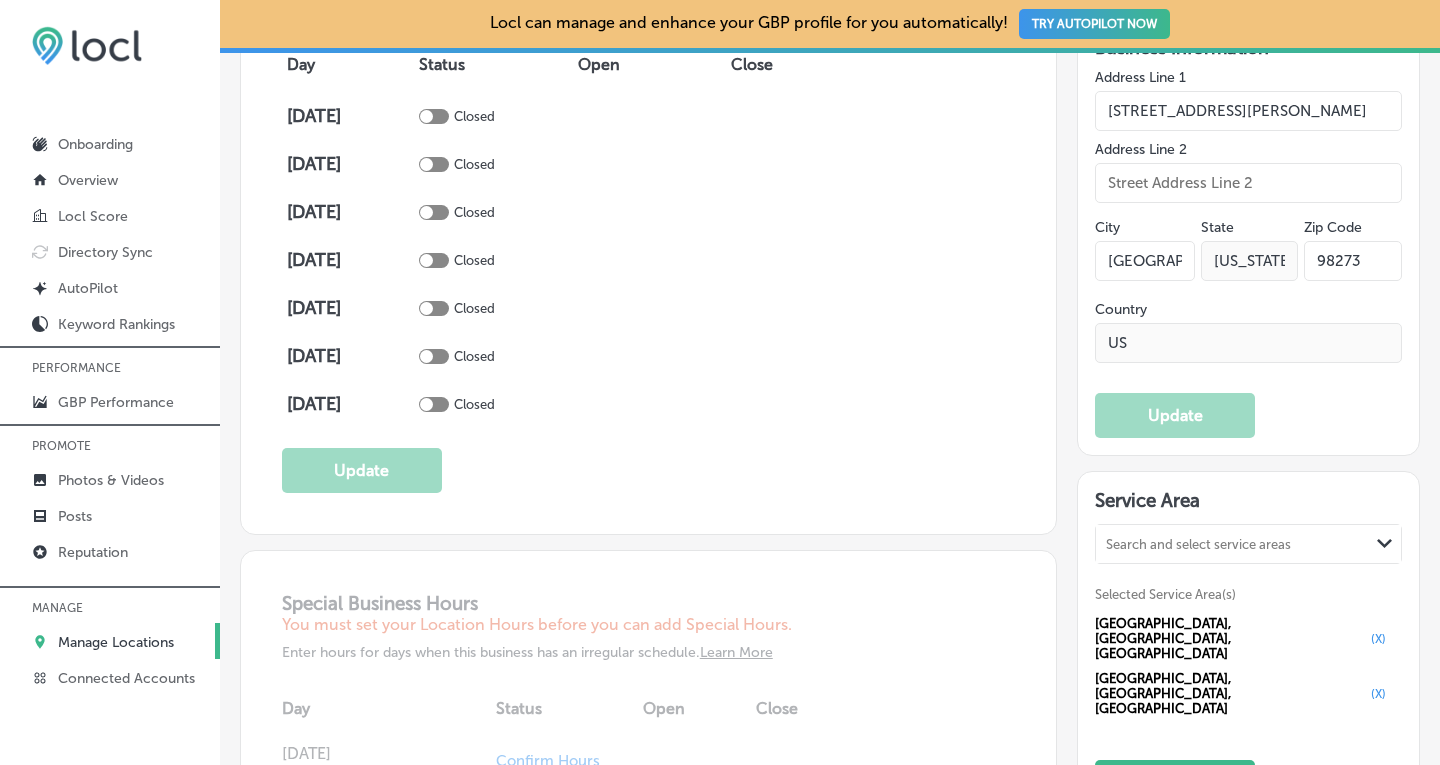 click on "Search and select service areas" at bounding box center [1198, 544] 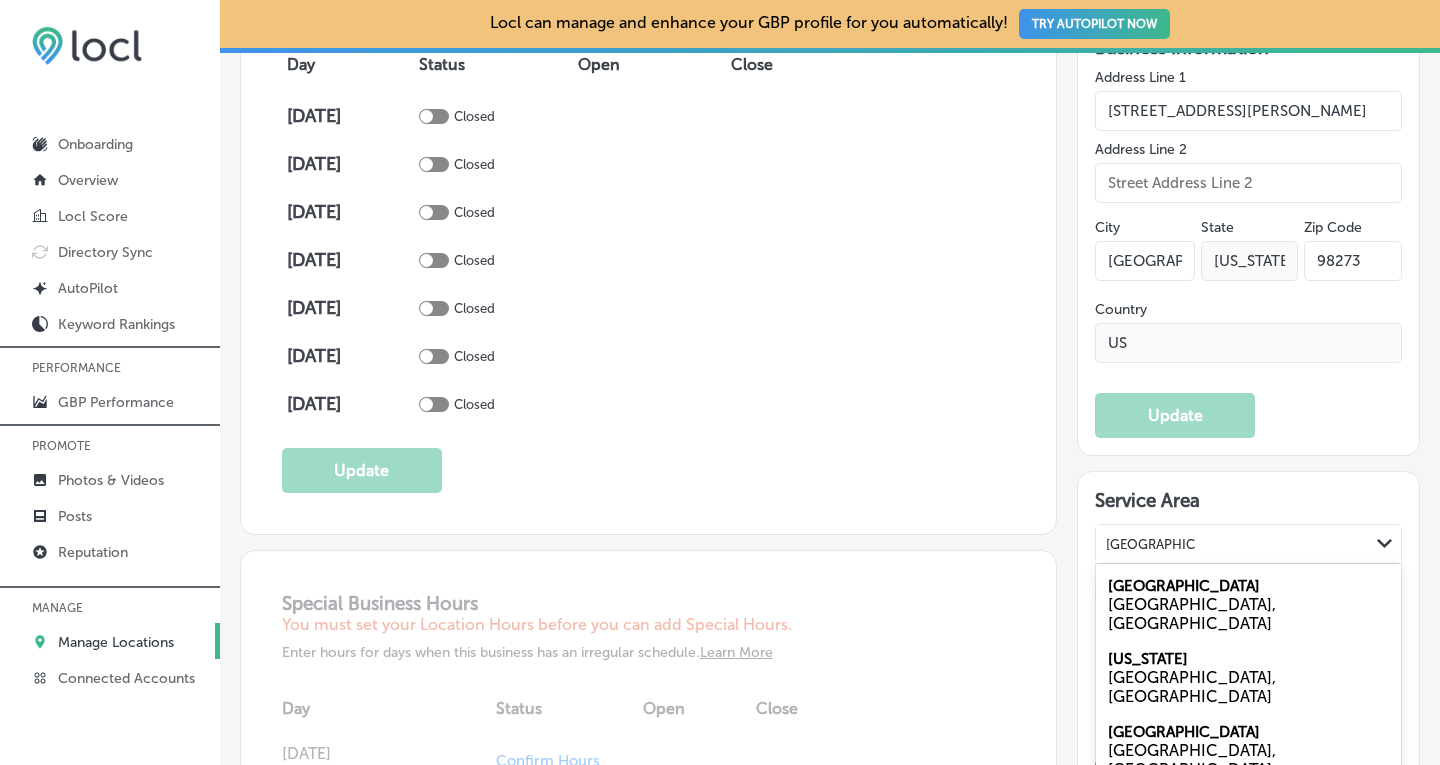 click on "[GEOGRAPHIC_DATA]" at bounding box center (1184, 586) 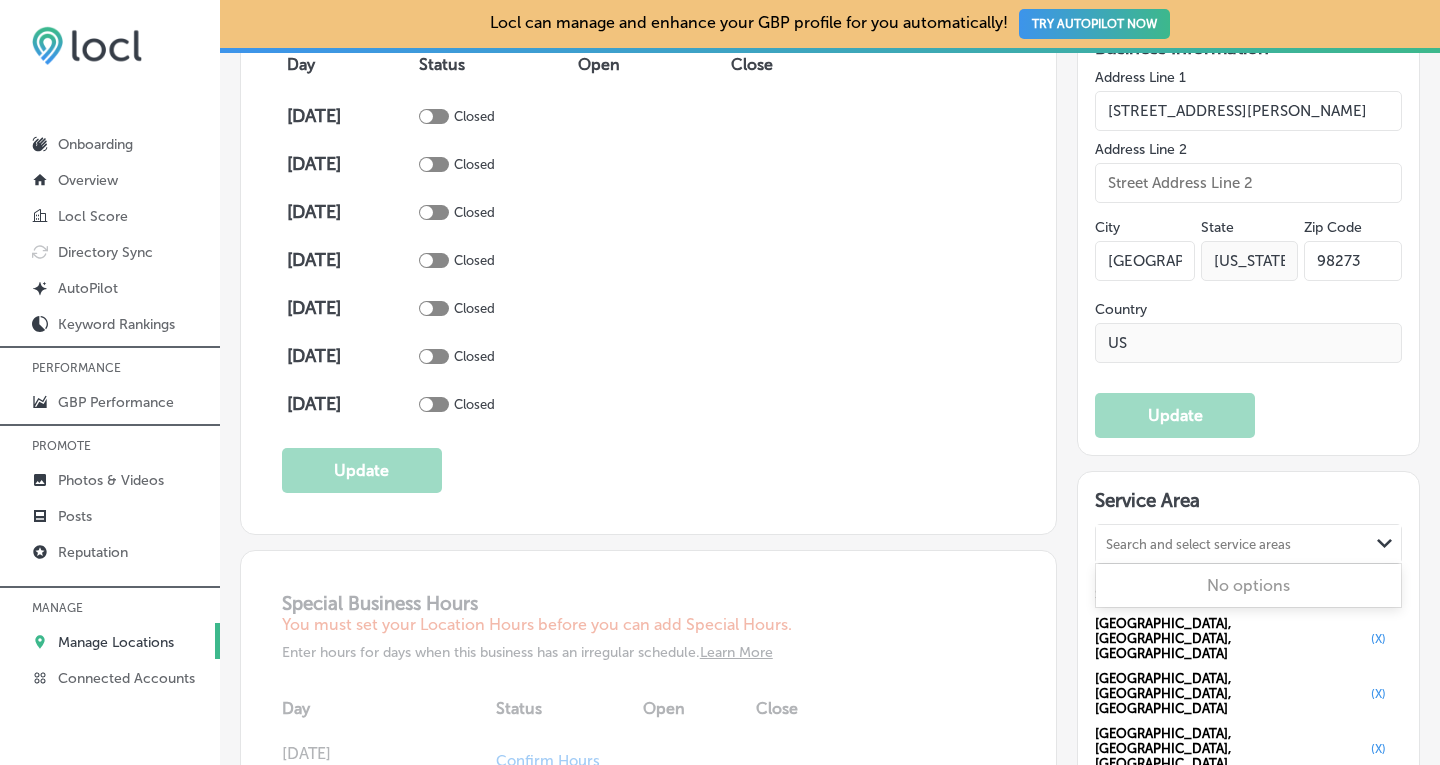 click on "Search and select service areas" at bounding box center [1198, 544] 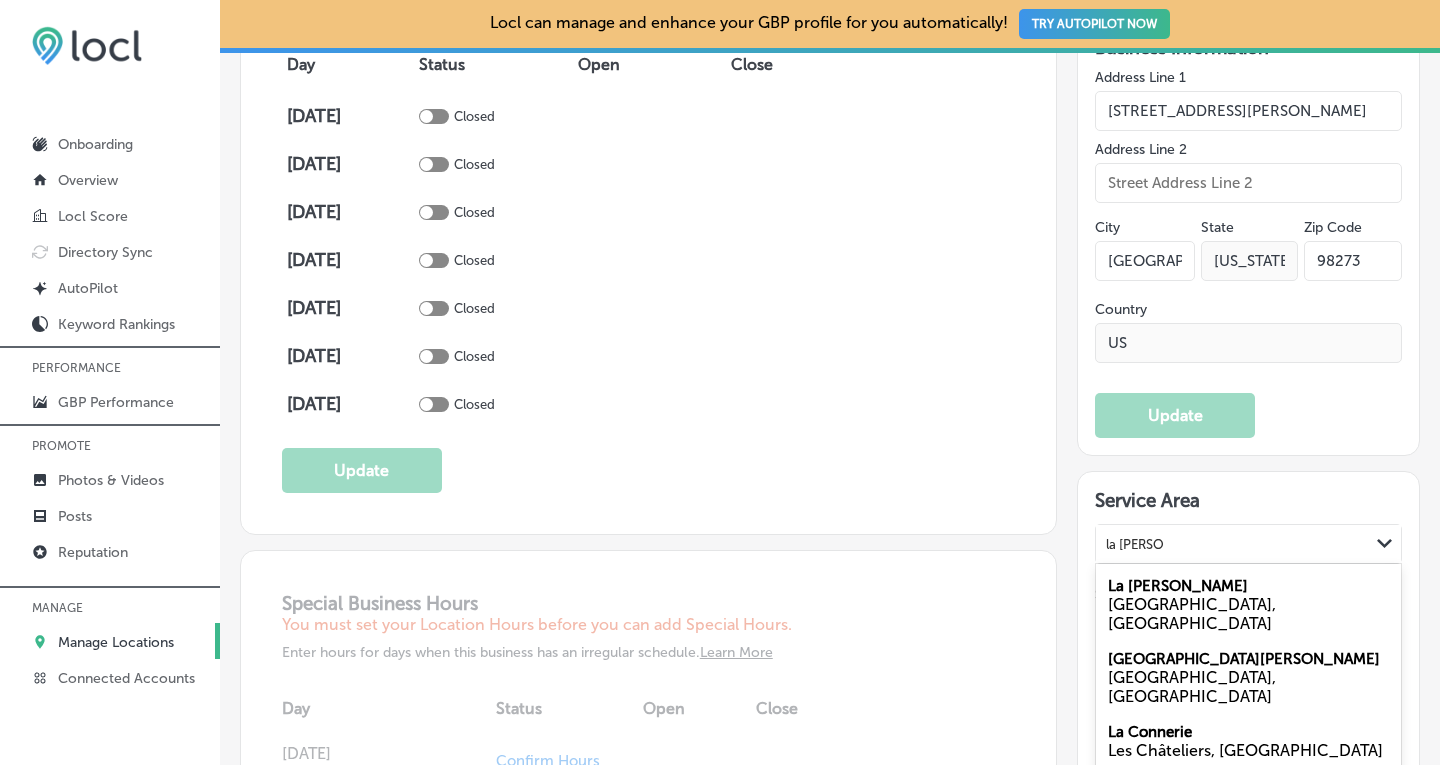 click on "La [PERSON_NAME]" at bounding box center (1178, 586) 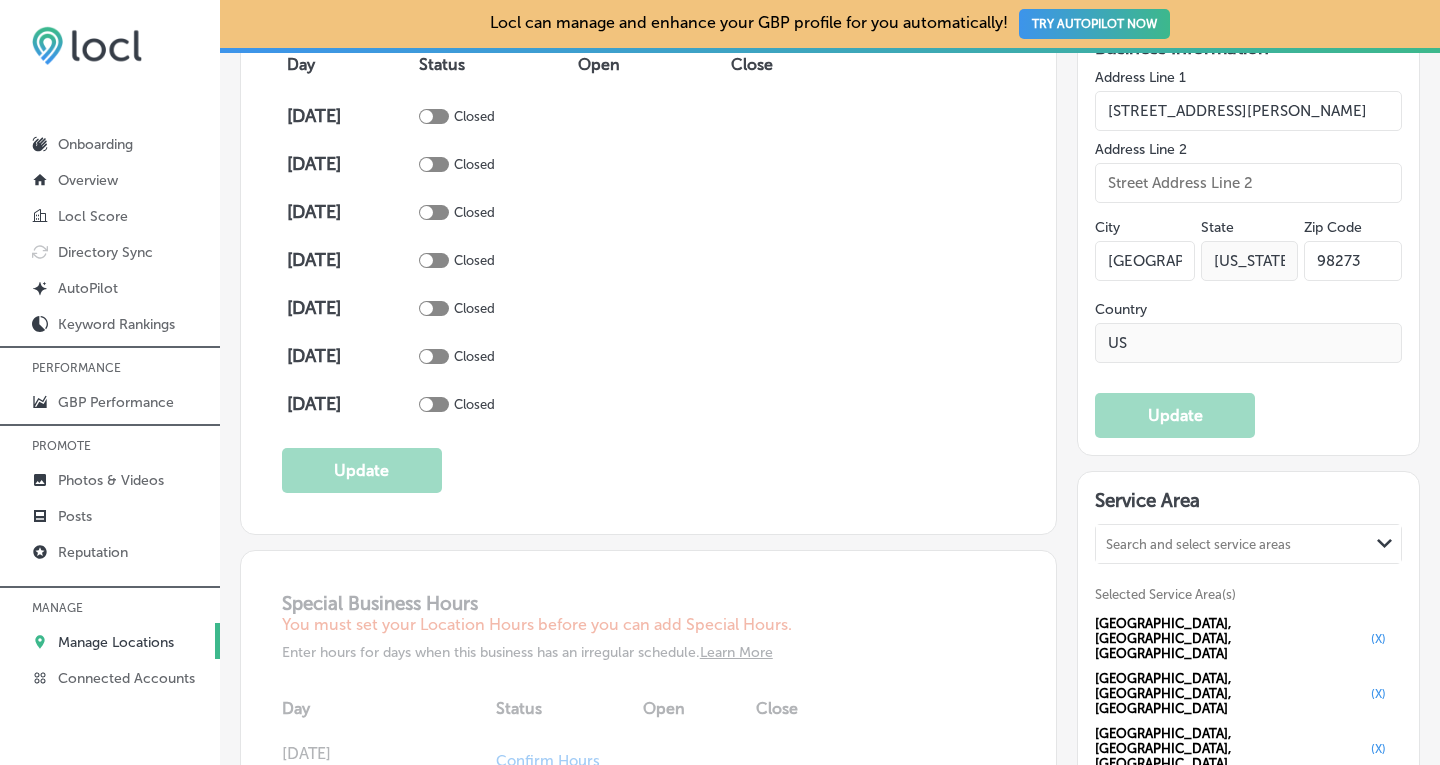 click on "Search and select service areas" at bounding box center [1198, 544] 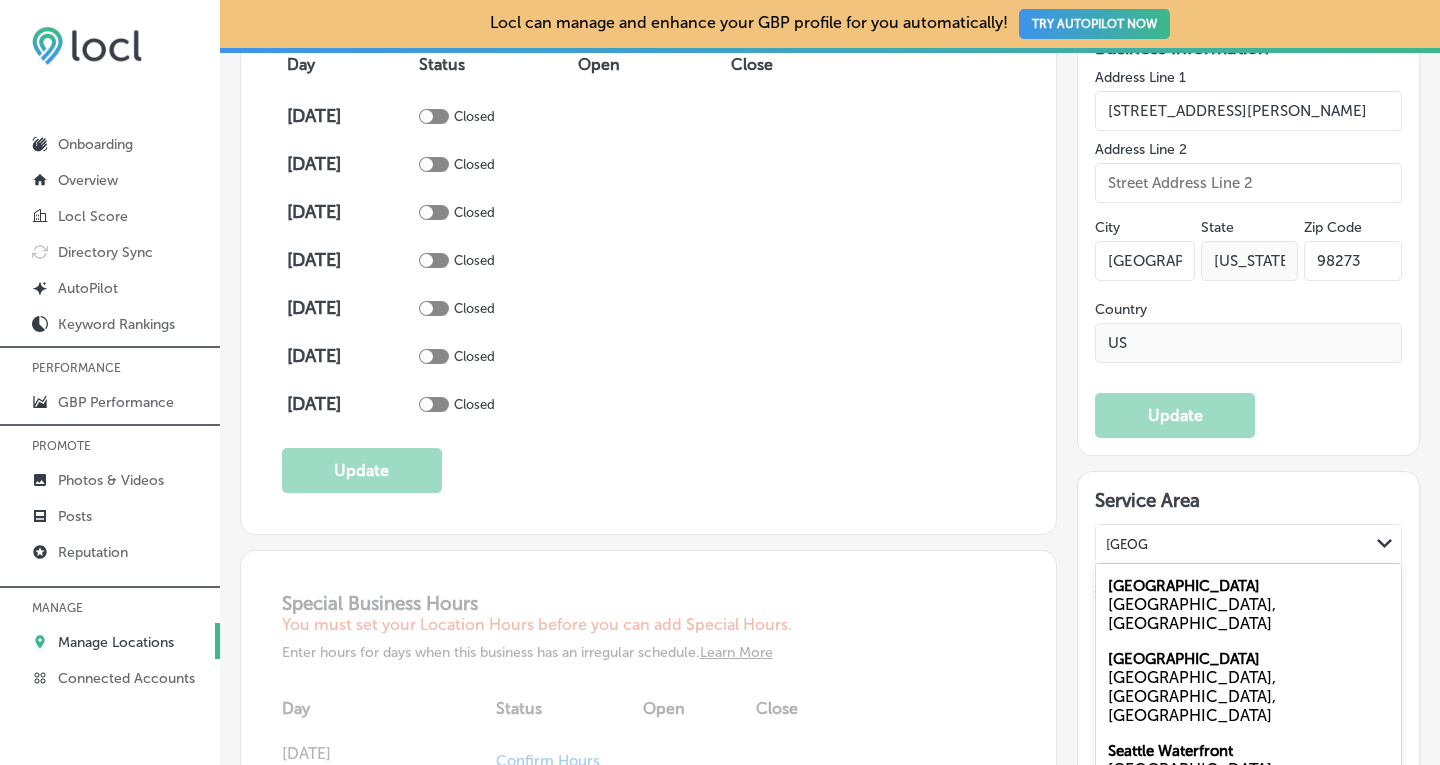 click on "[GEOGRAPHIC_DATA]" at bounding box center (1184, 586) 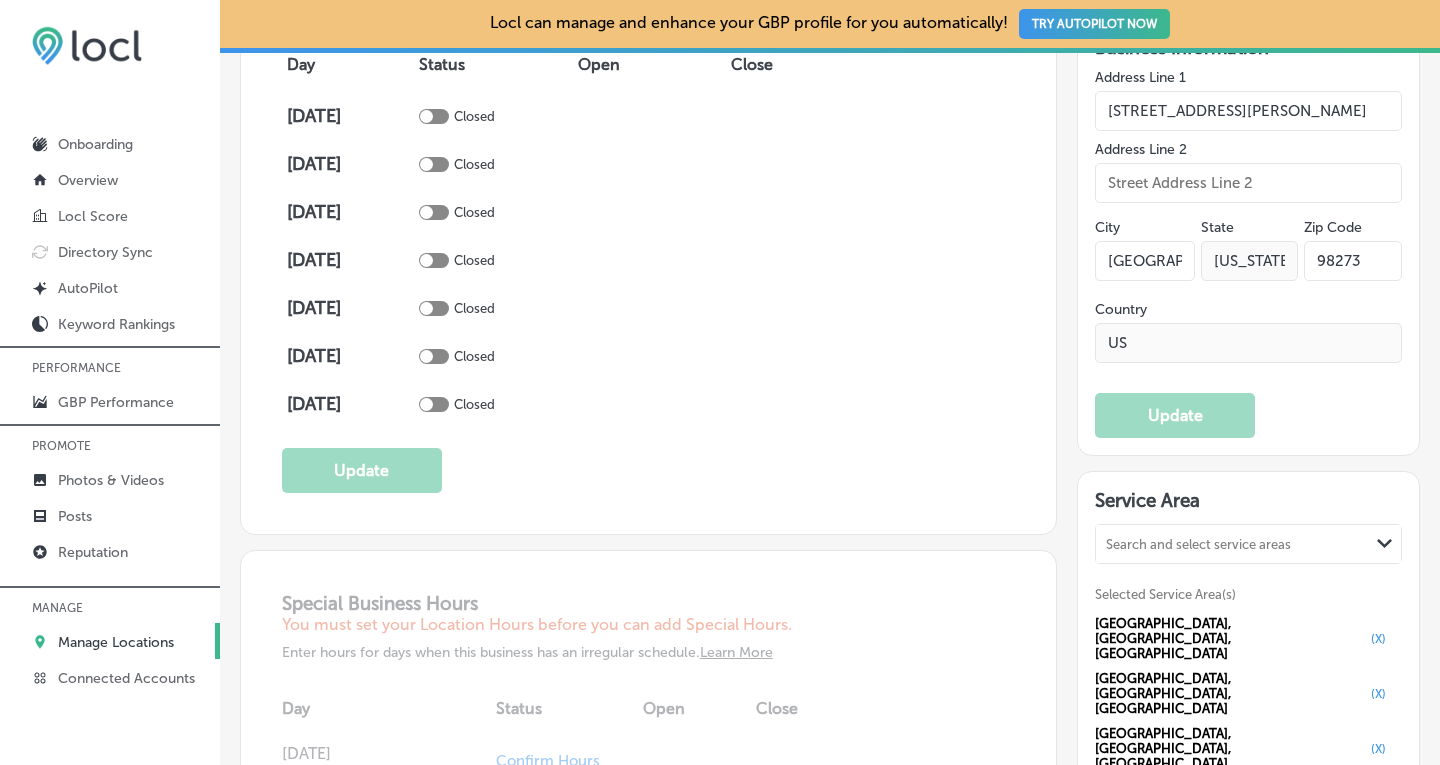 click on "Search and select service areas" at bounding box center [1198, 544] 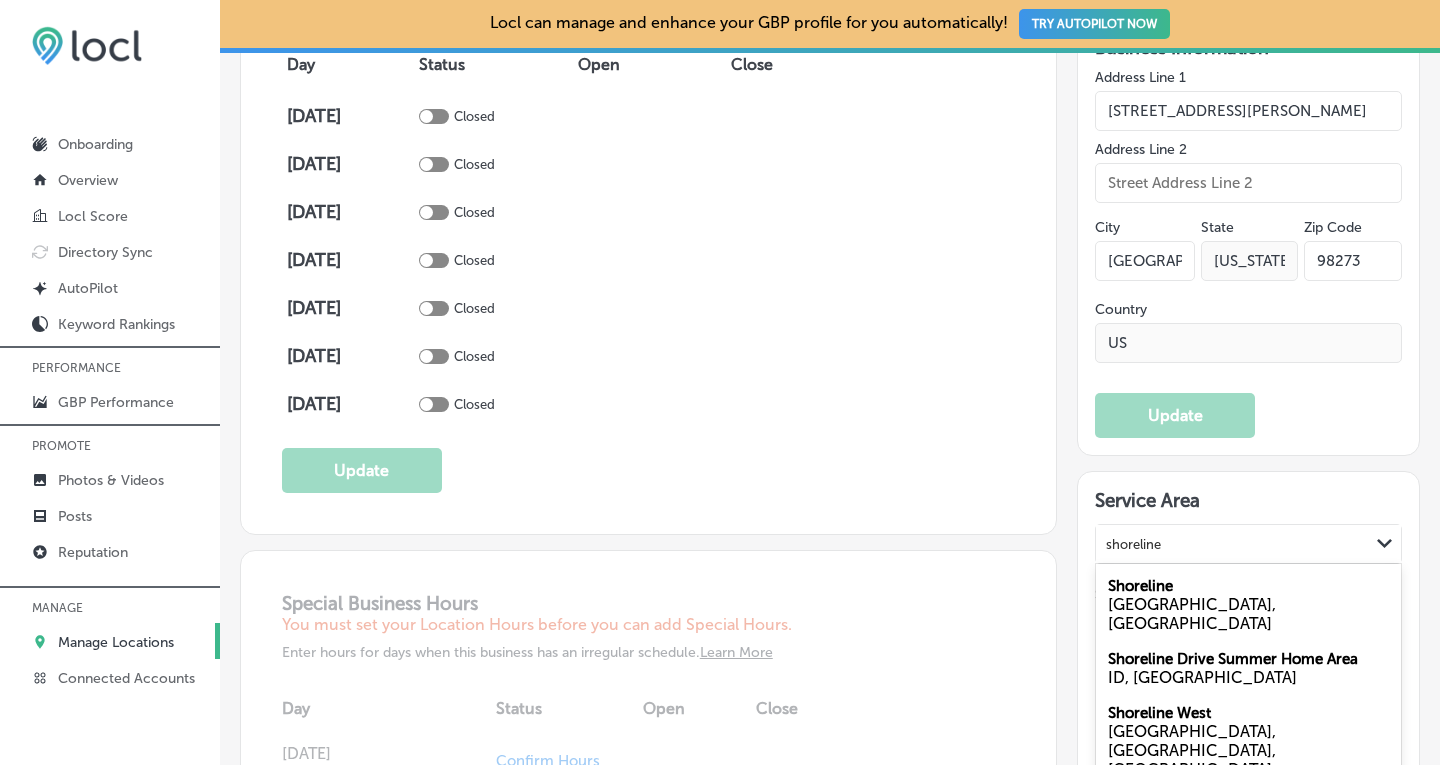 click on "Shoreline" at bounding box center (1140, 586) 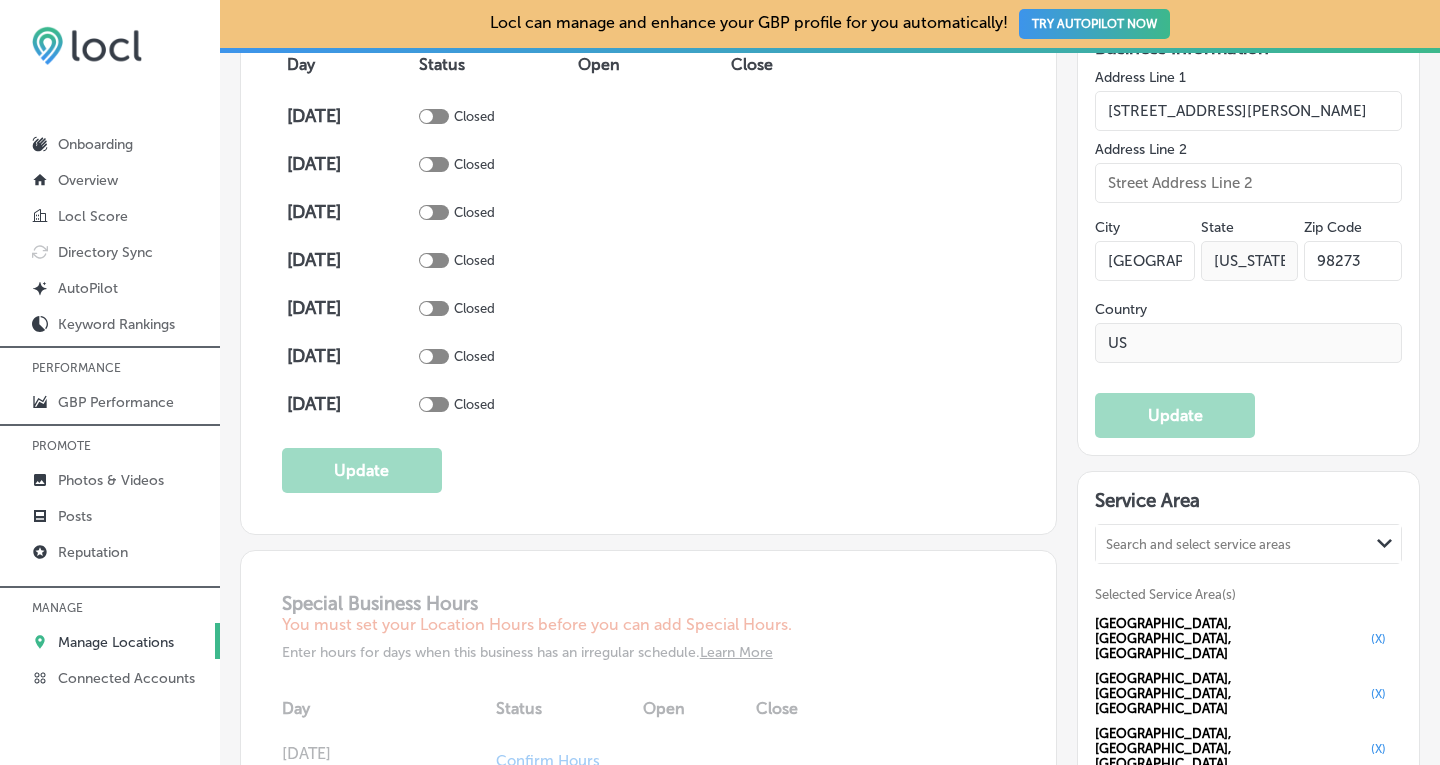 click on "Search and select service areas" at bounding box center (1198, 544) 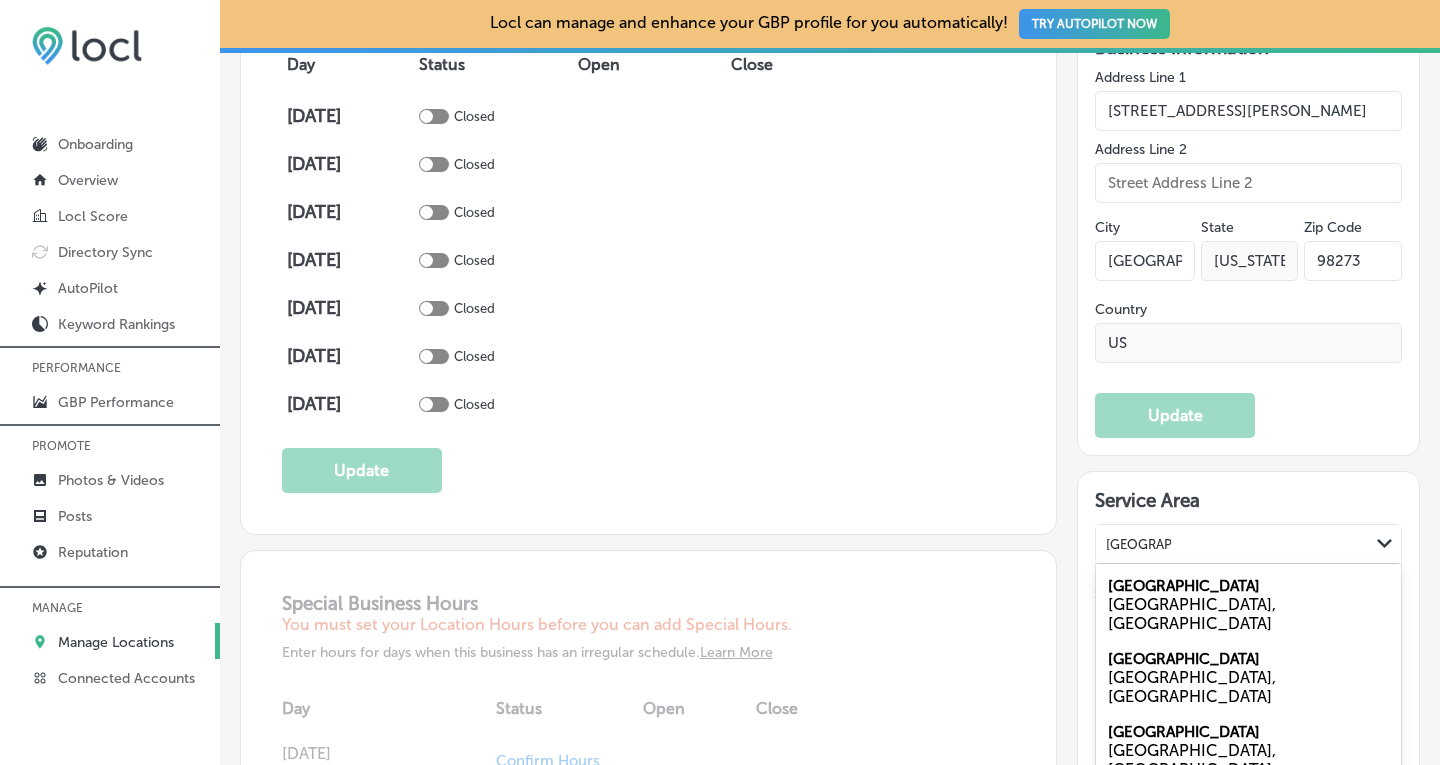 click on "[GEOGRAPHIC_DATA]" at bounding box center (1184, 586) 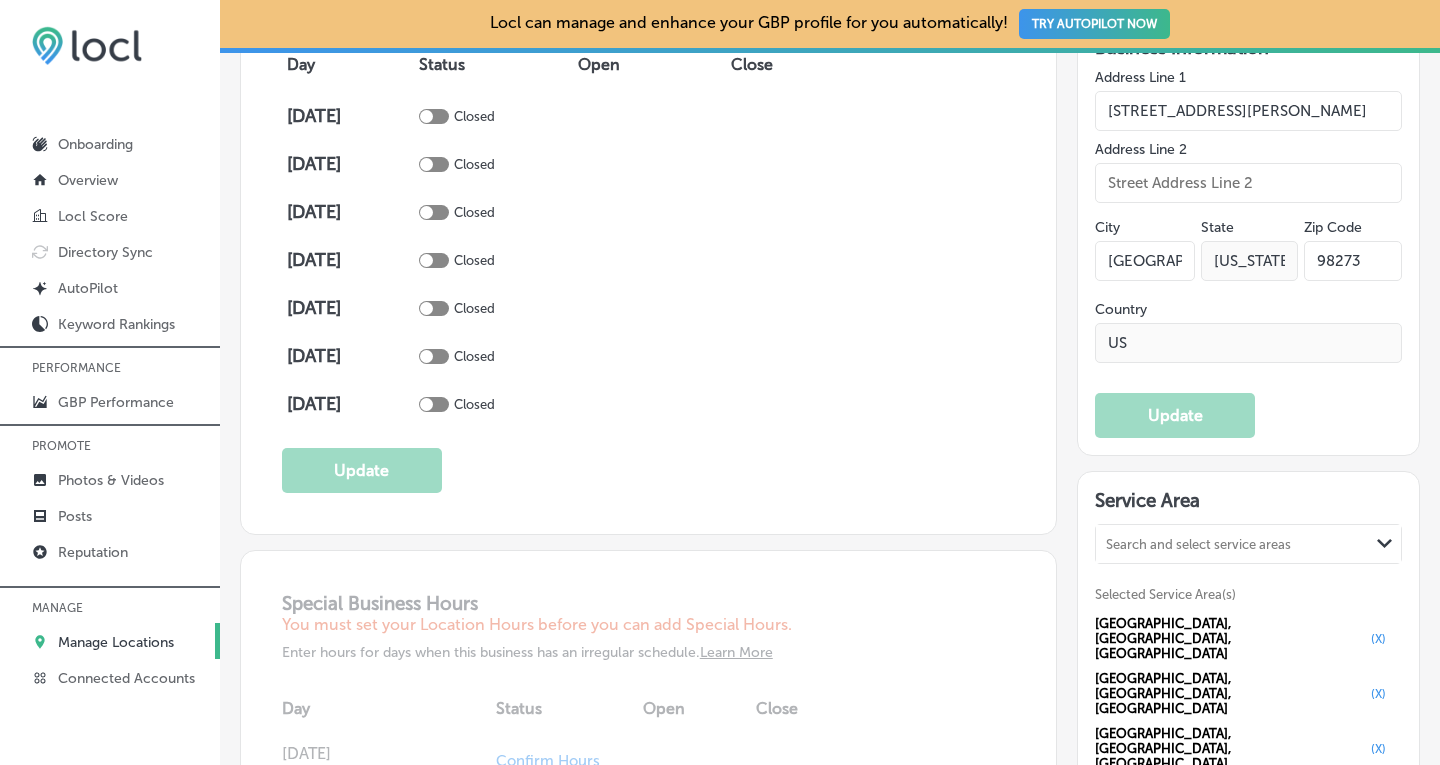 click on "Search and select service areas" at bounding box center [1198, 544] 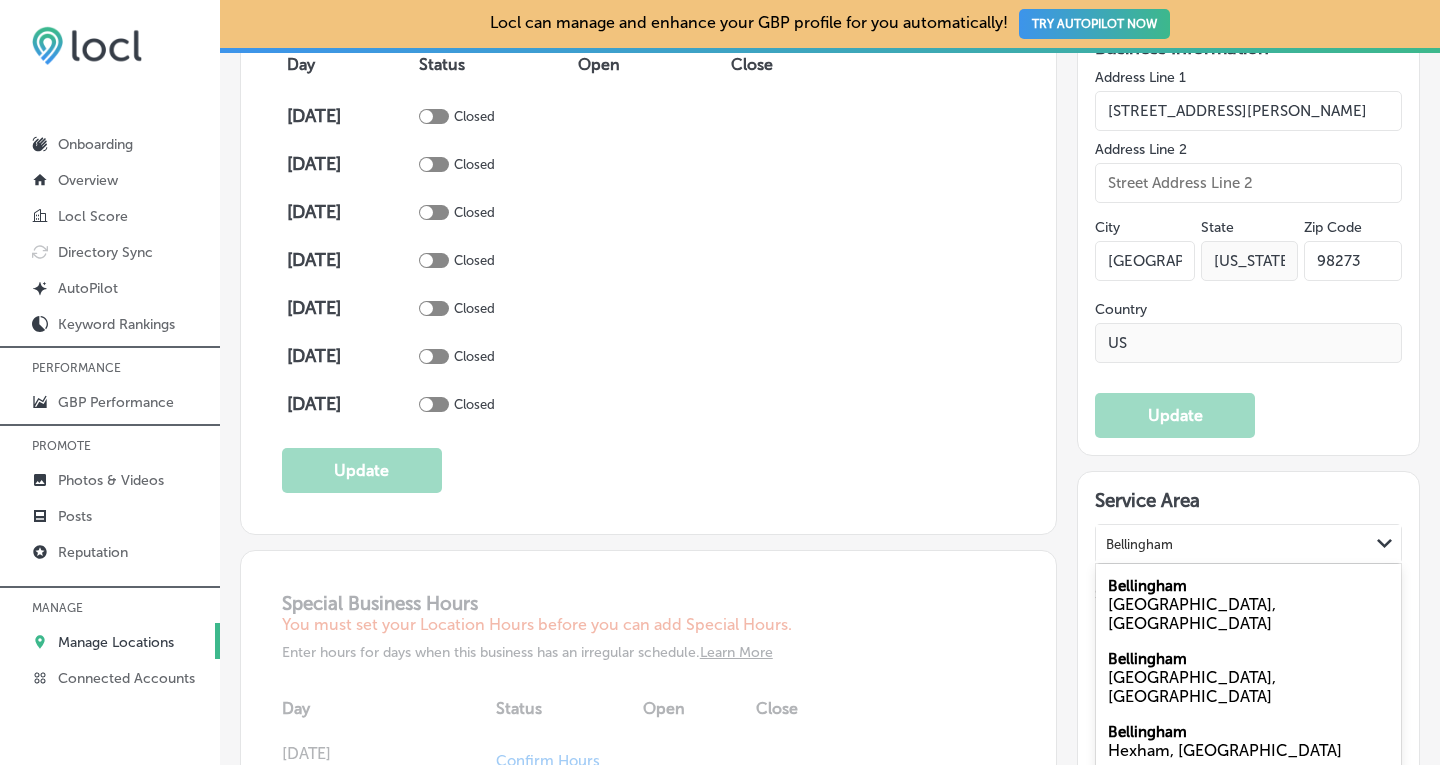 click on "[GEOGRAPHIC_DATA], [GEOGRAPHIC_DATA]" at bounding box center [1248, 614] 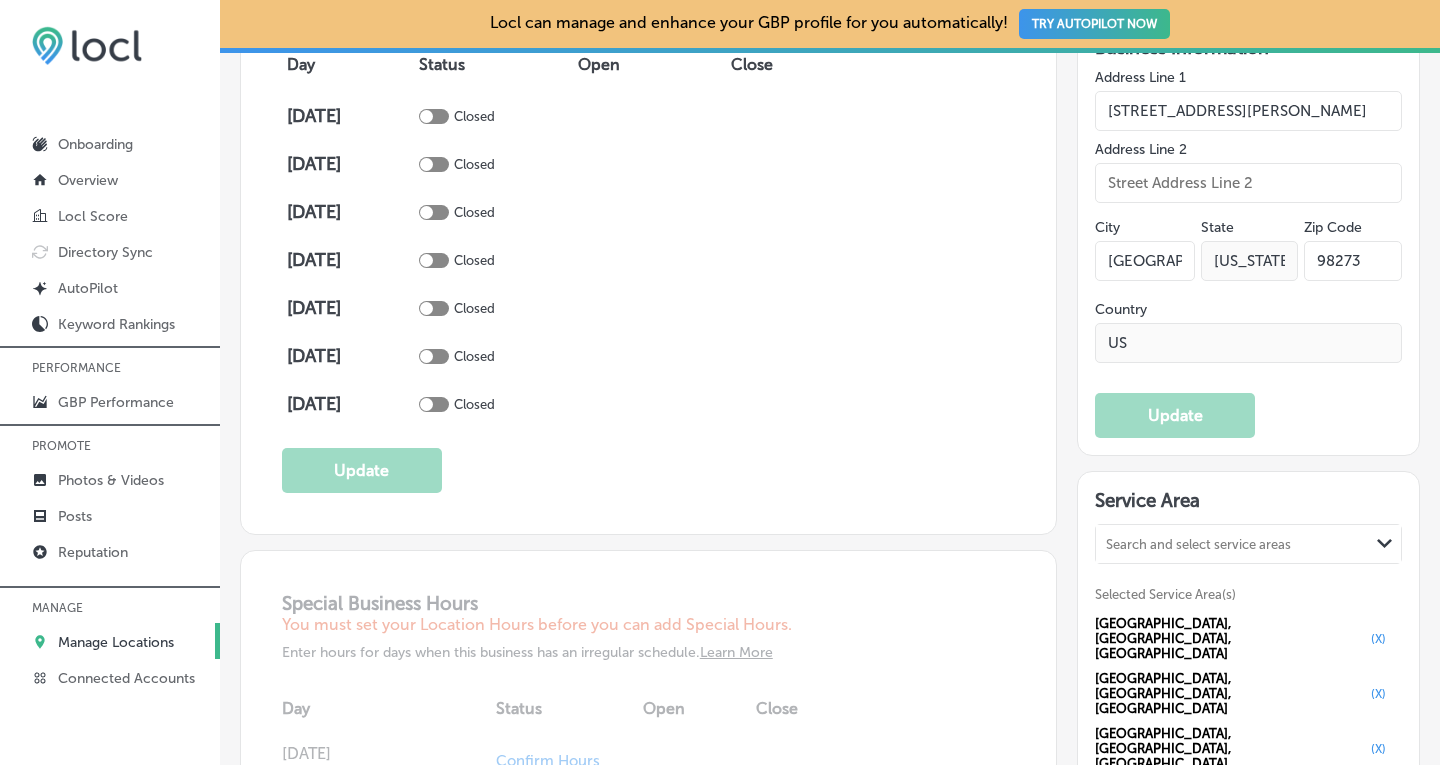 click on "Search and select service areas" at bounding box center (1198, 544) 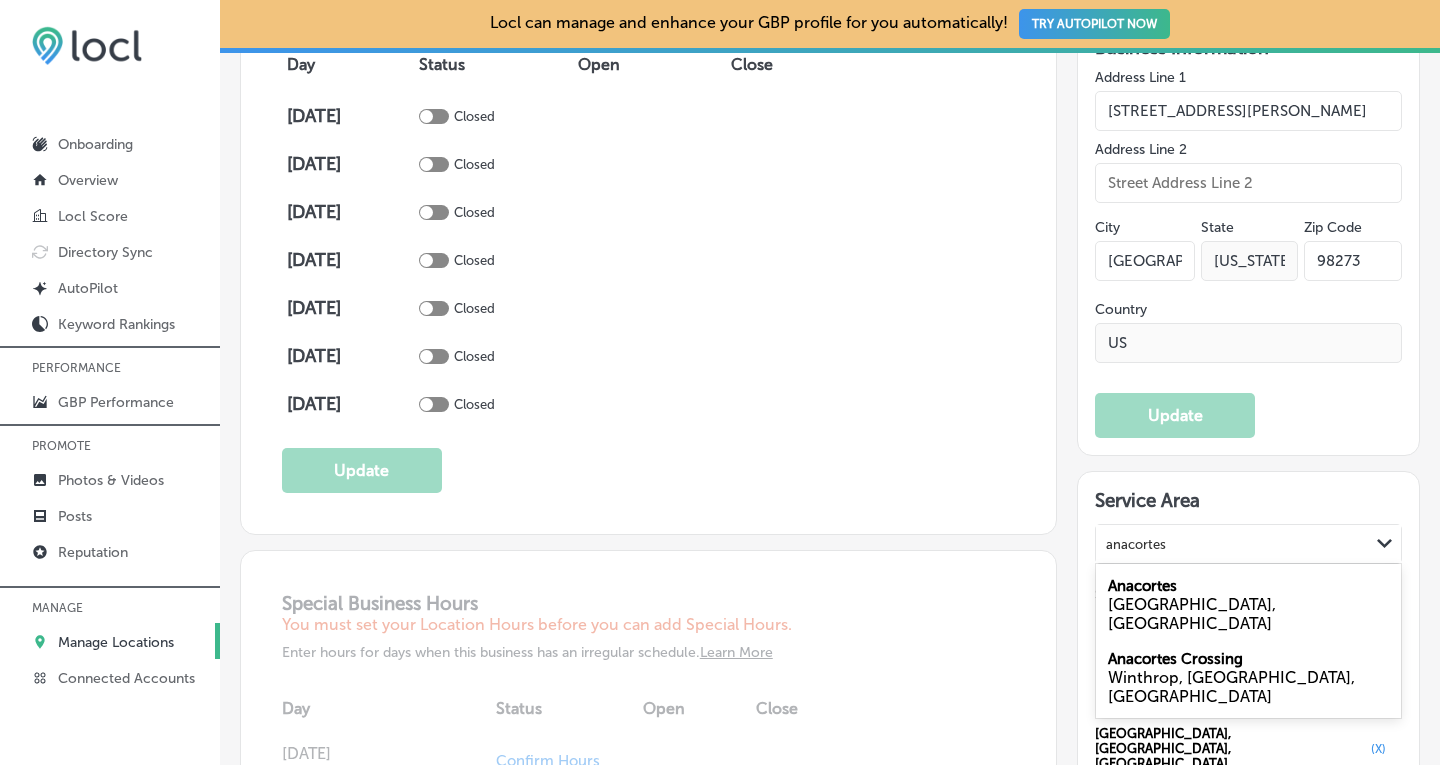 click on "Anacortes" at bounding box center [1142, 586] 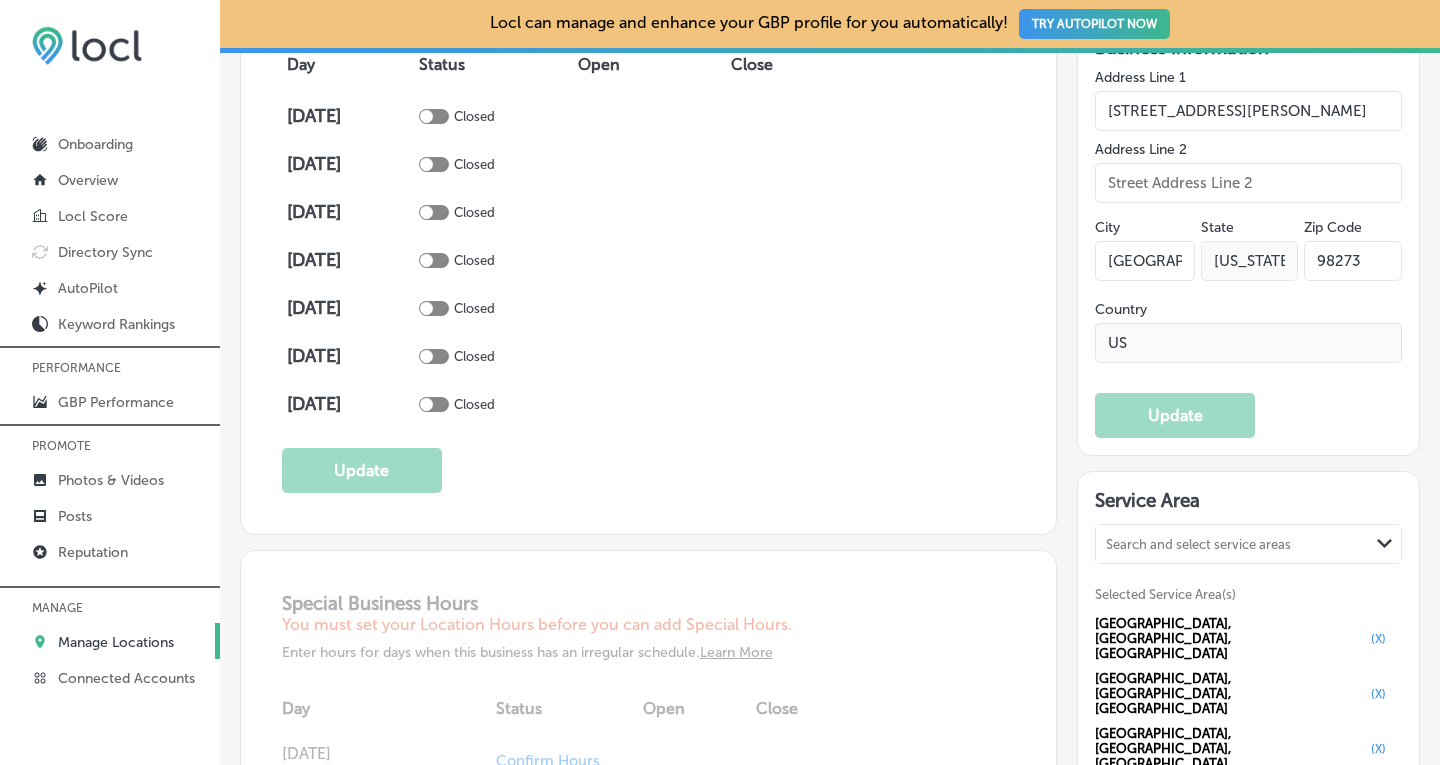 click on "Search and select service areas" at bounding box center (1198, 544) 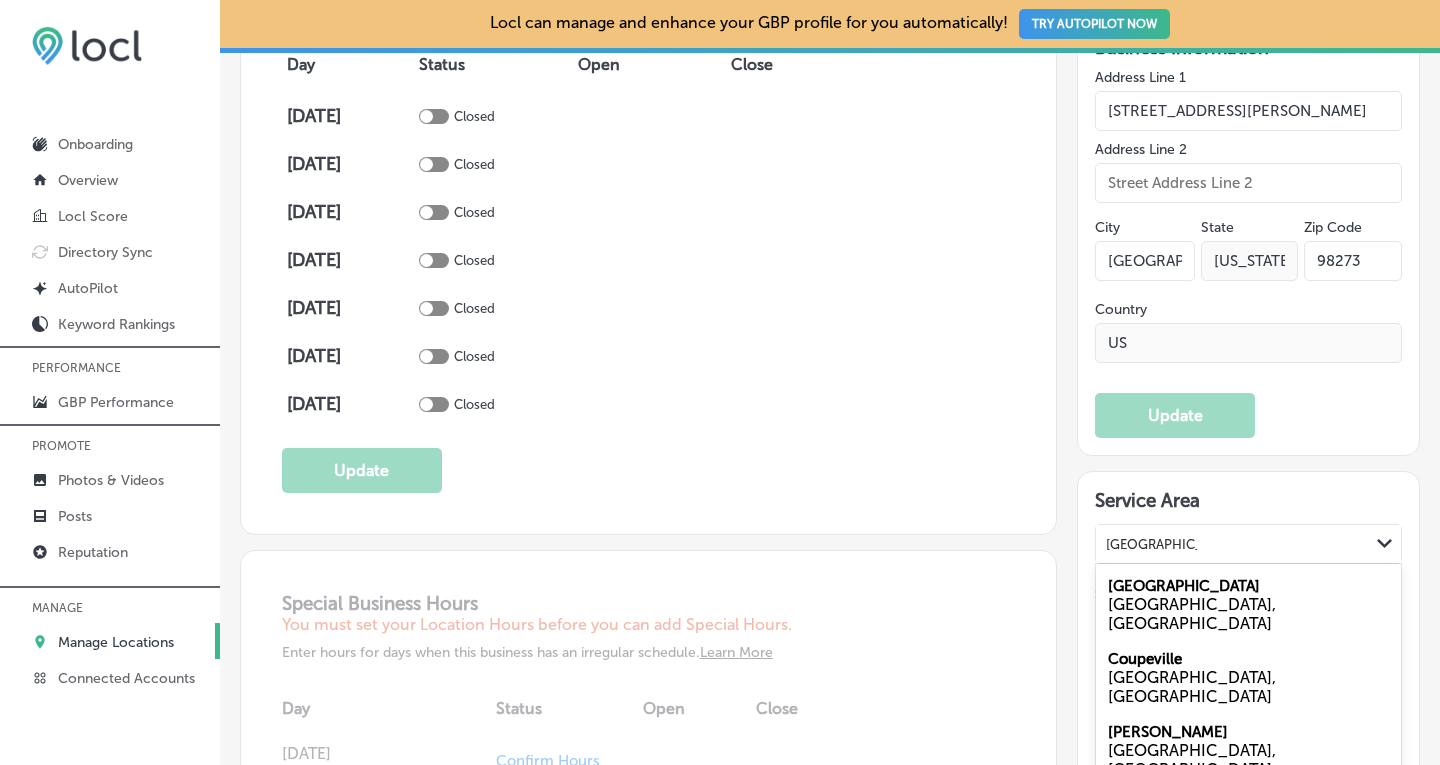 click on "[GEOGRAPHIC_DATA]" at bounding box center [1184, 805] 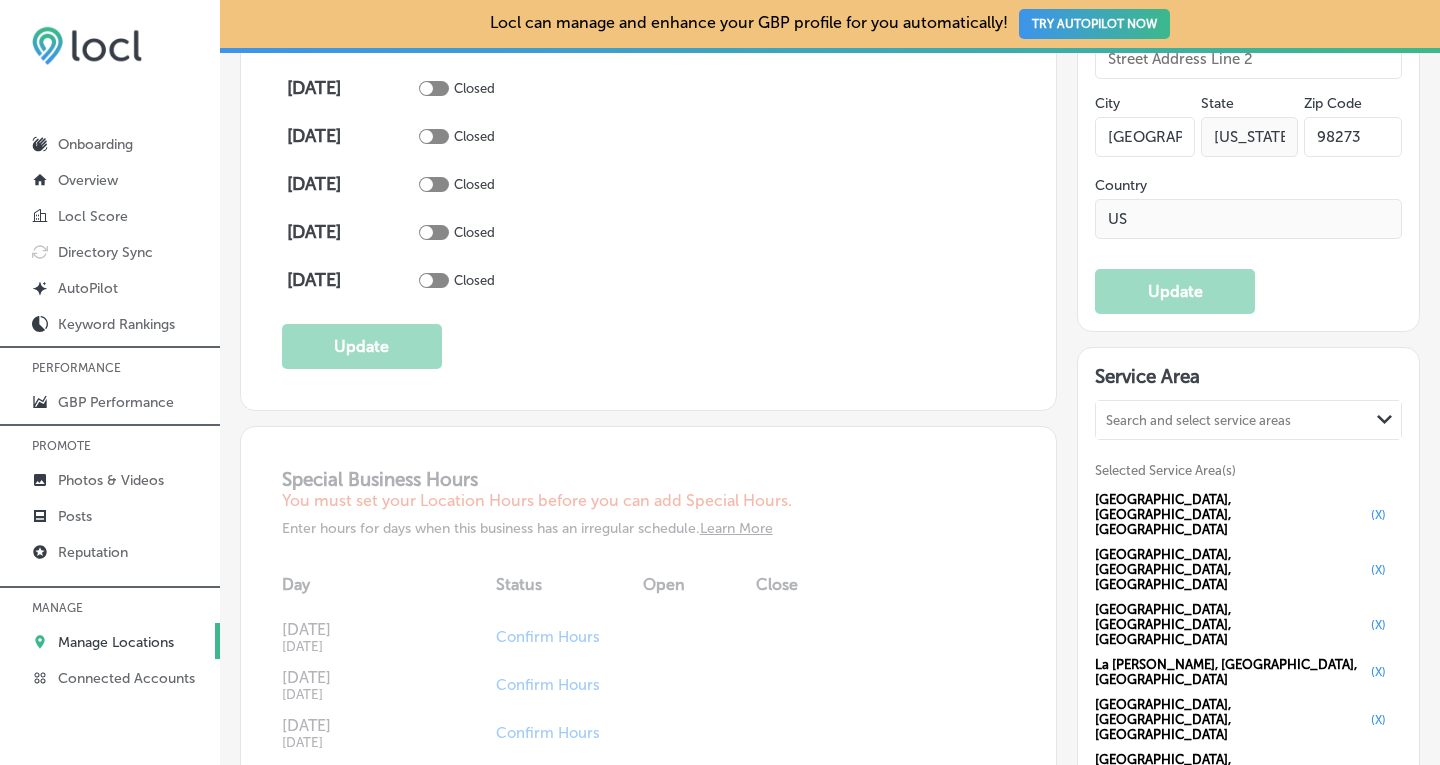 scroll, scrollTop: 1657, scrollLeft: 0, axis: vertical 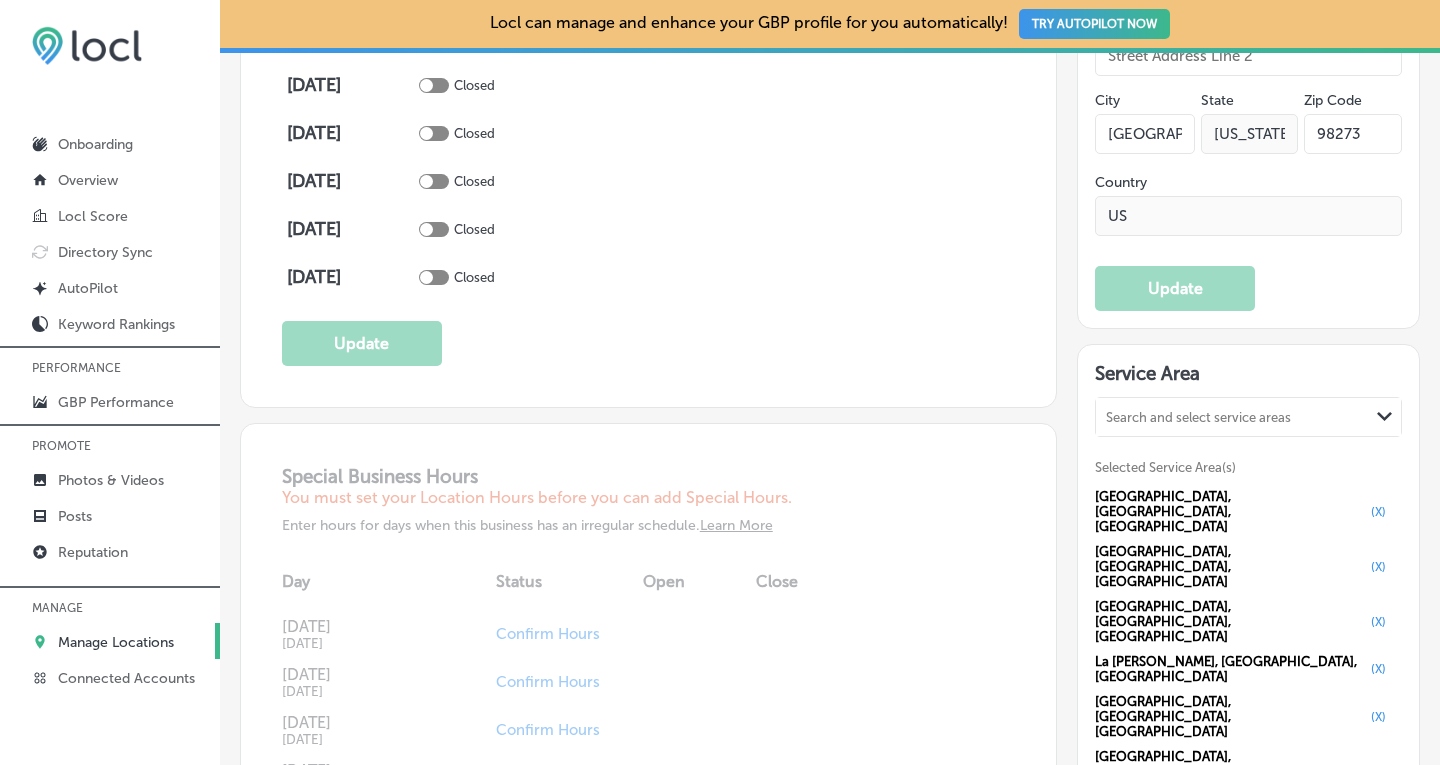 click on "Search and select service areas" at bounding box center [1232, 417] 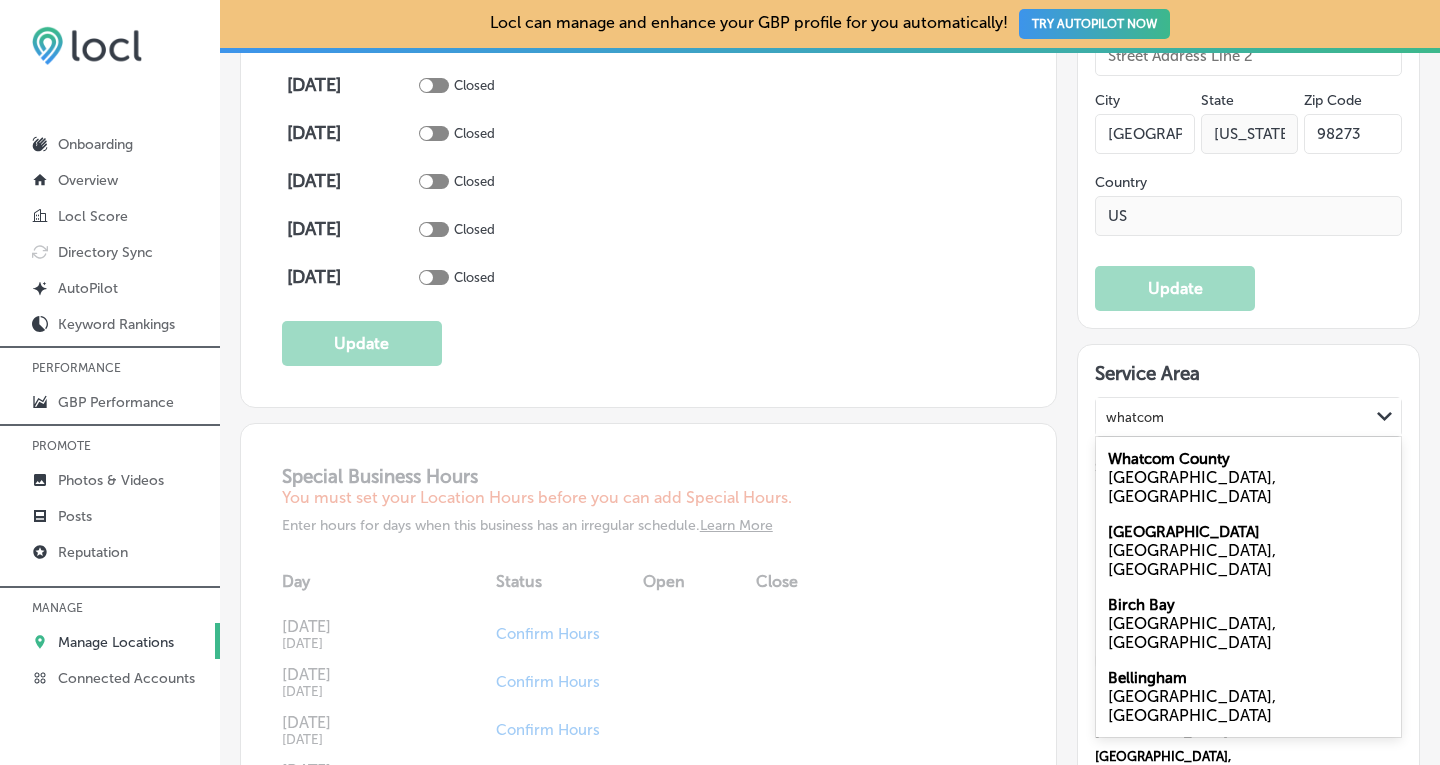 click on "[GEOGRAPHIC_DATA], [GEOGRAPHIC_DATA]" at bounding box center (1248, 487) 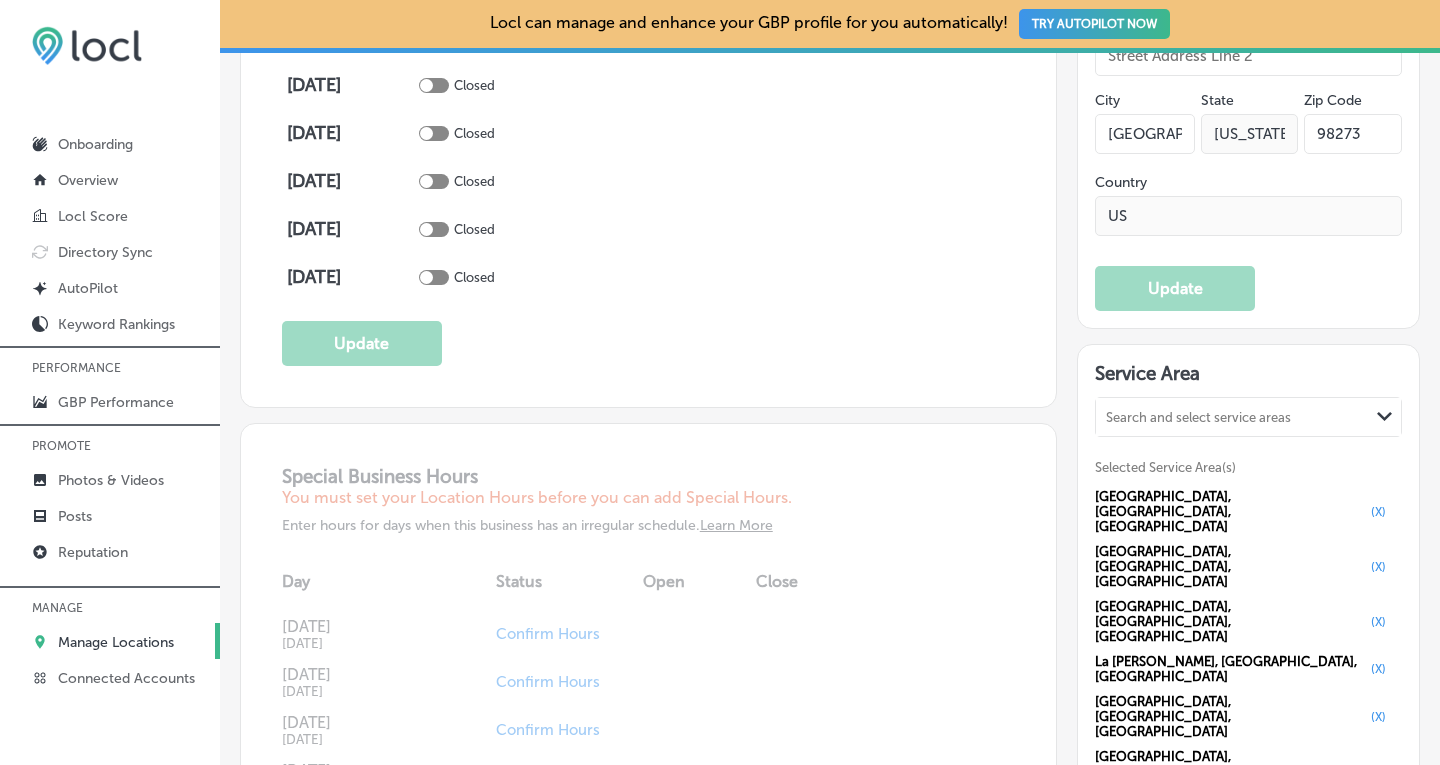 click on "Search and select service areas" at bounding box center (1232, 417) 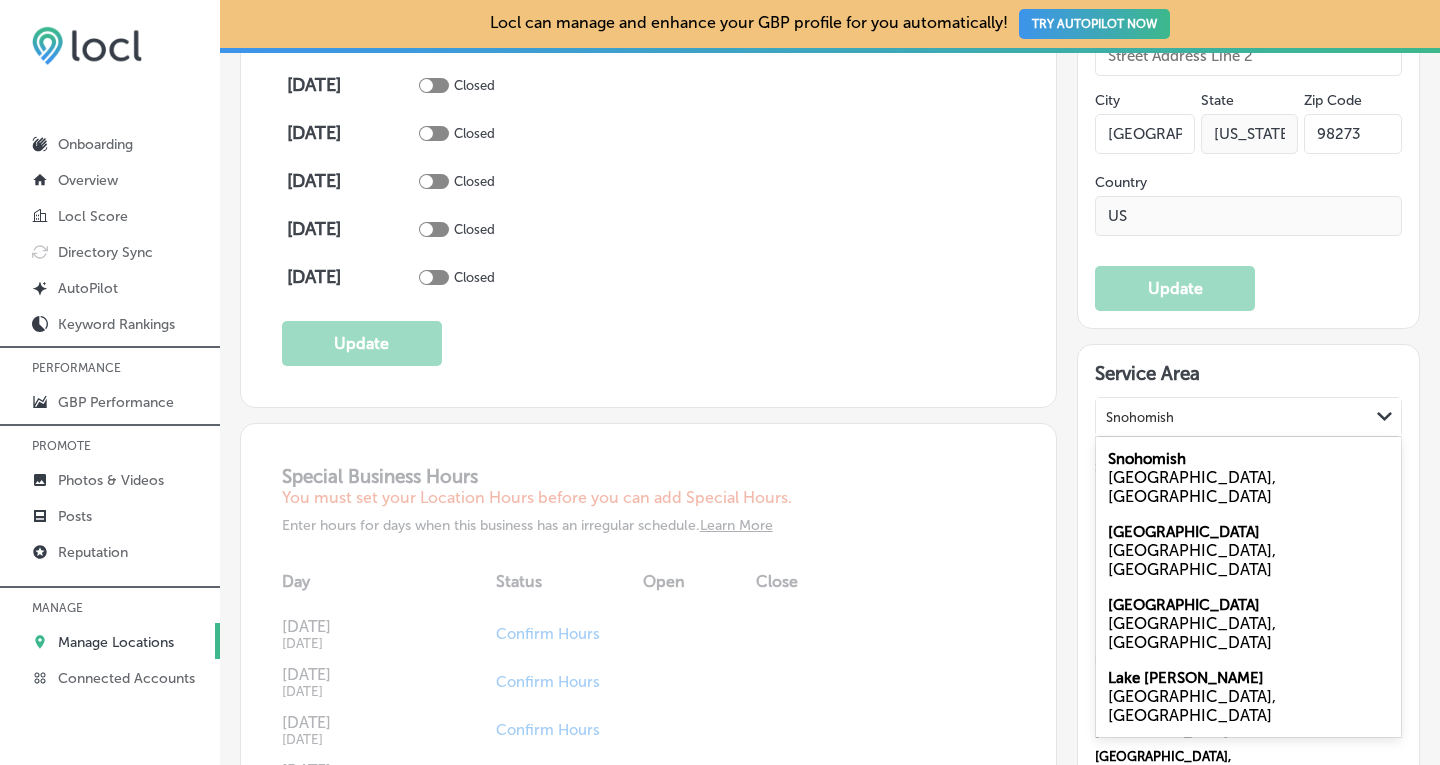 click on "[GEOGRAPHIC_DATA]" at bounding box center (1184, 532) 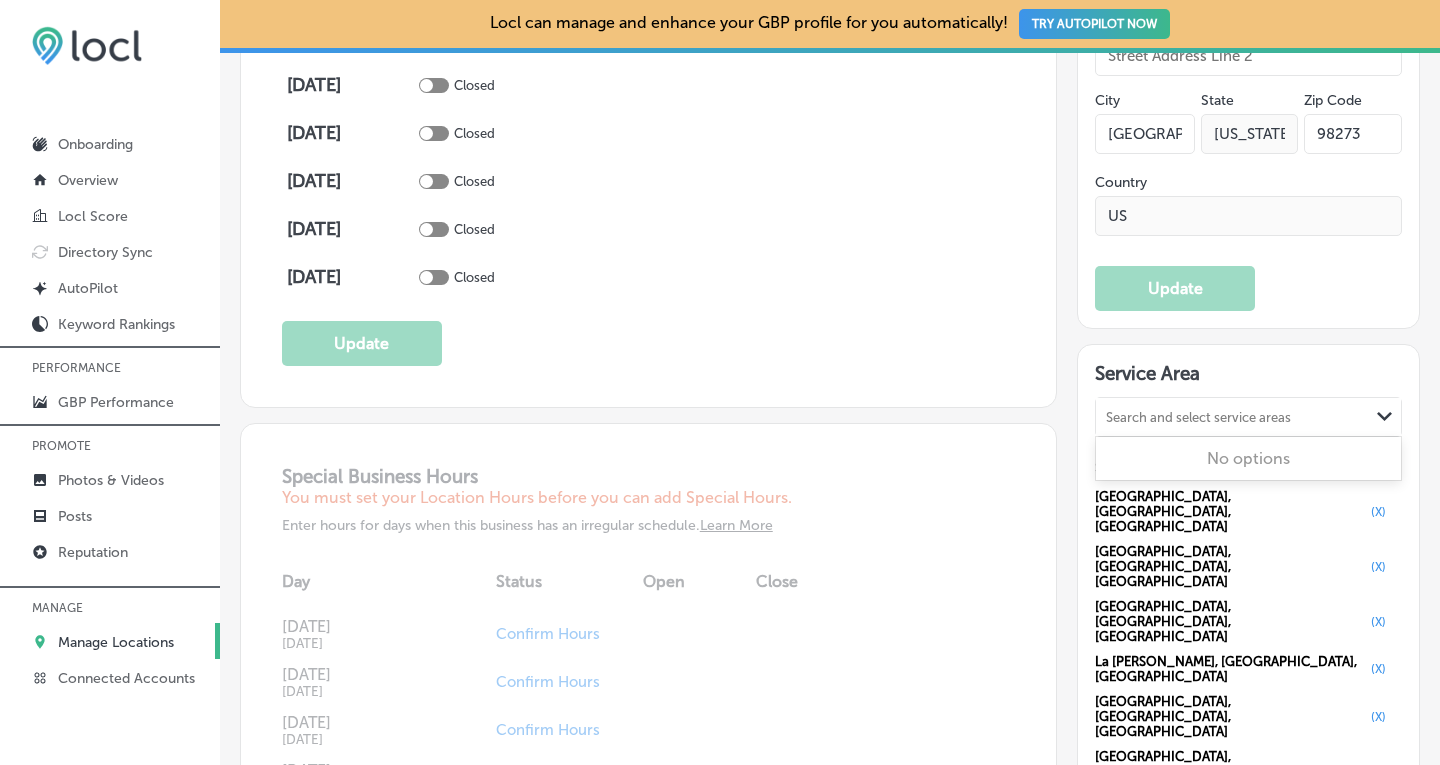 click on "Search and select service areas" at bounding box center (1198, 417) 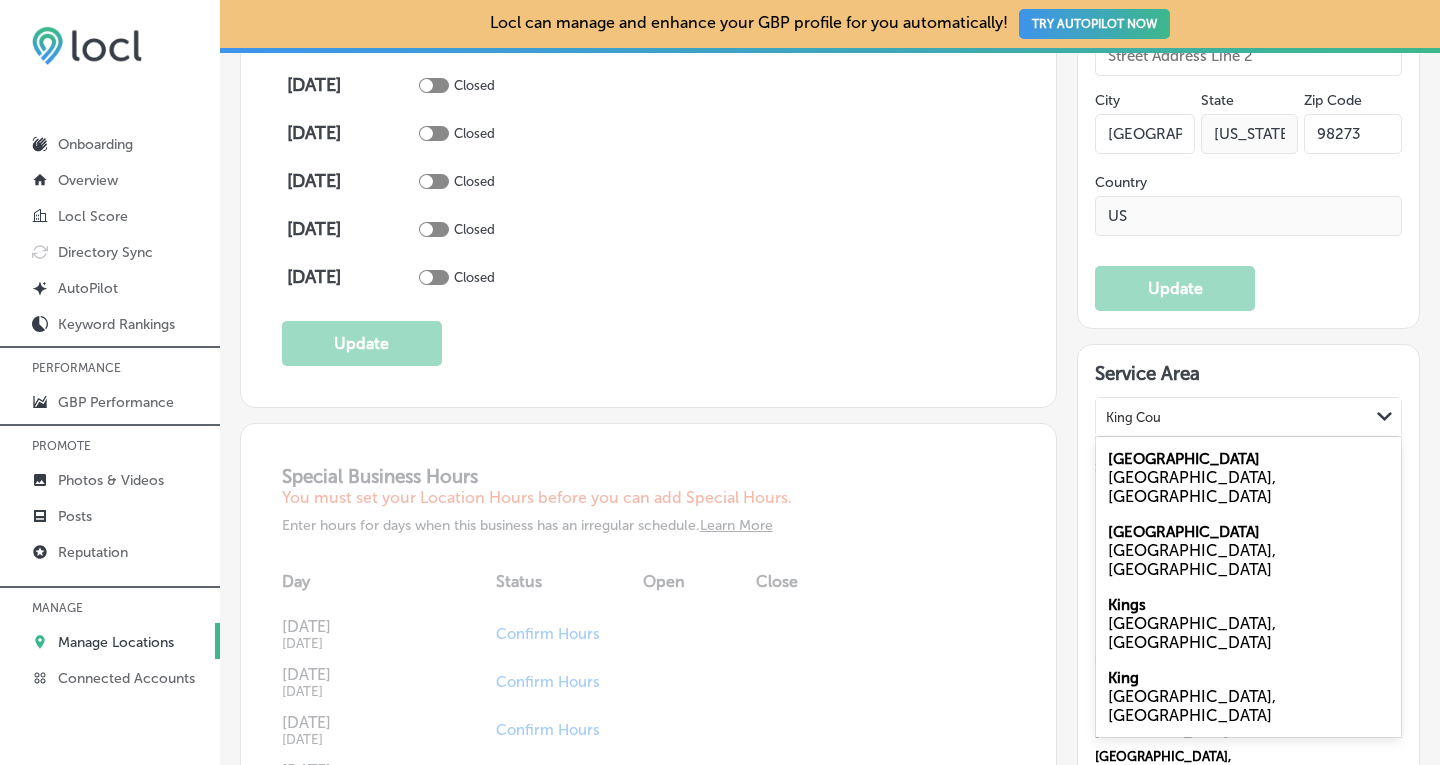 click on "[GEOGRAPHIC_DATA], [GEOGRAPHIC_DATA]" at bounding box center (1248, 487) 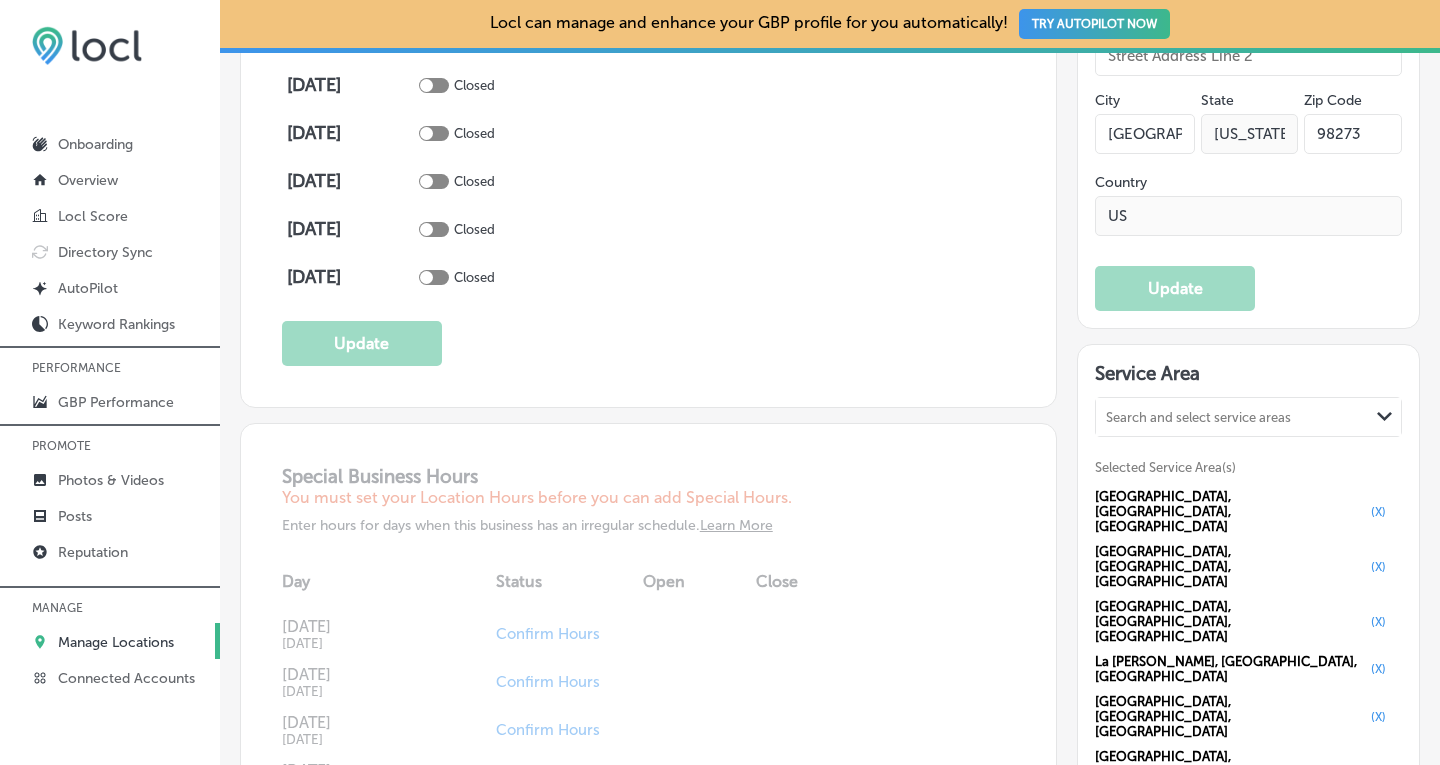 click on "Search and select service areas" at bounding box center (1198, 417) 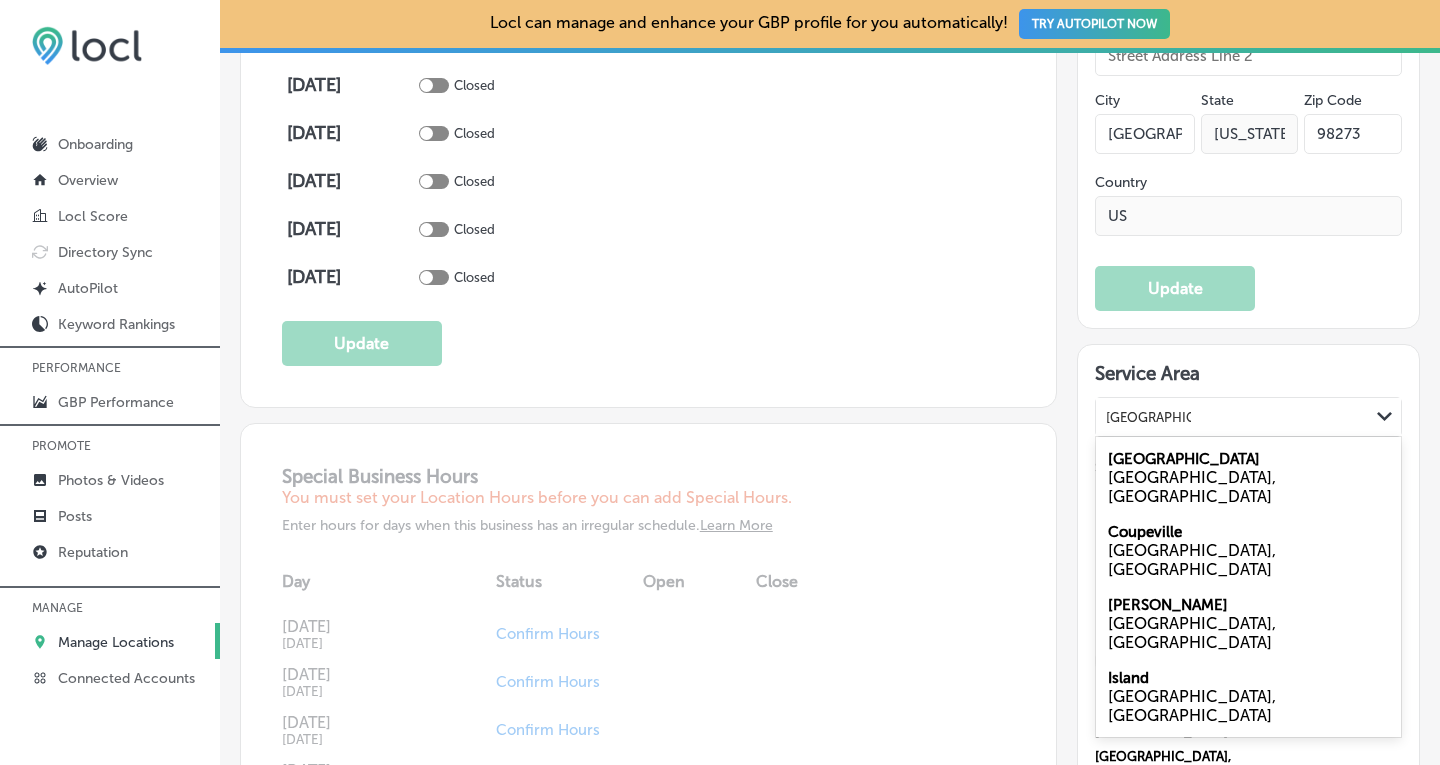 click on "[GEOGRAPHIC_DATA]" at bounding box center (1184, 459) 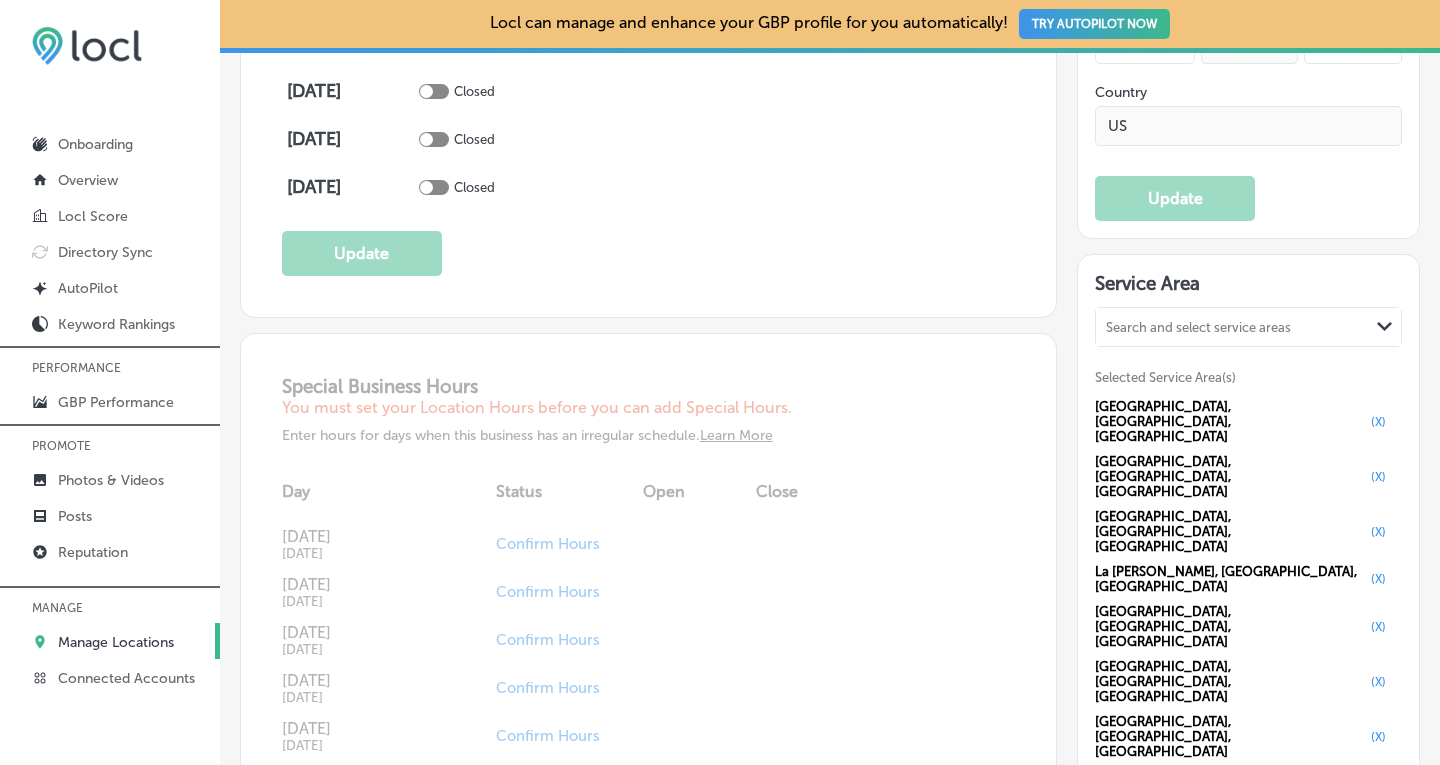 scroll, scrollTop: 1750, scrollLeft: 0, axis: vertical 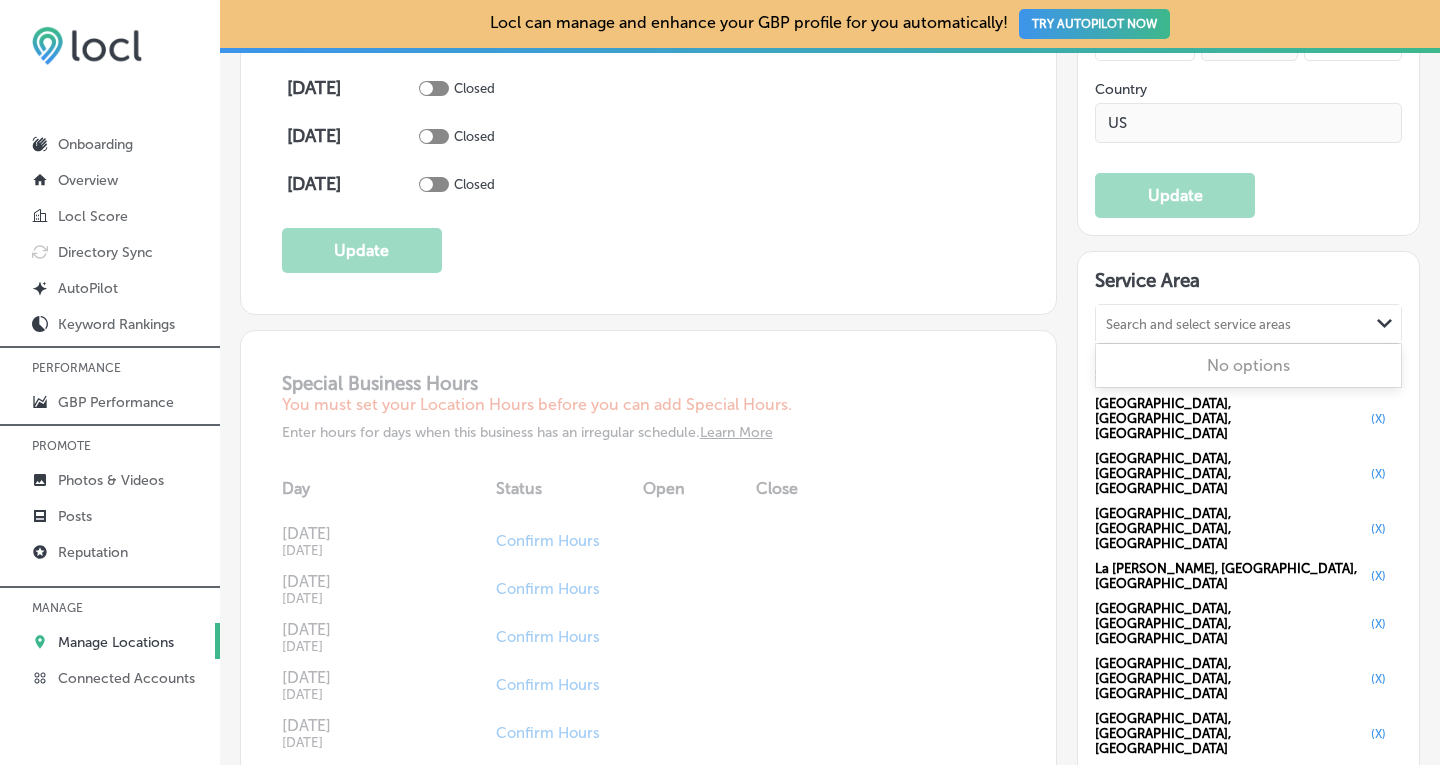 click on "Search and select service areas" at bounding box center (1198, 324) 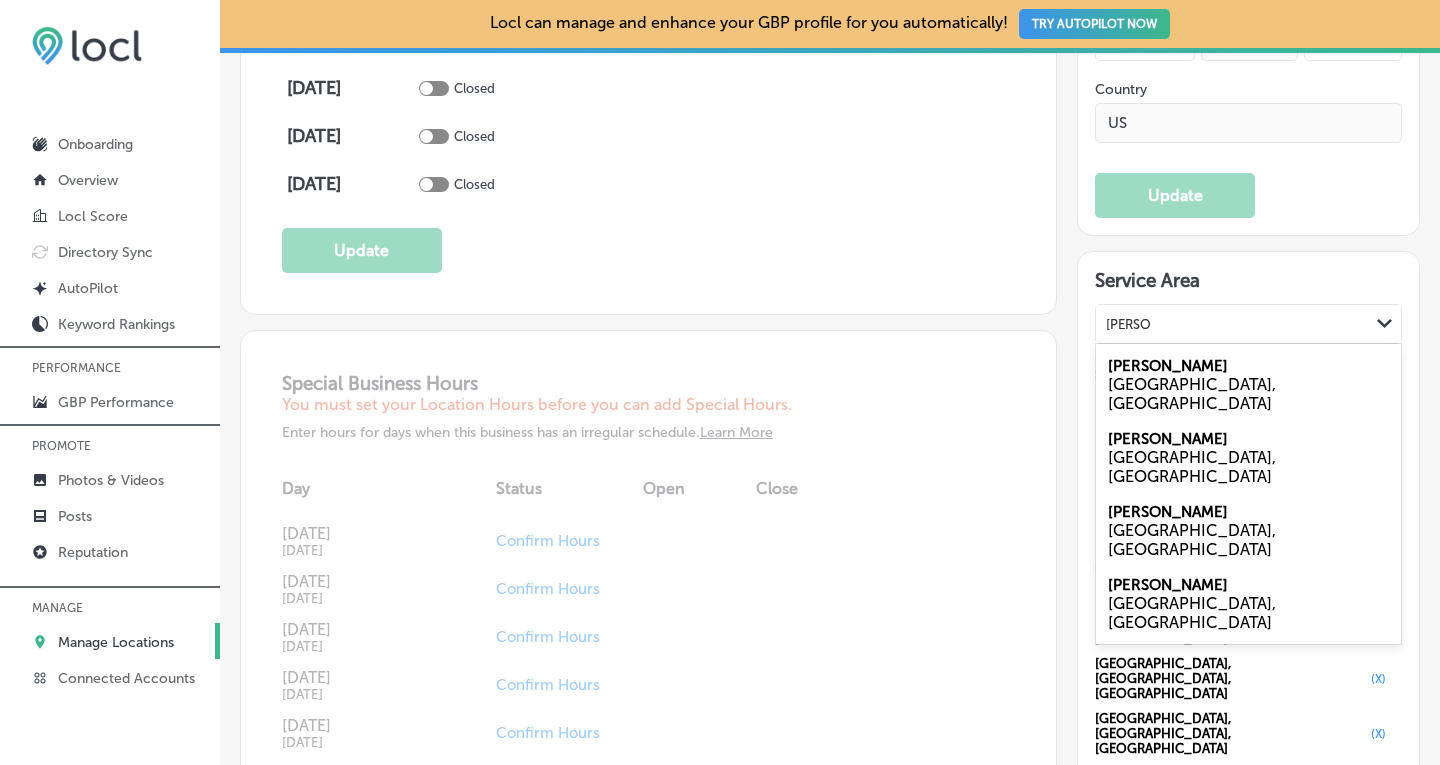 click on "[PERSON_NAME]" at bounding box center (1168, 439) 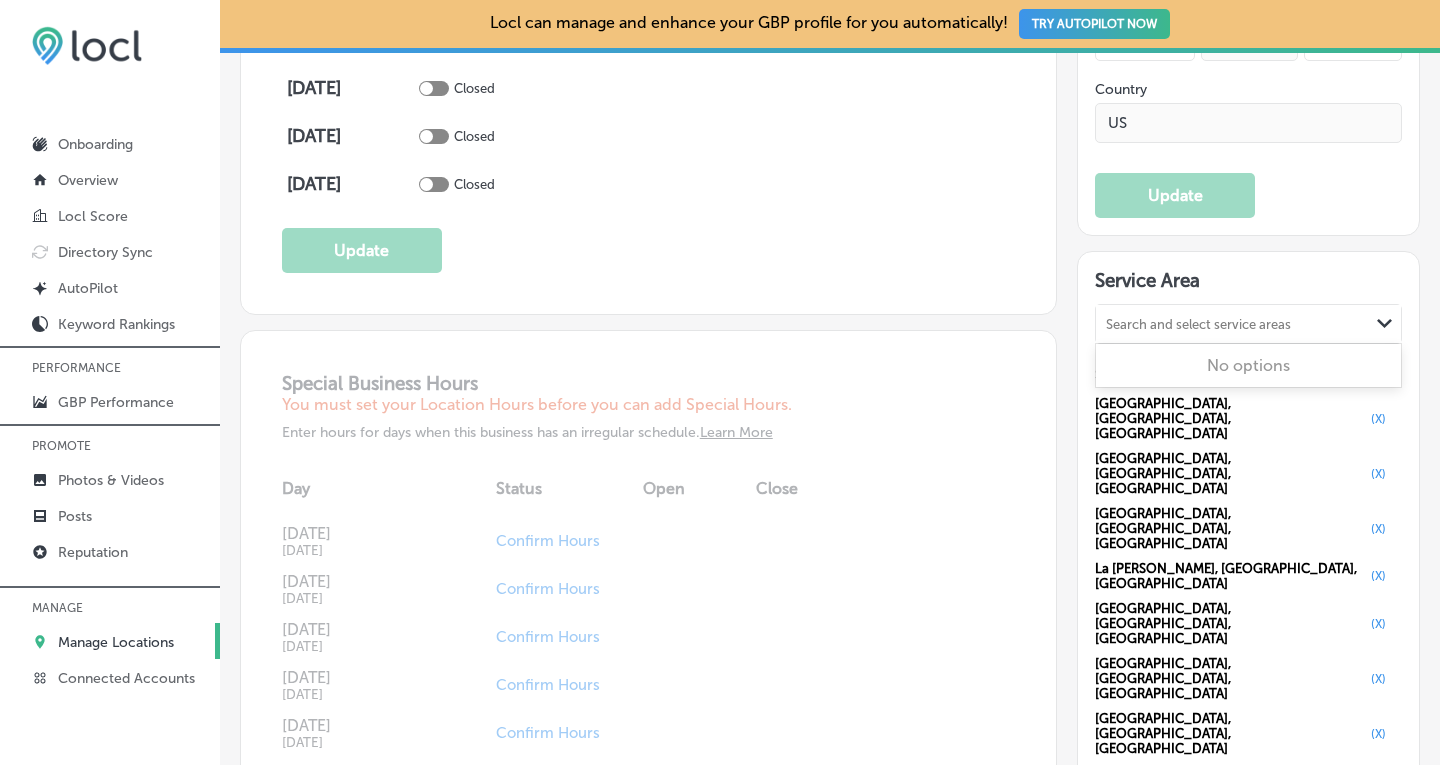 click on "Search and select service areas" at bounding box center (1198, 324) 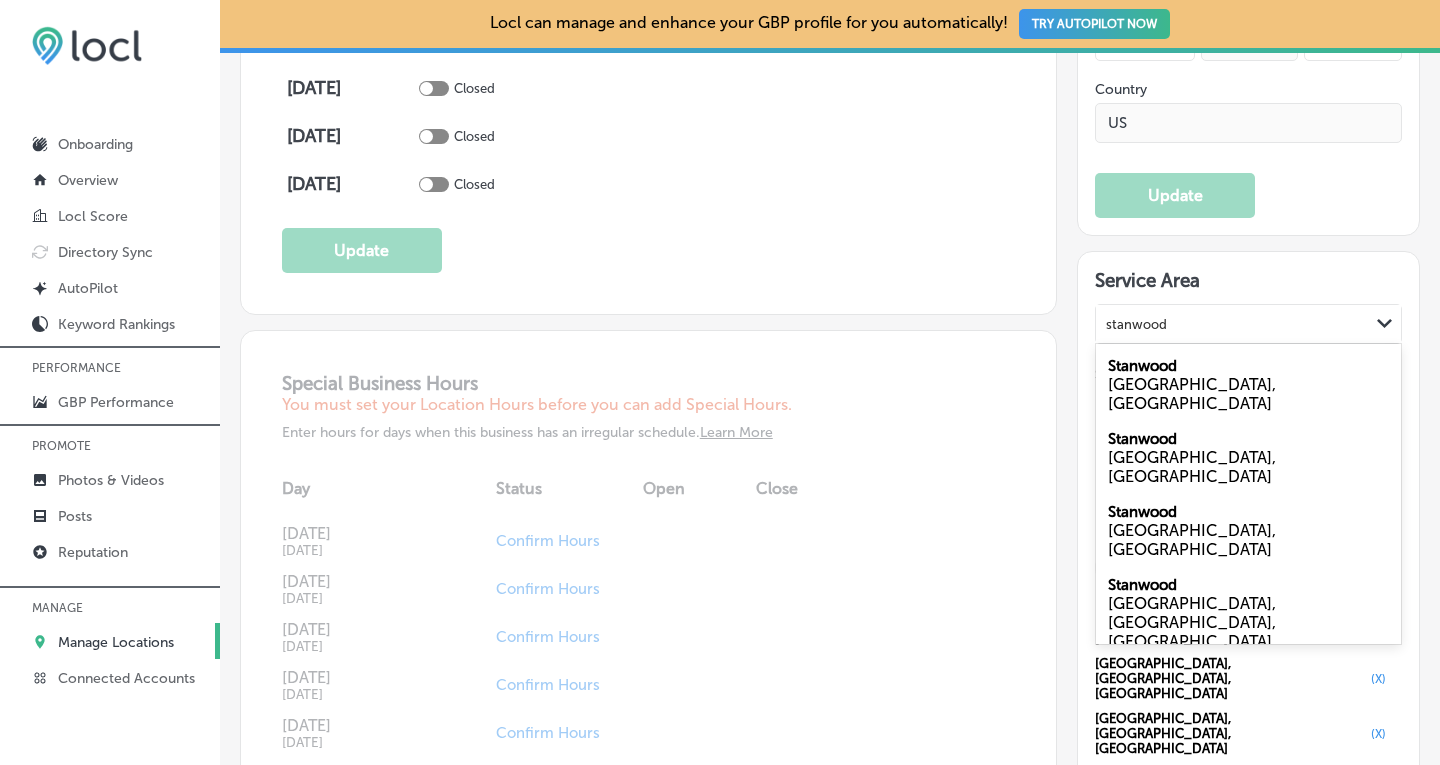 click on "Stanwood" at bounding box center [1142, 366] 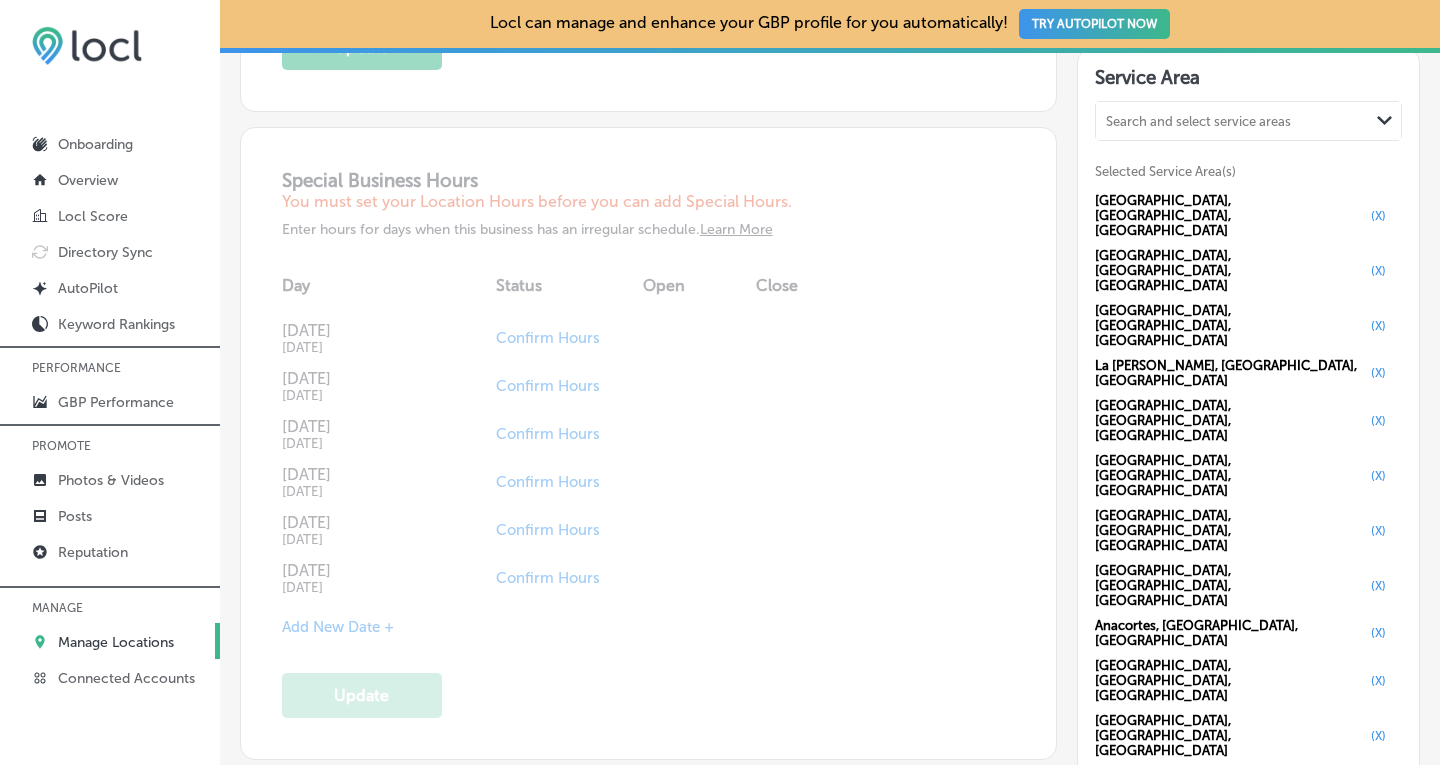 scroll, scrollTop: 1956, scrollLeft: 0, axis: vertical 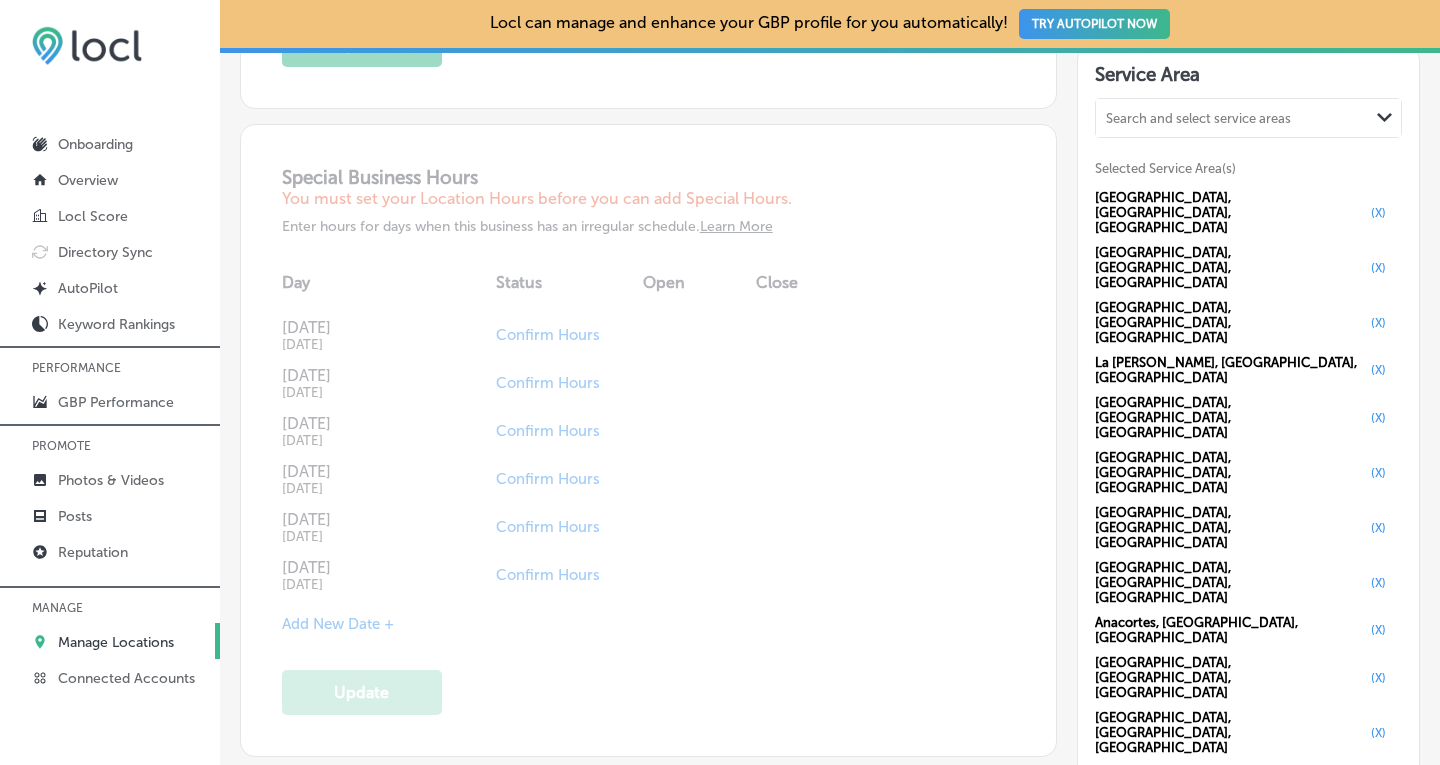 click on "Update" 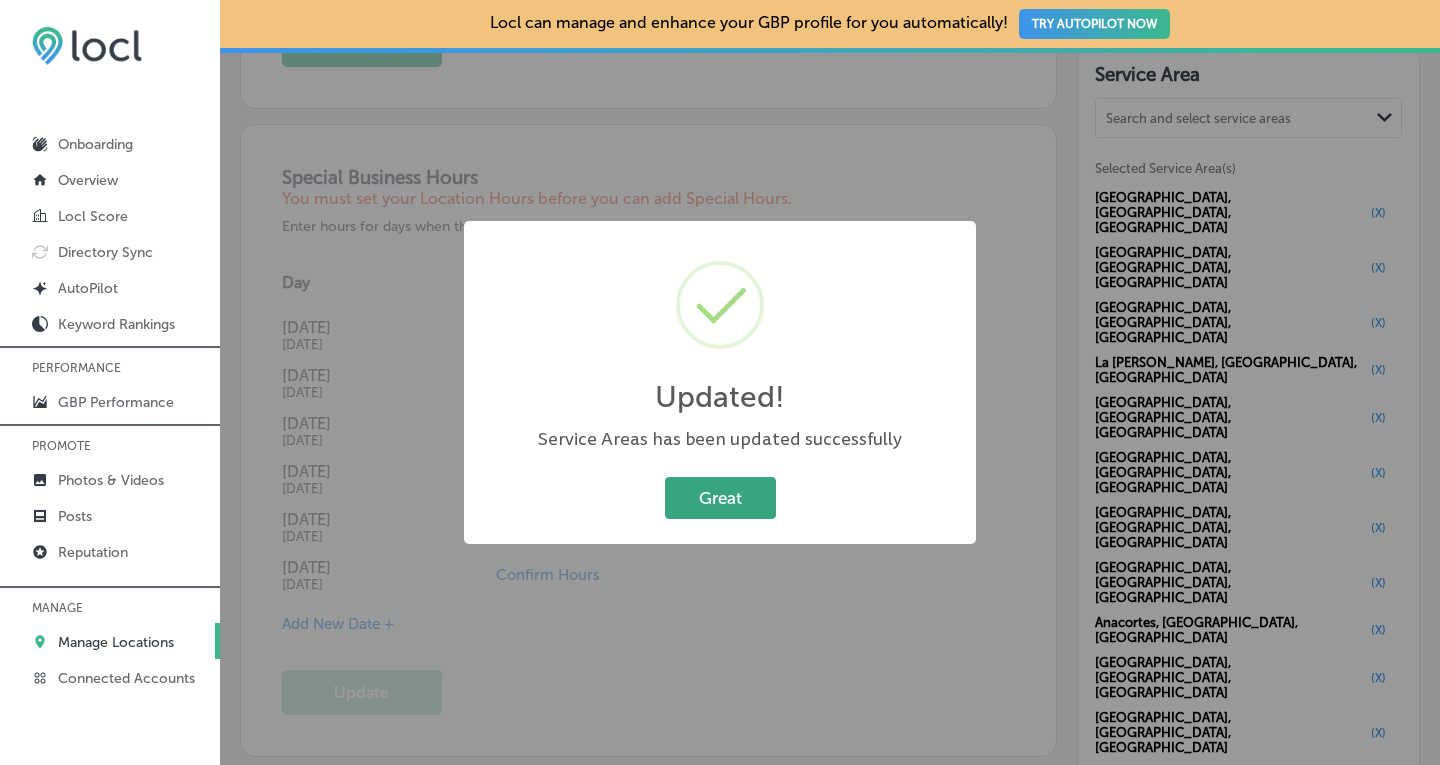 click on "Great" at bounding box center (720, 497) 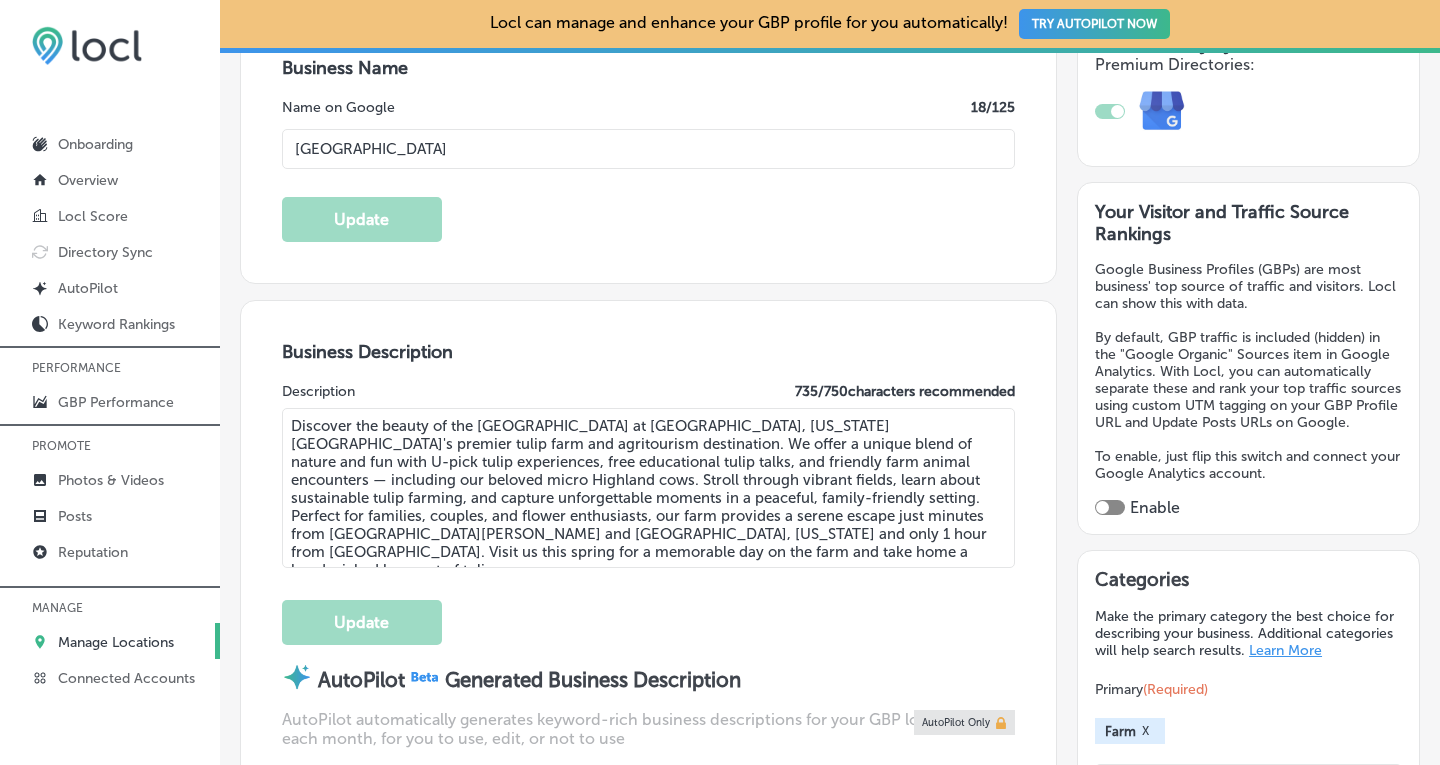 scroll, scrollTop: 389, scrollLeft: 0, axis: vertical 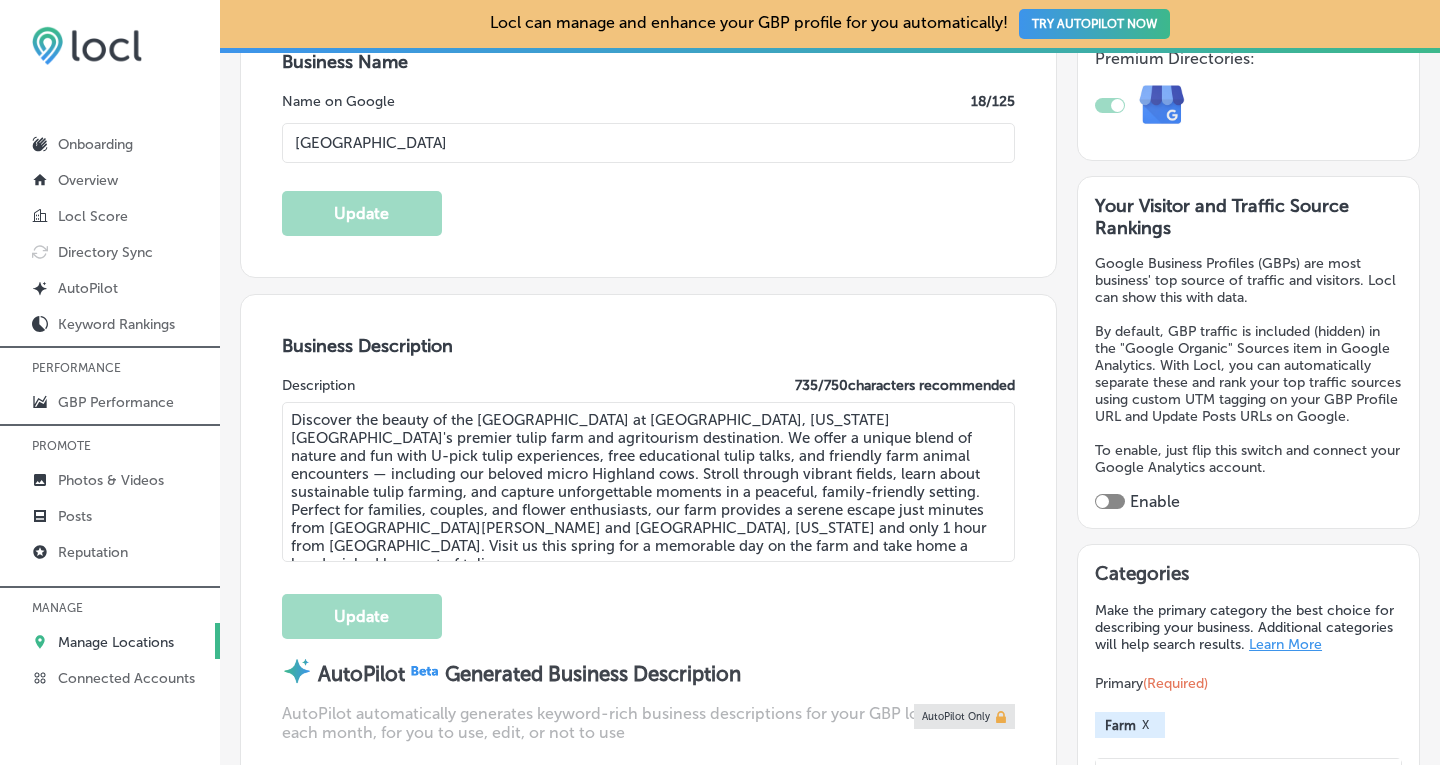 click on "Discover the beauty of the [GEOGRAPHIC_DATA] at [GEOGRAPHIC_DATA], [US_STATE][GEOGRAPHIC_DATA]'s premier tulip farm and agritourism destination. We offer a unique blend of nature and fun with U-pick tulip experiences, free educational tulip talks, and friendly farm animal encounters — including our beloved micro Highland cows. Stroll through vibrant fields, learn about sustainable tulip farming, and capture unforgettable moments in a peaceful, family-friendly setting. Perfect for families, couples, and flower enthusiasts, our farm provides a serene escape just minutes from [GEOGRAPHIC_DATA][PERSON_NAME] and [GEOGRAPHIC_DATA], [US_STATE] and only 1 hour from [GEOGRAPHIC_DATA]. Visit us this spring for a memorable day on the farm and take home a hand-picked bouquet of tulips." at bounding box center [649, 482] 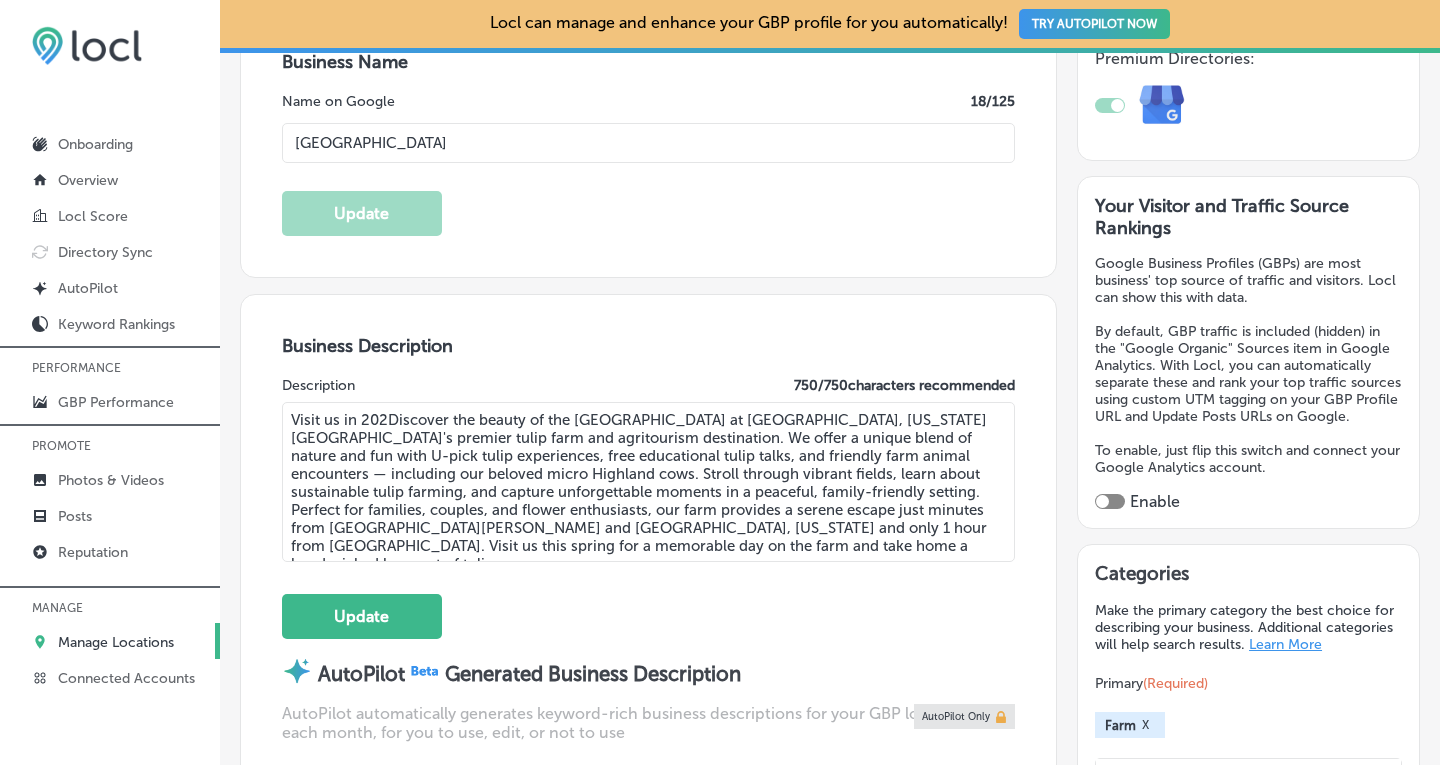 click on "Visit us in 202Discover the beauty of the [GEOGRAPHIC_DATA] at [GEOGRAPHIC_DATA], [US_STATE][GEOGRAPHIC_DATA]'s premier tulip farm and agritourism destination. We offer a unique blend of nature and fun with U-pick tulip experiences, free educational tulip talks, and friendly farm animal encounters — including our beloved micro Highland cows. Stroll through vibrant fields, learn about sustainable tulip farming, and capture unforgettable moments in a peaceful, family-friendly setting. Perfect for families, couples, and flower enthusiasts, our farm provides a serene escape just minutes from [GEOGRAPHIC_DATA][PERSON_NAME] and [GEOGRAPHIC_DATA], [US_STATE] and only 1 hour from [GEOGRAPHIC_DATA]. Visit us this spring for a memorable day on the farm and take home a hand-picked bouquet of tulips." at bounding box center (649, 482) 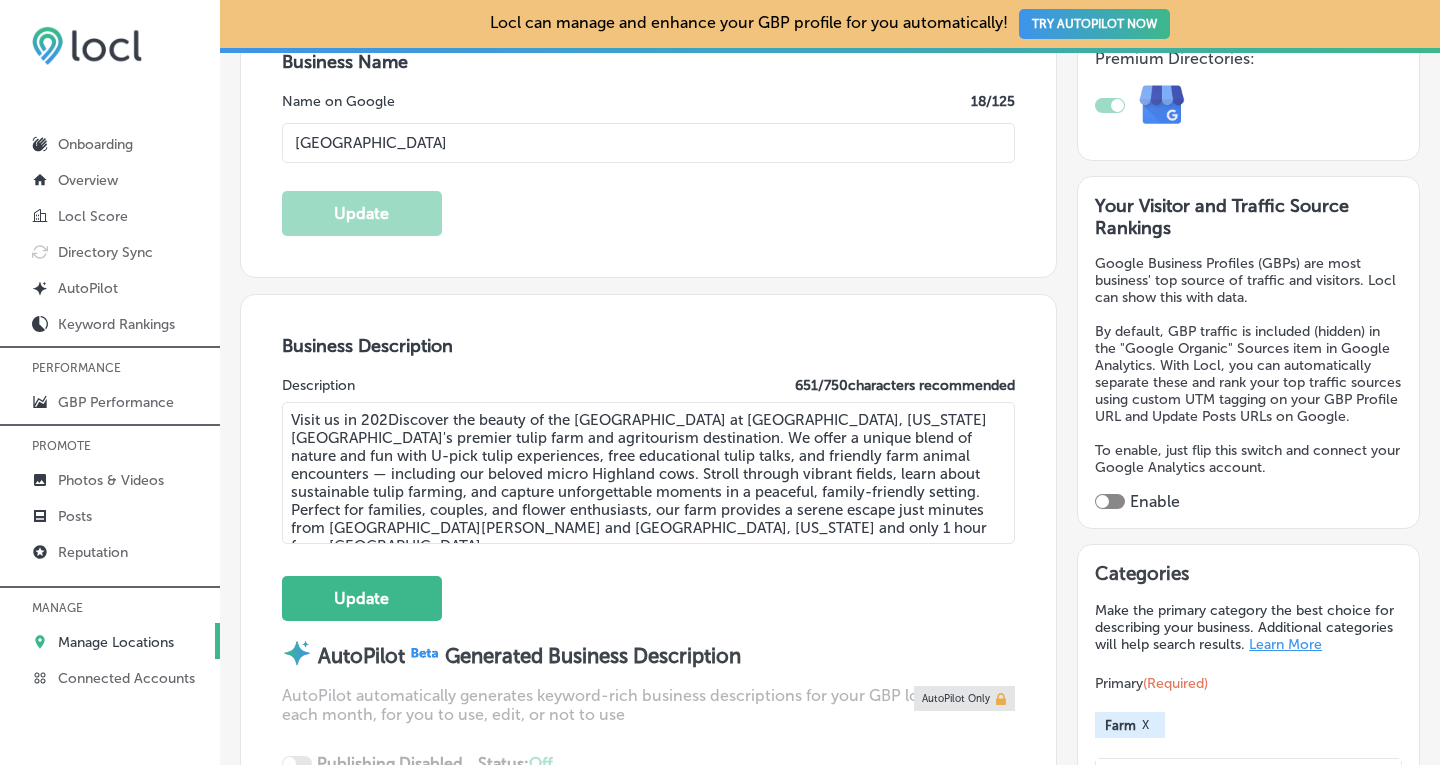 click on "Visit us in 202Discover the beauty of the [GEOGRAPHIC_DATA] at [GEOGRAPHIC_DATA], [US_STATE][GEOGRAPHIC_DATA]'s premier tulip farm and agritourism destination. We offer a unique blend of nature and fun with U-pick tulip experiences, free educational tulip talks, and friendly farm animal encounters — including our beloved micro Highland cows. Stroll through vibrant fields, learn about sustainable tulip farming, and capture unforgettable moments in a peaceful, family-friendly setting. Perfect for families, couples, and flower enthusiasts, our farm provides a serene escape just minutes from [GEOGRAPHIC_DATA][PERSON_NAME] and [GEOGRAPHIC_DATA], [US_STATE] and only 1 hour from [GEOGRAPHIC_DATA]." at bounding box center (649, 473) 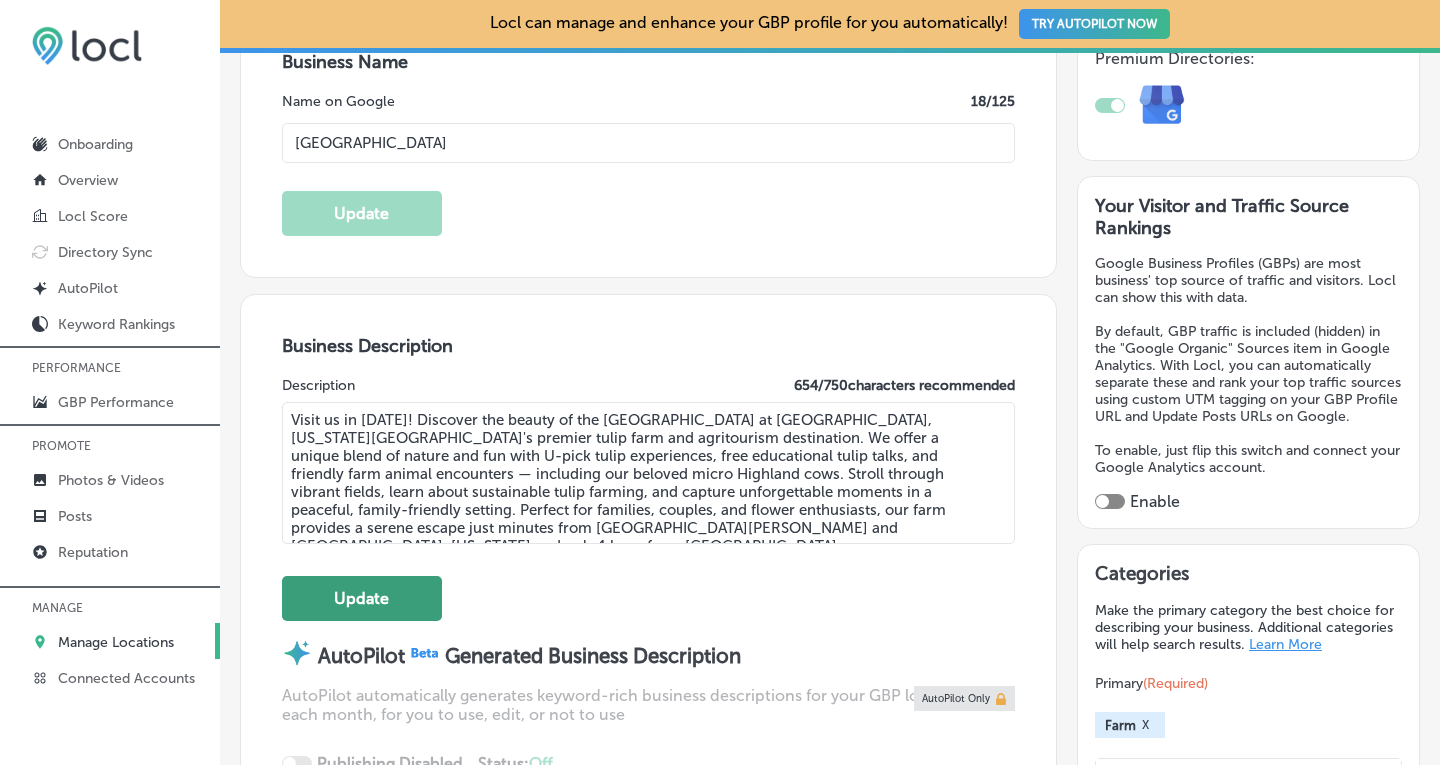 click on "Update" at bounding box center (362, 598) 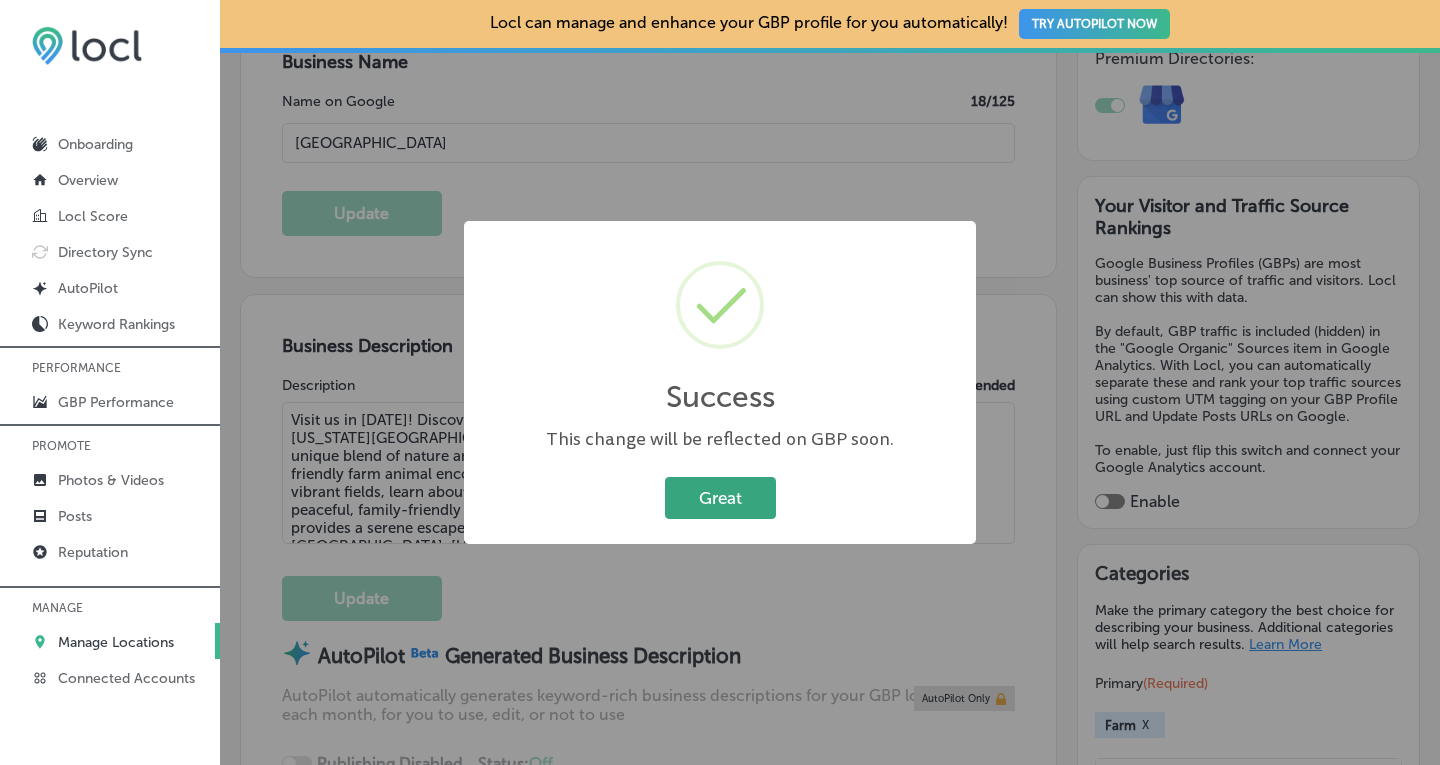click on "Great" at bounding box center [720, 497] 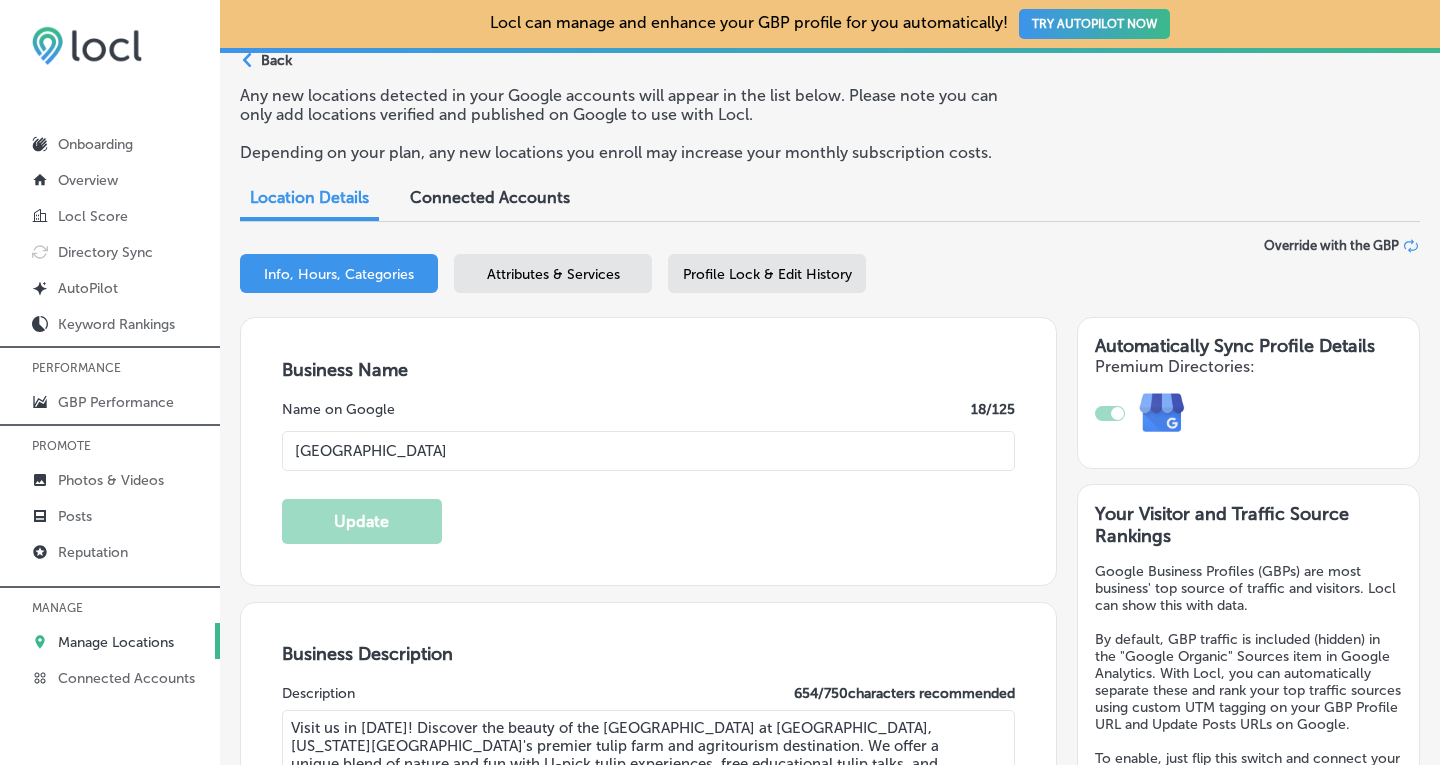 scroll, scrollTop: 78, scrollLeft: 0, axis: vertical 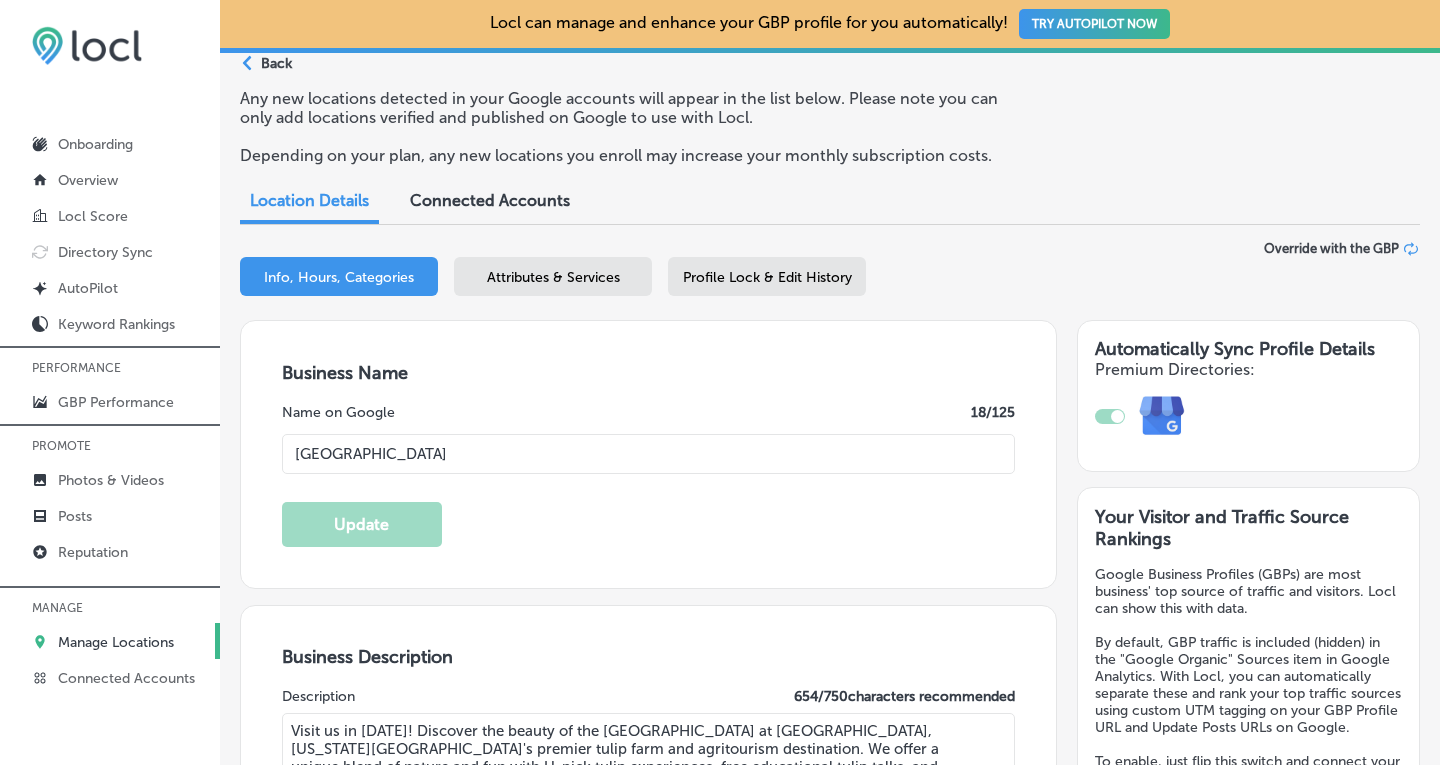 click on "Attributes & Services" at bounding box center [553, 277] 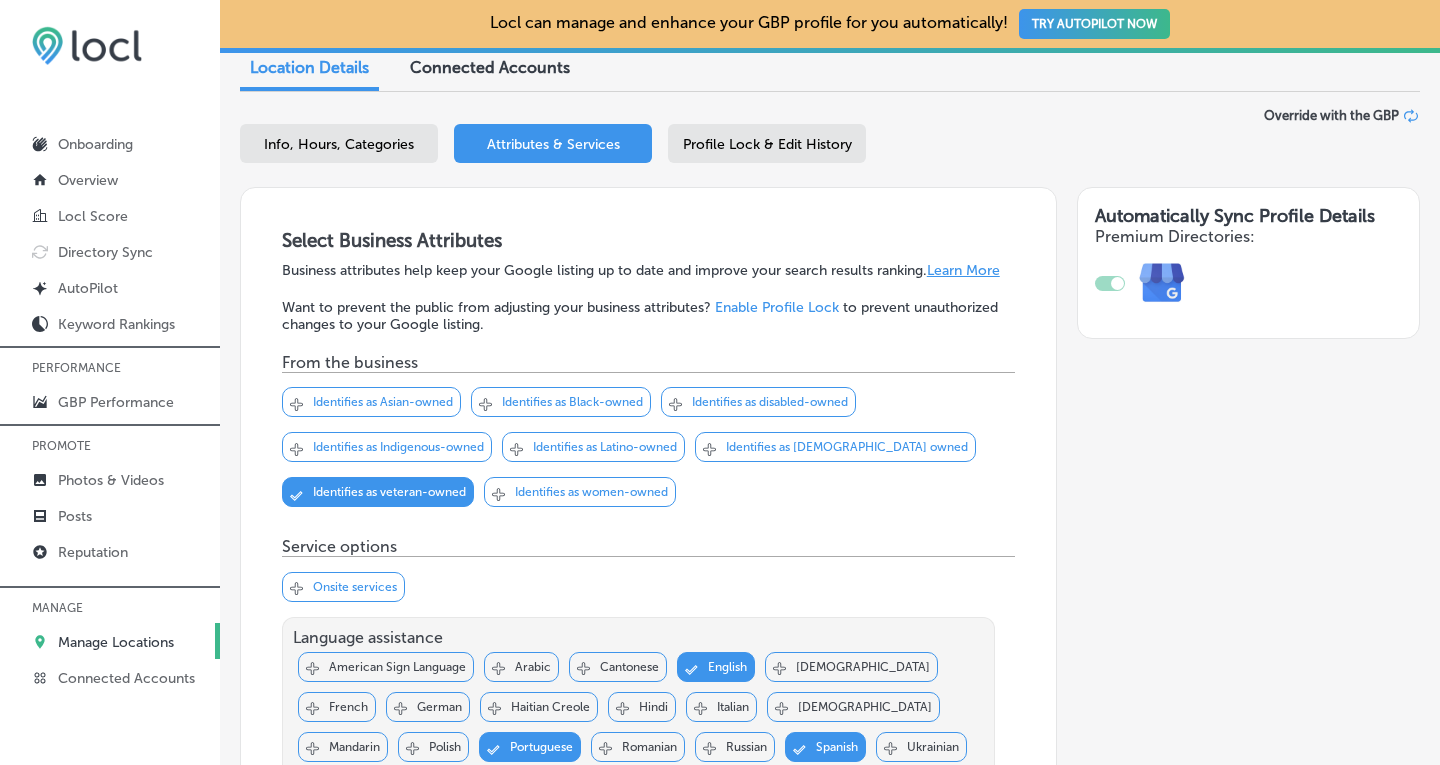 scroll, scrollTop: 218, scrollLeft: 0, axis: vertical 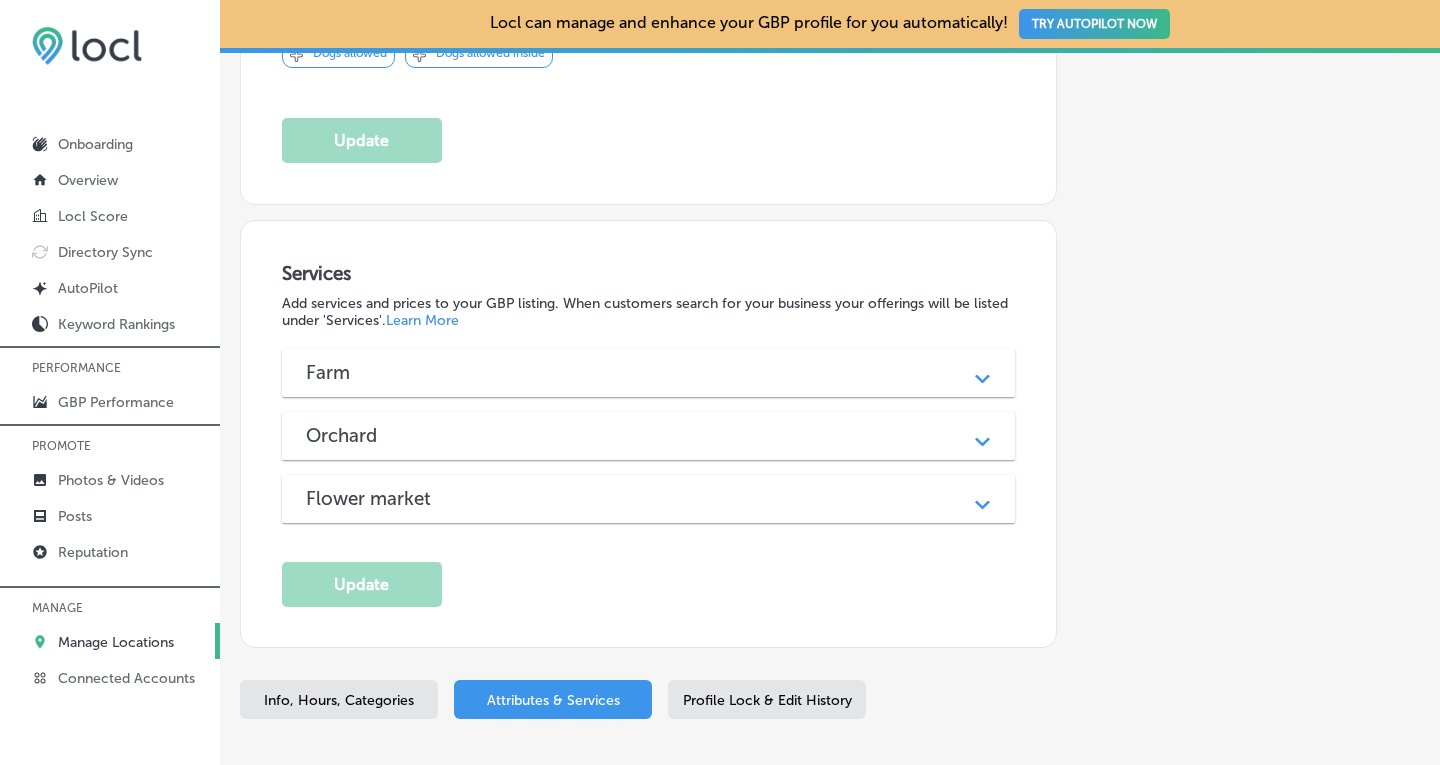 click on "Orchard" at bounding box center (649, 435) 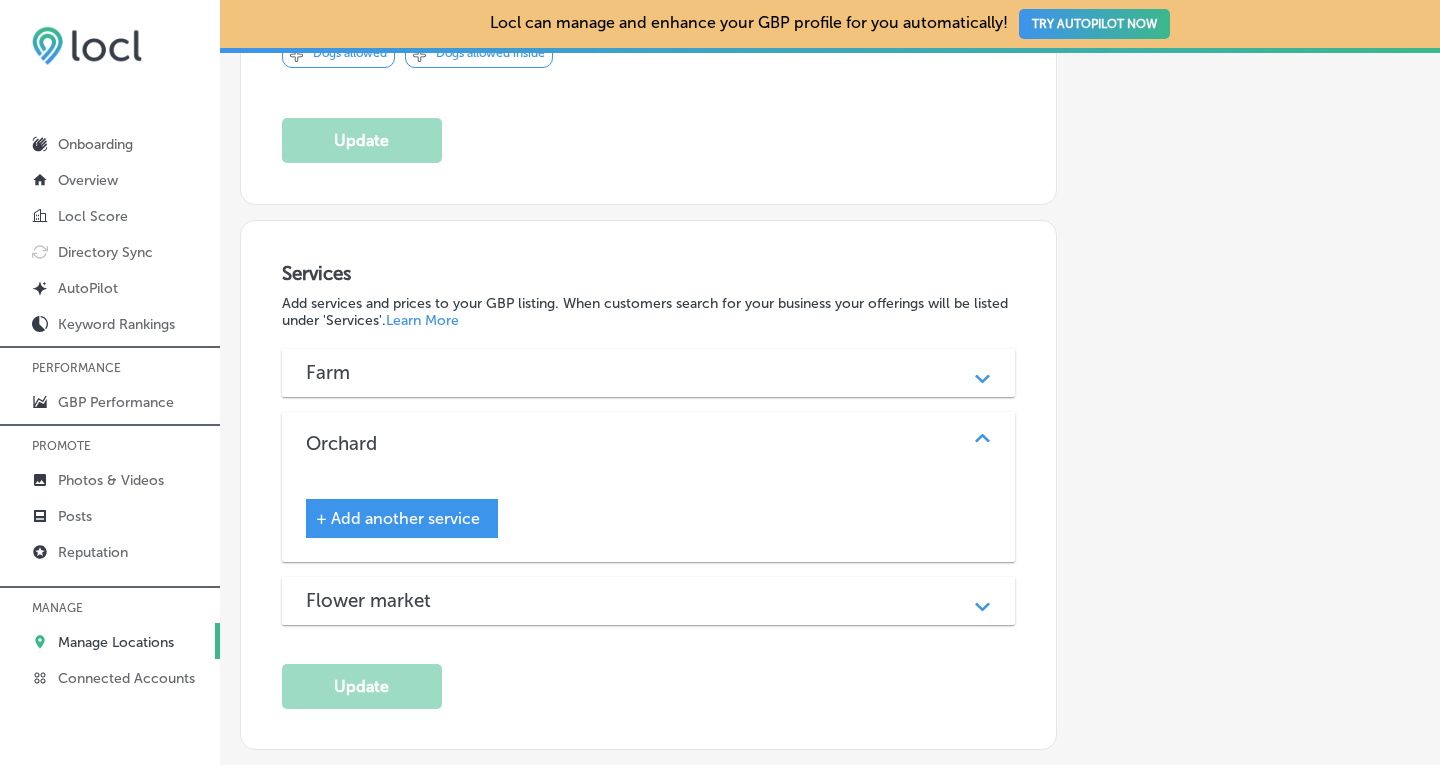 click on "Farm" at bounding box center (649, 372) 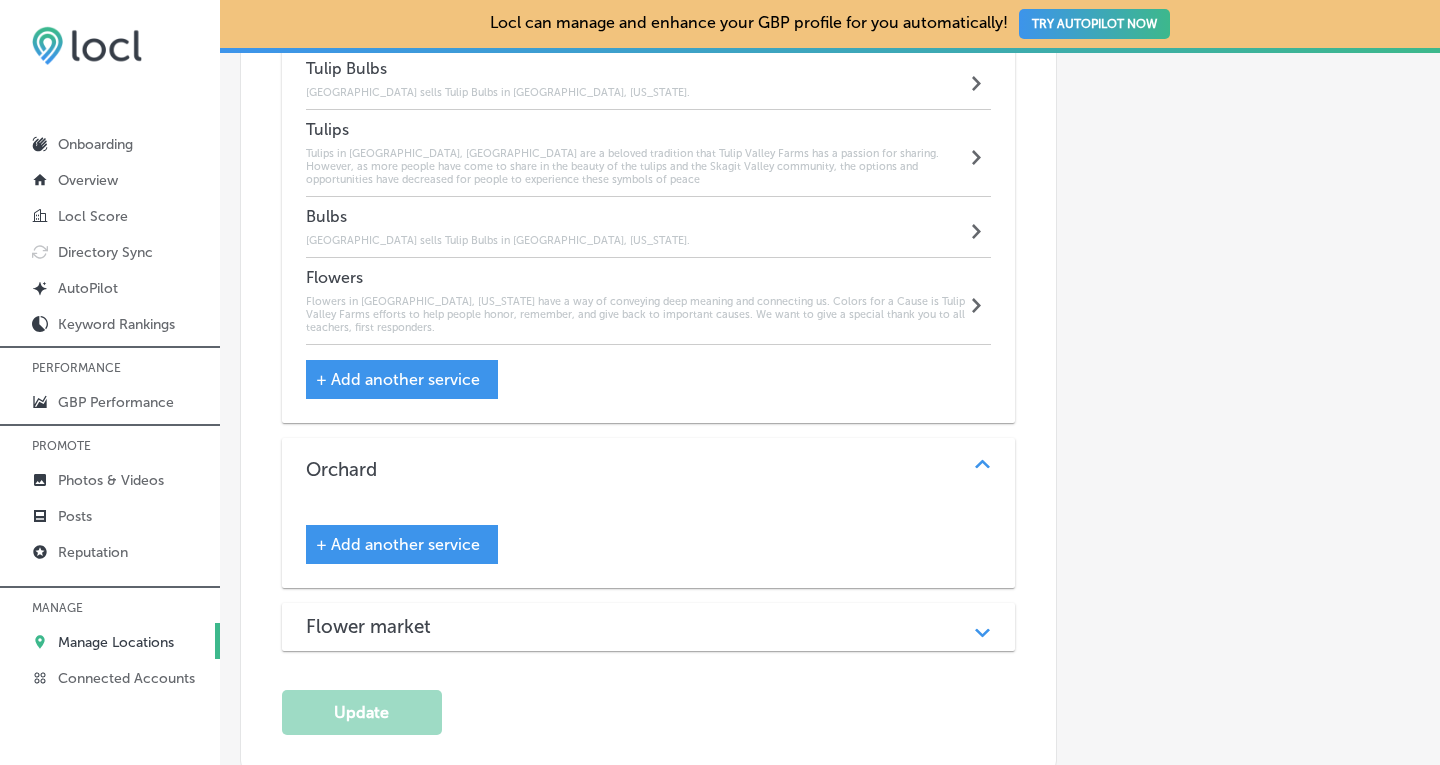 scroll, scrollTop: 2861, scrollLeft: 0, axis: vertical 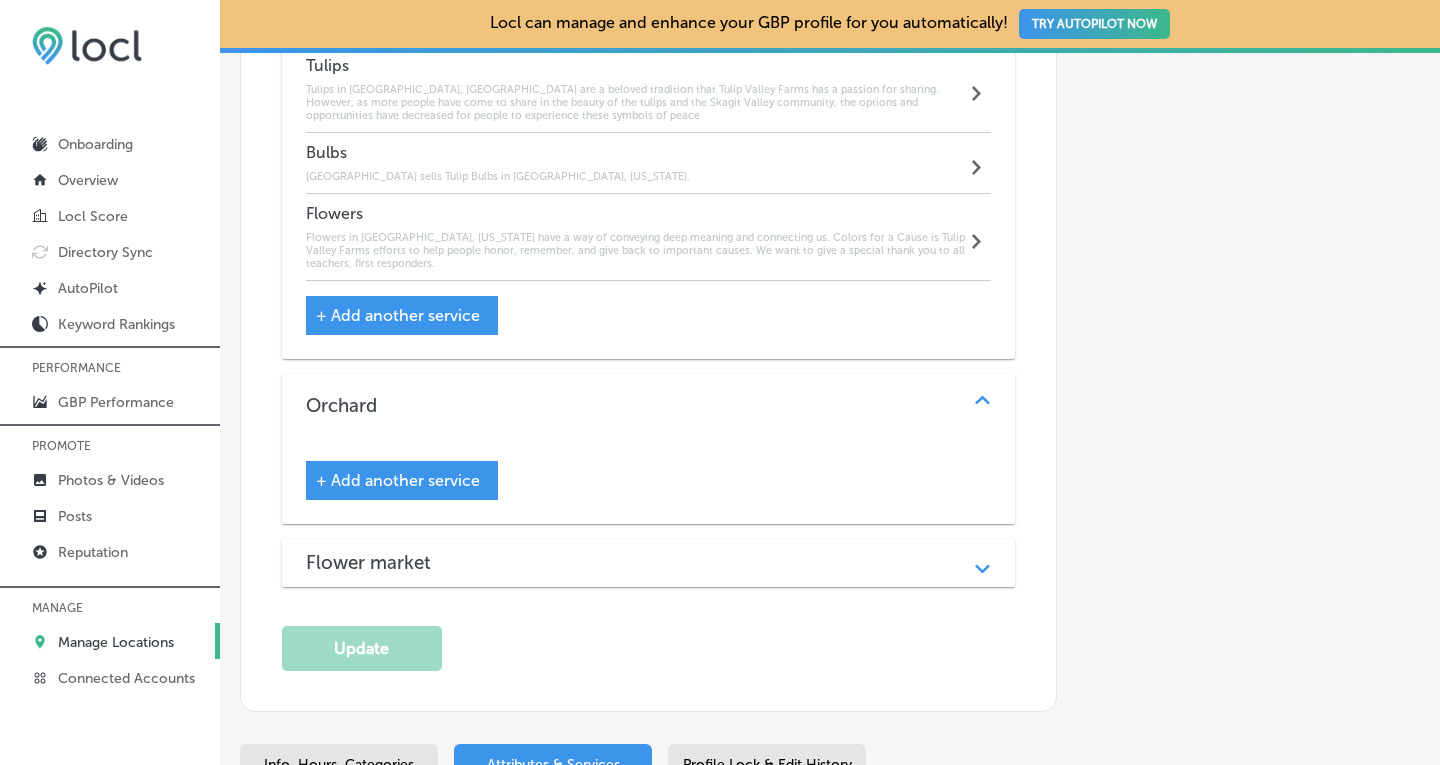 click on "Path
Created with Sketch." at bounding box center [982, 562] 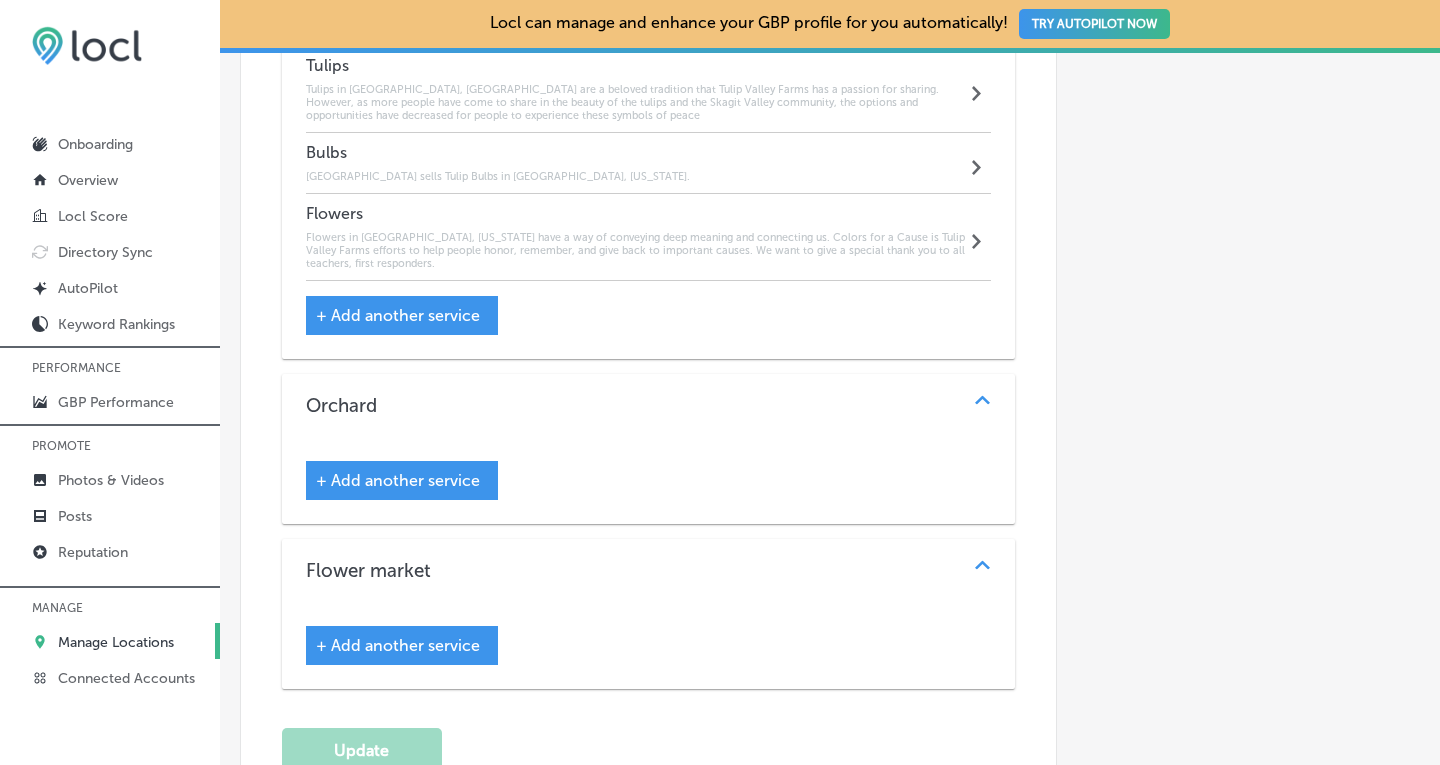 click on "+ Add another service" at bounding box center [402, 645] 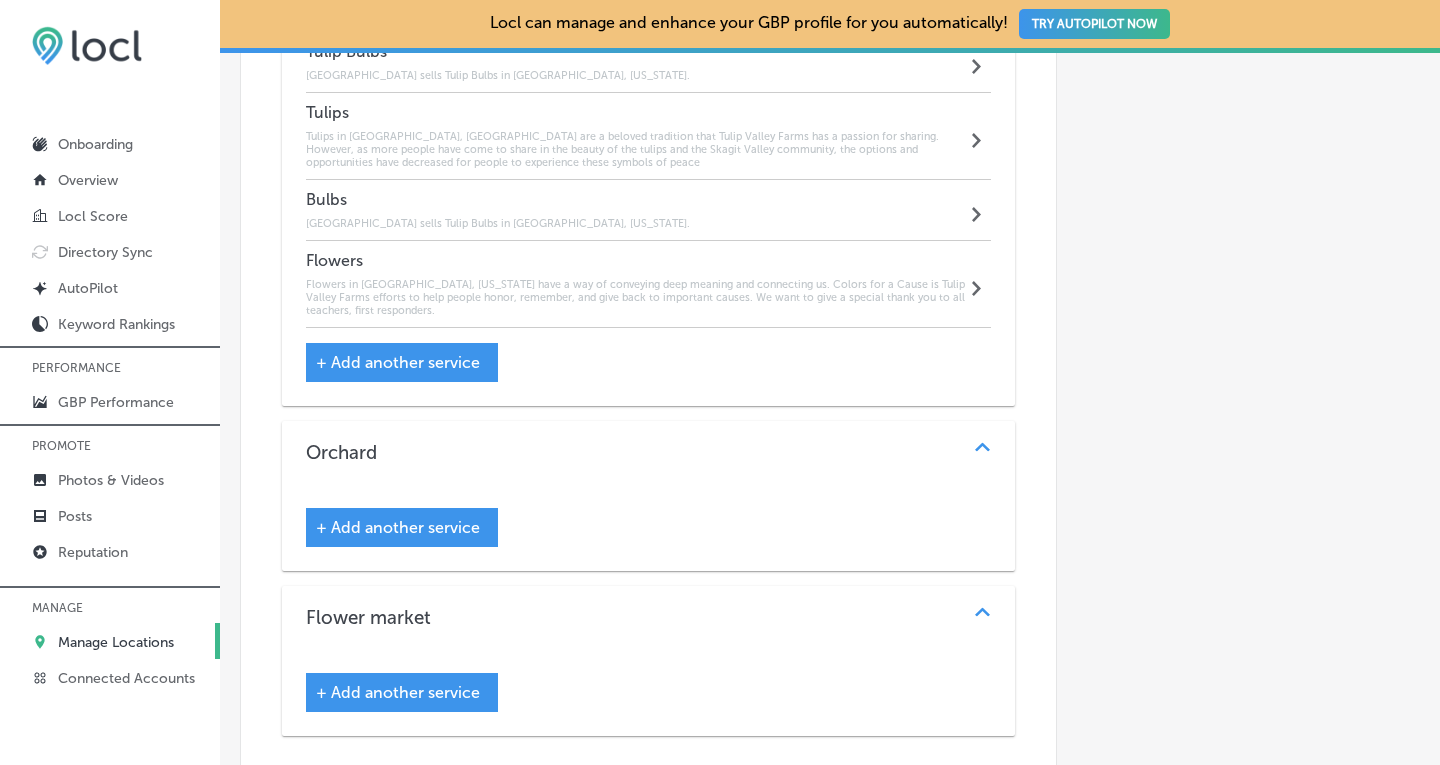 scroll, scrollTop: 2832, scrollLeft: 0, axis: vertical 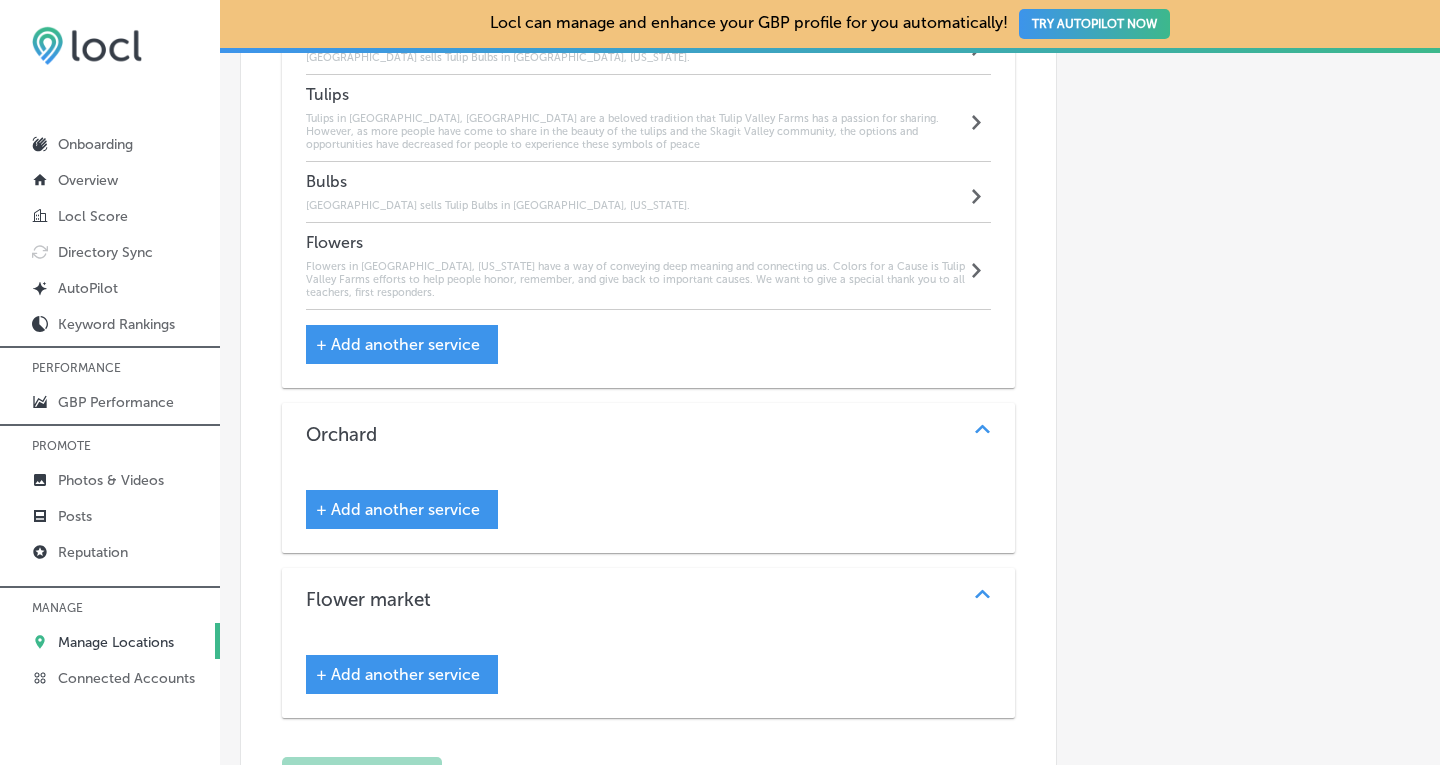 click on "+ Add another service" at bounding box center [398, 509] 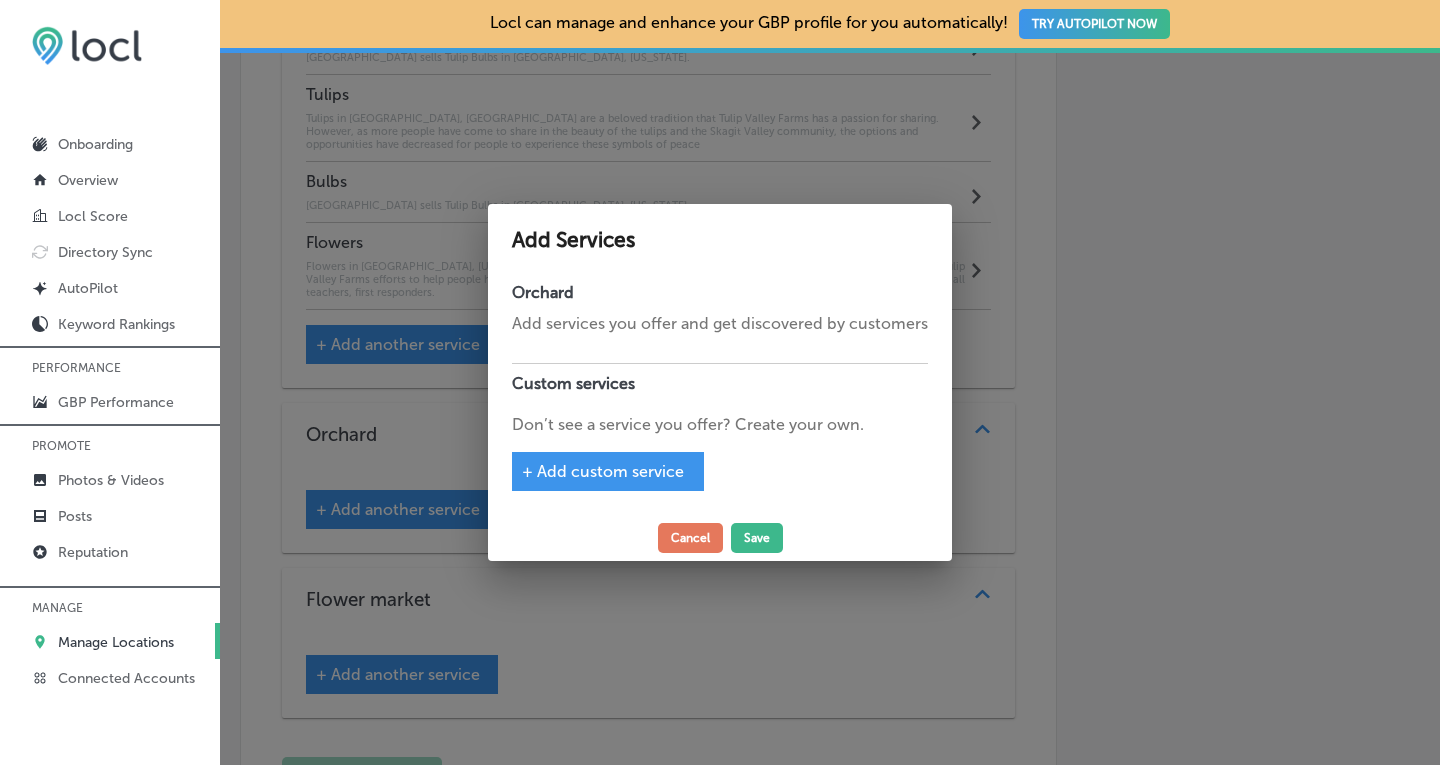 click on "+ Add custom service" at bounding box center (603, 471) 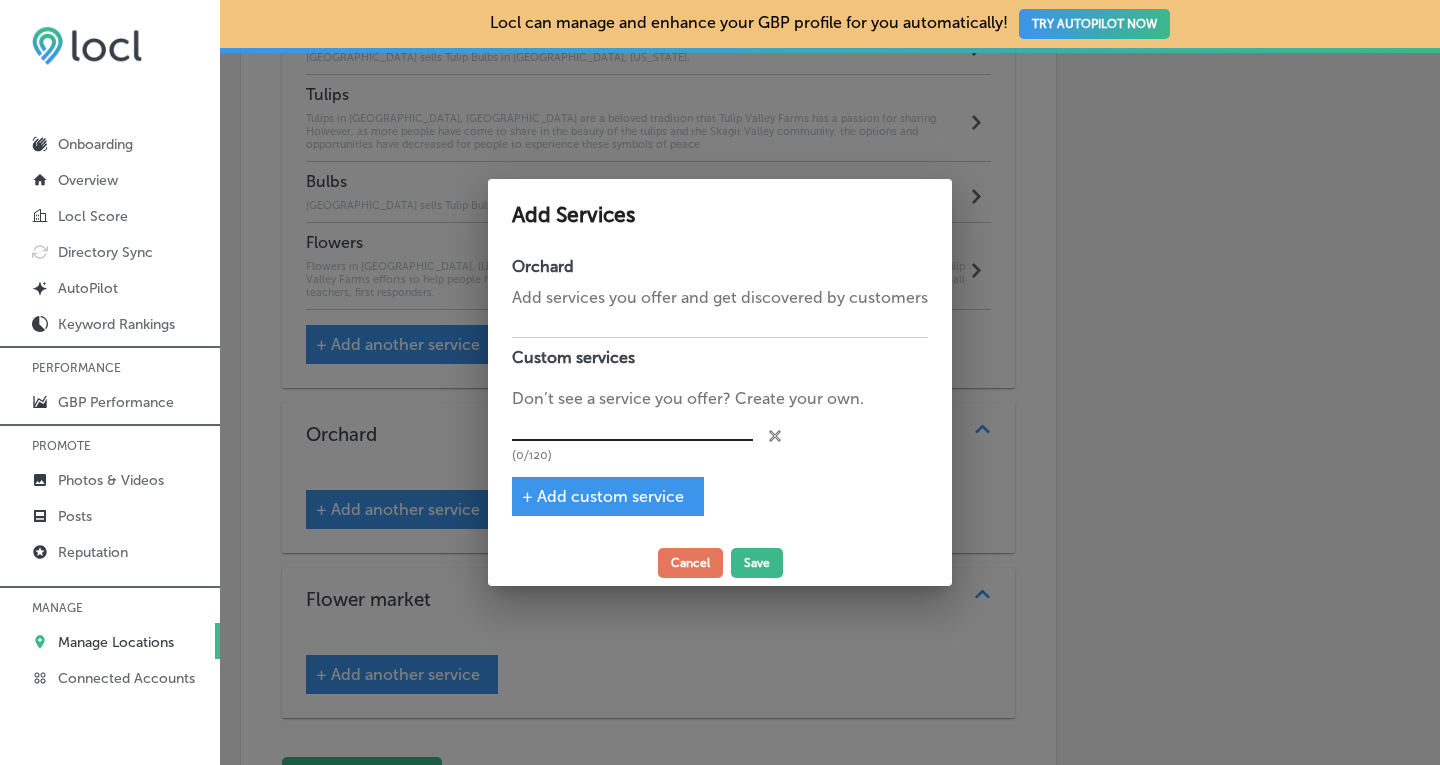 click at bounding box center (632, 426) 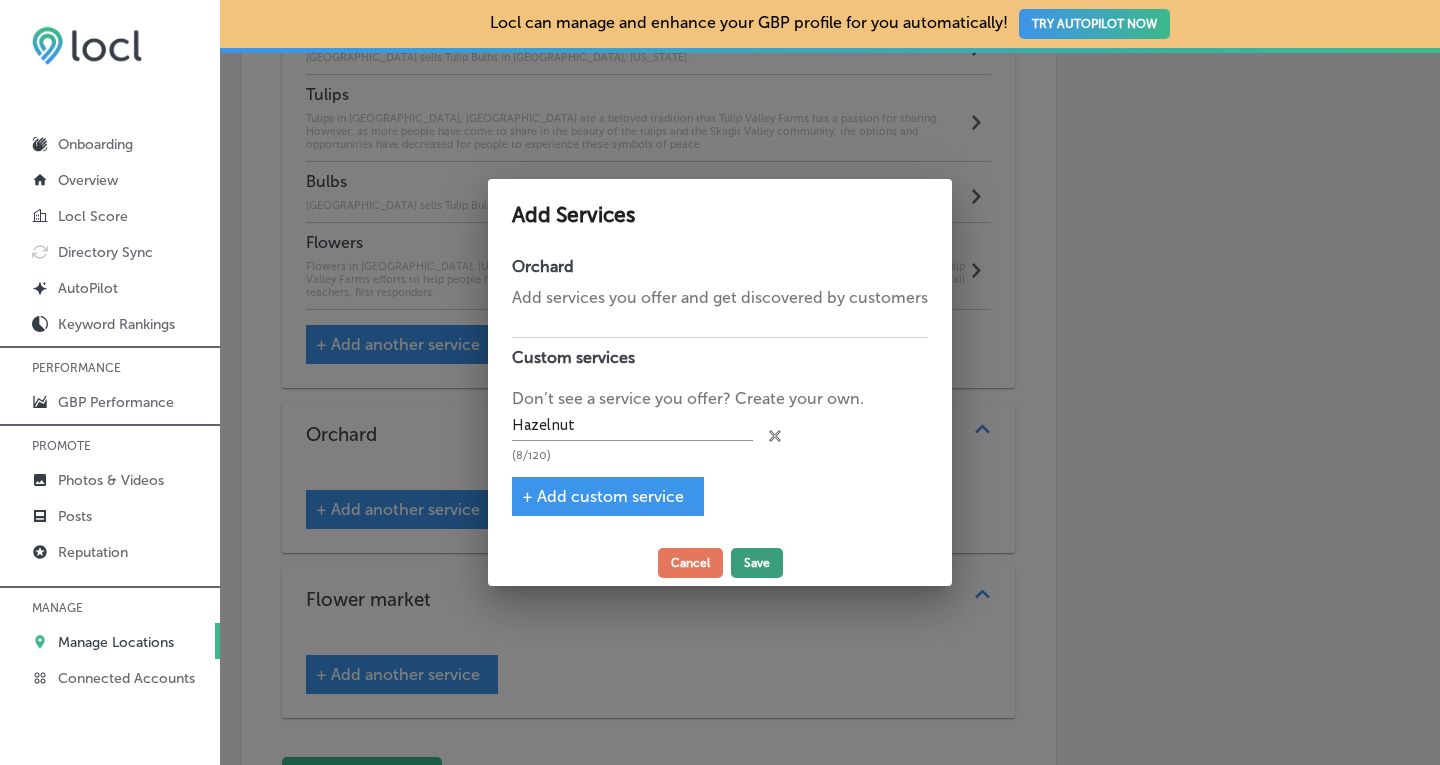 click on "Save" at bounding box center (757, 563) 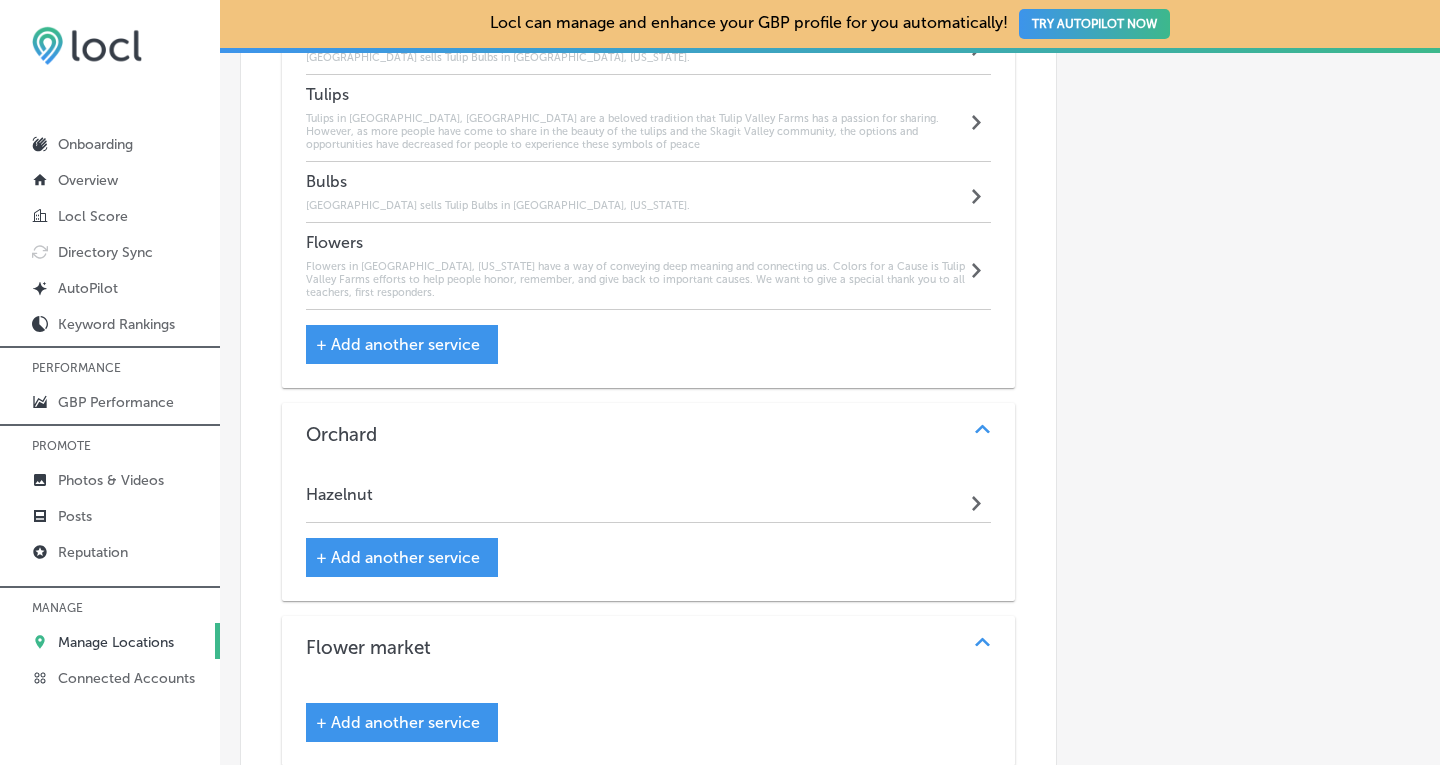 click on "+ Add another service" at bounding box center (398, 722) 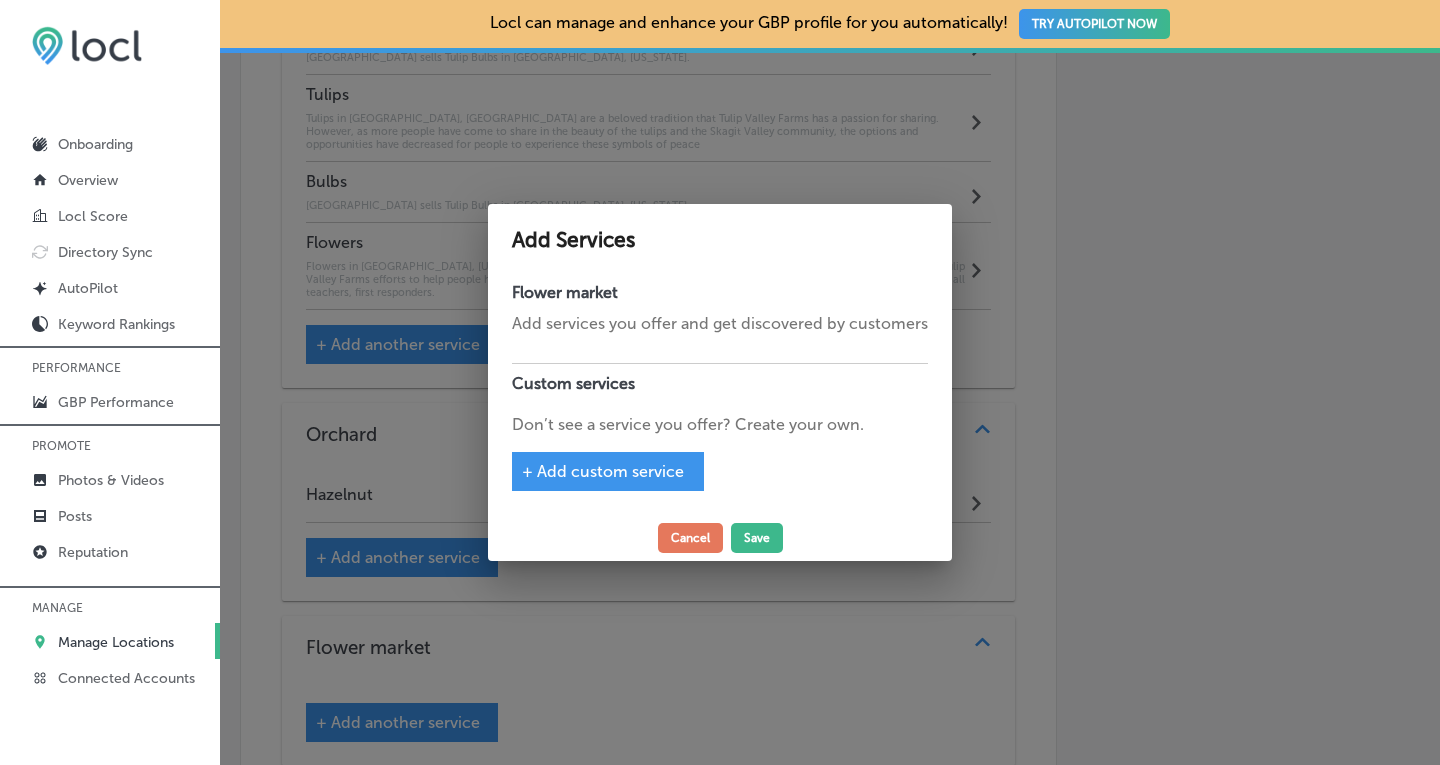 click on "+ Add custom service" at bounding box center [603, 471] 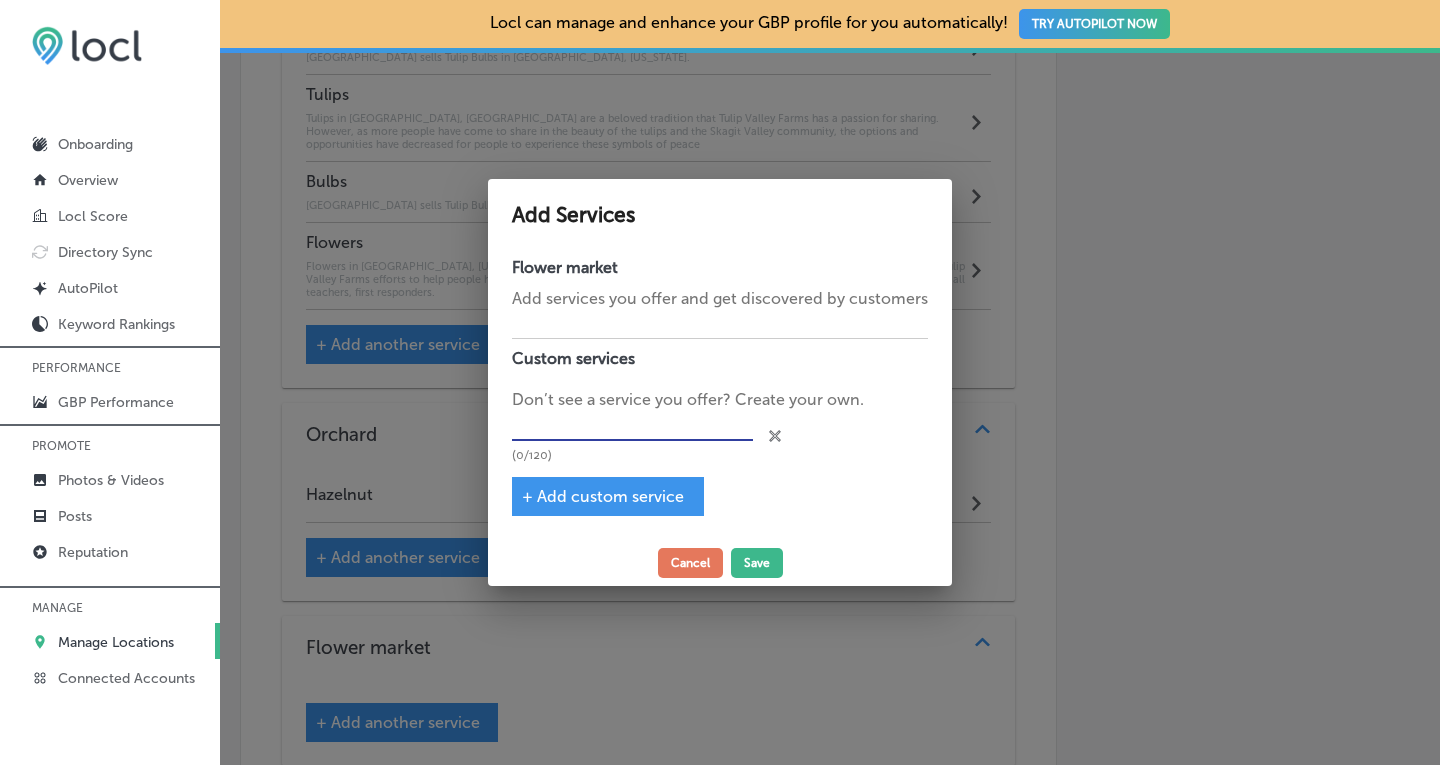 click at bounding box center (632, 426) 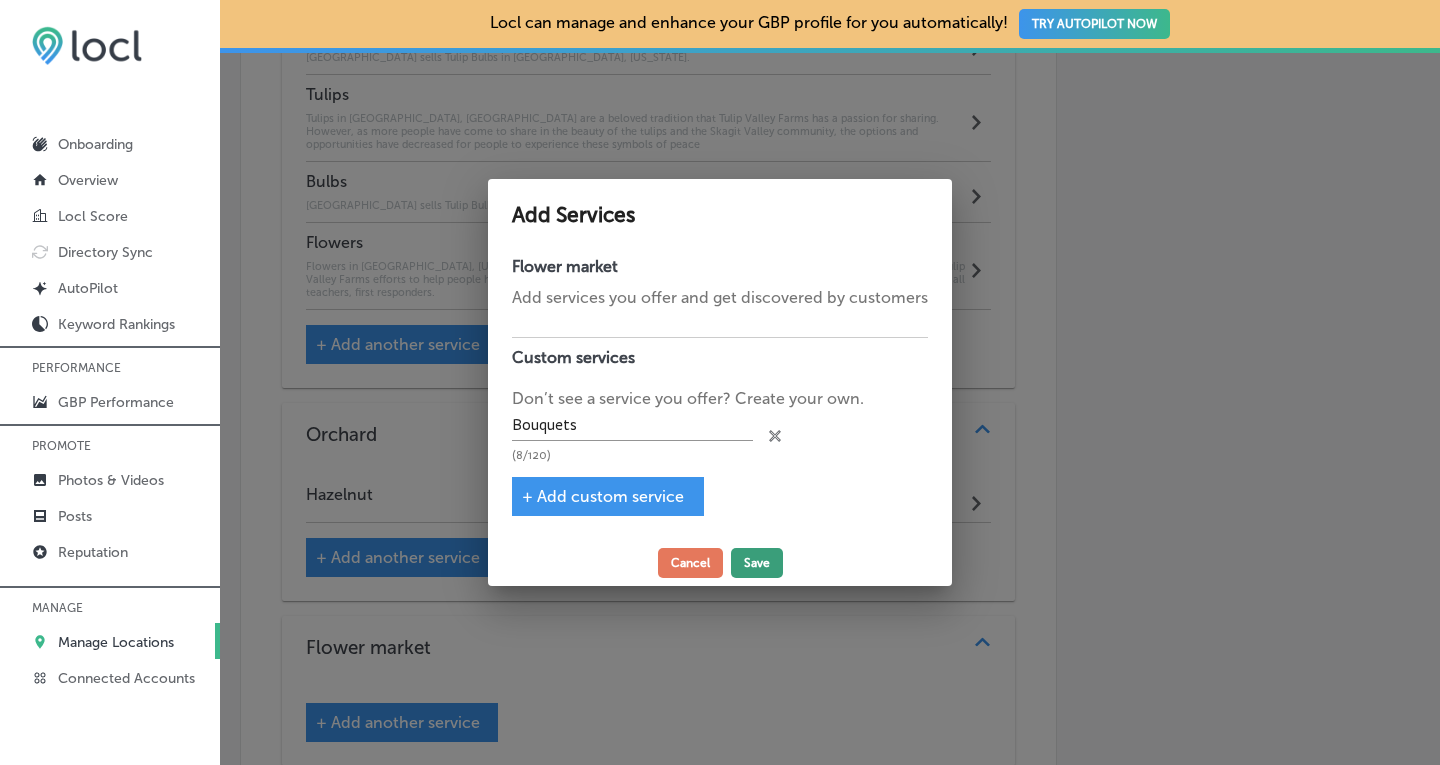click on "Save" at bounding box center (757, 563) 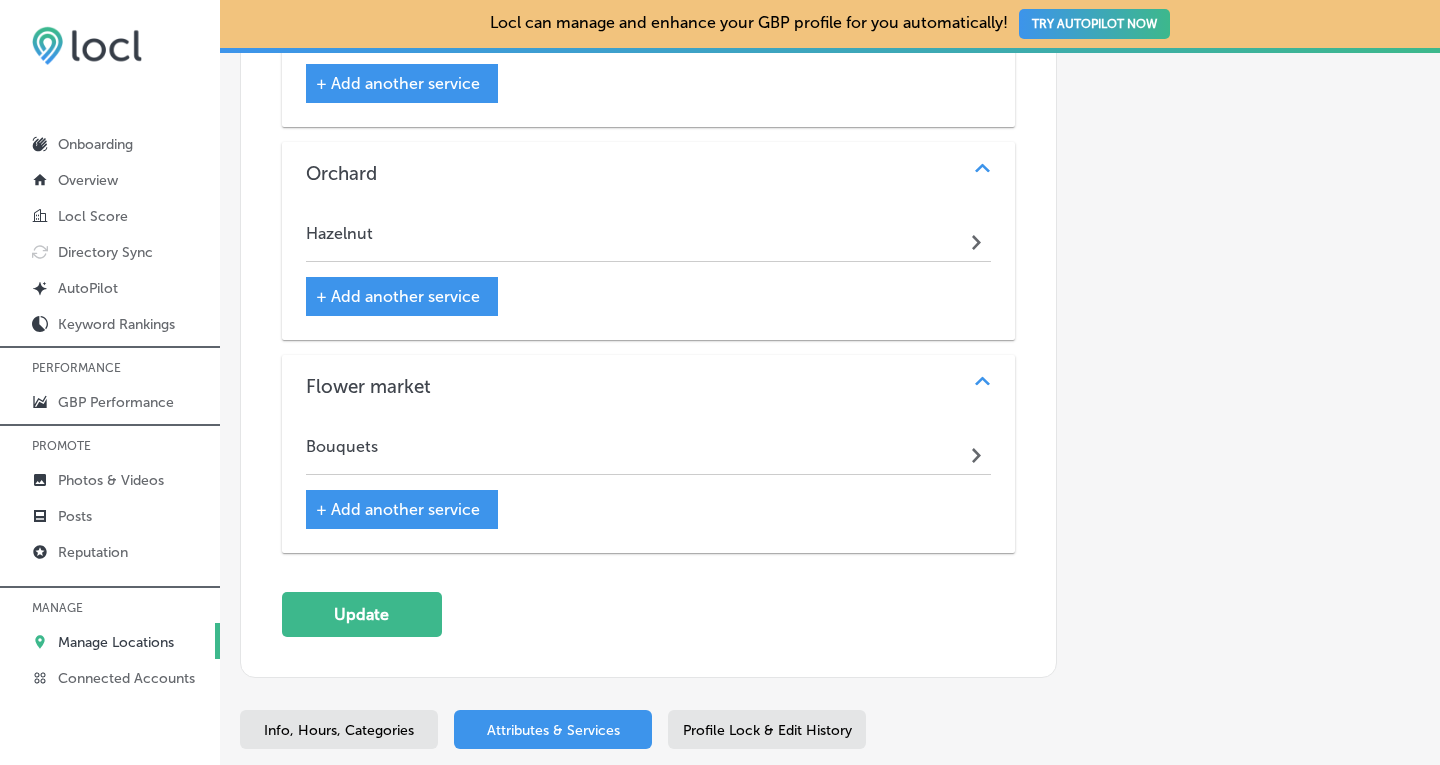 scroll, scrollTop: 3096, scrollLeft: 0, axis: vertical 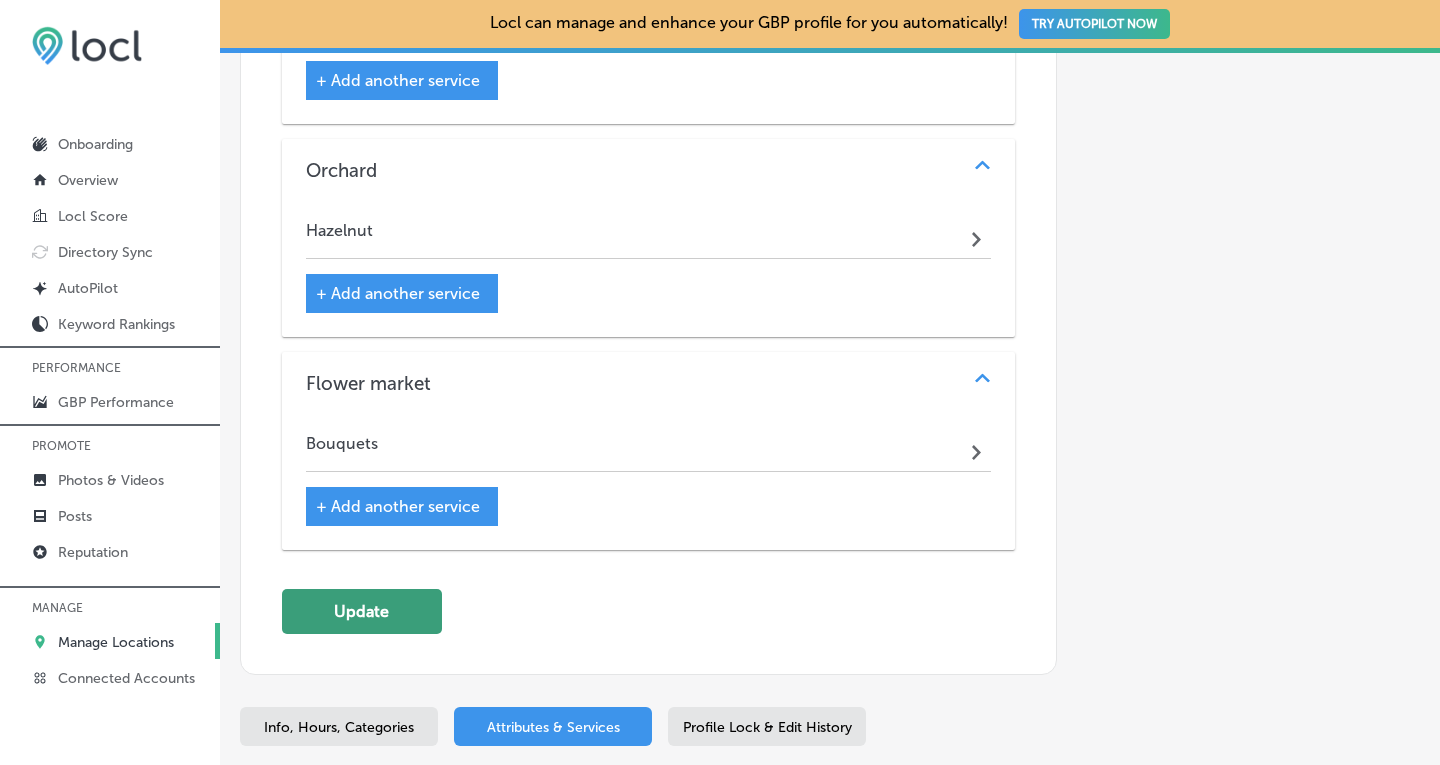 click on "Update" 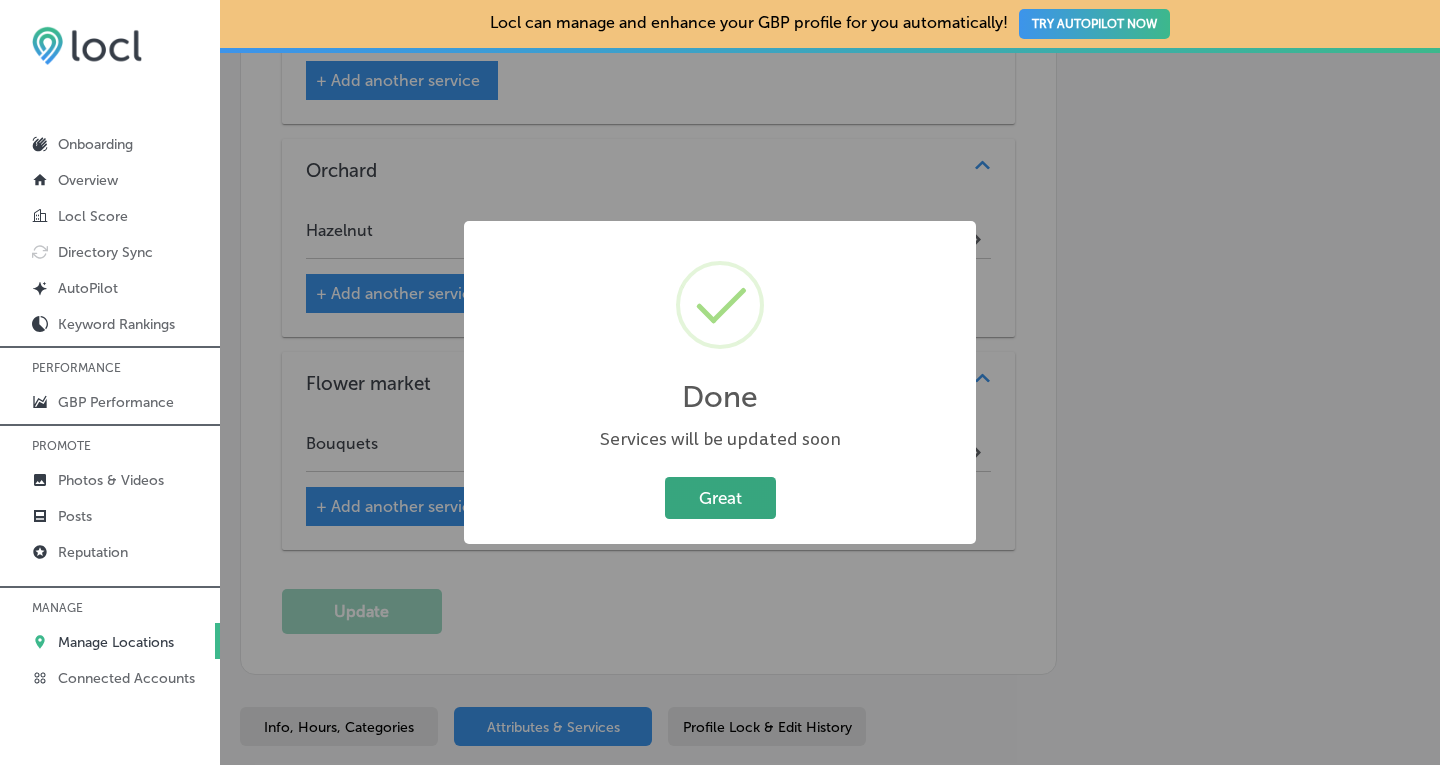 click on "Great" at bounding box center (720, 497) 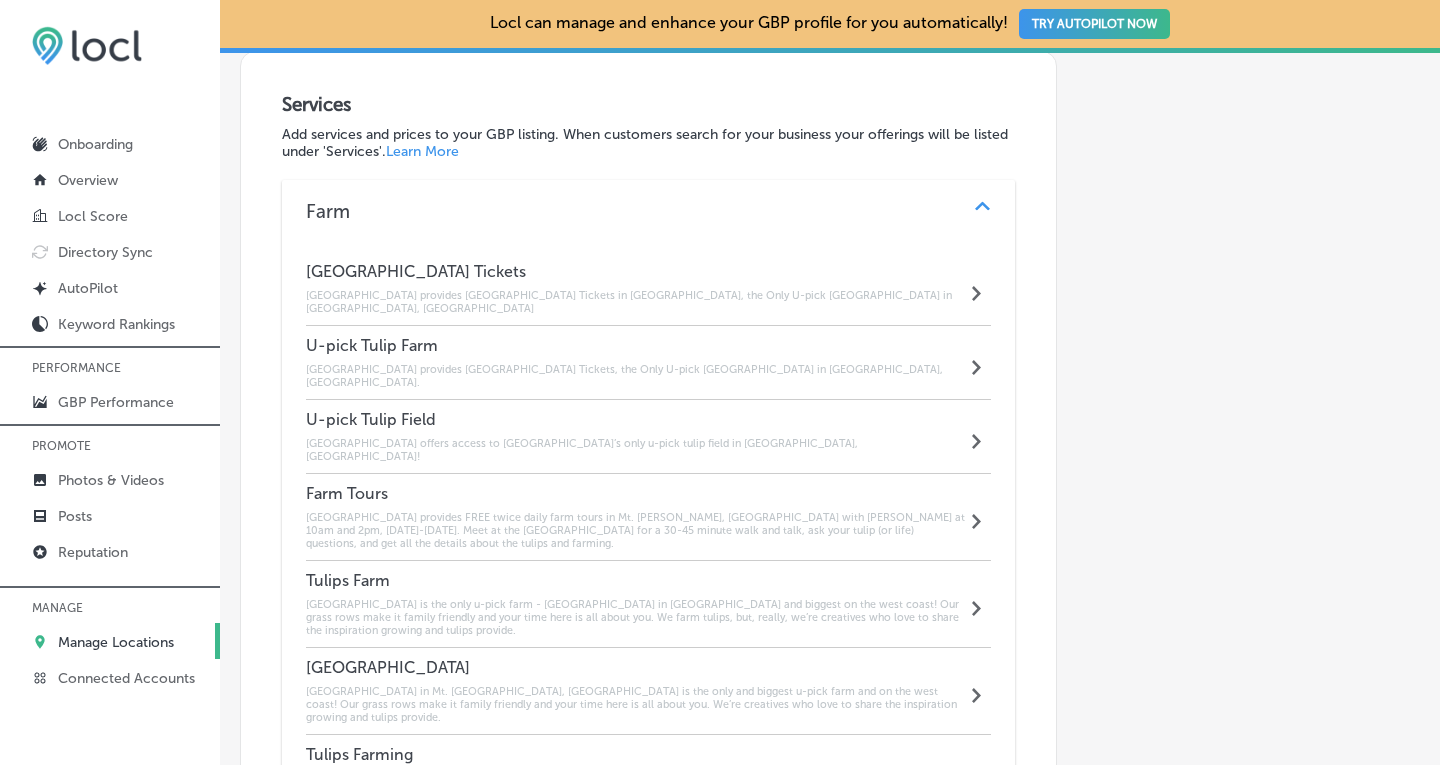 scroll, scrollTop: 1646, scrollLeft: 0, axis: vertical 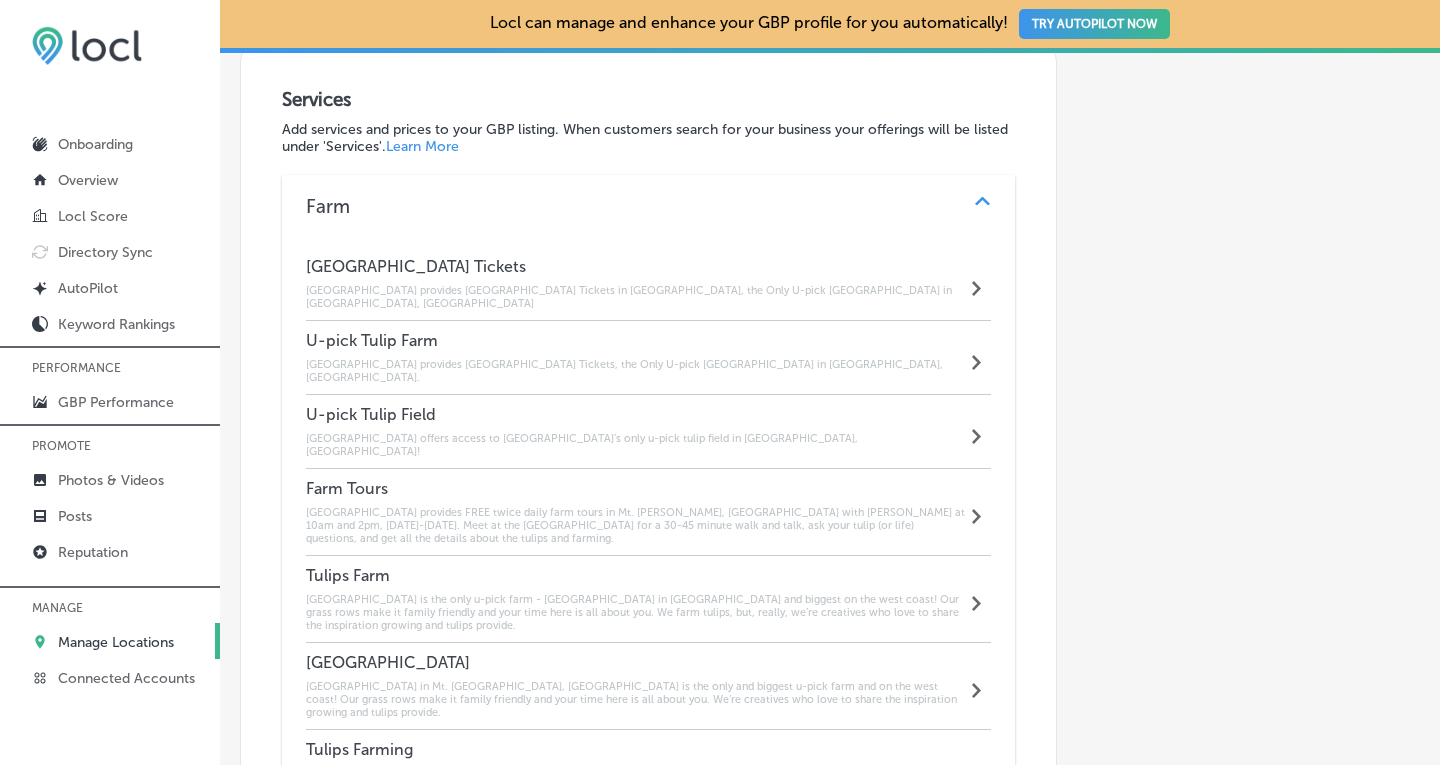 click on "Manage Locations" at bounding box center (116, 642) 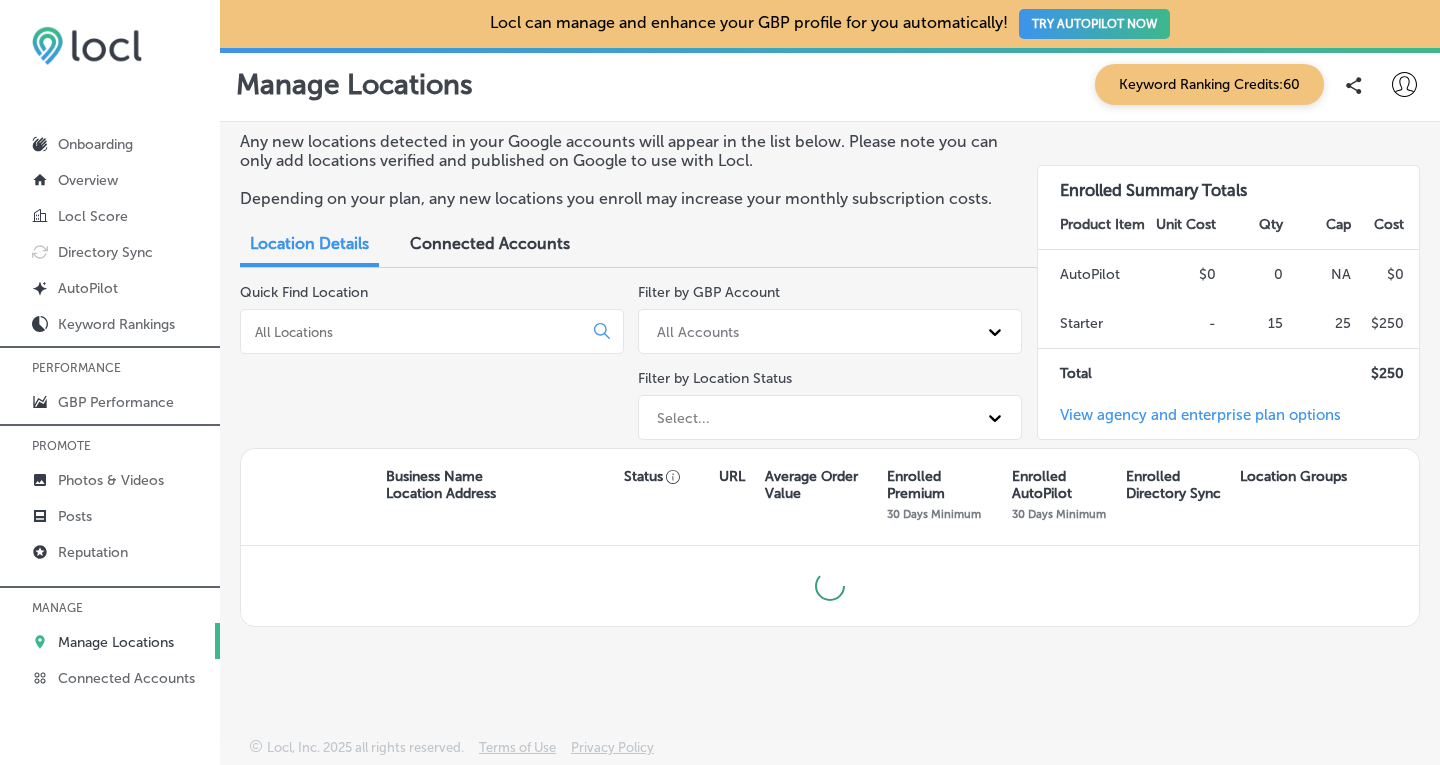 scroll, scrollTop: 0, scrollLeft: 0, axis: both 